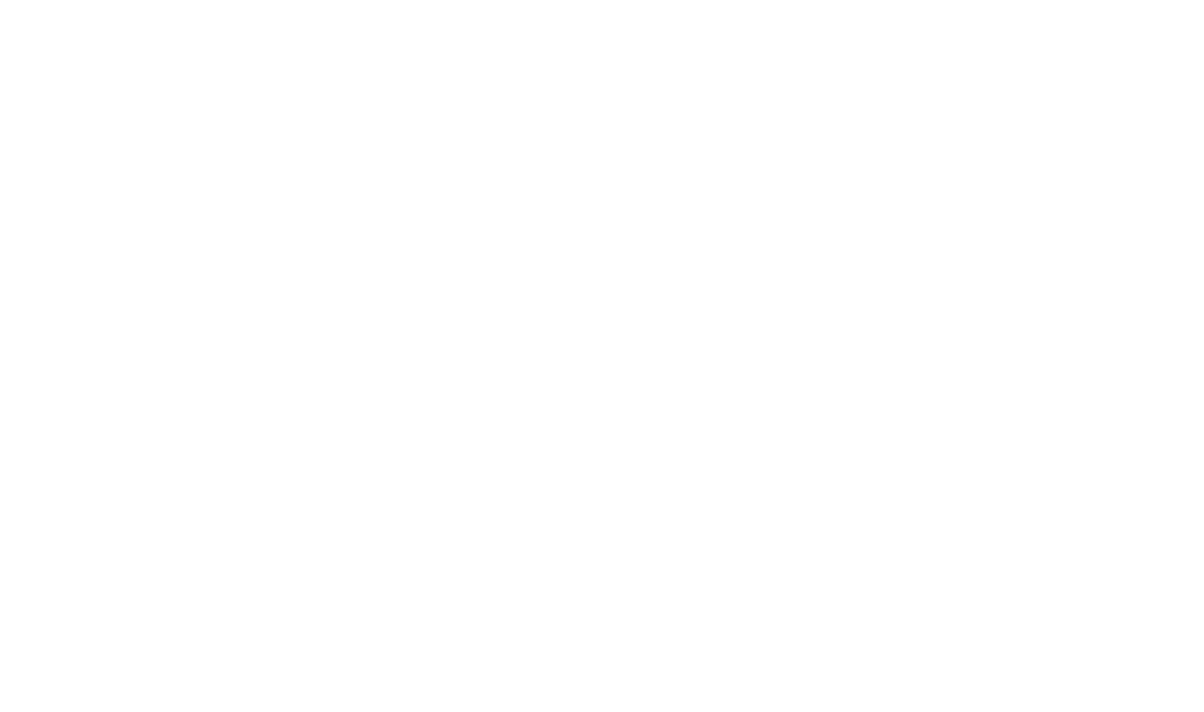 scroll, scrollTop: 0, scrollLeft: 0, axis: both 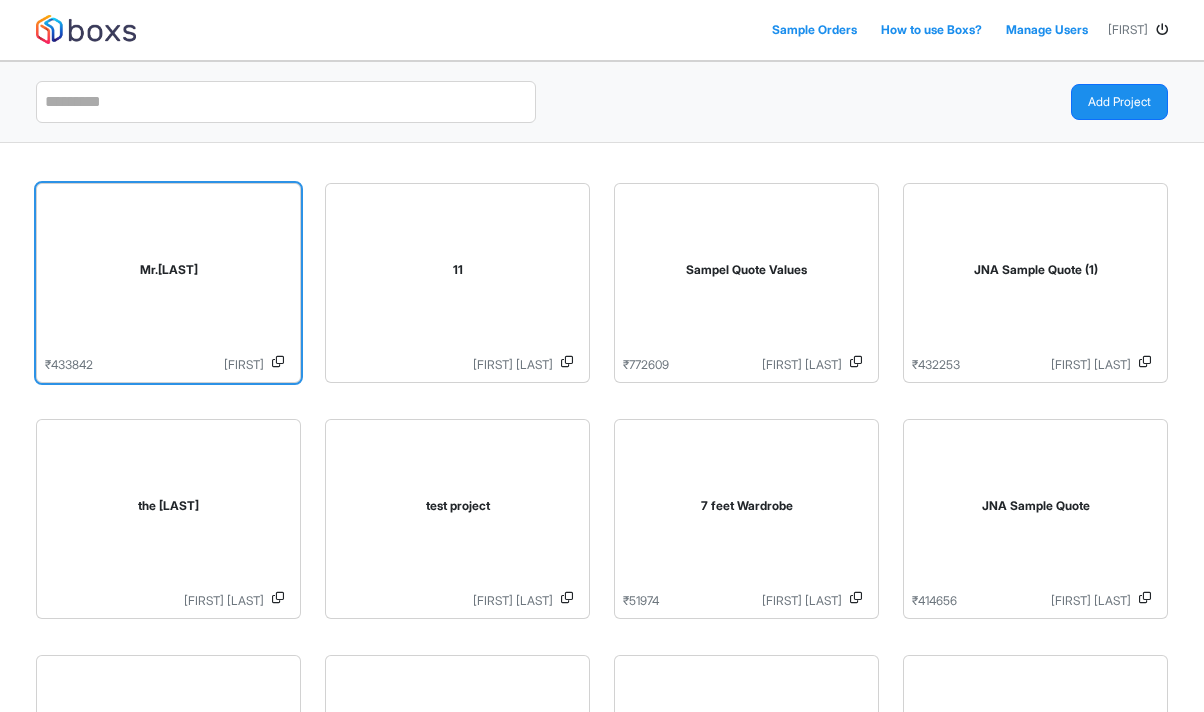 click on "Mr.[LAST]" at bounding box center (168, 274) 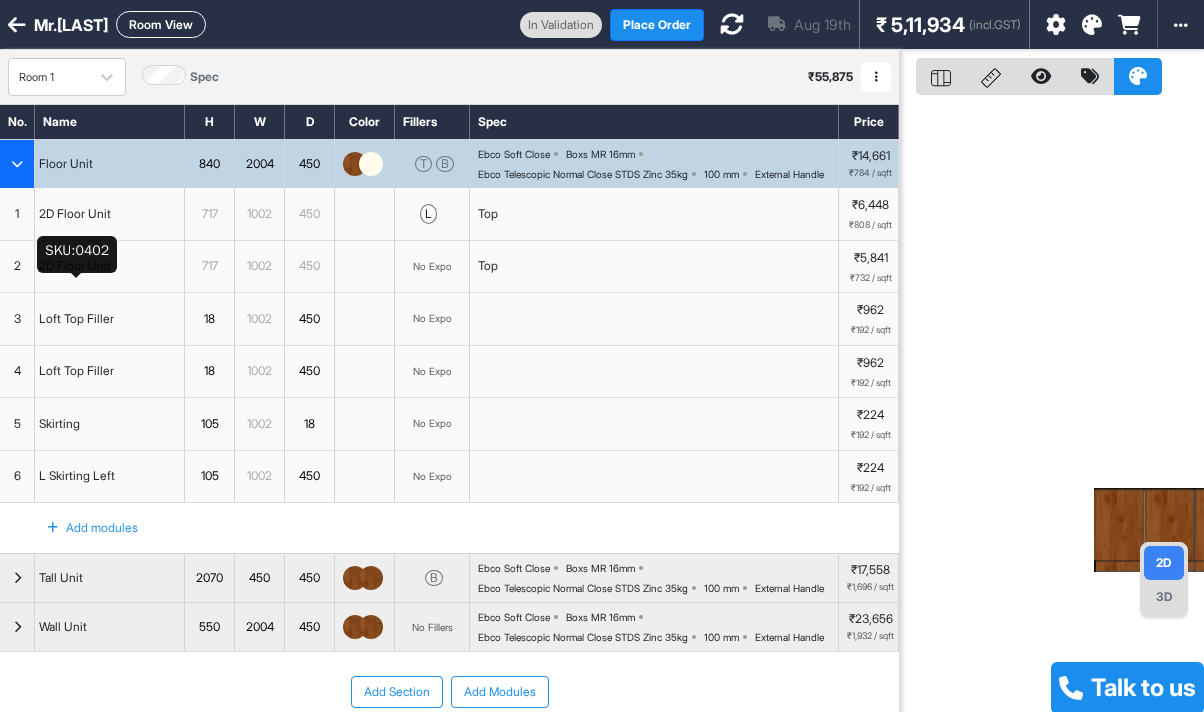 click on "2D Floor Unit" at bounding box center [75, 266] 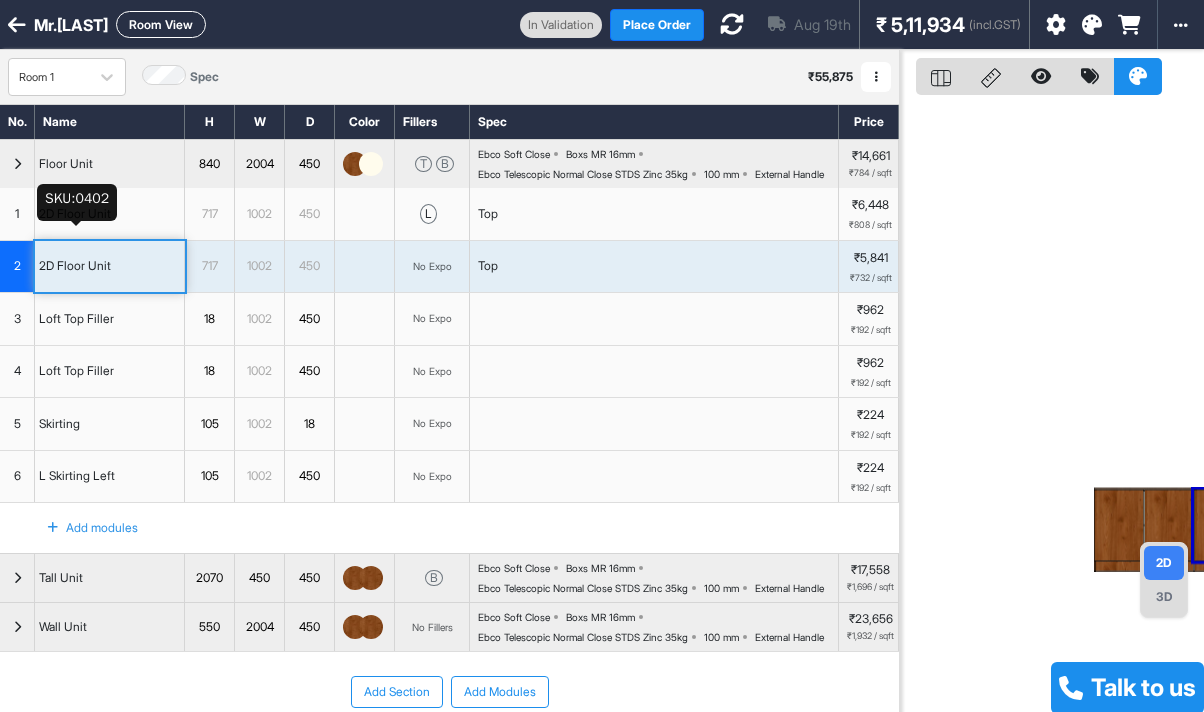 click on "2D Floor Unit" at bounding box center [75, 214] 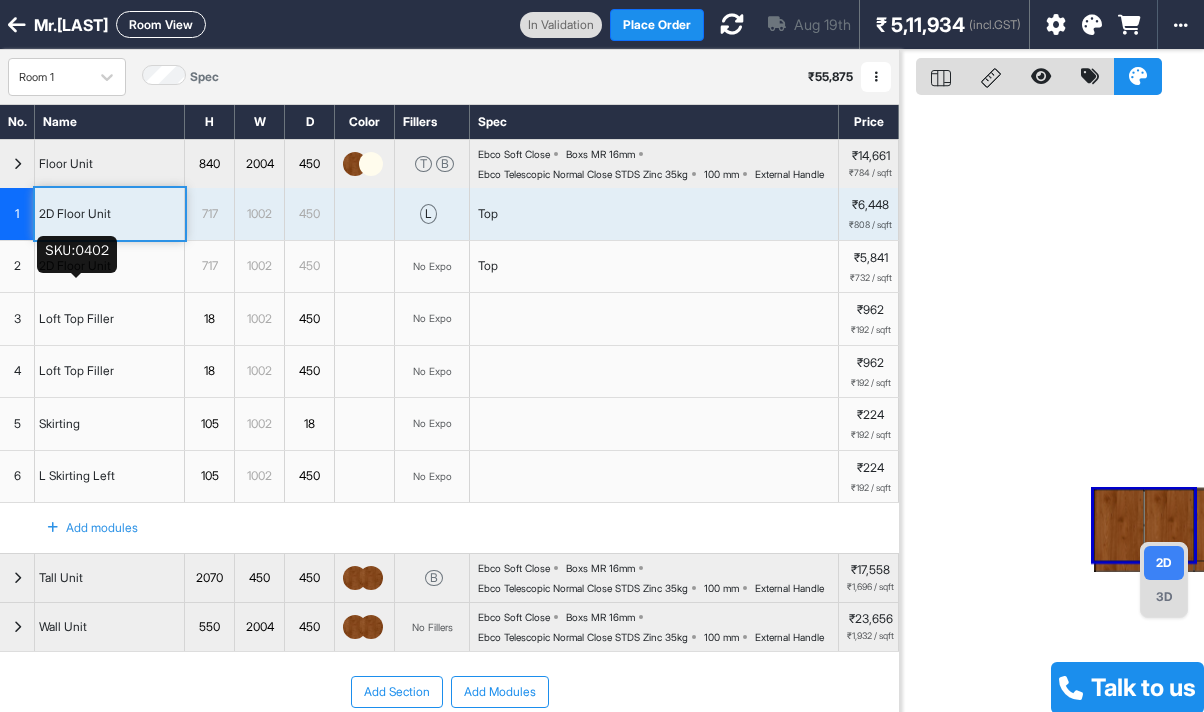 click on "2D Floor Unit" at bounding box center [75, 266] 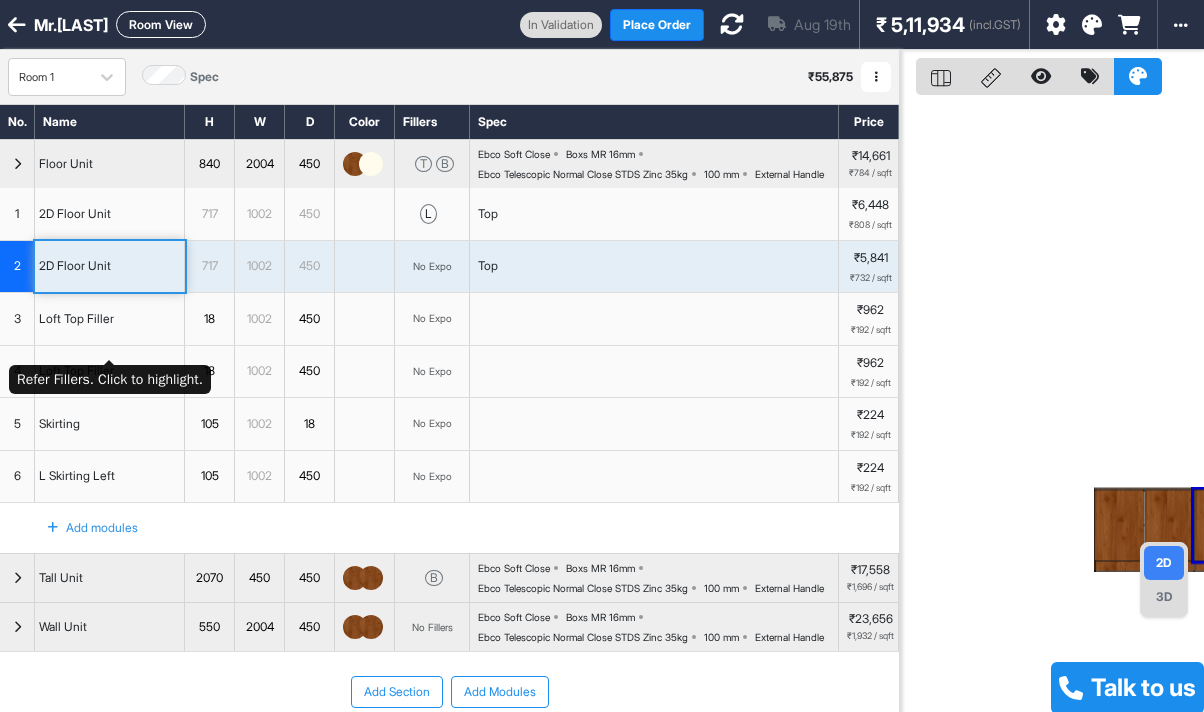 click on "Loft Top Filler" at bounding box center [110, 319] 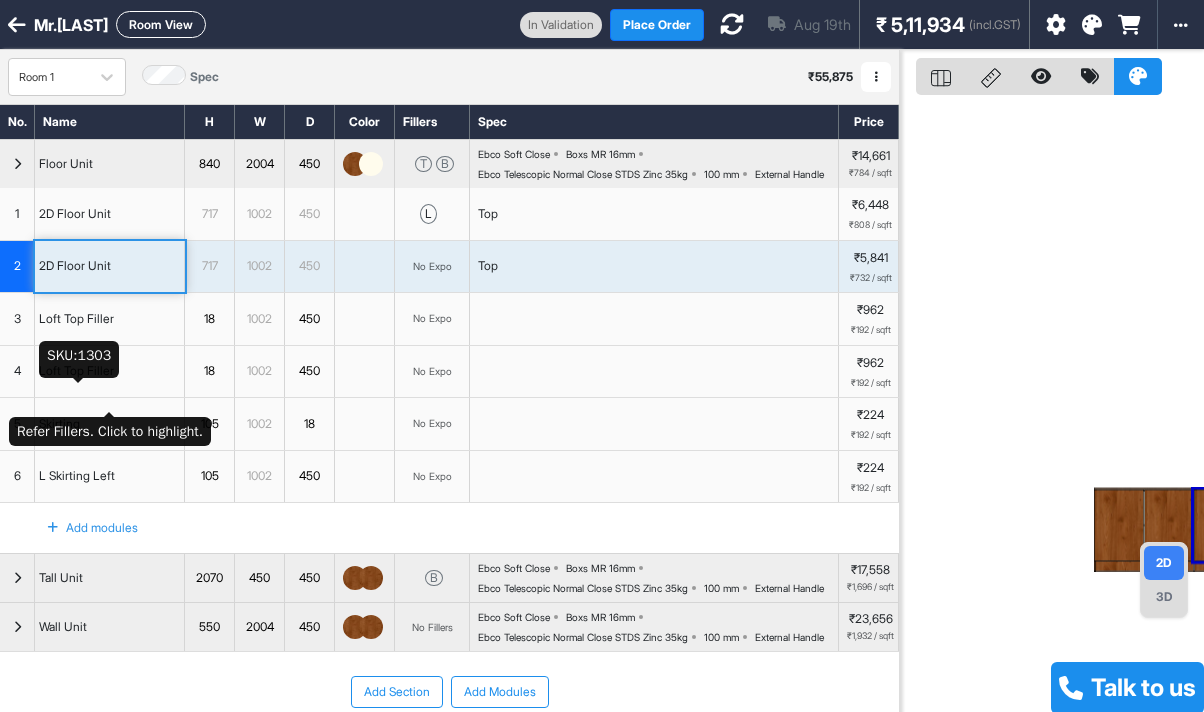 click on "Loft Top Filler" at bounding box center [76, 371] 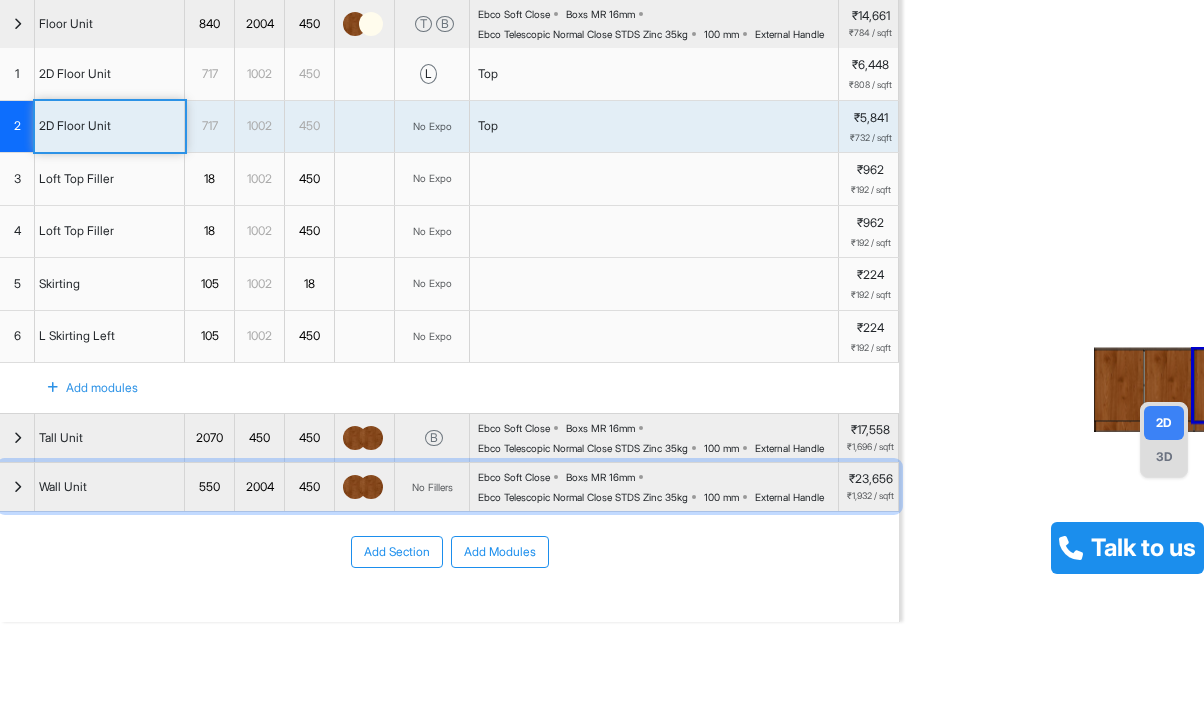 click on "Wall Unit" at bounding box center (110, 487) 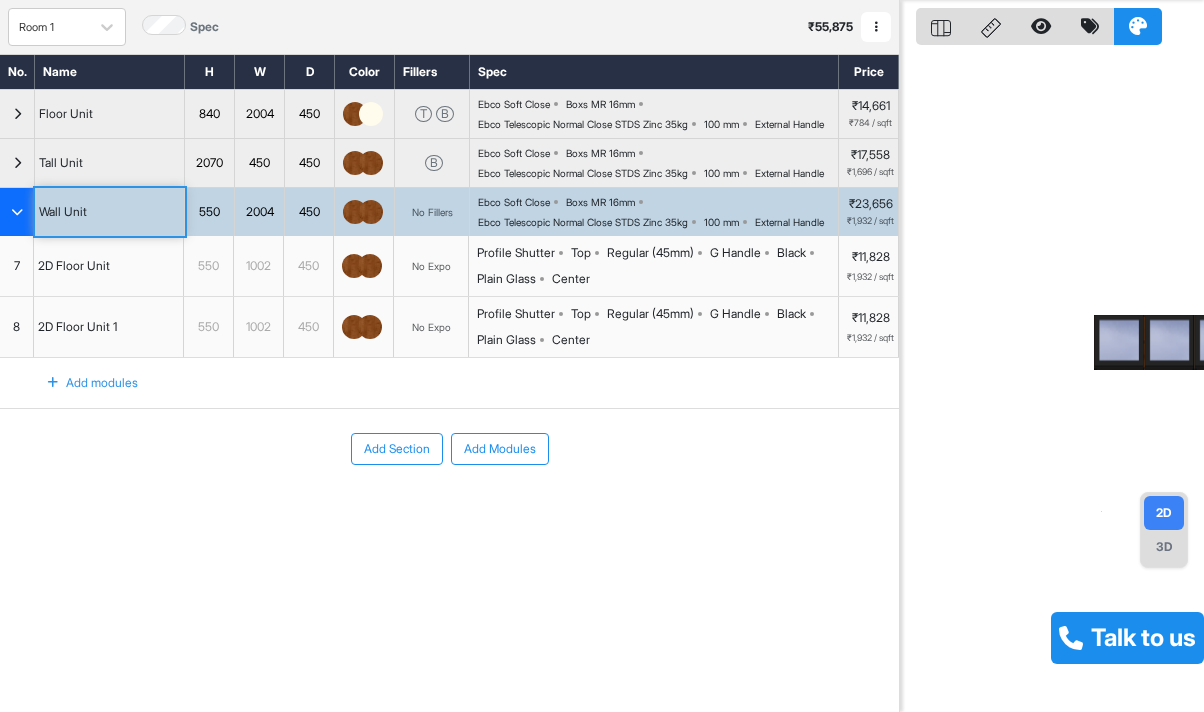 scroll, scrollTop: 50, scrollLeft: 0, axis: vertical 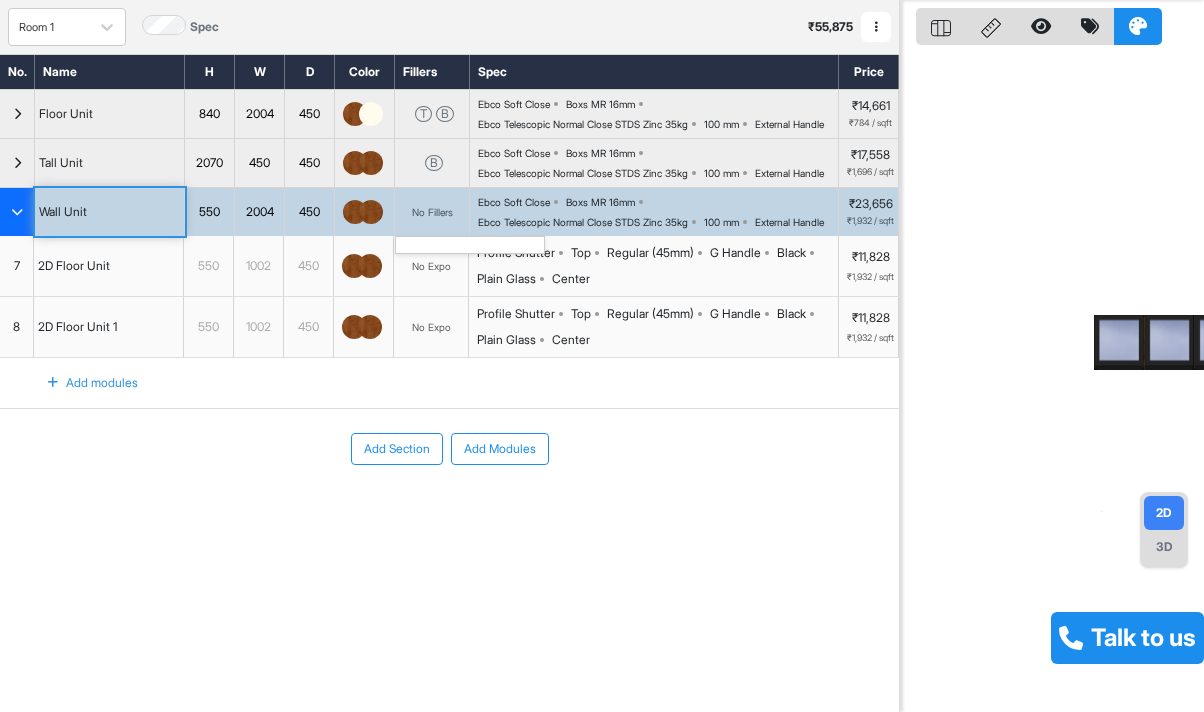 click on "No Fillers" at bounding box center [432, 212] 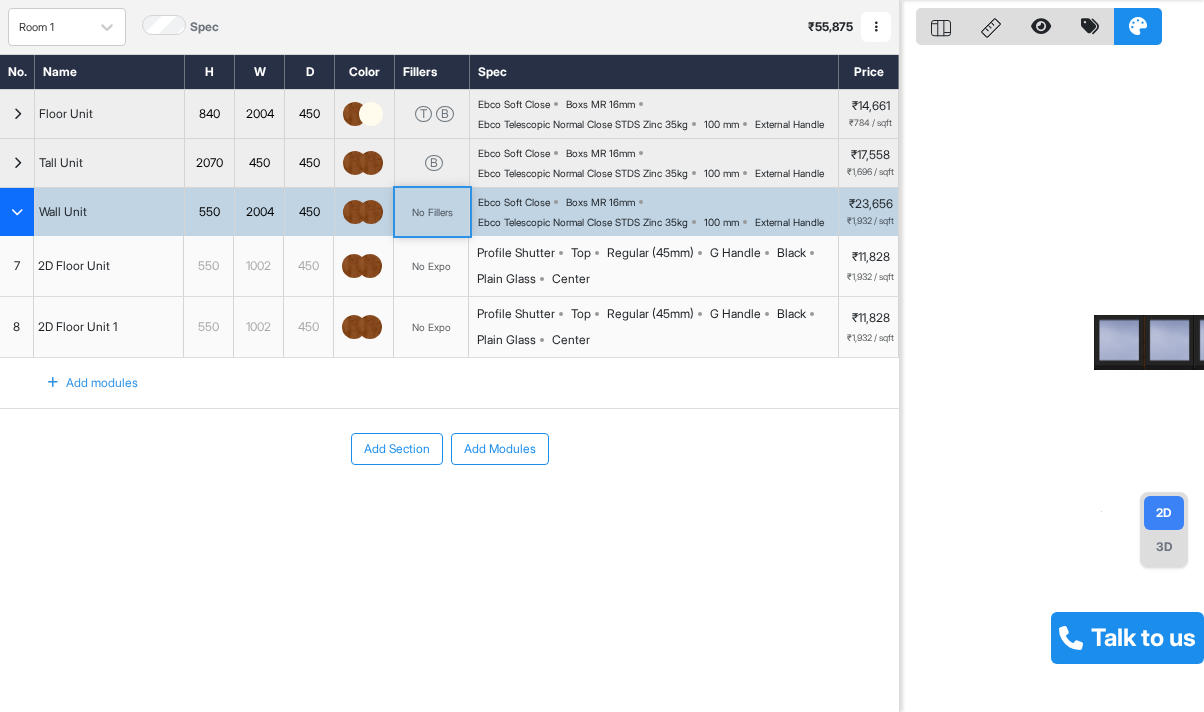 click on "No Expo" at bounding box center [431, 266] 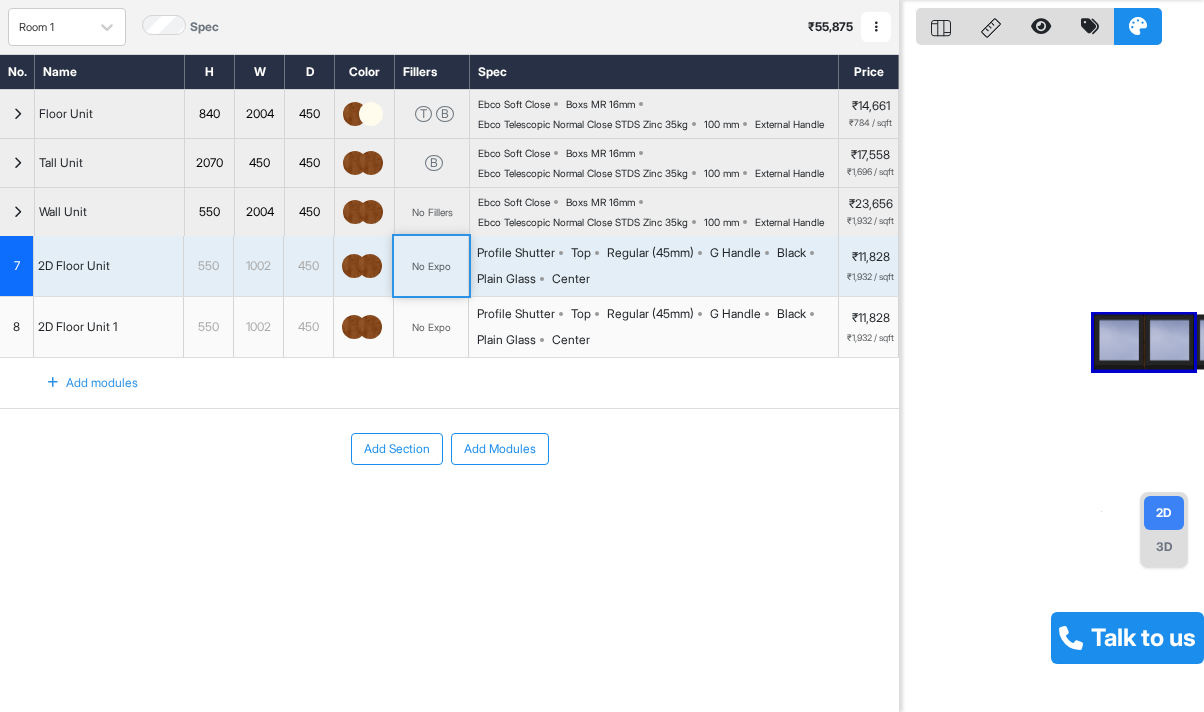 click on "No Expo" at bounding box center [431, 266] 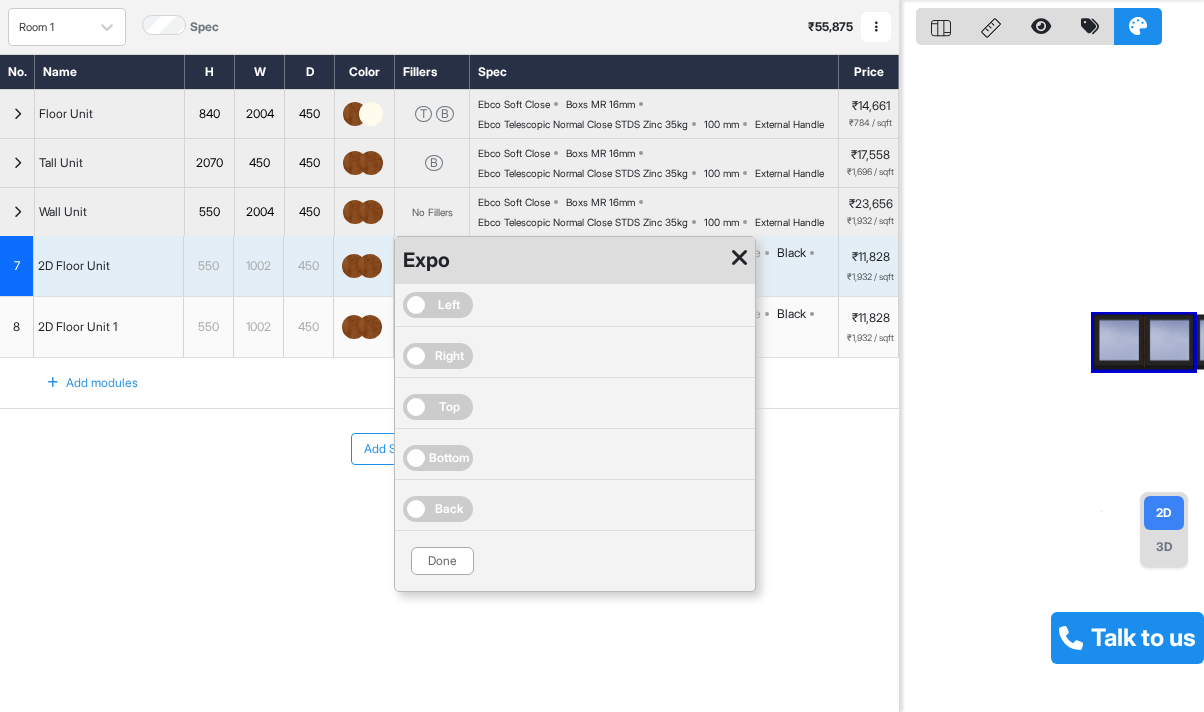 click on "Left" at bounding box center (449, 305) 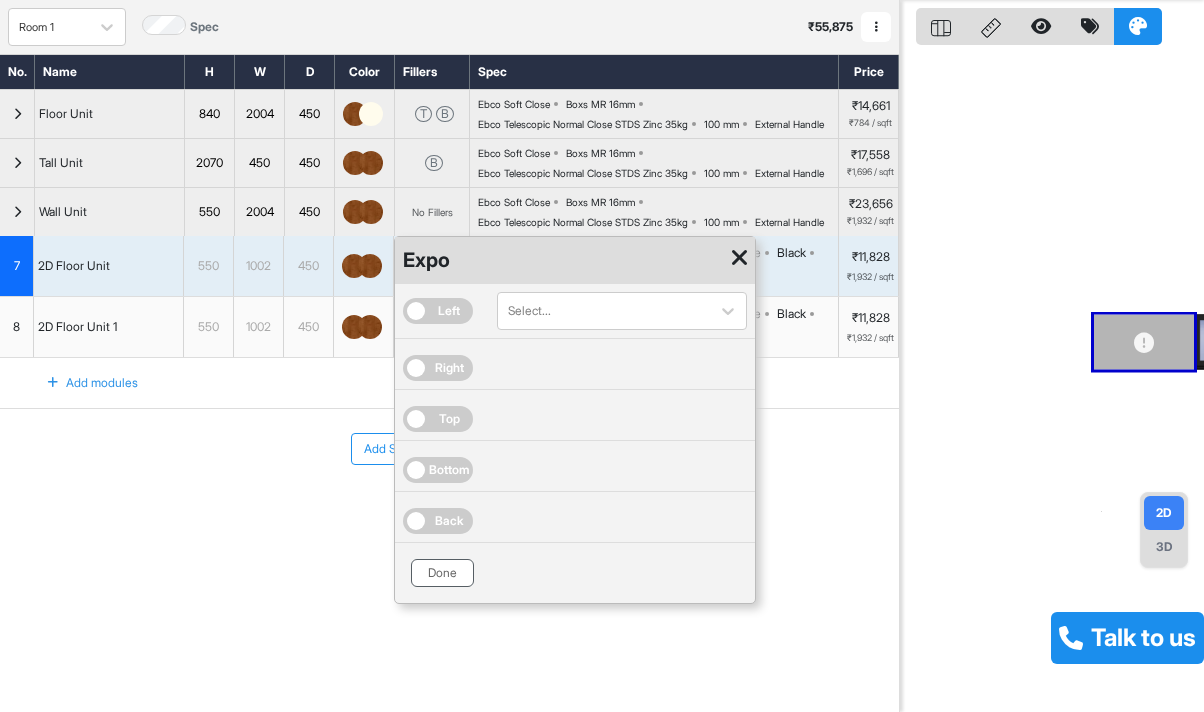 click on "Done" at bounding box center (442, 573) 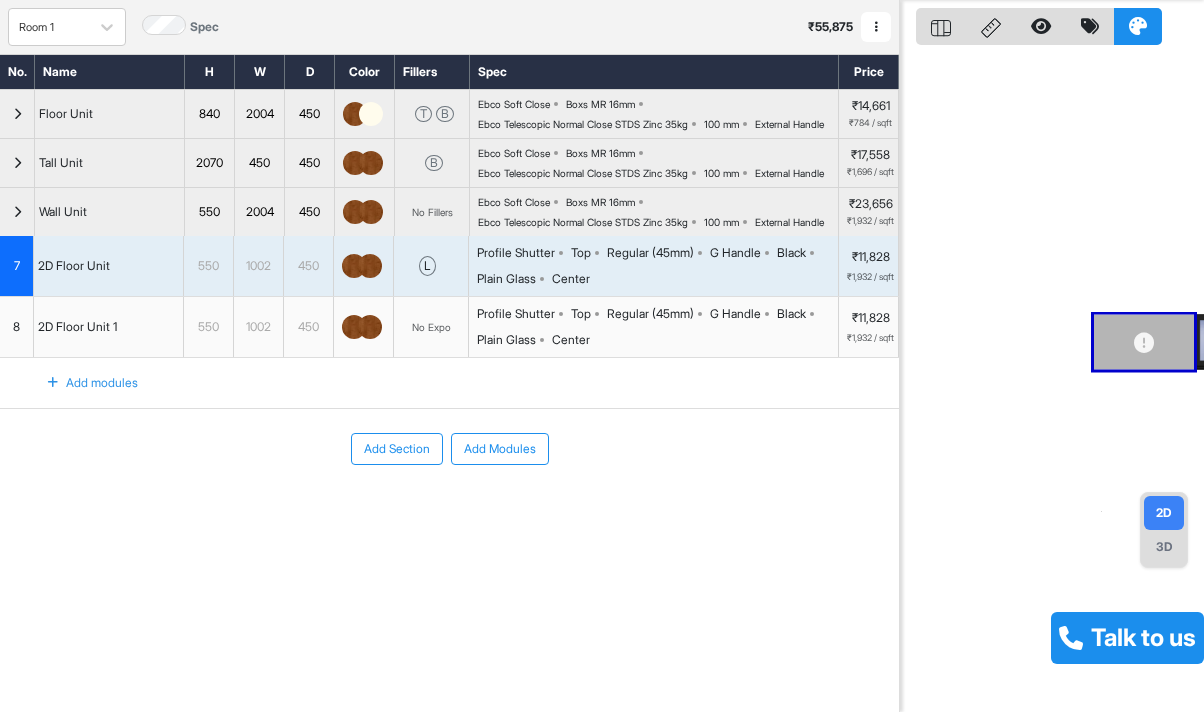 click on "No Expo" at bounding box center [431, 327] 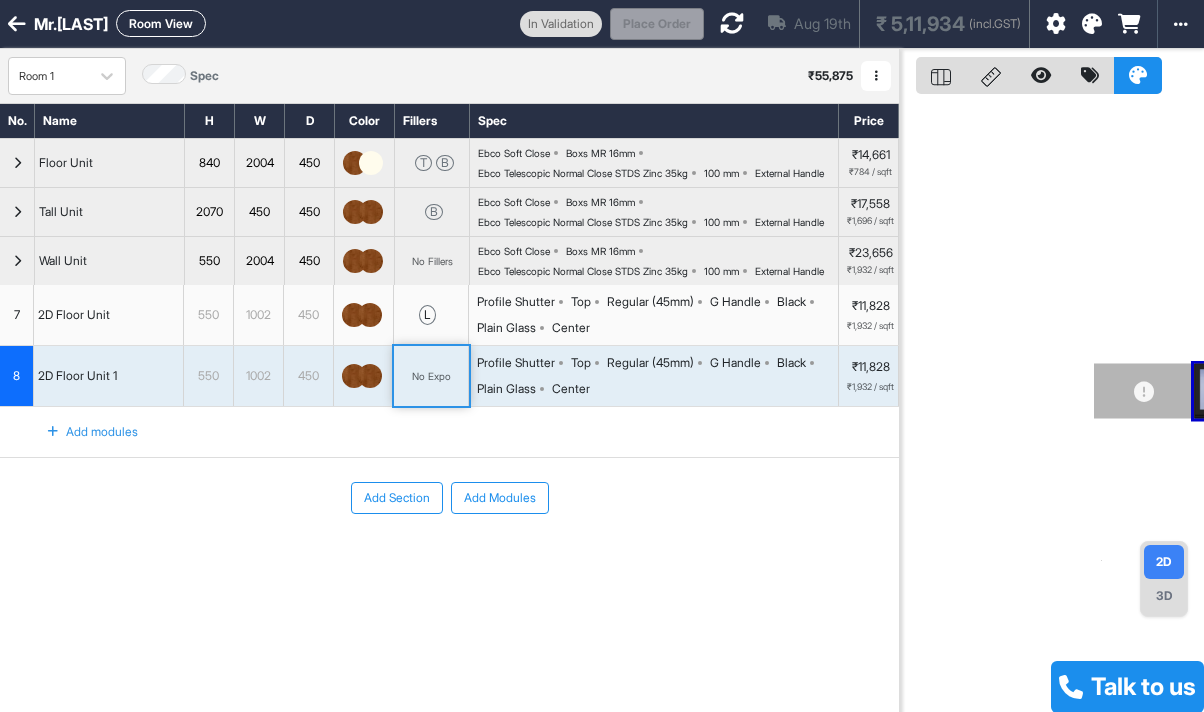 scroll, scrollTop: 0, scrollLeft: 0, axis: both 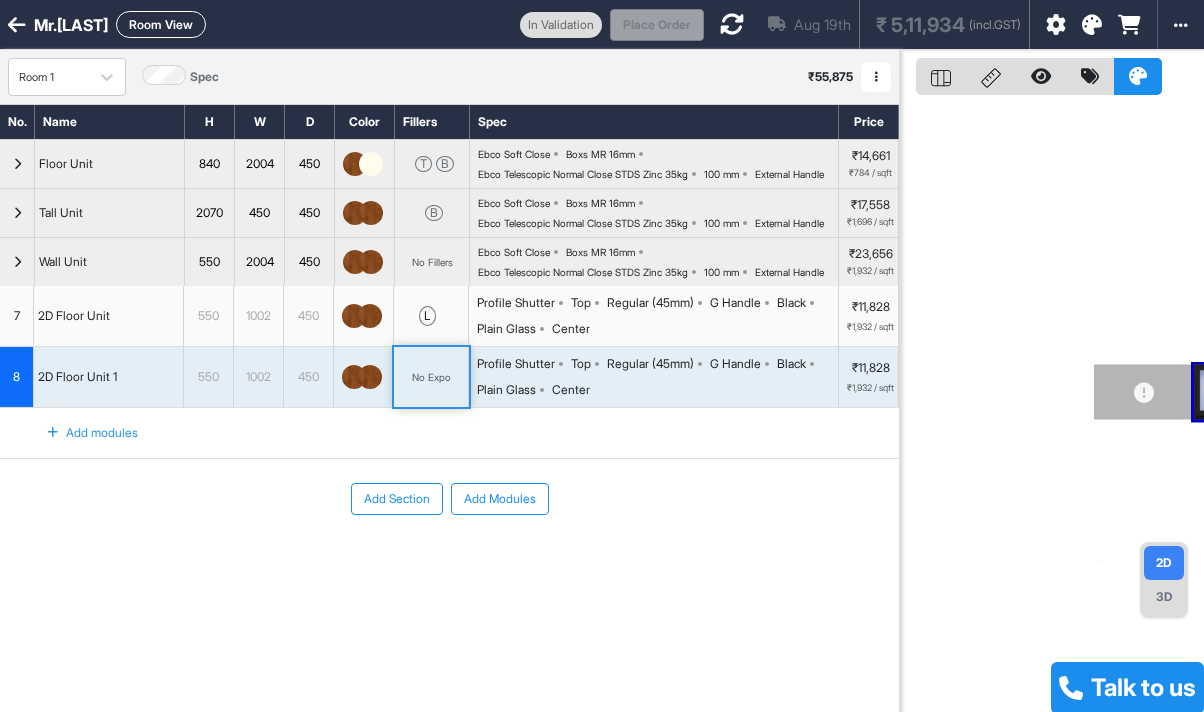 click at bounding box center (732, 24) 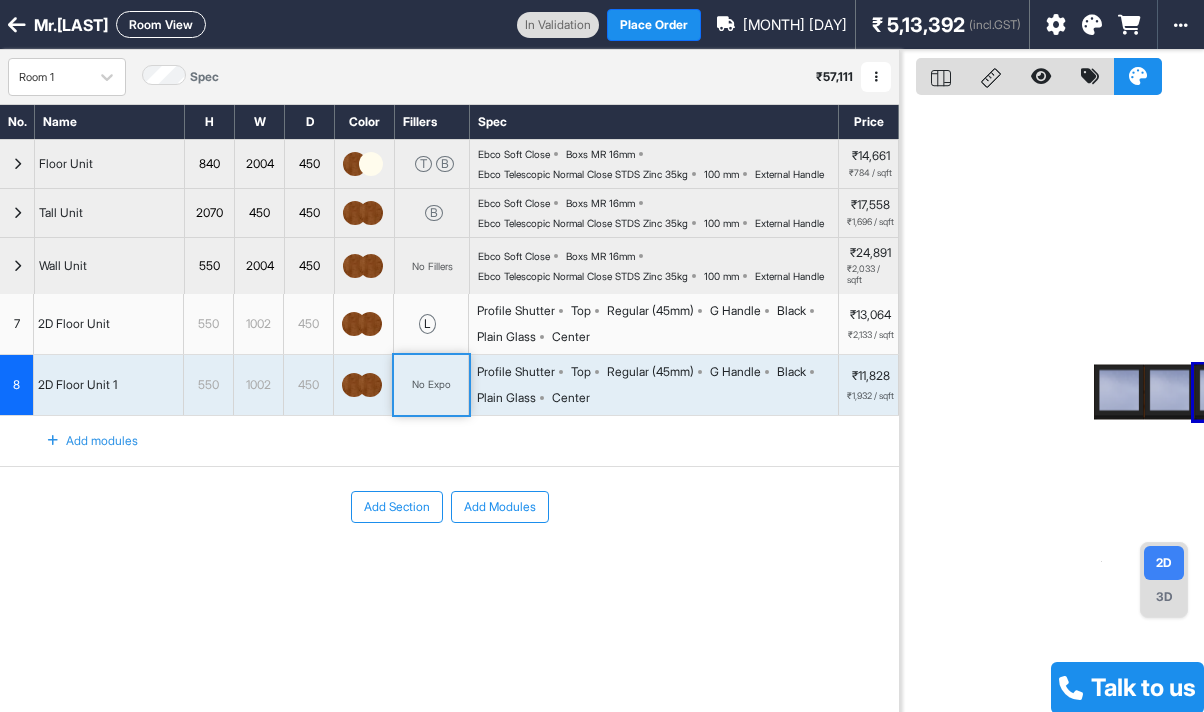 click on "3D" at bounding box center [1164, 597] 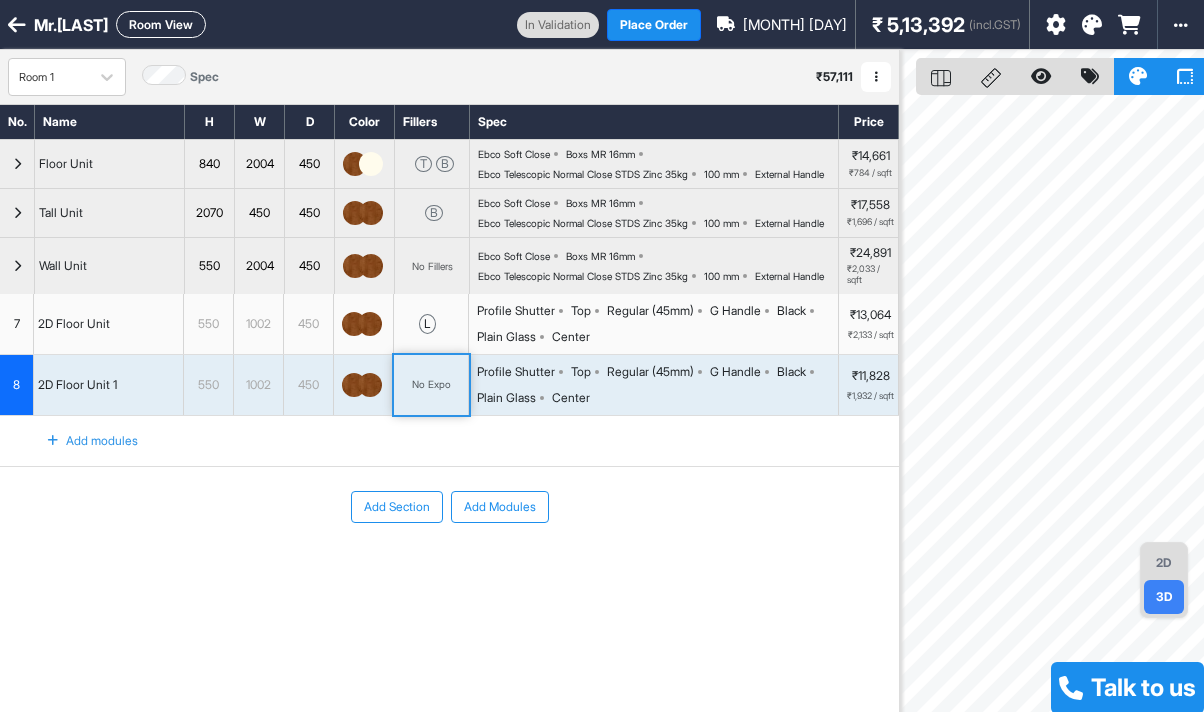click on "2D" at bounding box center (1164, 563) 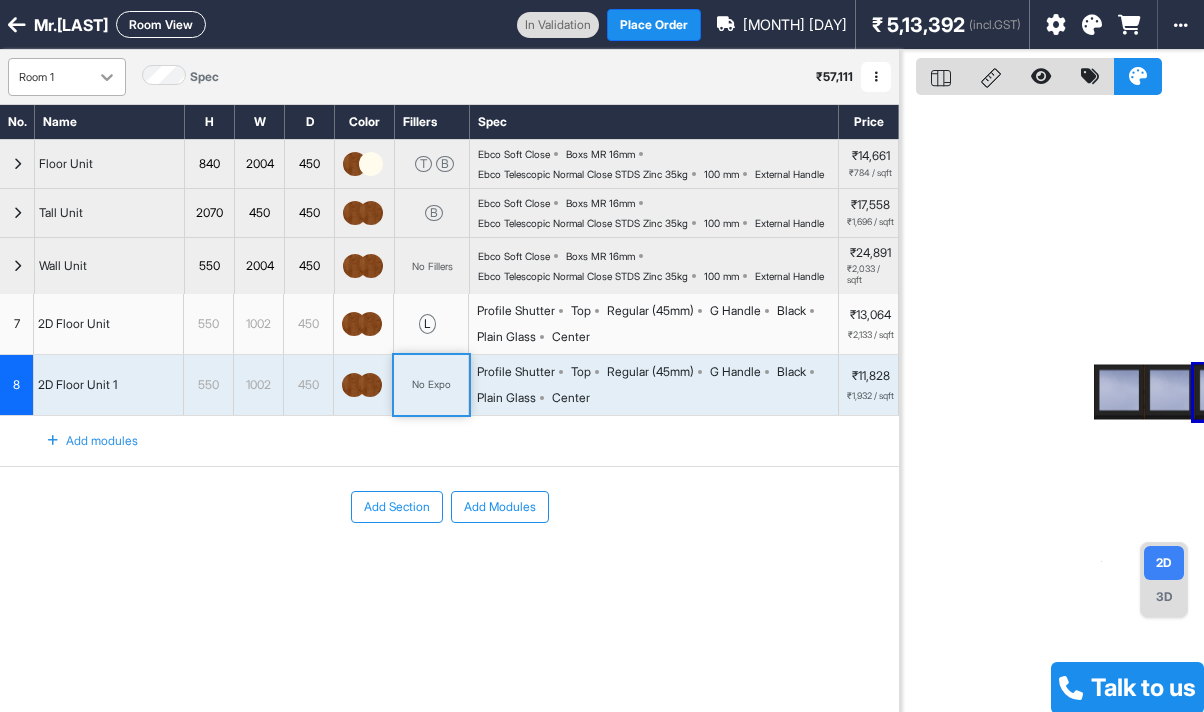 click at bounding box center (107, 77) 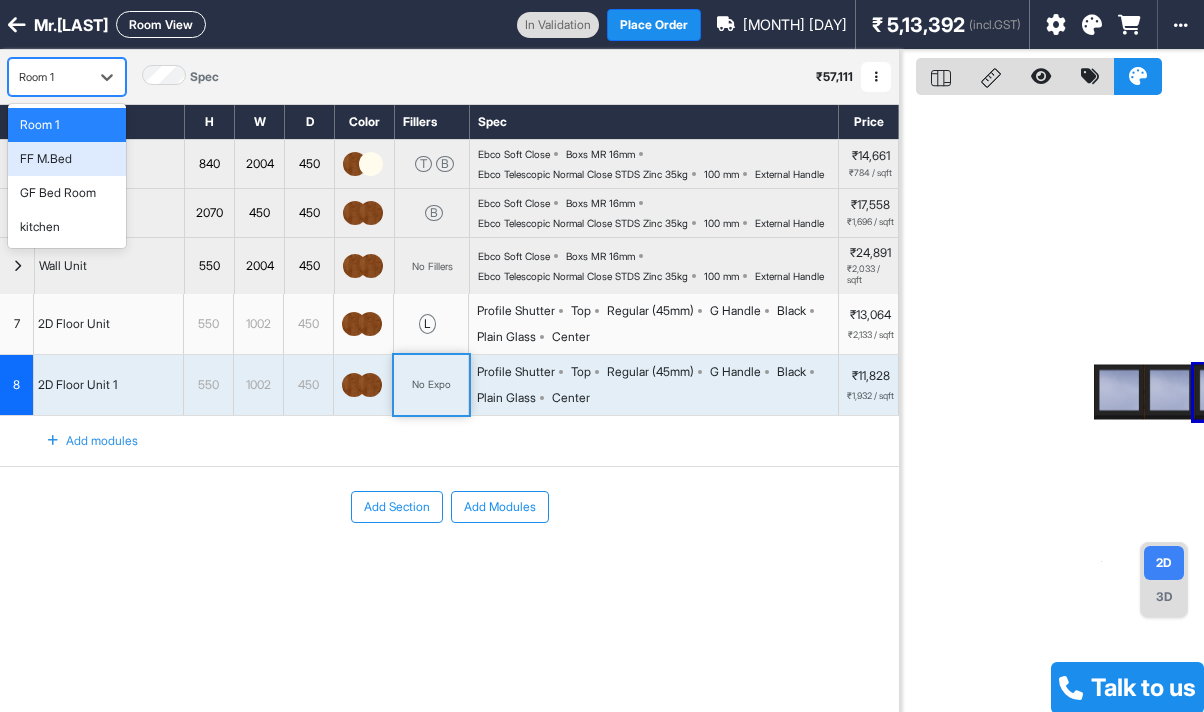 click on "FF M.Bed" at bounding box center [46, 159] 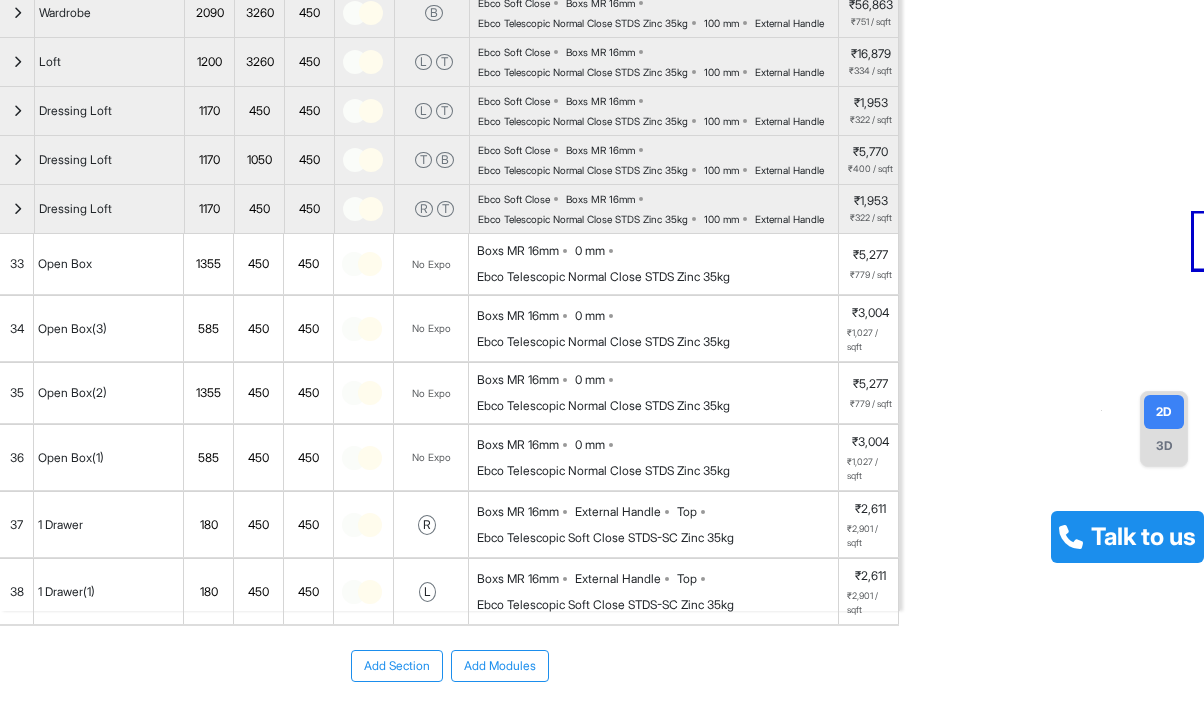 scroll, scrollTop: 100, scrollLeft: 0, axis: vertical 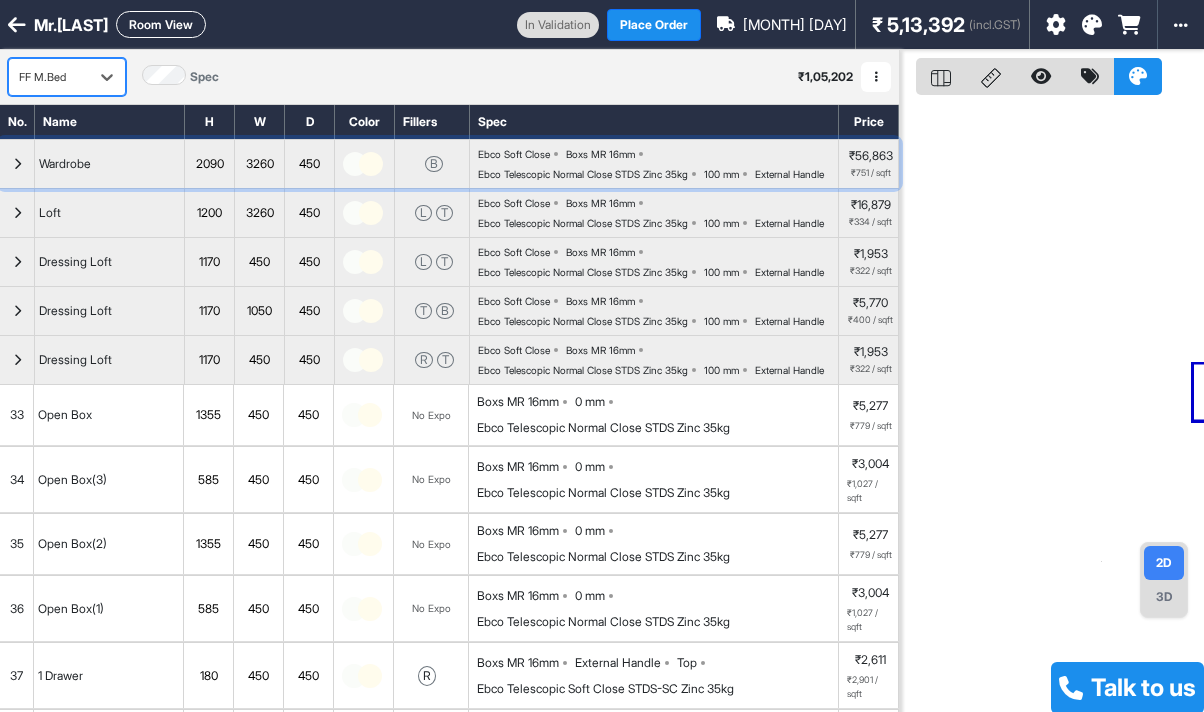 click on "Wardrobe" at bounding box center [110, 164] 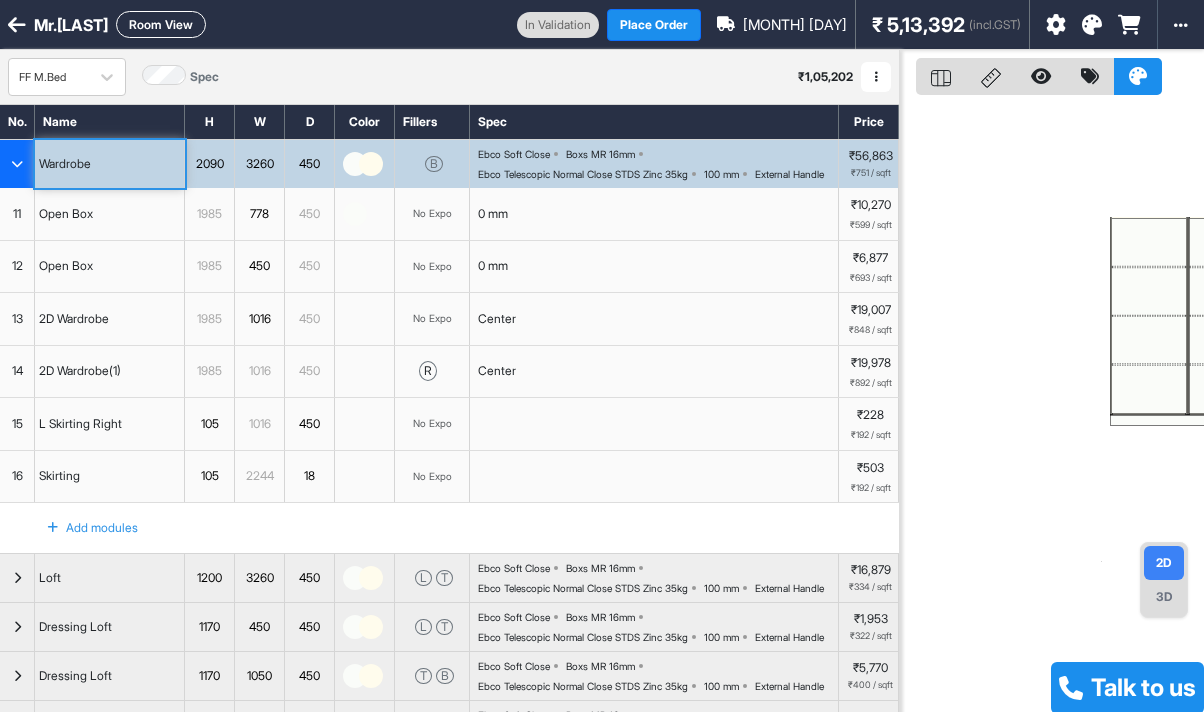 click on "Room View" at bounding box center [161, 24] 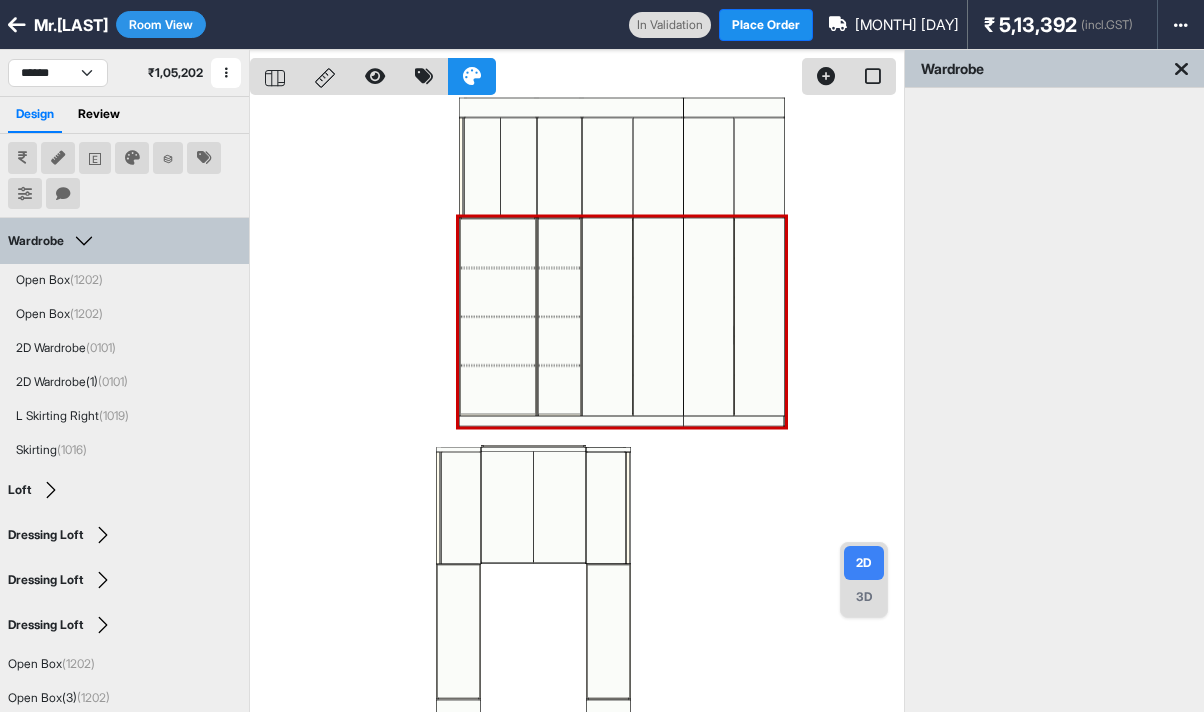type 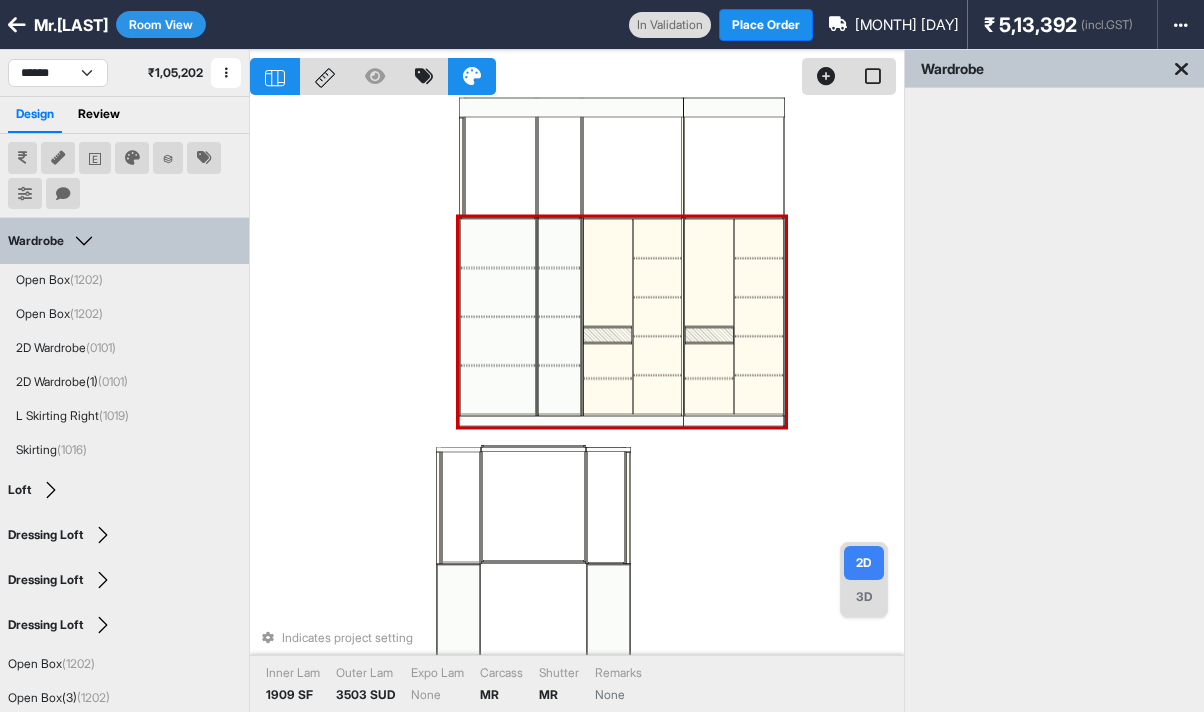 click at bounding box center [608, 335] 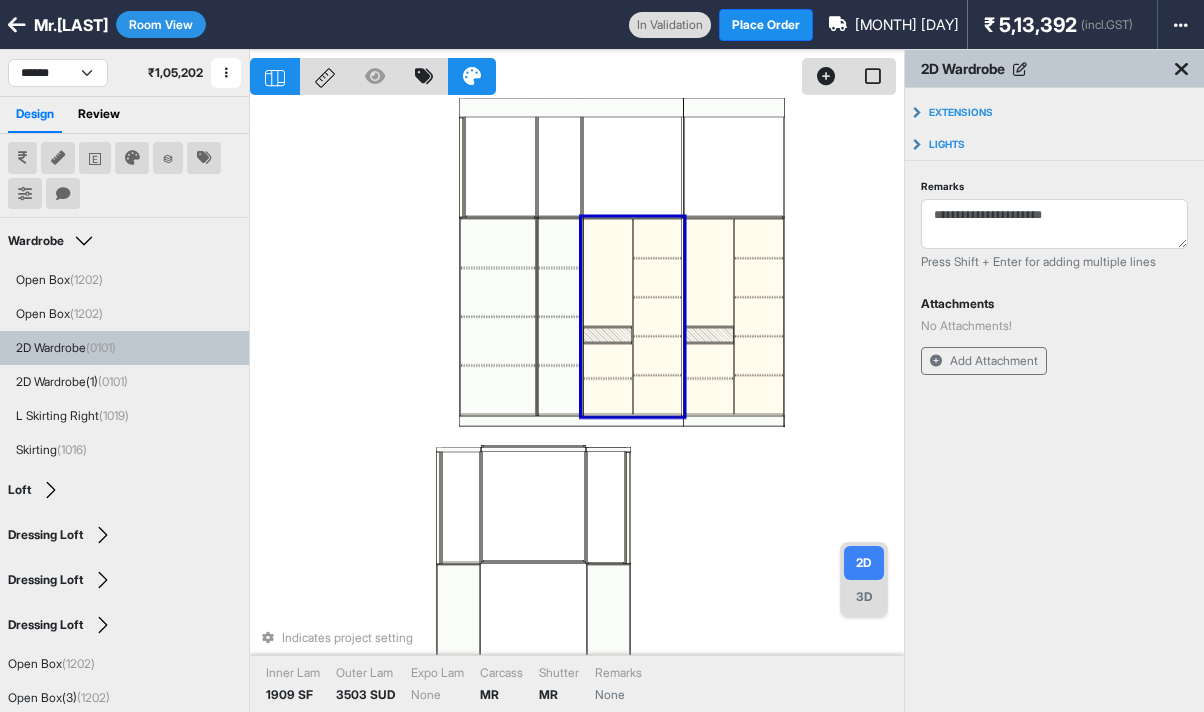 click at bounding box center (608, 335) 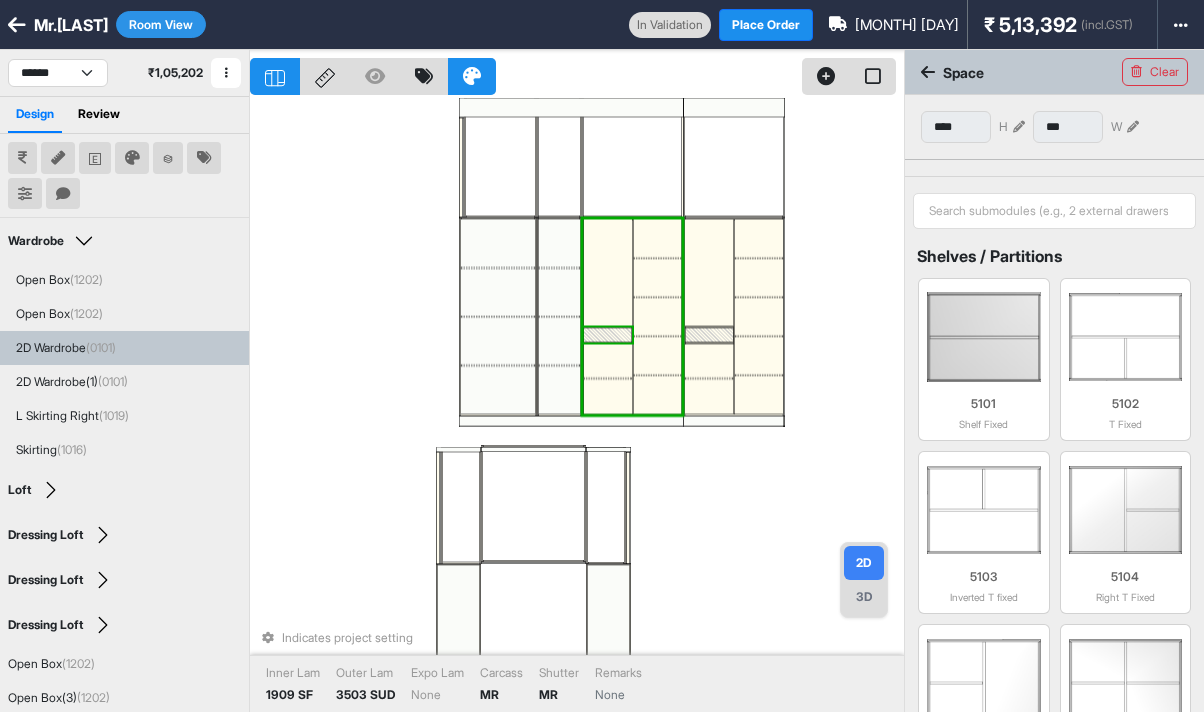 click at bounding box center (608, 335) 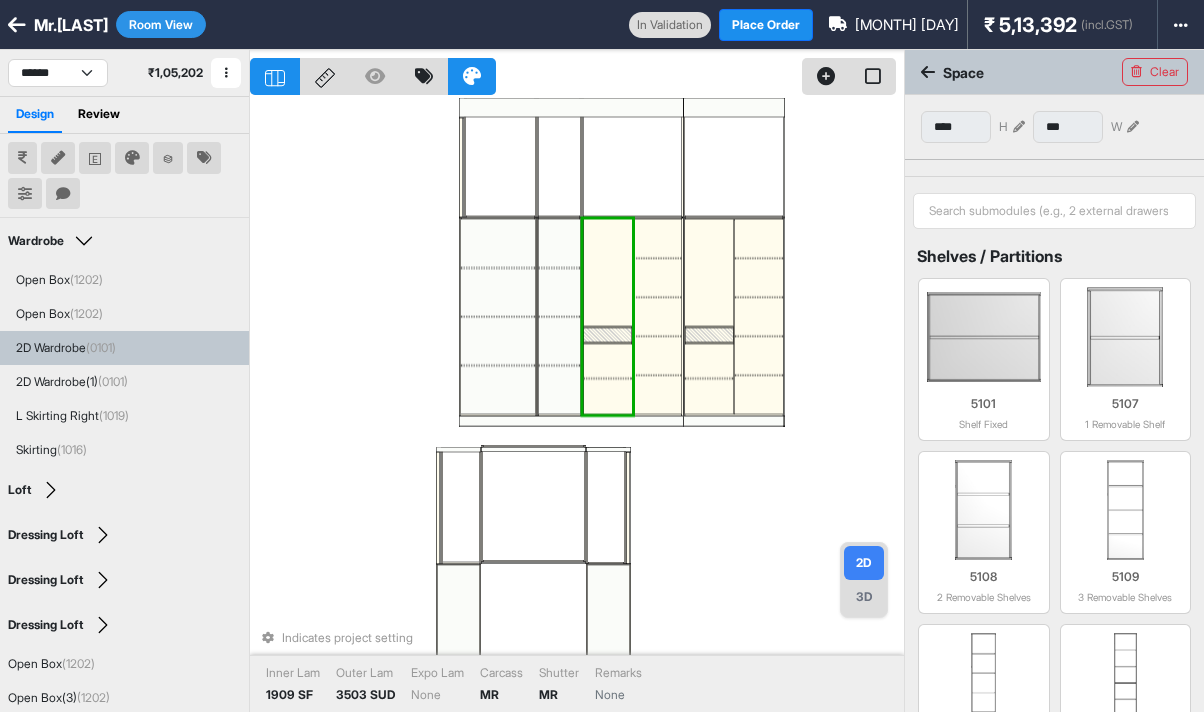 click at bounding box center [608, 335] 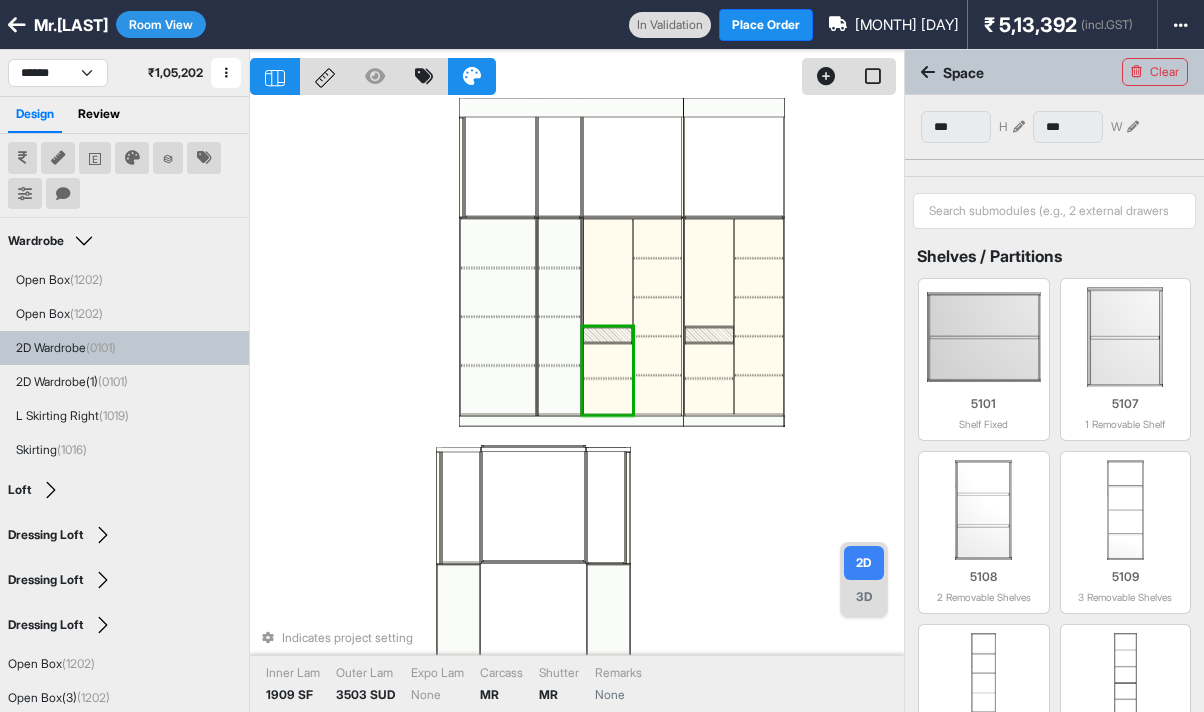 click at bounding box center [608, 335] 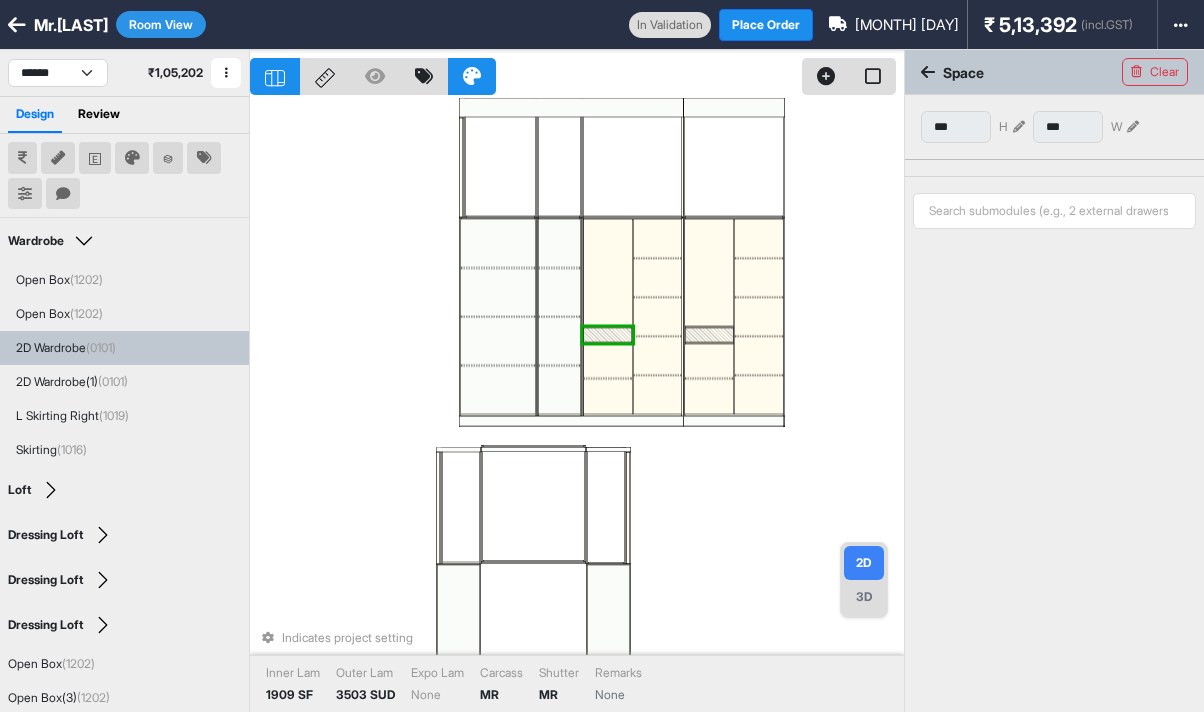 type on "***" 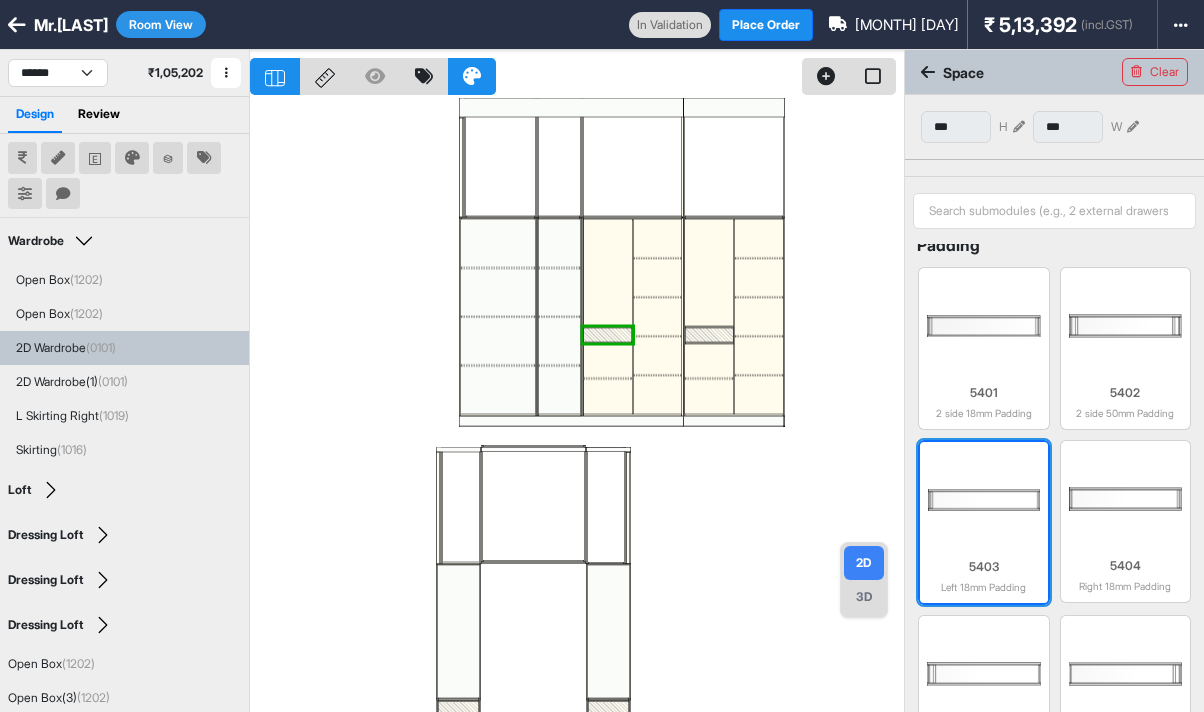 scroll, scrollTop: 650, scrollLeft: 0, axis: vertical 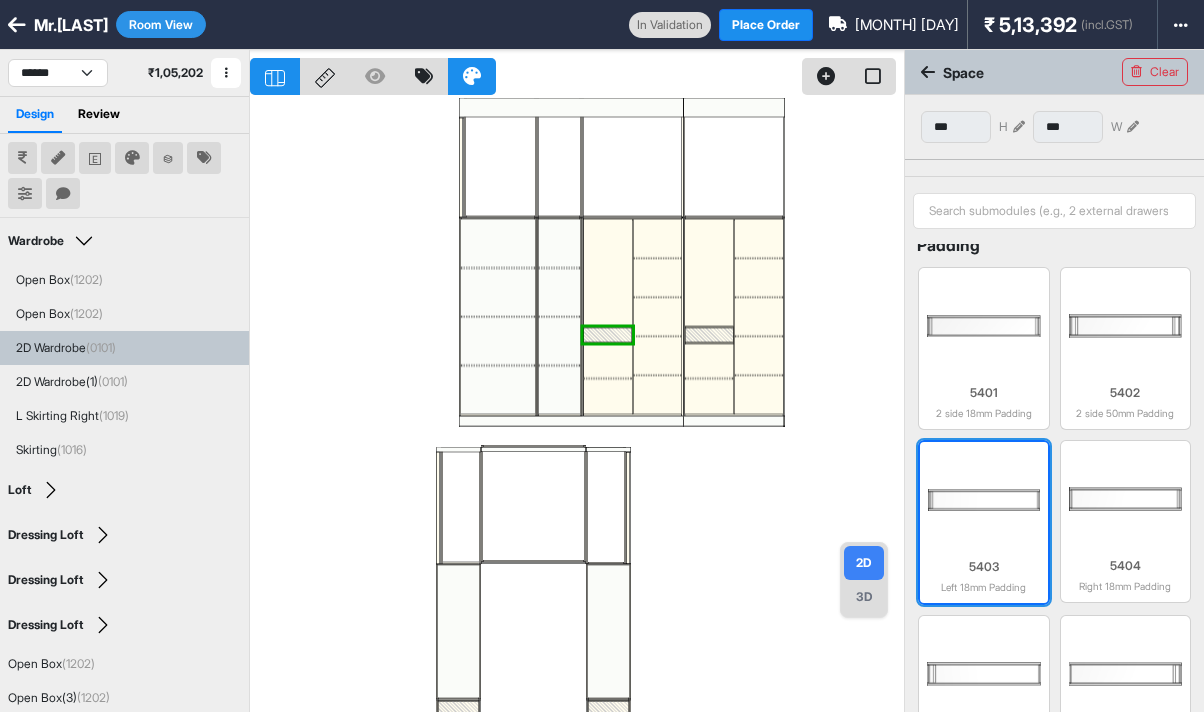 click at bounding box center (984, 500) 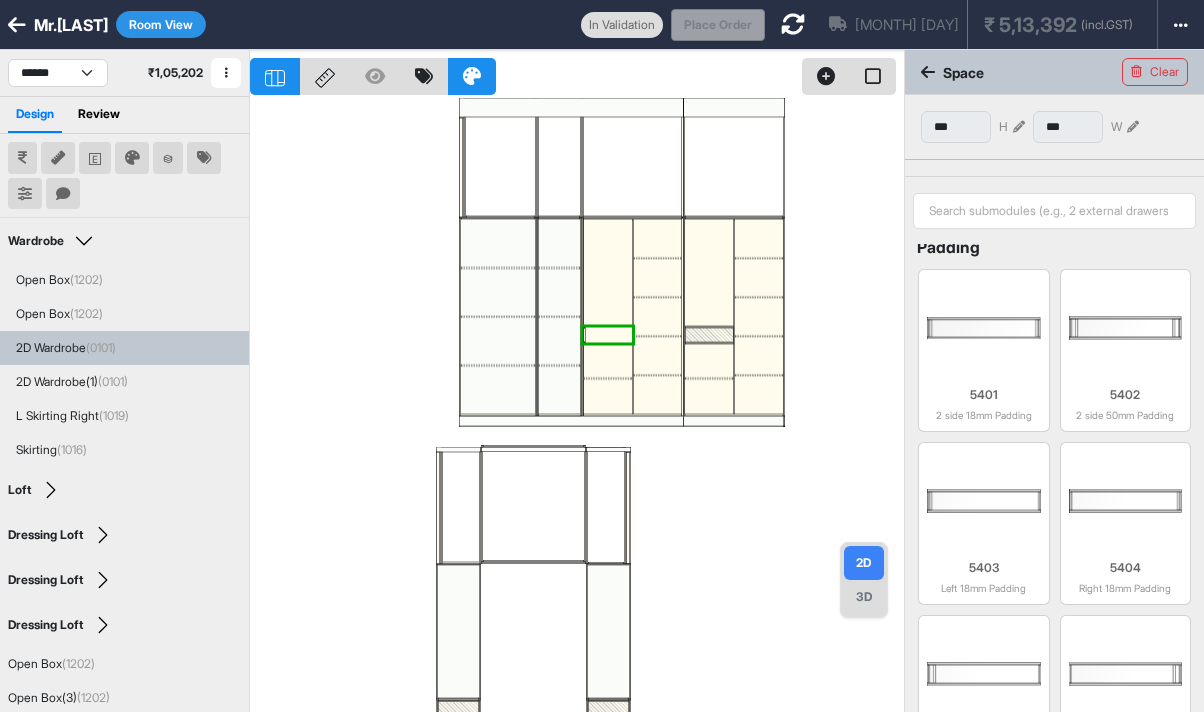 scroll, scrollTop: 648, scrollLeft: 0, axis: vertical 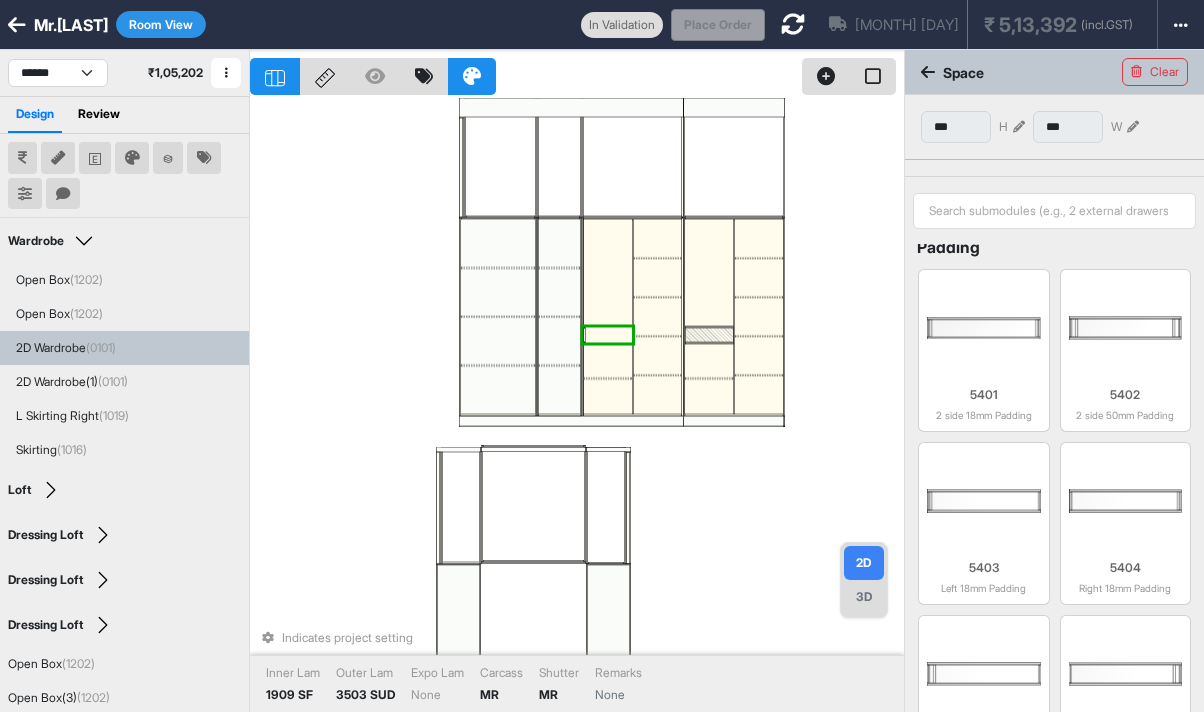 click at bounding box center [608, 335] 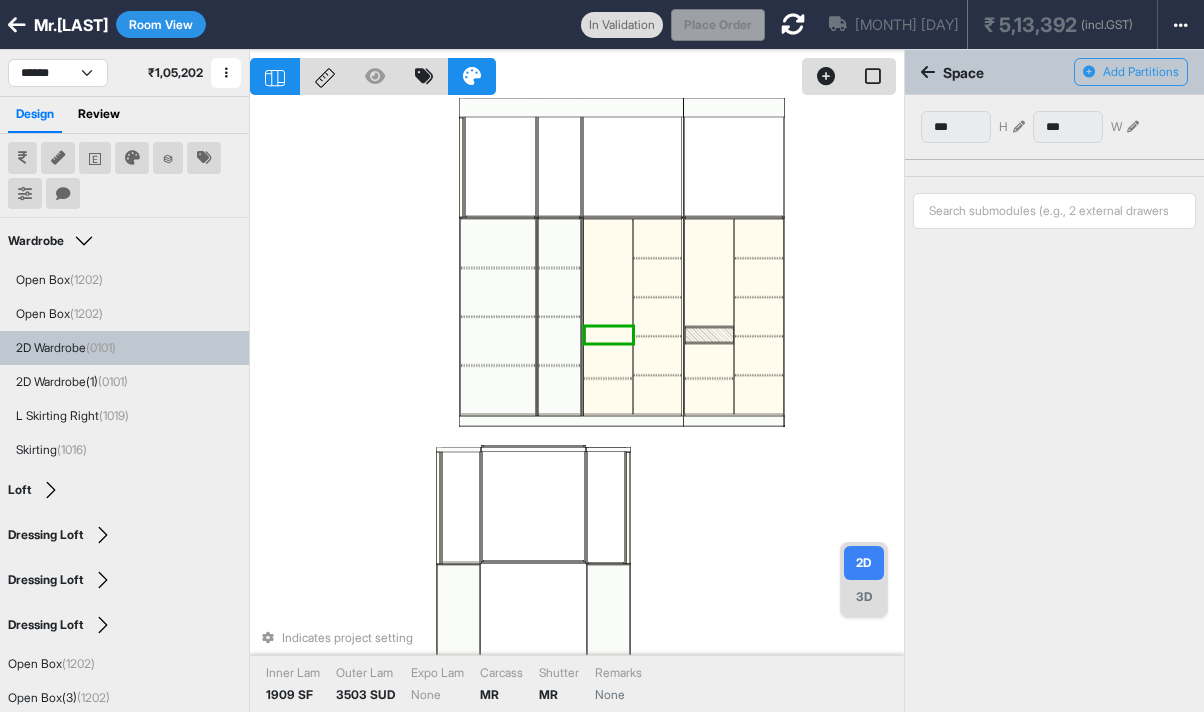 type on "***" 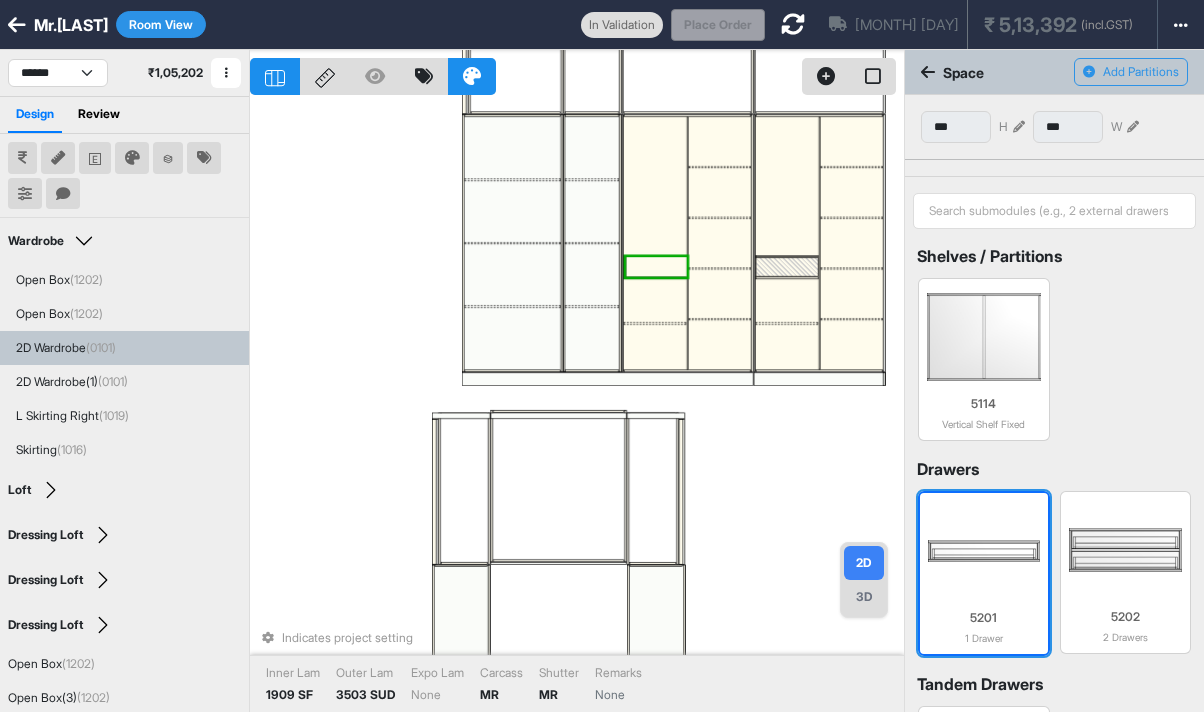 scroll, scrollTop: 100, scrollLeft: 0, axis: vertical 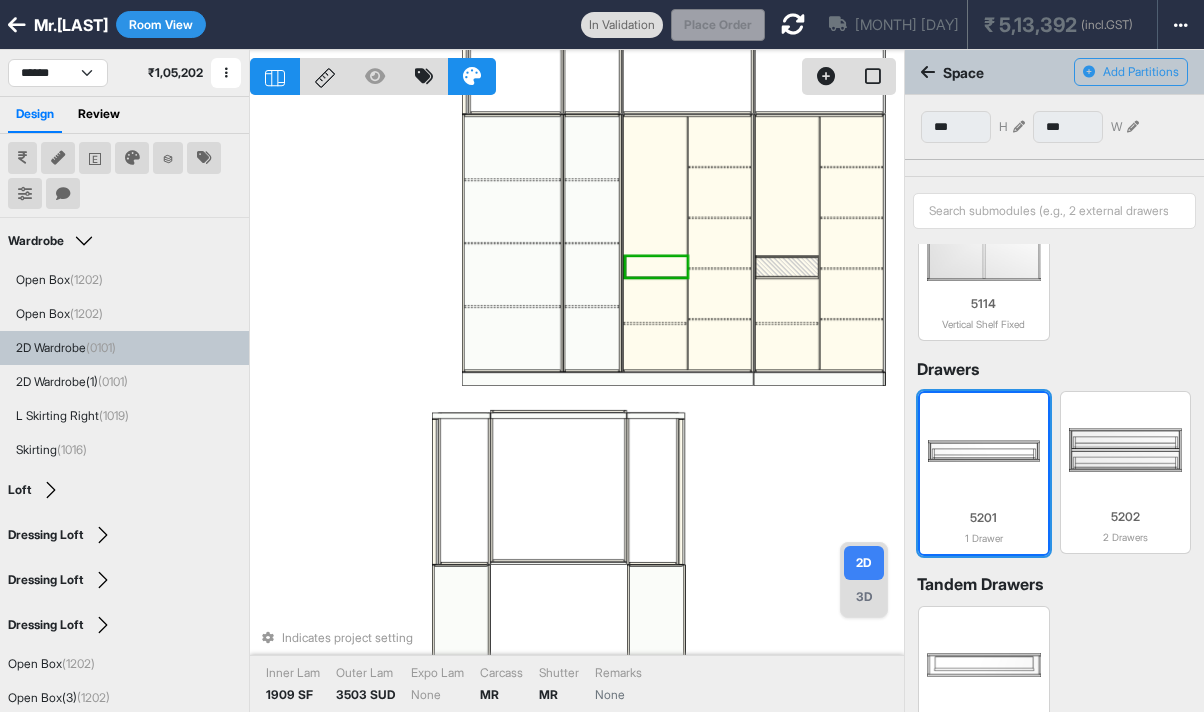 click at bounding box center (984, 451) 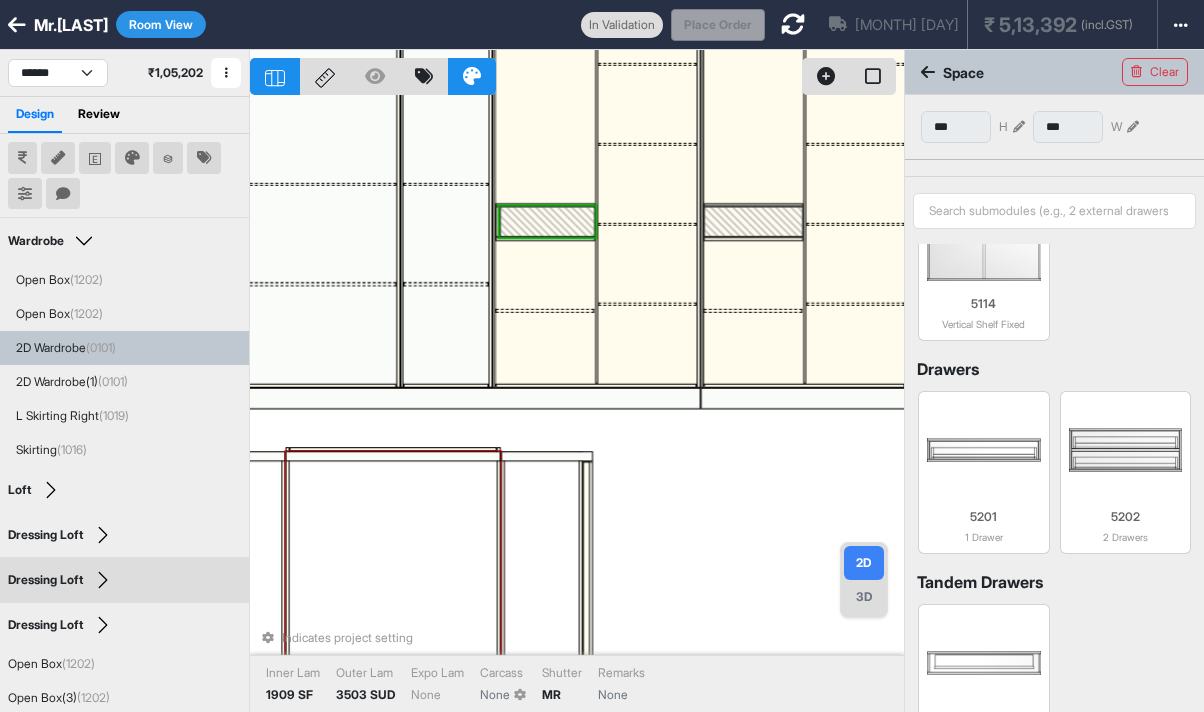 drag, startPoint x: 662, startPoint y: 331, endPoint x: 475, endPoint y: 444, distance: 218.49028 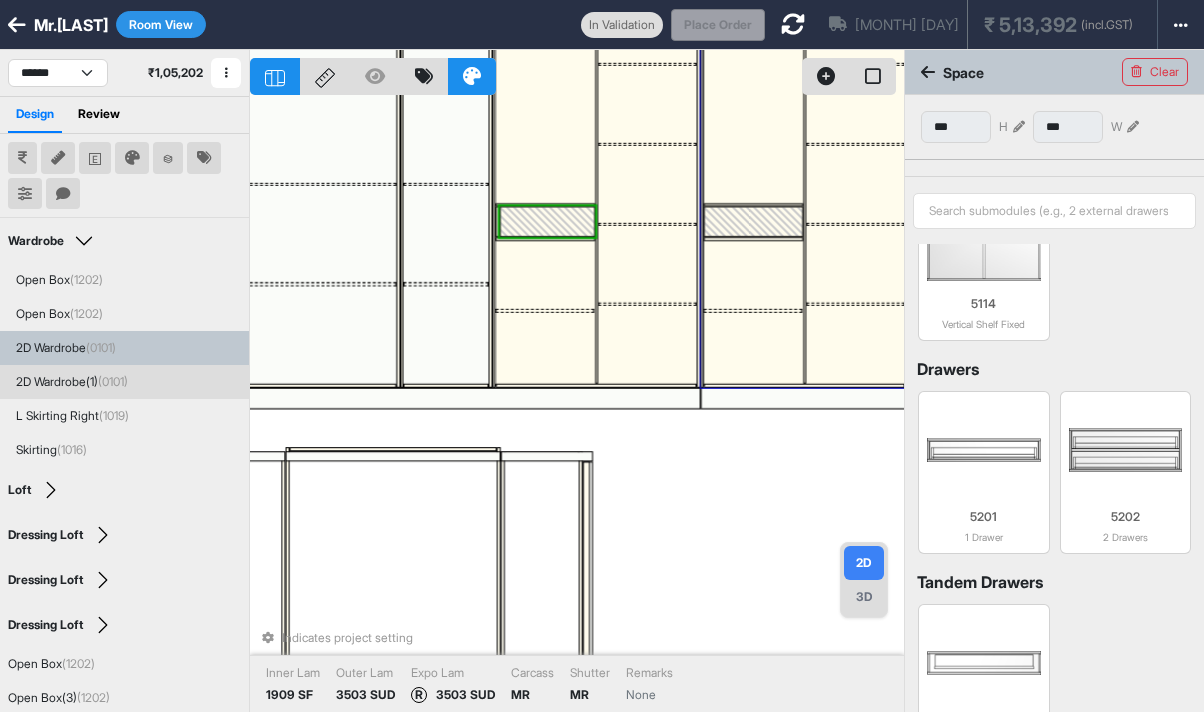 click at bounding box center (753, 205) 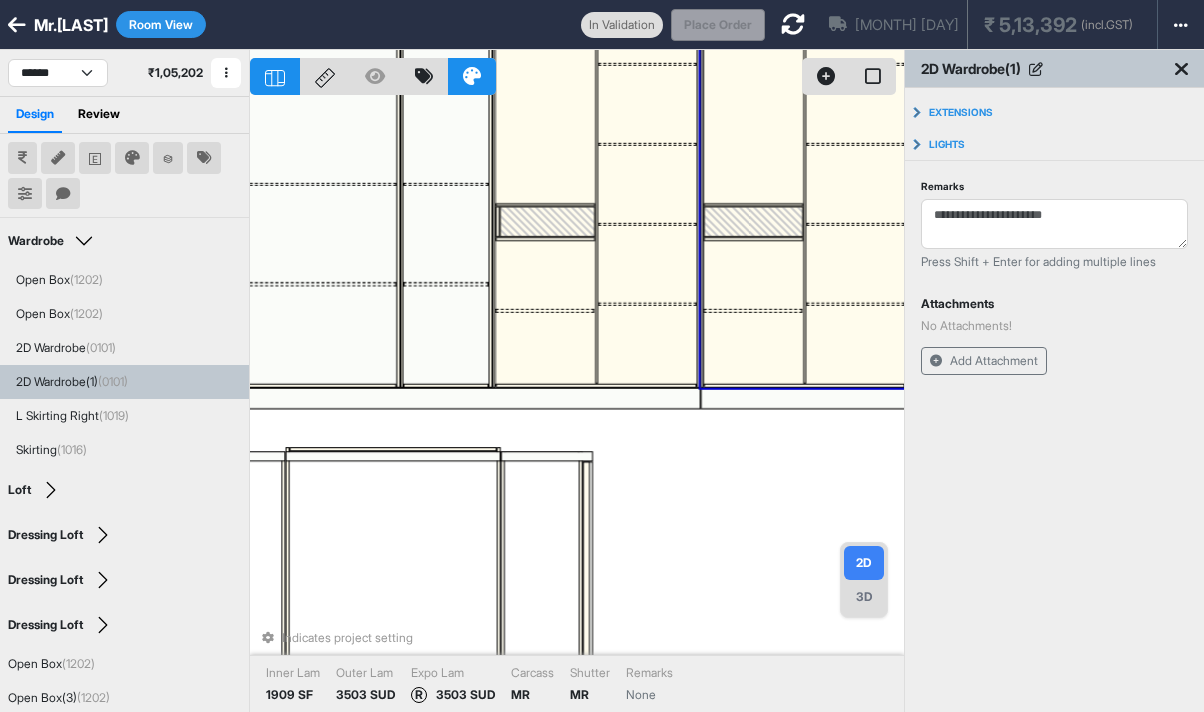 click at bounding box center (753, 205) 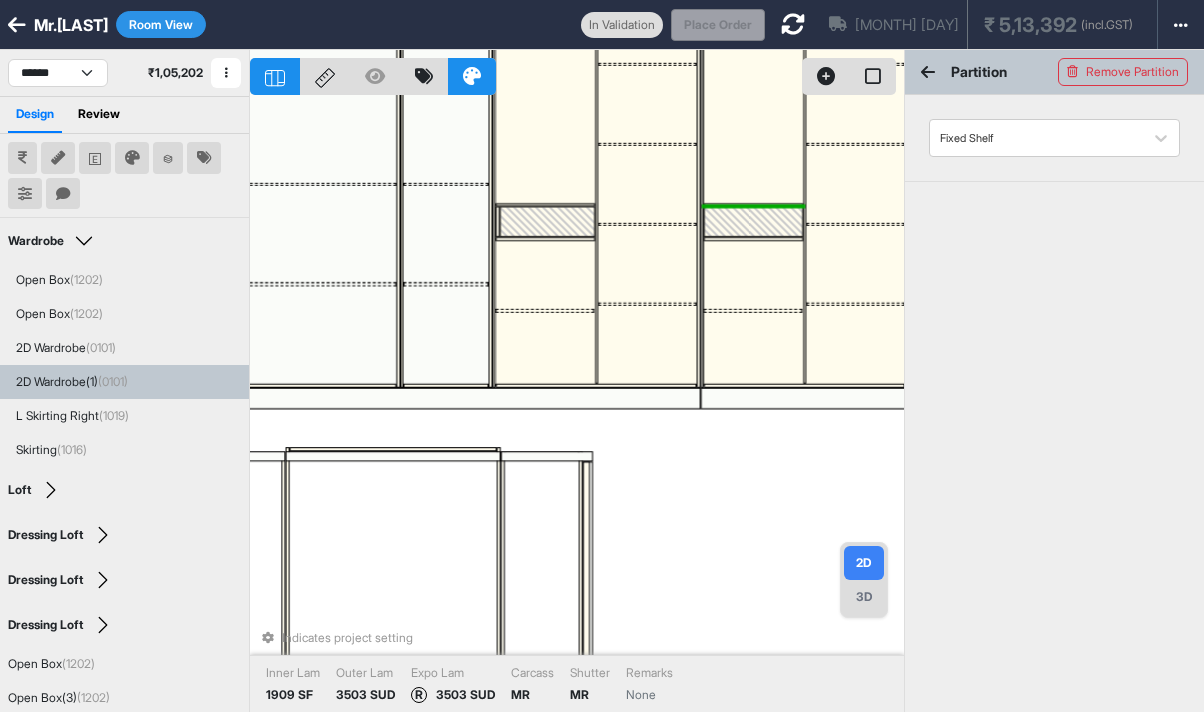 click at bounding box center [753, 93] 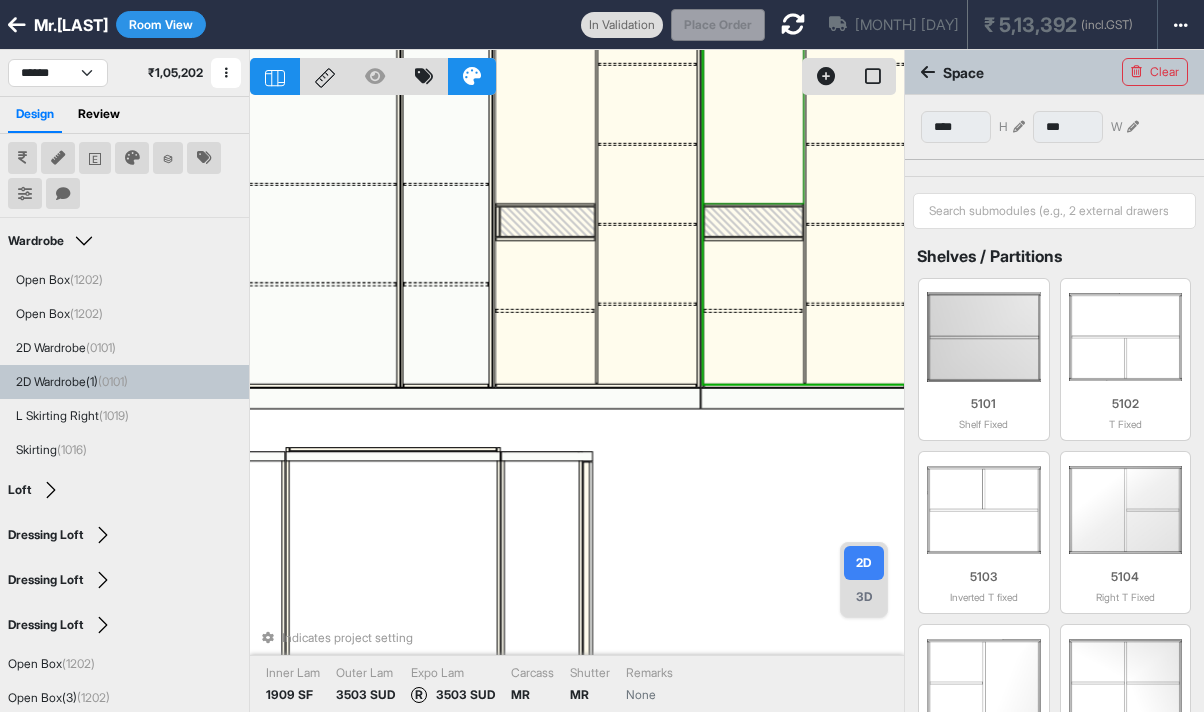 click at bounding box center [753, 93] 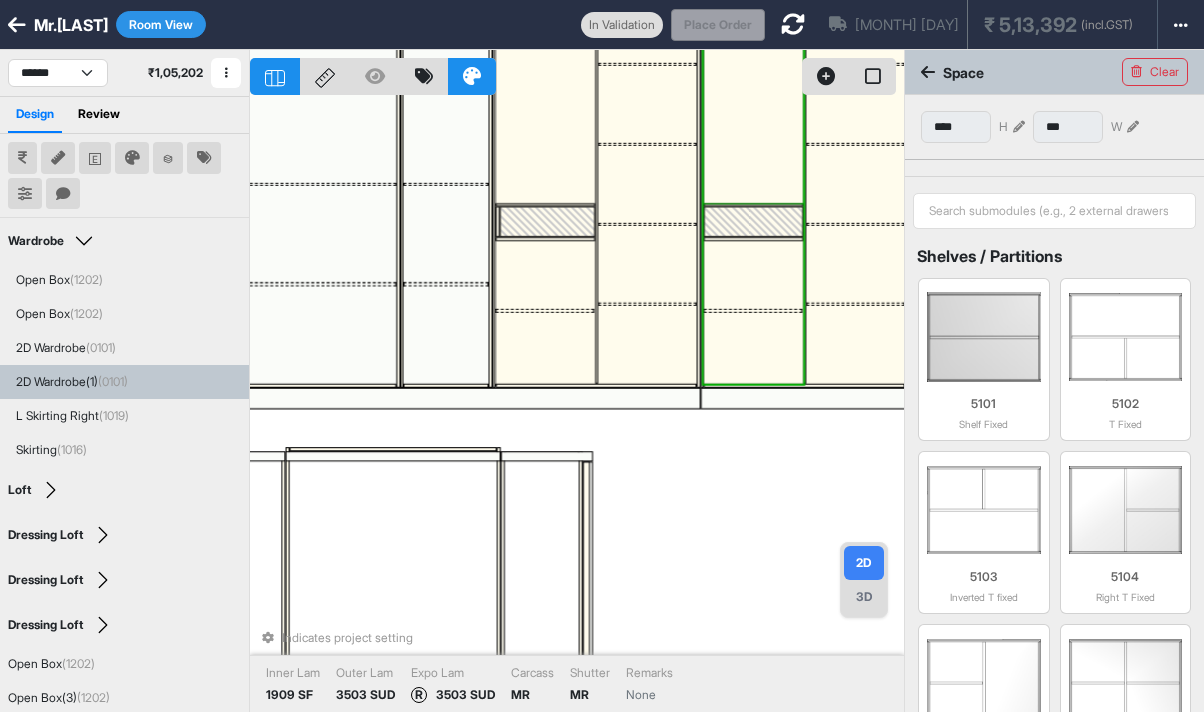 type on "***" 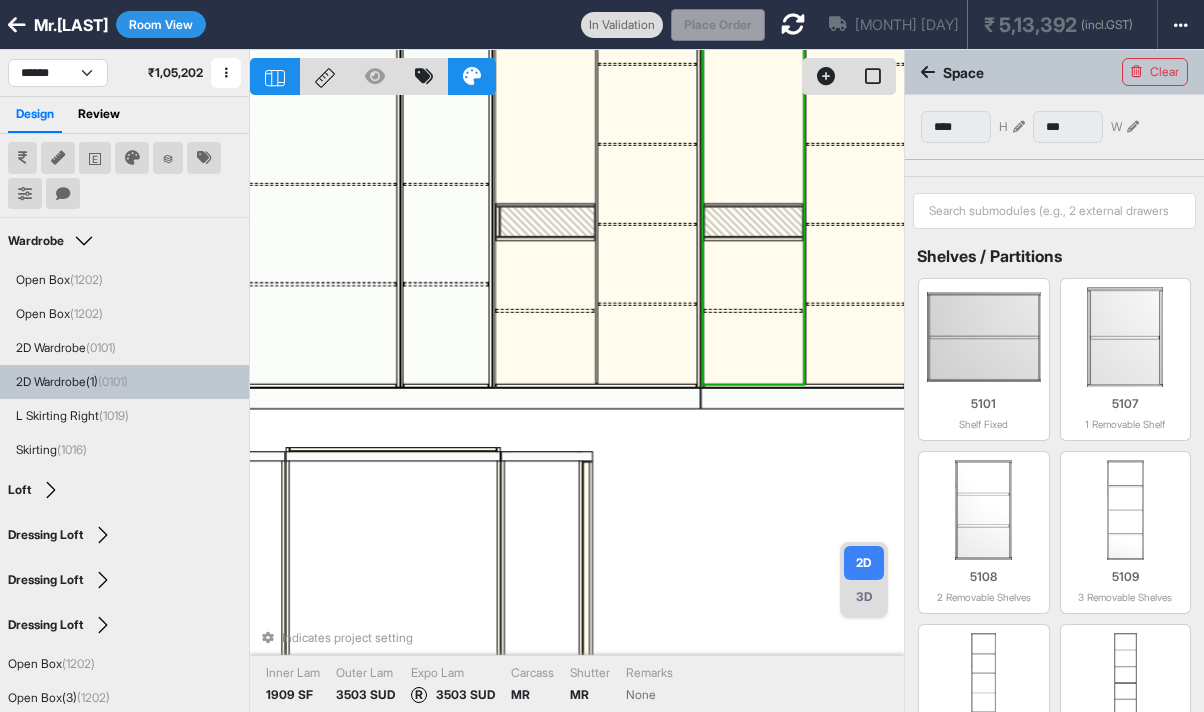 click at bounding box center (753, 205) 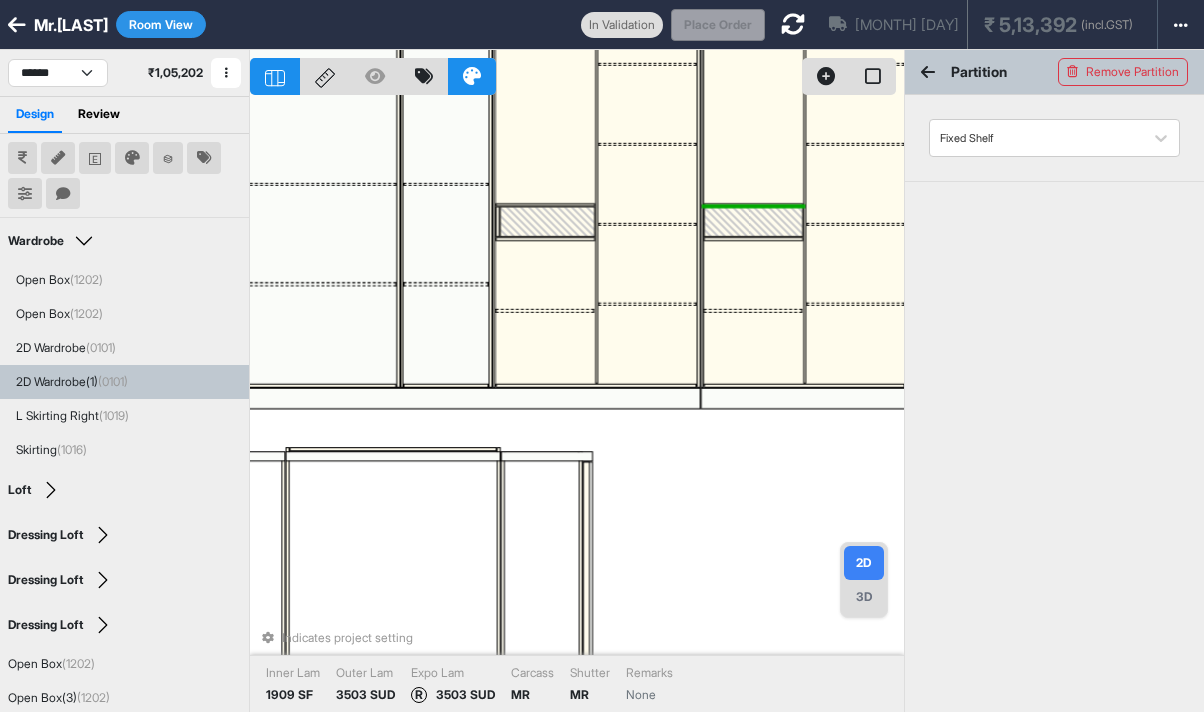click at bounding box center [753, 205] 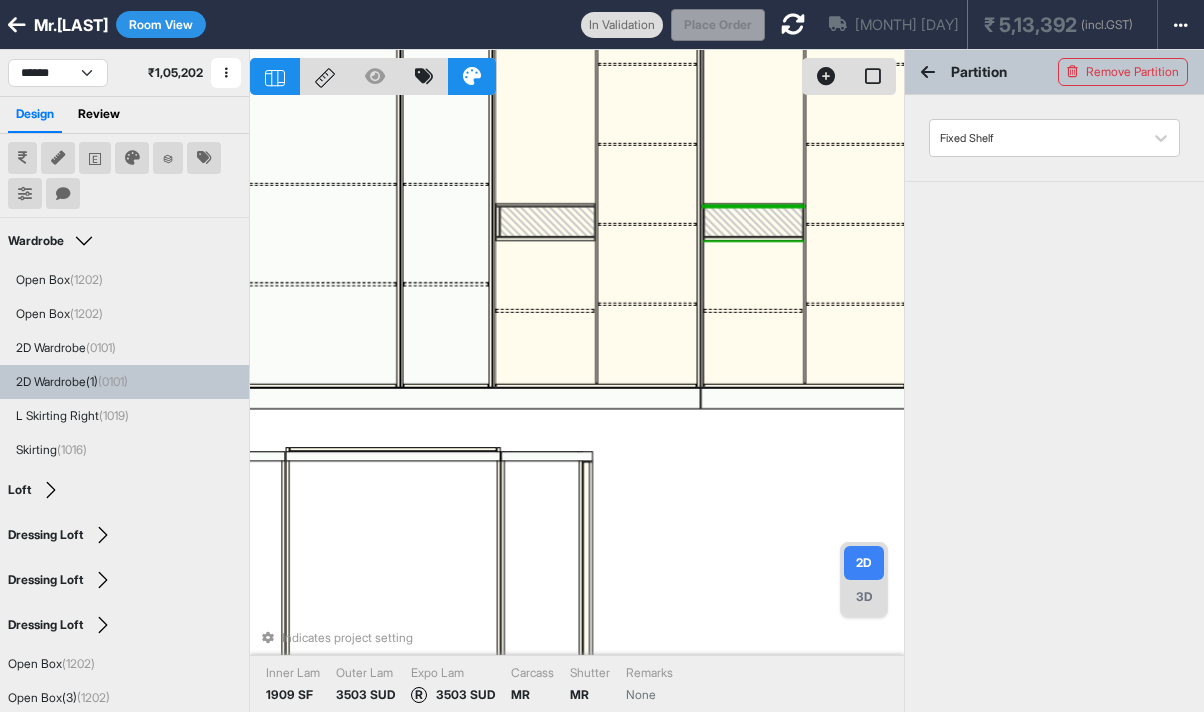 click at bounding box center (753, 239) 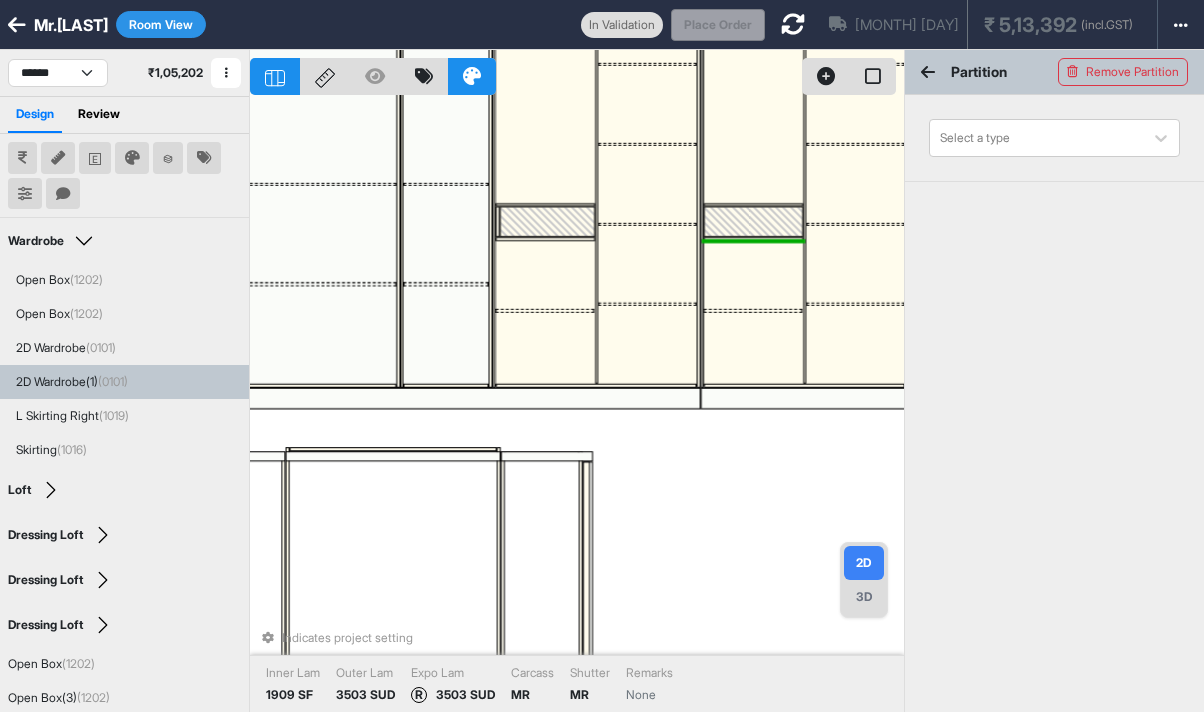 drag, startPoint x: 732, startPoint y: 215, endPoint x: 743, endPoint y: 242, distance: 29.15476 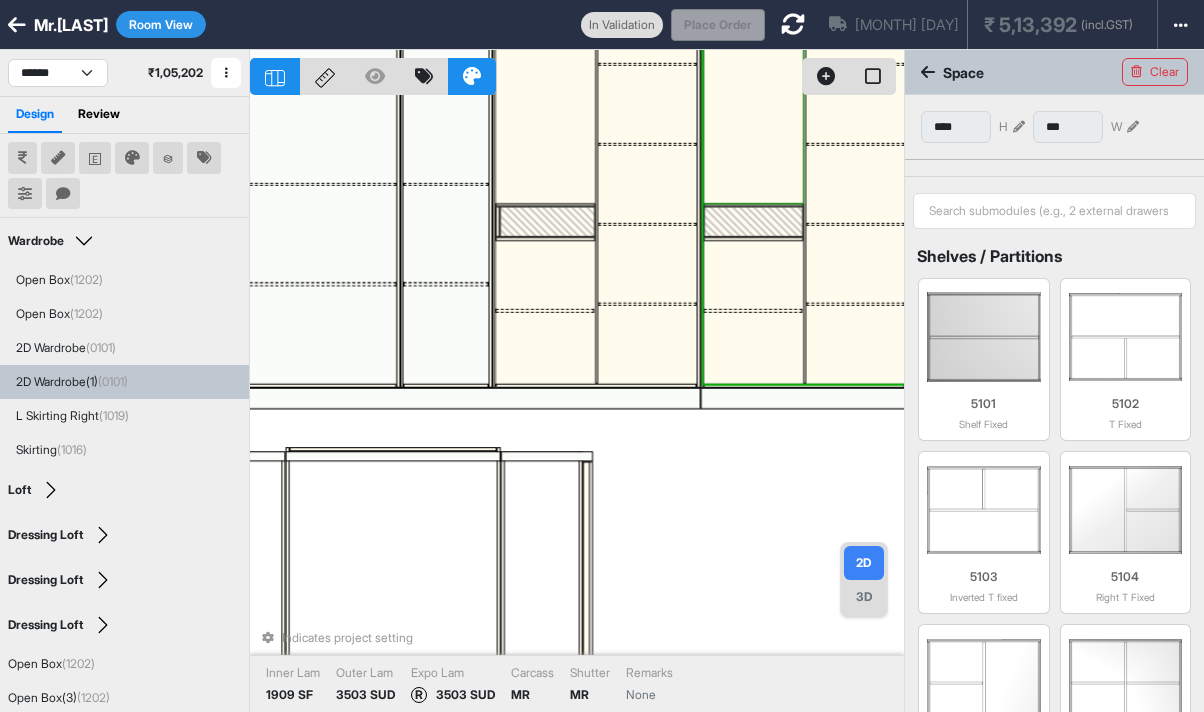 click at bounding box center [753, 93] 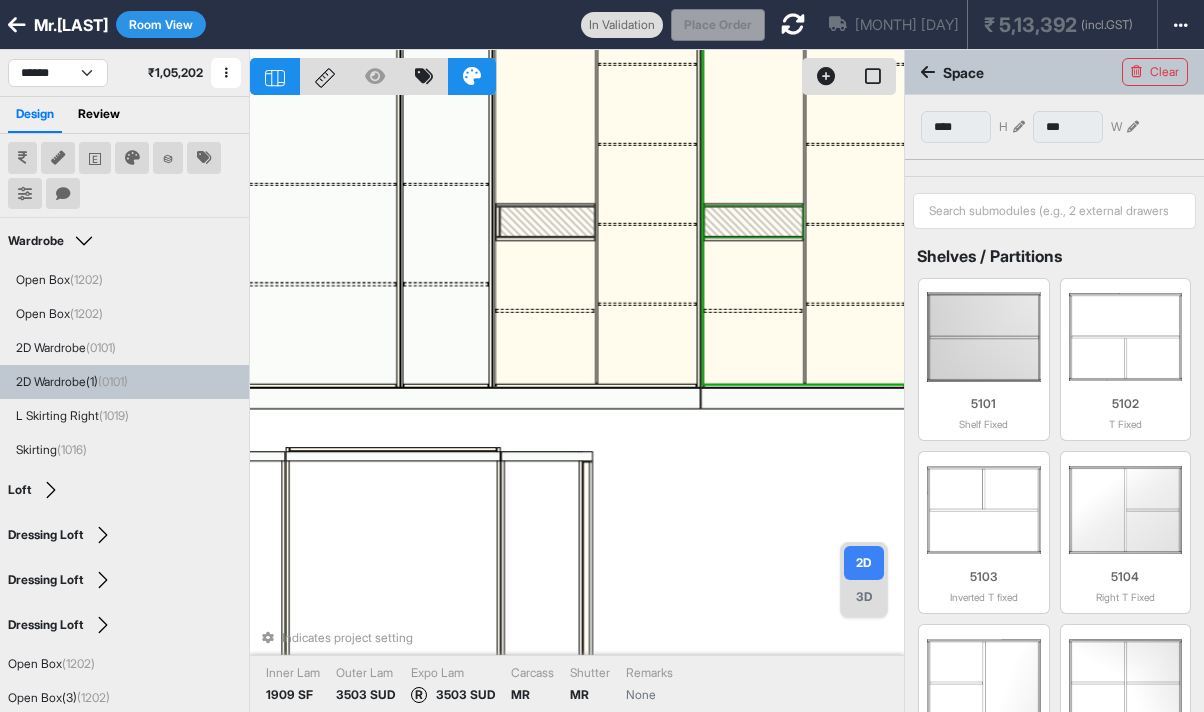 click at bounding box center [753, 221] 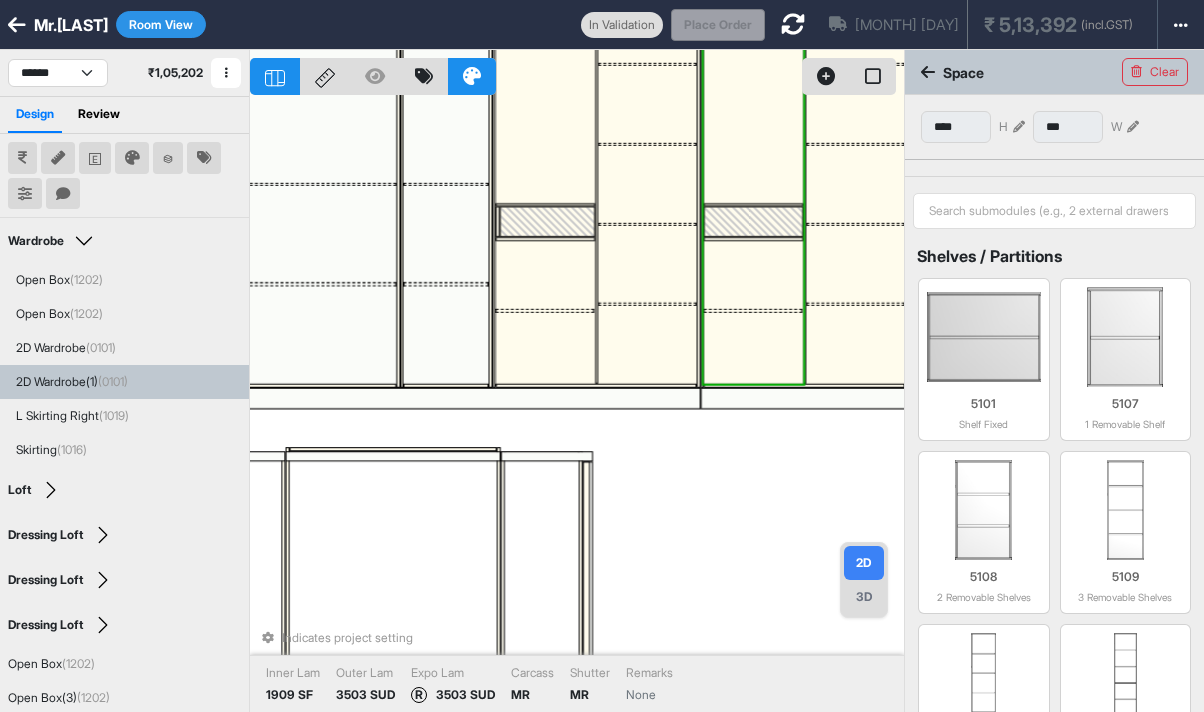 click at bounding box center [753, 221] 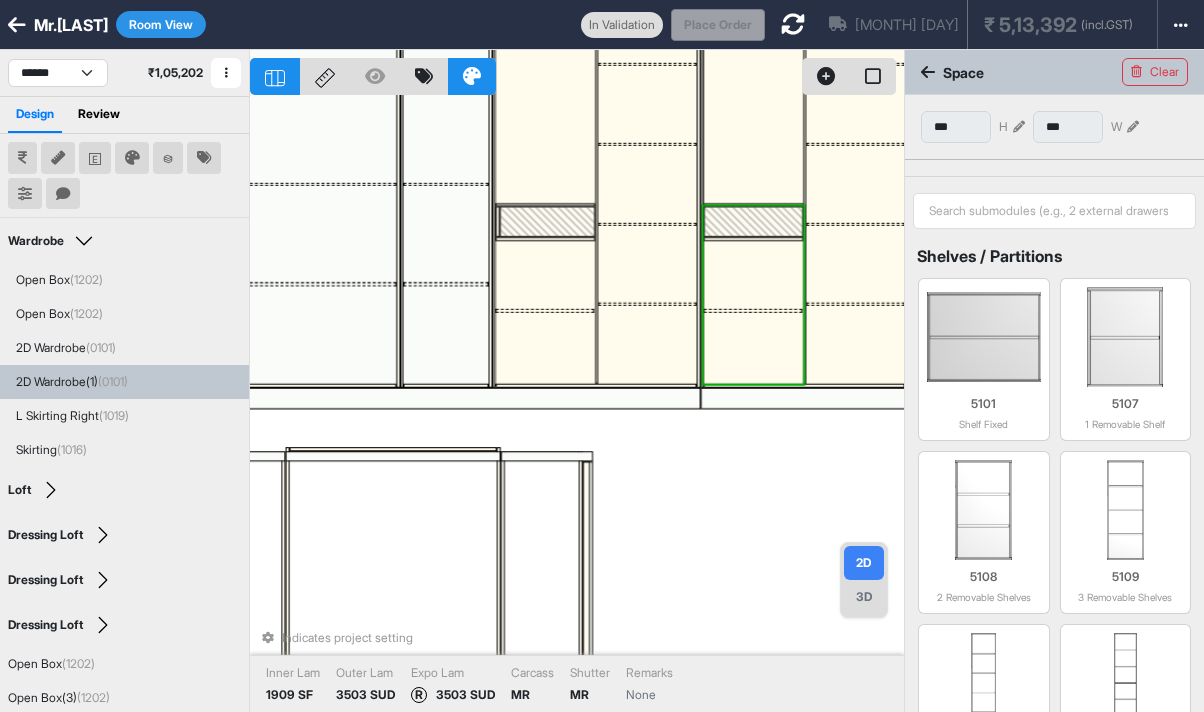click at bounding box center (753, 221) 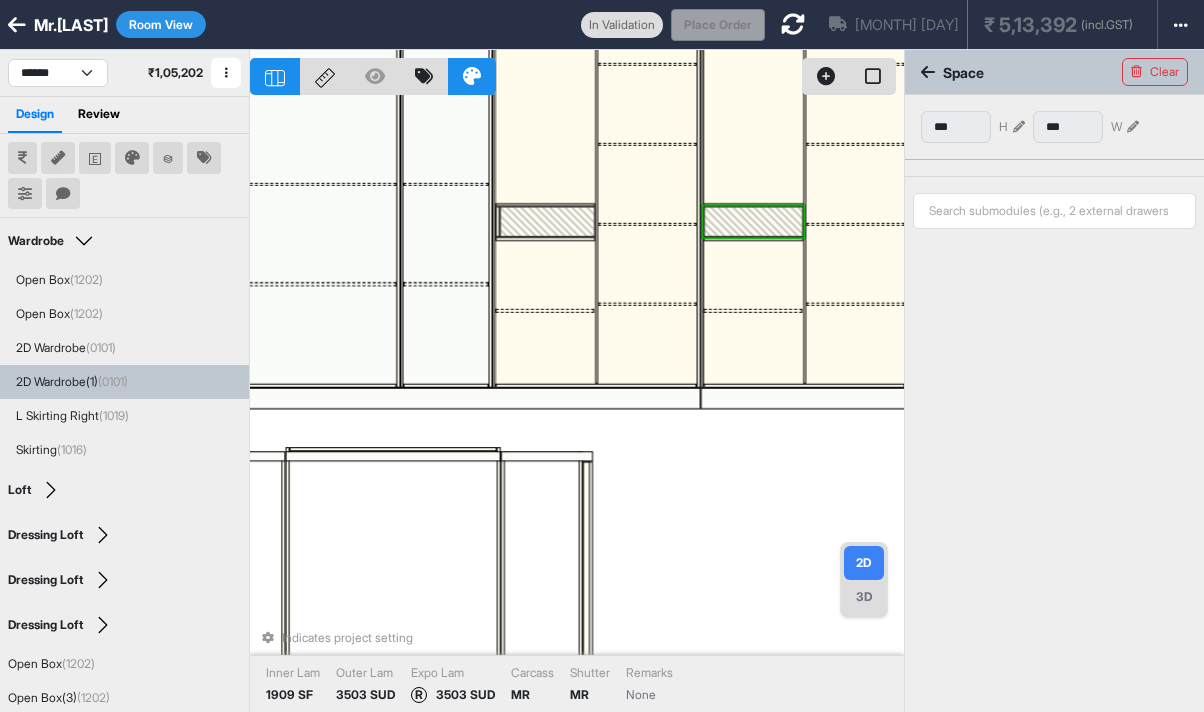 type on "***" 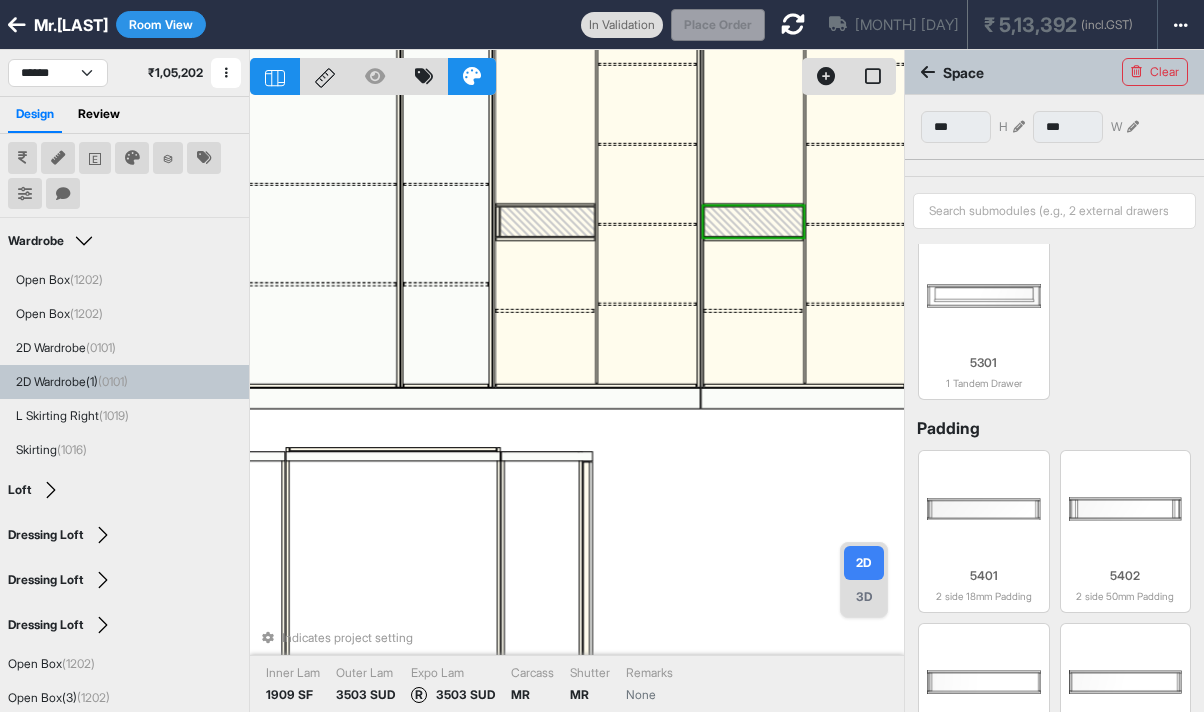 scroll, scrollTop: 648, scrollLeft: 0, axis: vertical 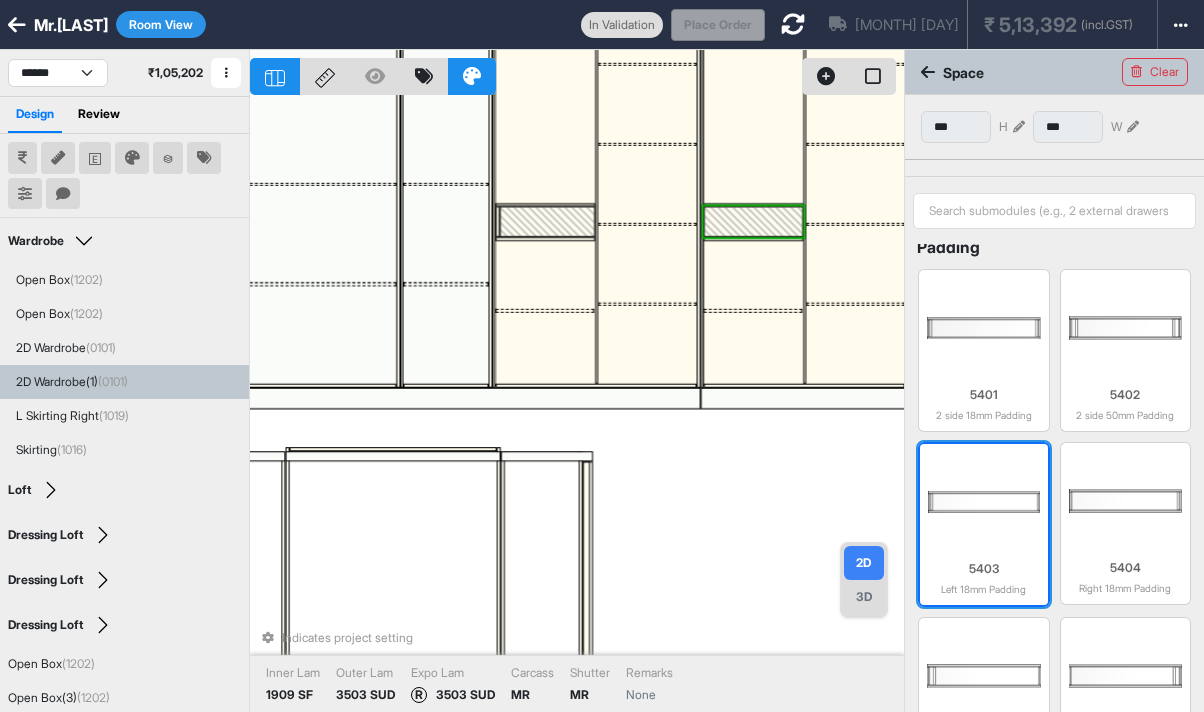 click at bounding box center [984, 502] 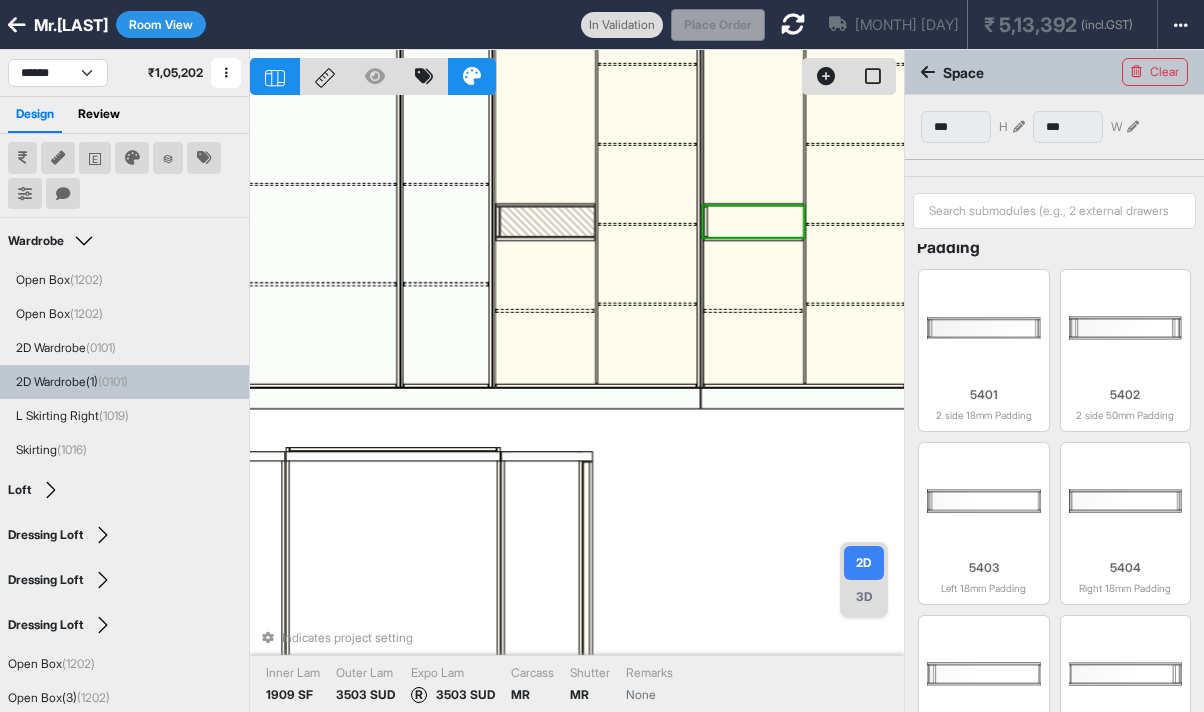 click at bounding box center [755, 221] 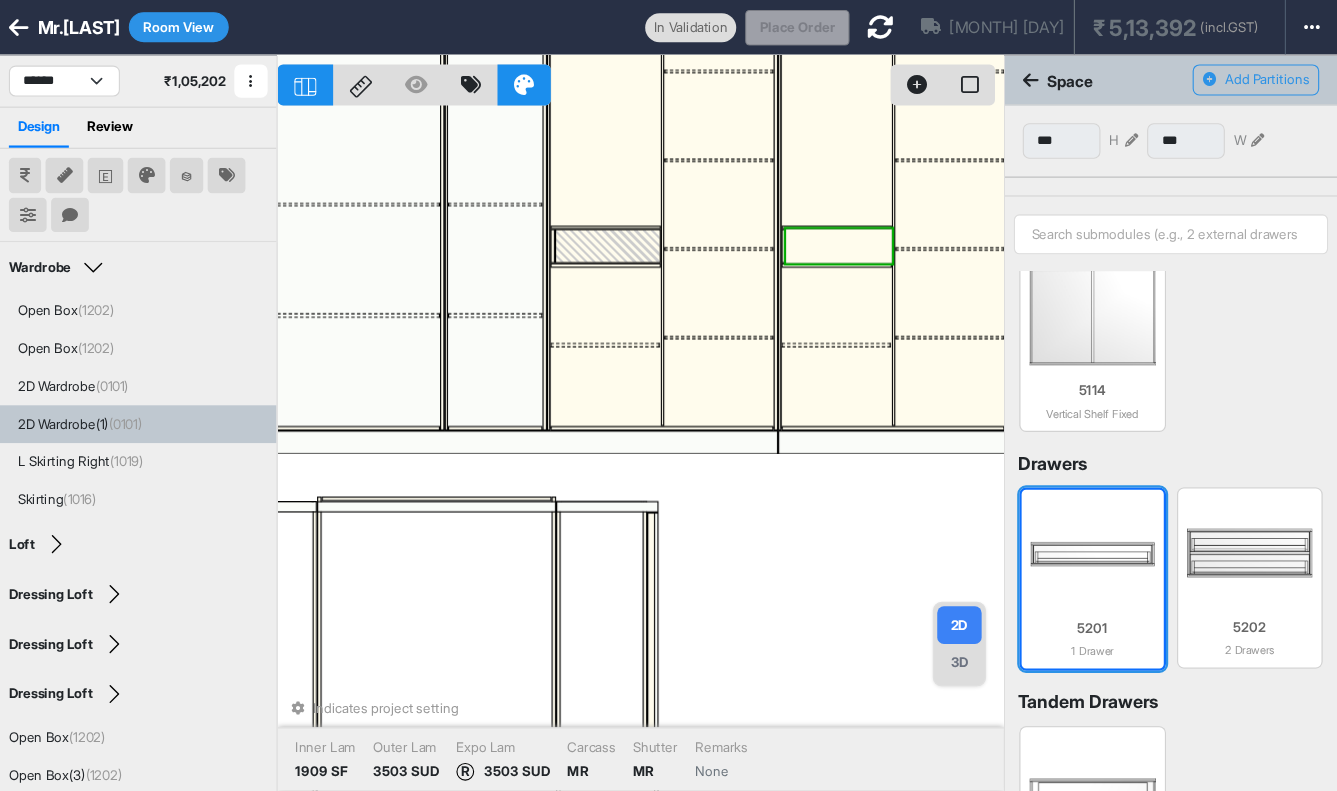 scroll, scrollTop: 100, scrollLeft: 0, axis: vertical 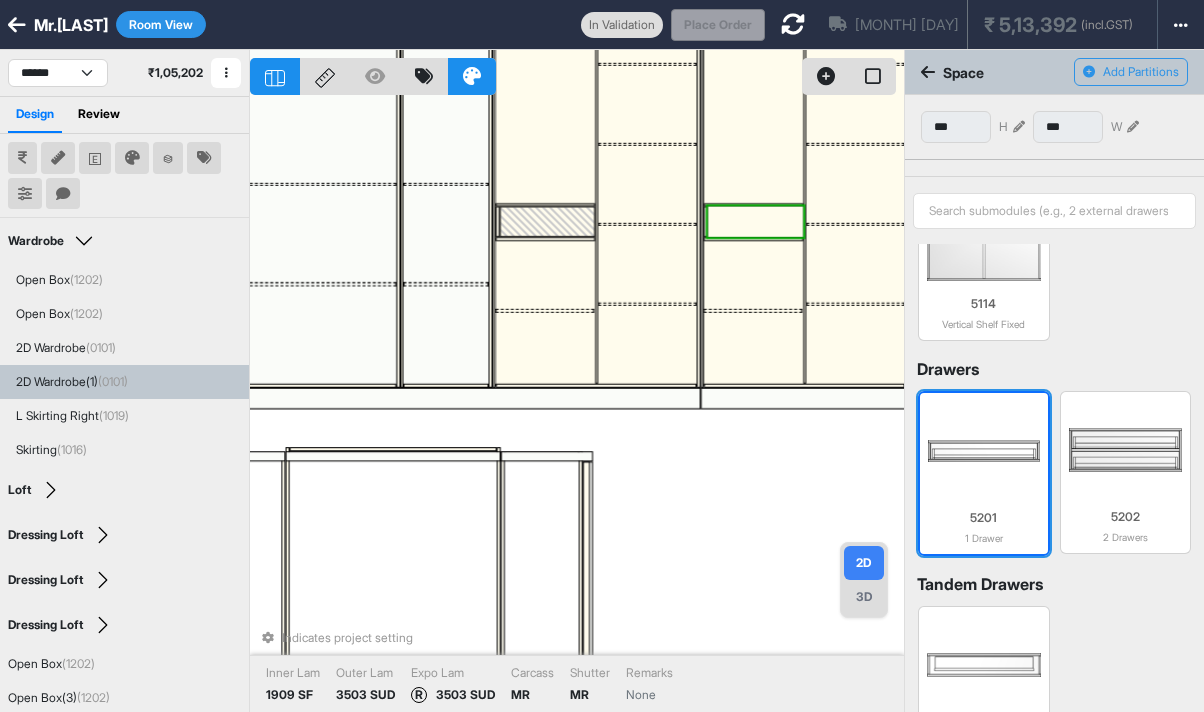 click at bounding box center (984, 451) 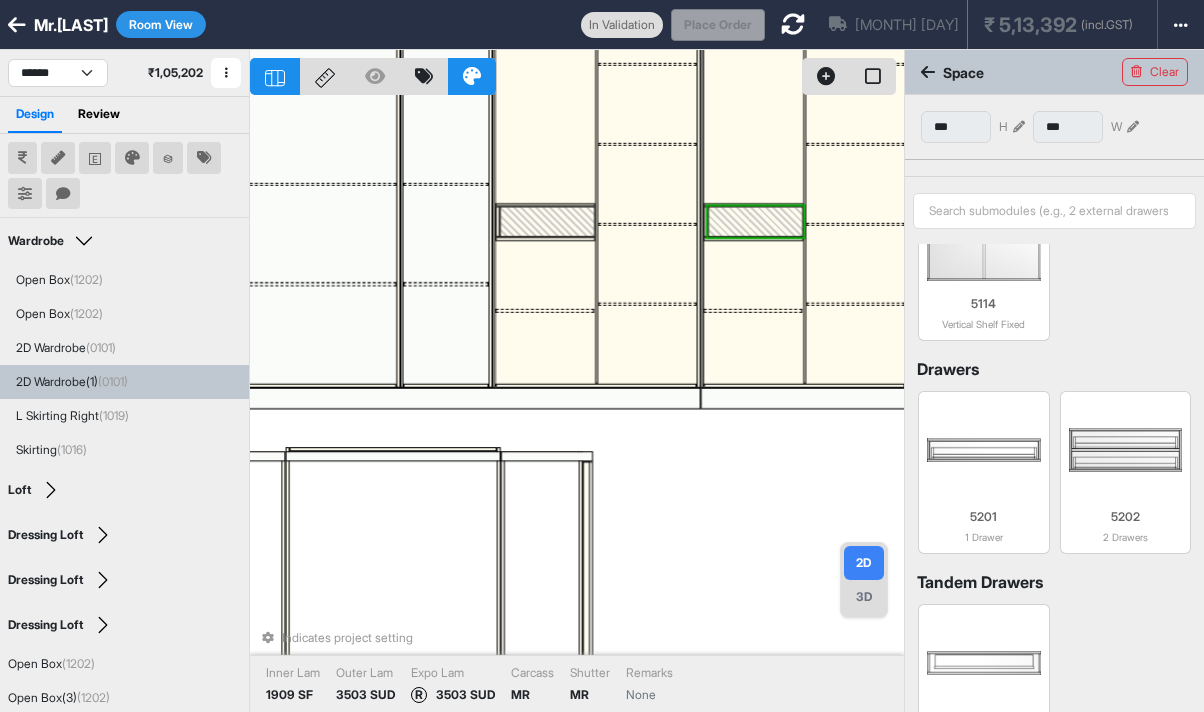 click on "Indicates project setting Inner Lam 1909 SF Outer Lam 3503 SUD Expo Lam R 3503 SUD Carcass MR Shutter MR Remarks None" at bounding box center [577, 406] 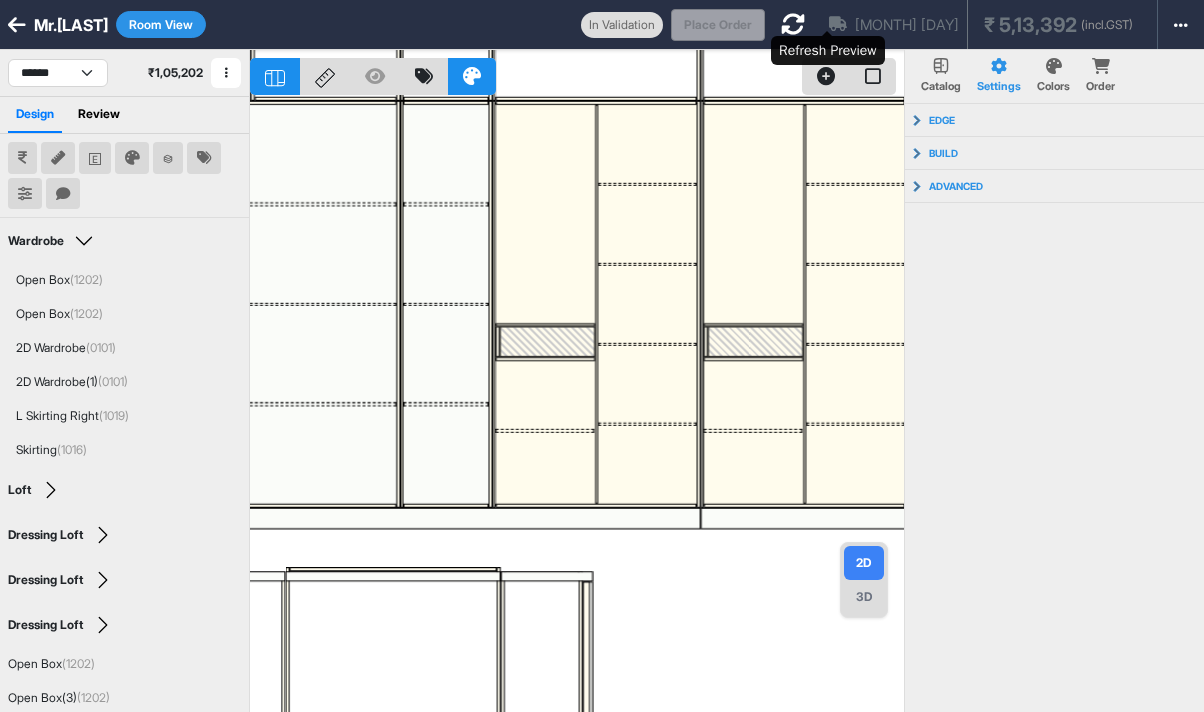 click at bounding box center [793, 24] 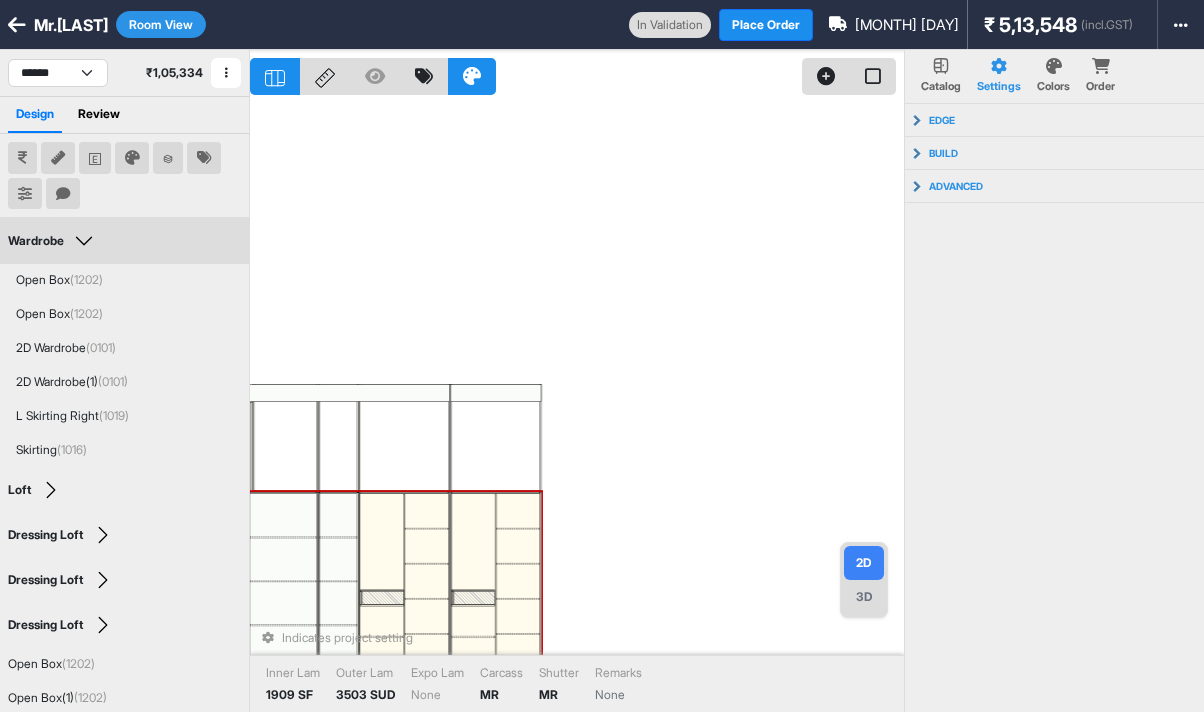 drag, startPoint x: 640, startPoint y: 314, endPoint x: 778, endPoint y: 250, distance: 152.11838 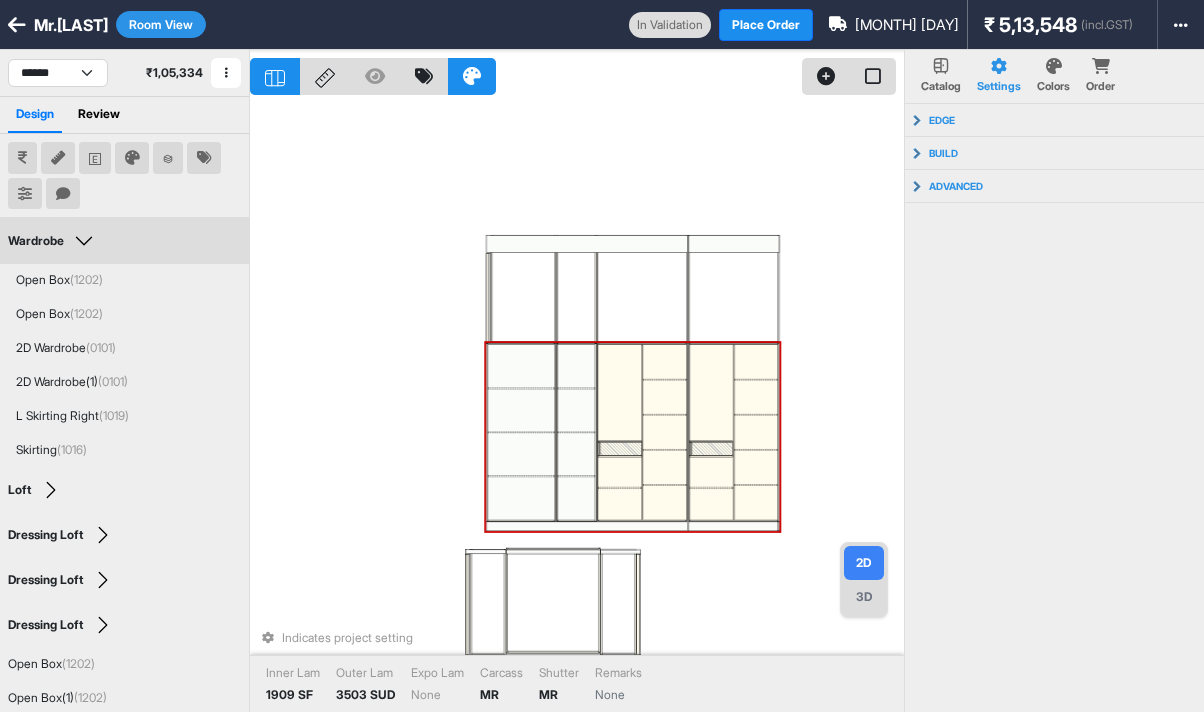 drag, startPoint x: 724, startPoint y: 237, endPoint x: 785, endPoint y: 187, distance: 78.873314 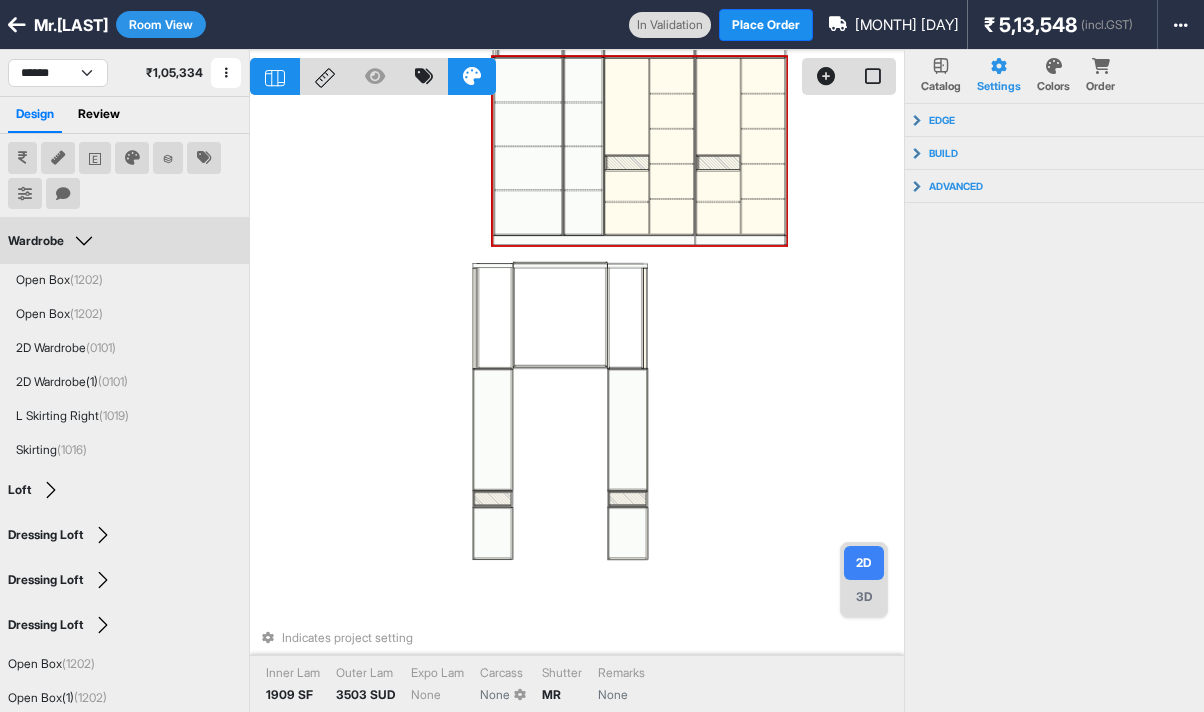 drag, startPoint x: 730, startPoint y: 470, endPoint x: 726, endPoint y: 378, distance: 92.086914 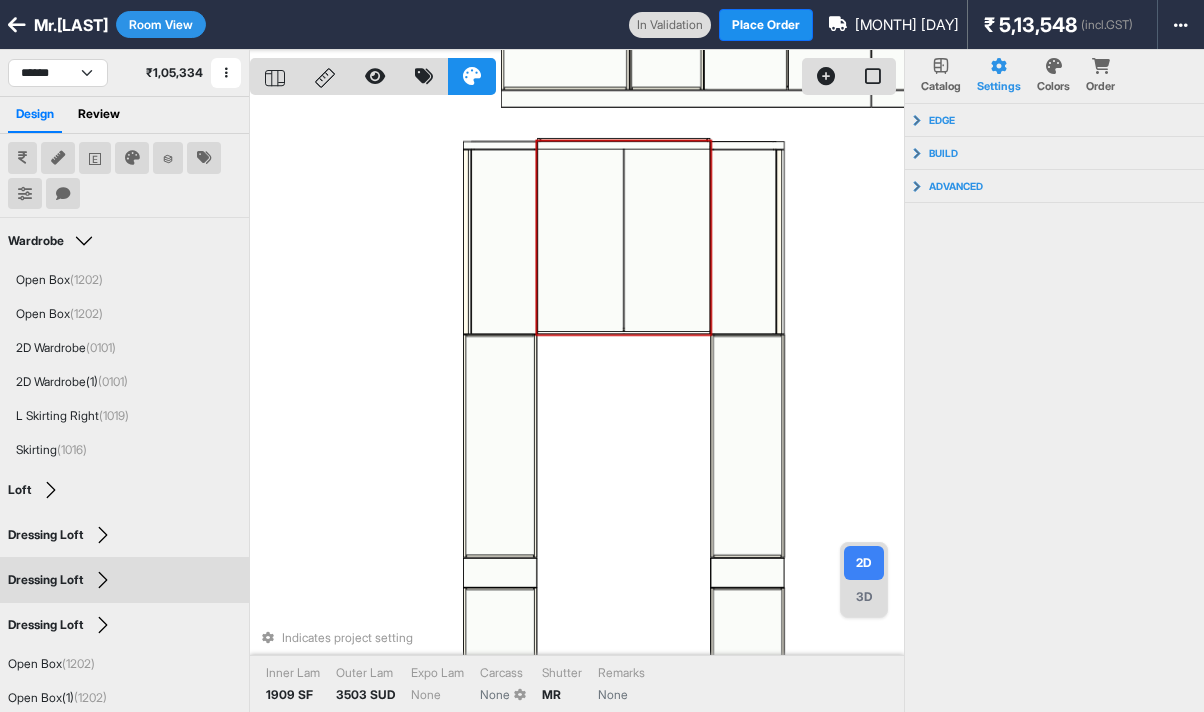 click at bounding box center [580, 240] 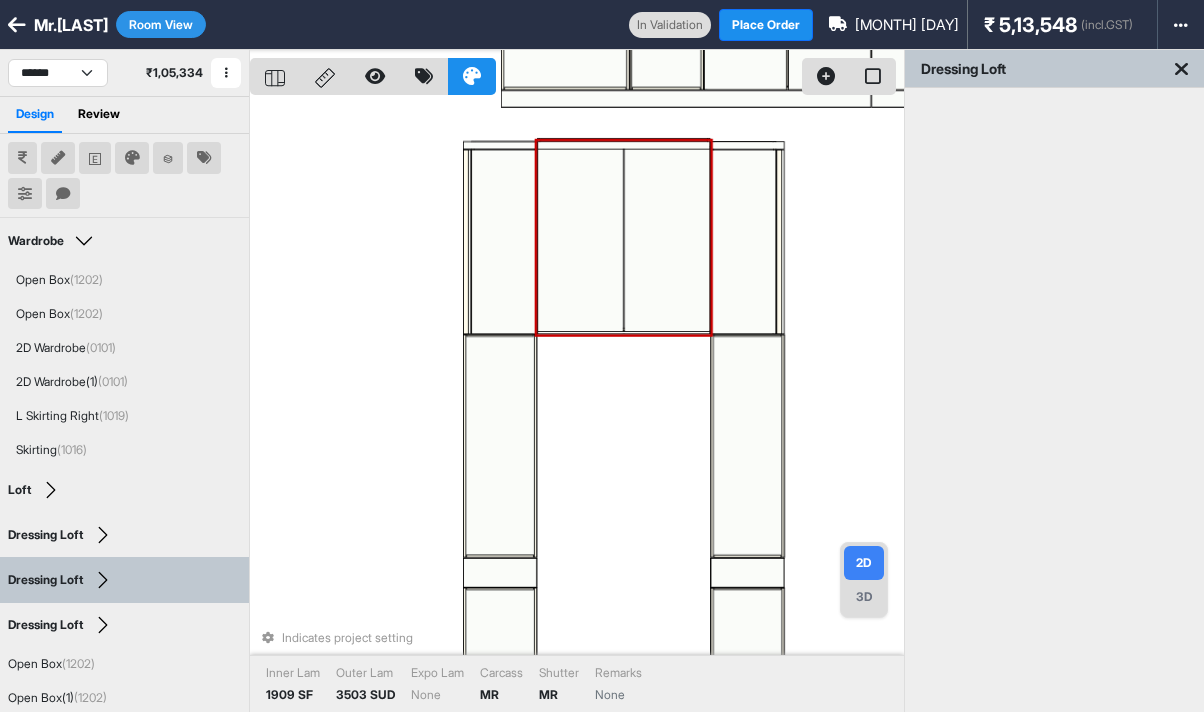 click at bounding box center (580, 240) 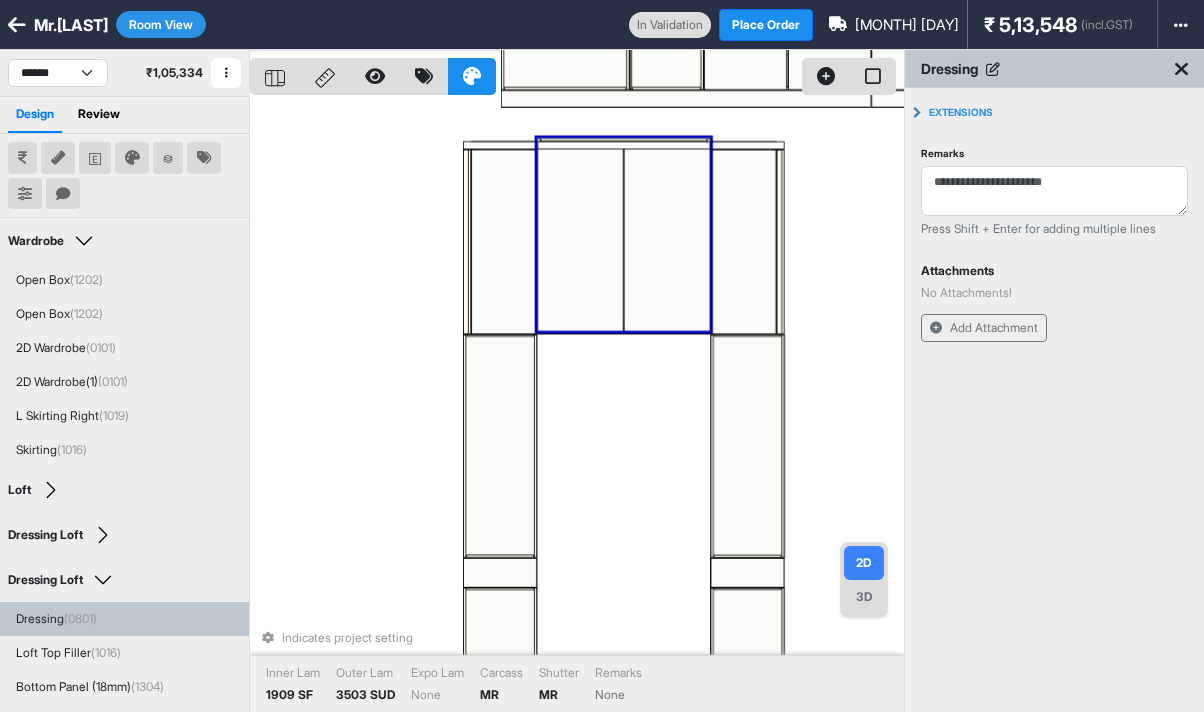 click at bounding box center [580, 240] 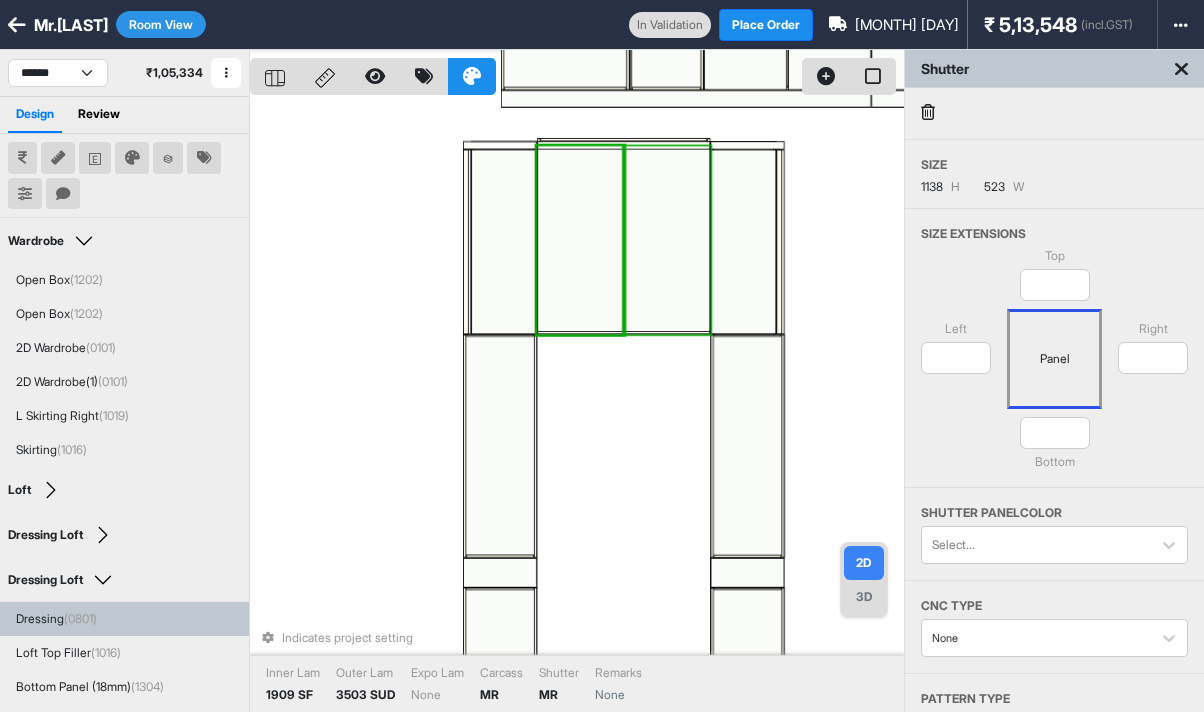 click at bounding box center (667, 240) 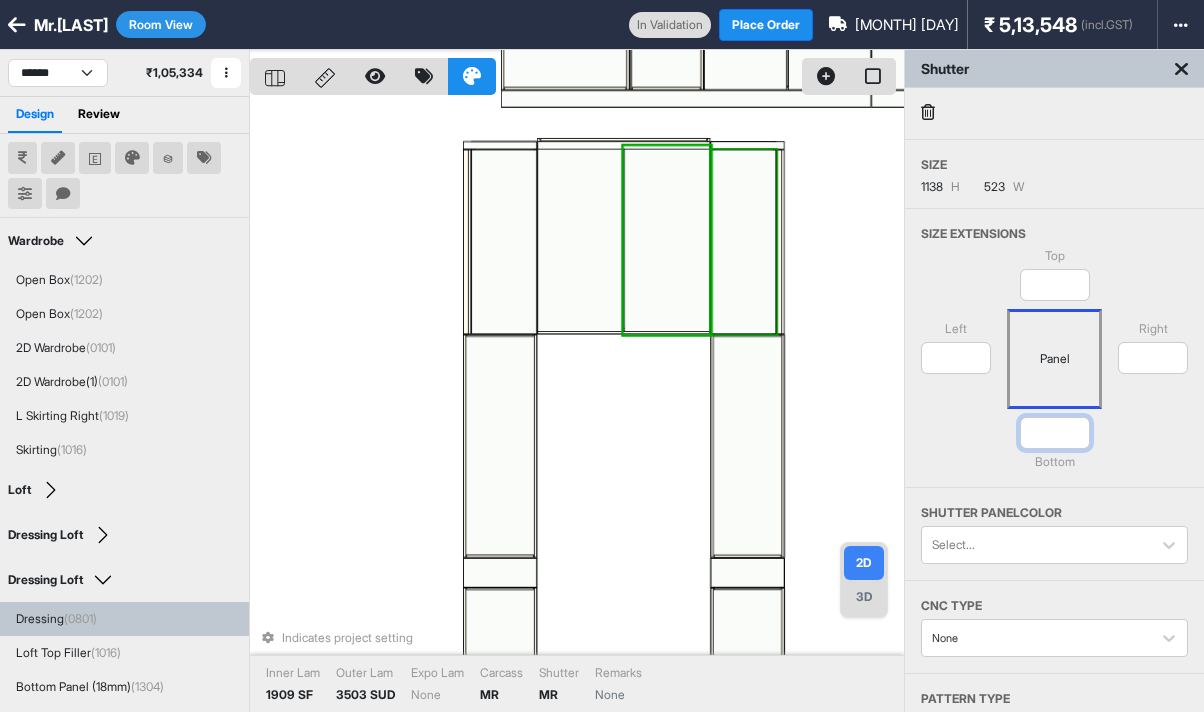 drag, startPoint x: 1073, startPoint y: 437, endPoint x: 948, endPoint y: 421, distance: 126.01984 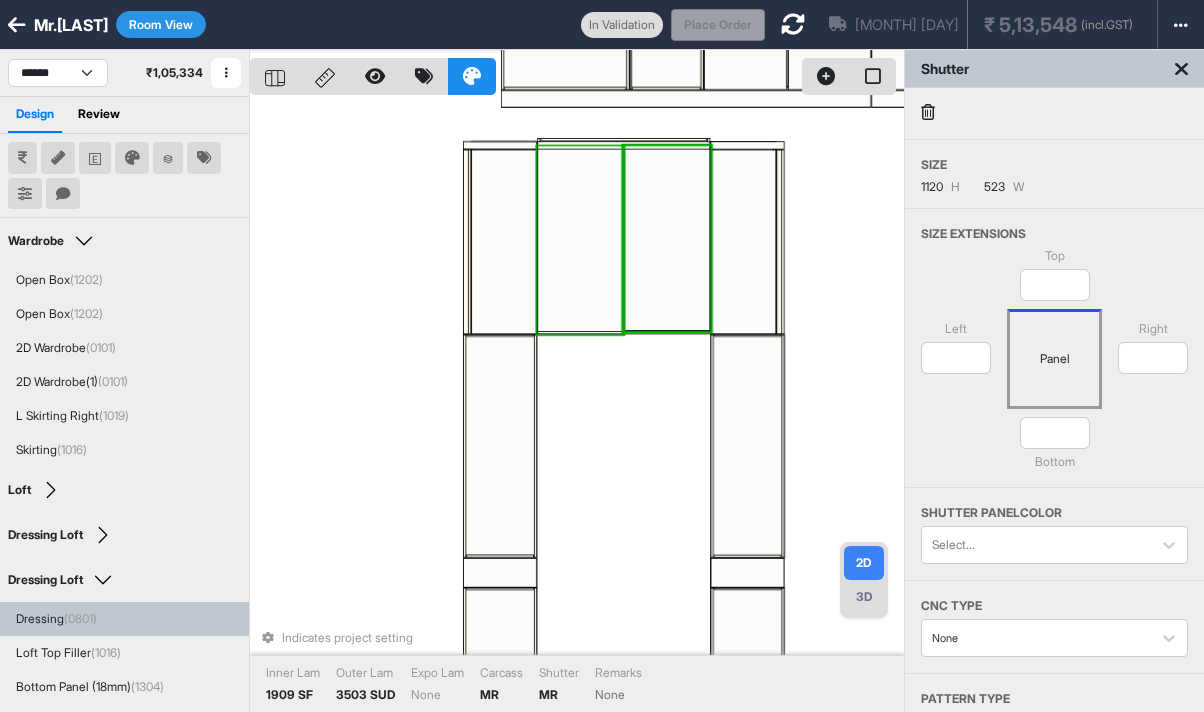 click at bounding box center (580, 240) 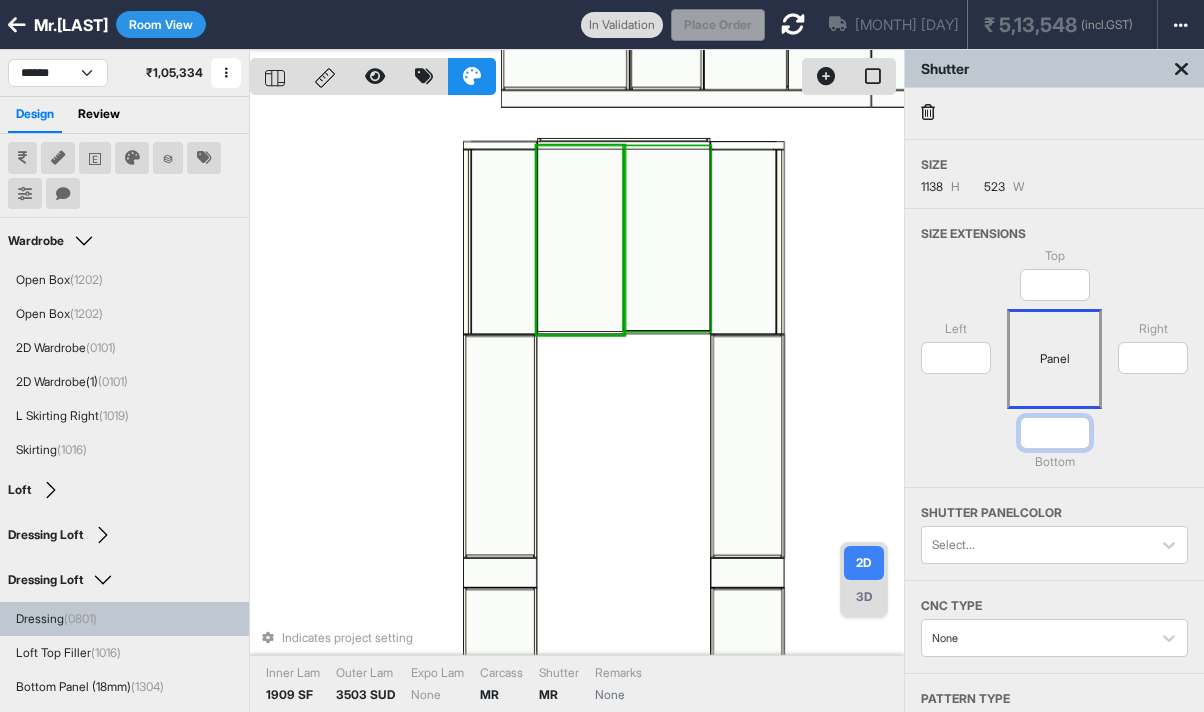 drag, startPoint x: 1066, startPoint y: 432, endPoint x: 972, endPoint y: 433, distance: 94.00532 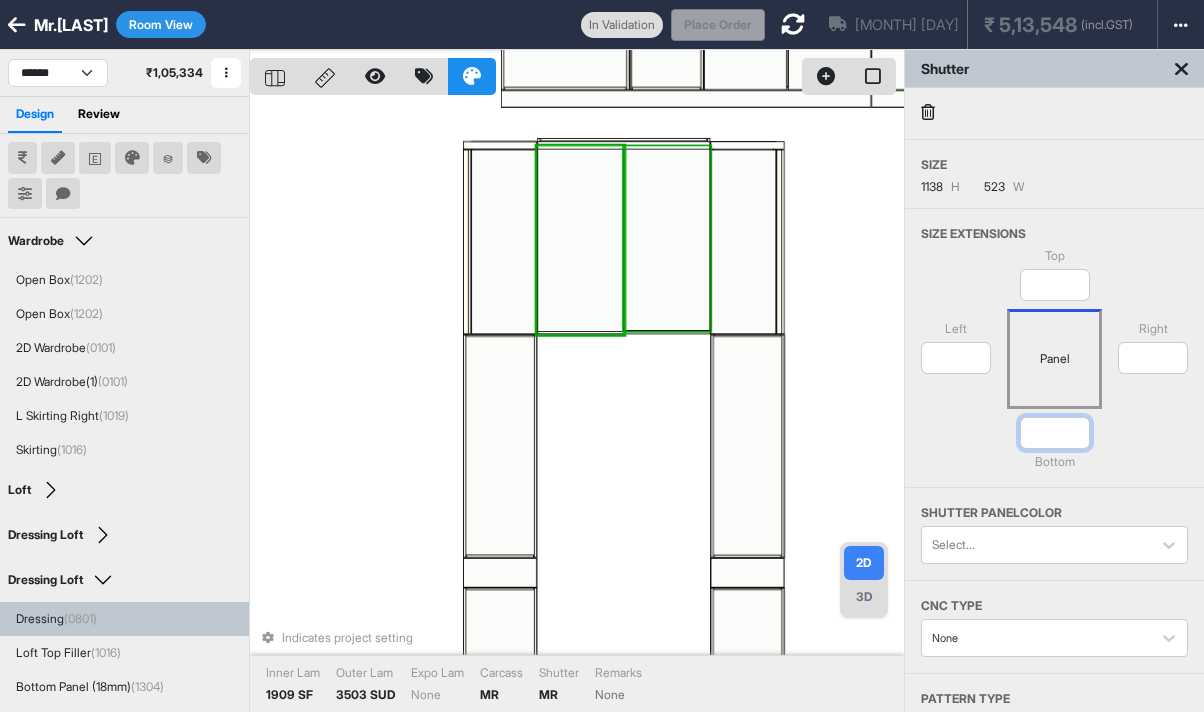 type on "*" 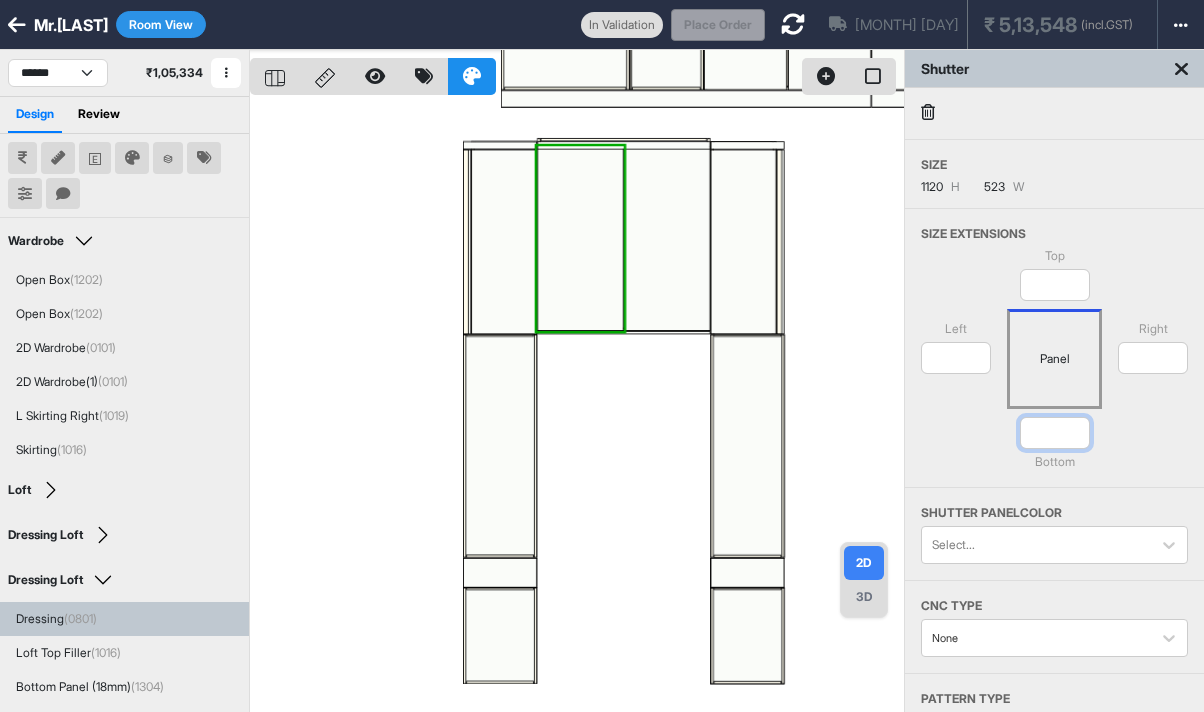 click on "*" at bounding box center [1055, 433] 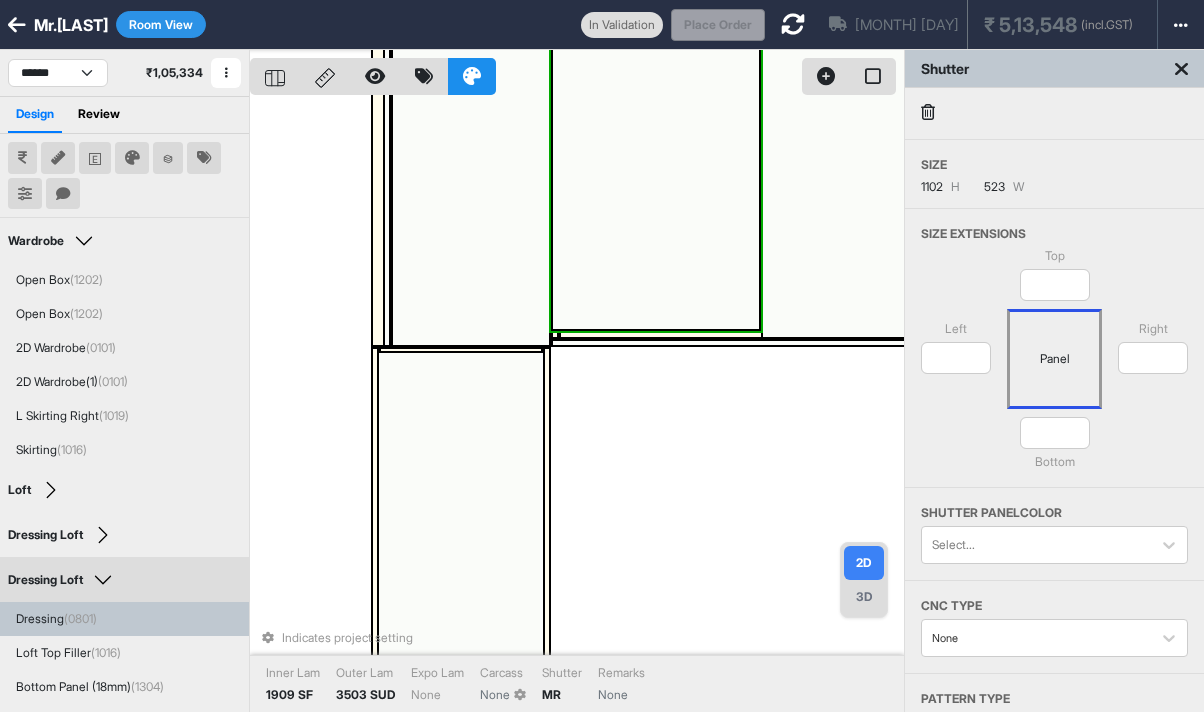 drag, startPoint x: 667, startPoint y: 410, endPoint x: 631, endPoint y: 418, distance: 36.878178 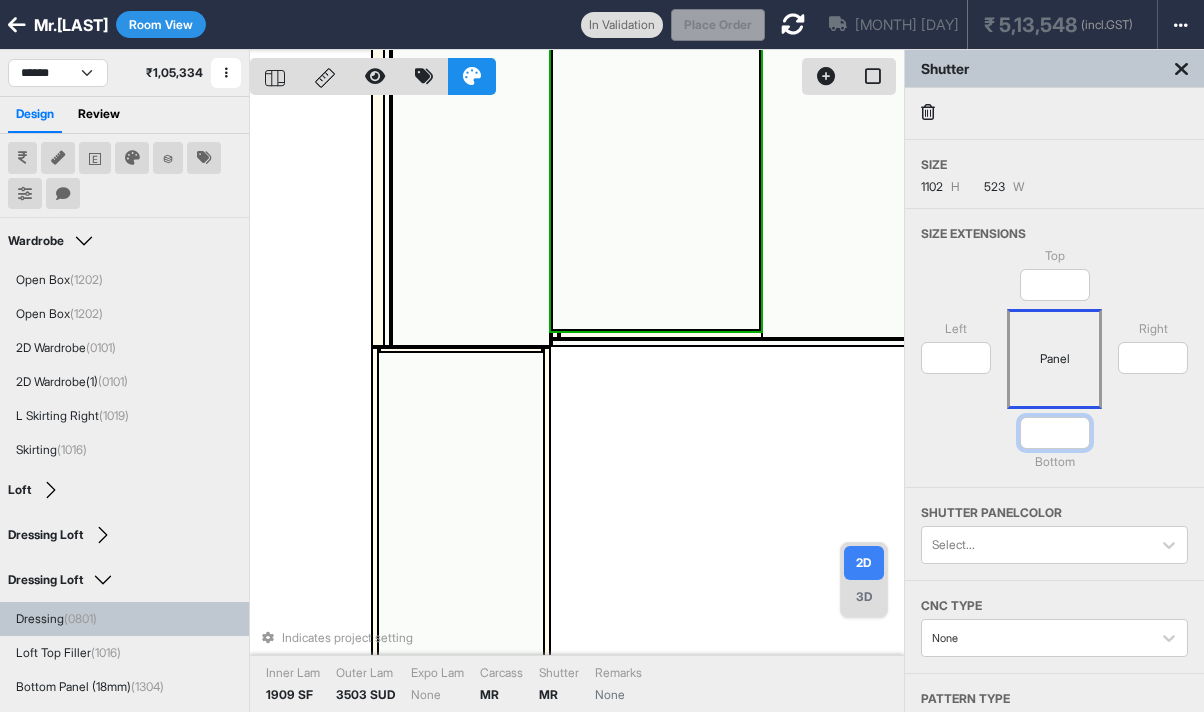 drag, startPoint x: 1077, startPoint y: 433, endPoint x: 967, endPoint y: 417, distance: 111.15755 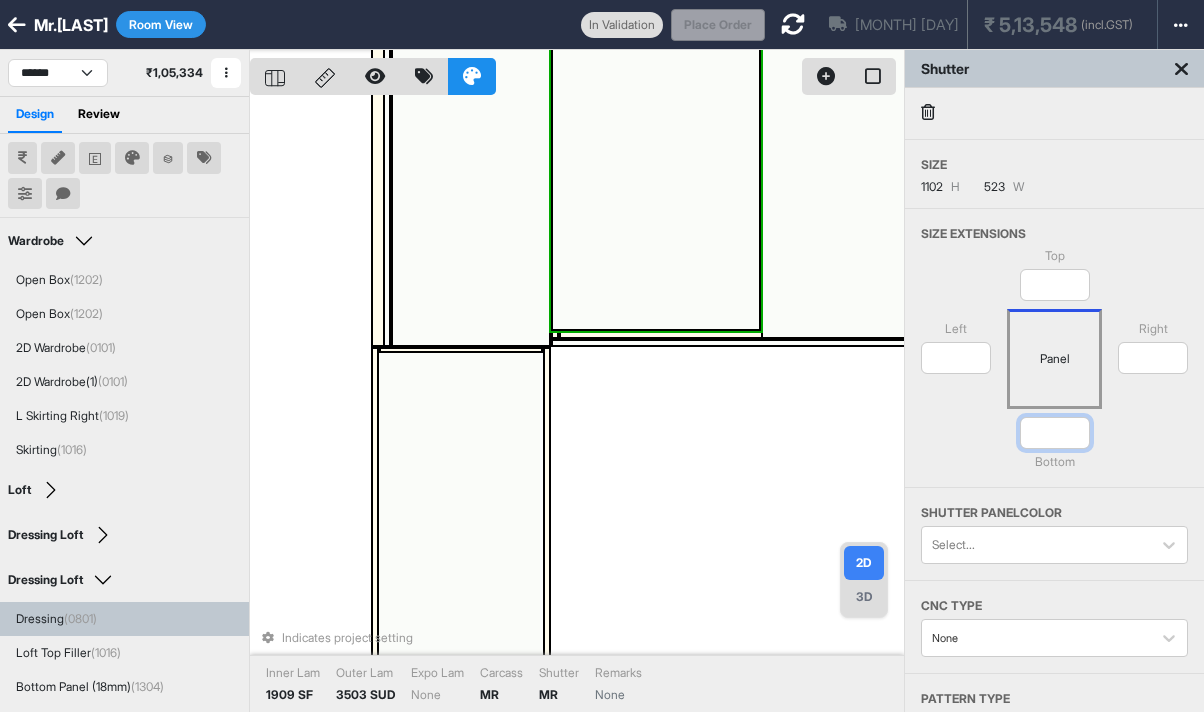 type on "*" 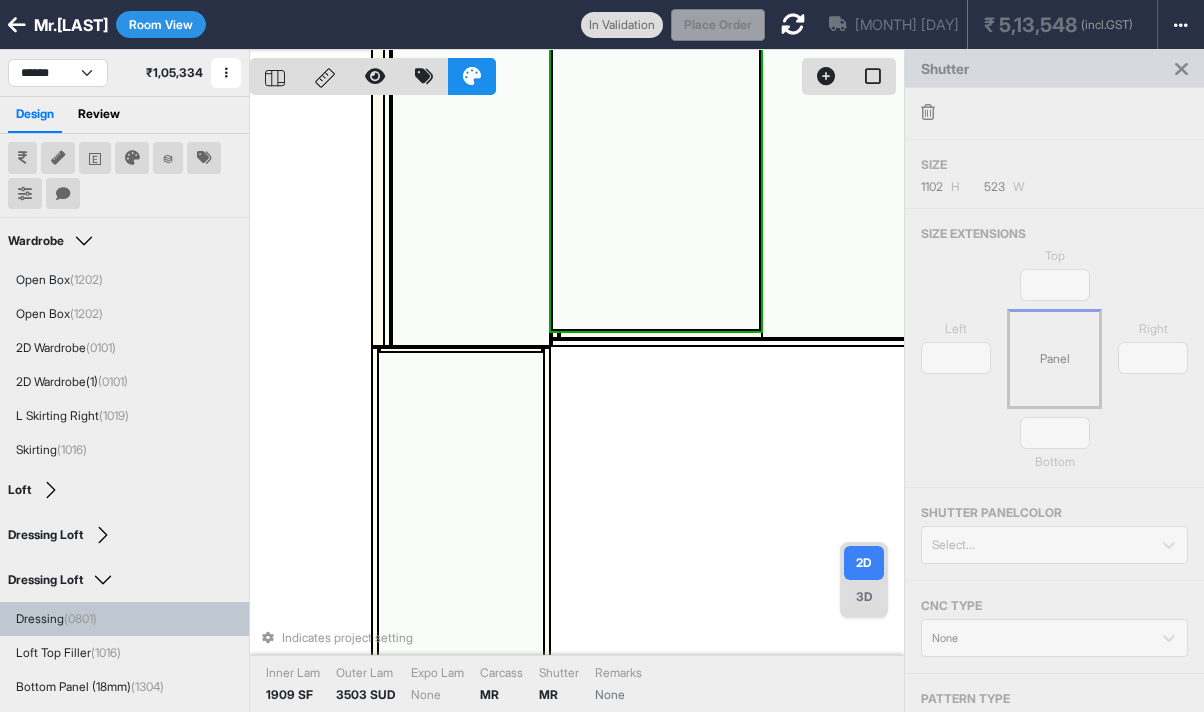 click at bounding box center (656, 111) 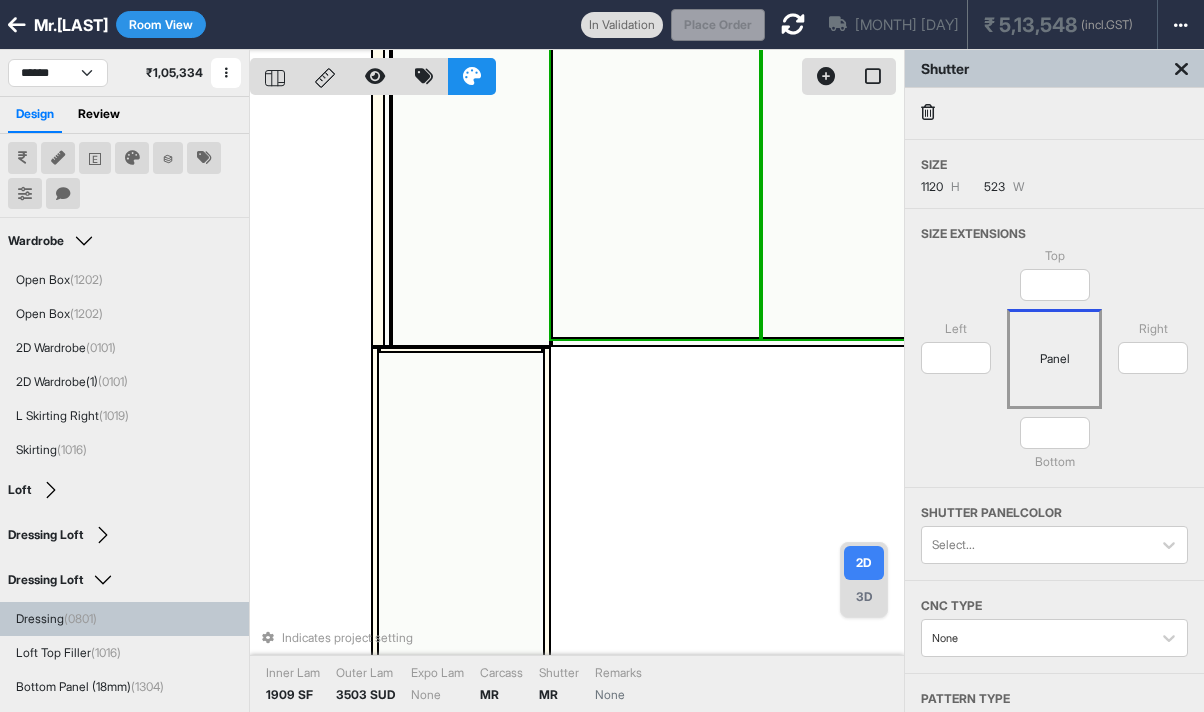 click at bounding box center (866, 115) 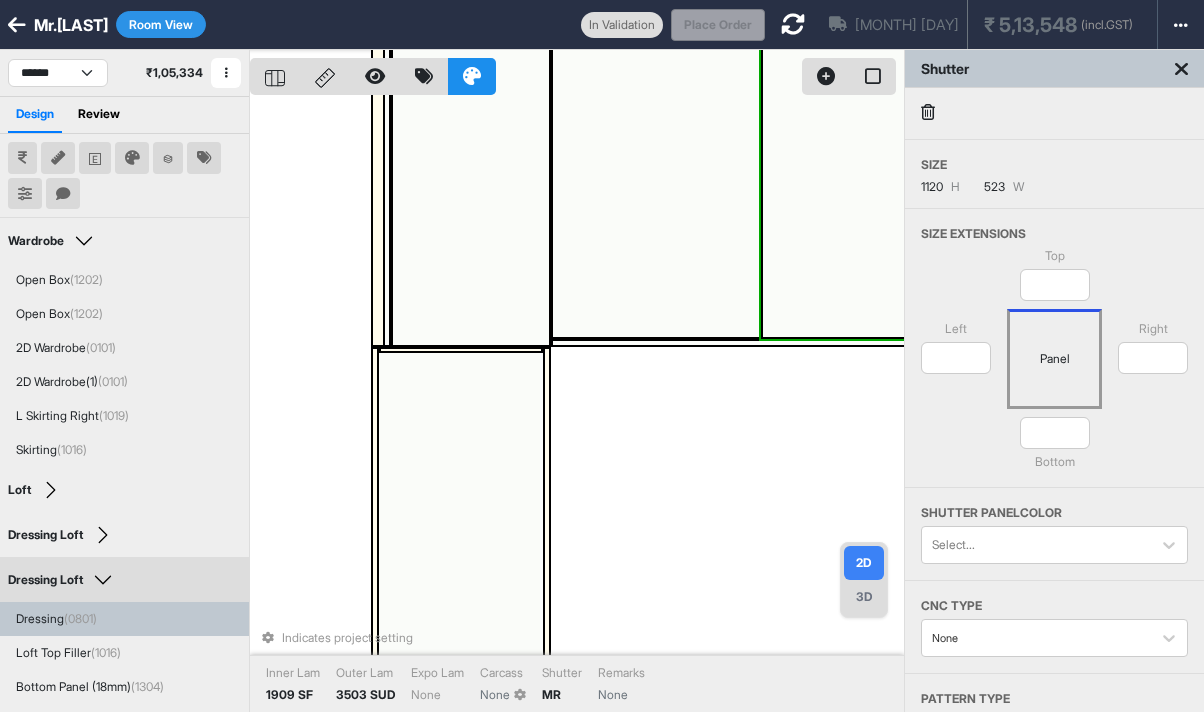 click on "Indicates project setting Inner Lam 1909 SF Outer Lam 3503 SUD Expo Lam None Carcass None Shutter MR Remarks None" at bounding box center [577, 406] 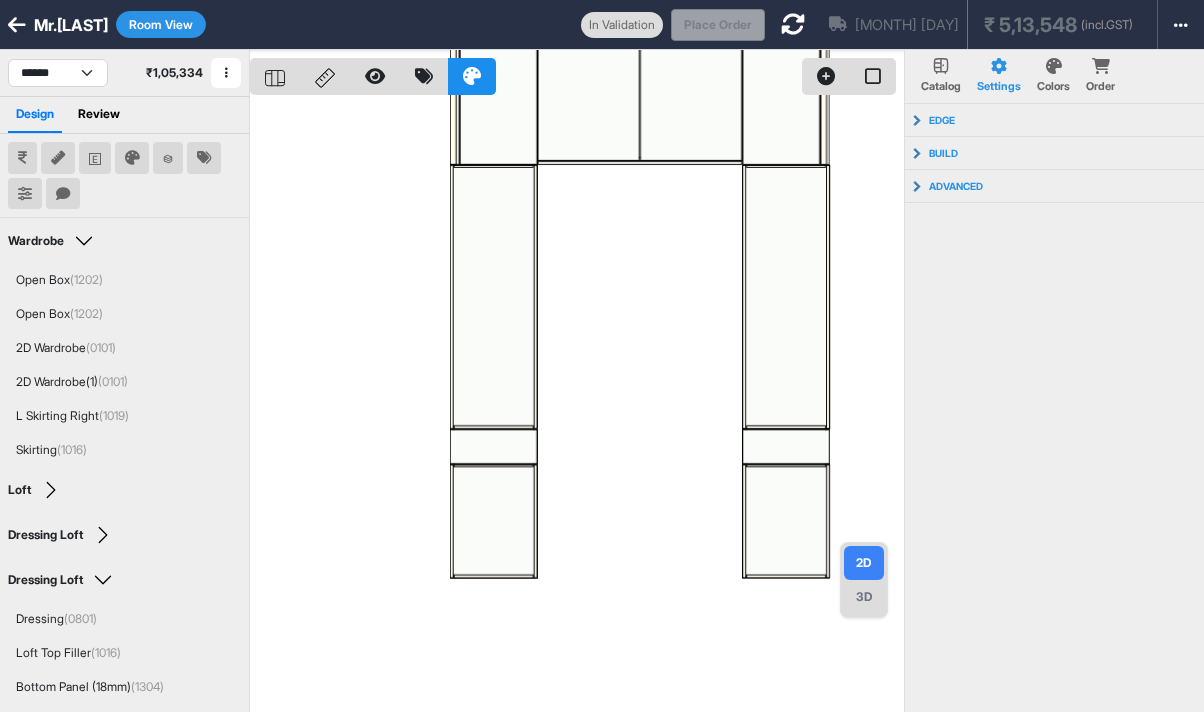 drag, startPoint x: 571, startPoint y: 482, endPoint x: 639, endPoint y: 297, distance: 197.1015 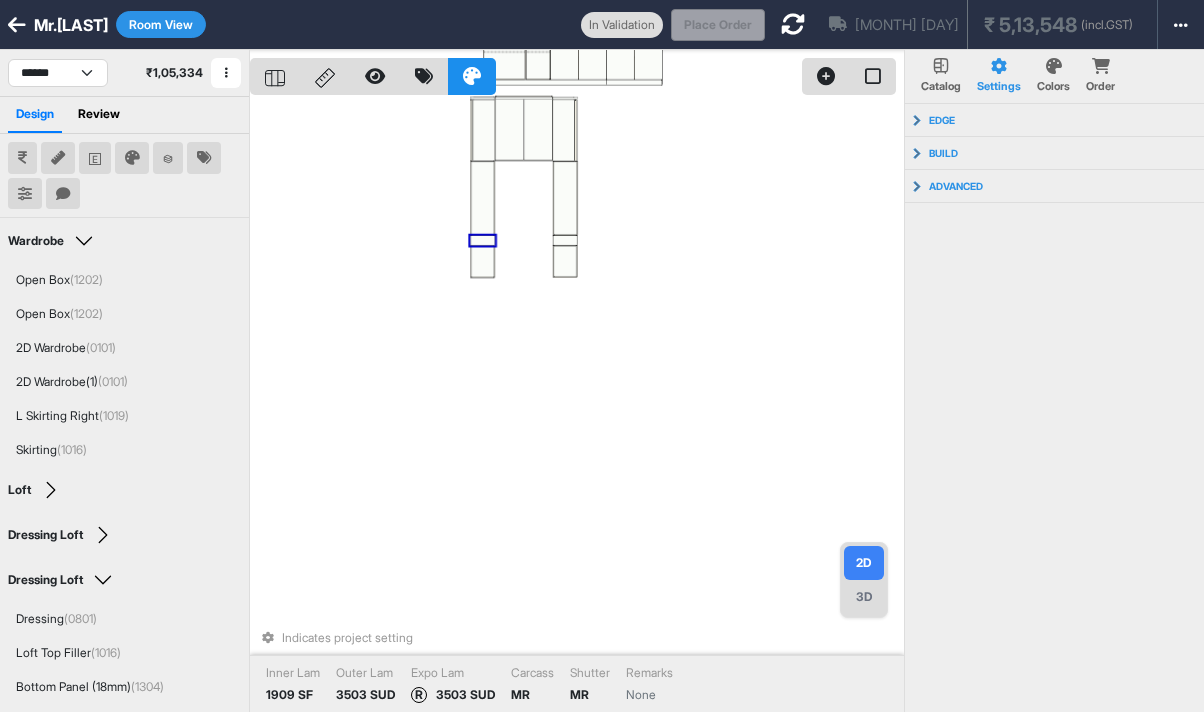 drag, startPoint x: 561, startPoint y: 300, endPoint x: 524, endPoint y: 476, distance: 179.84715 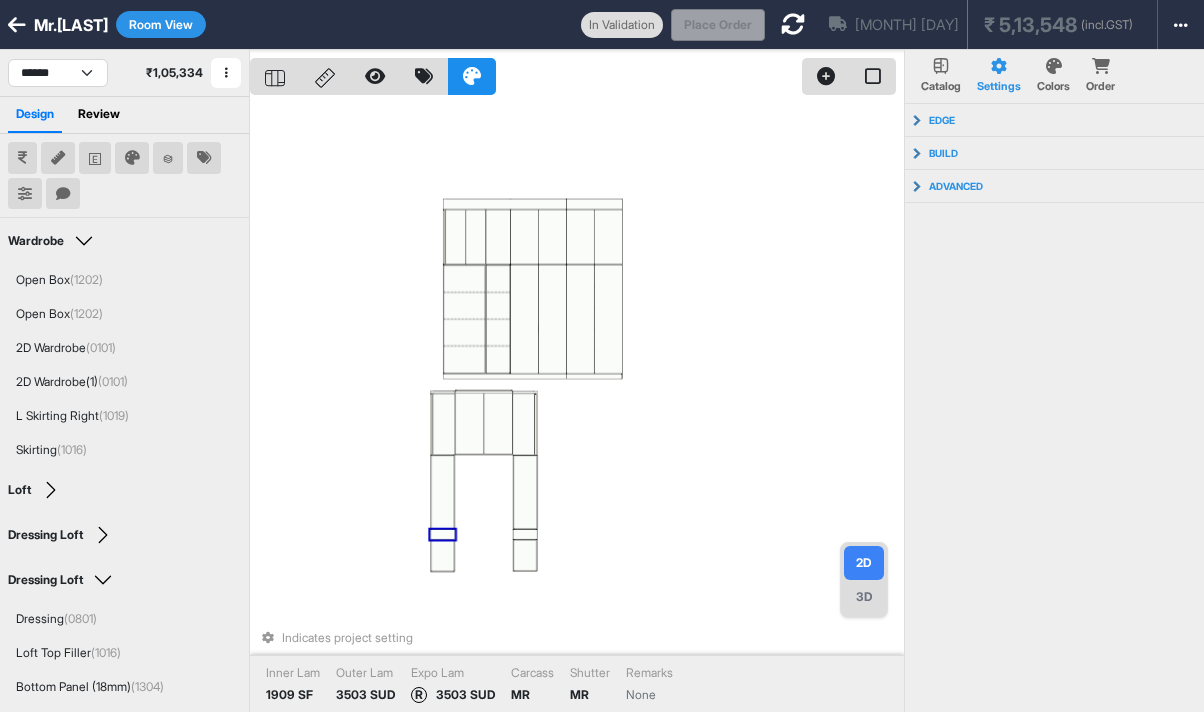 drag, startPoint x: 602, startPoint y: 396, endPoint x: 602, endPoint y: 432, distance: 36 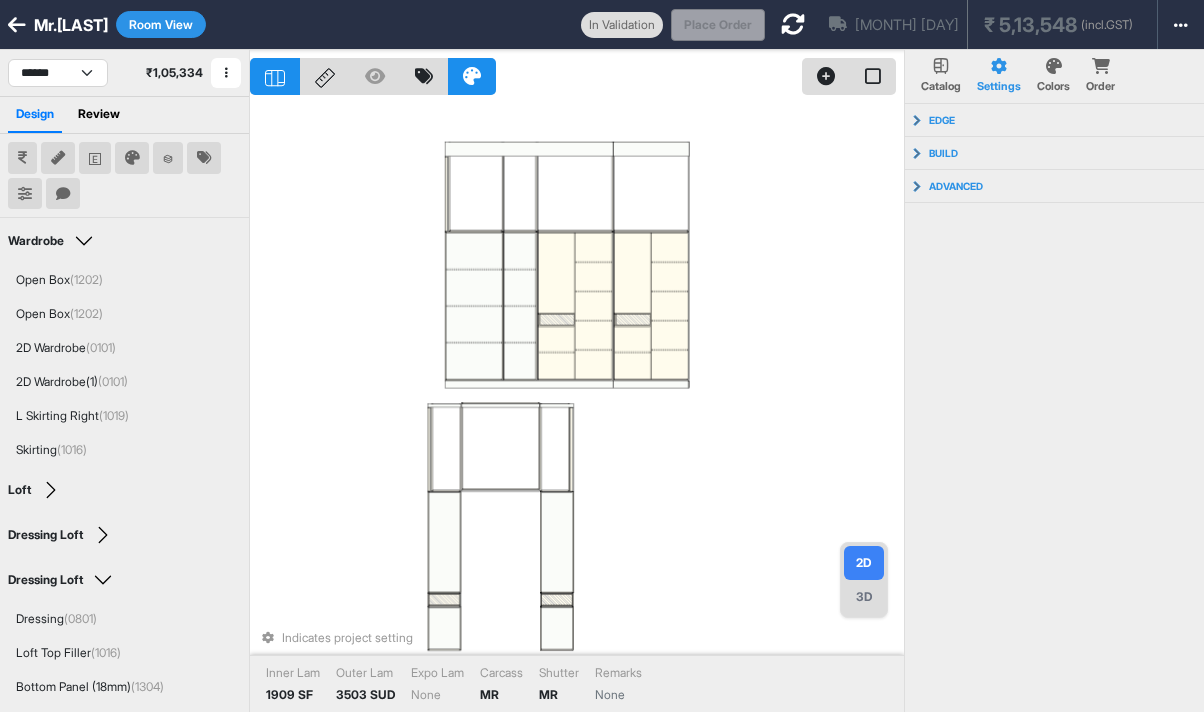click on "Indicates project setting Inner Lam 1909 SF Outer Lam 3503 SUD Expo Lam None Carcass MR Shutter MR Remarks None" at bounding box center (577, 406) 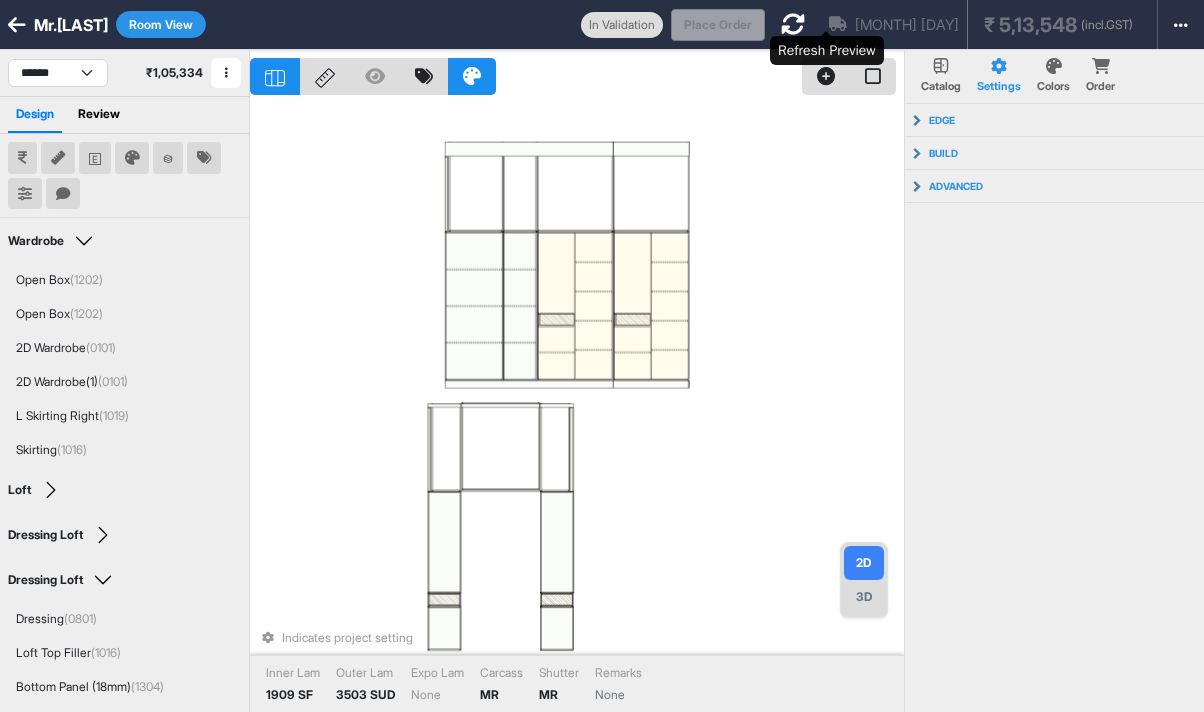 click at bounding box center (793, 24) 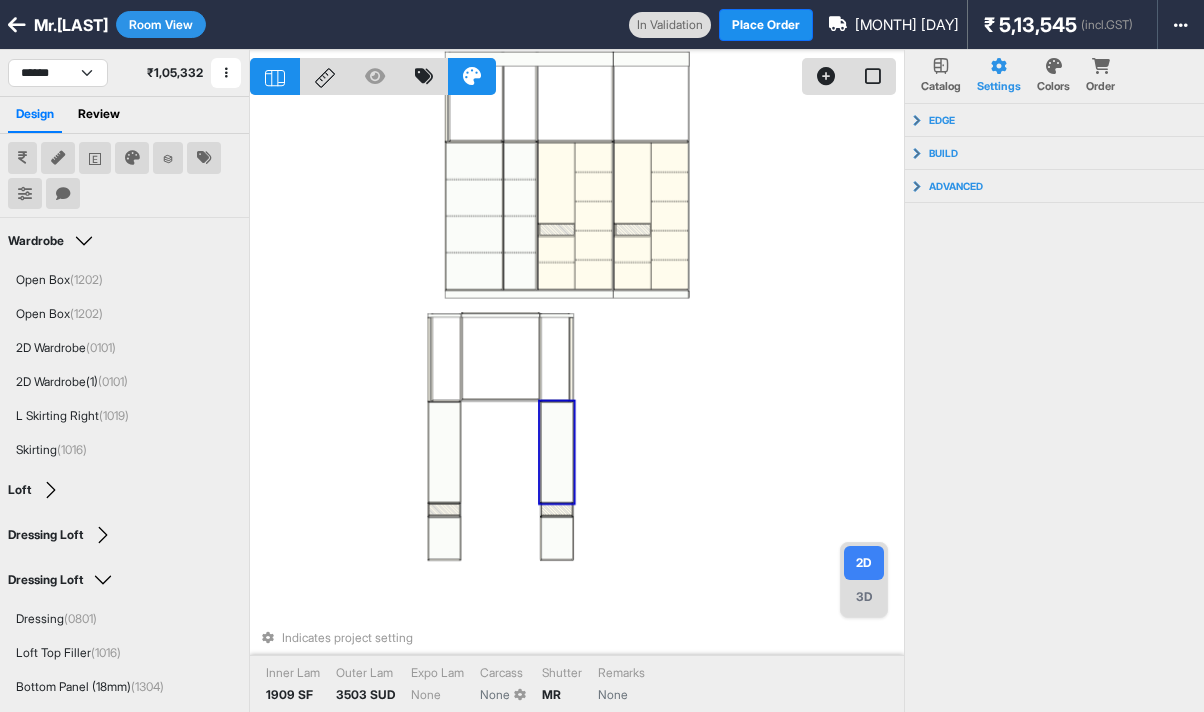 click at bounding box center (556, 452) 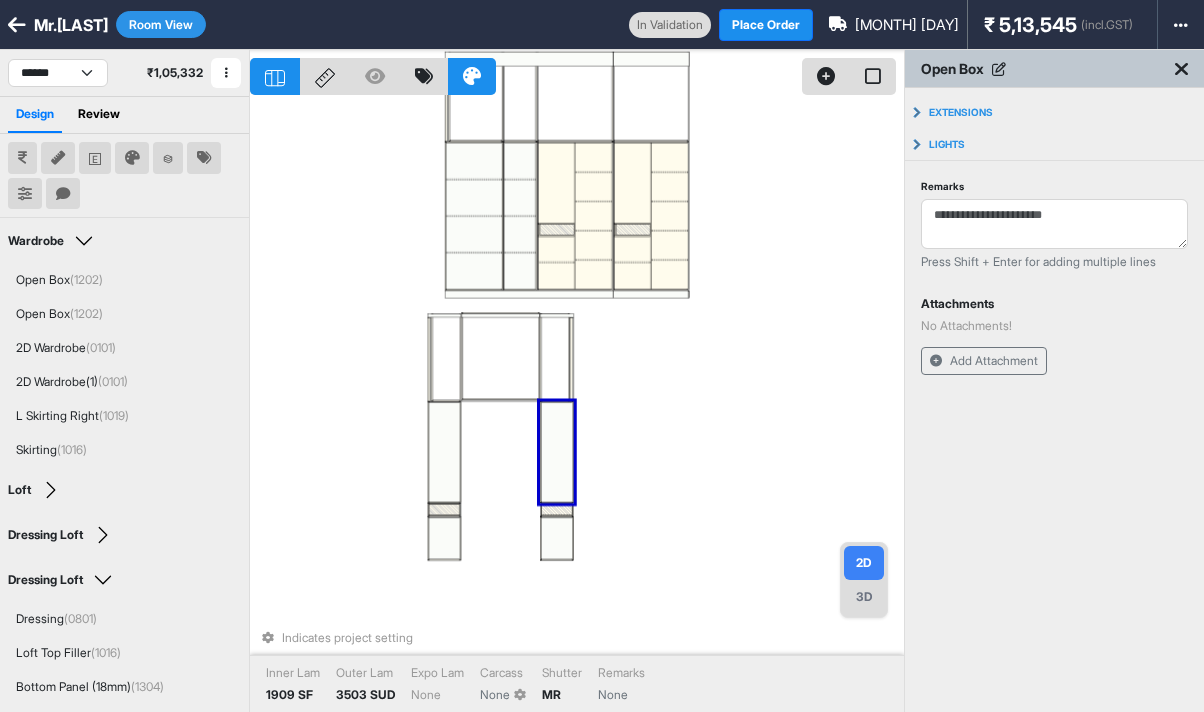 click on "Indicates project setting Inner Lam 1909 SF Outer Lam 3503 SUD Expo Lam None Carcass None Shutter MR Remarks None" at bounding box center (577, 406) 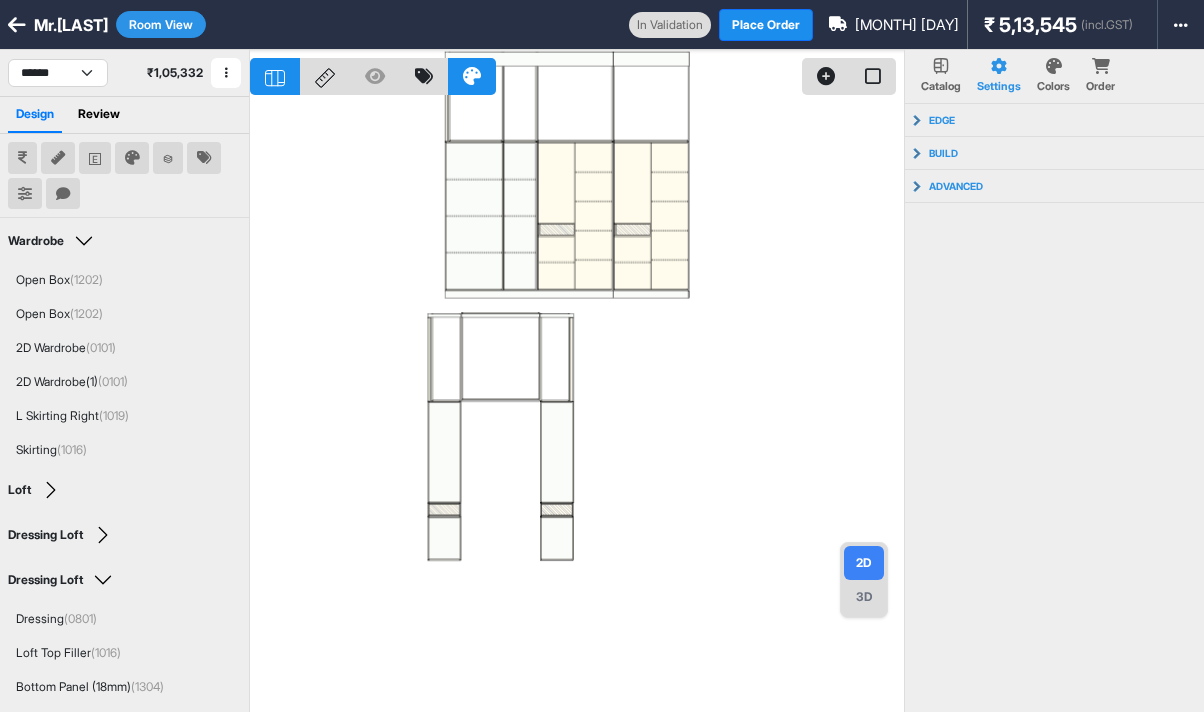 click at bounding box center (577, 406) 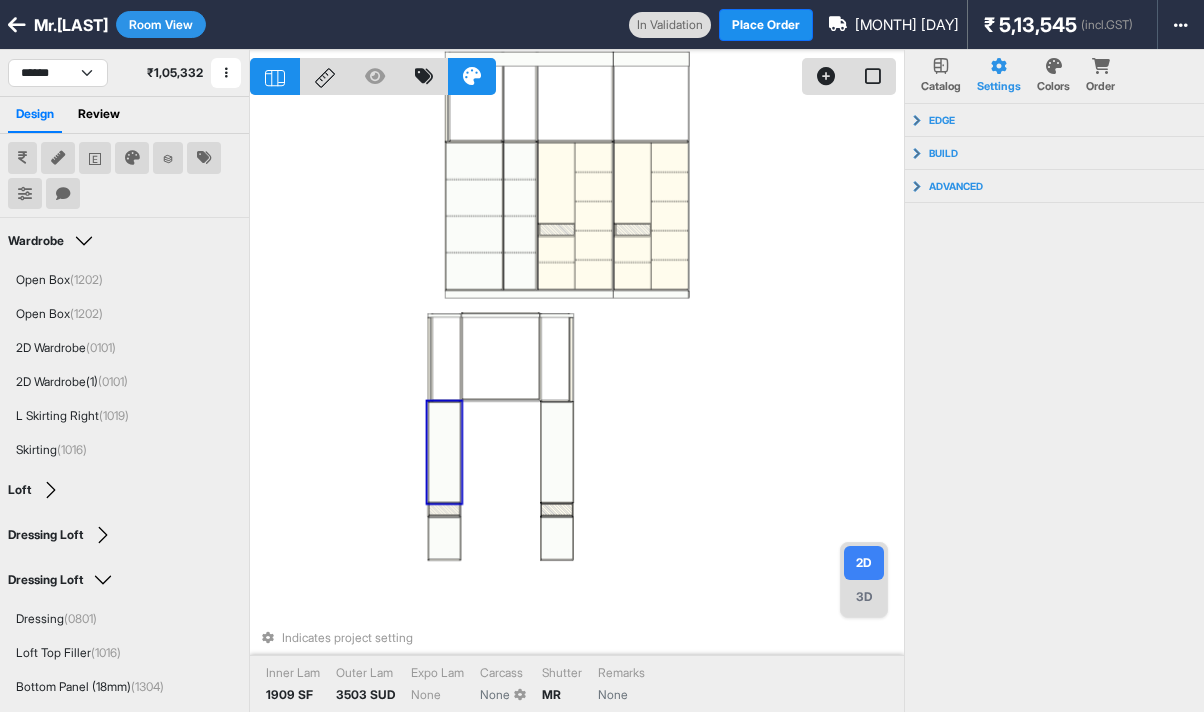 click on "Room View" at bounding box center (161, 24) 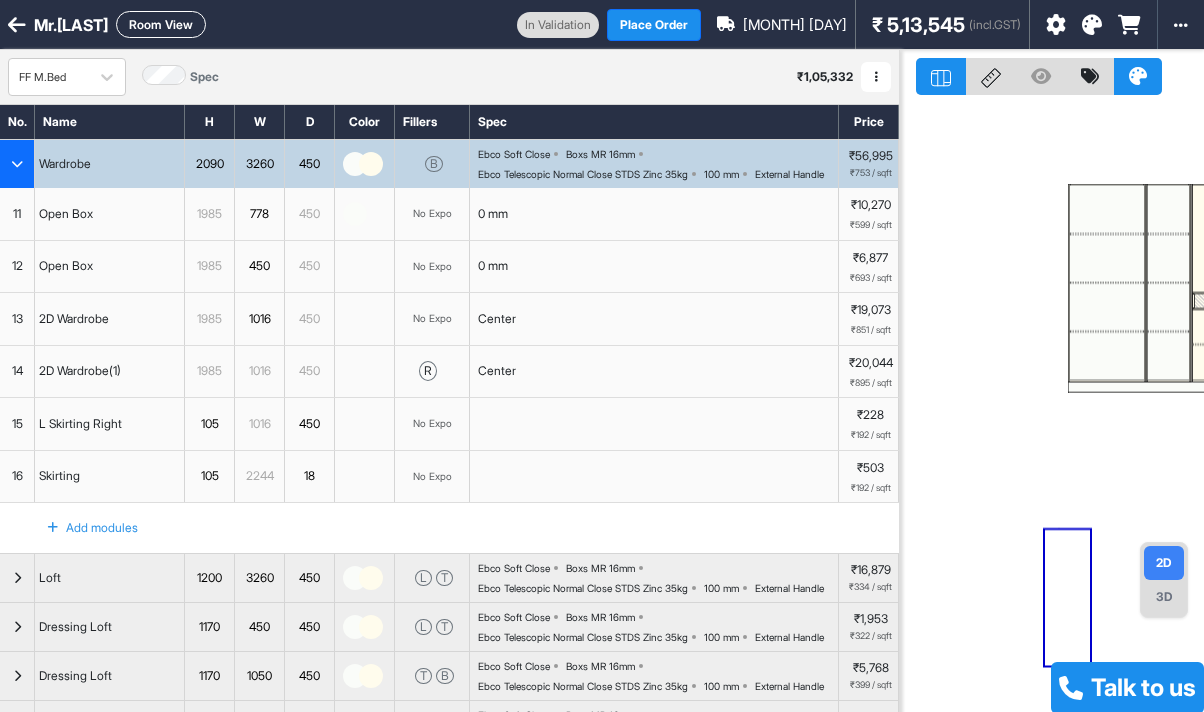 drag, startPoint x: 952, startPoint y: 314, endPoint x: 893, endPoint y: 271, distance: 73.00685 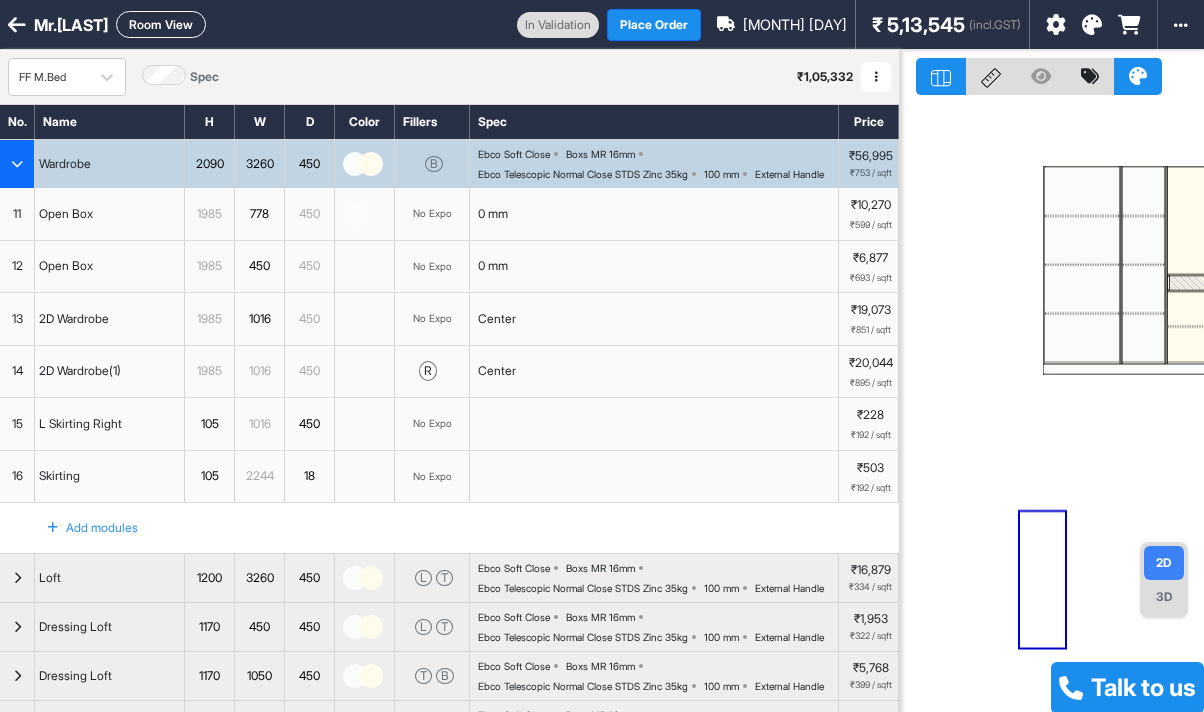 drag, startPoint x: 878, startPoint y: 251, endPoint x: 869, endPoint y: 235, distance: 18.35756 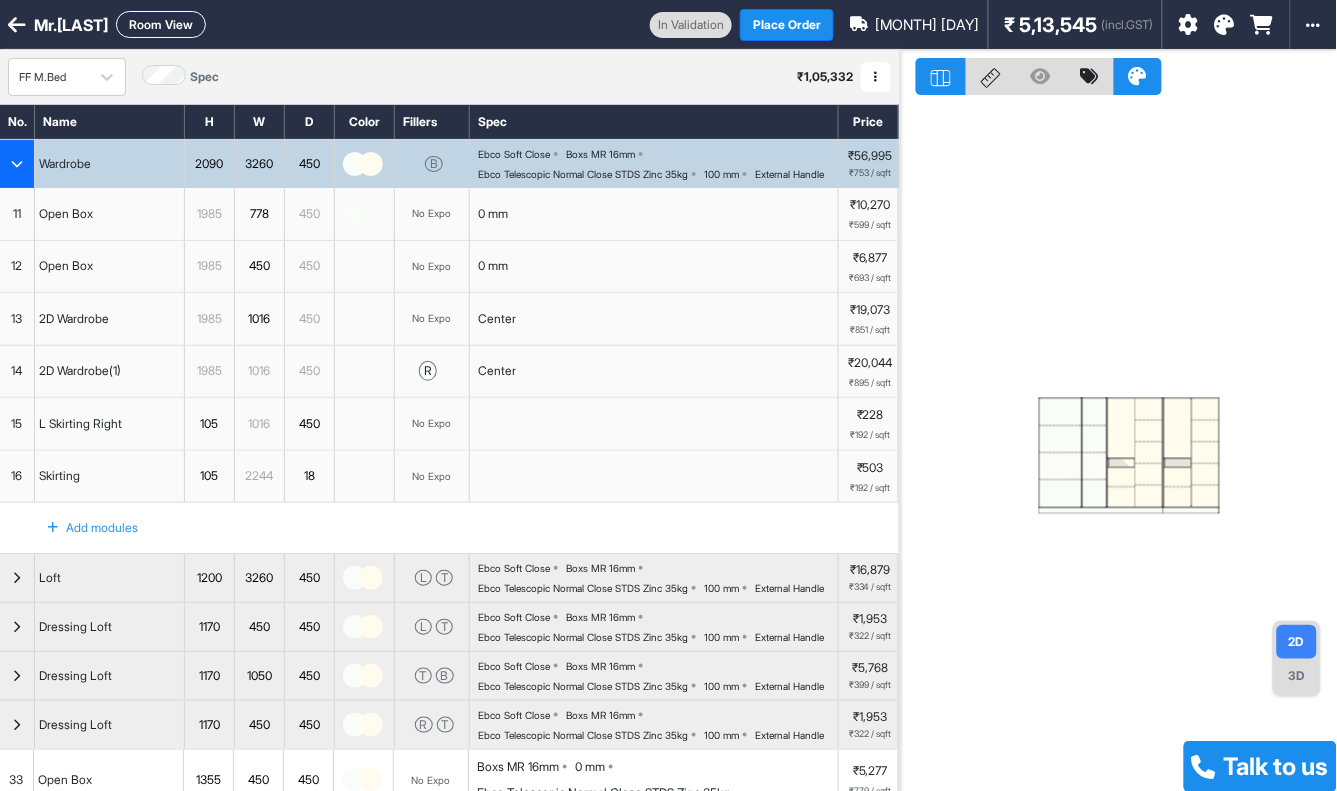 click at bounding box center (17, 164) 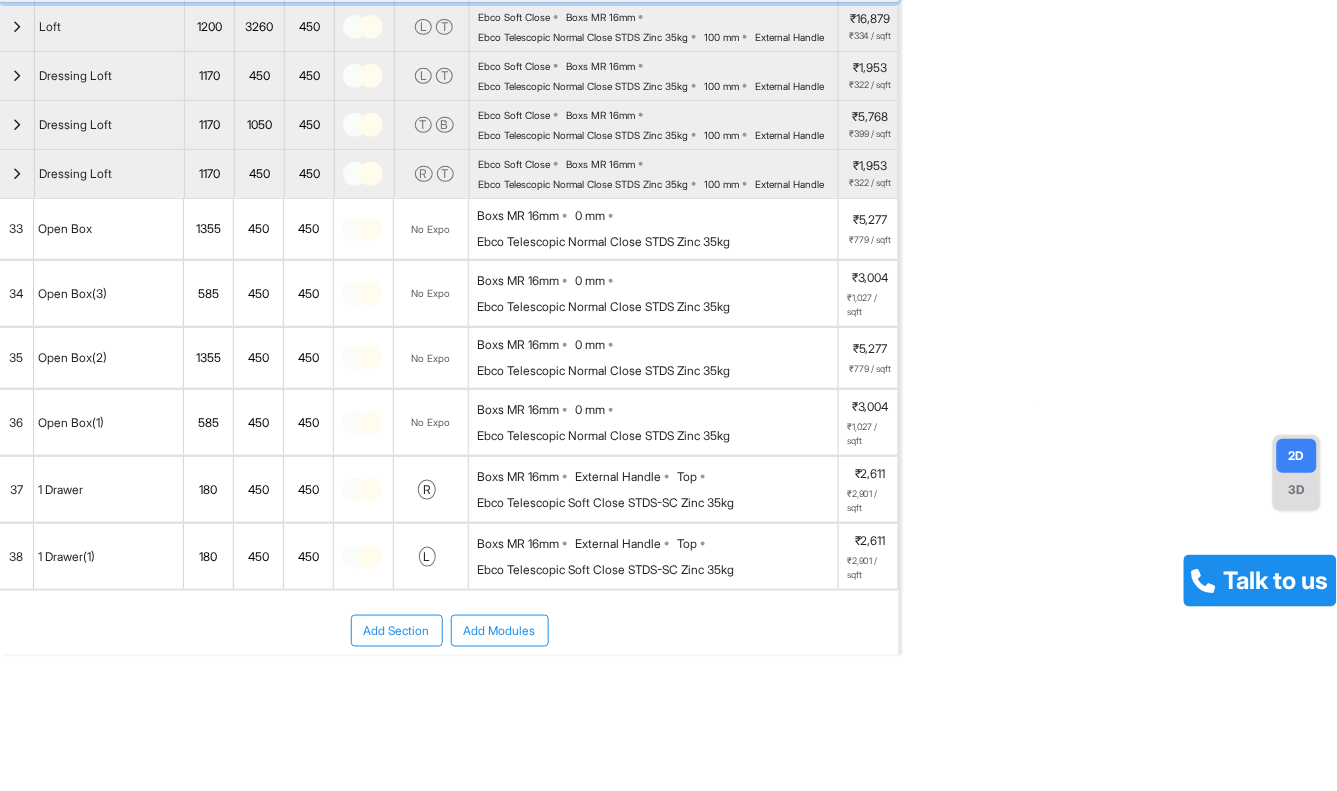 scroll, scrollTop: 287, scrollLeft: 0, axis: vertical 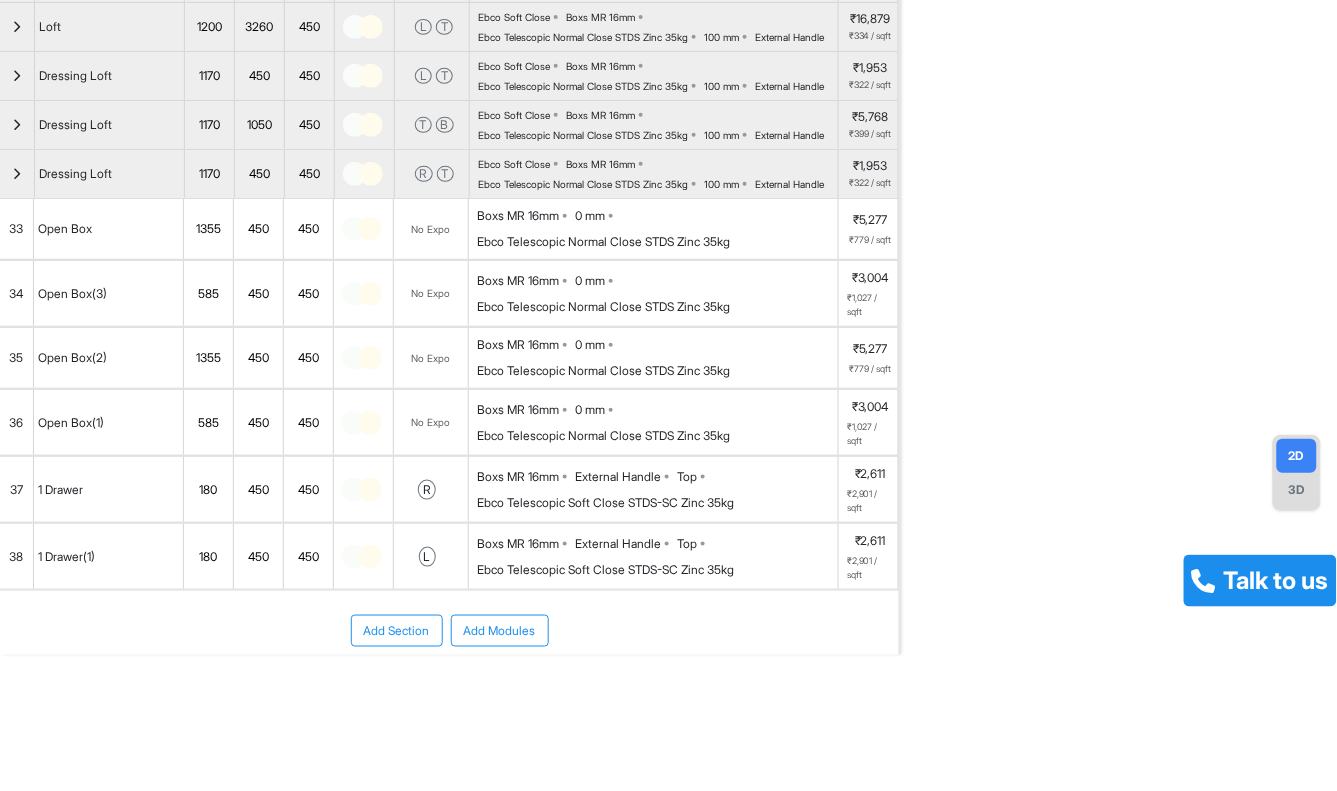 click on "Open Box(3)" at bounding box center (72, 294) 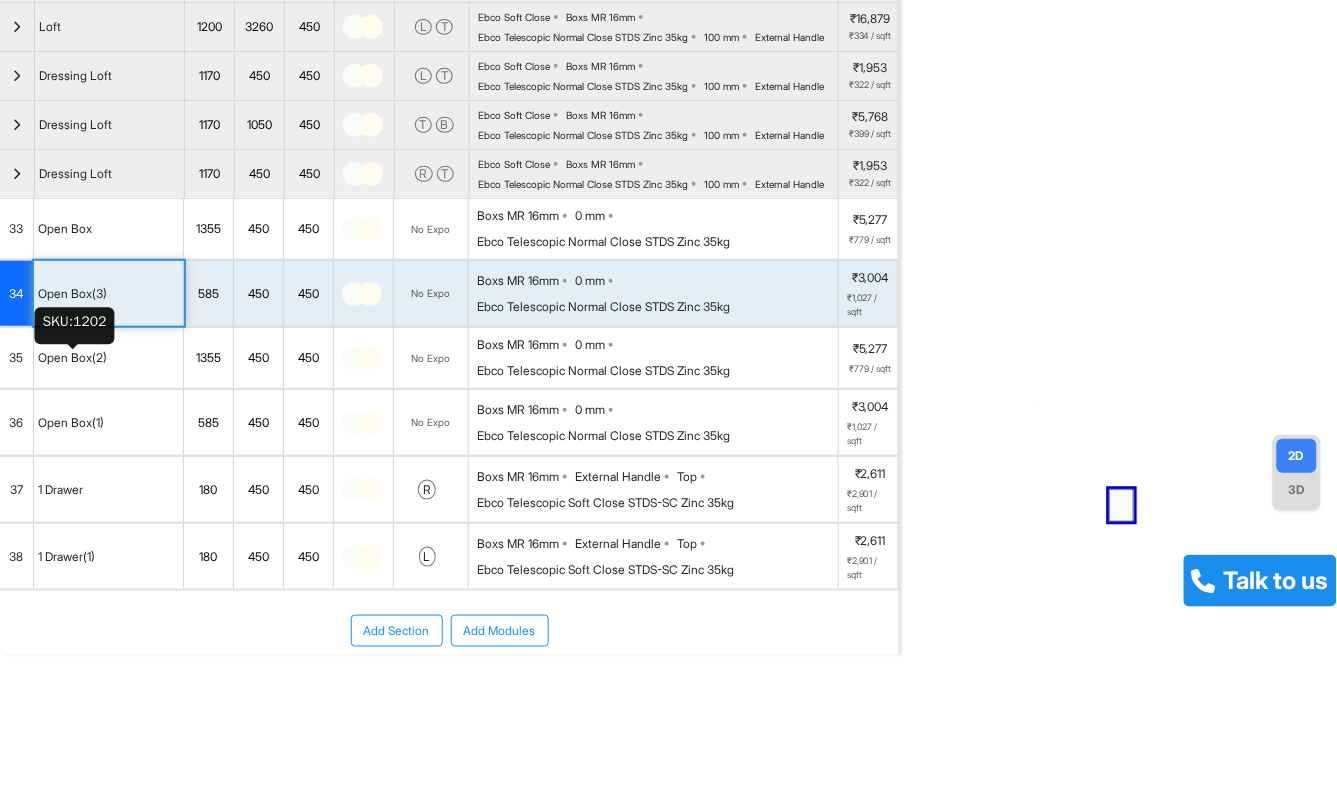 click on "Open Box(2)" at bounding box center (72, 358) 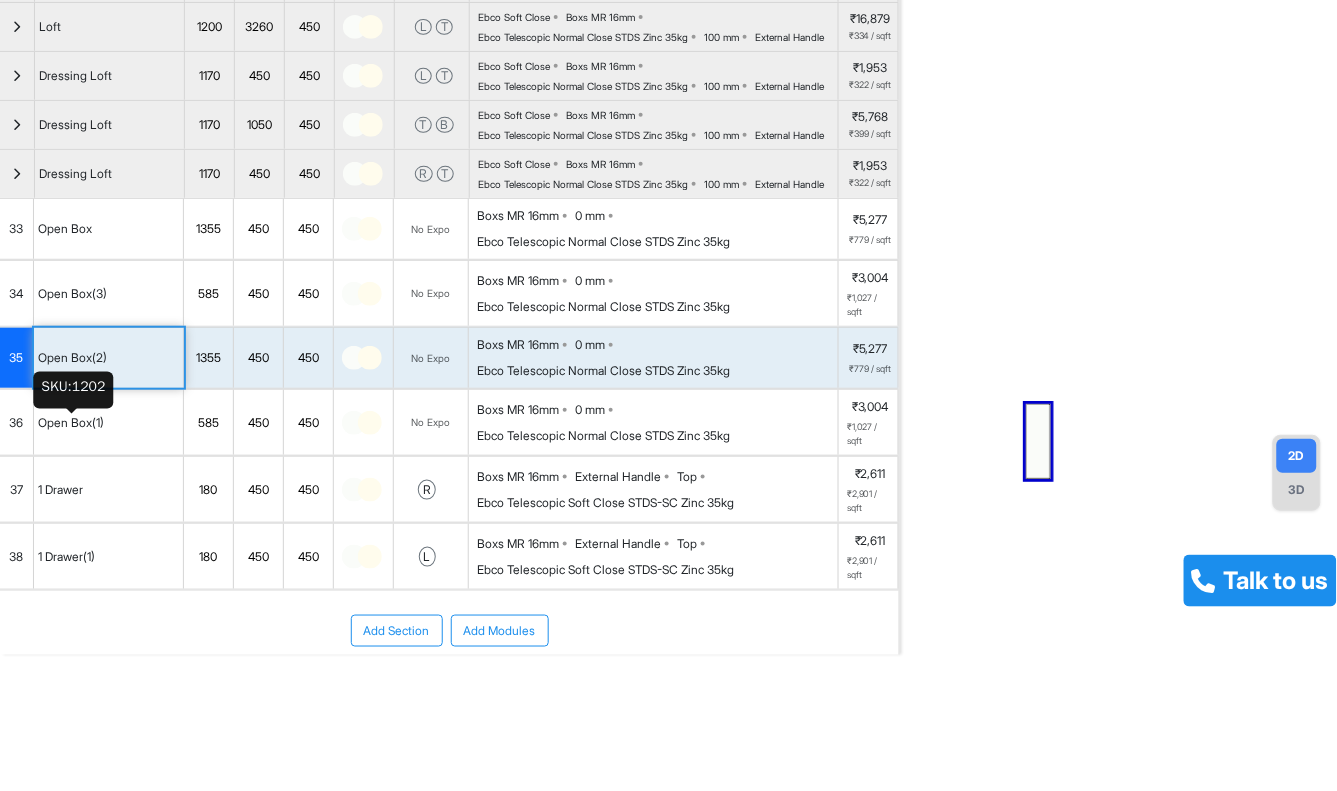 click on "Open Box(1)" at bounding box center [71, 423] 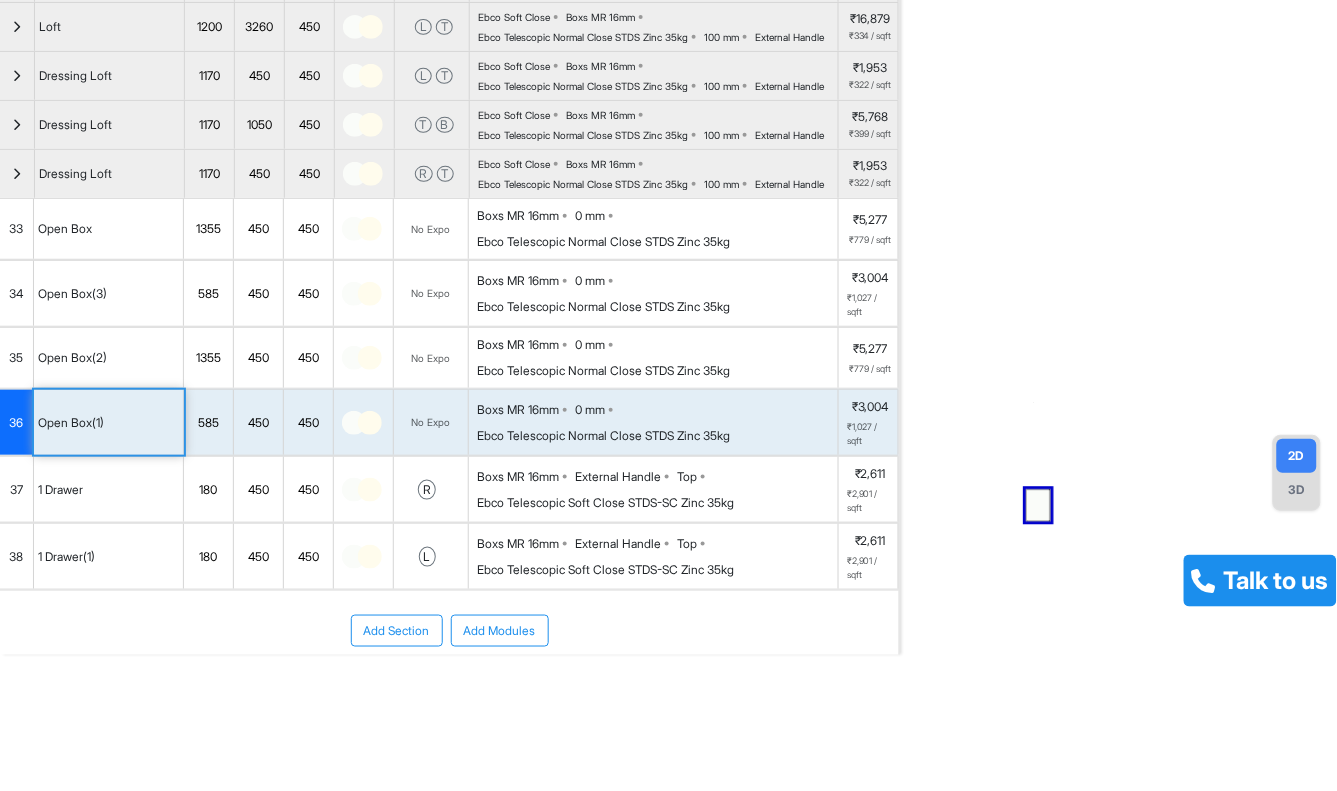 click on "Open Box" at bounding box center (109, 229) 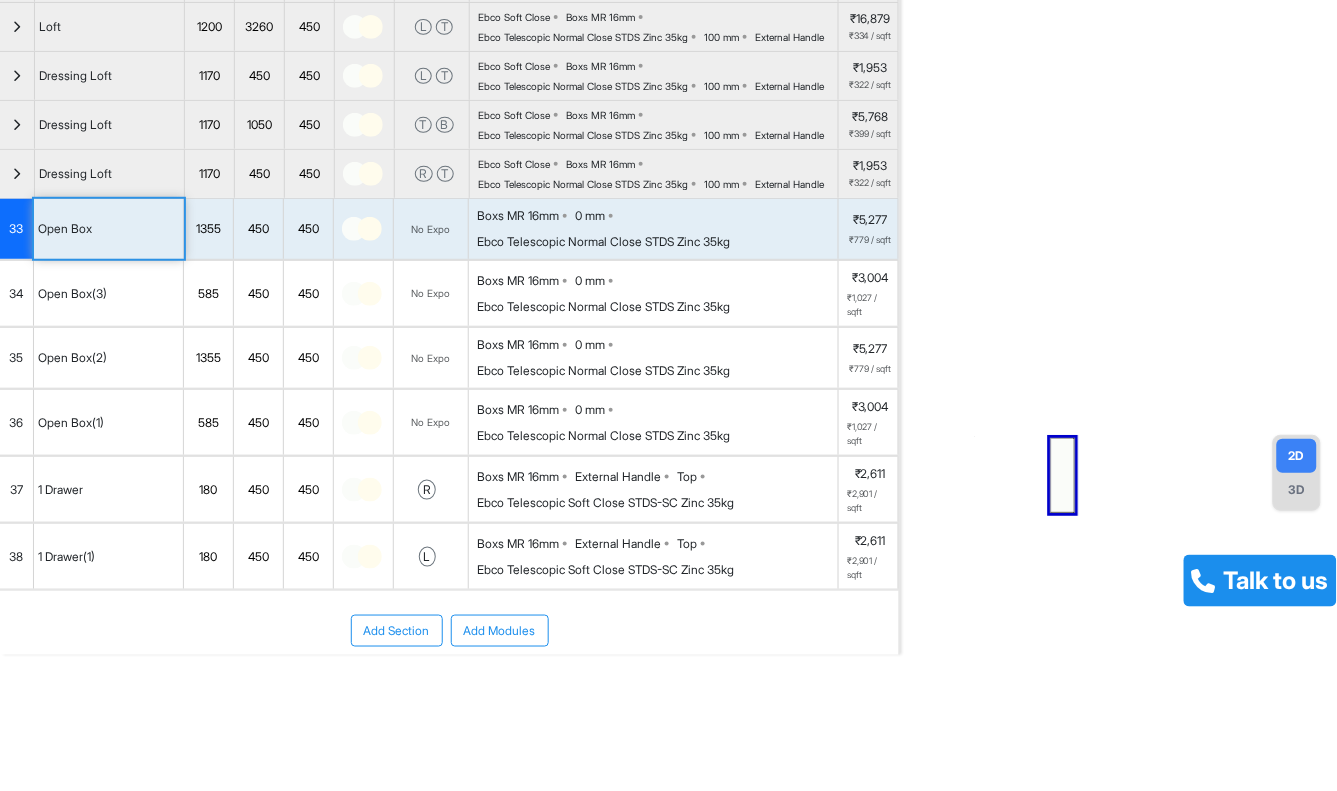 drag, startPoint x: 1011, startPoint y: 421, endPoint x: 952, endPoint y: 460, distance: 70.724815 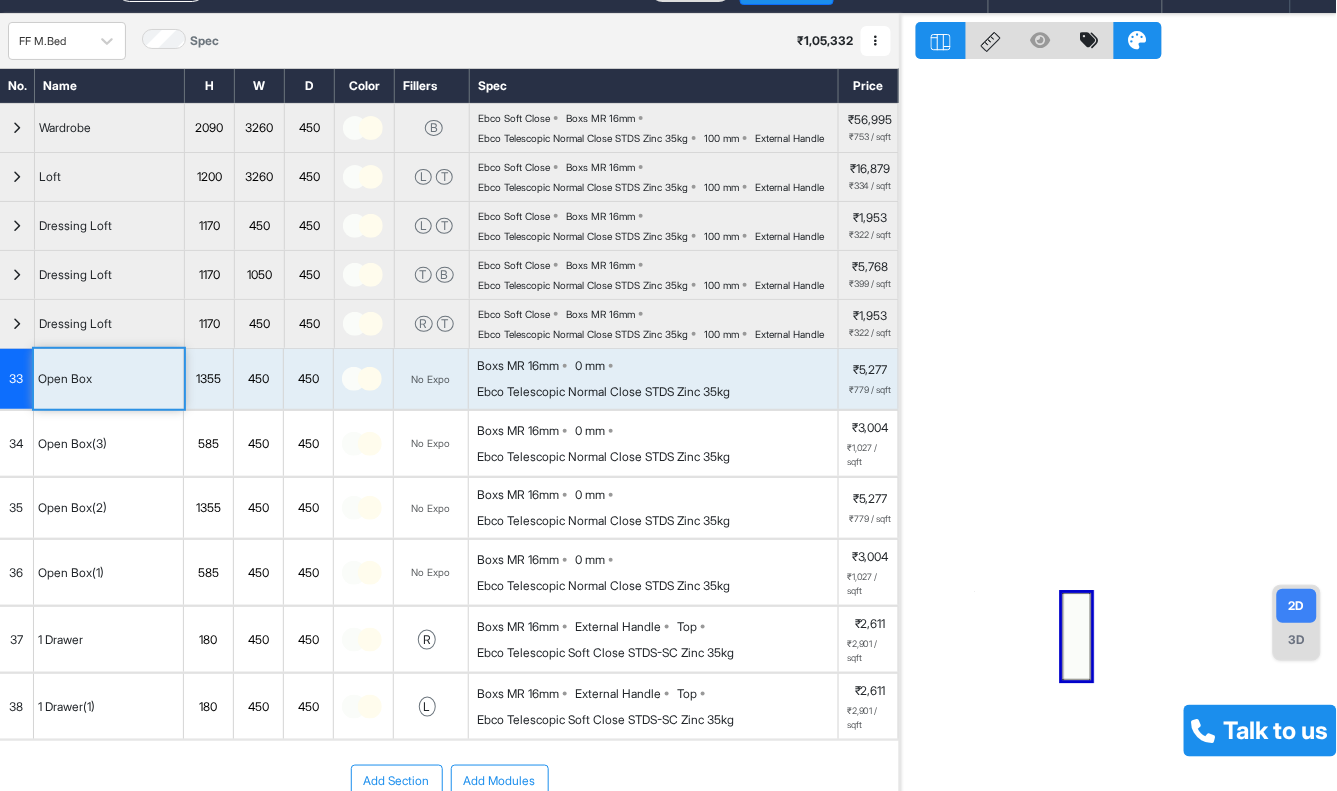 scroll, scrollTop: 0, scrollLeft: 0, axis: both 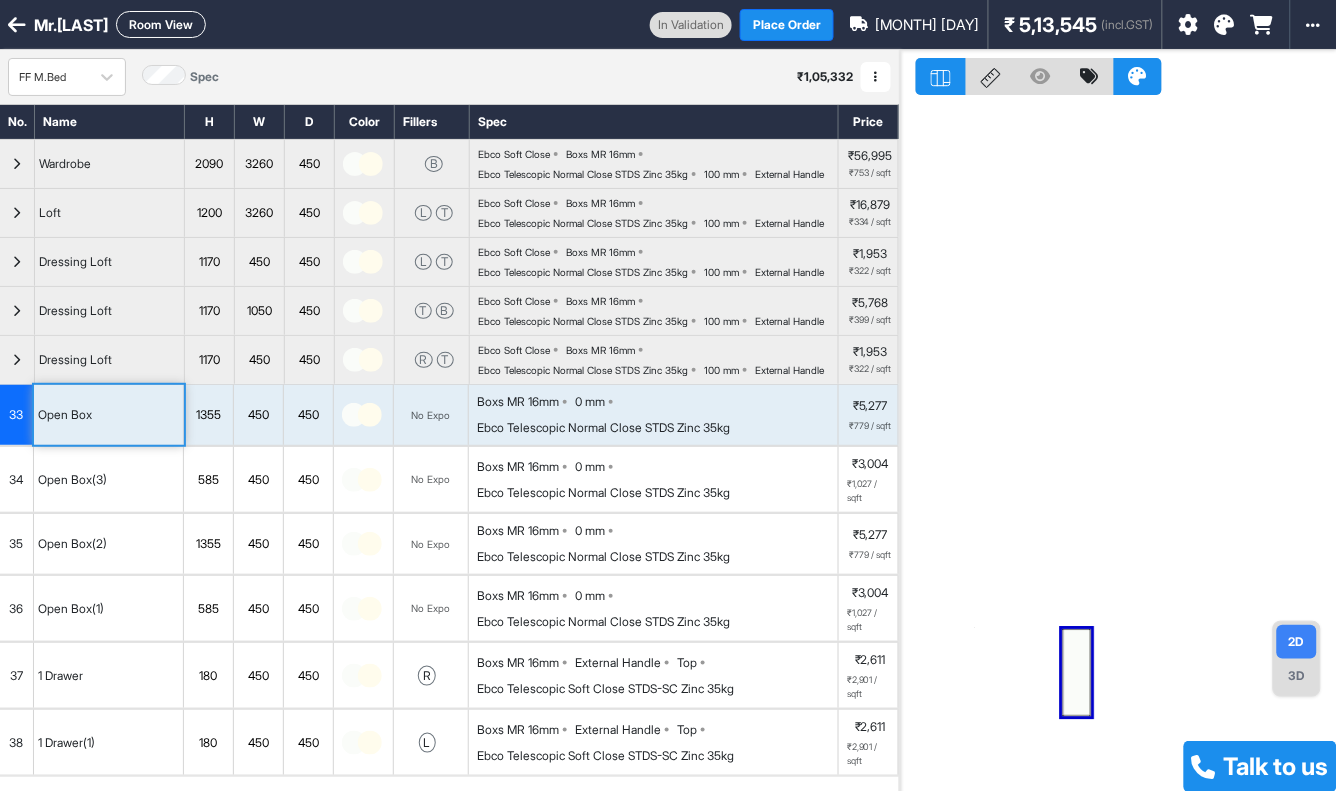 click on "Room View" at bounding box center [161, 24] 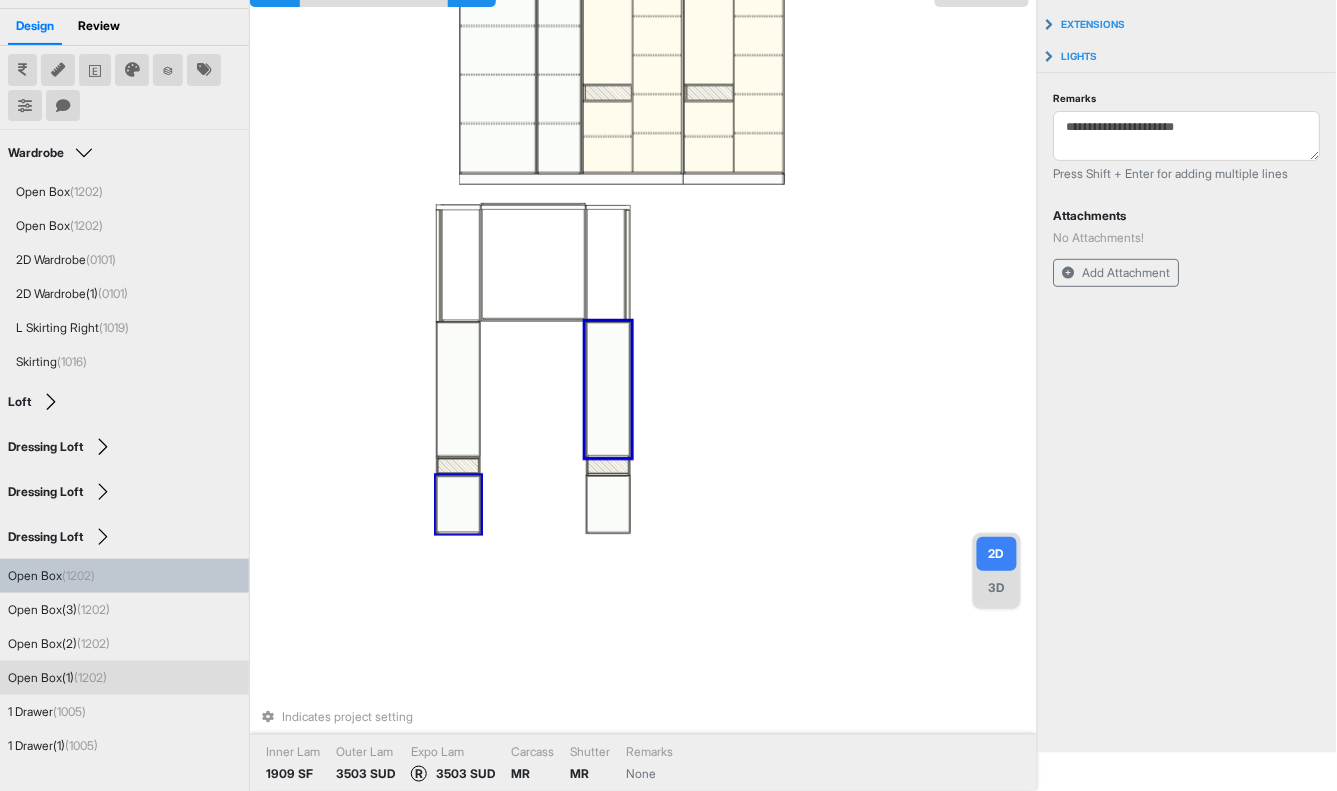 scroll, scrollTop: 0, scrollLeft: 0, axis: both 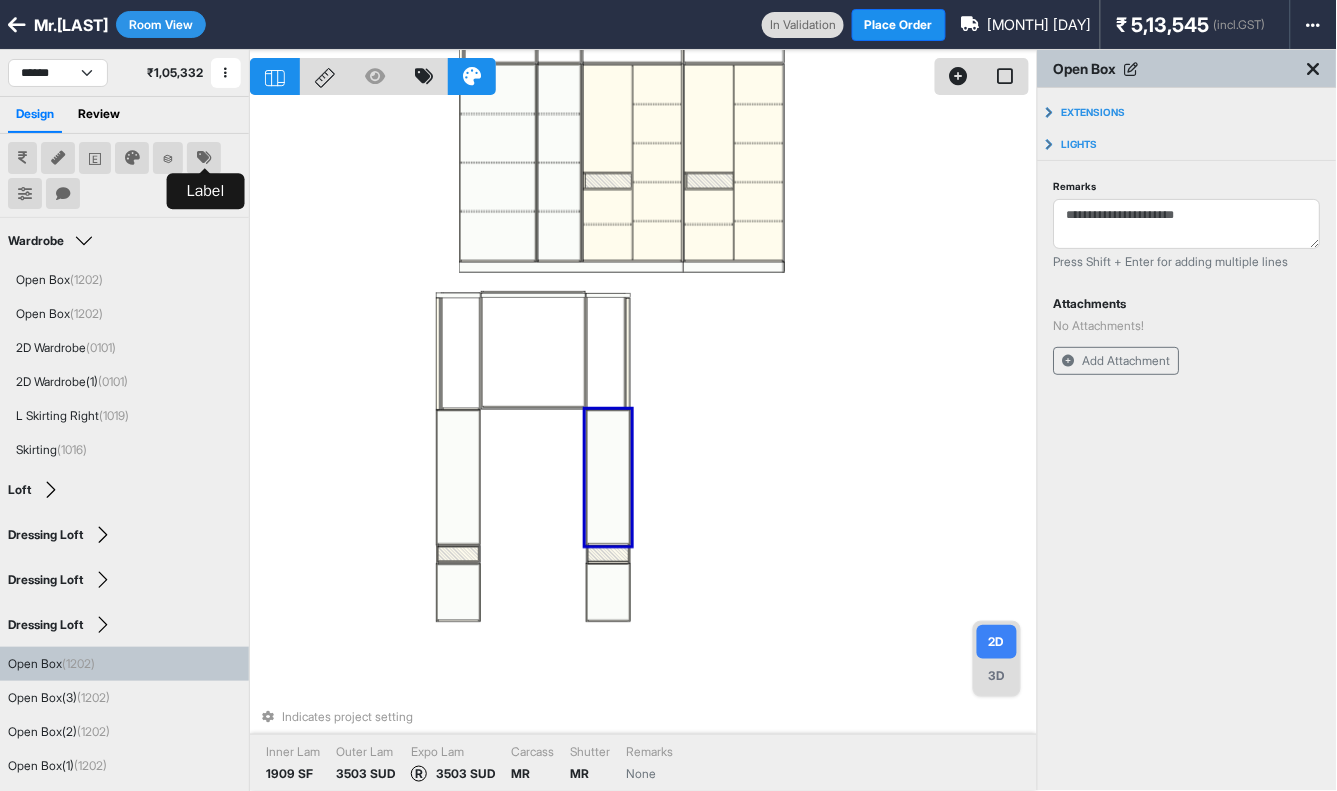 click at bounding box center [204, 158] 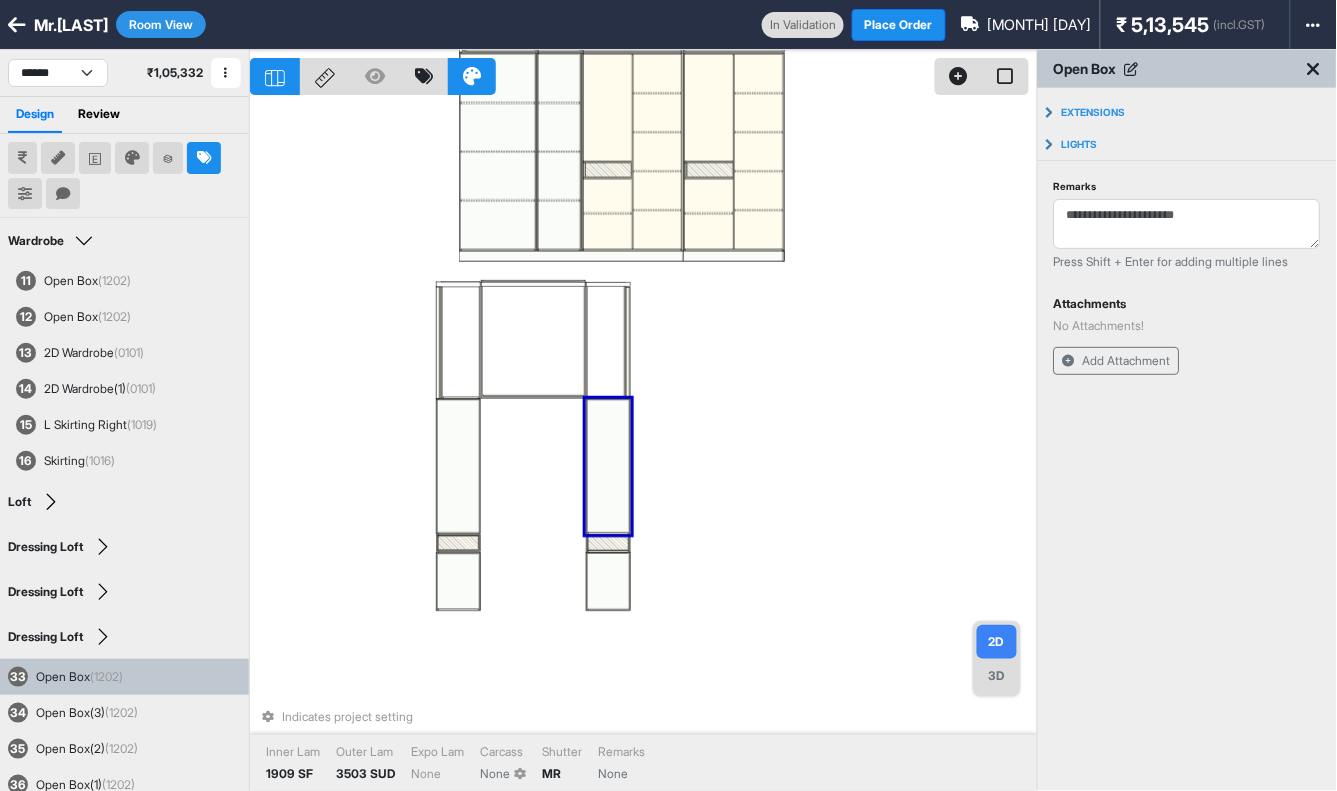 scroll, scrollTop: 111, scrollLeft: 0, axis: vertical 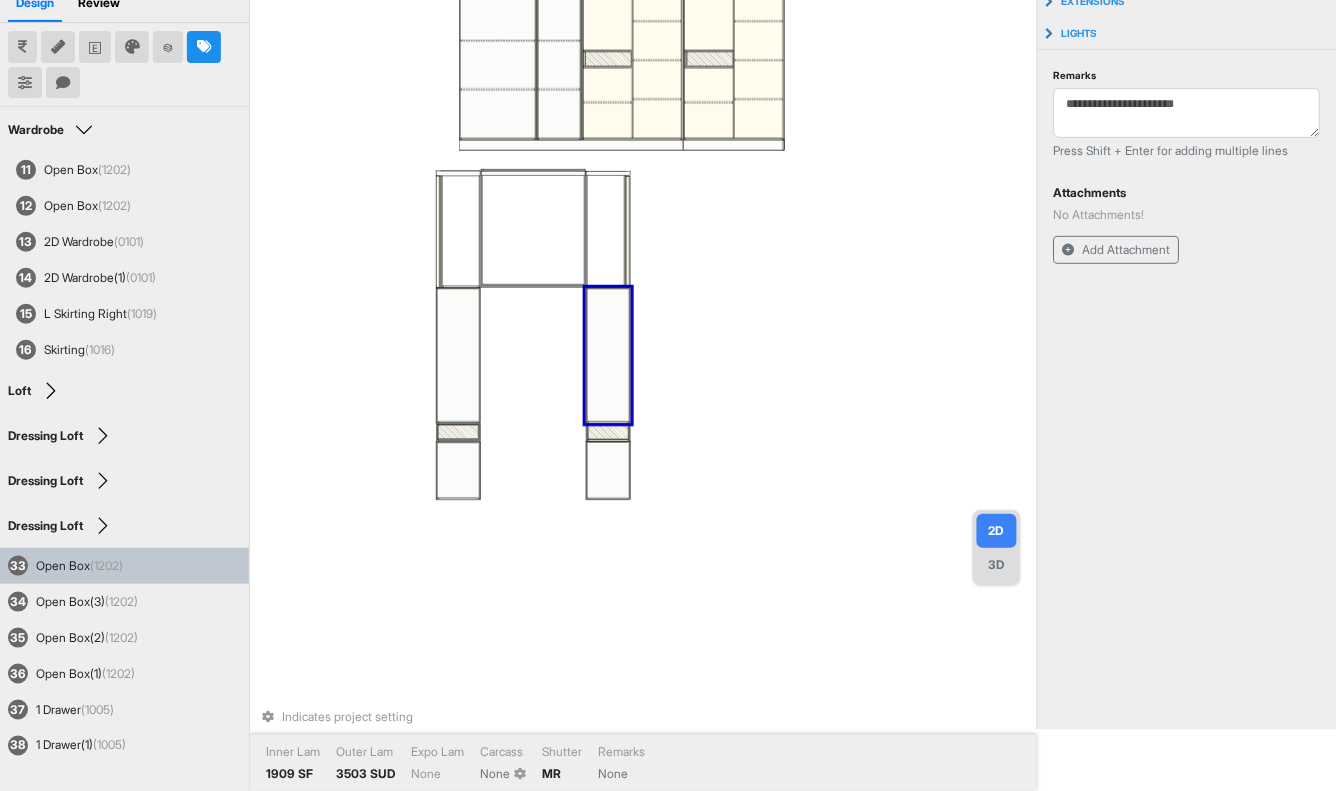 click on "Indicates project setting Inner Lam 1909 SF Outer Lam 3503 SUD Expo Lam None Carcass None Shutter MR Remarks None" at bounding box center (643, 334) 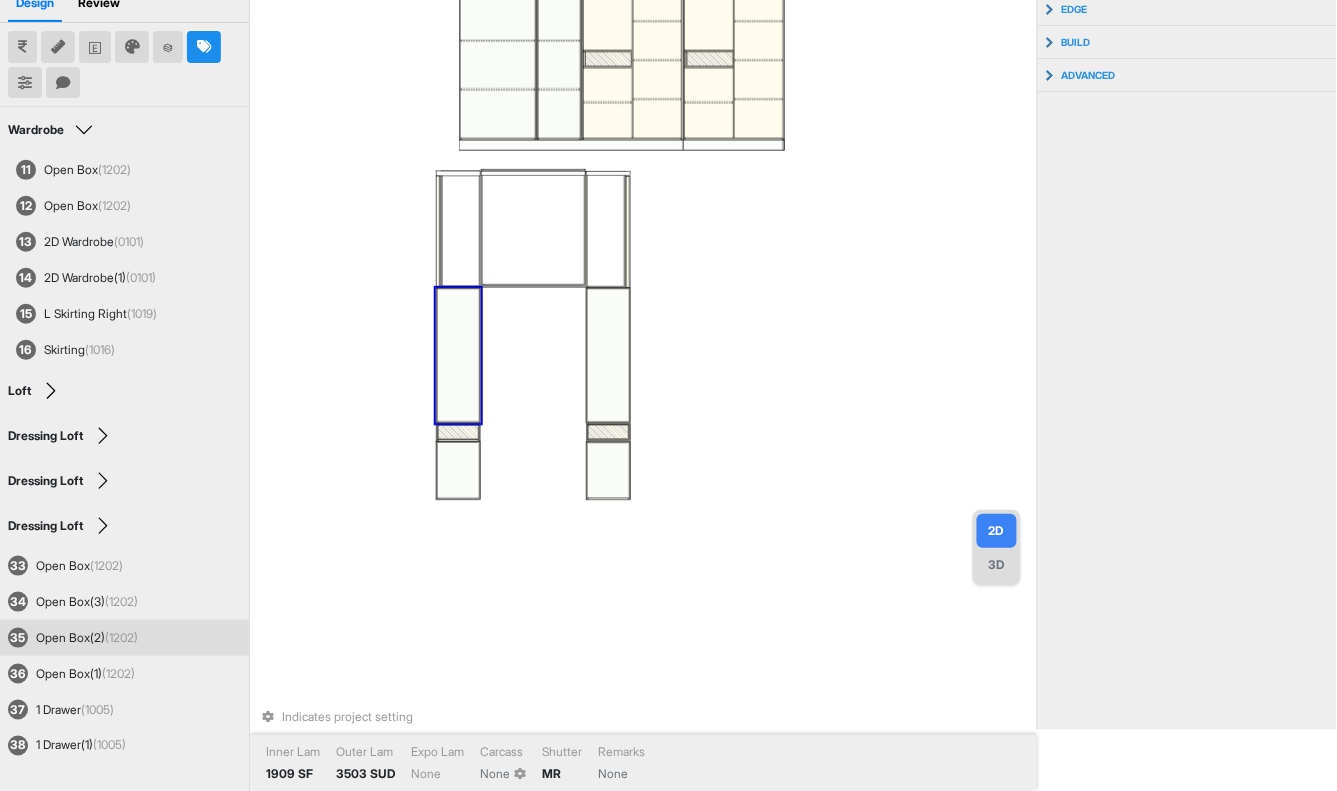 click at bounding box center (437, 355) 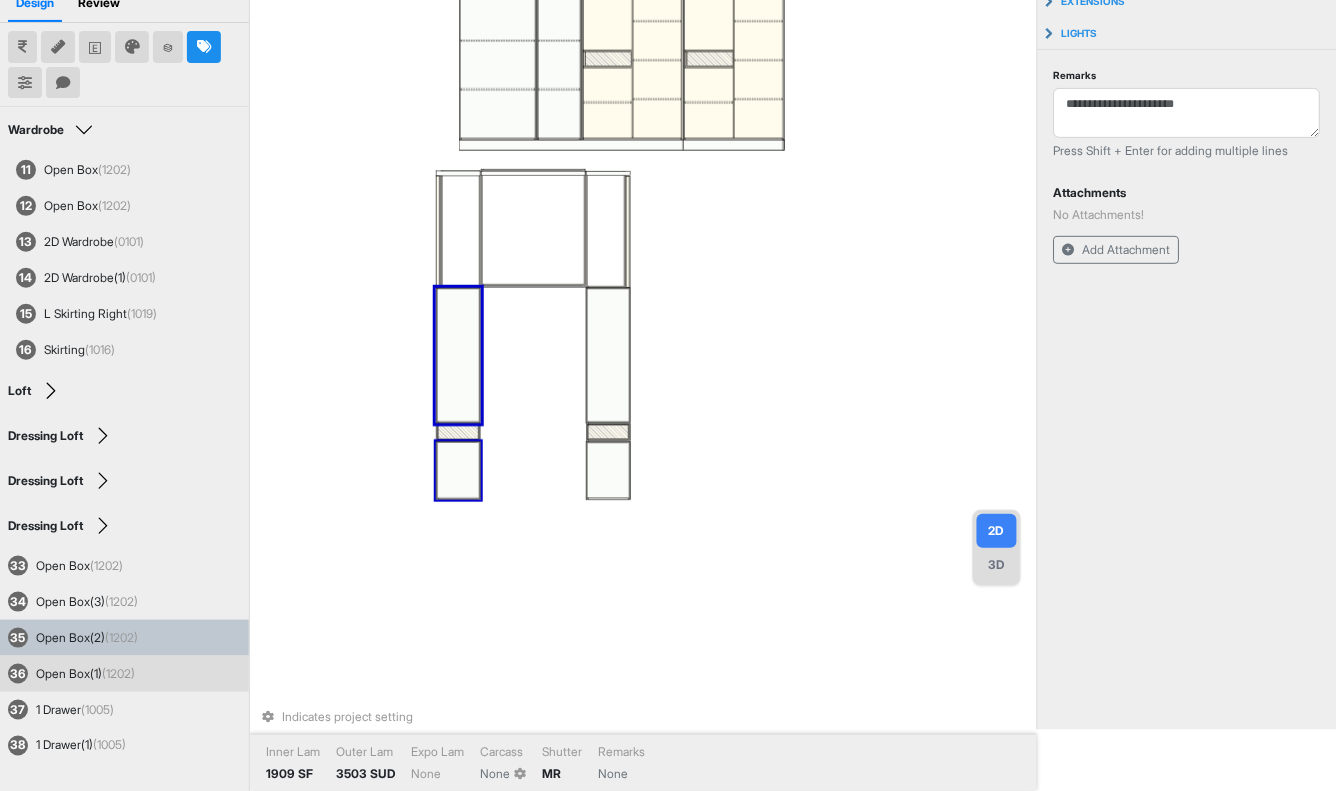 click at bounding box center (437, 470) 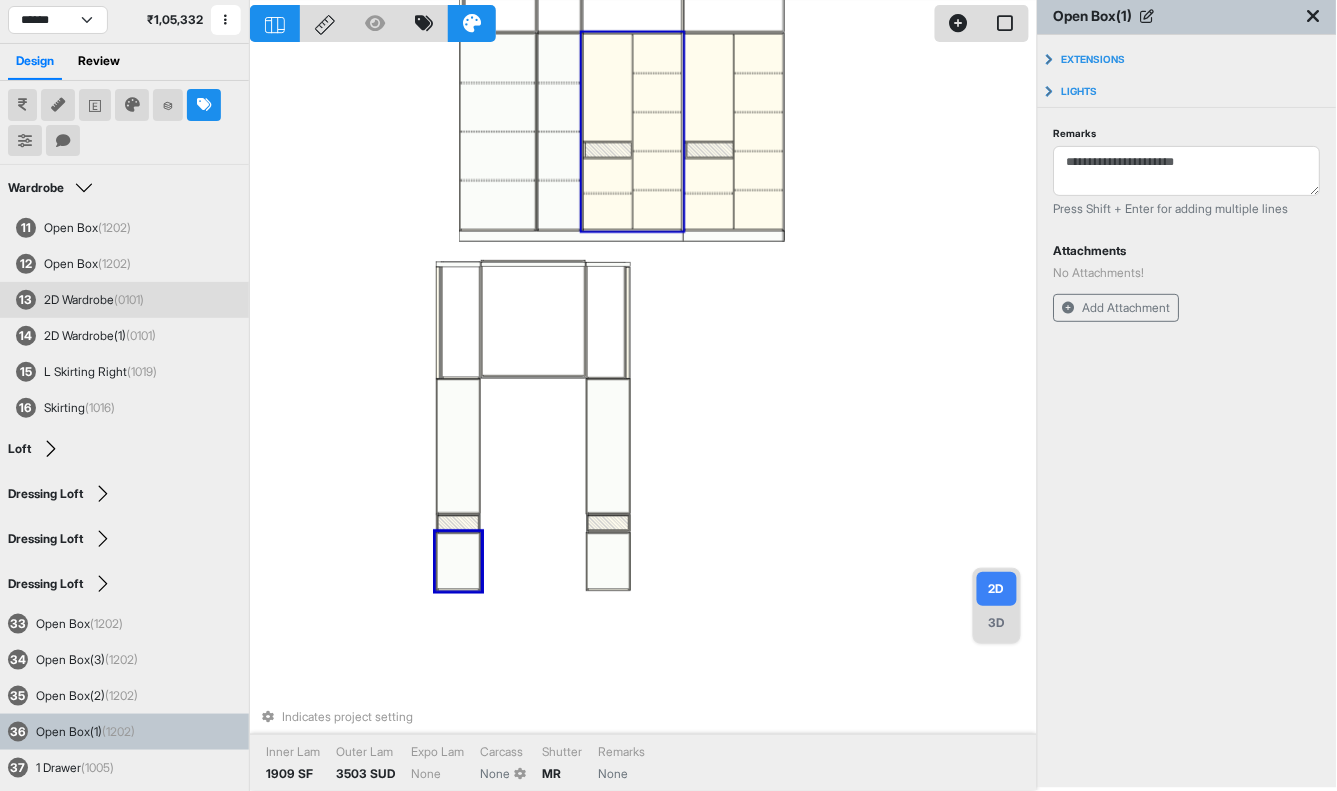scroll, scrollTop: 0, scrollLeft: 0, axis: both 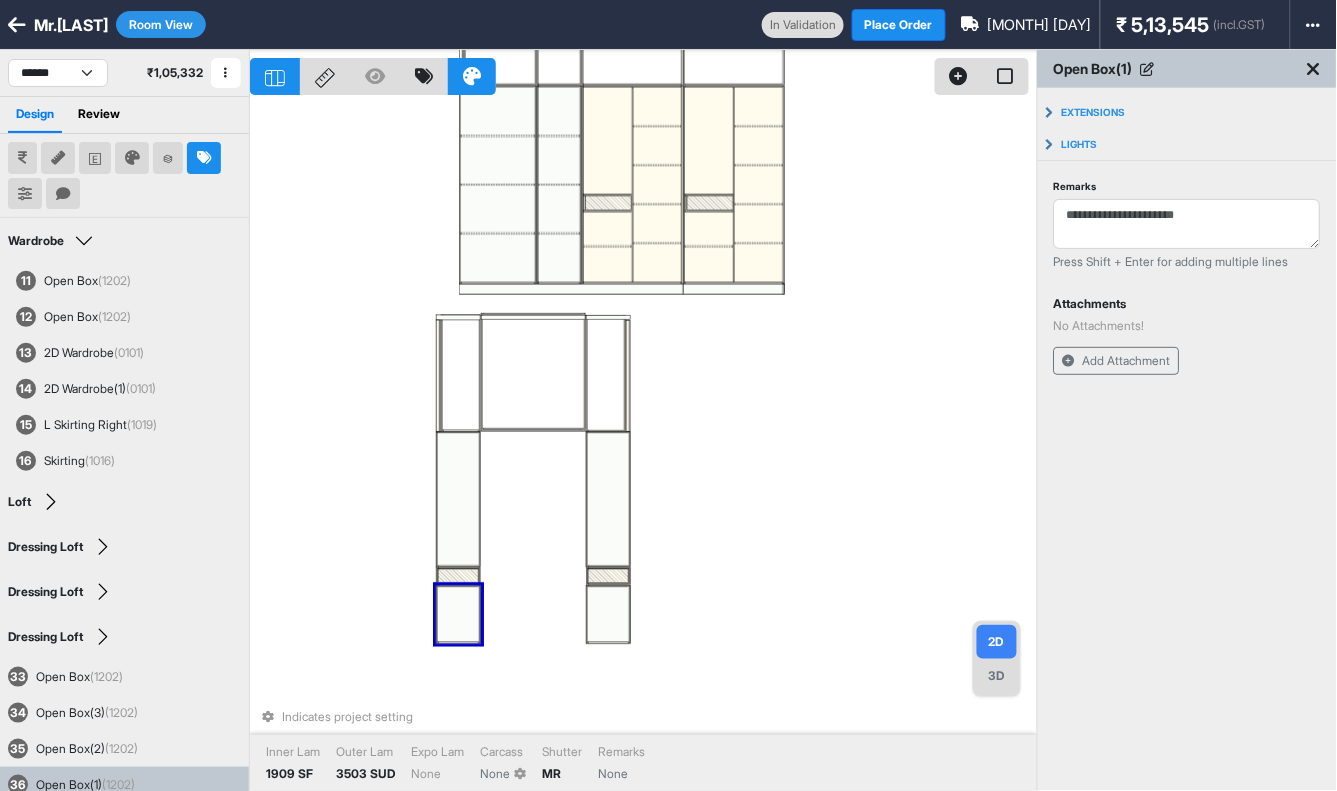 click on "Room View" at bounding box center (161, 24) 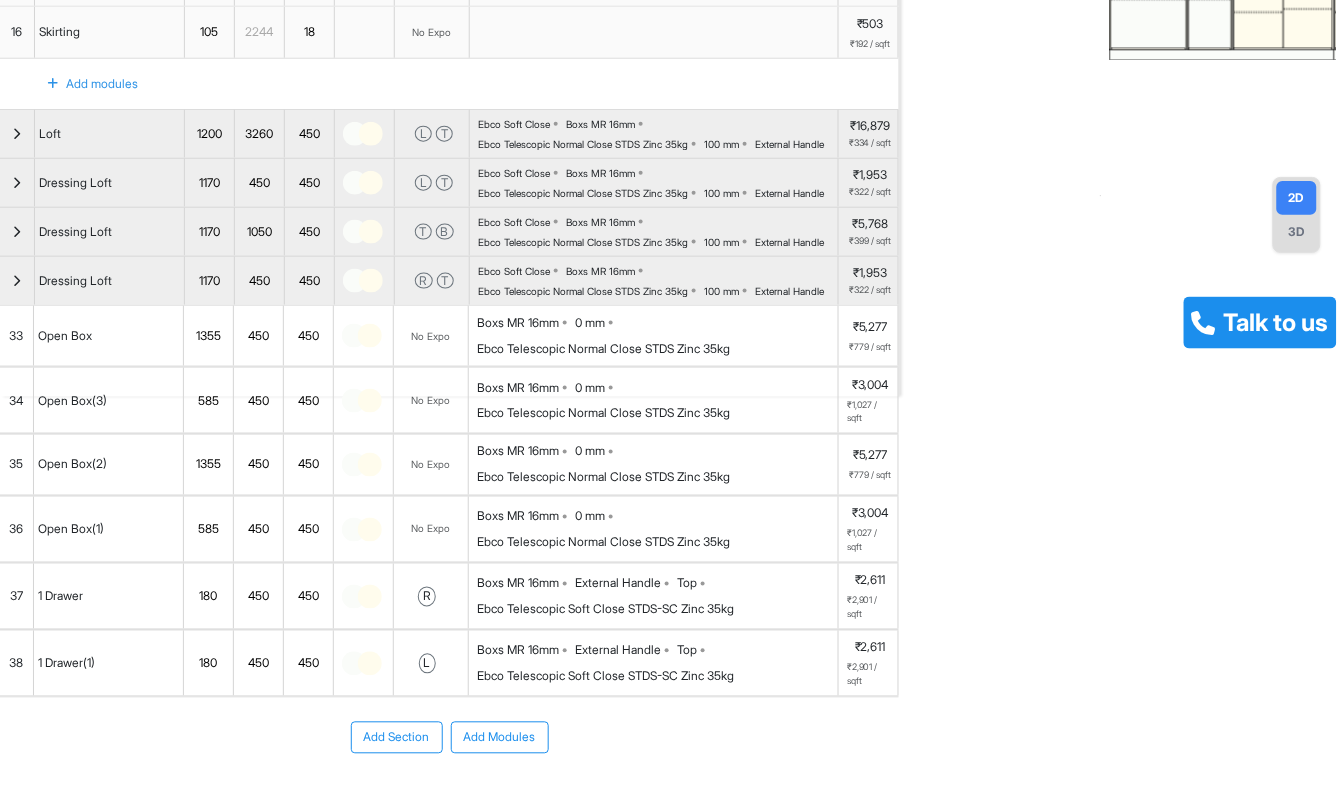 scroll, scrollTop: 555, scrollLeft: 0, axis: vertical 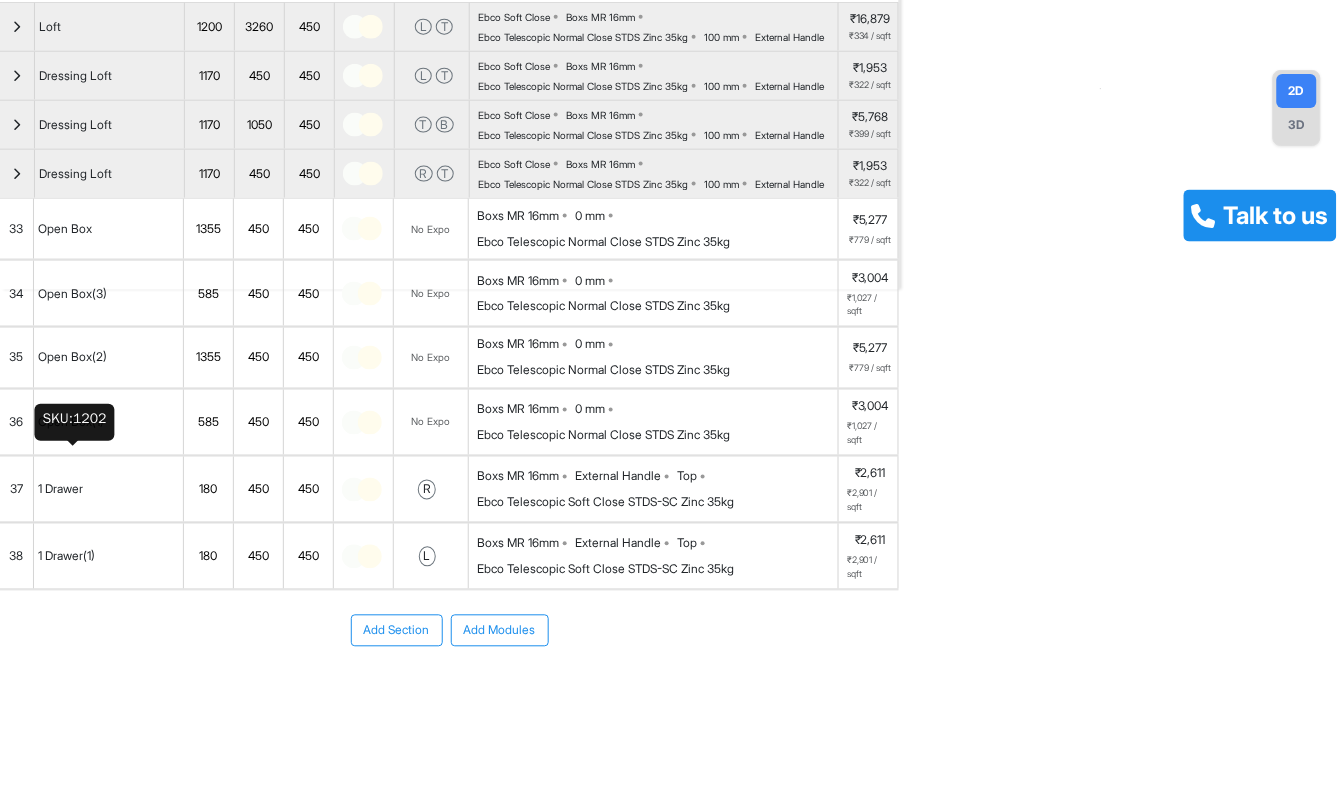 click on "Open Box(2)" at bounding box center (72, 358) 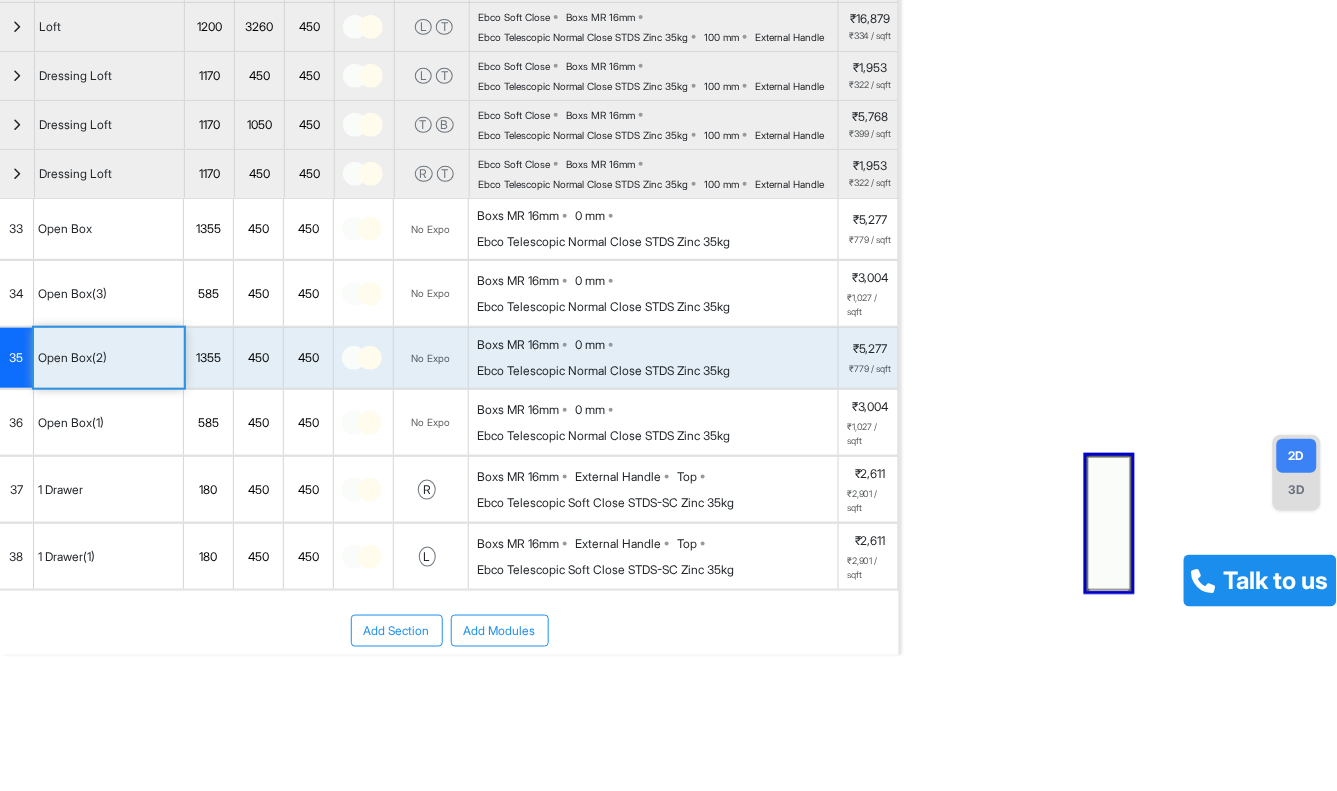 click on "No Expo" at bounding box center [431, 358] 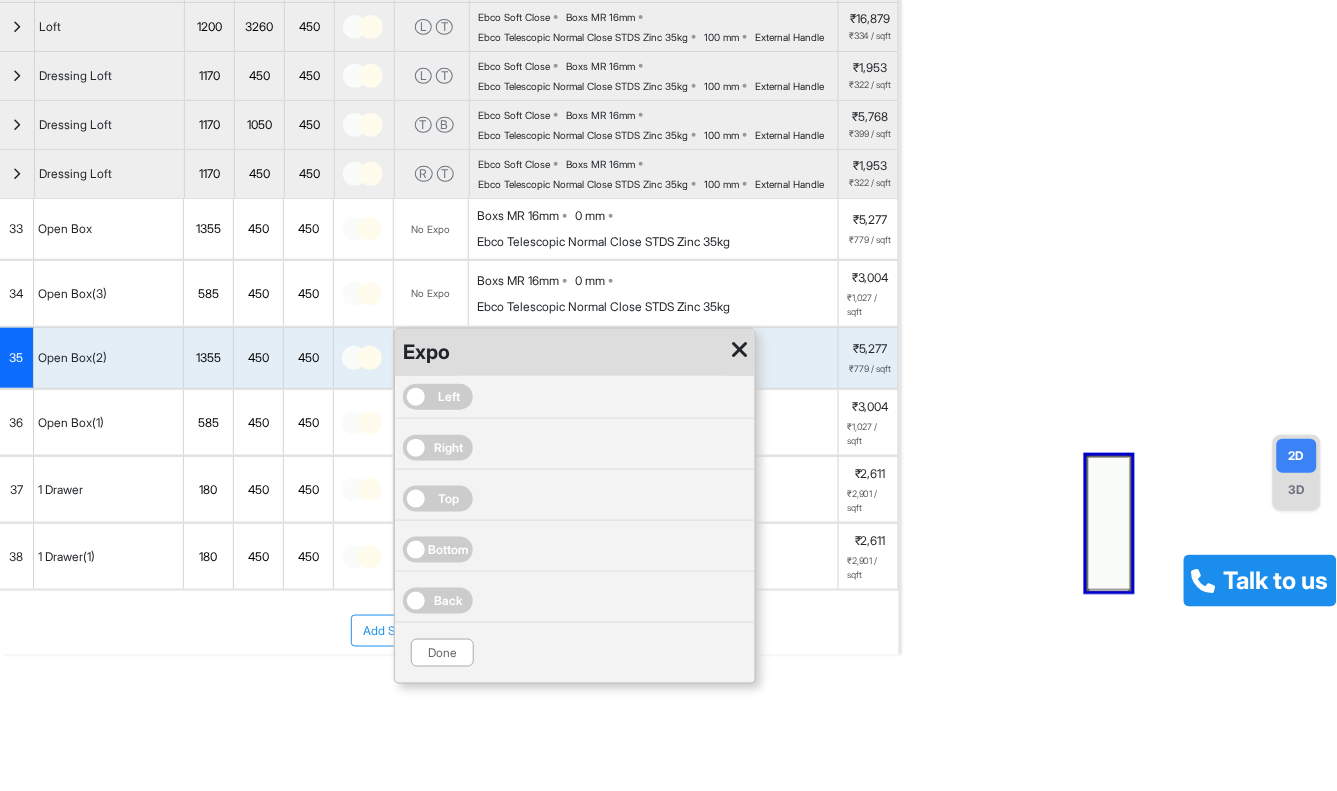 click on "Right" at bounding box center [449, 448] 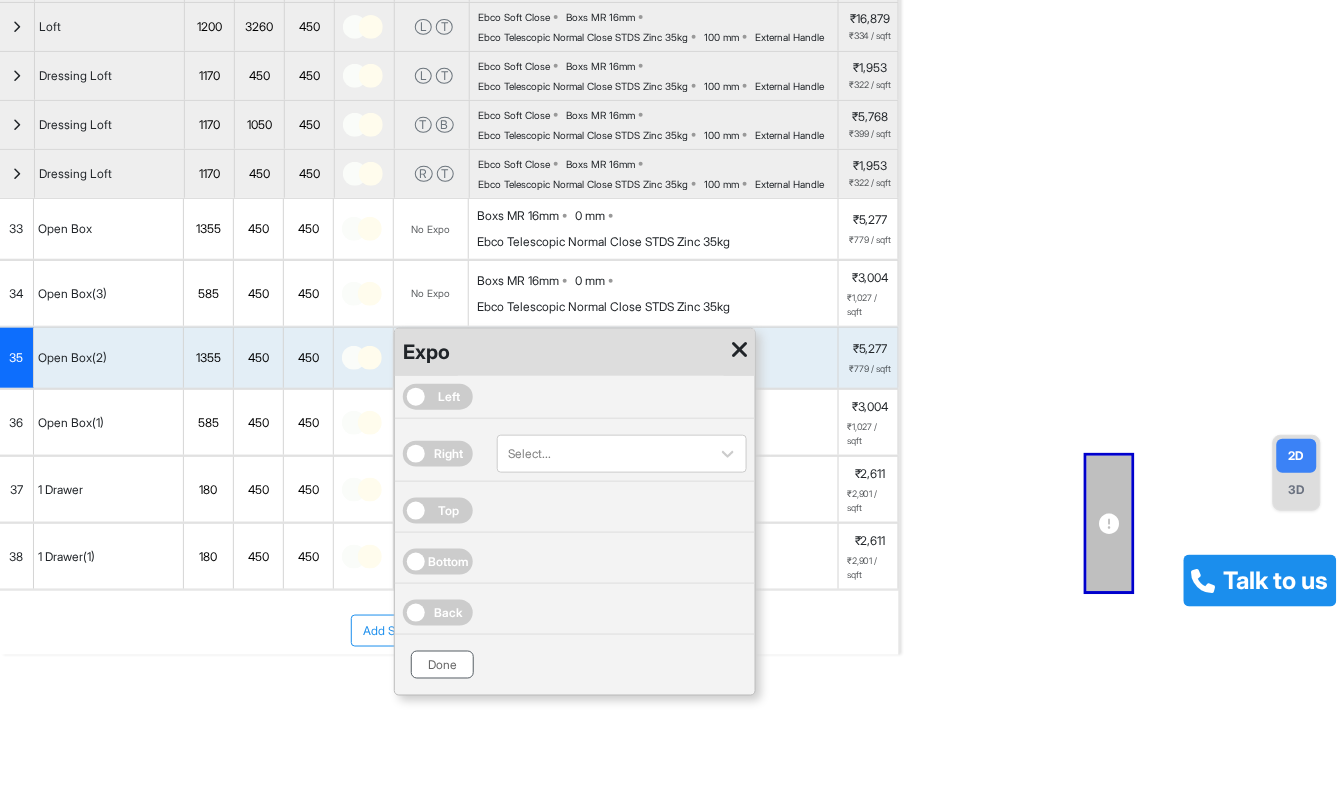 click on "Done" at bounding box center [442, 665] 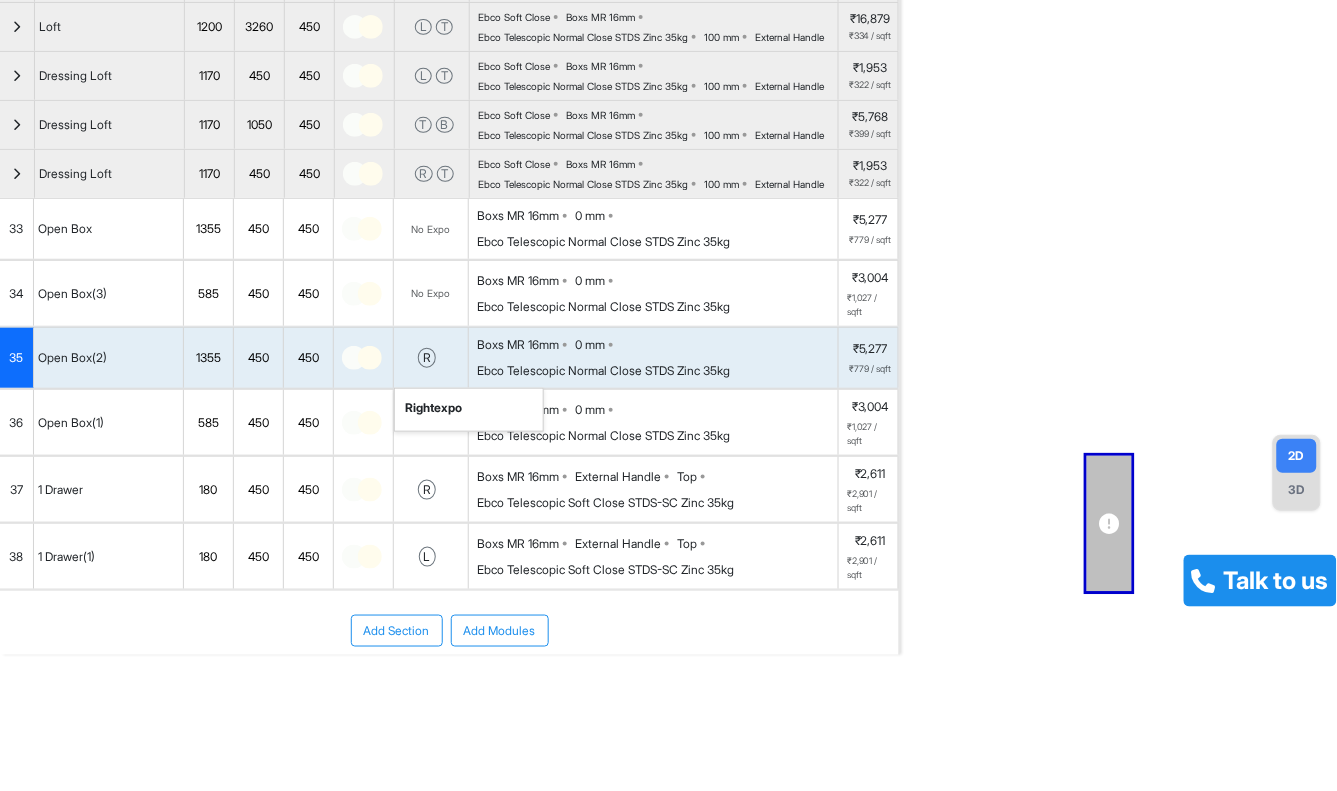 click on "No Expo" at bounding box center (431, 422) 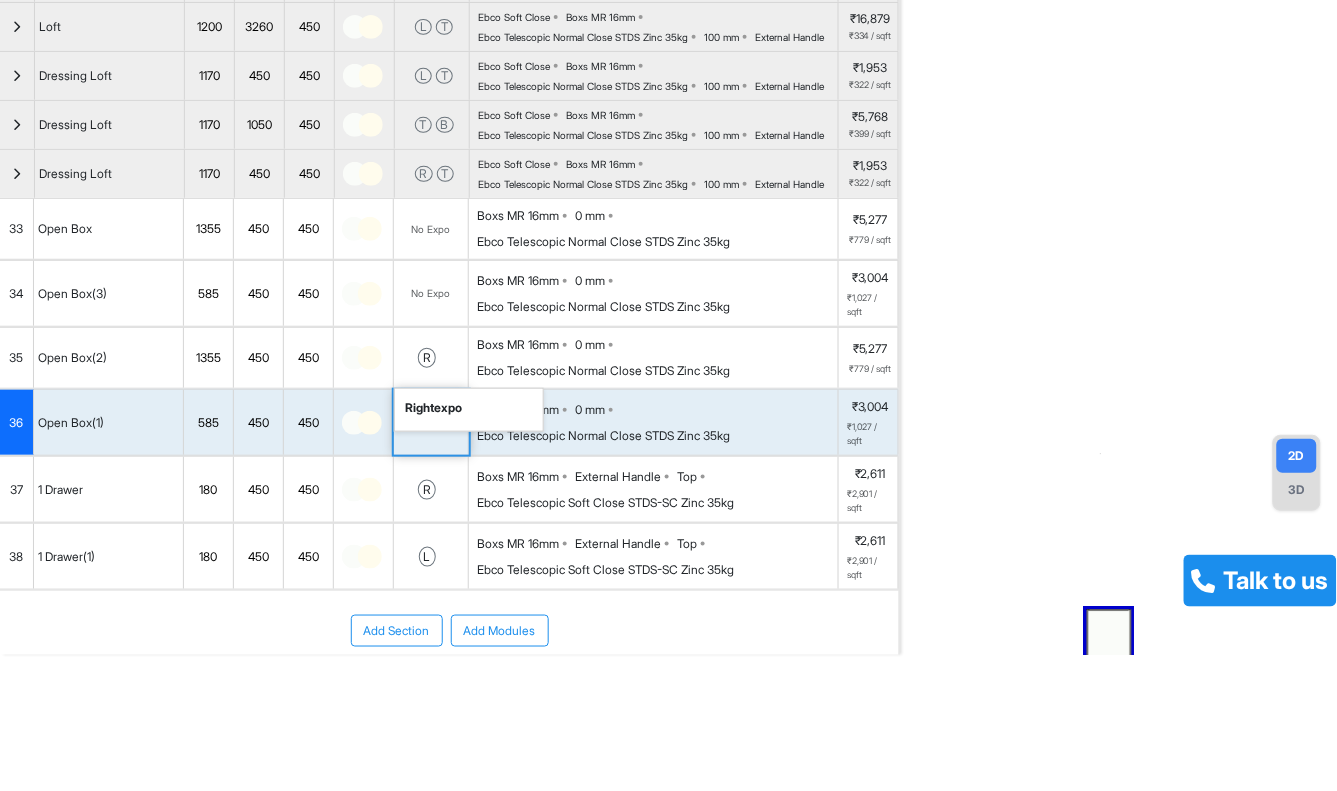click on "right  expo" at bounding box center (469, 410) 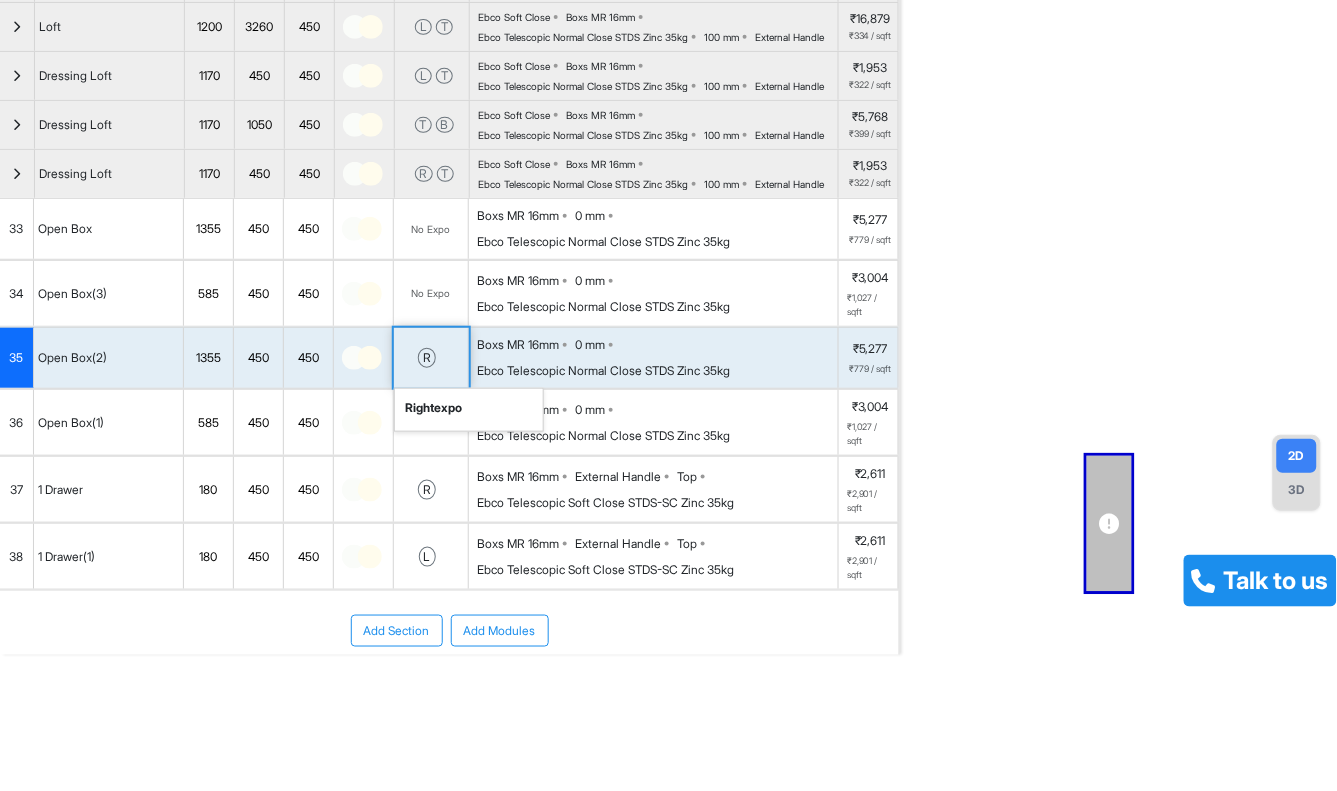 click on "right  expo" at bounding box center (469, 410) 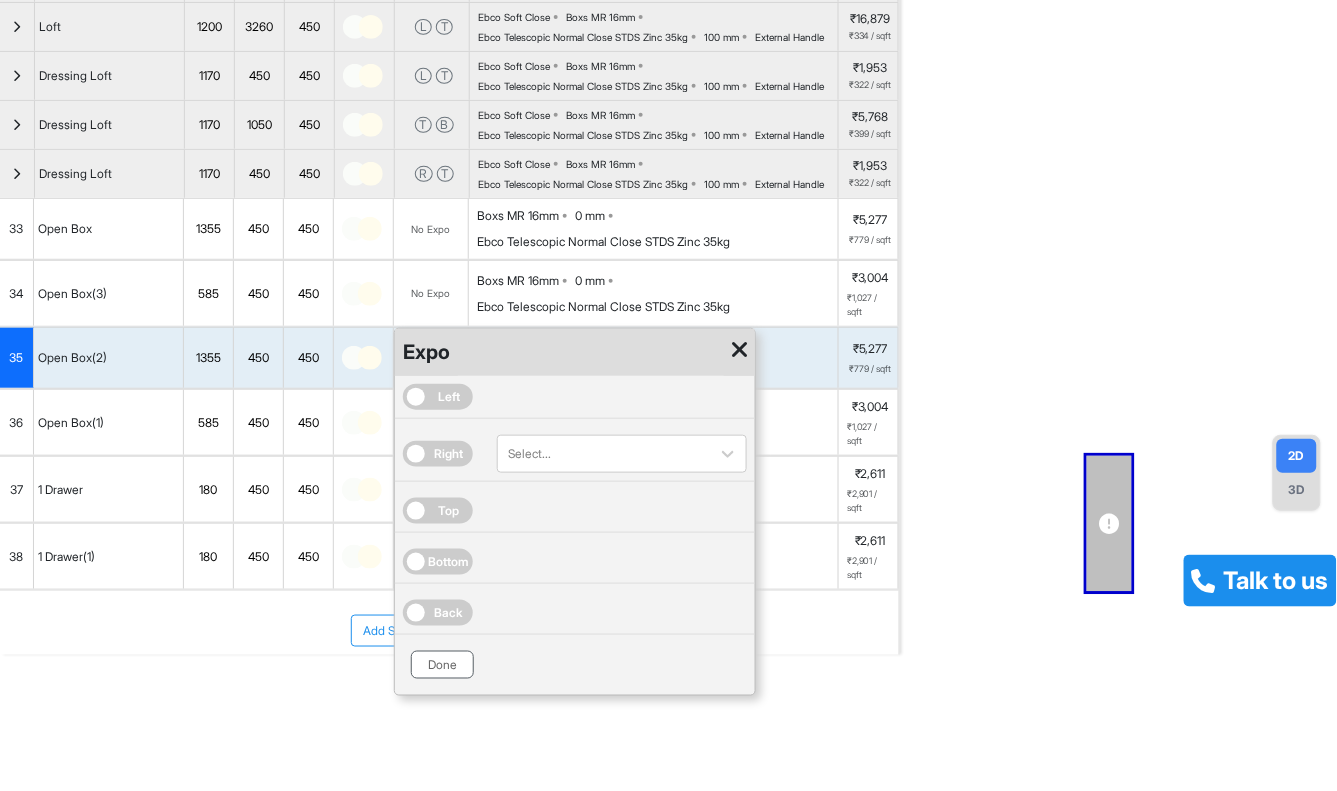 click on "Done" at bounding box center [442, 665] 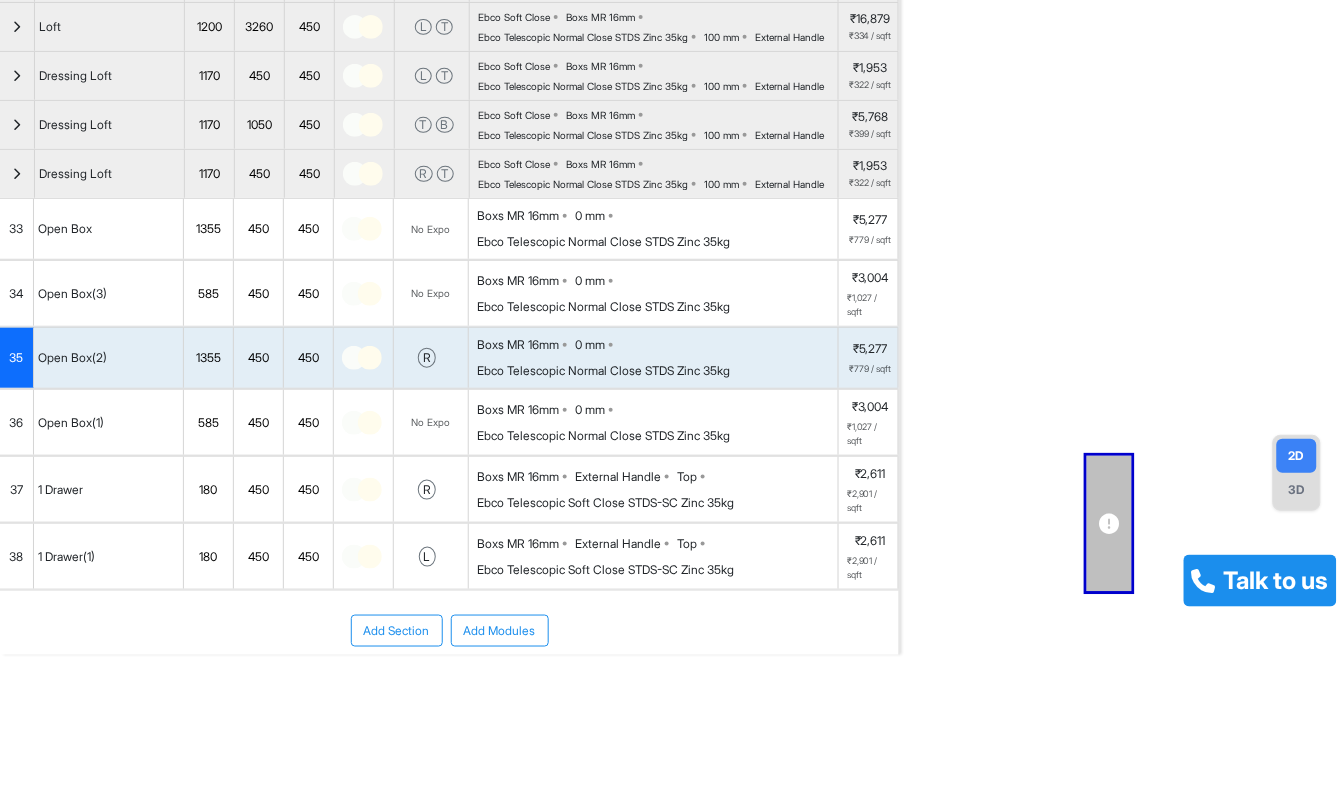 click on "No Expo" at bounding box center [431, 422] 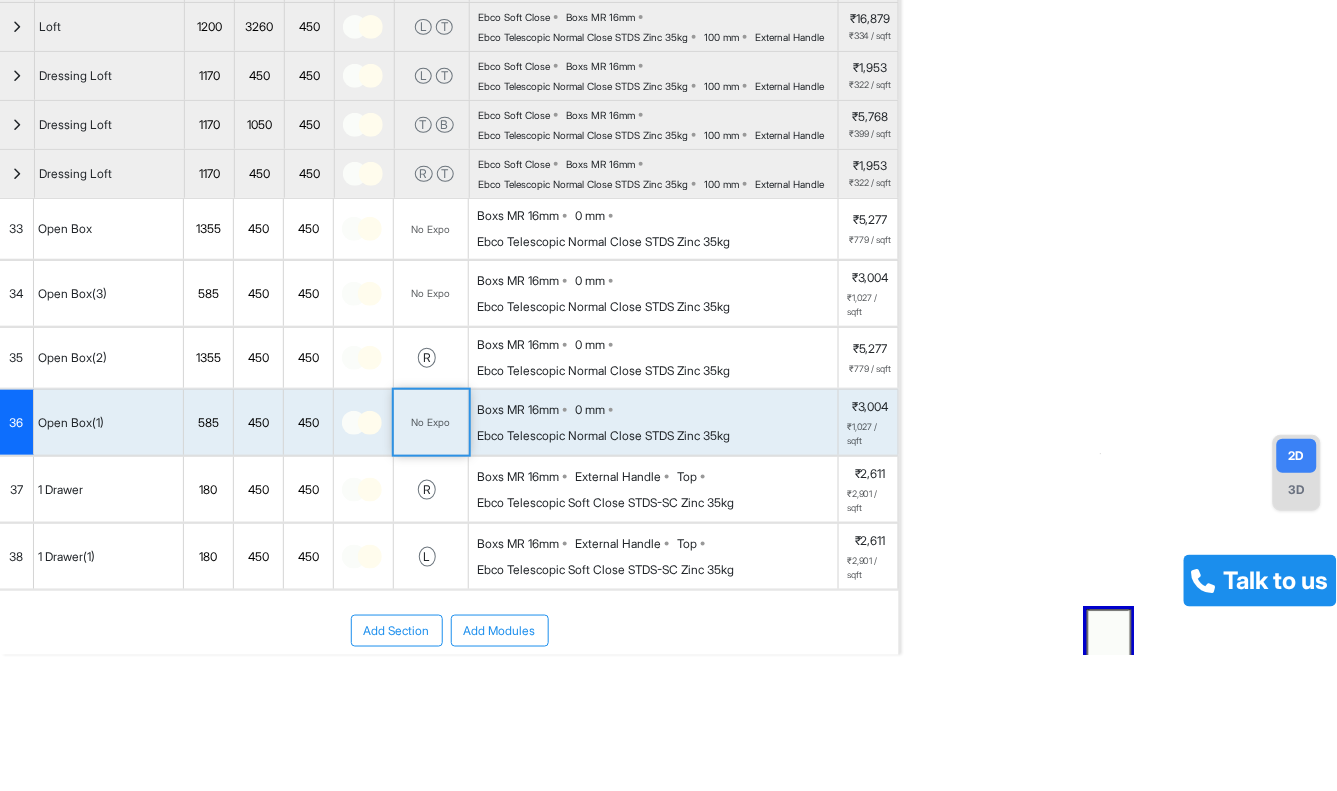 click on "No Expo" at bounding box center (431, 422) 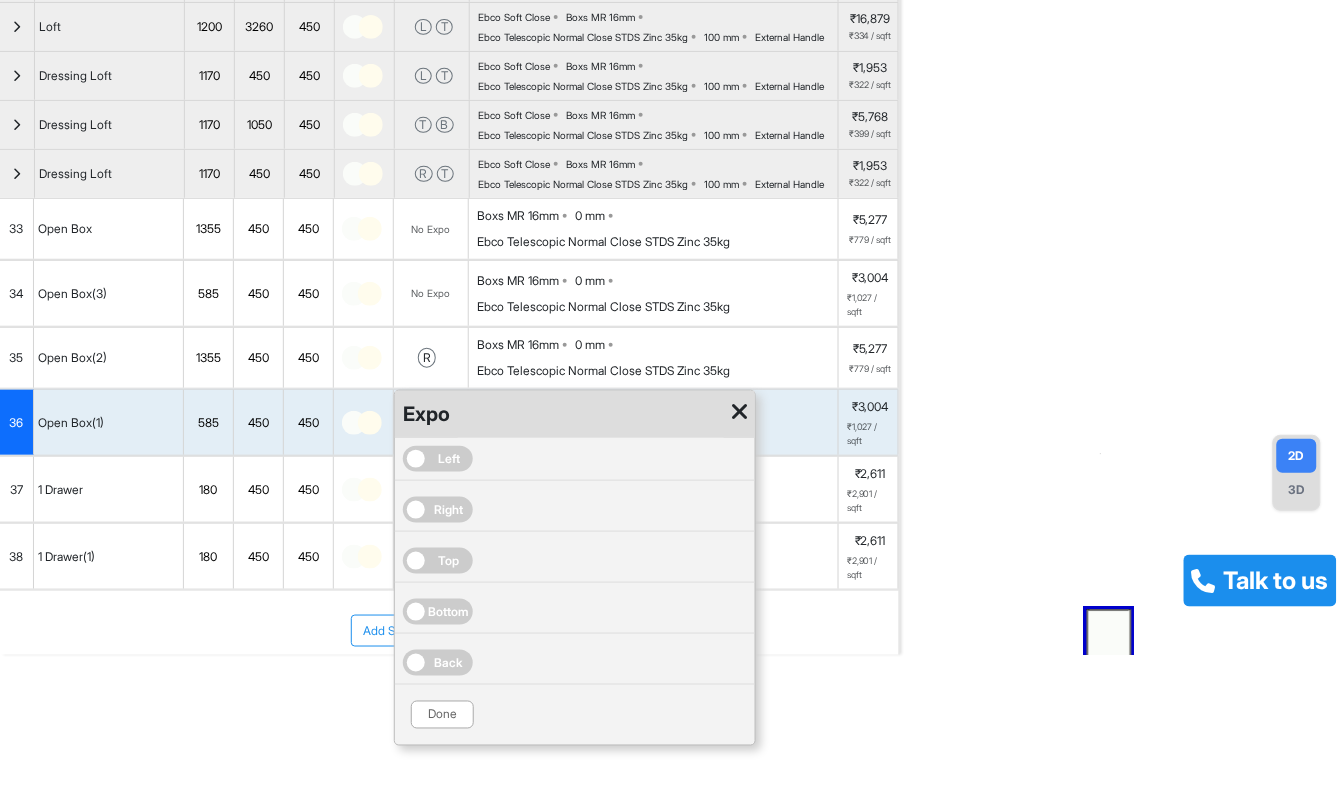 click on "Right" at bounding box center [449, 510] 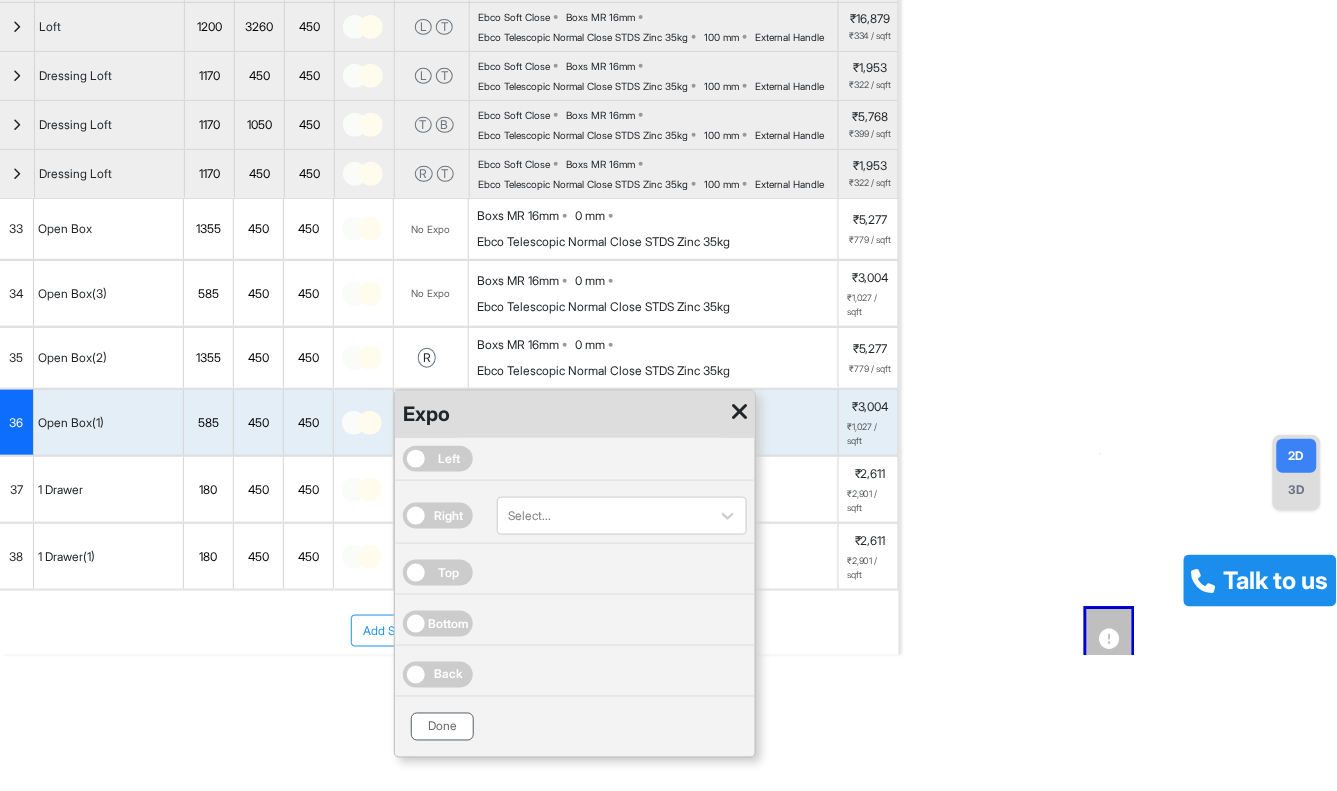 click on "Done" at bounding box center [442, 727] 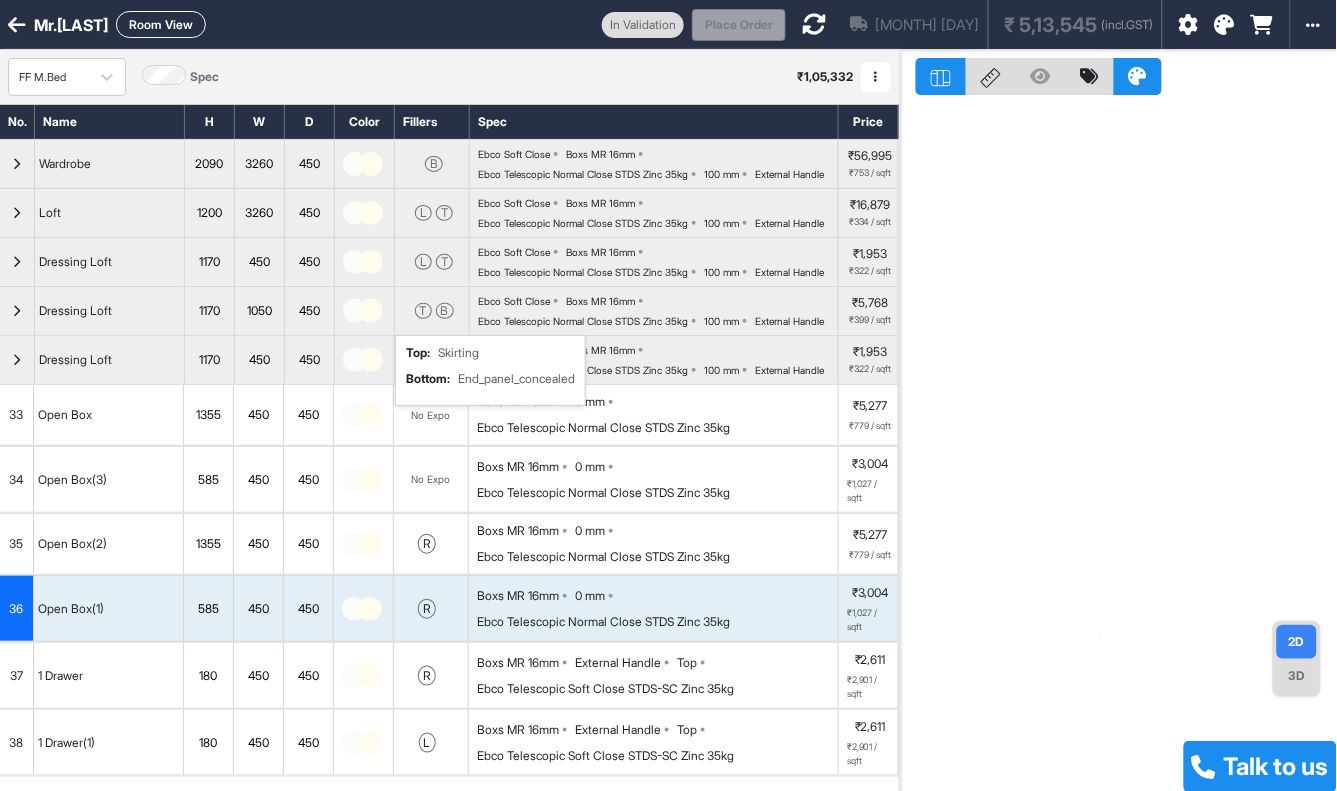 scroll, scrollTop: 222, scrollLeft: 0, axis: vertical 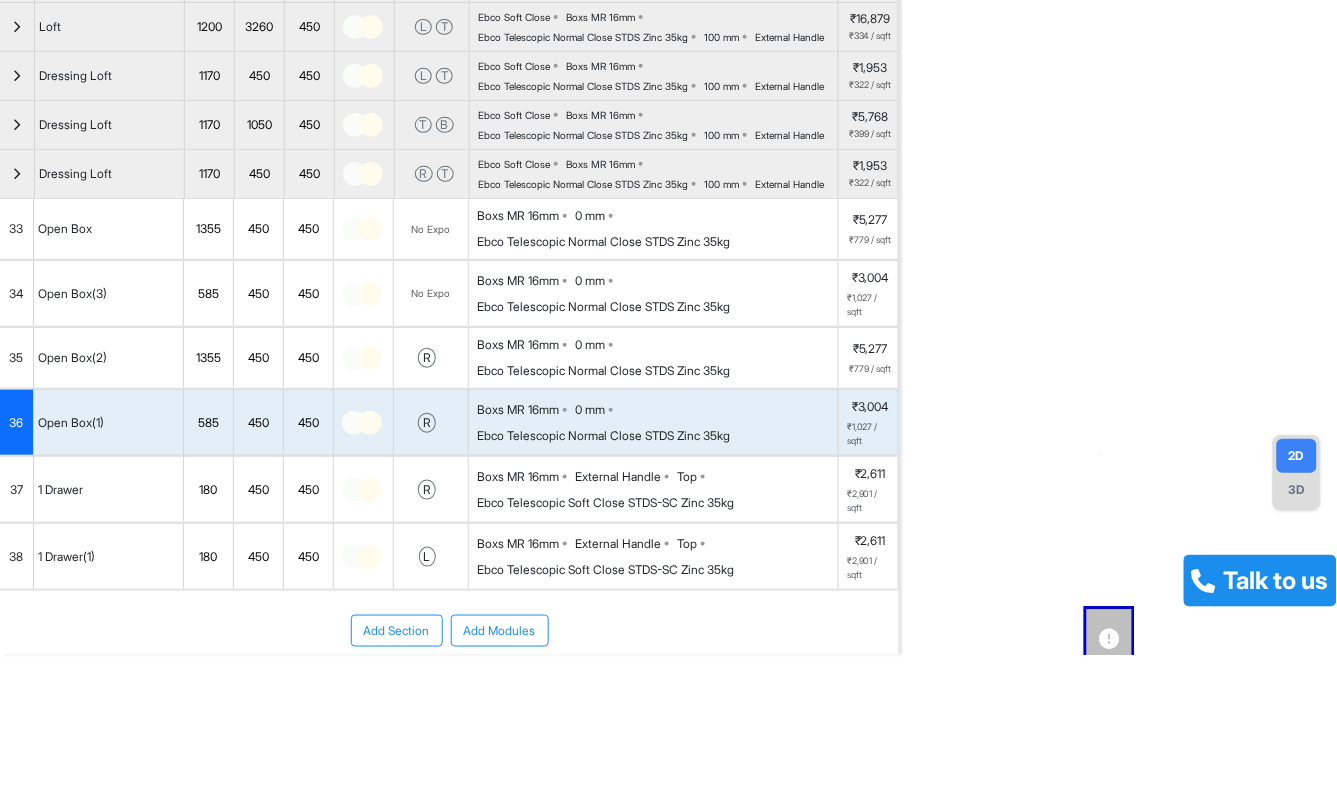 click on "No Expo" at bounding box center [431, 293] 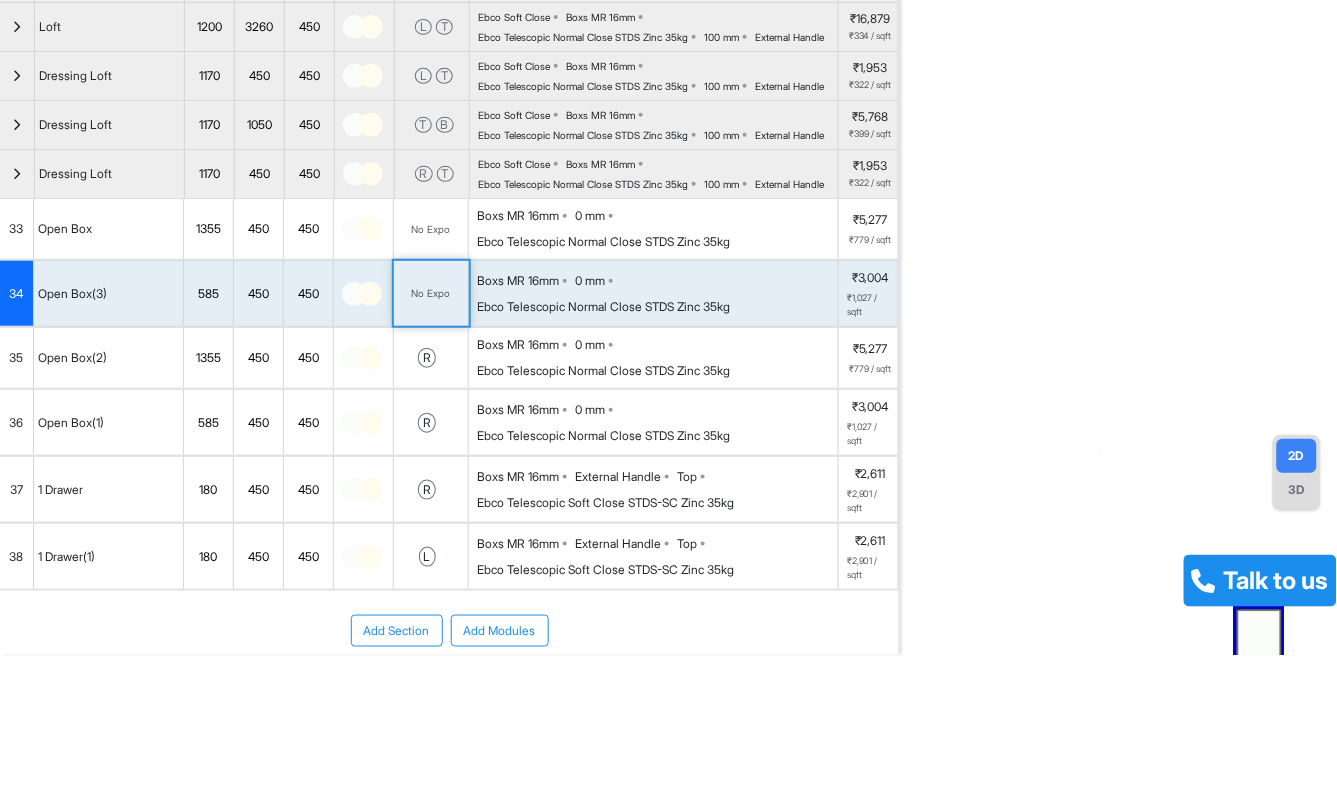 click on "No Expo" at bounding box center (431, 293) 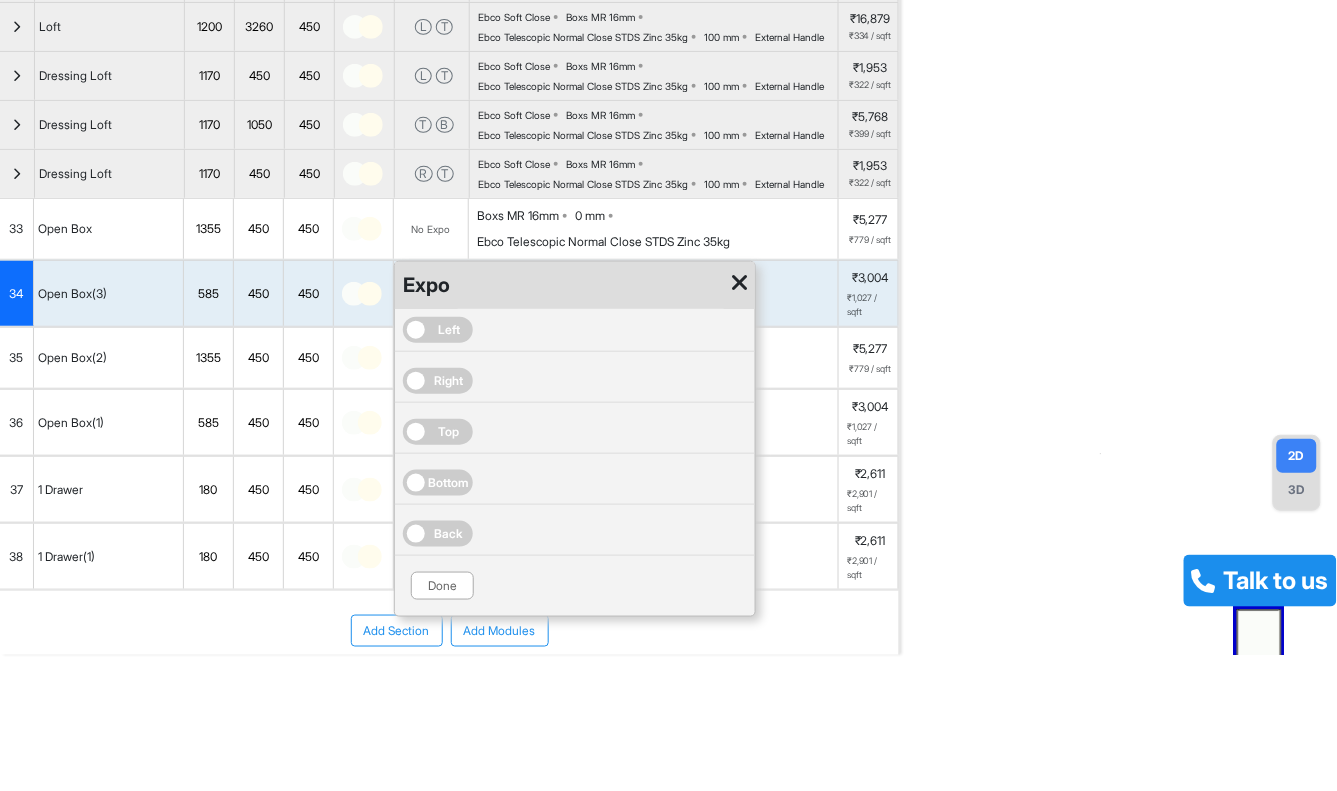click on "Left" at bounding box center [449, 330] 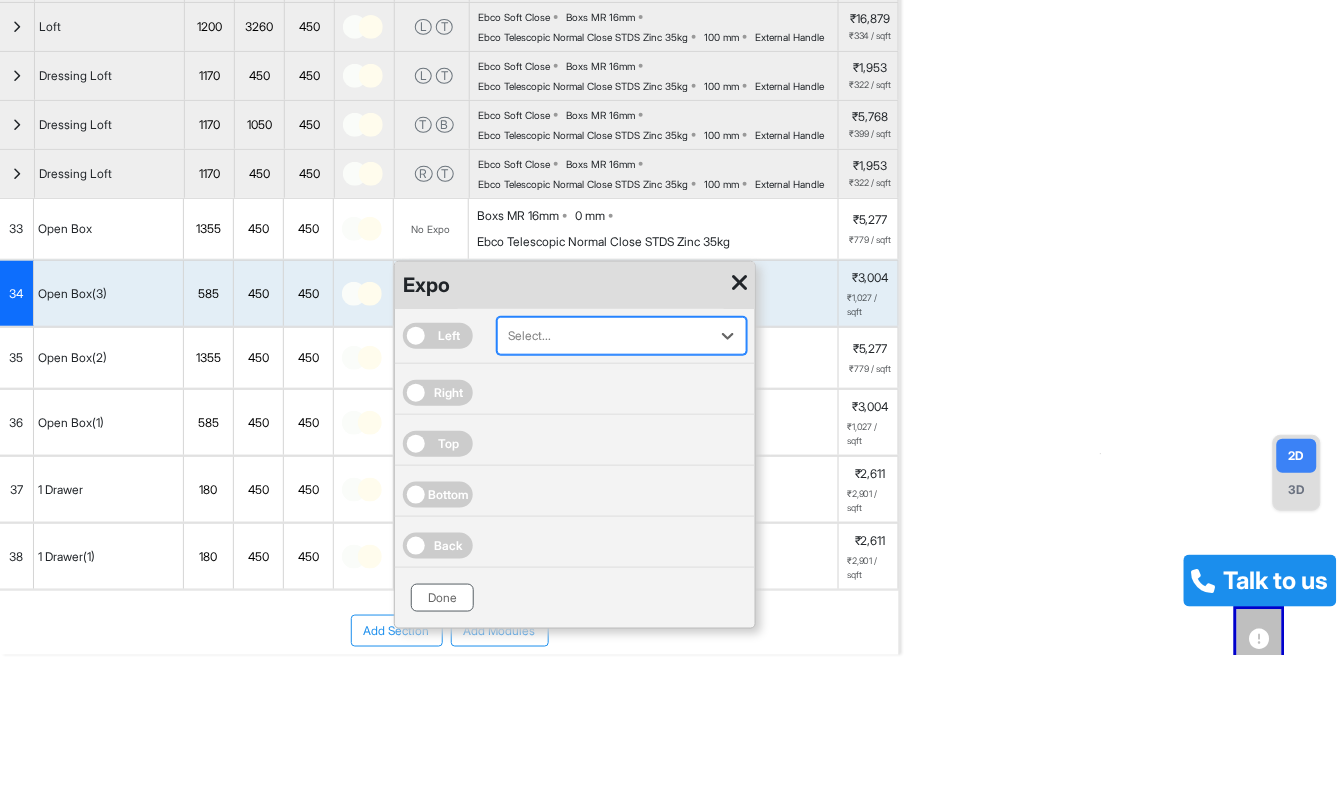 click on "Done" at bounding box center (442, 598) 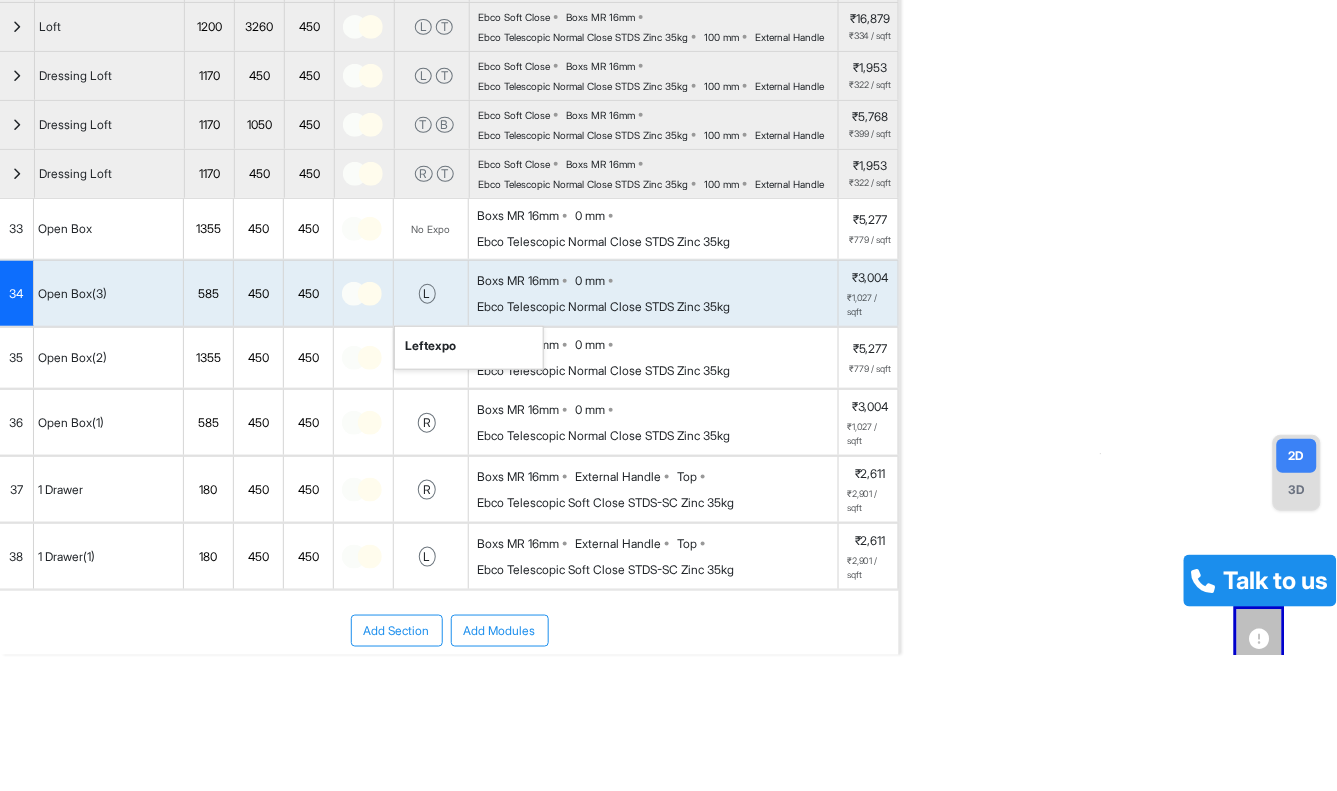 click on "No Expo" at bounding box center (431, 229) 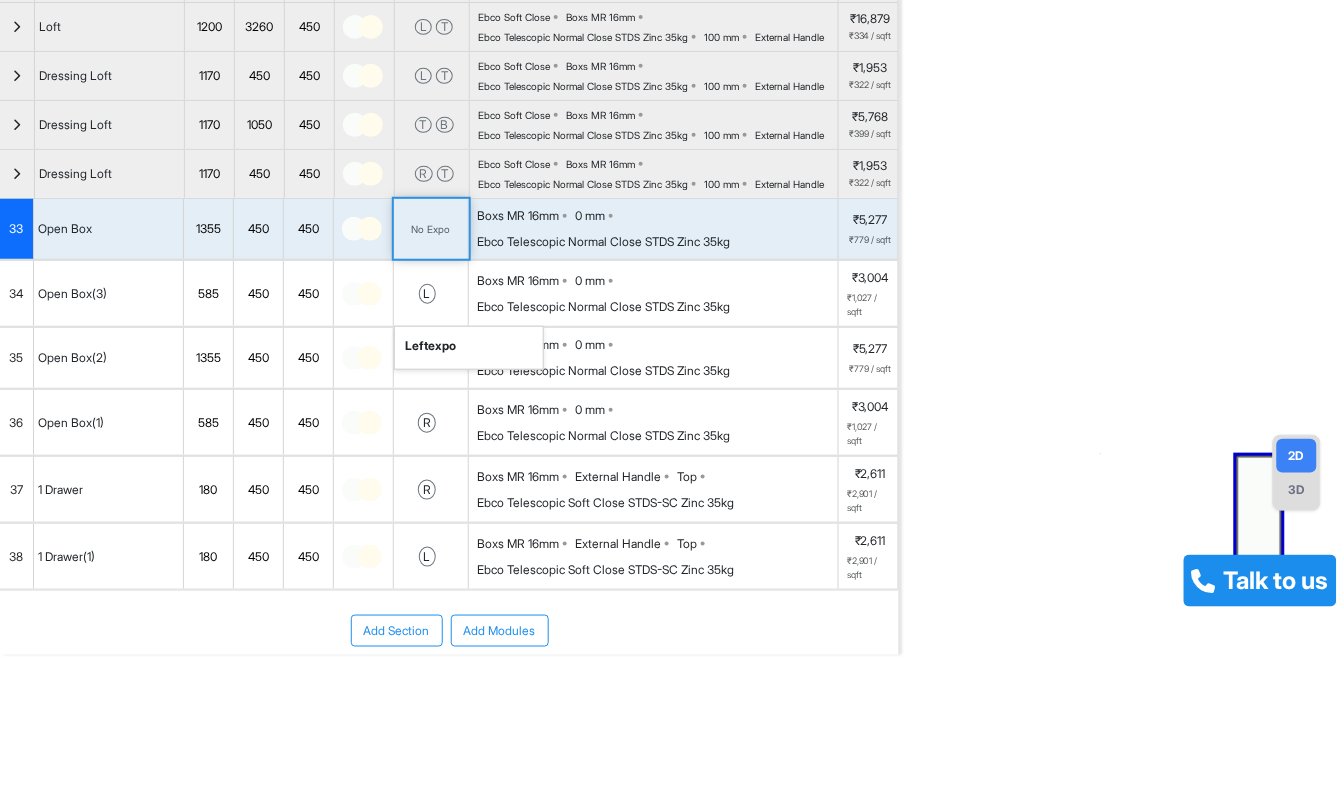 click on "No Expo" at bounding box center (431, 229) 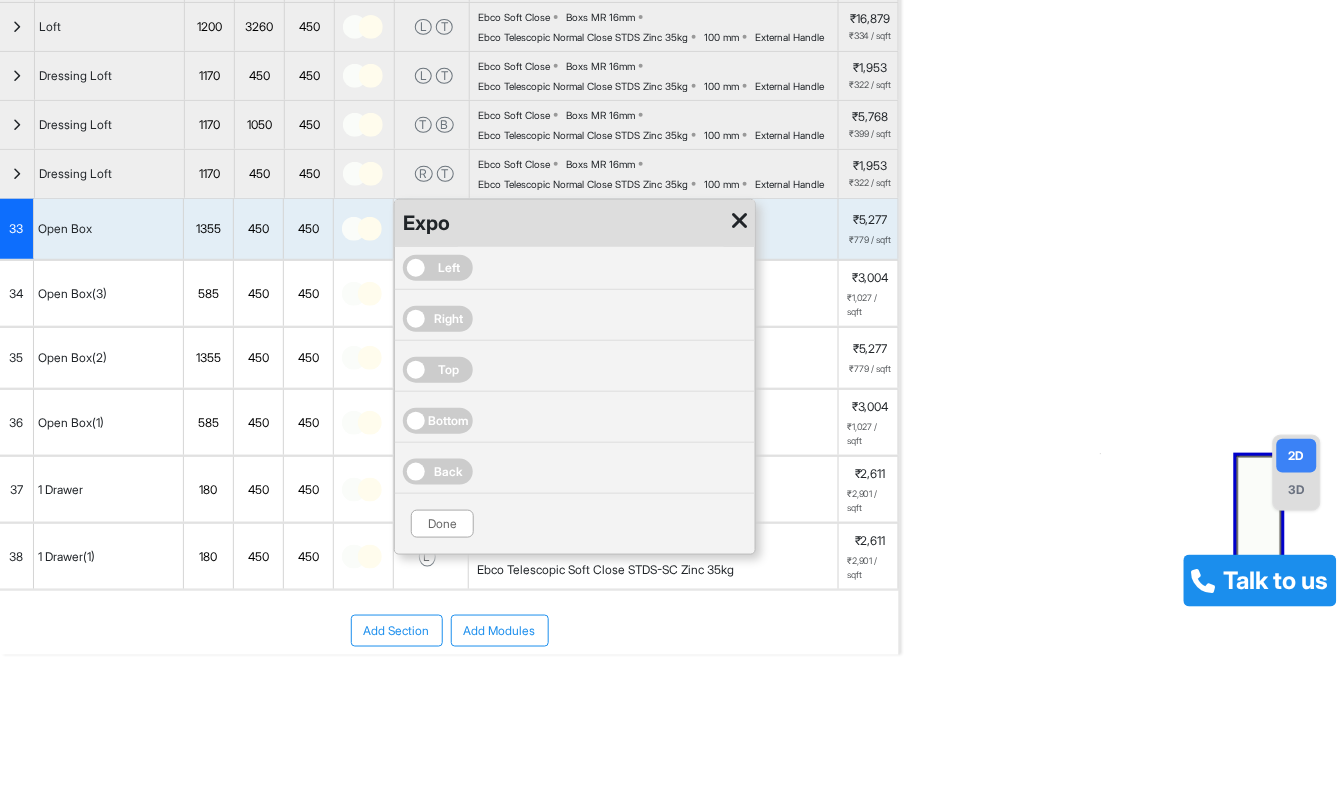click on "Left" at bounding box center [449, 268] 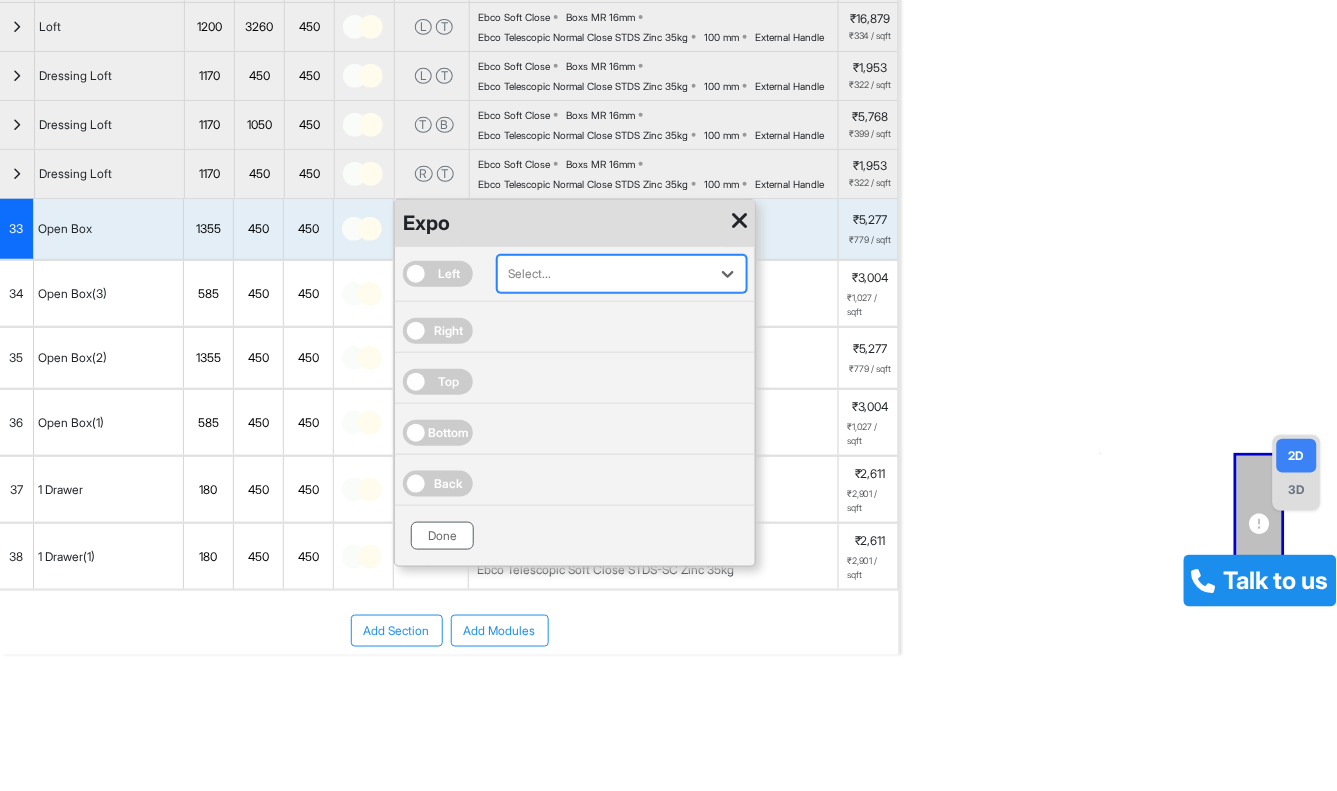 click on "Done" at bounding box center (442, 536) 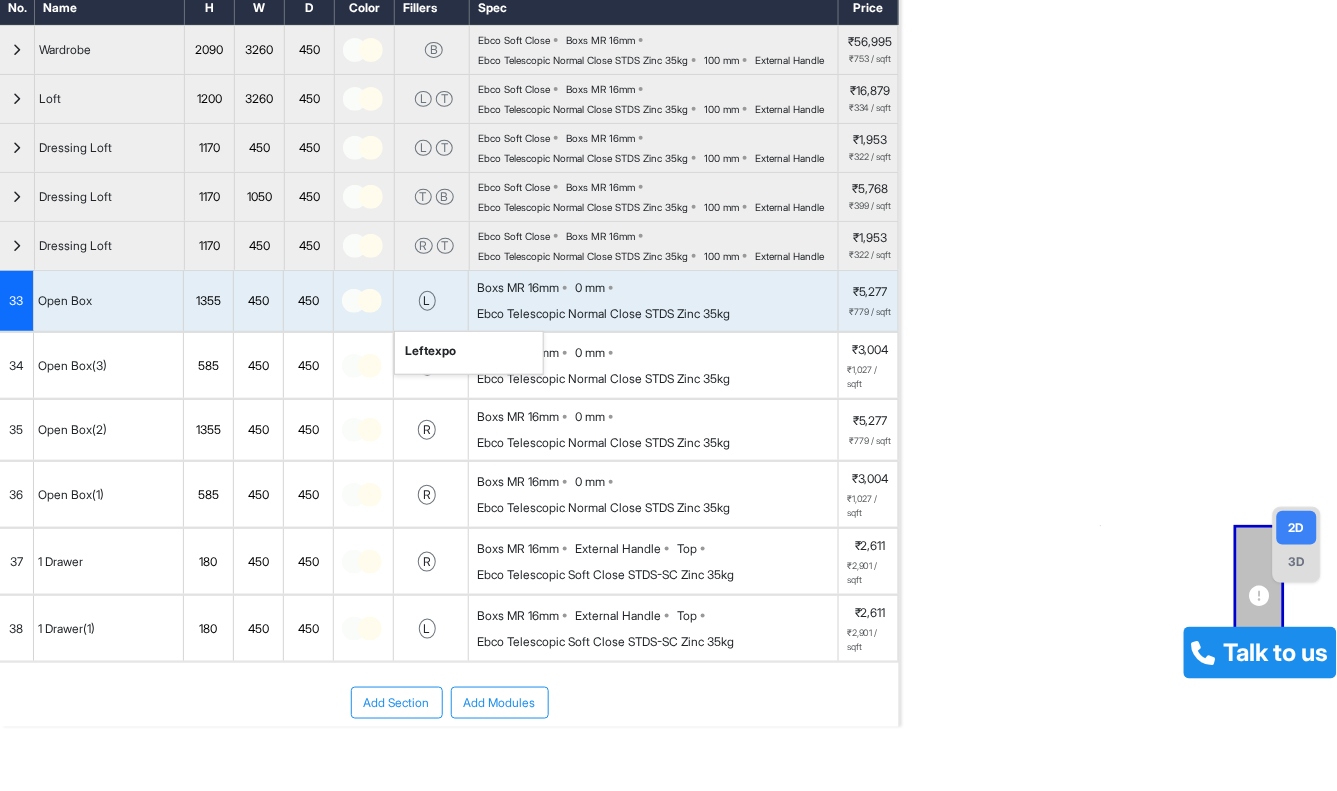 scroll, scrollTop: 0, scrollLeft: 0, axis: both 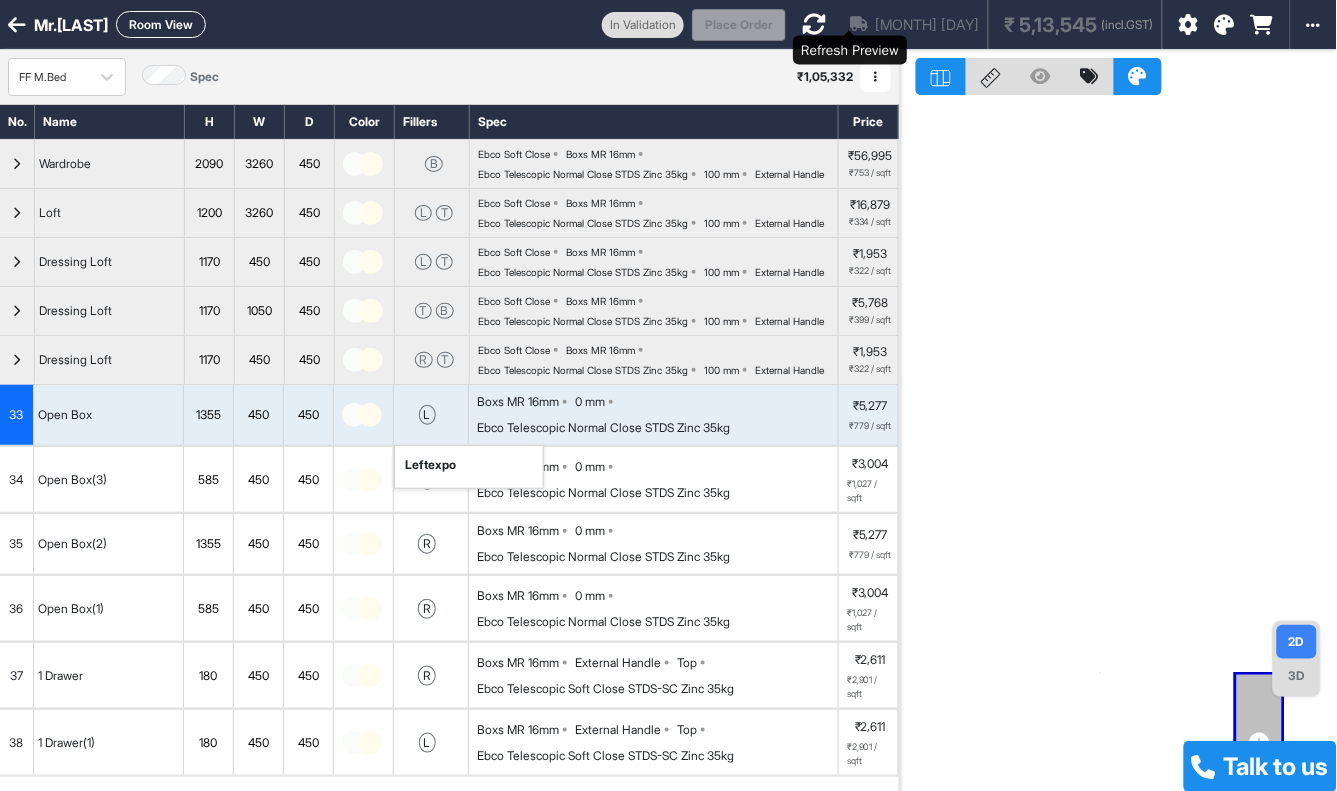 click at bounding box center [814, 24] 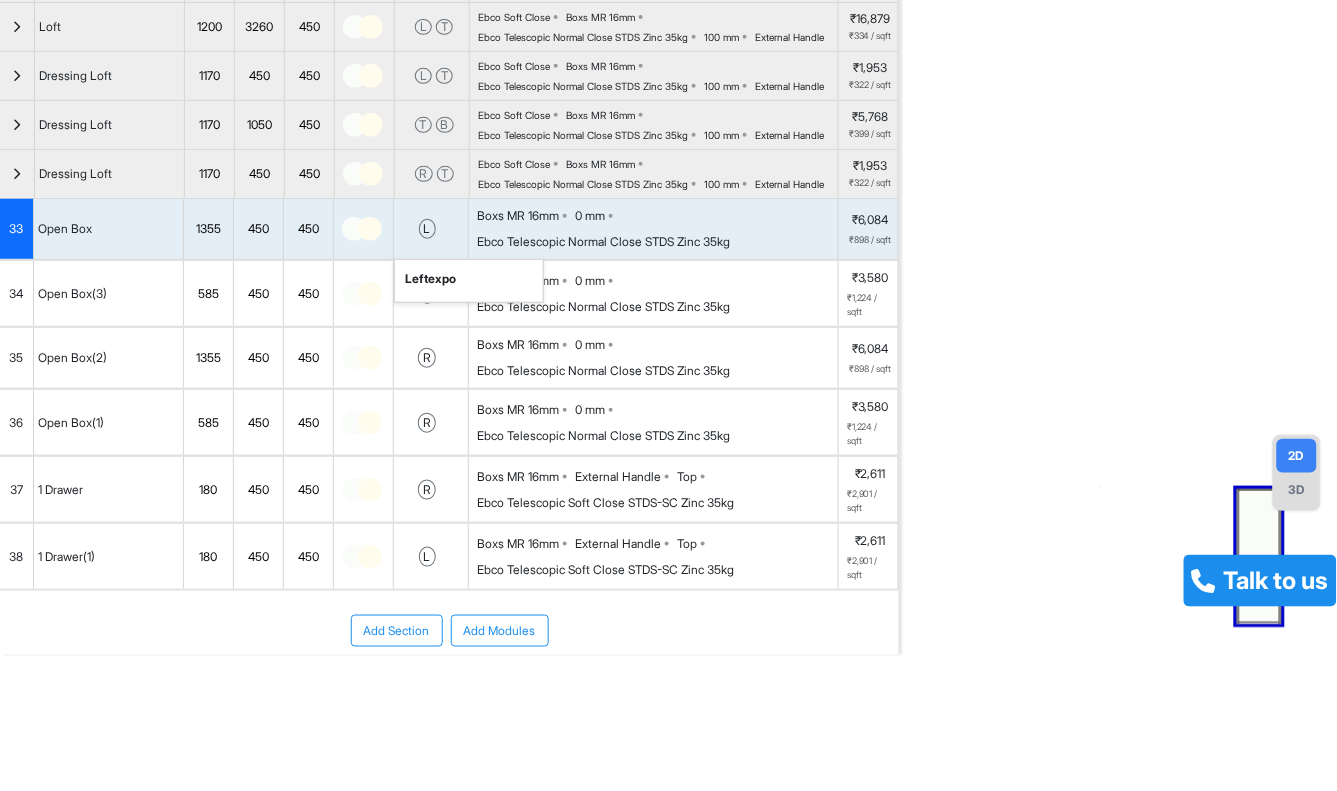 scroll, scrollTop: 0, scrollLeft: 0, axis: both 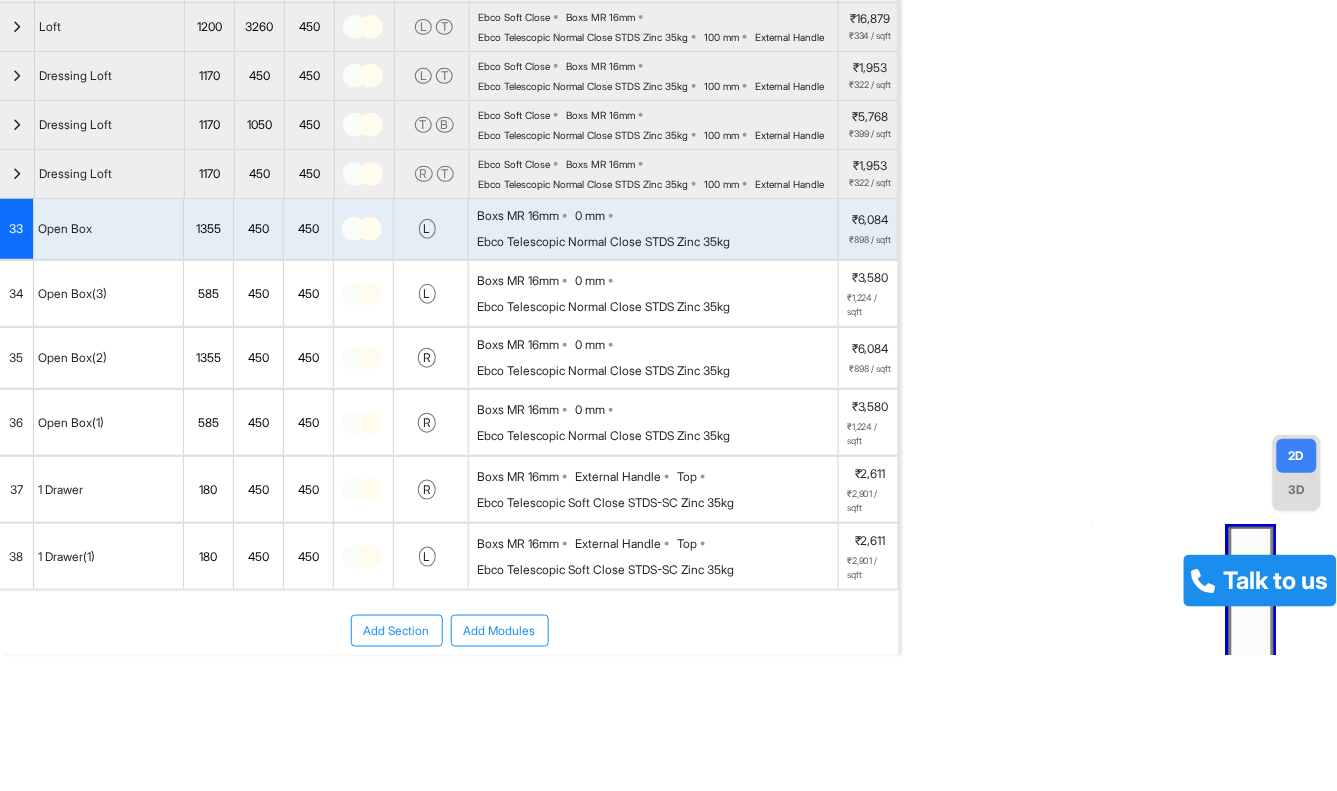 click on "Add Modules" at bounding box center [500, 631] 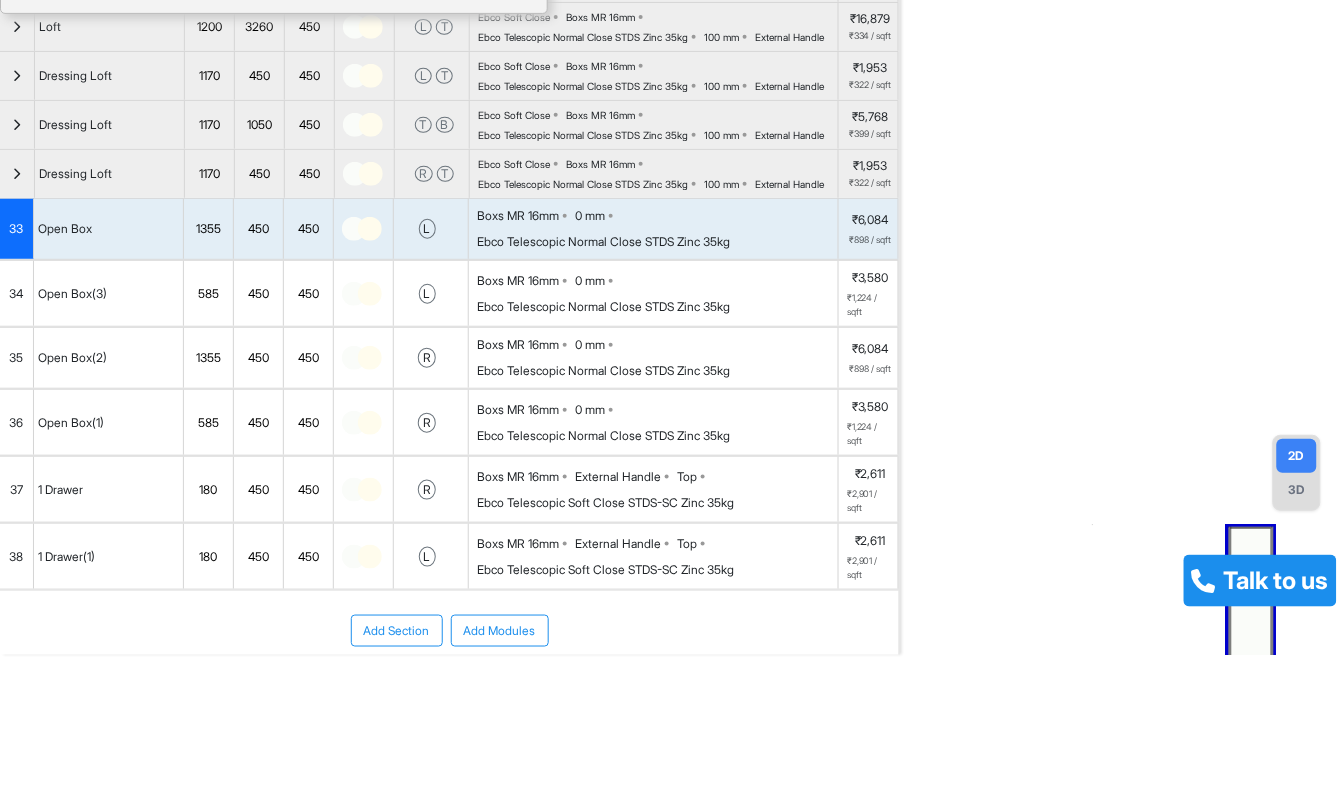 scroll, scrollTop: 0, scrollLeft: 0, axis: both 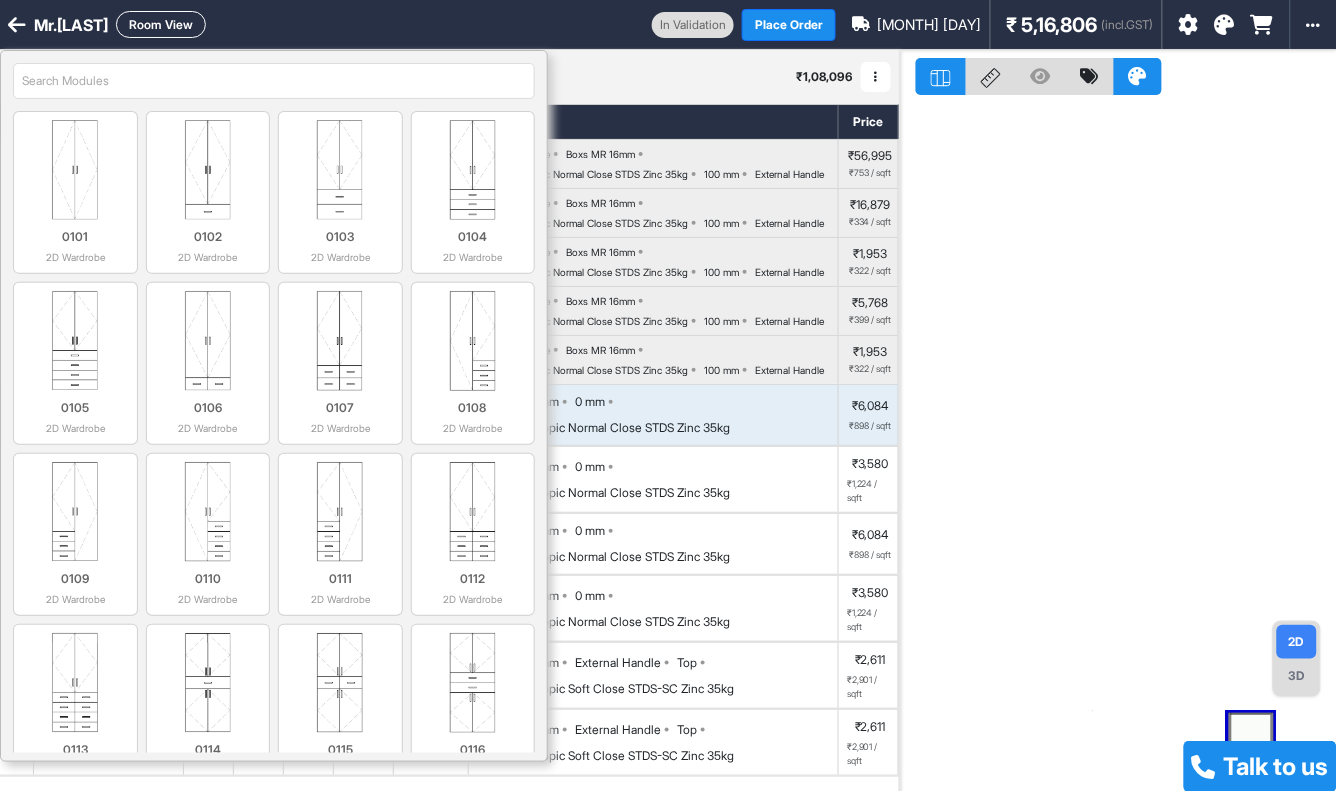 click at bounding box center [274, 81] 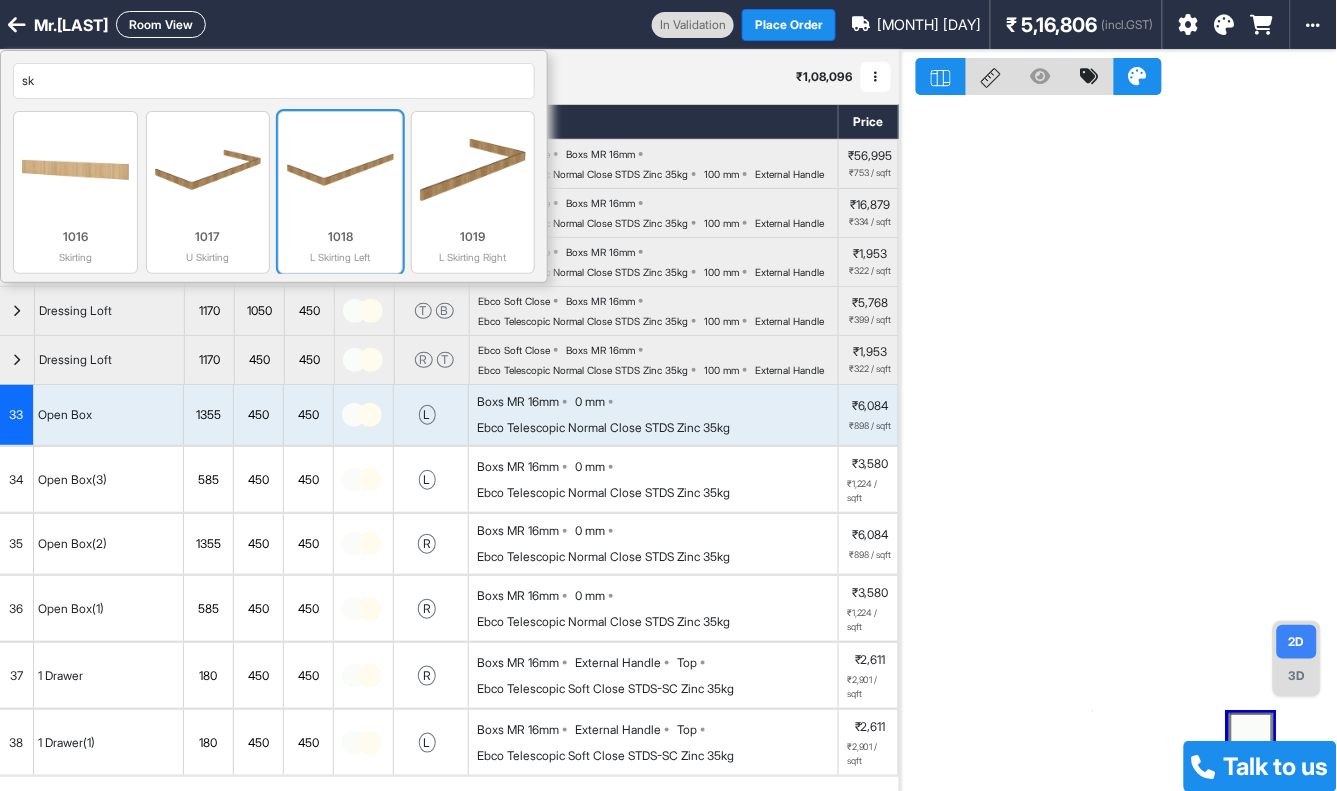 type on "sk" 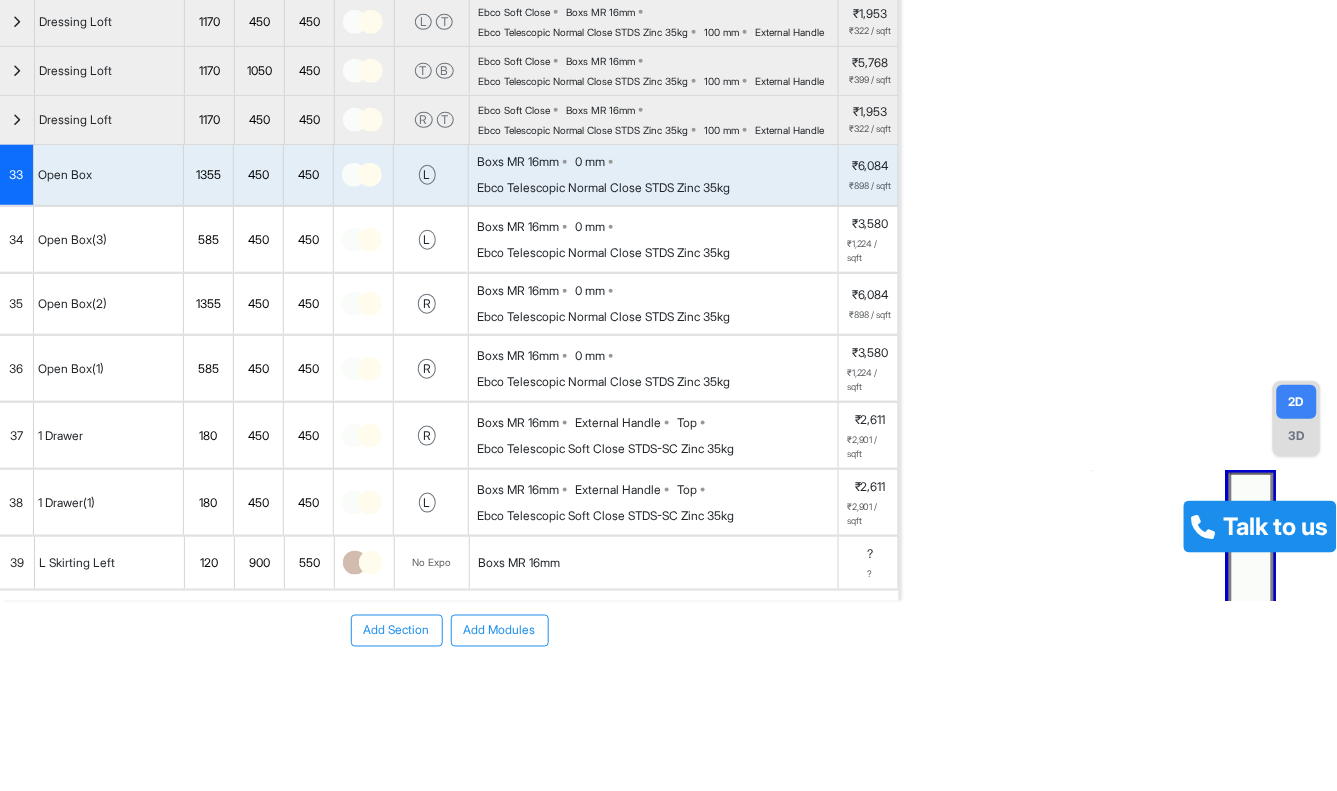 scroll, scrollTop: 341, scrollLeft: 0, axis: vertical 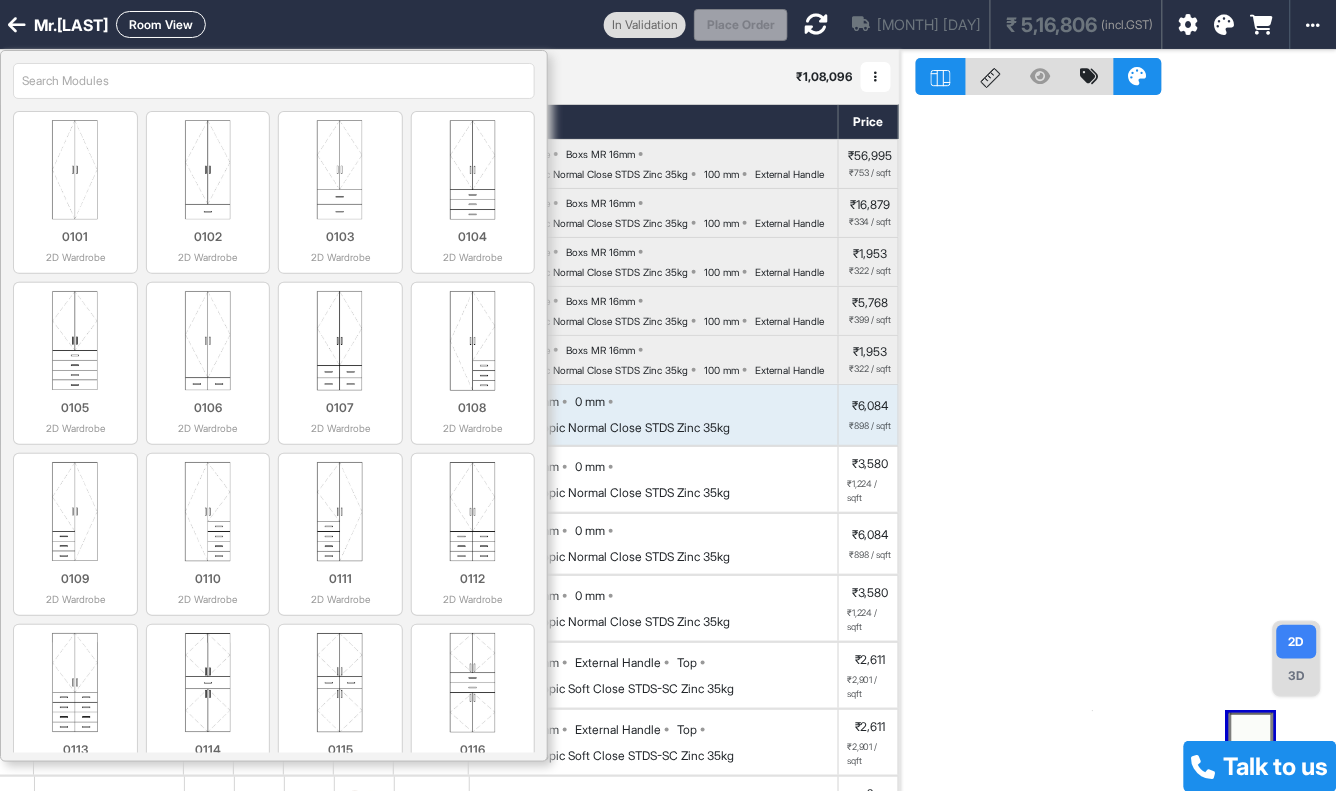 click at bounding box center [274, 81] 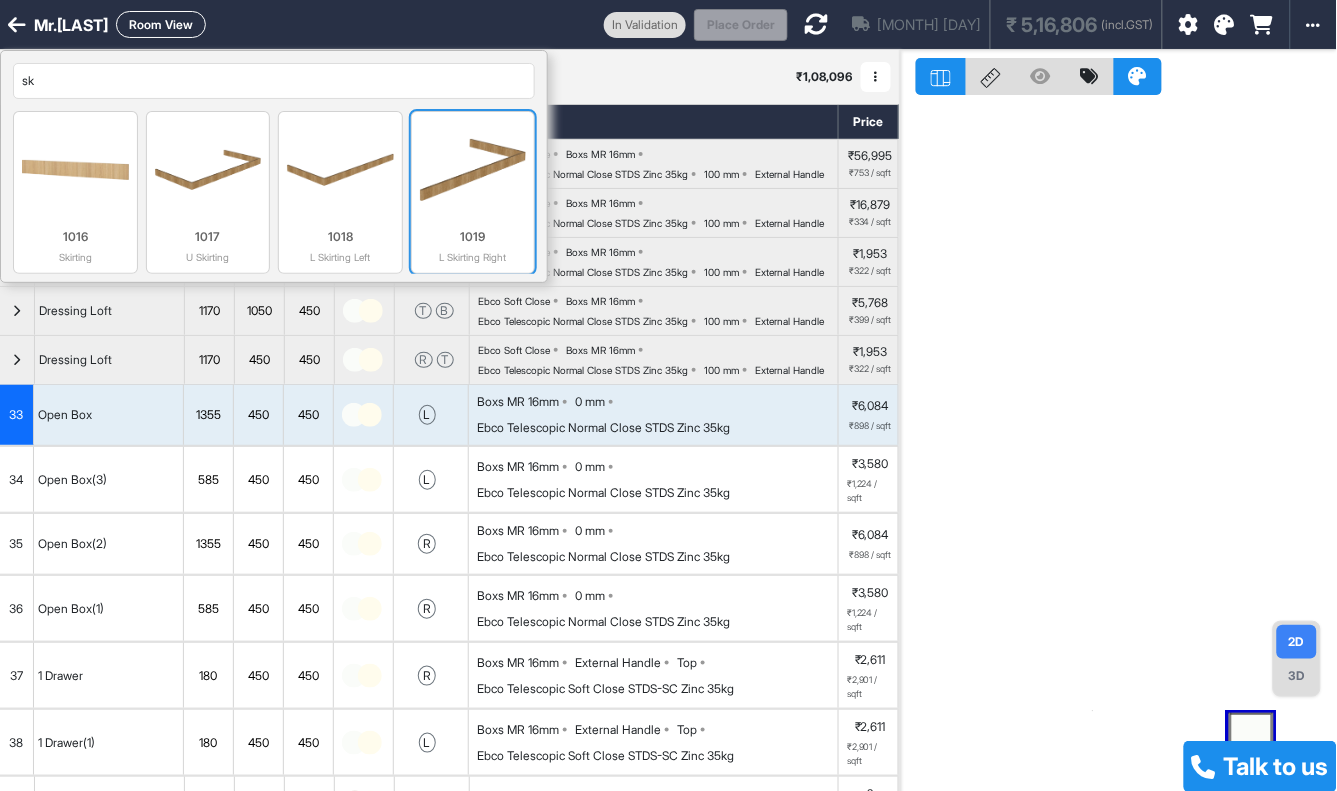 type on "sk" 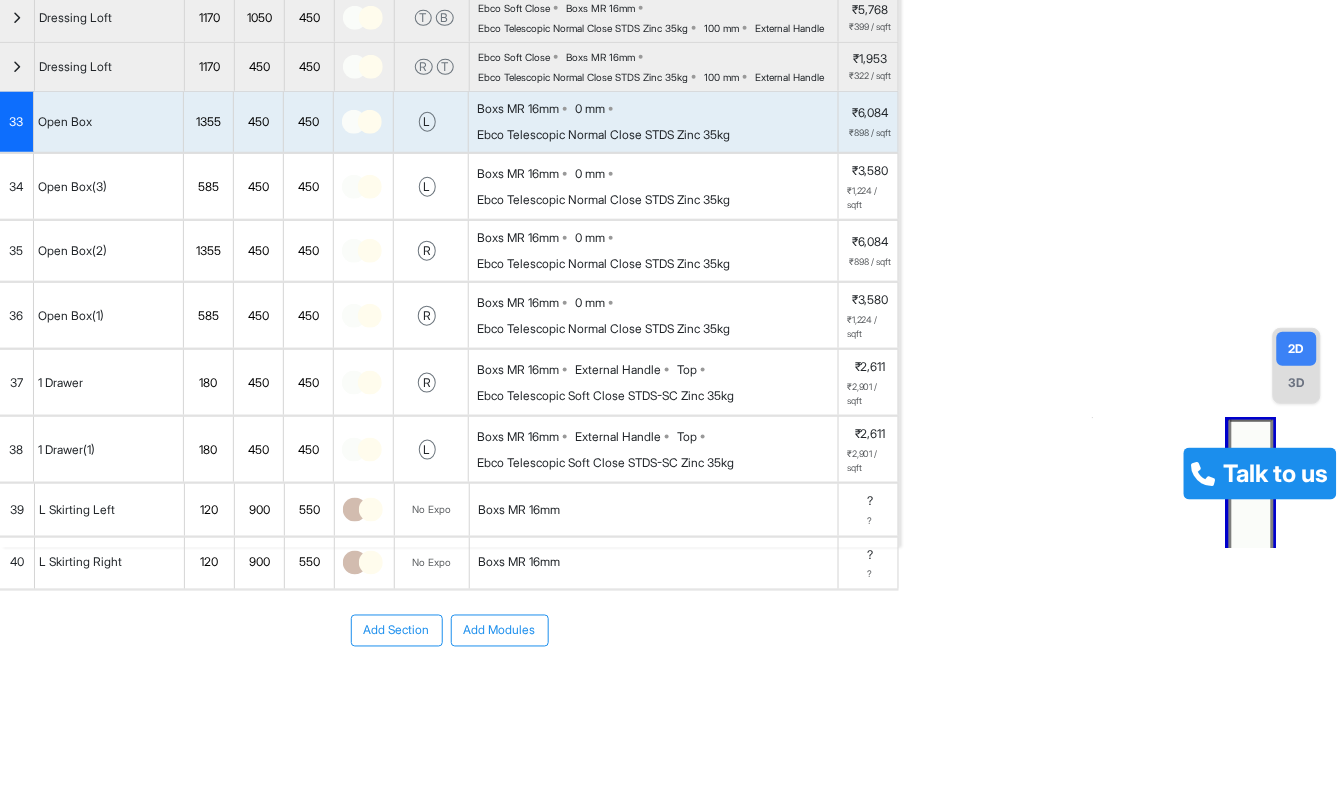 scroll, scrollTop: 283, scrollLeft: 0, axis: vertical 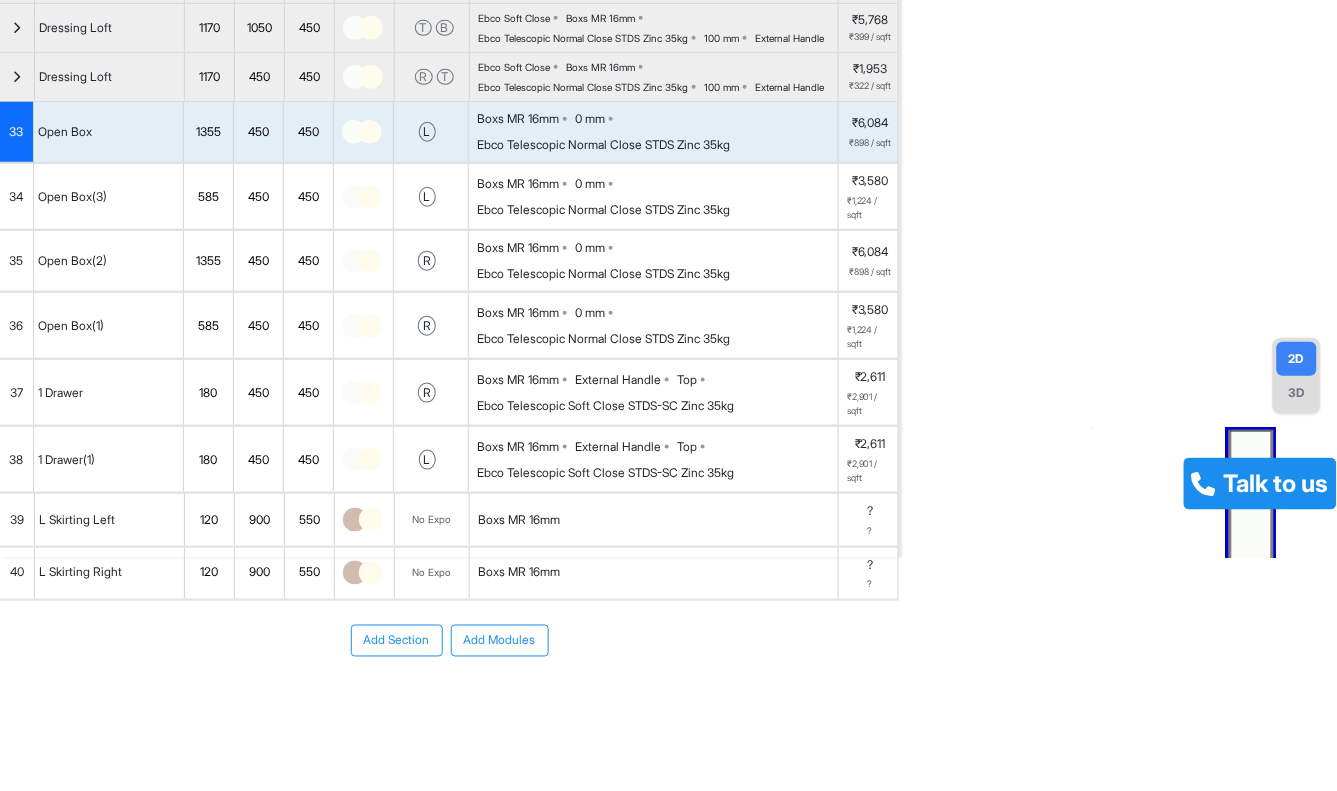click on "900" at bounding box center (259, 520) 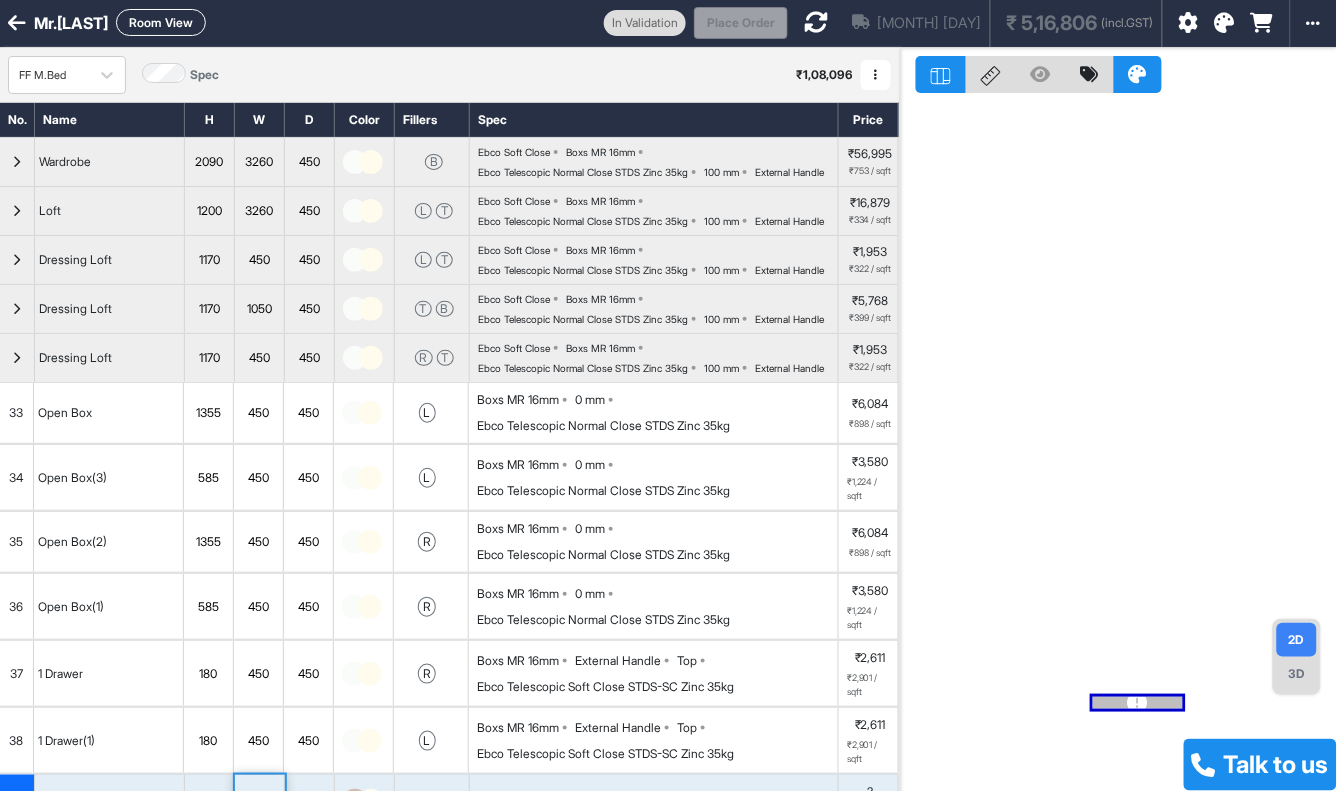 scroll, scrollTop: 0, scrollLeft: 0, axis: both 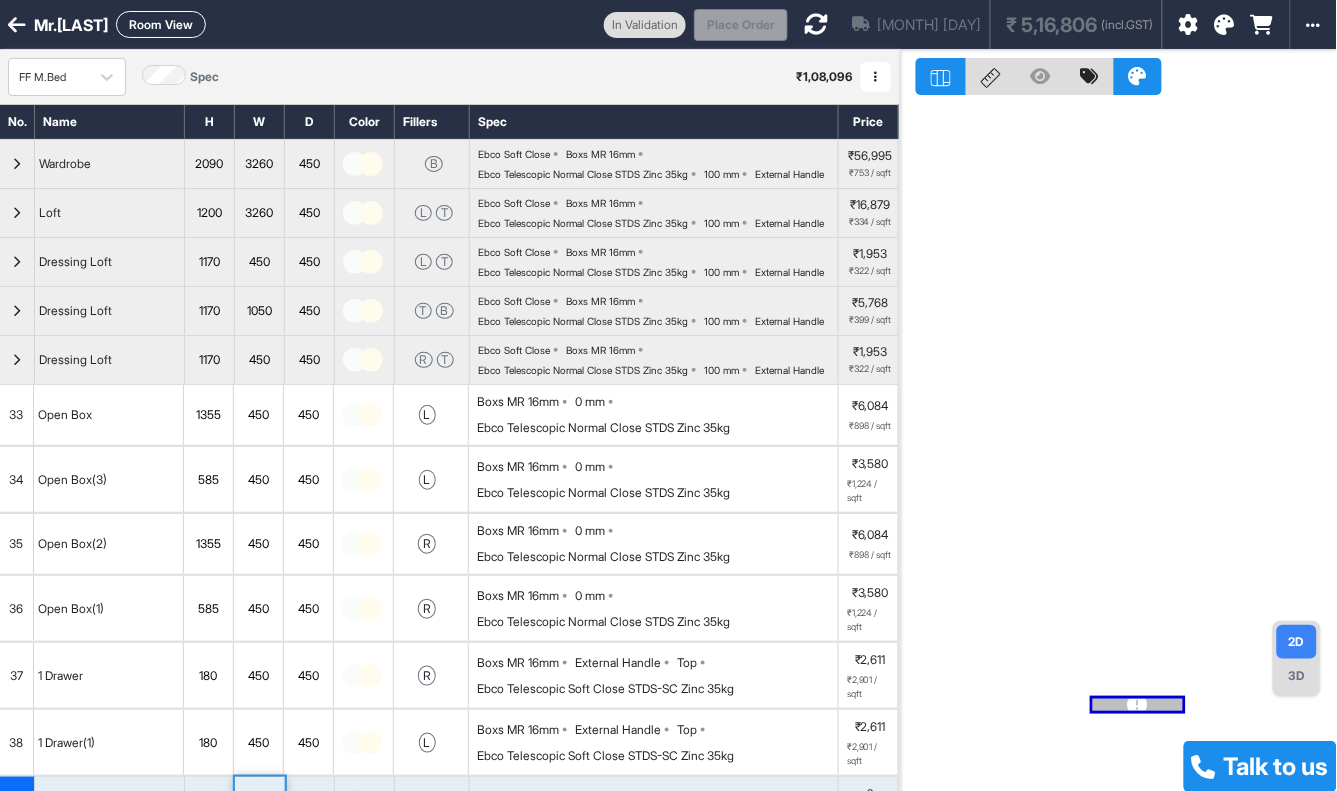 click on "Wardrobe" at bounding box center (110, 164) 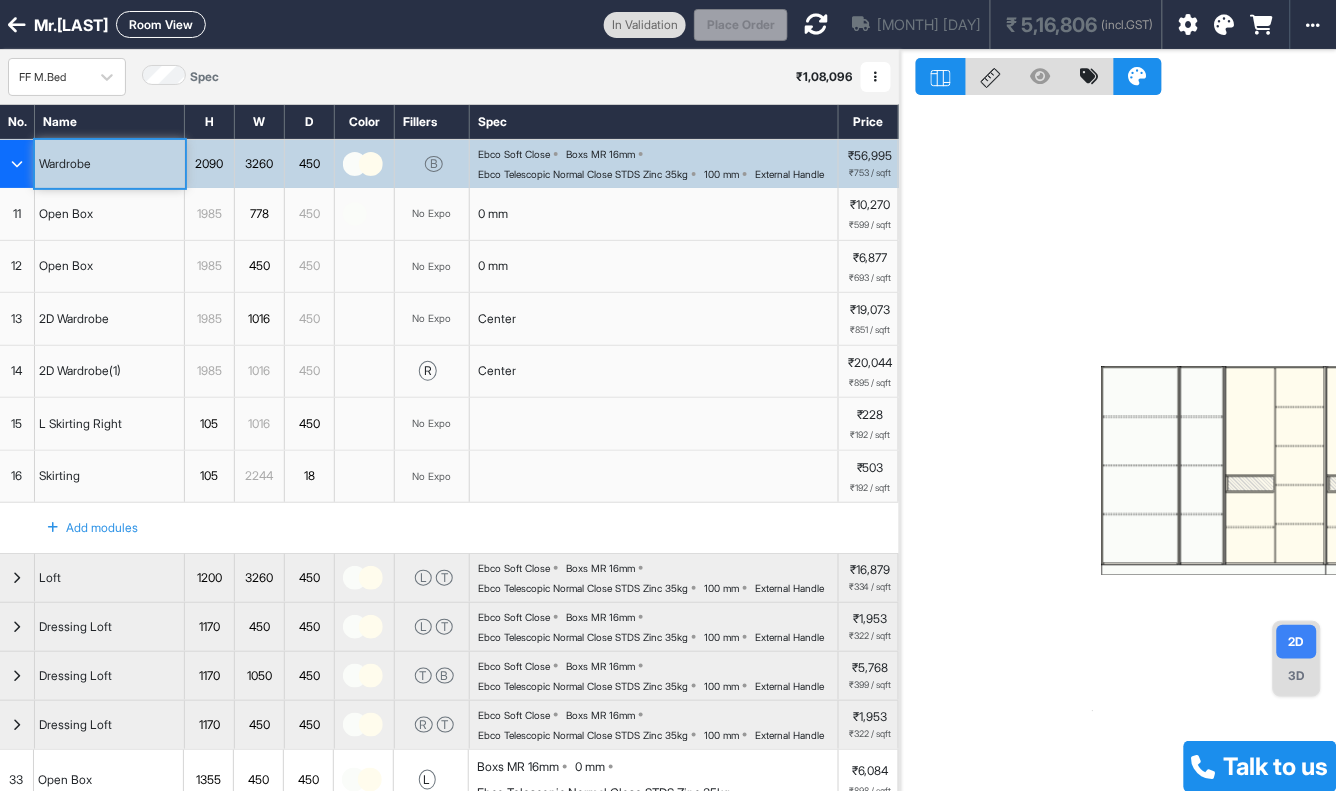 click at bounding box center (17, 164) 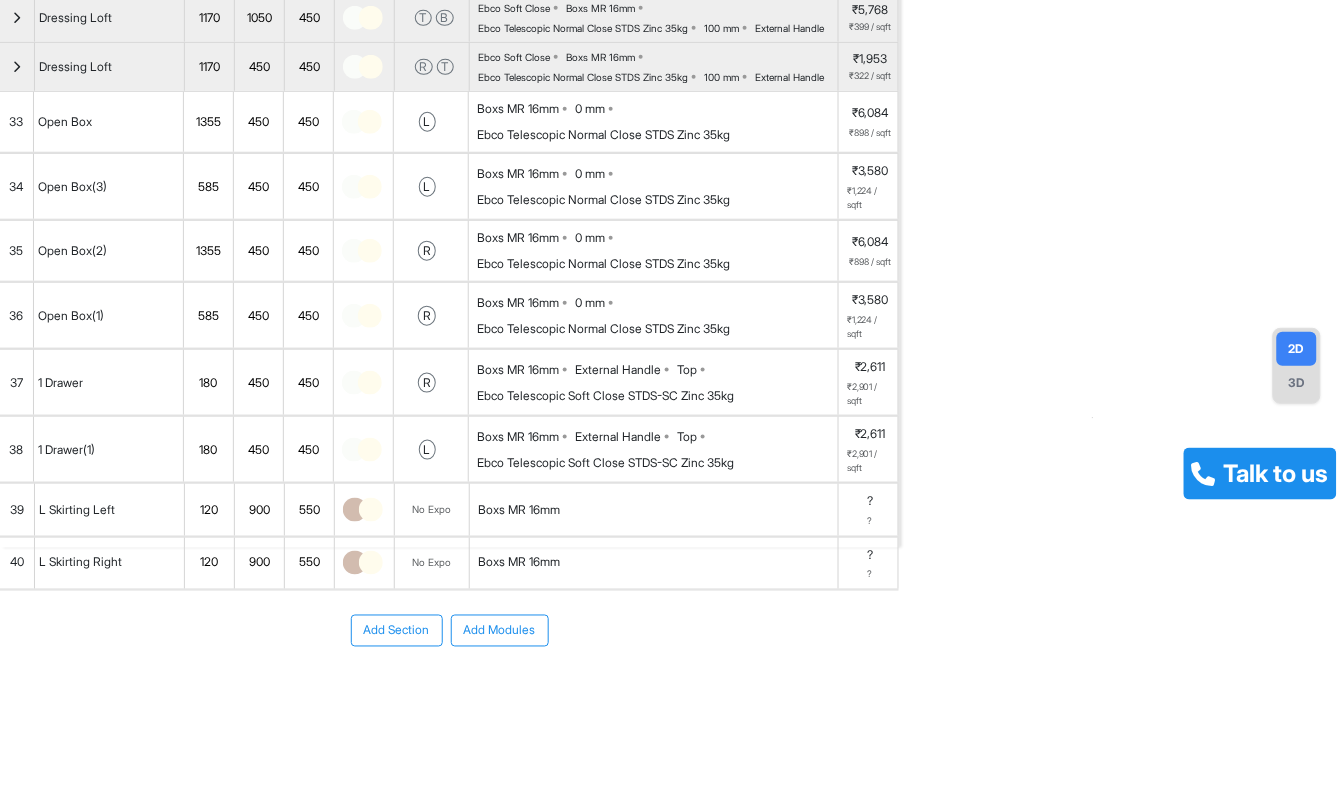 scroll, scrollTop: 394, scrollLeft: 0, axis: vertical 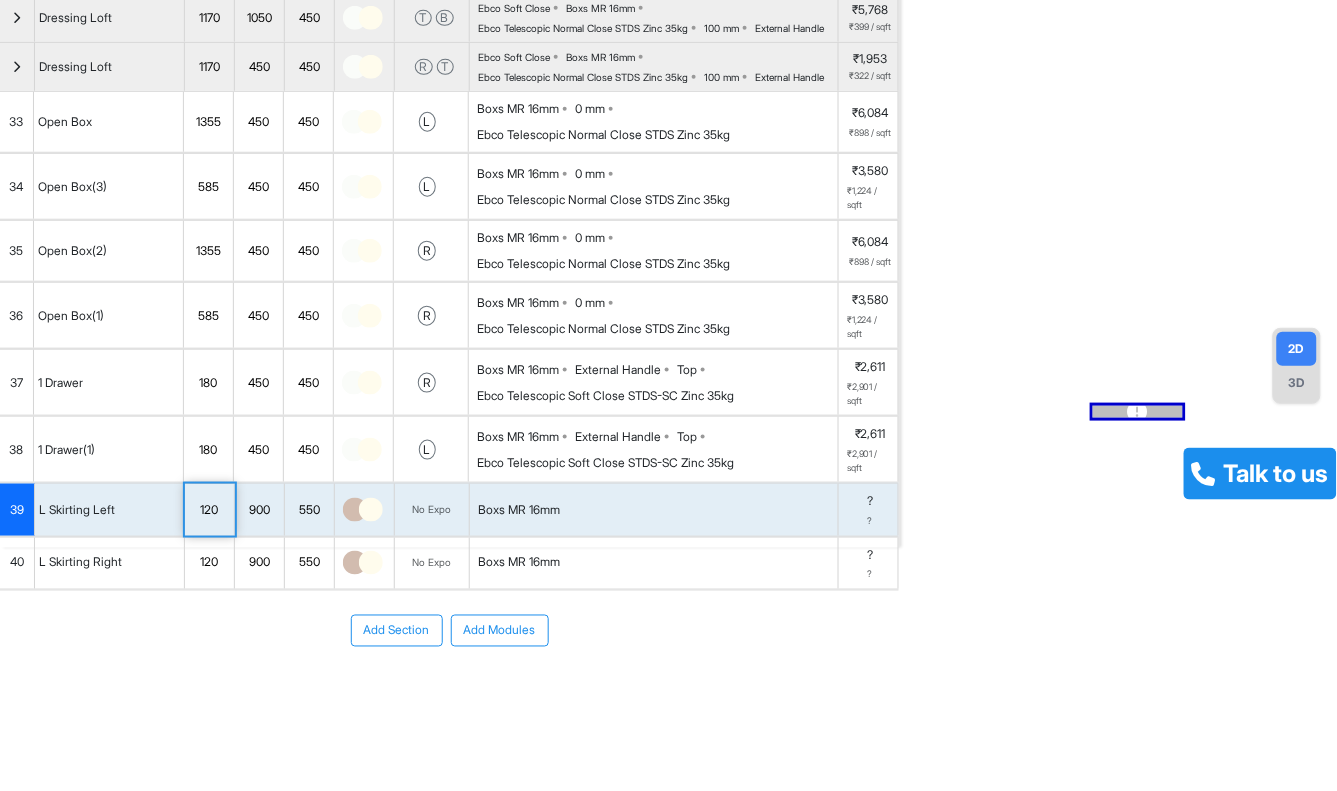 click on "900" at bounding box center [259, 510] 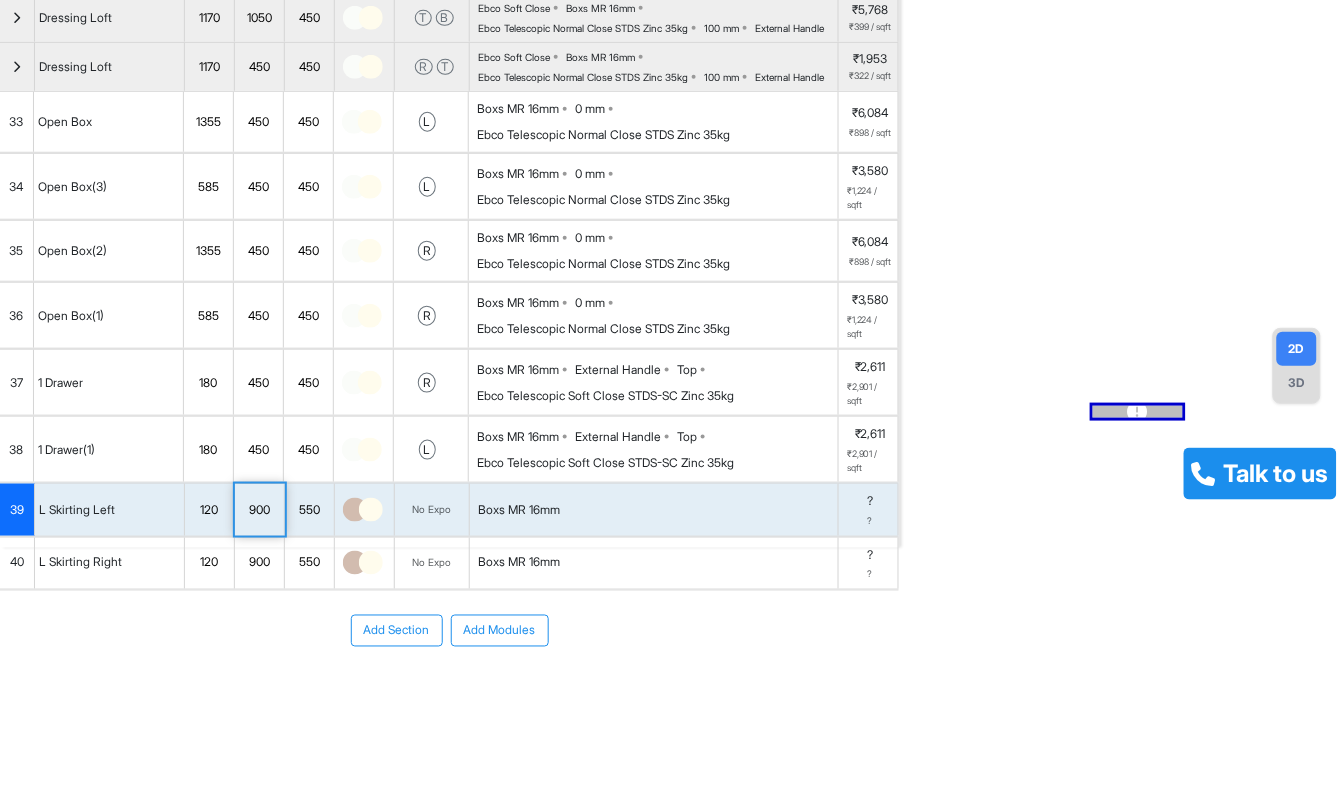 click on "900" at bounding box center (259, 510) 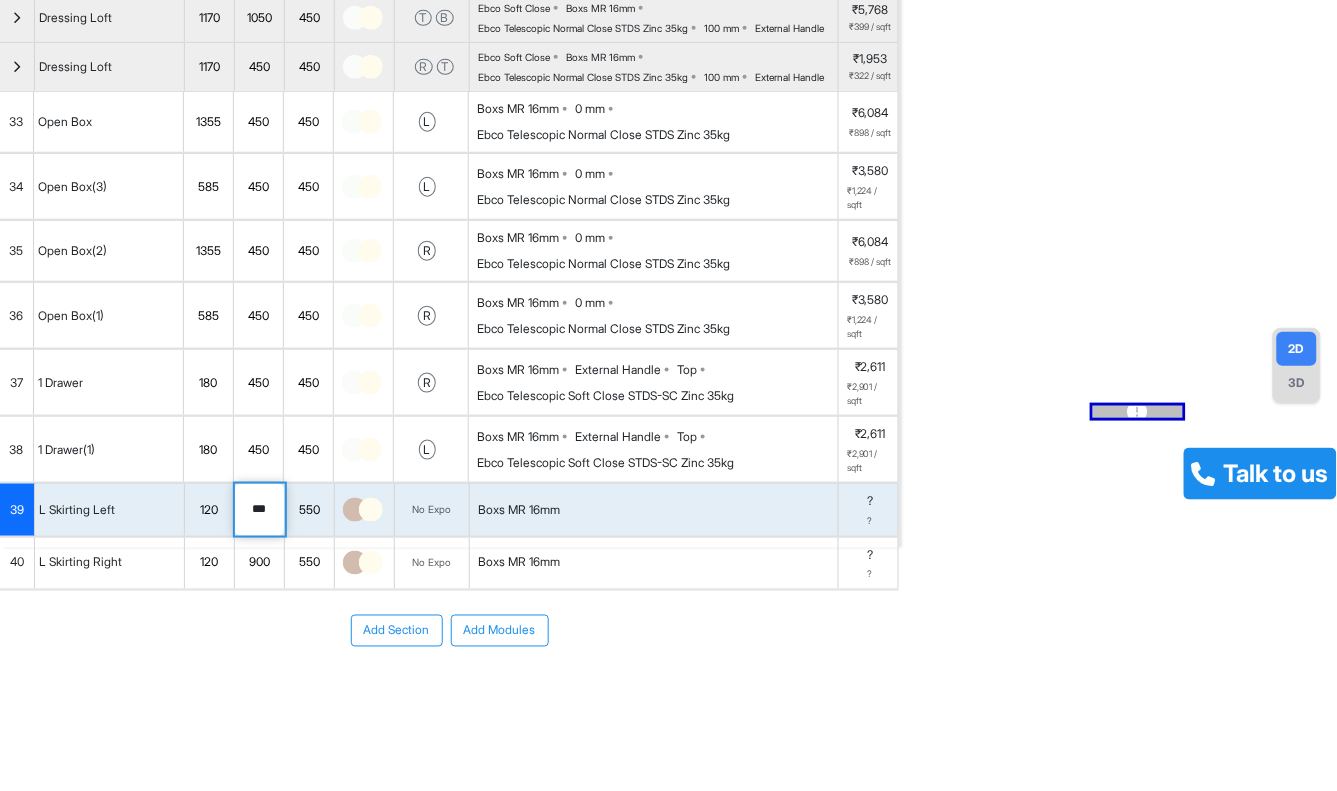 type on "***" 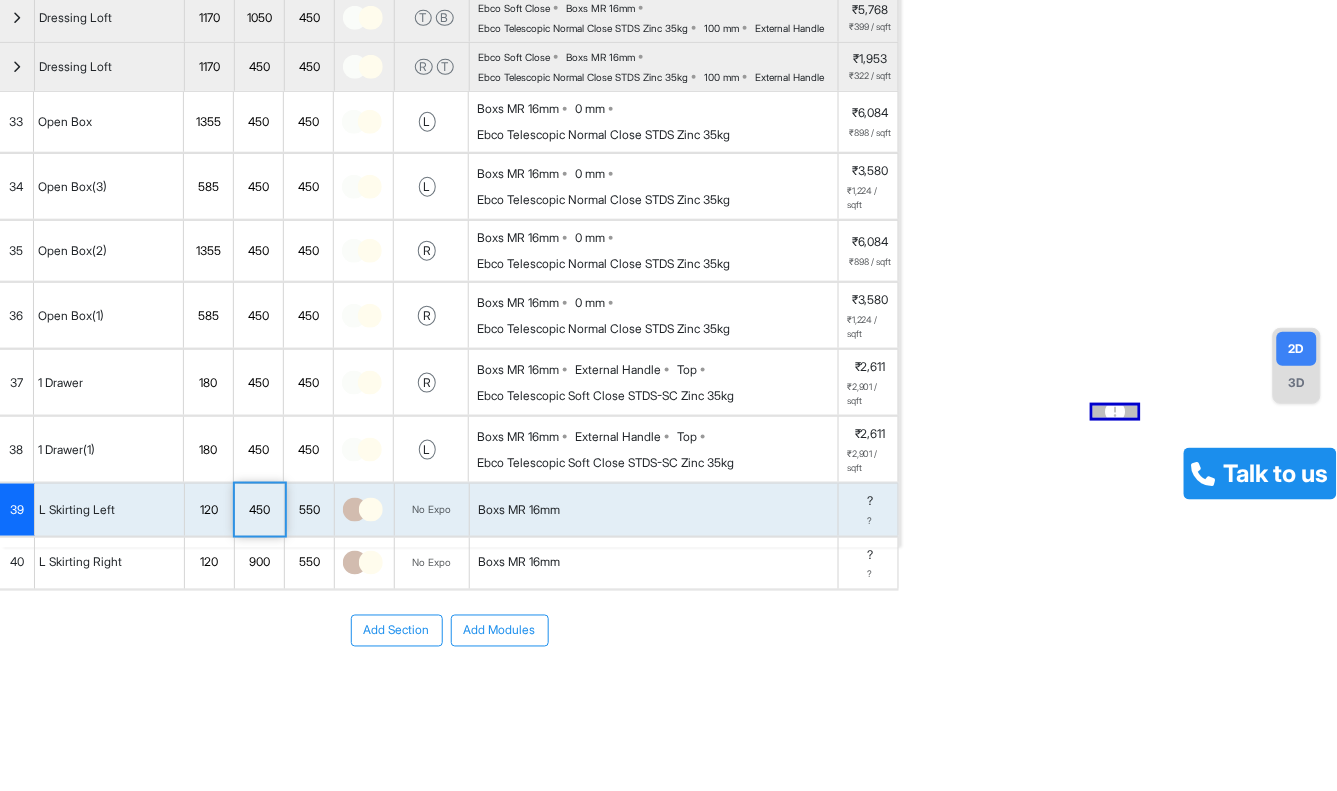 click on "550" at bounding box center [310, 510] 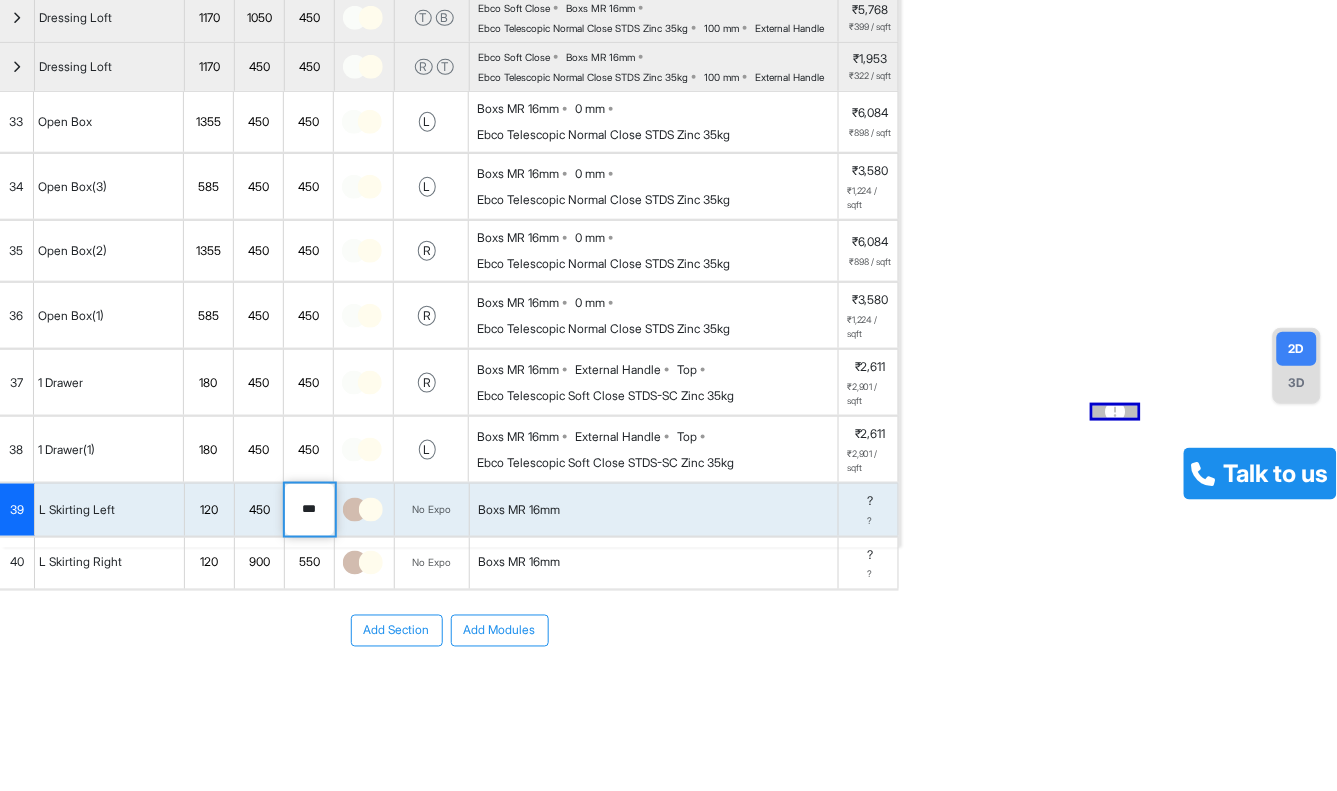 click on "900" at bounding box center [259, 563] 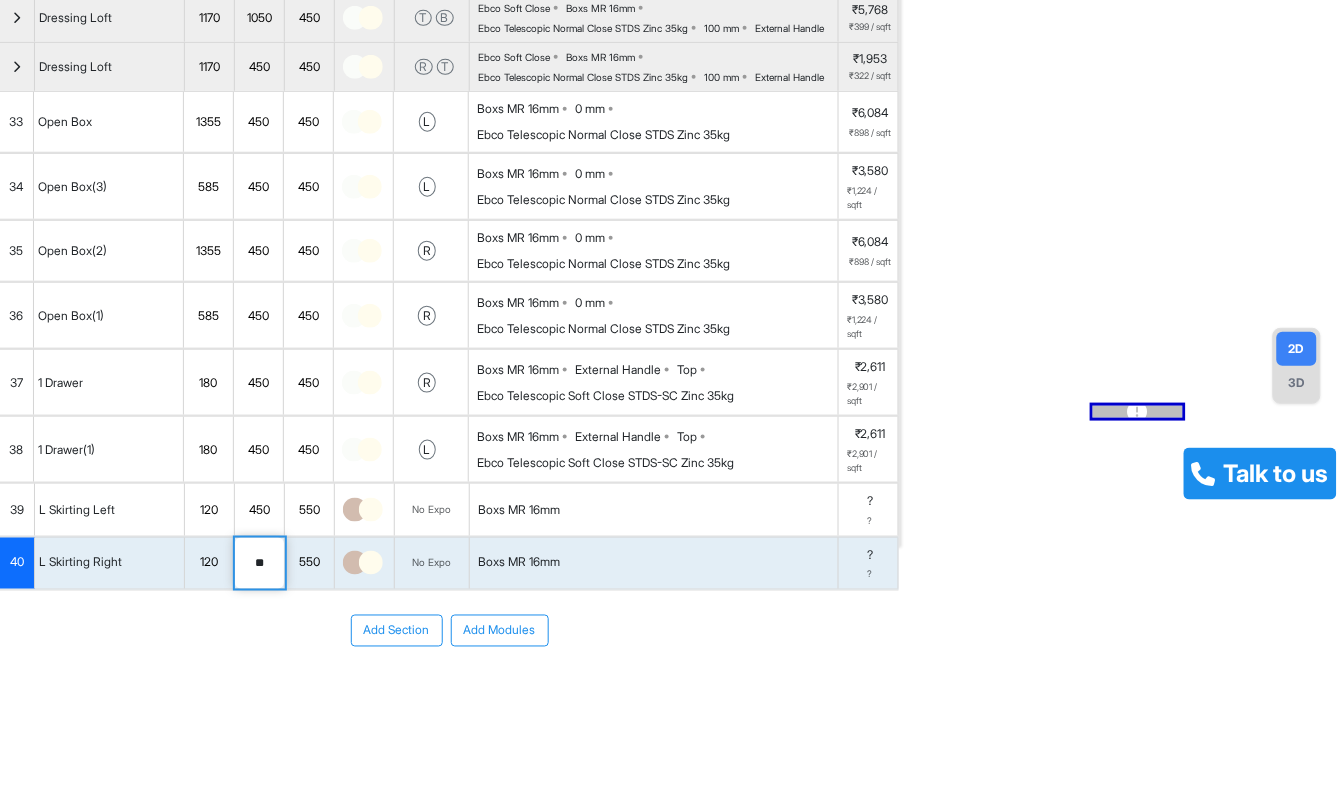 type on "***" 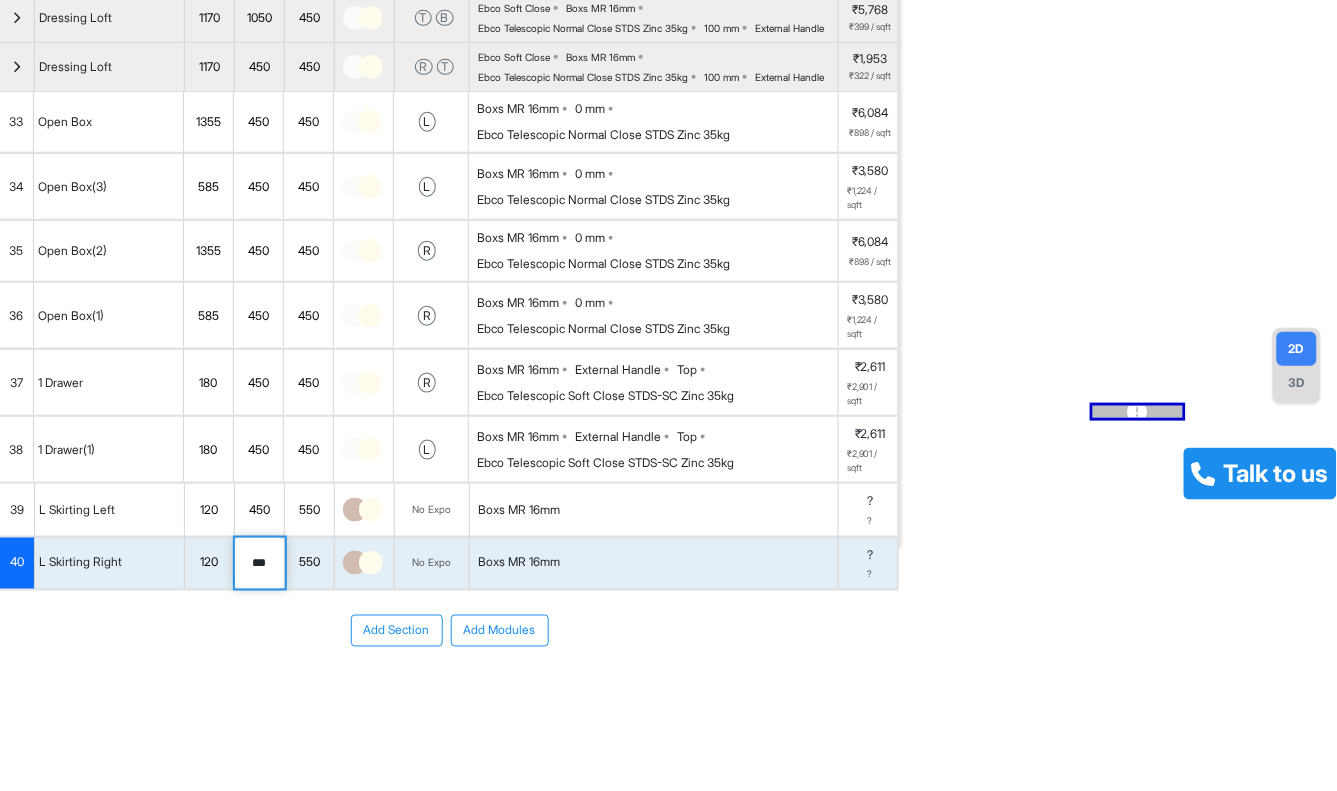 click on "550" at bounding box center [309, 563] 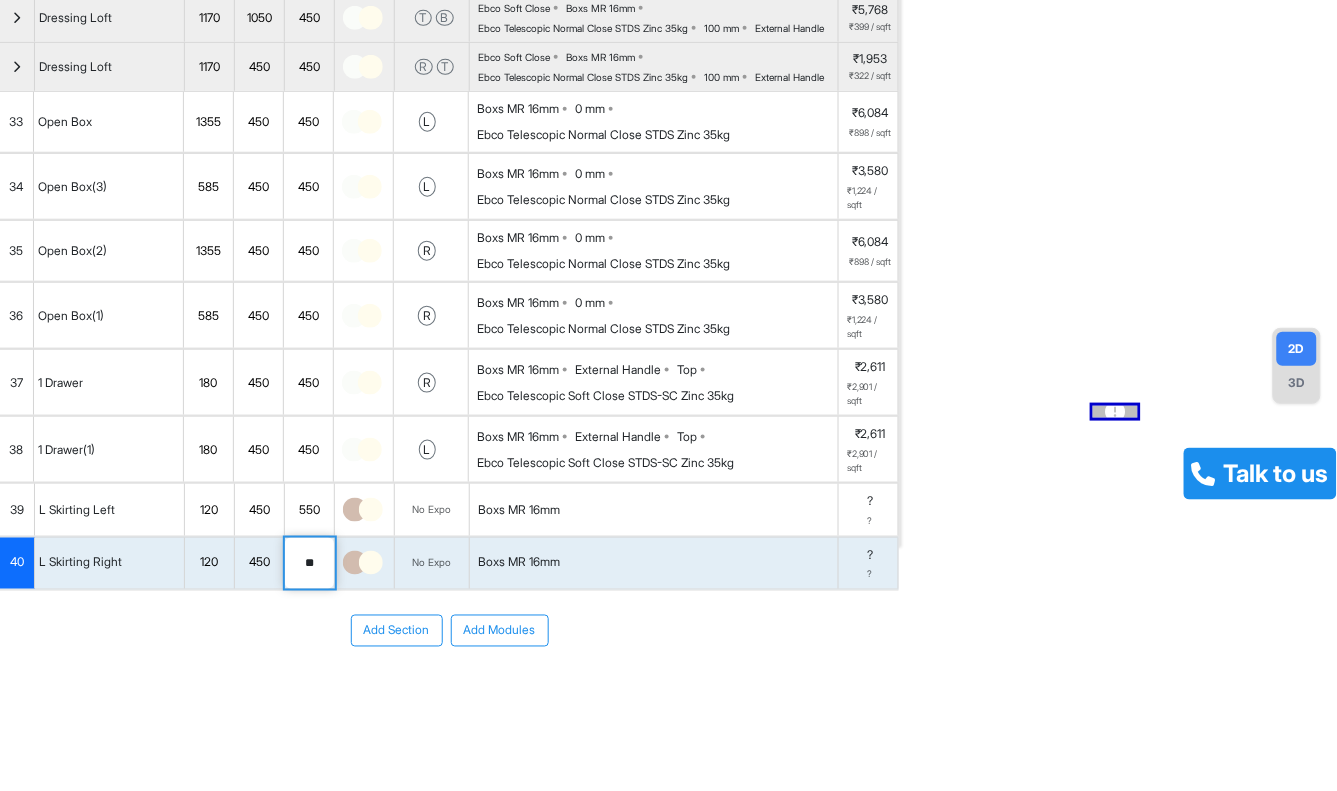 type on "***" 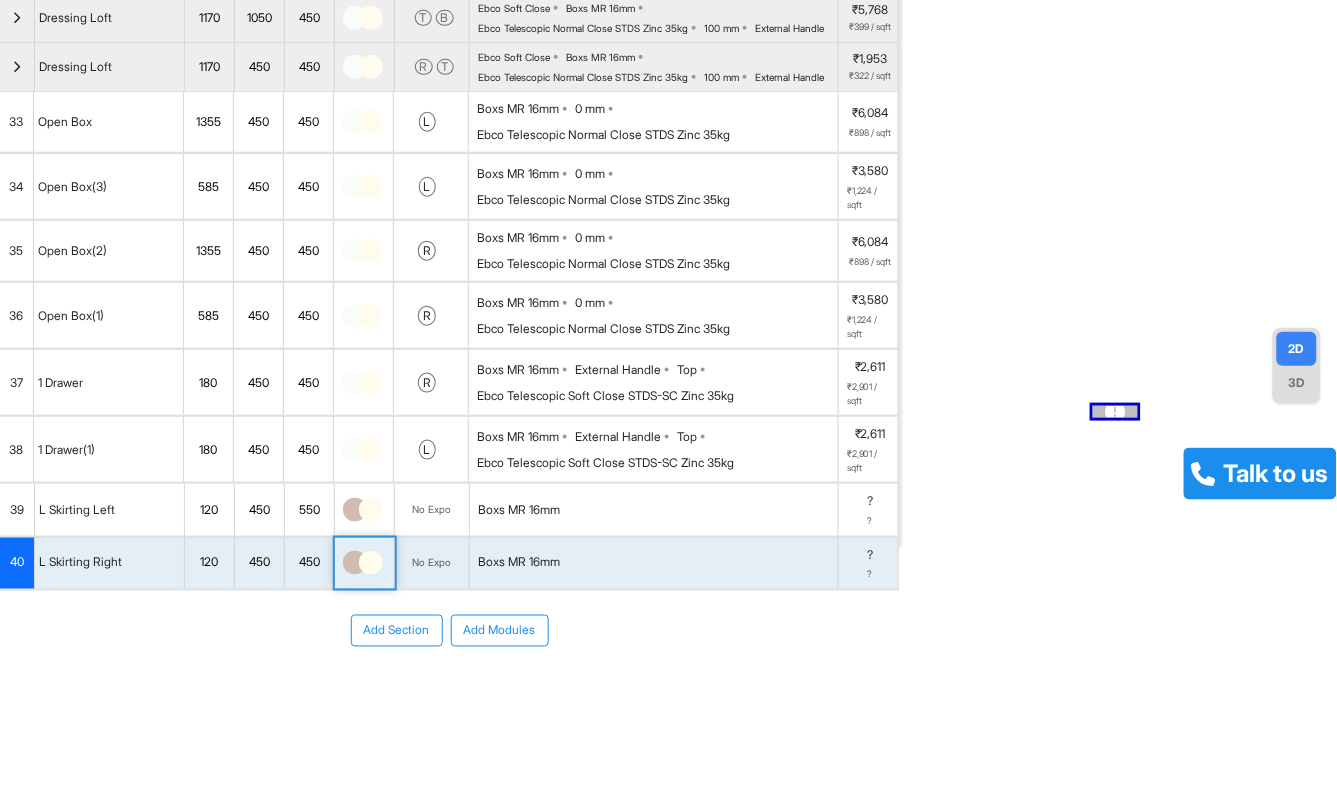 click on "550" at bounding box center (309, 510) 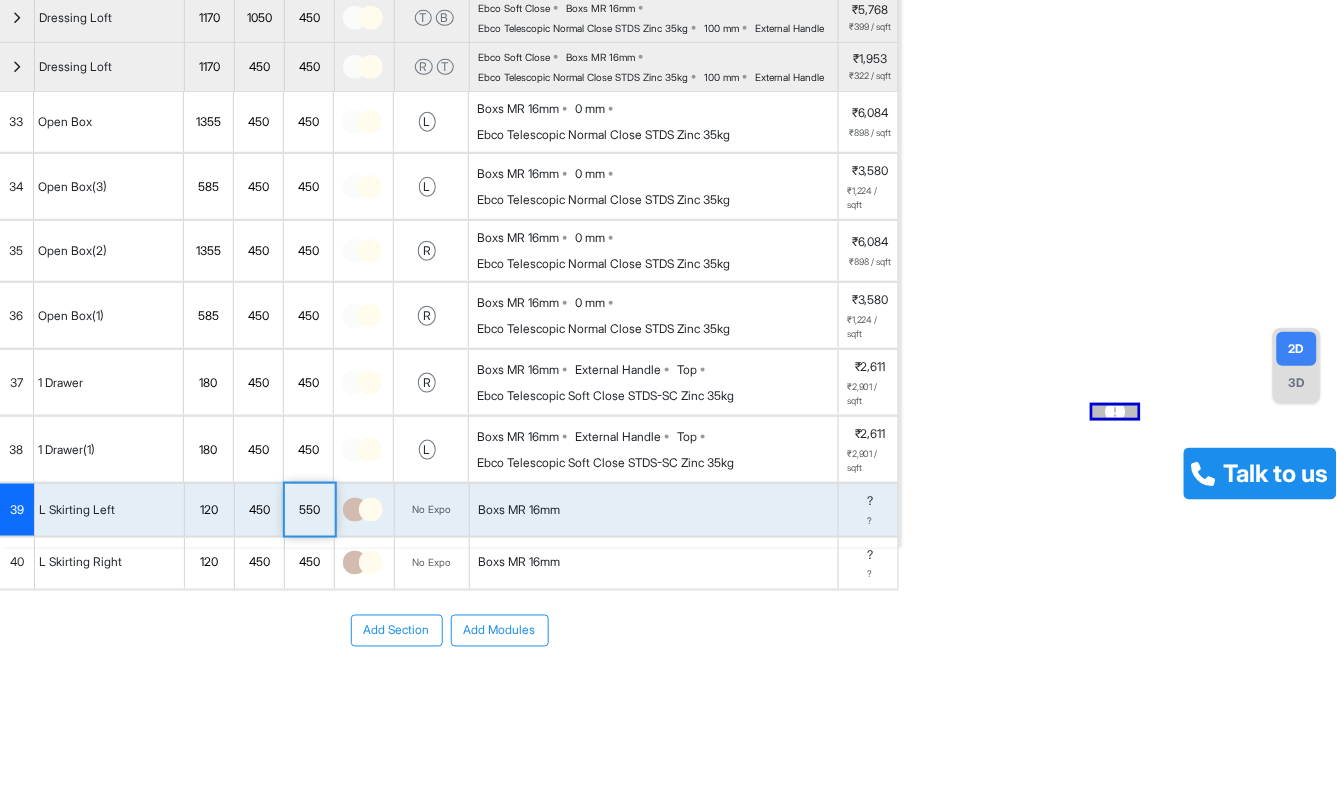 click on "550" at bounding box center (309, 510) 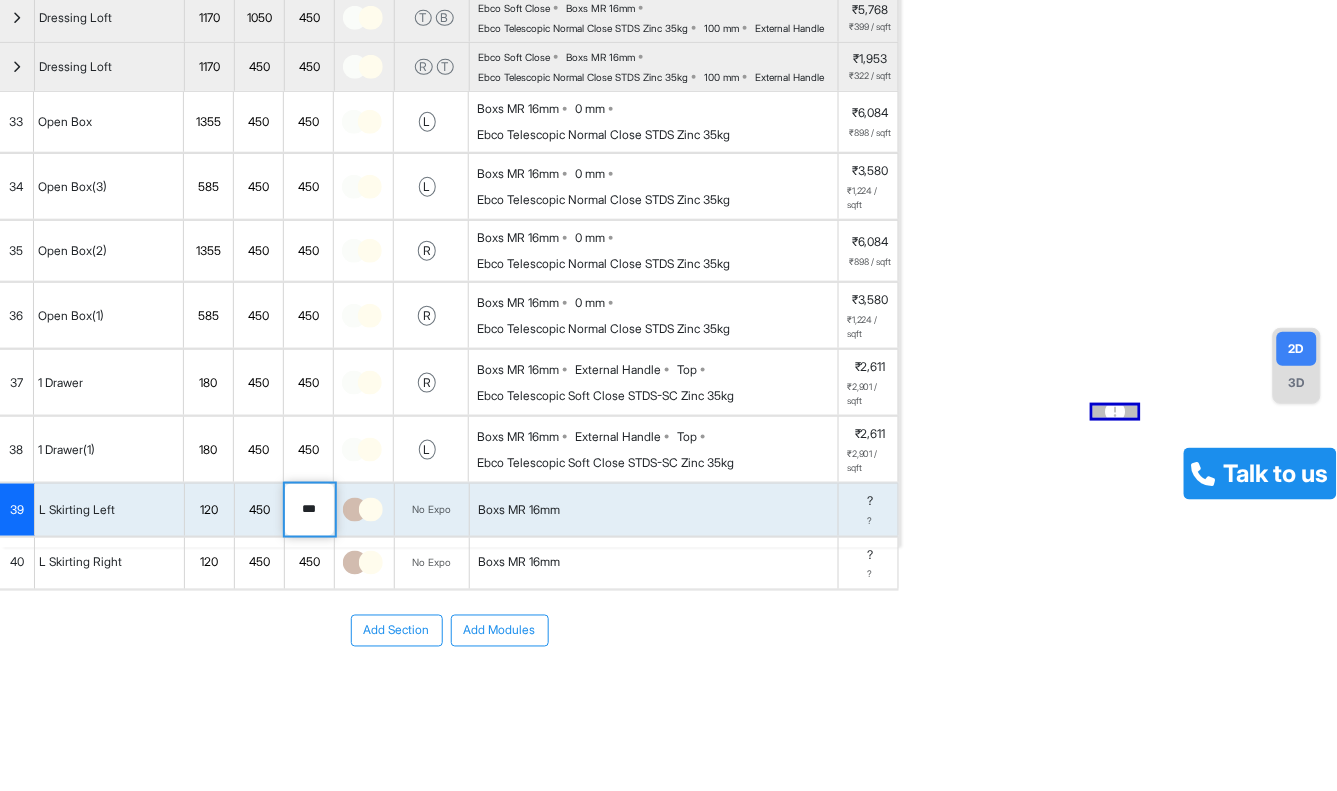 drag, startPoint x: 316, startPoint y: 502, endPoint x: 273, endPoint y: 504, distance: 43.046486 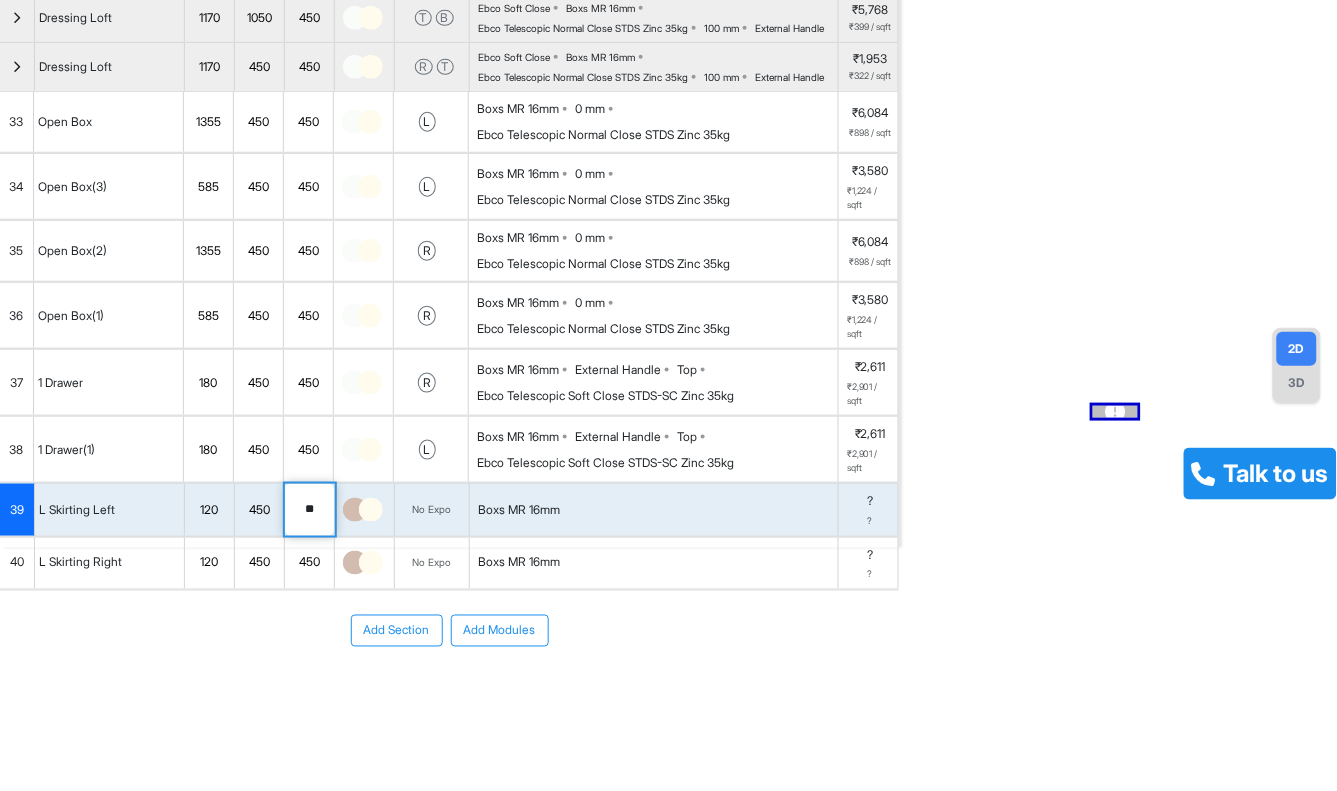 type on "***" 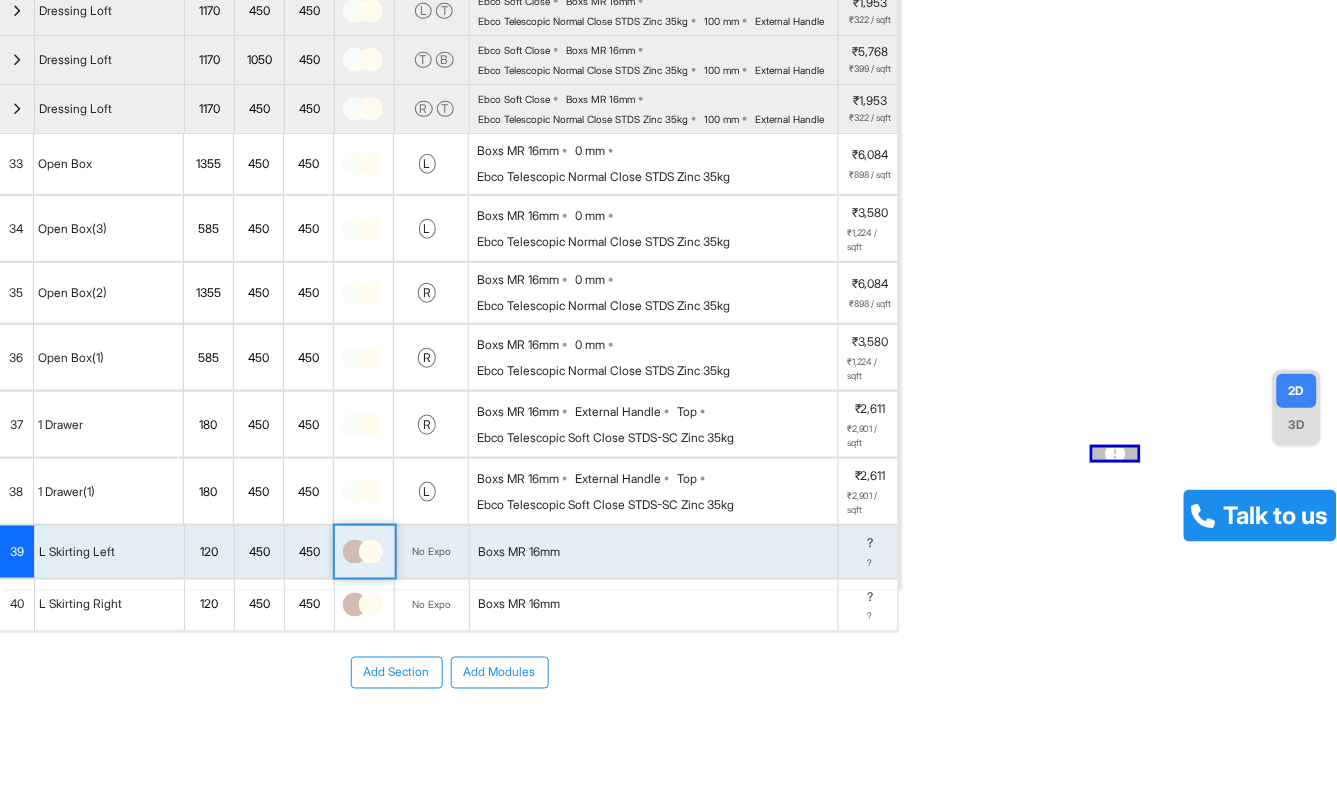 scroll, scrollTop: 0, scrollLeft: 0, axis: both 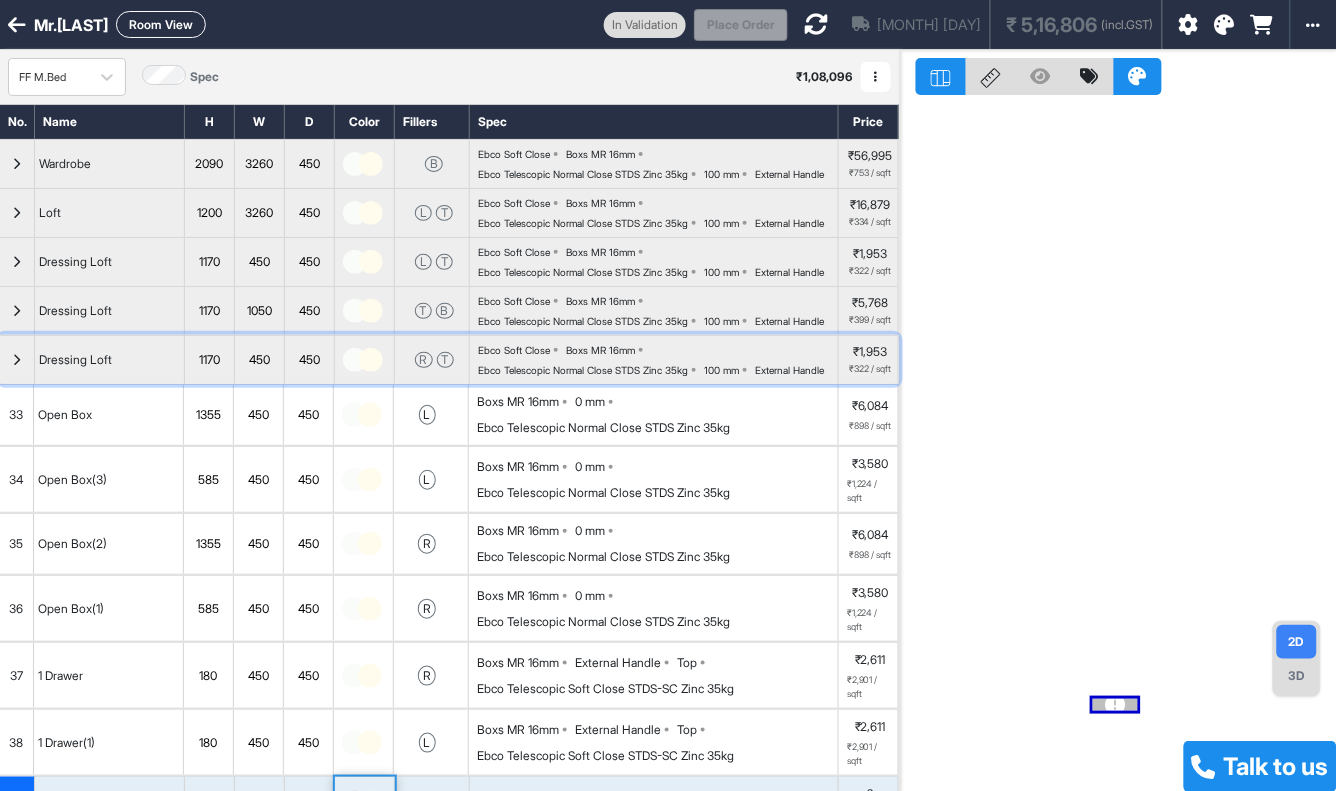 click at bounding box center (365, 360) 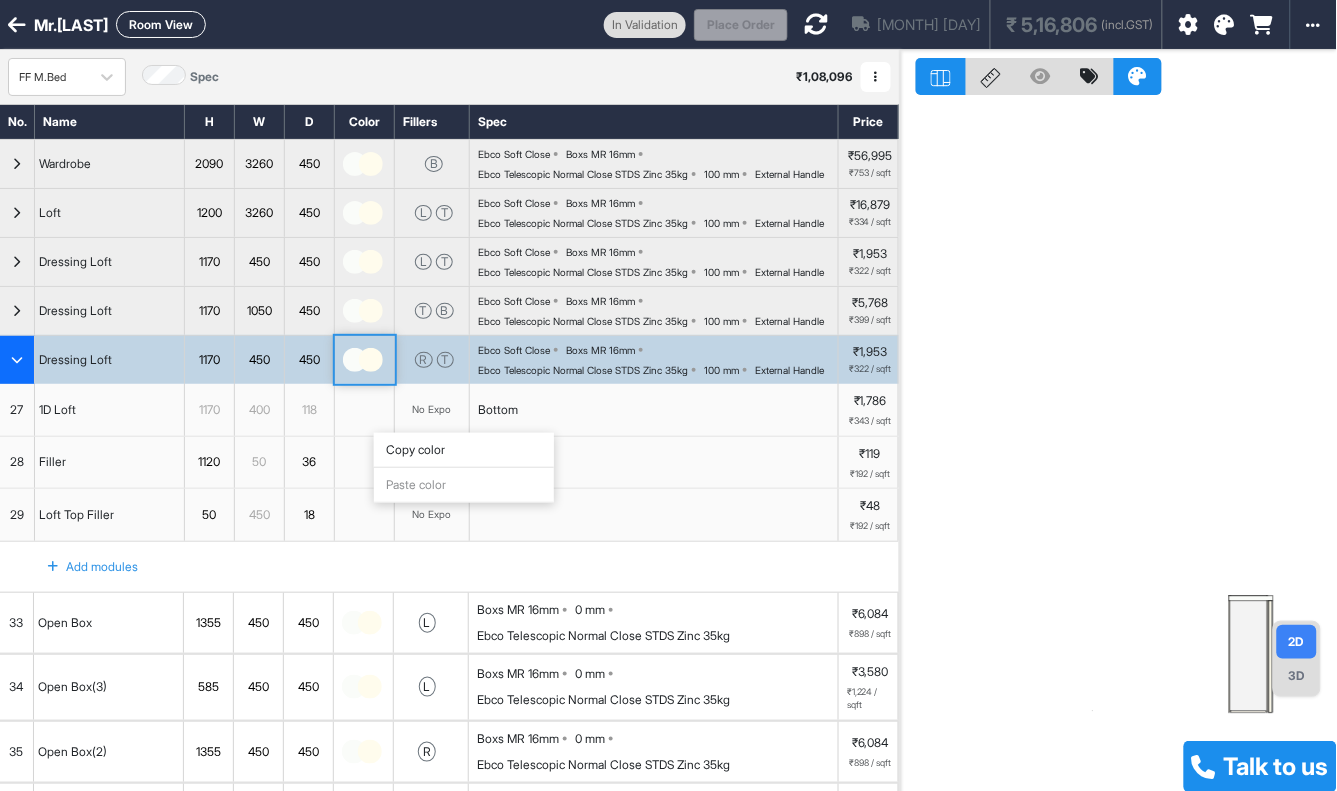 click on "Copy color" at bounding box center [464, 450] 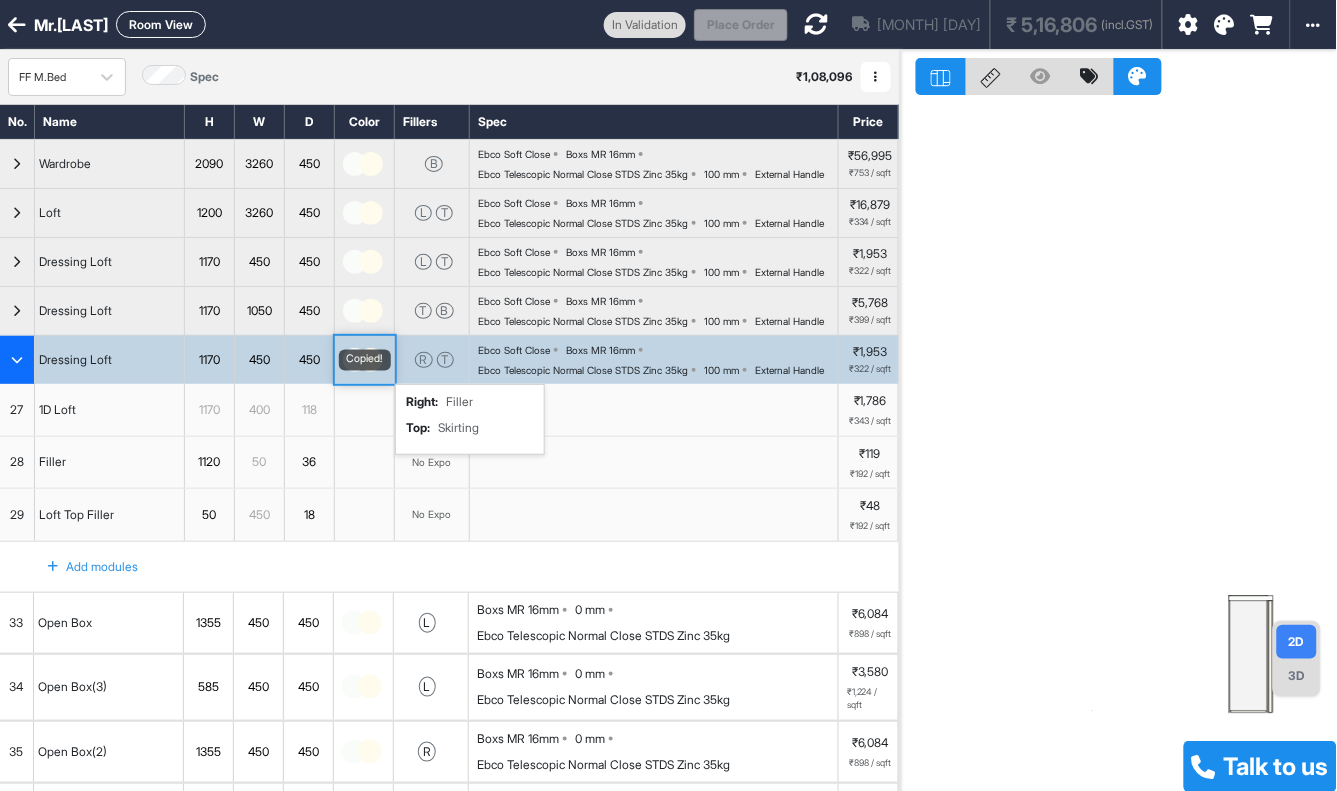 scroll, scrollTop: 602, scrollLeft: 0, axis: vertical 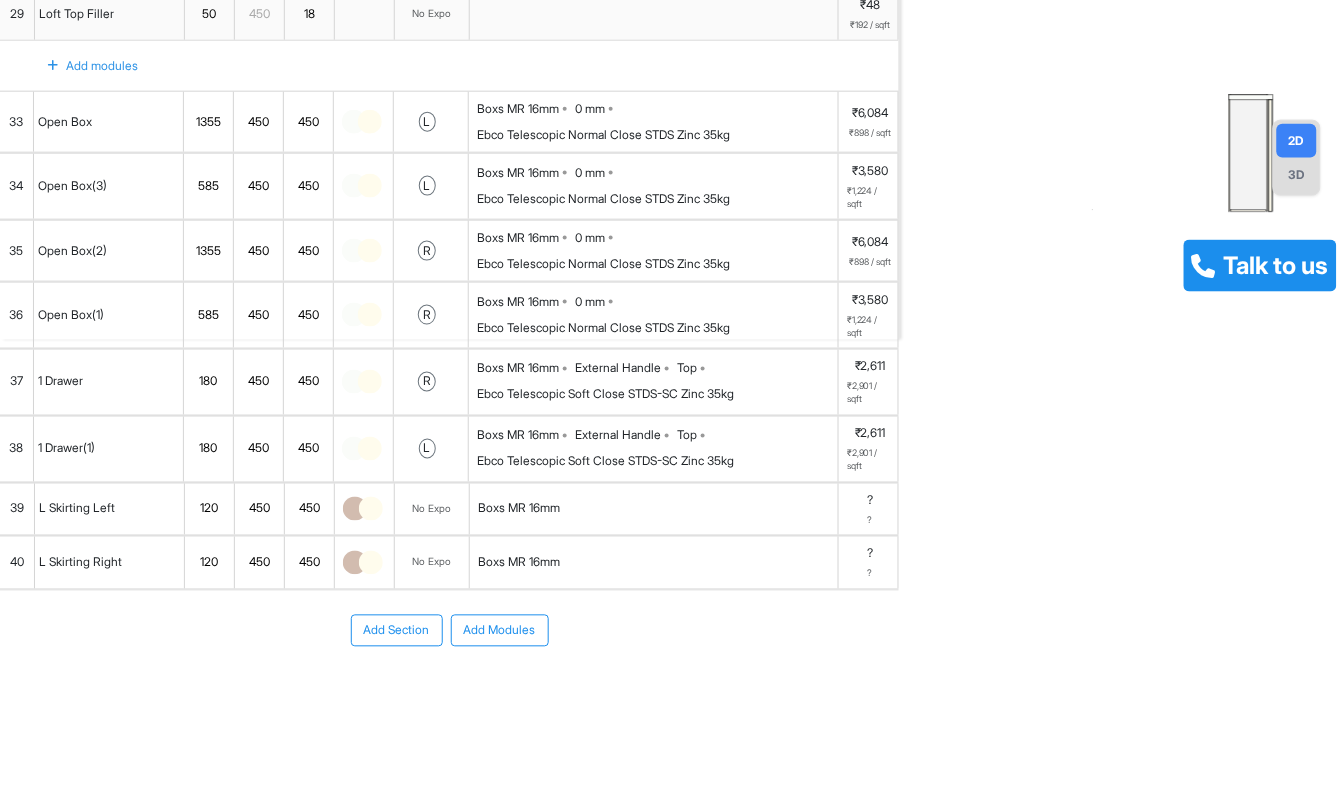 click at bounding box center (365, 510) 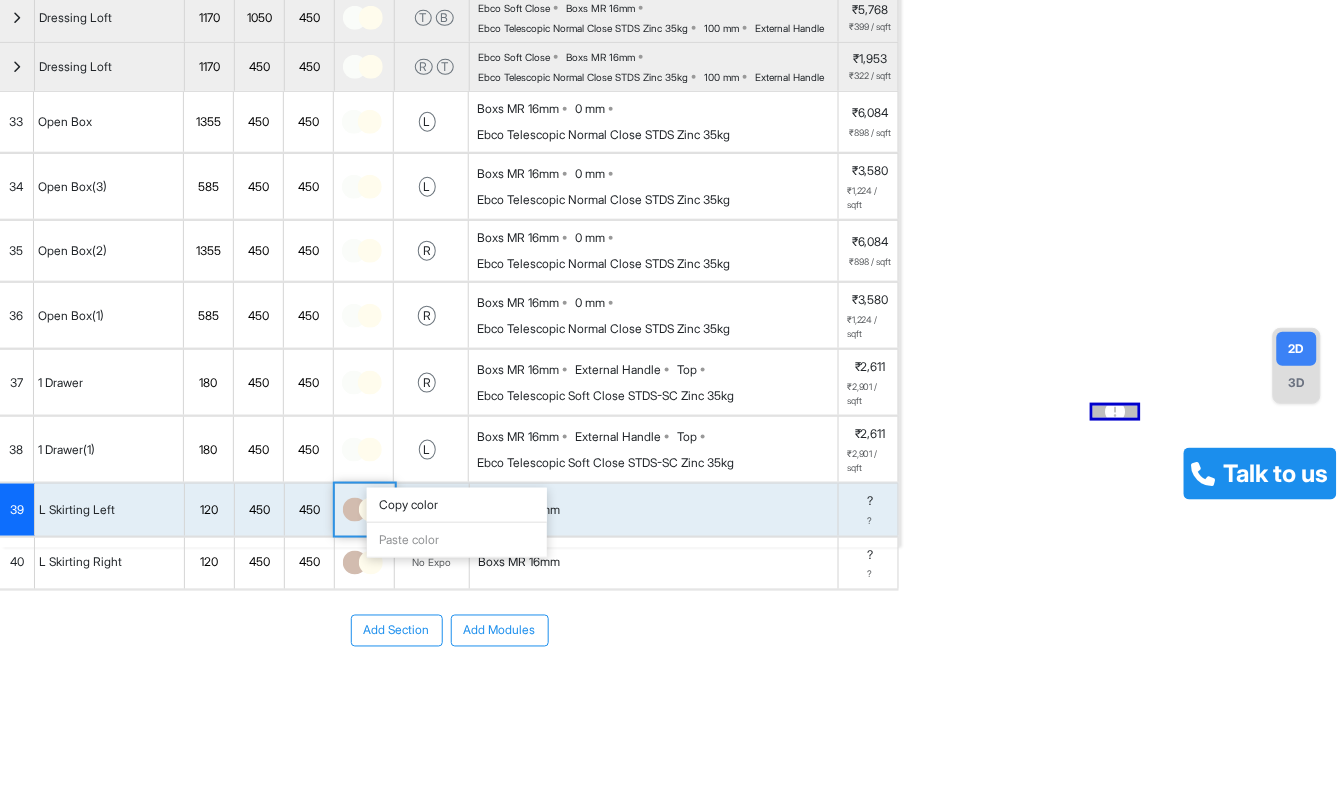 scroll, scrollTop: 61, scrollLeft: 0, axis: vertical 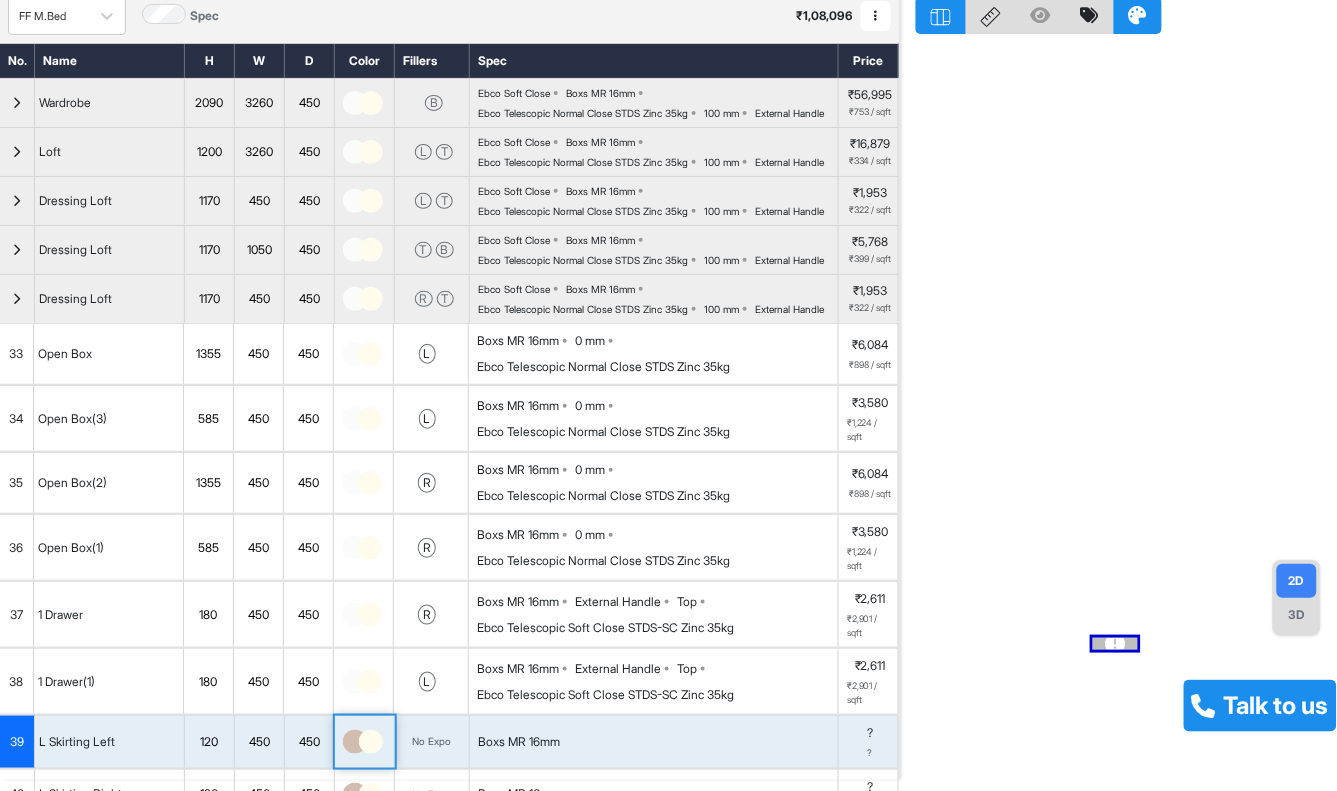 click at bounding box center (365, 299) 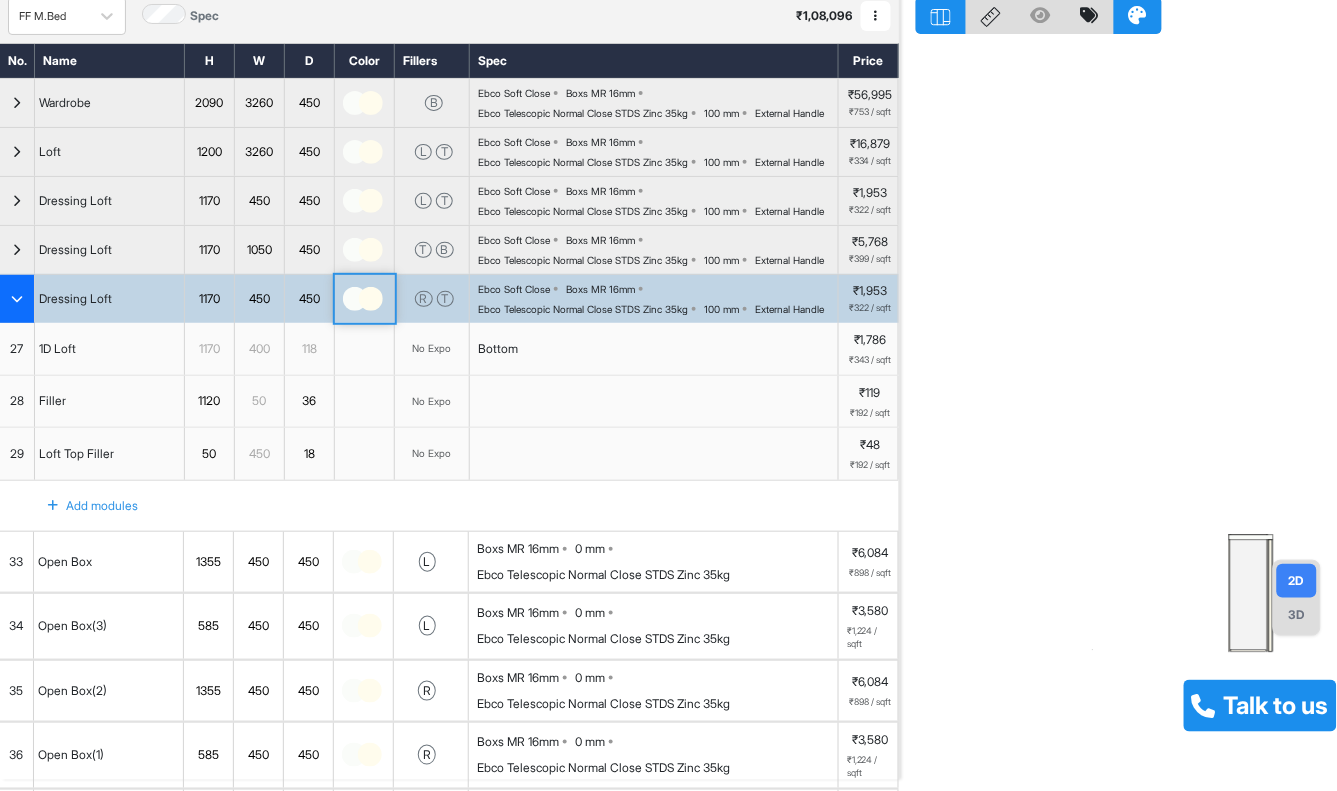 click at bounding box center [371, 299] 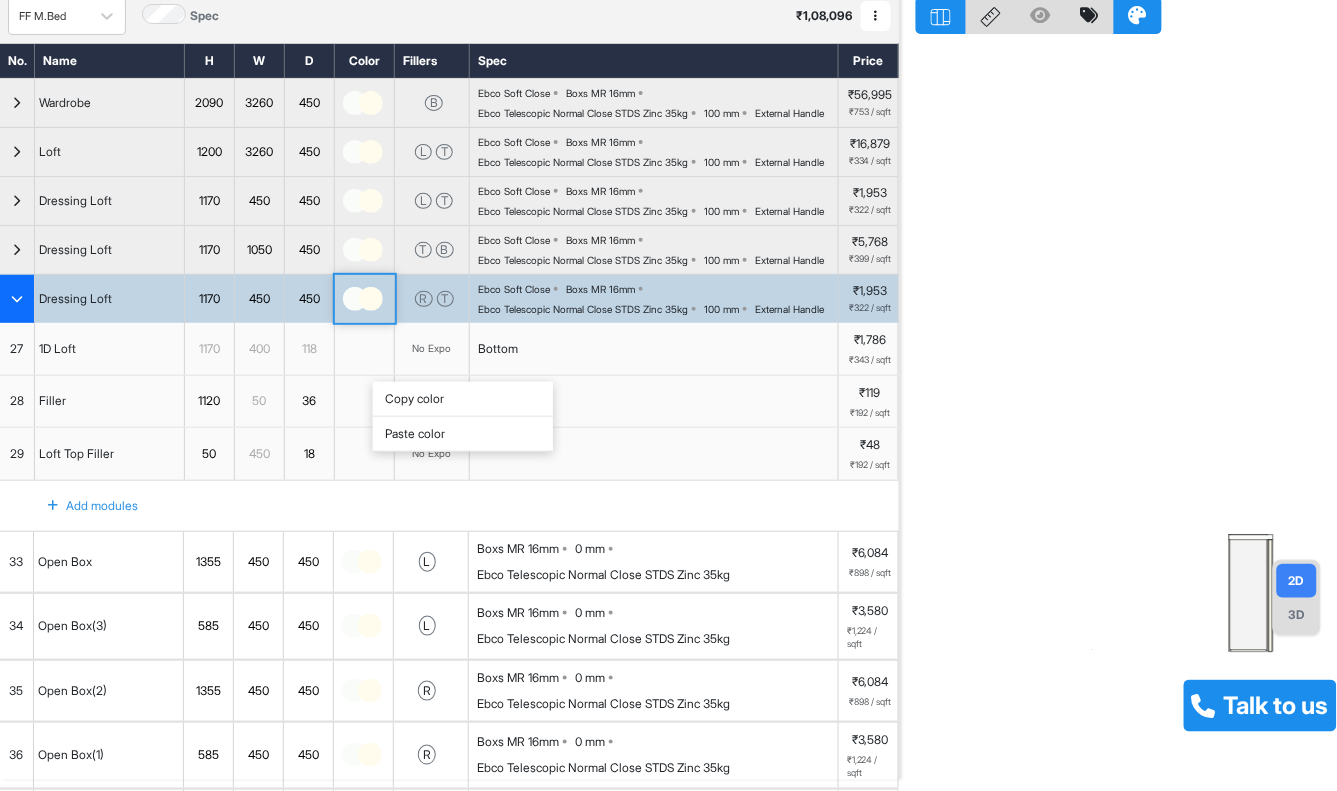 click on "Copy color" at bounding box center [463, 399] 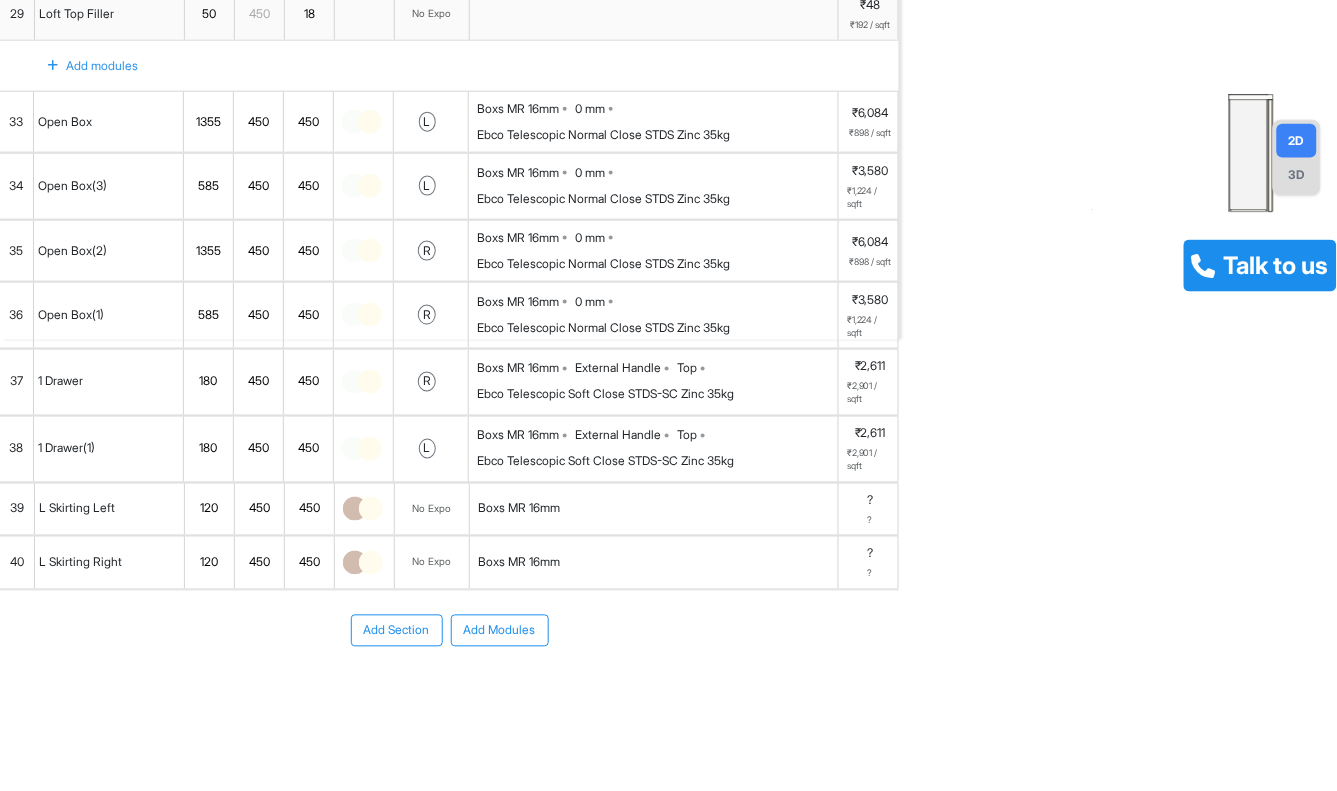 click at bounding box center (365, 510) 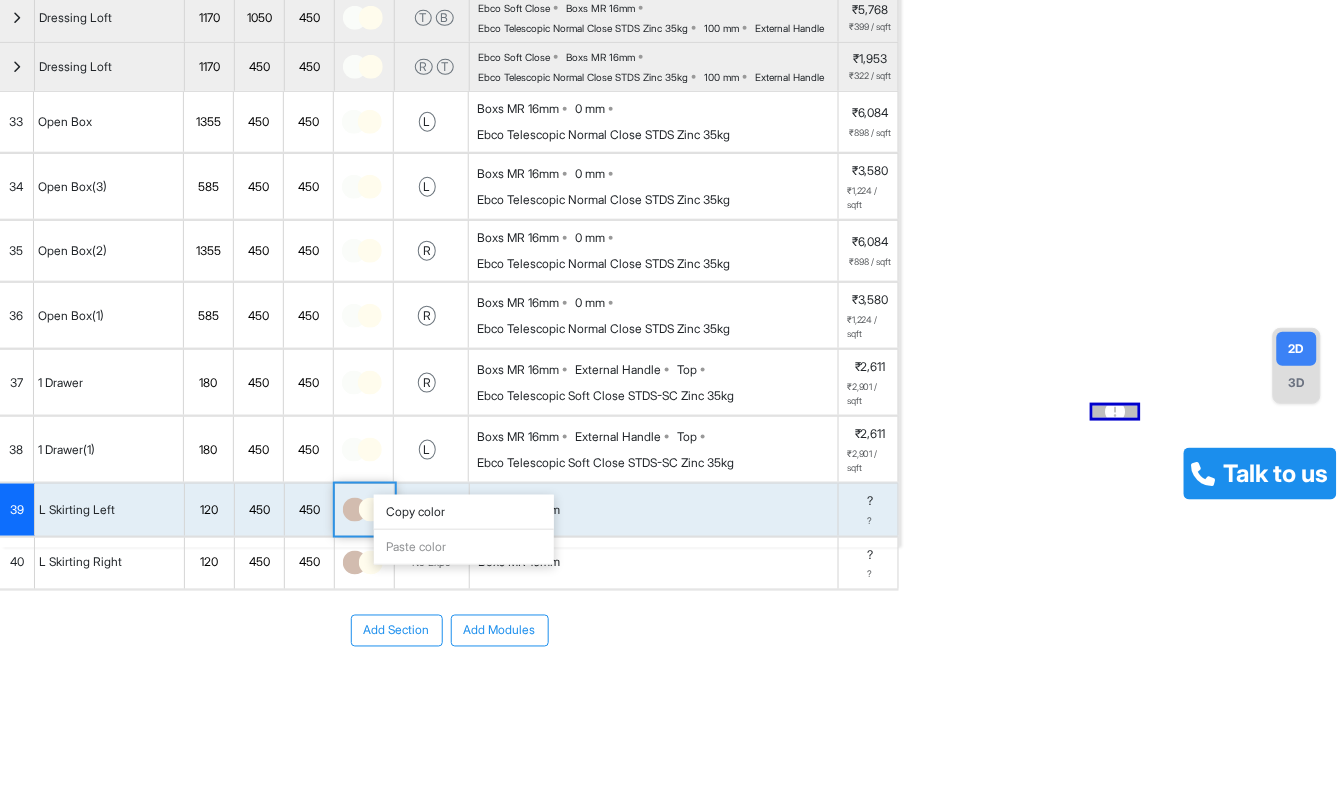 click at bounding box center (365, 510) 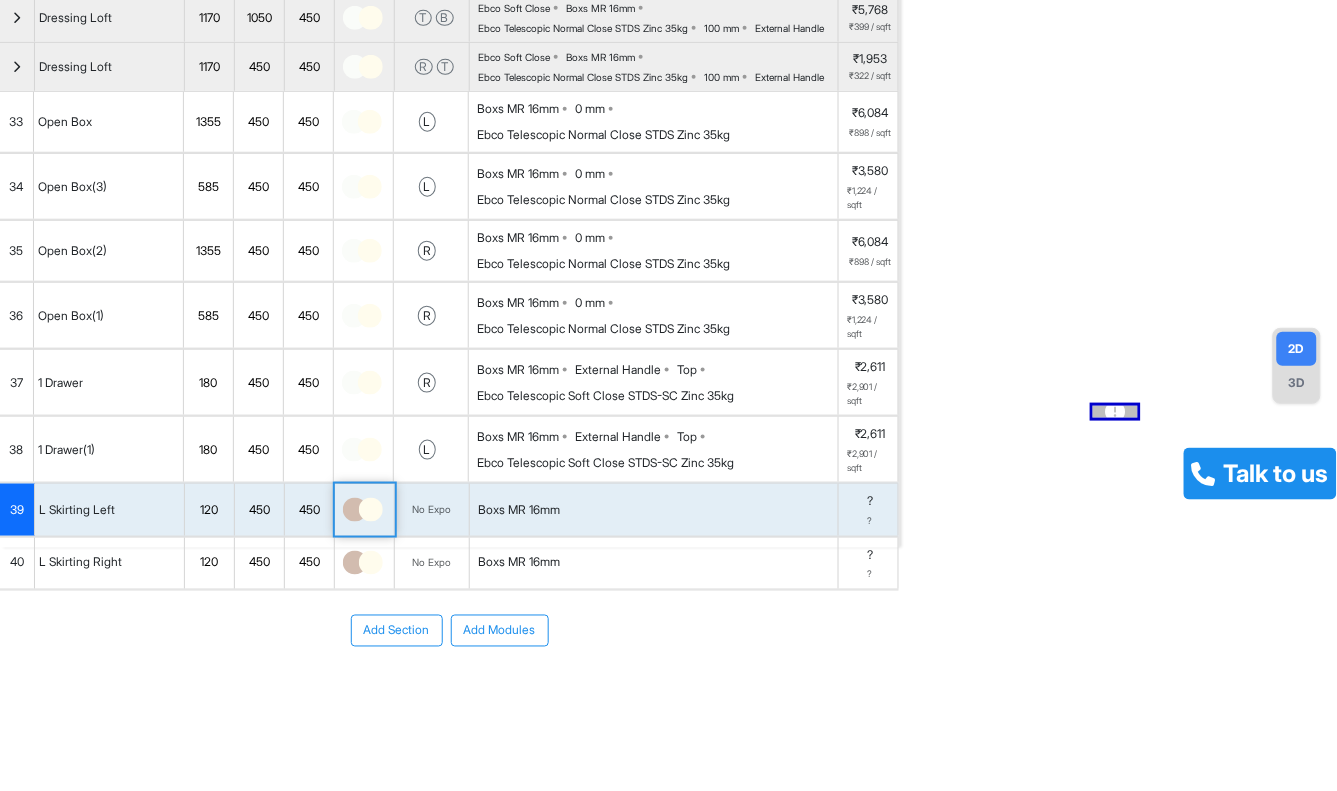 click at bounding box center (355, 510) 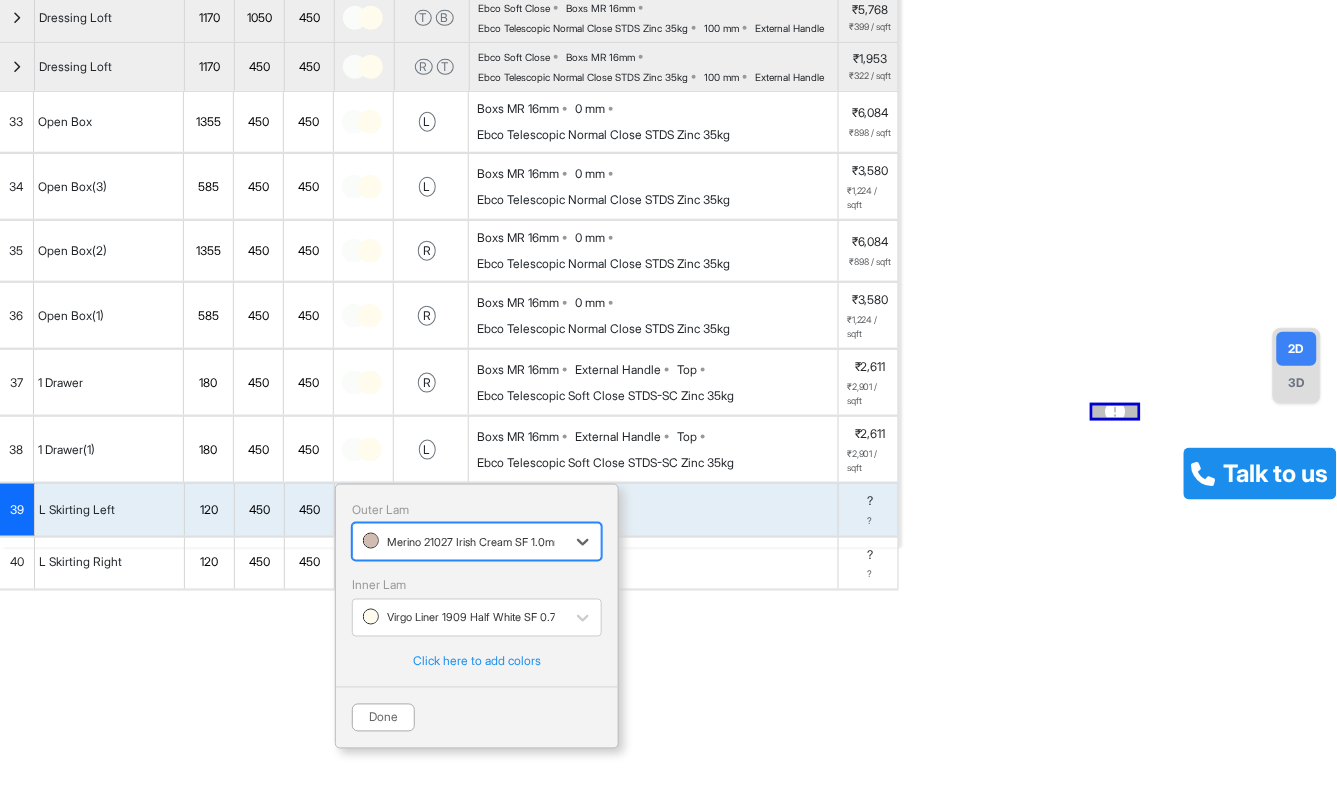 click on "Merino 21027 Irish Cream SF 1.0mm" at bounding box center (459, 542) 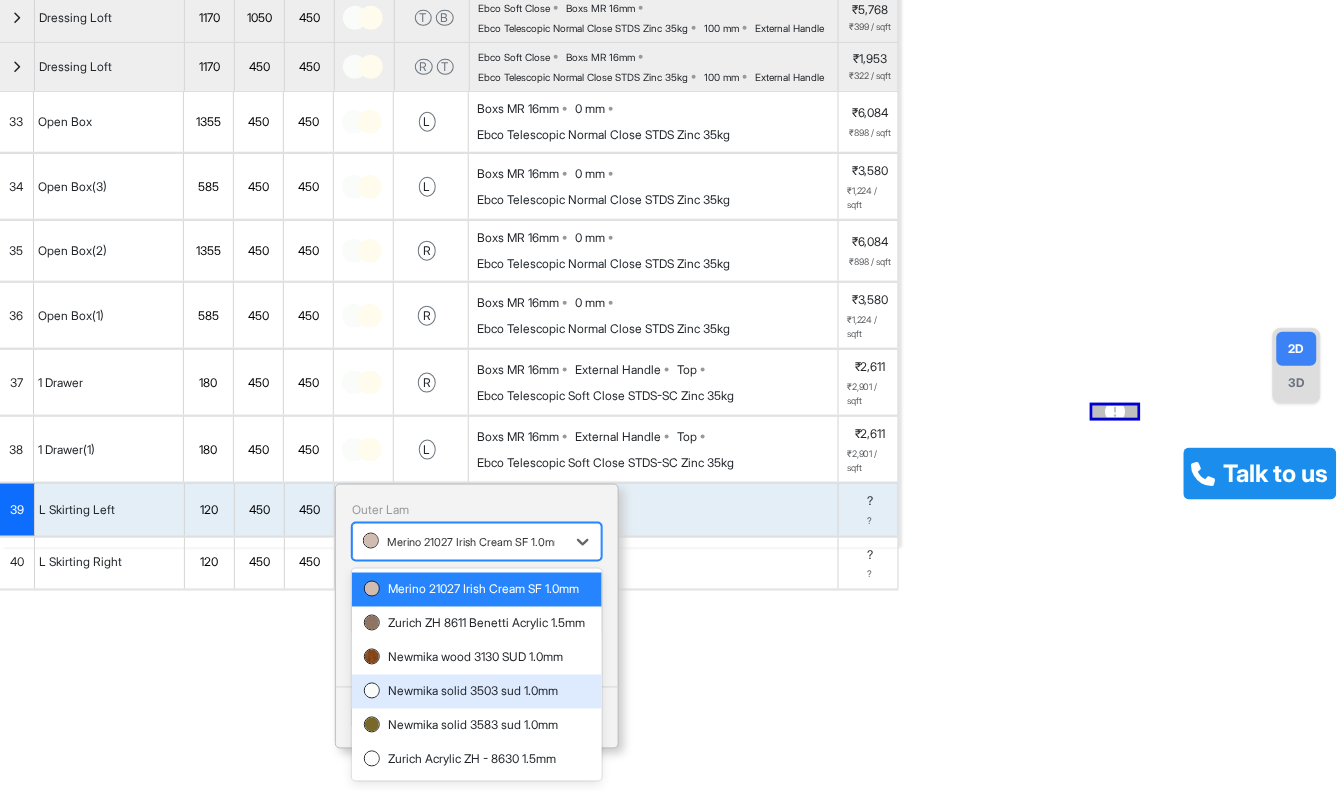 click on "Newmika solid 3503 sud 1.0mm" at bounding box center [477, 692] 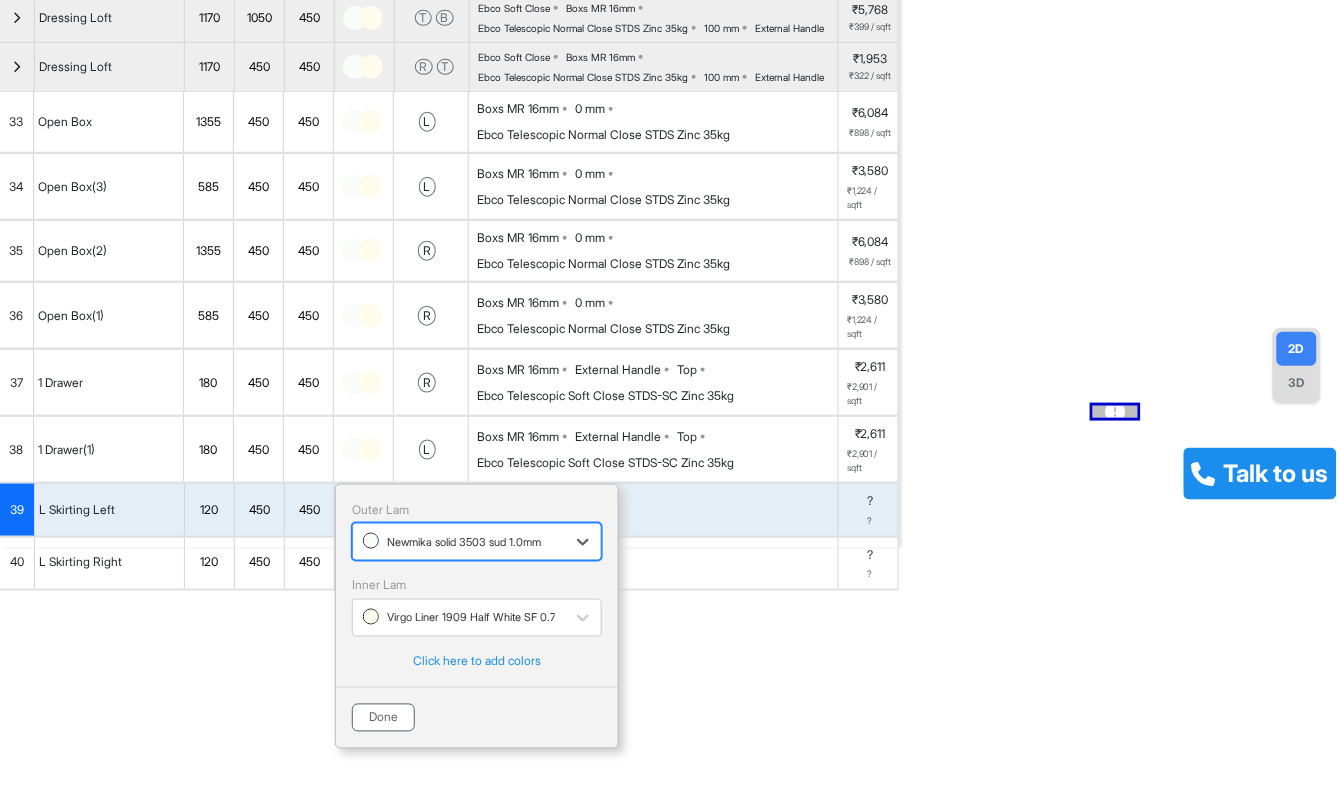 click on "Done" at bounding box center (383, 718) 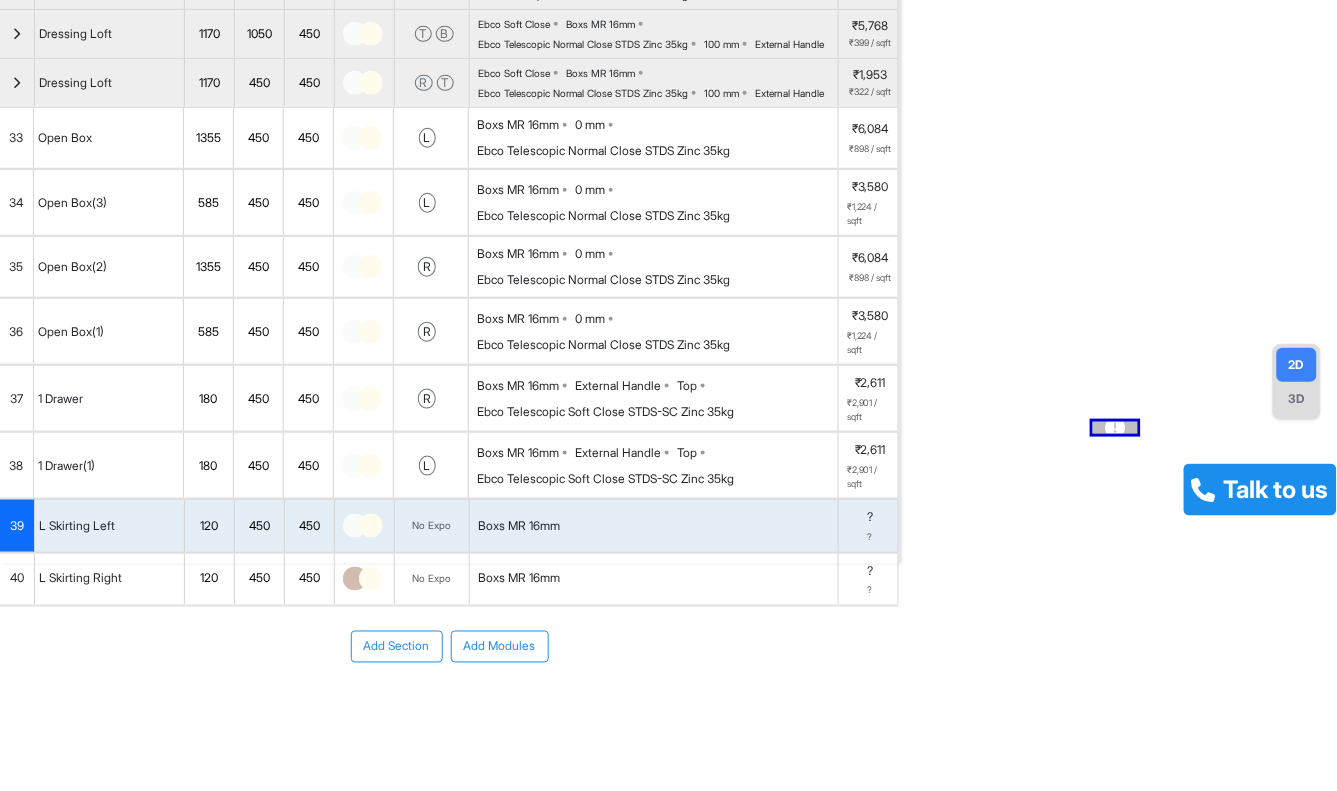scroll, scrollTop: 61, scrollLeft: 0, axis: vertical 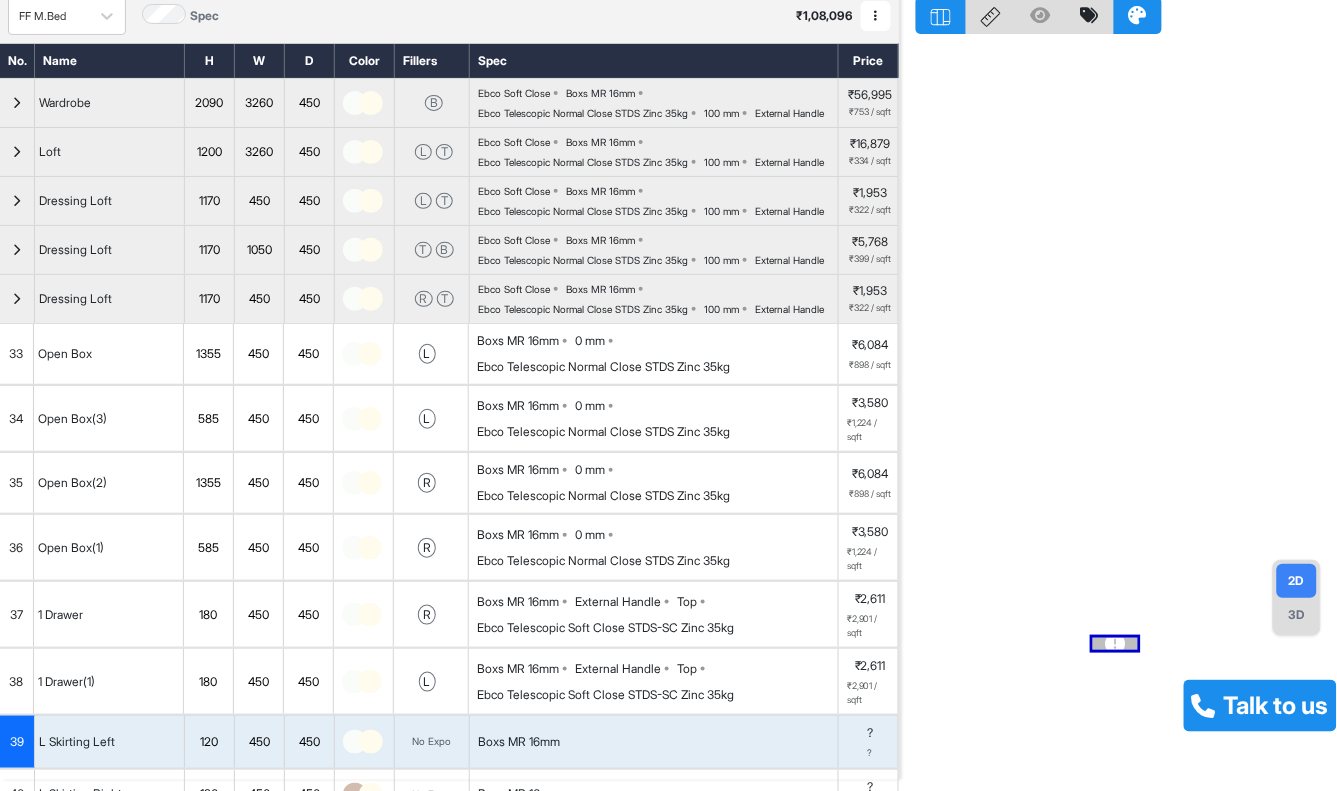click at bounding box center (371, 299) 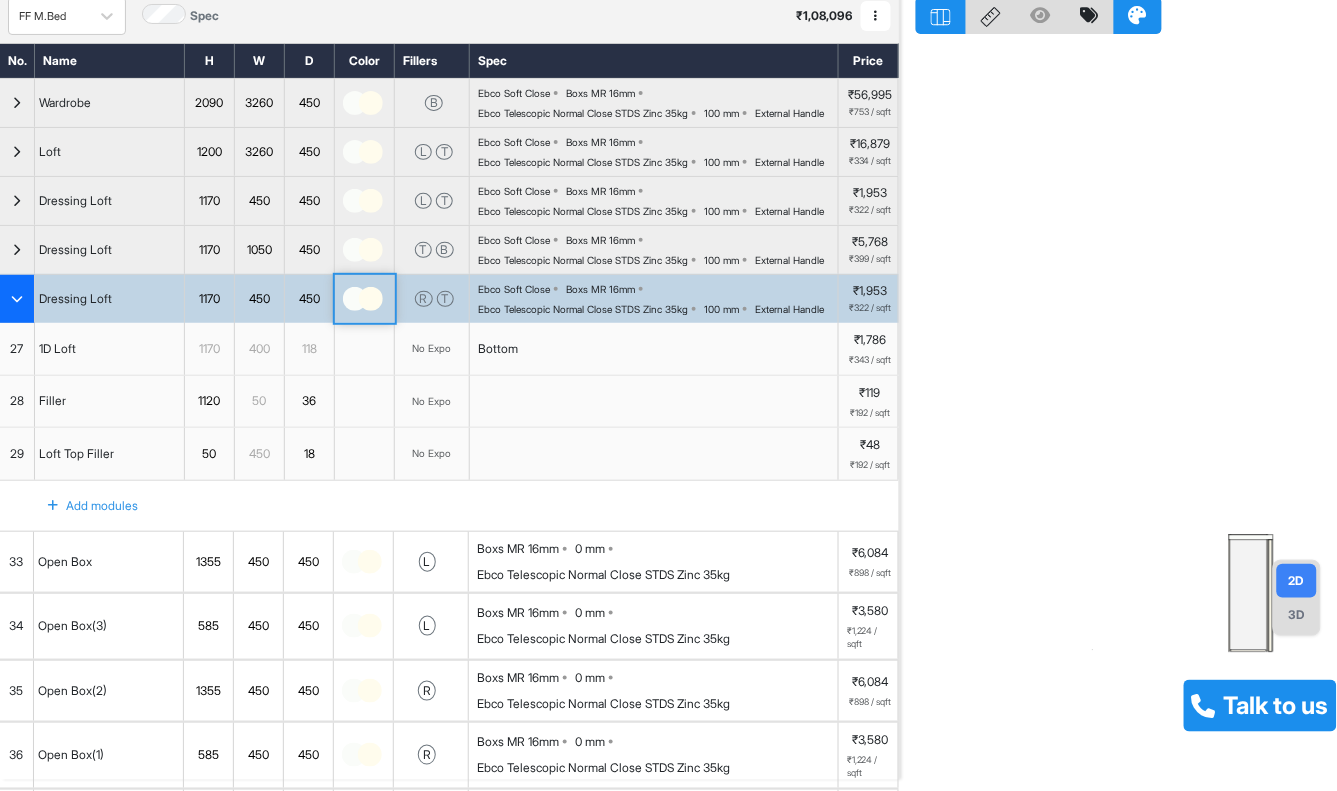 click at bounding box center [371, 299] 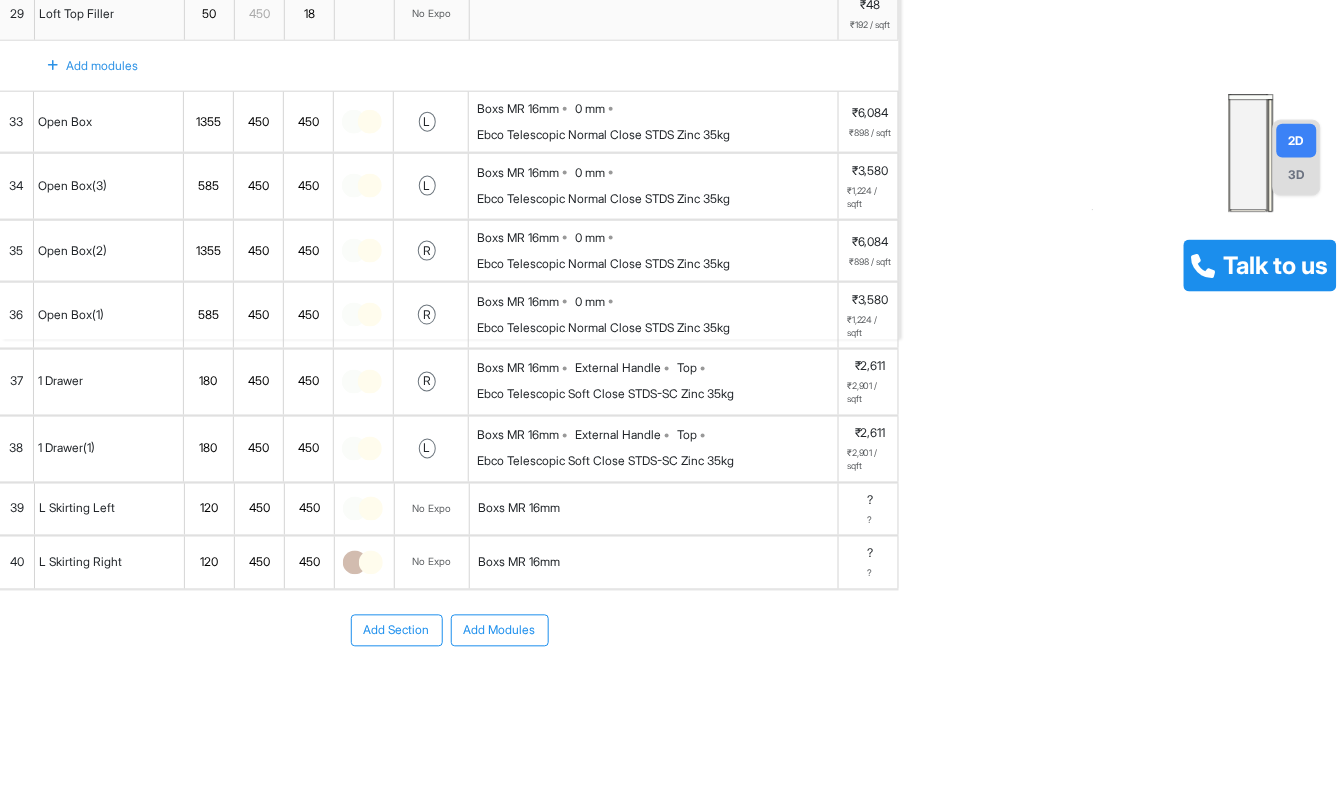 click at bounding box center (371, 509) 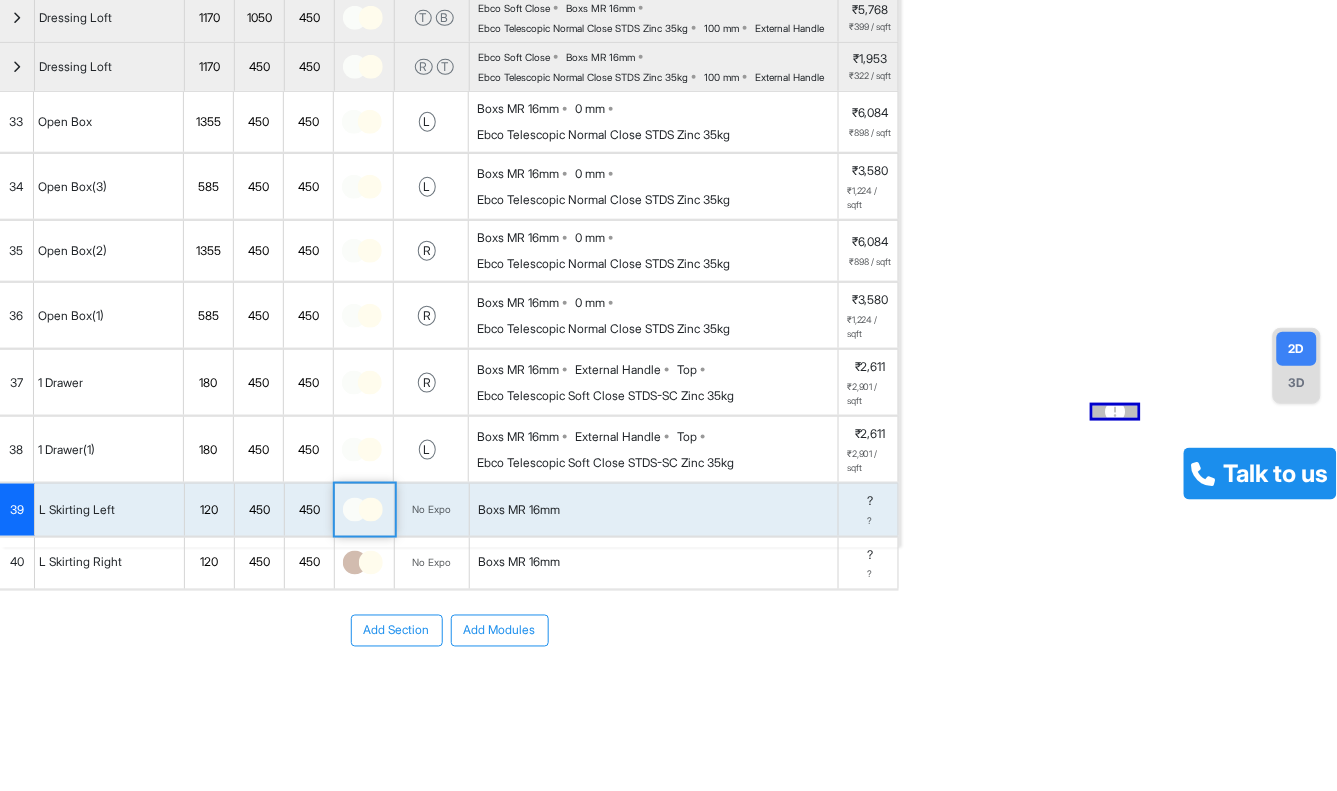 click at bounding box center (371, 510) 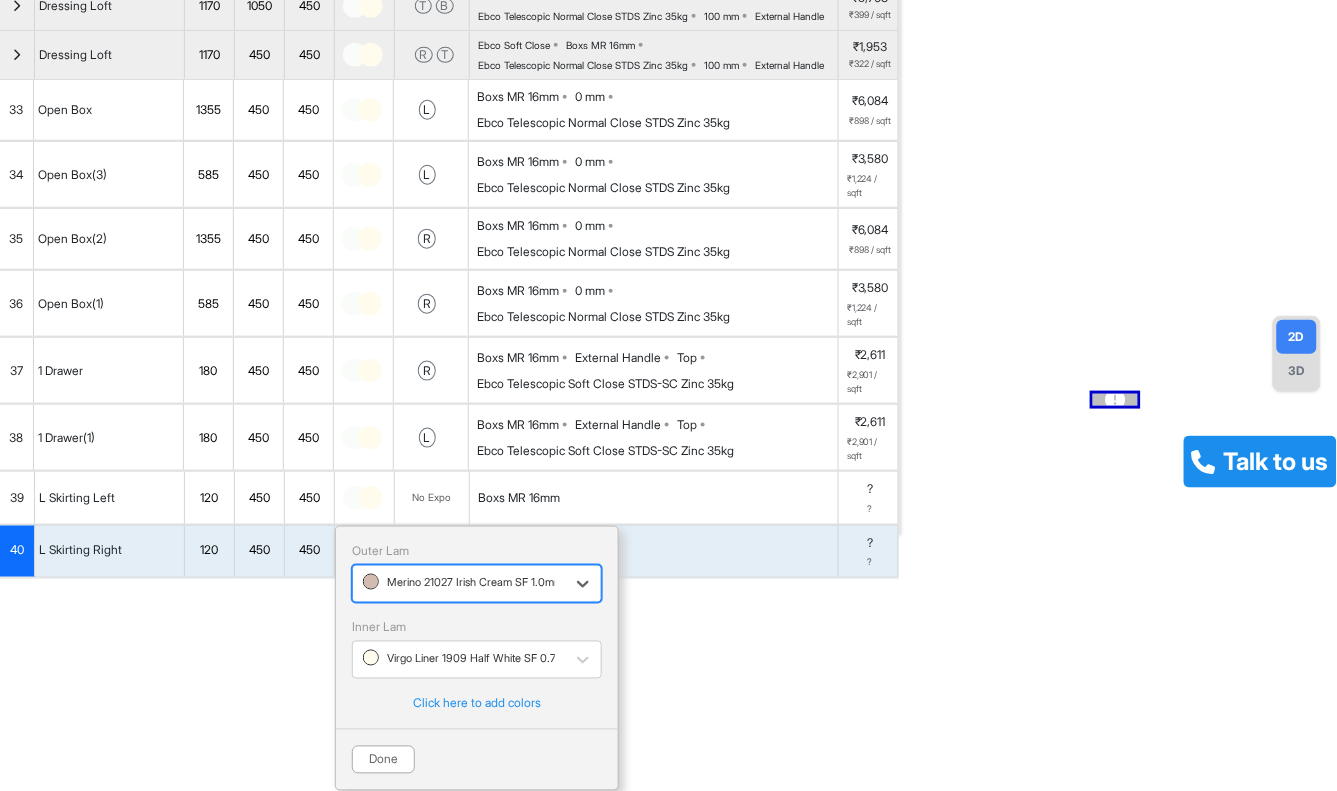 click on "Merino 21027 Irish Cream SF 1.0mm" at bounding box center [459, 583] 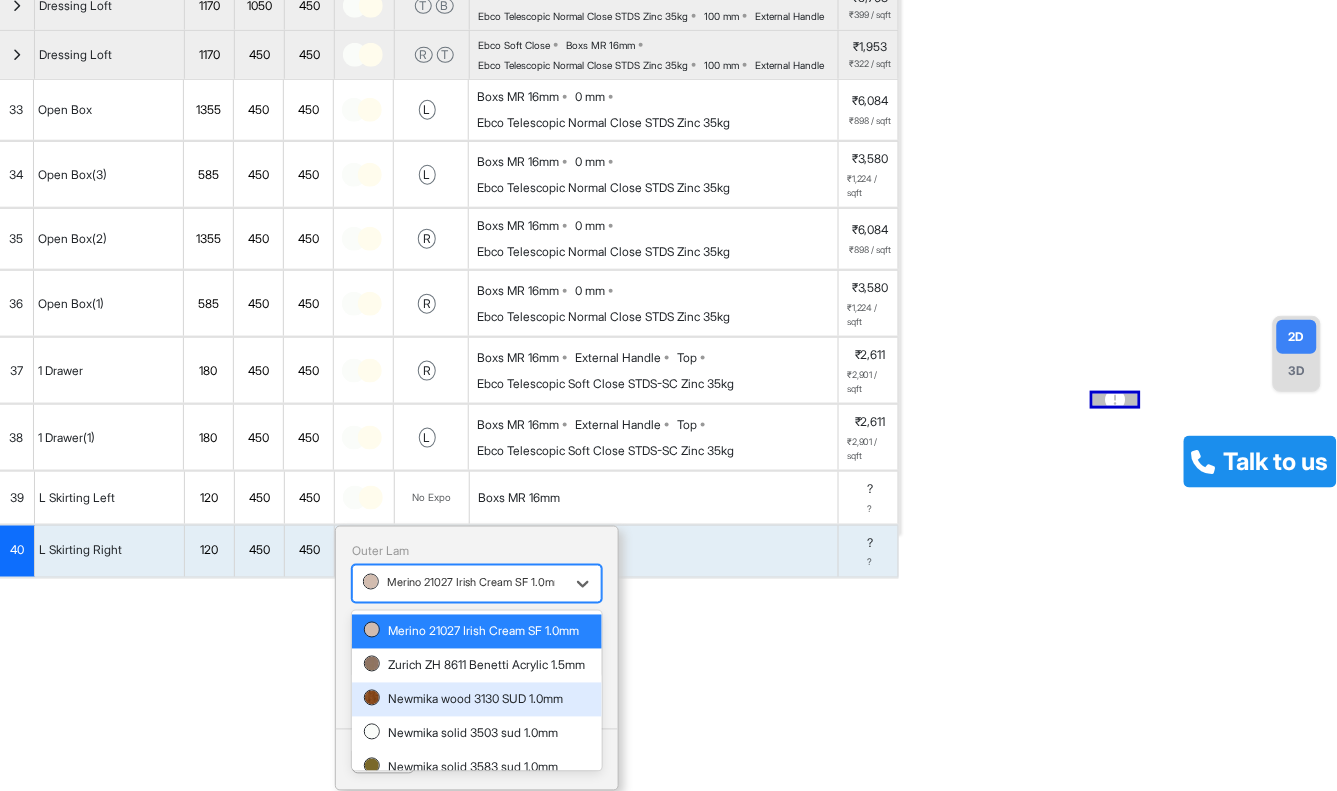 scroll, scrollTop: 87, scrollLeft: 0, axis: vertical 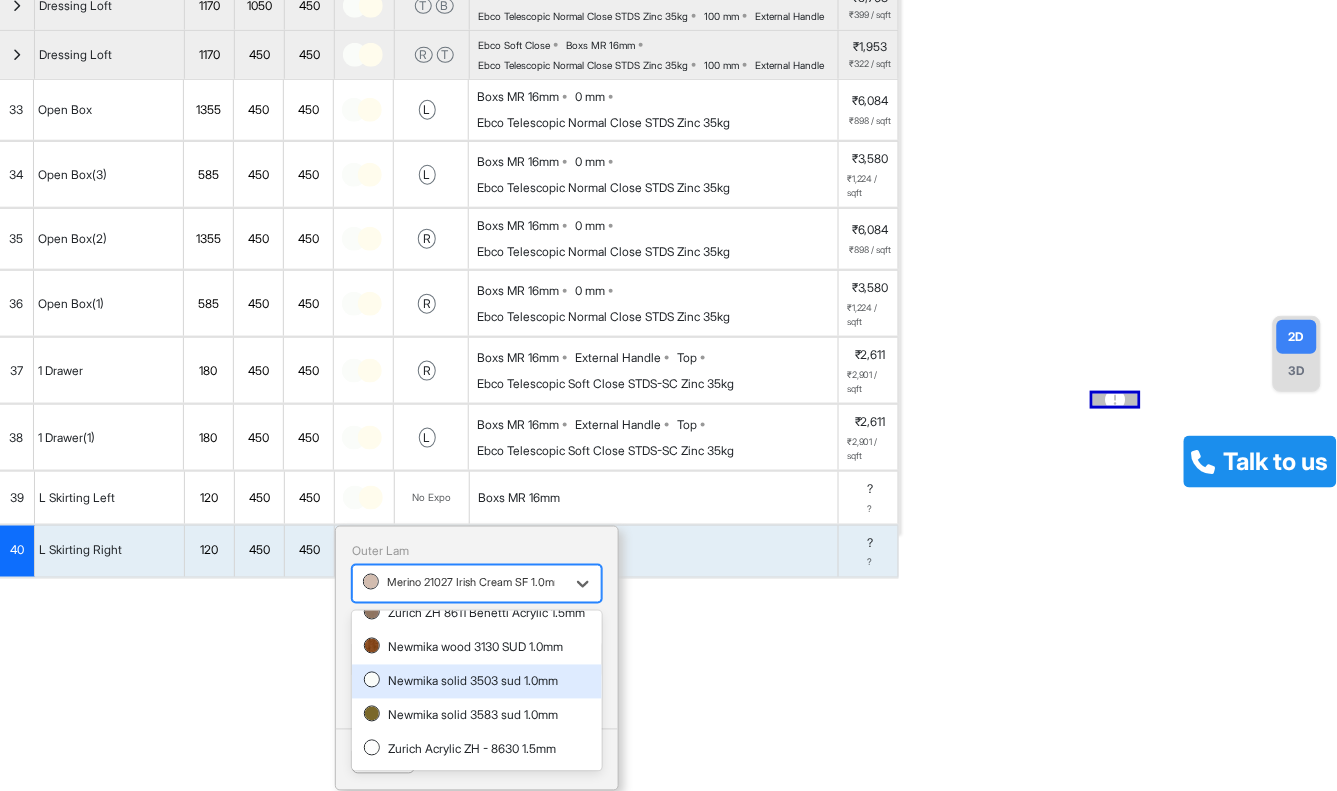 click on "Newmika solid 3503 sud 1.0mm" at bounding box center [477, 682] 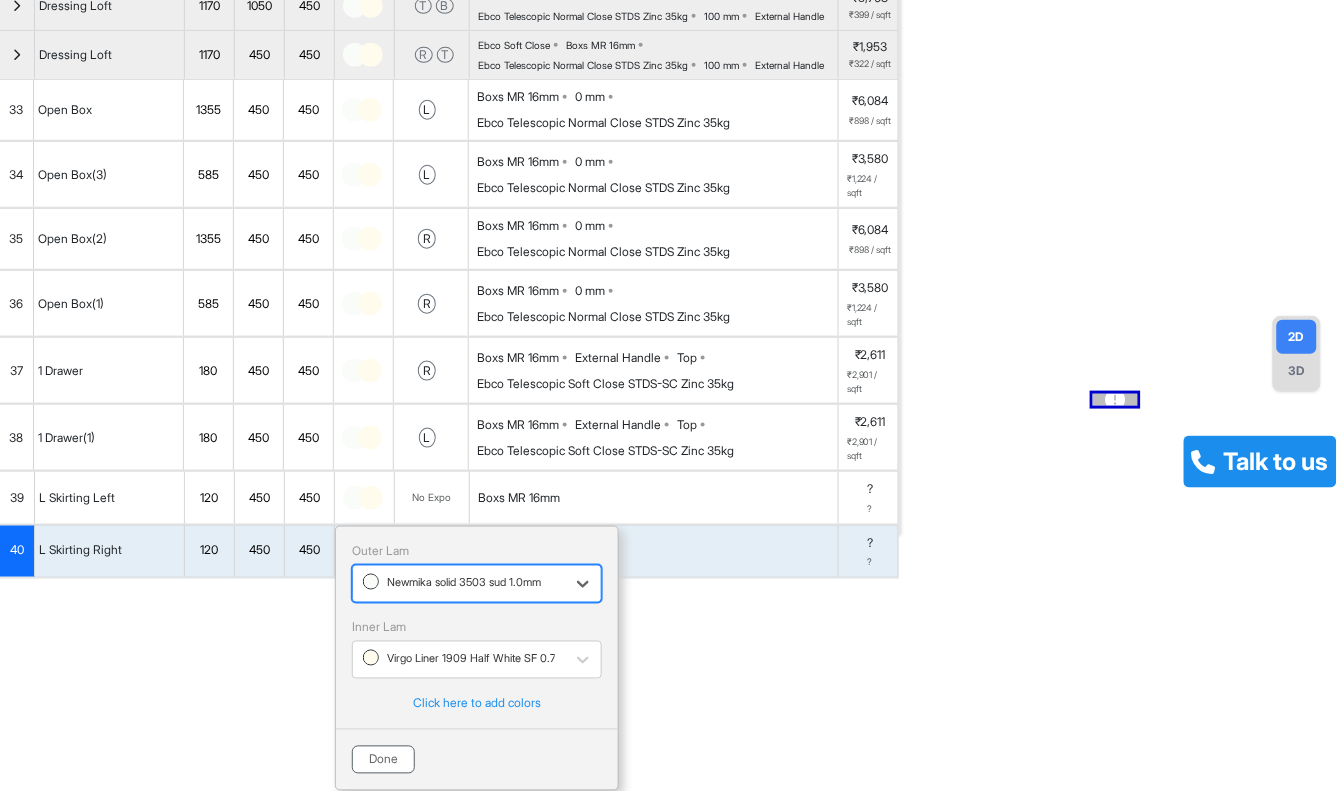 click on "Done" at bounding box center [383, 760] 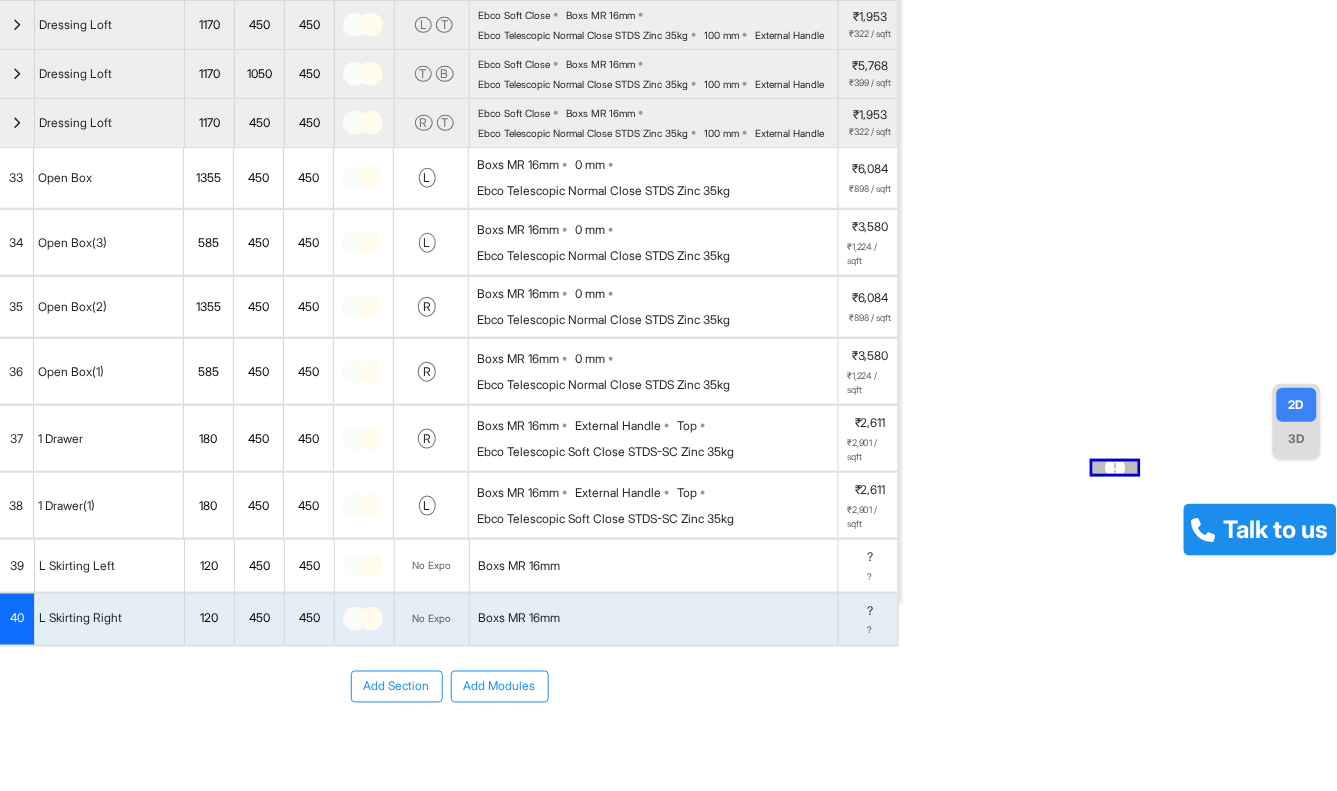 scroll, scrollTop: 0, scrollLeft: 0, axis: both 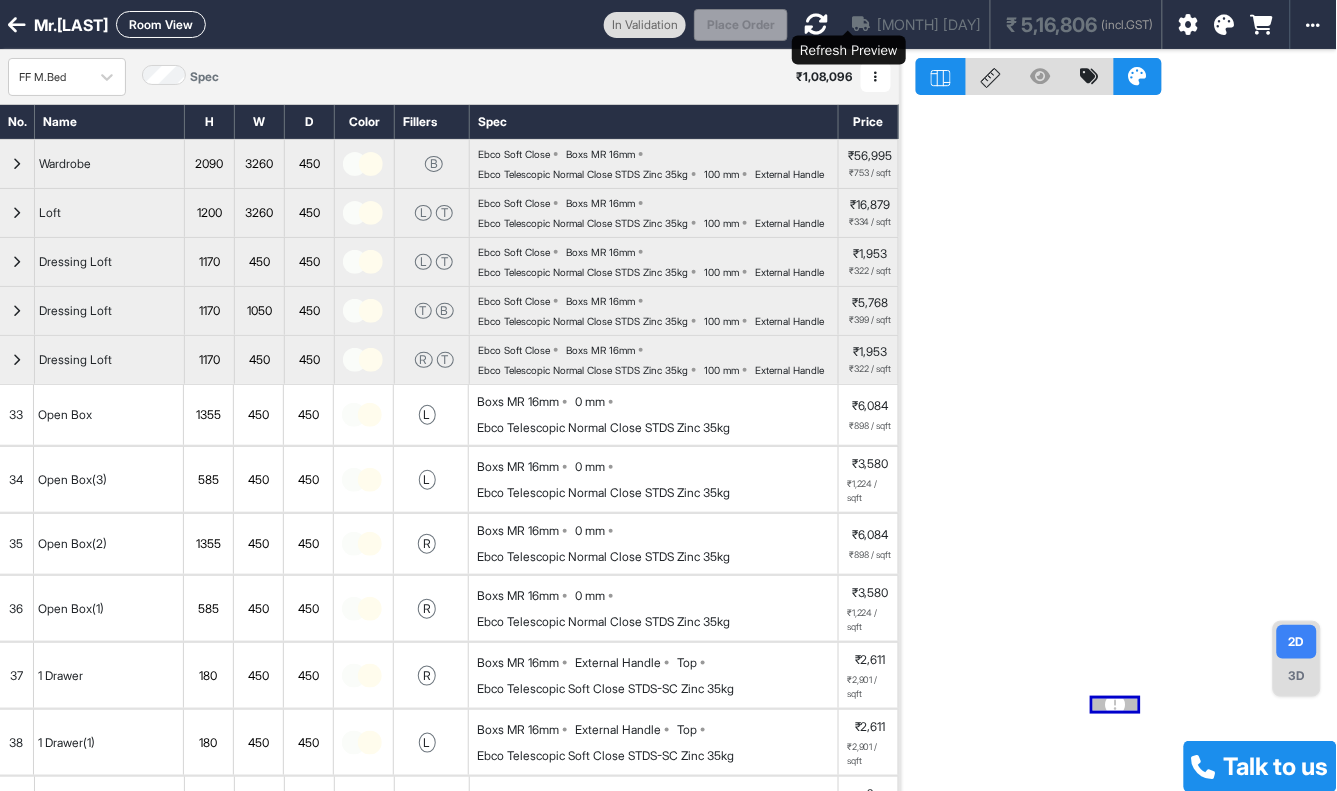 click at bounding box center (816, 24) 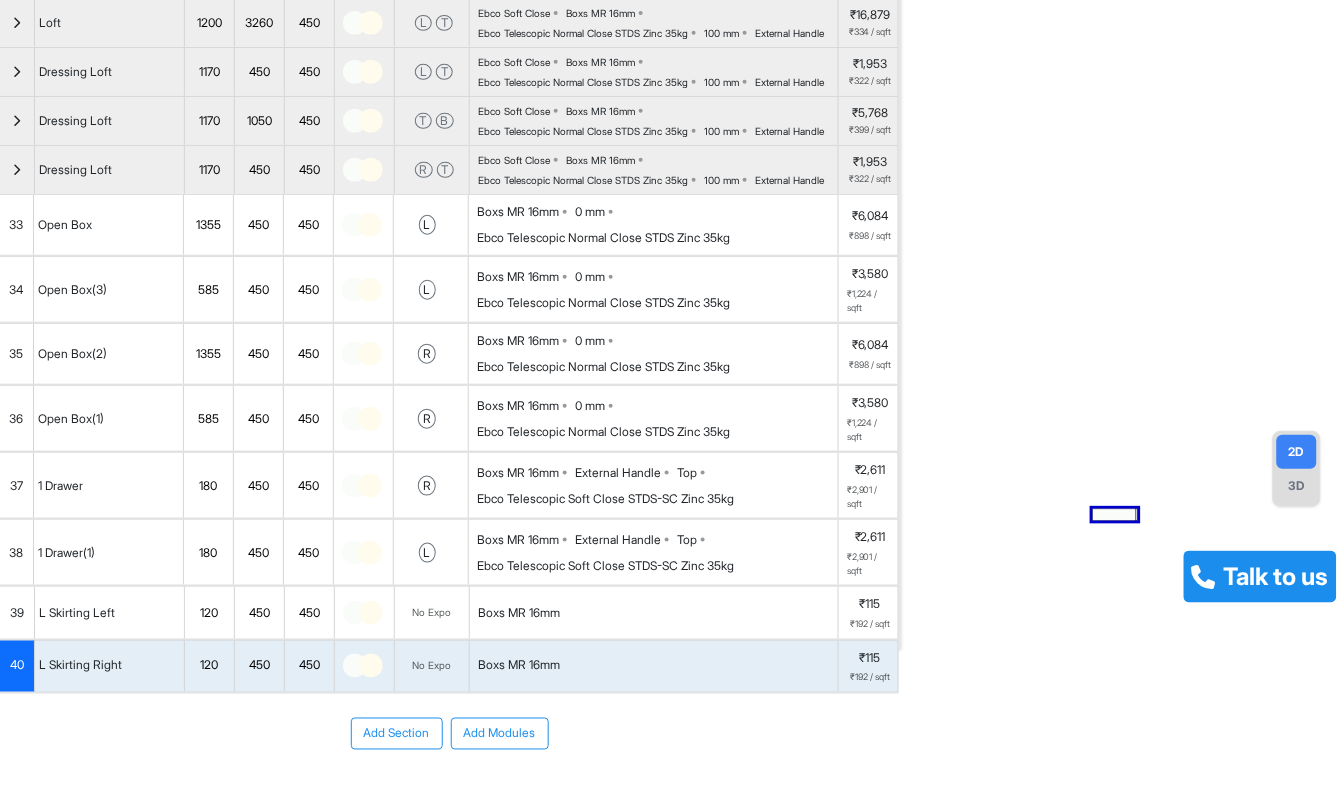 scroll, scrollTop: 0, scrollLeft: 0, axis: both 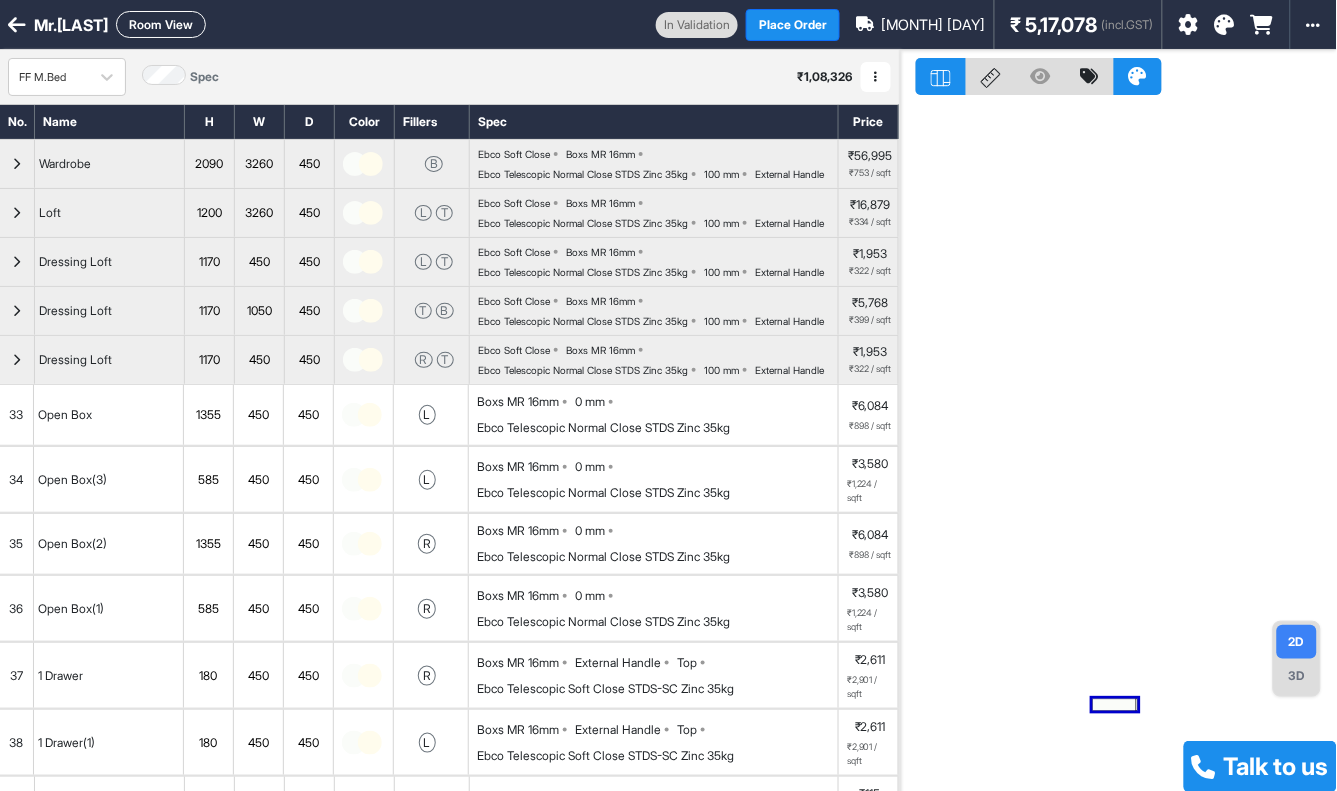 click on "3D" at bounding box center [1297, 676] 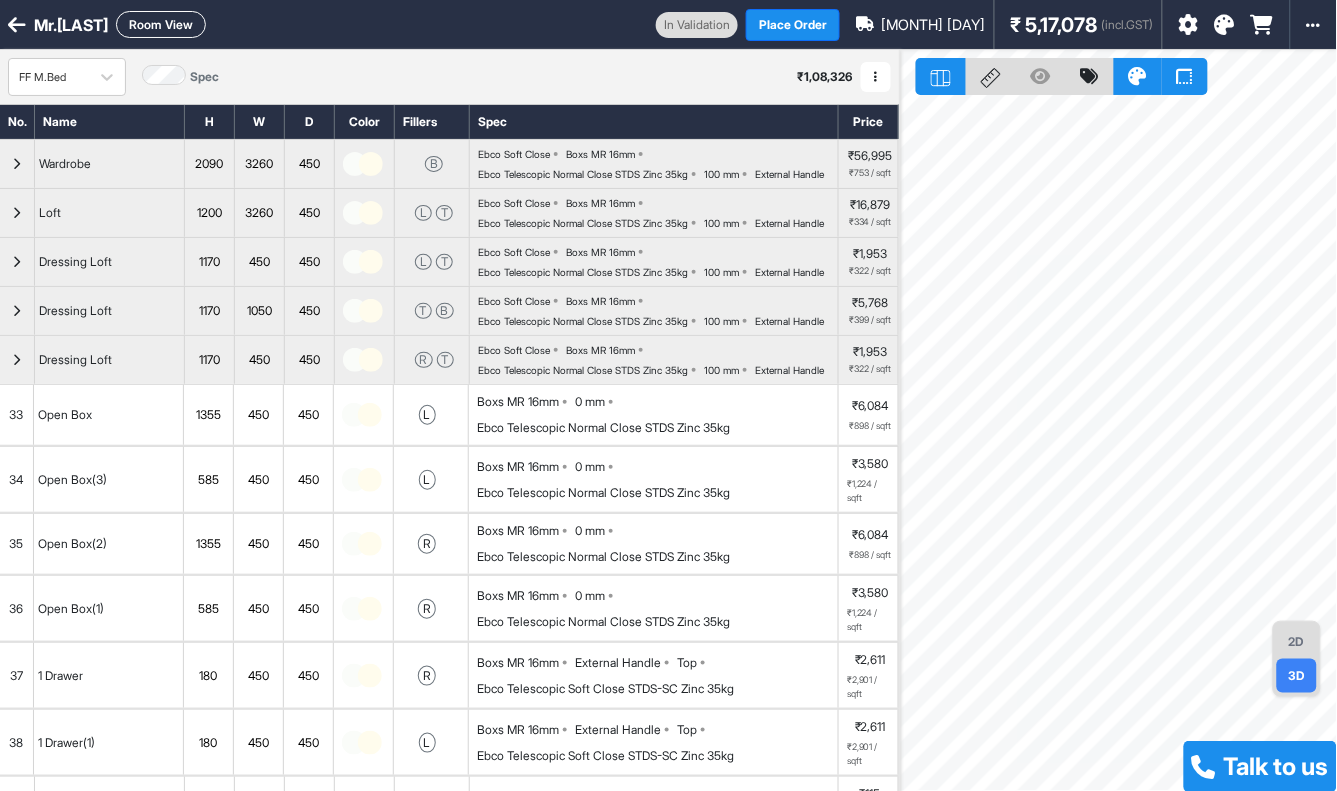 click on "Room View" at bounding box center [161, 24] 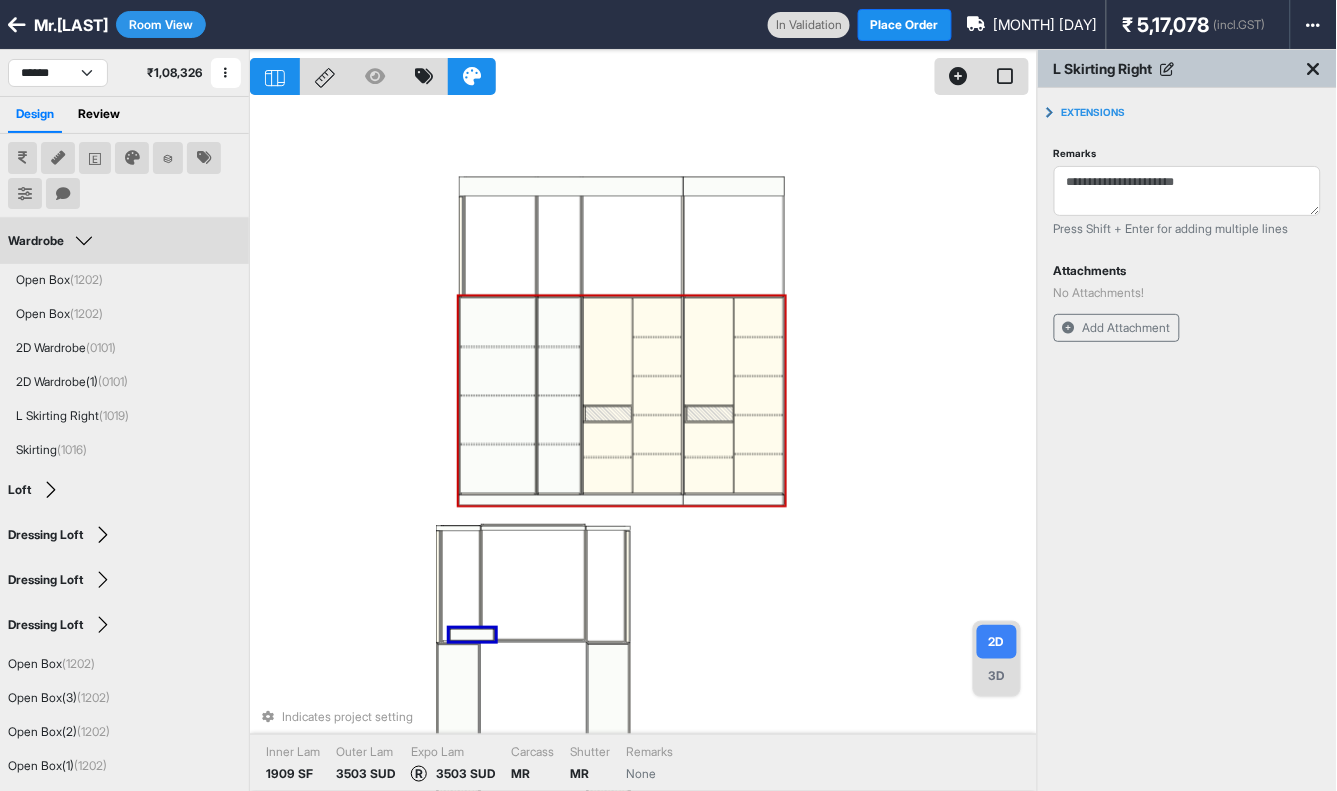 click on "Indicates project setting Inner Lam 1909 SF Outer Lam 3503 SUD Expo Lam R 3503 SUD Carcass MR Shutter MR Remarks None" at bounding box center [643, 445] 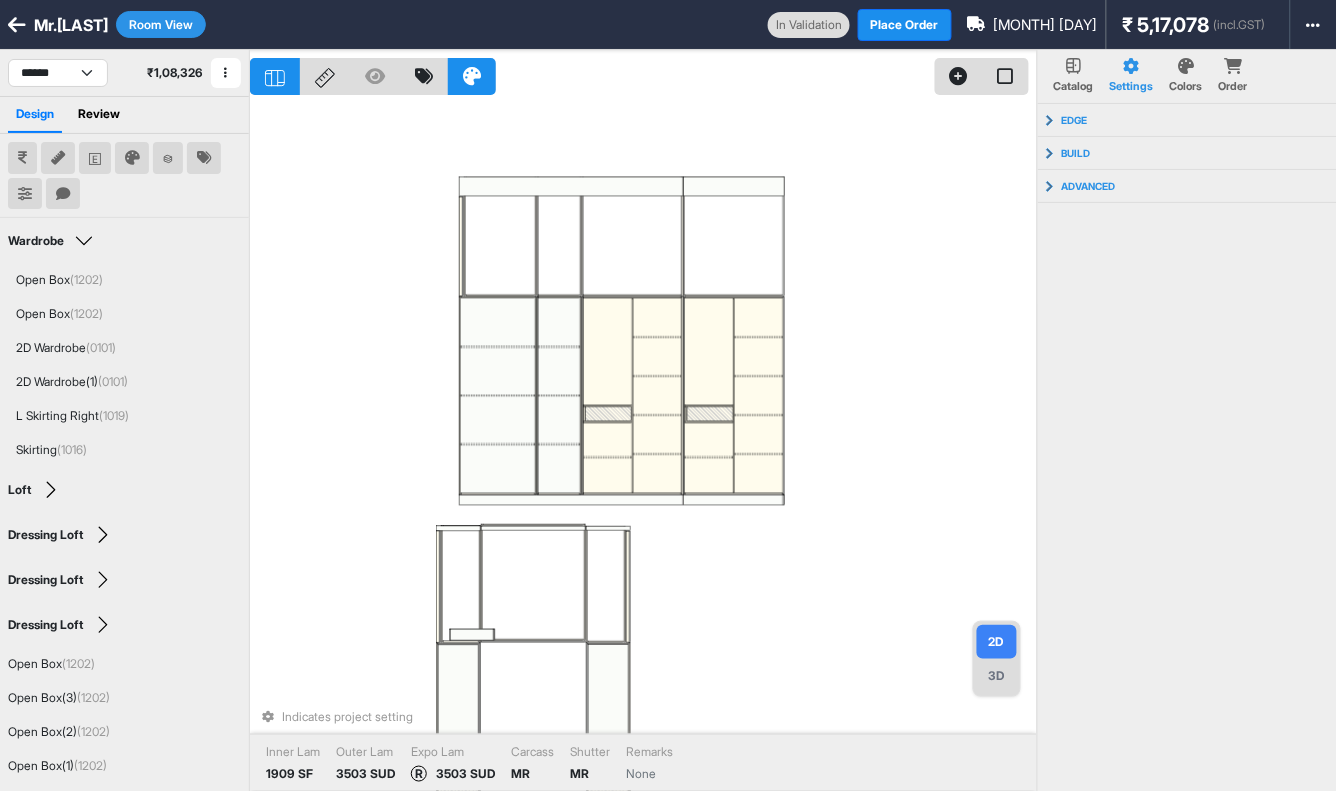 click on "3D" at bounding box center [997, 676] 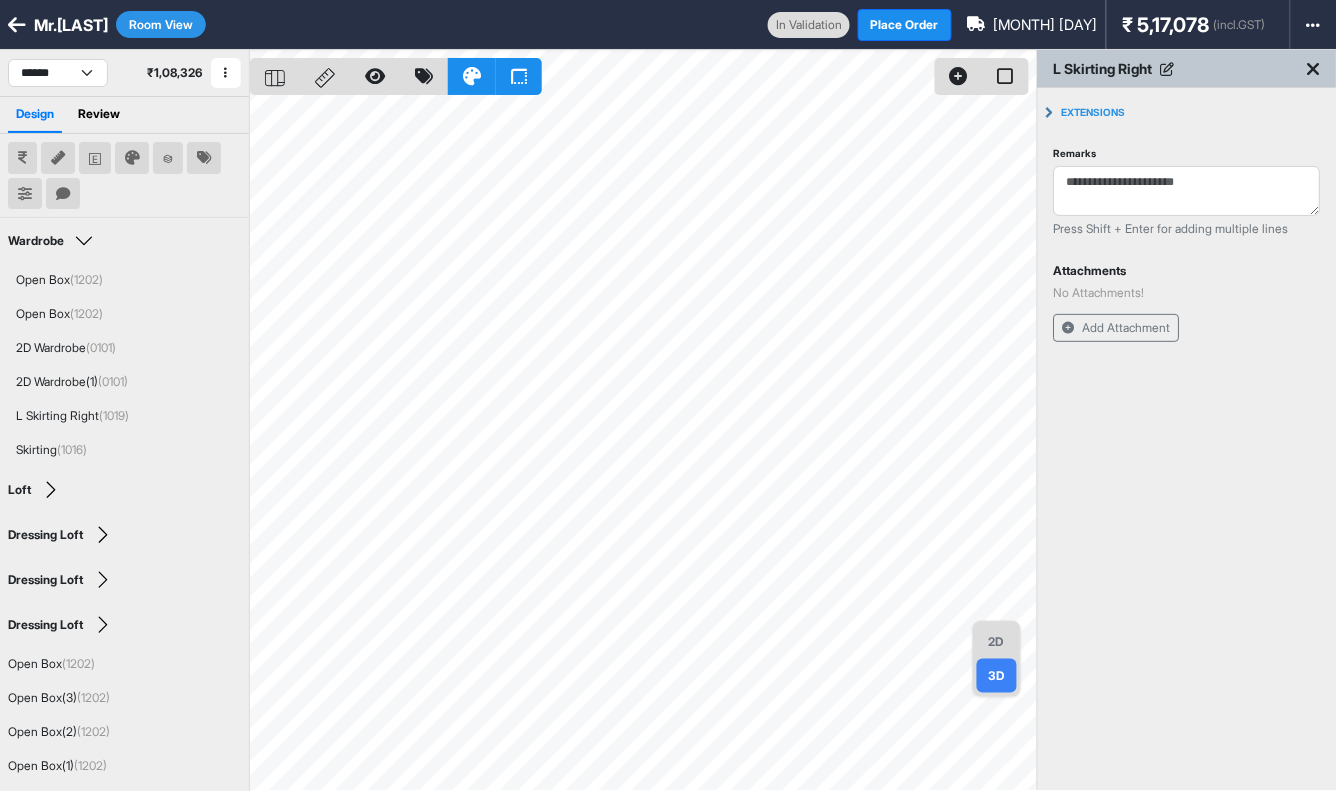 click on "Room View" at bounding box center [161, 24] 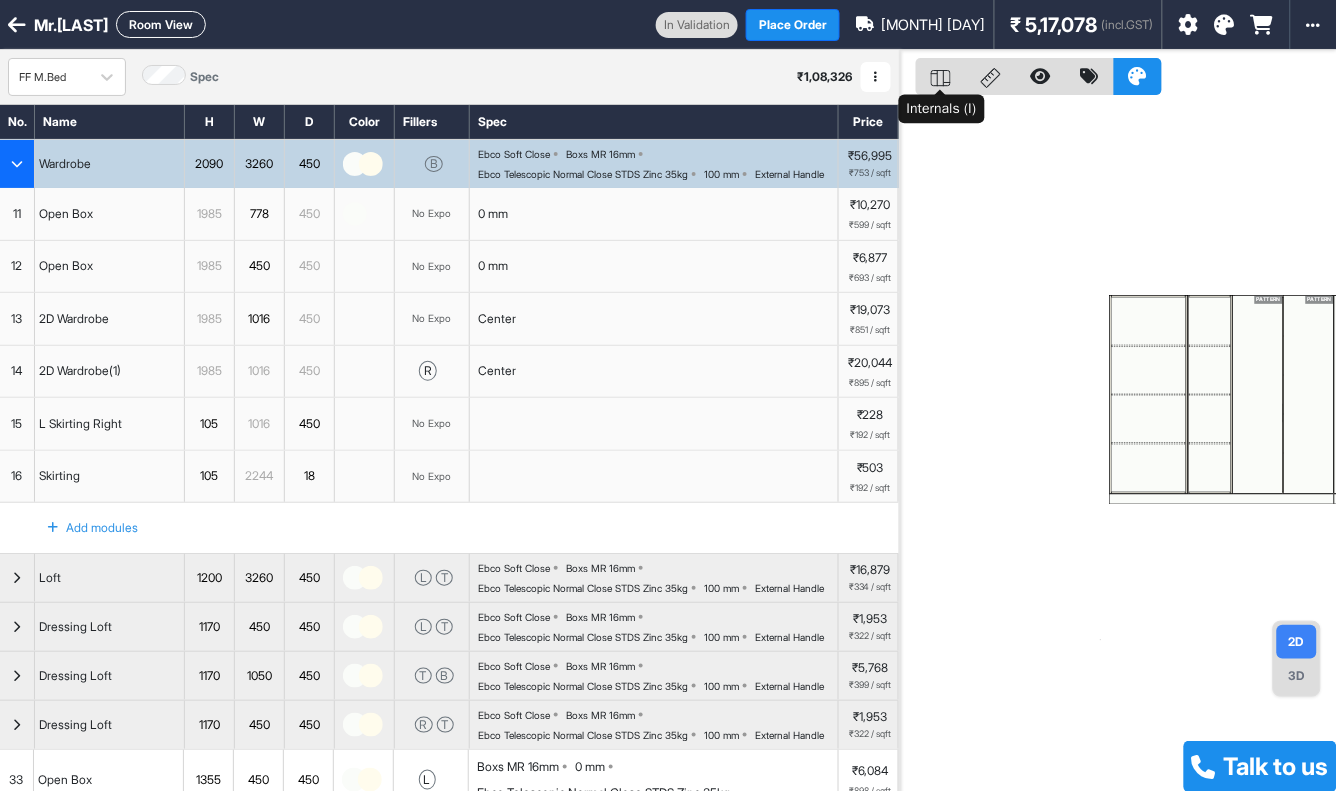 click at bounding box center [941, 76] 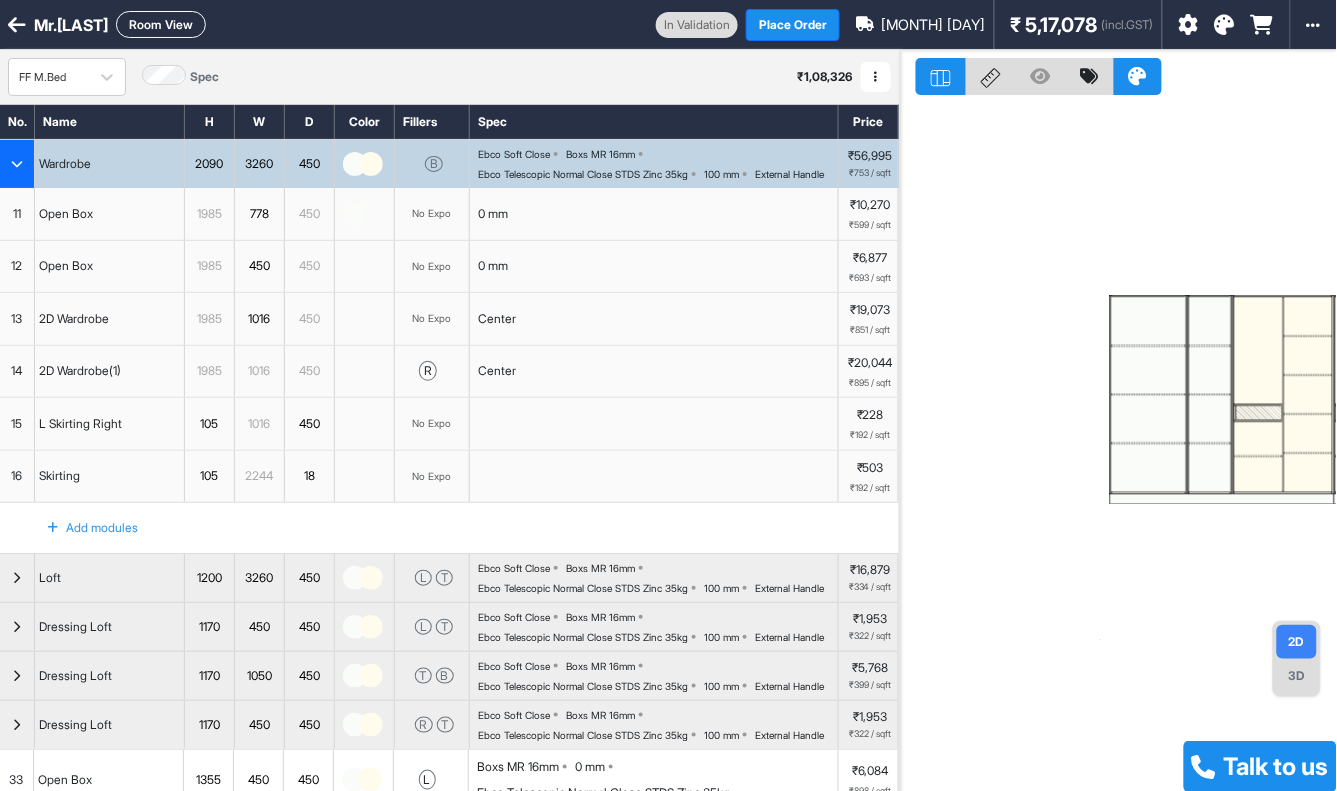 click on "Room View" at bounding box center [161, 24] 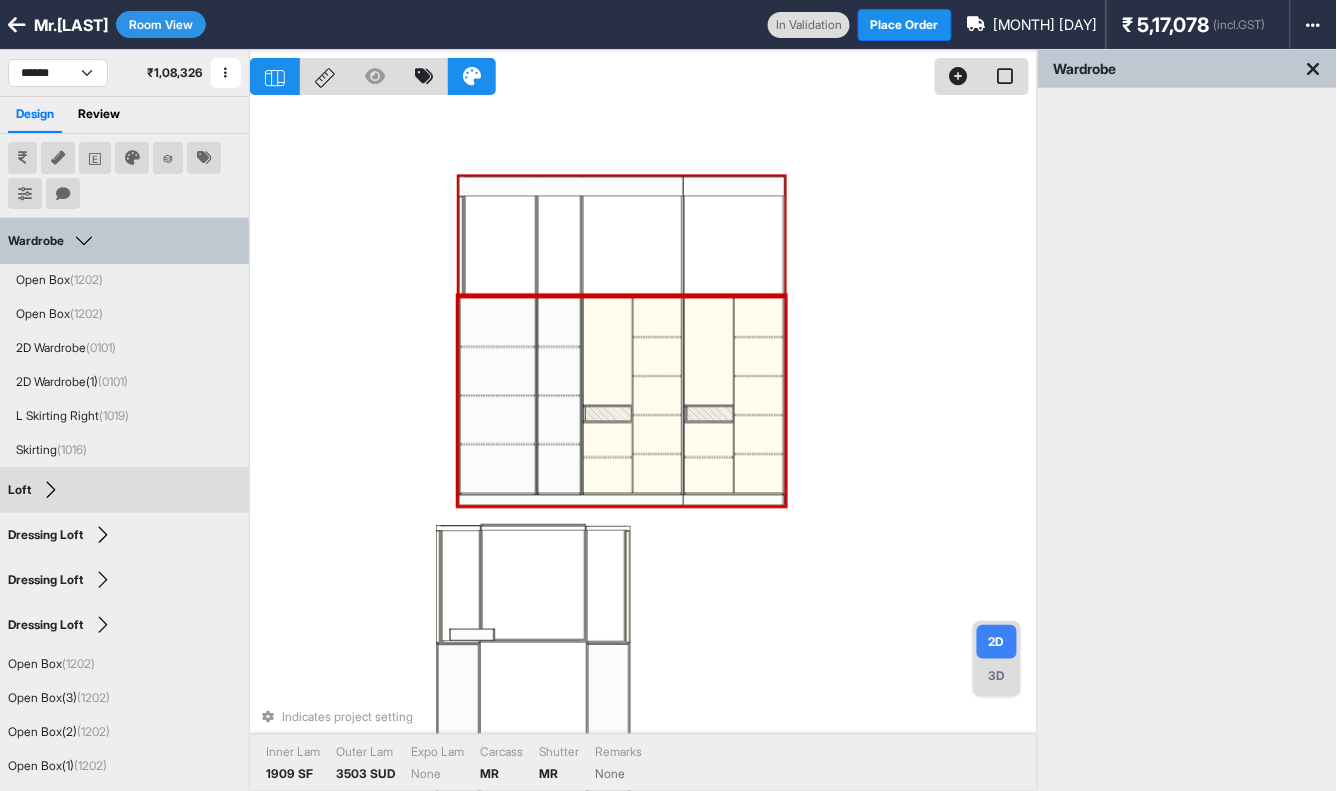 click on "2D" at bounding box center [997, 642] 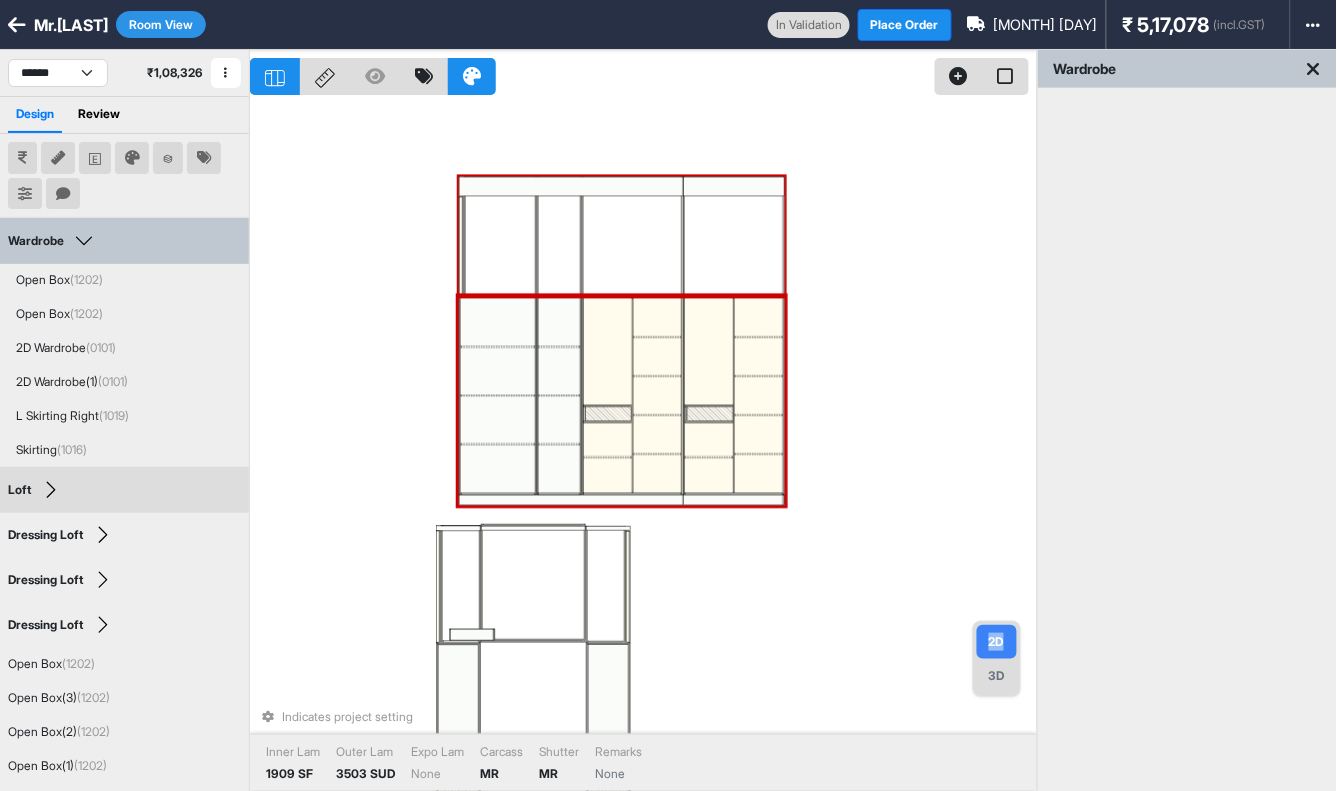 click on "2D" at bounding box center [997, 642] 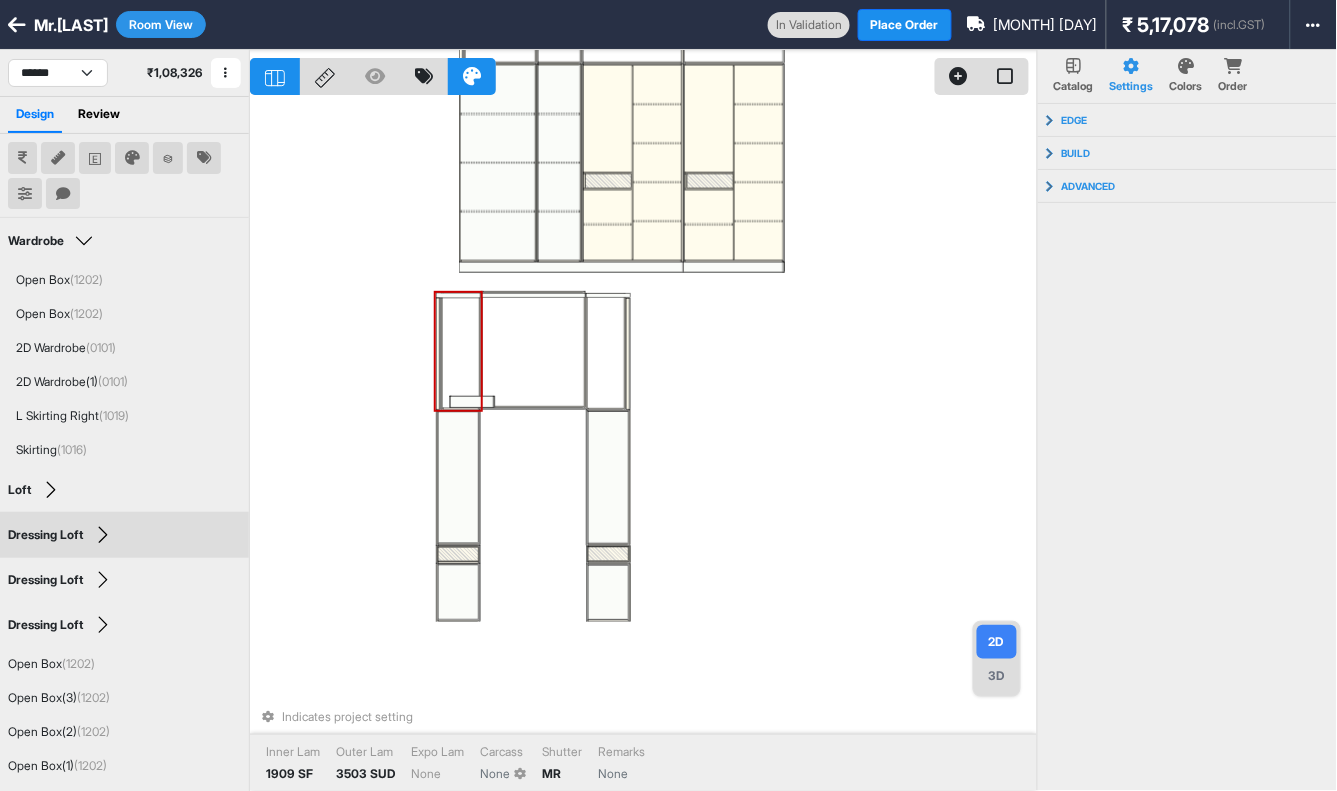 click at bounding box center (472, 402) 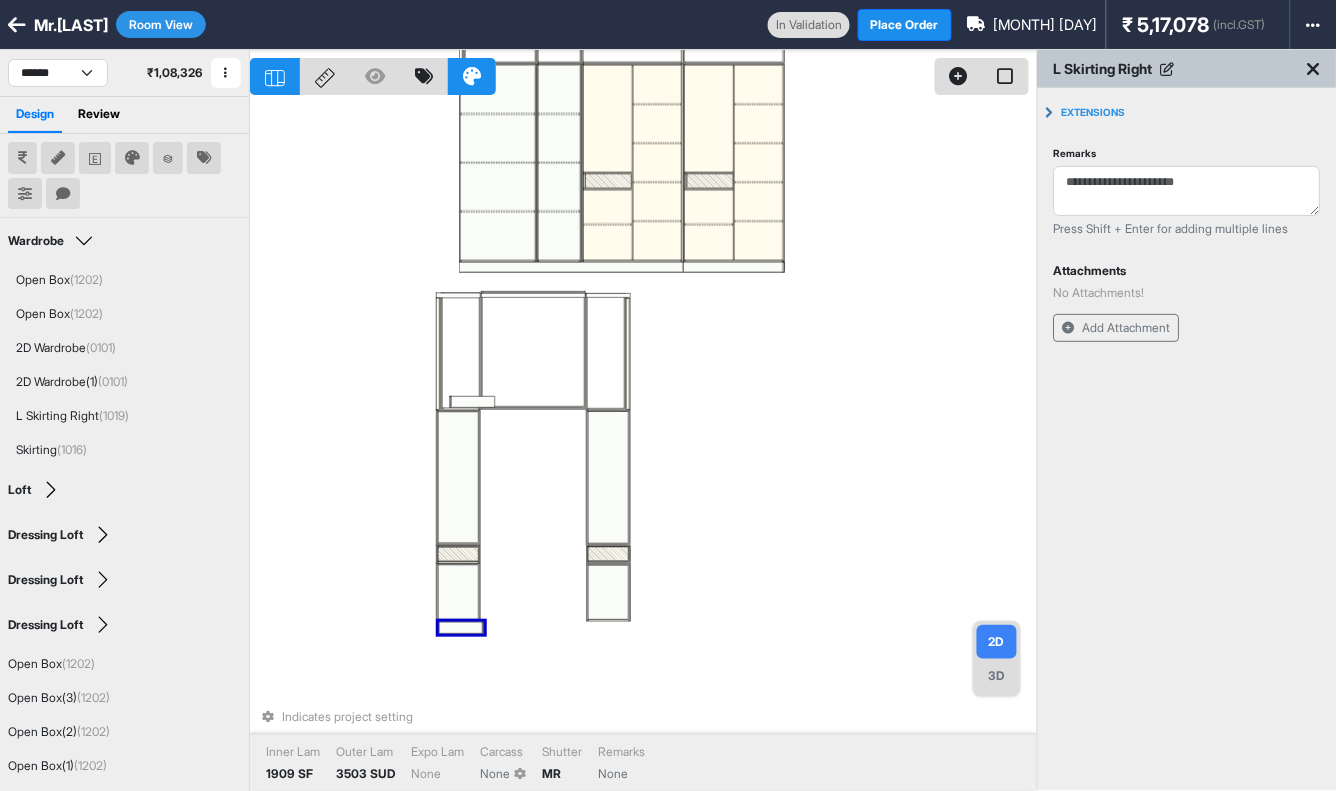 drag, startPoint x: 461, startPoint y: 397, endPoint x: 447, endPoint y: 622, distance: 225.43513 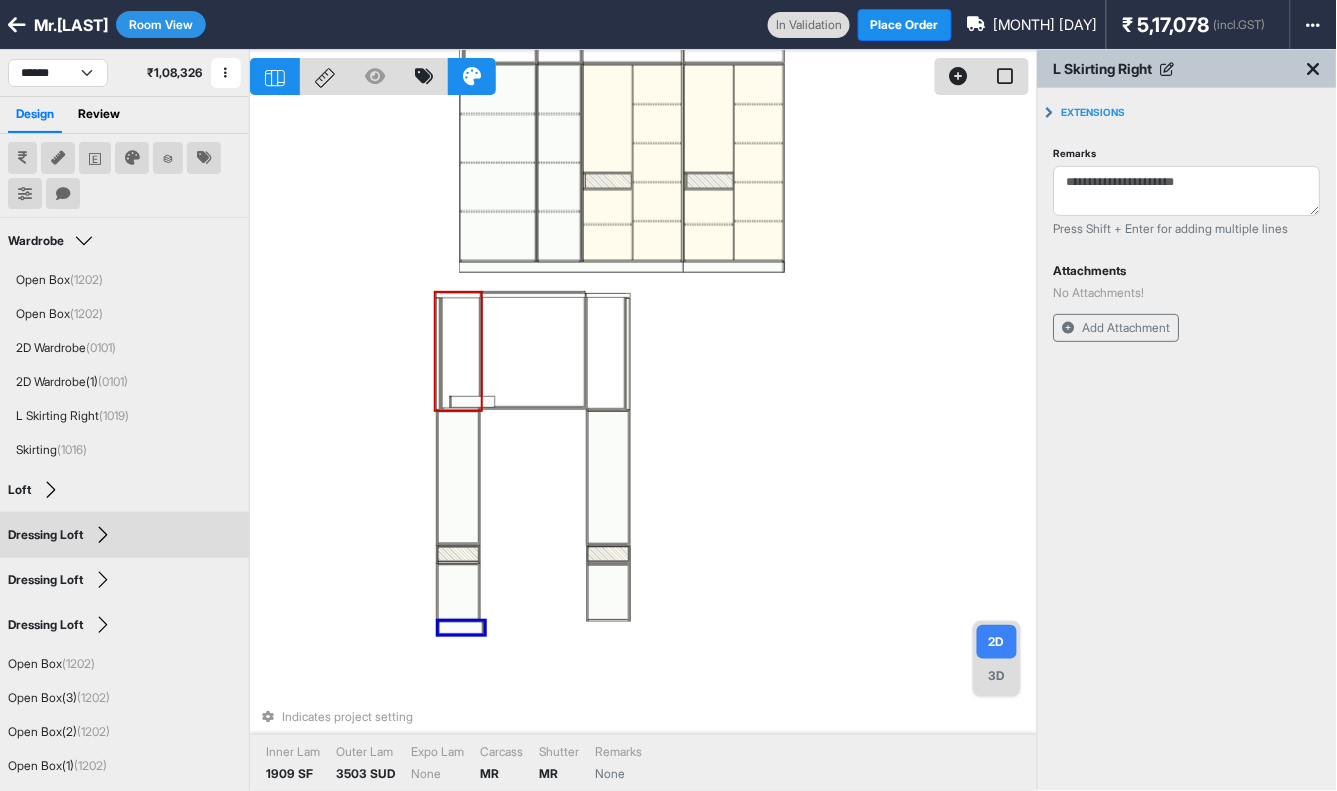 click at bounding box center [461, 350] 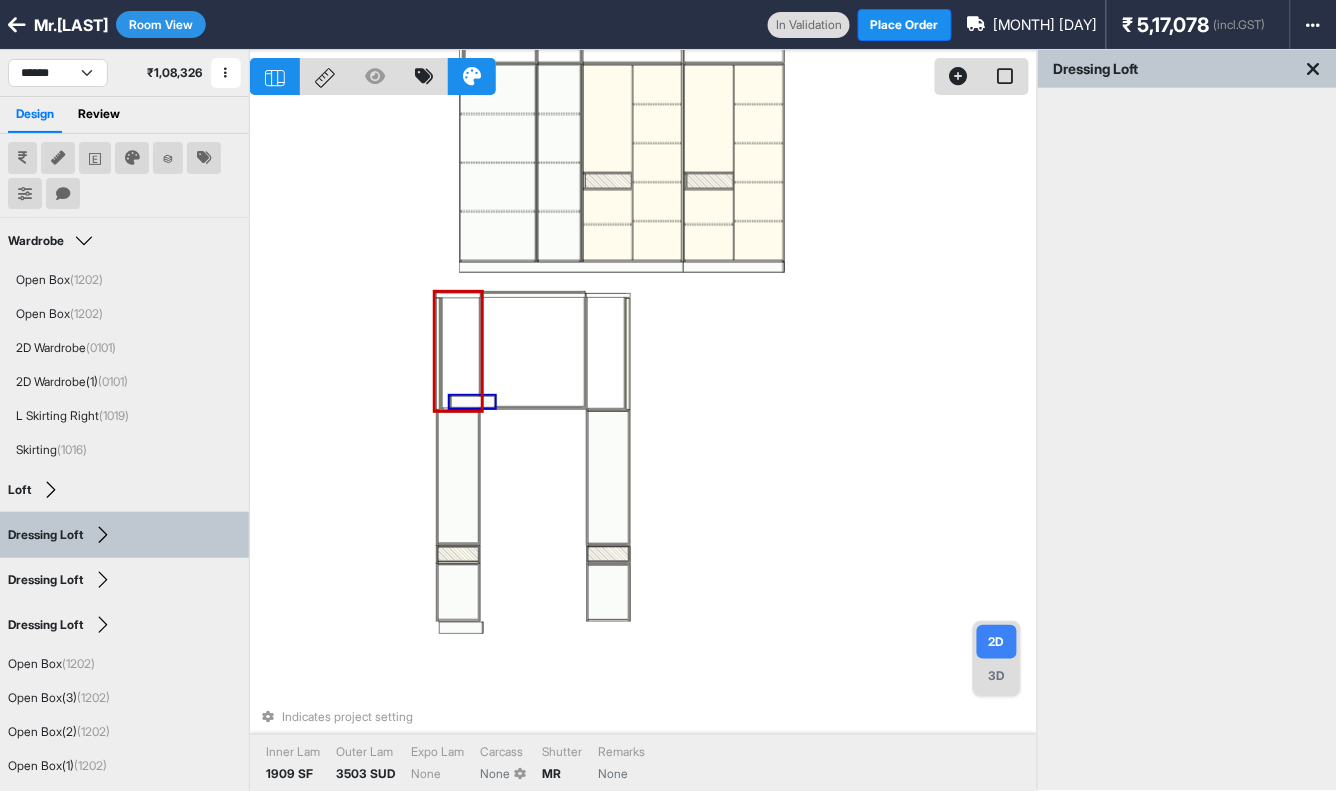 click at bounding box center (472, 402) 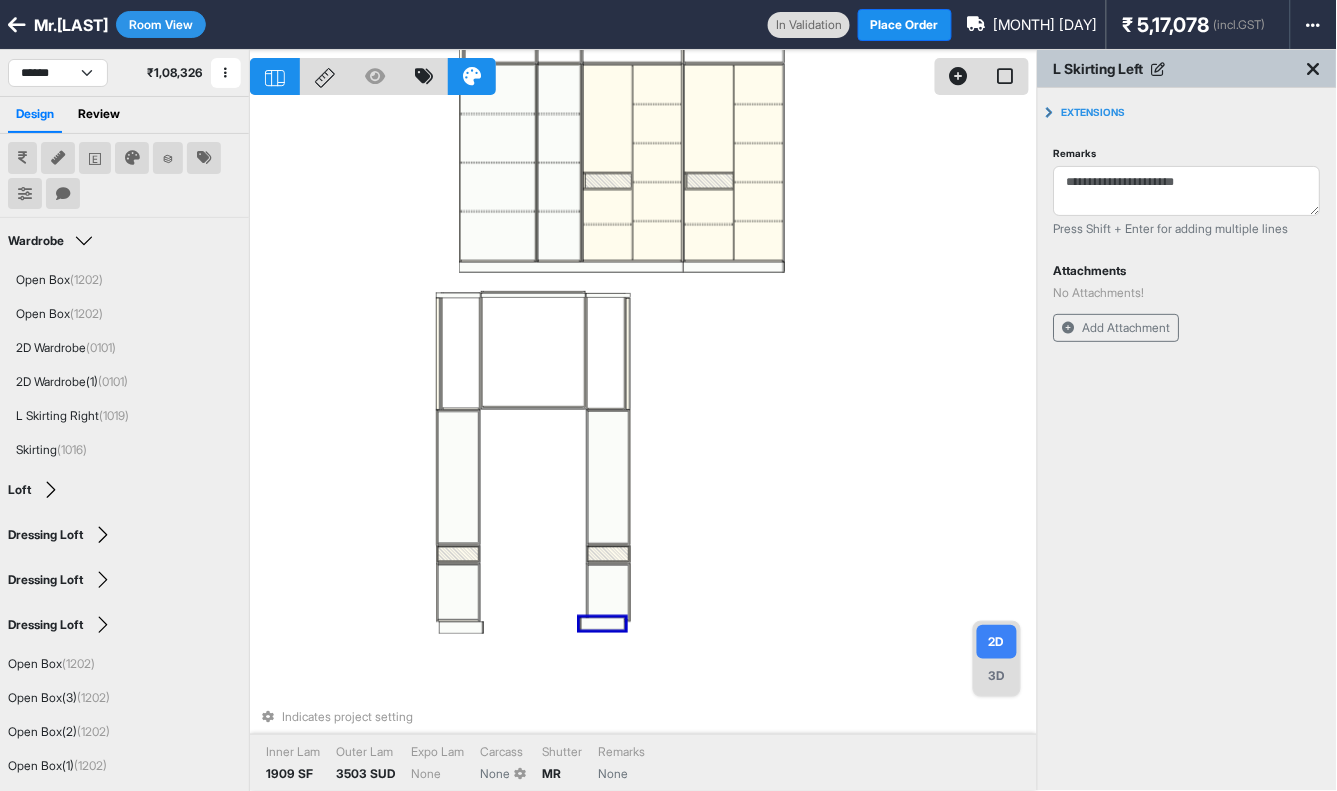 drag, startPoint x: 453, startPoint y: 398, endPoint x: 576, endPoint y: 612, distance: 246.8299 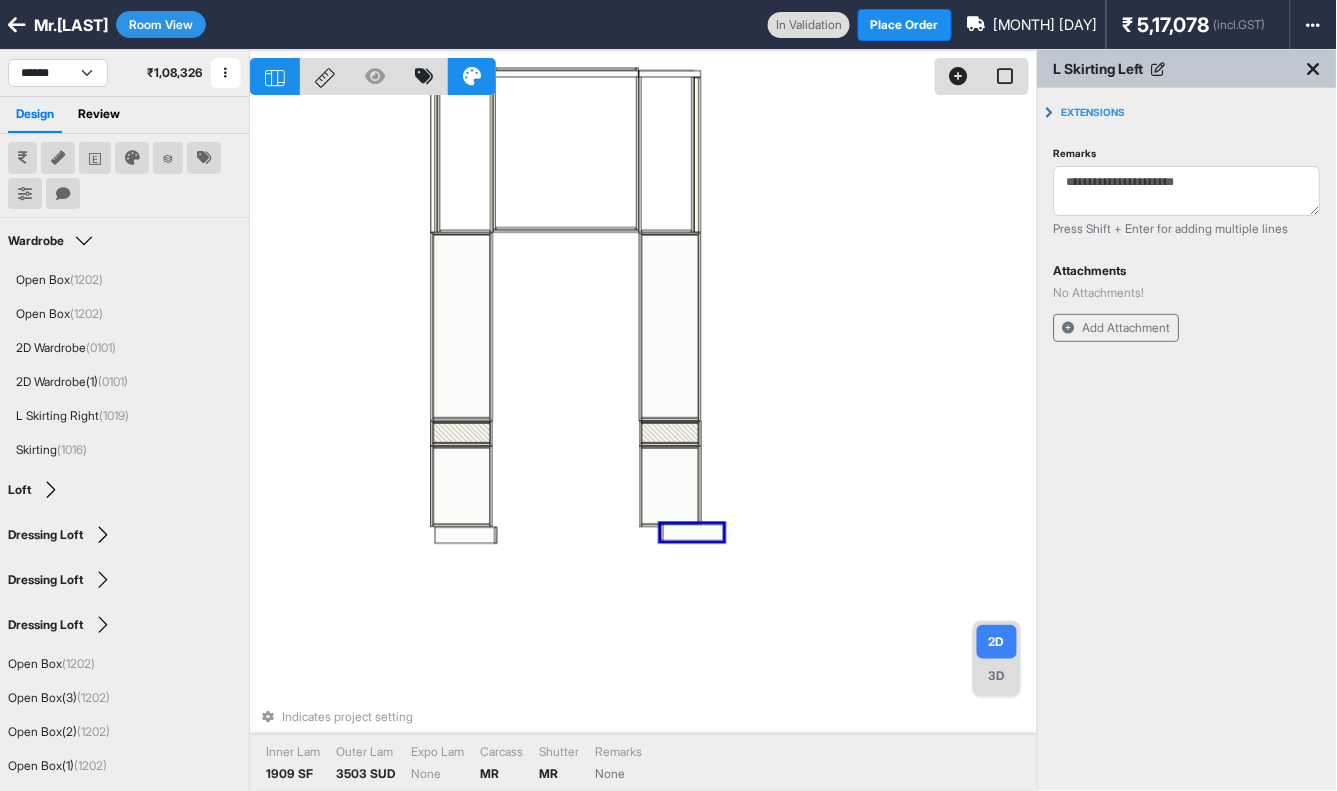 click on "Indicates project setting Inner Lam 1909 SF Outer Lam 3503 SUD Expo Lam None Carcass MR Shutter MR Remarks None" at bounding box center [643, 445] 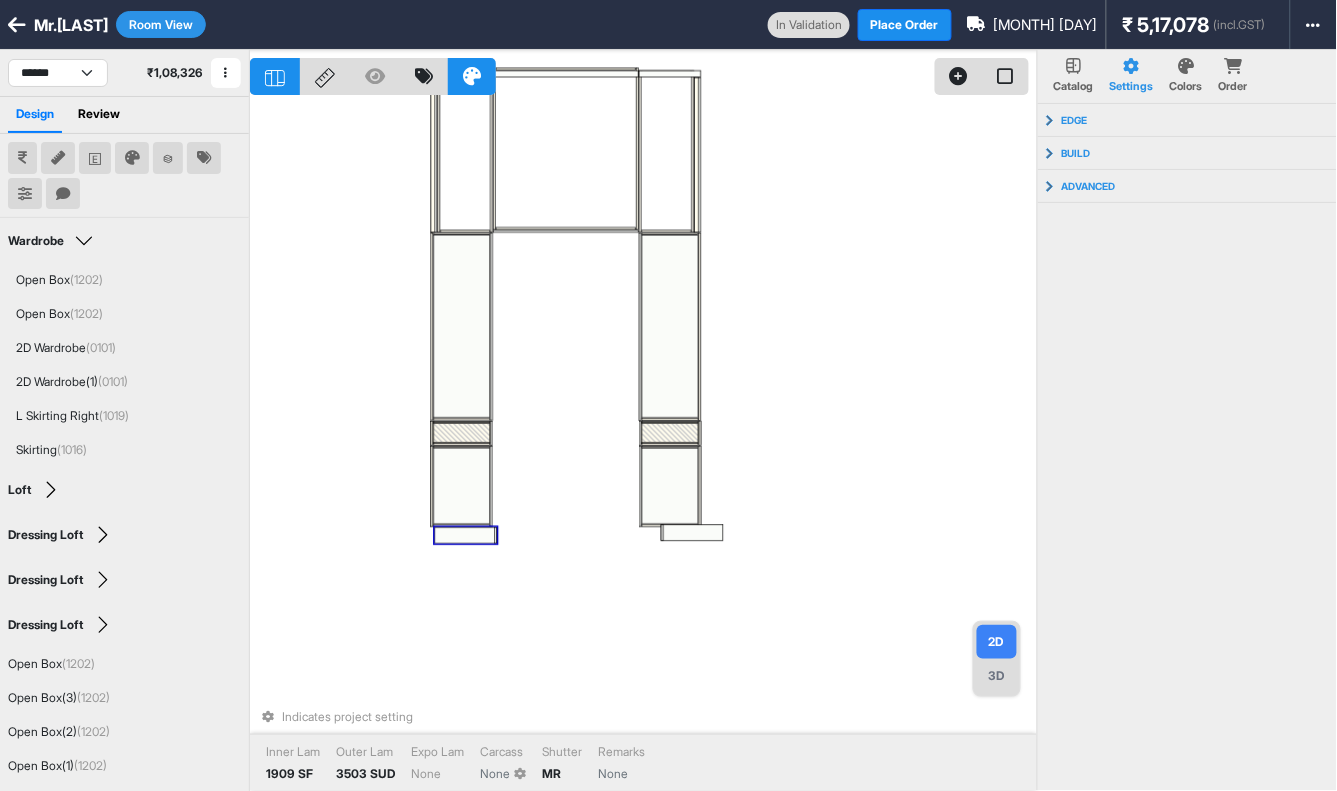 click at bounding box center (466, 535) 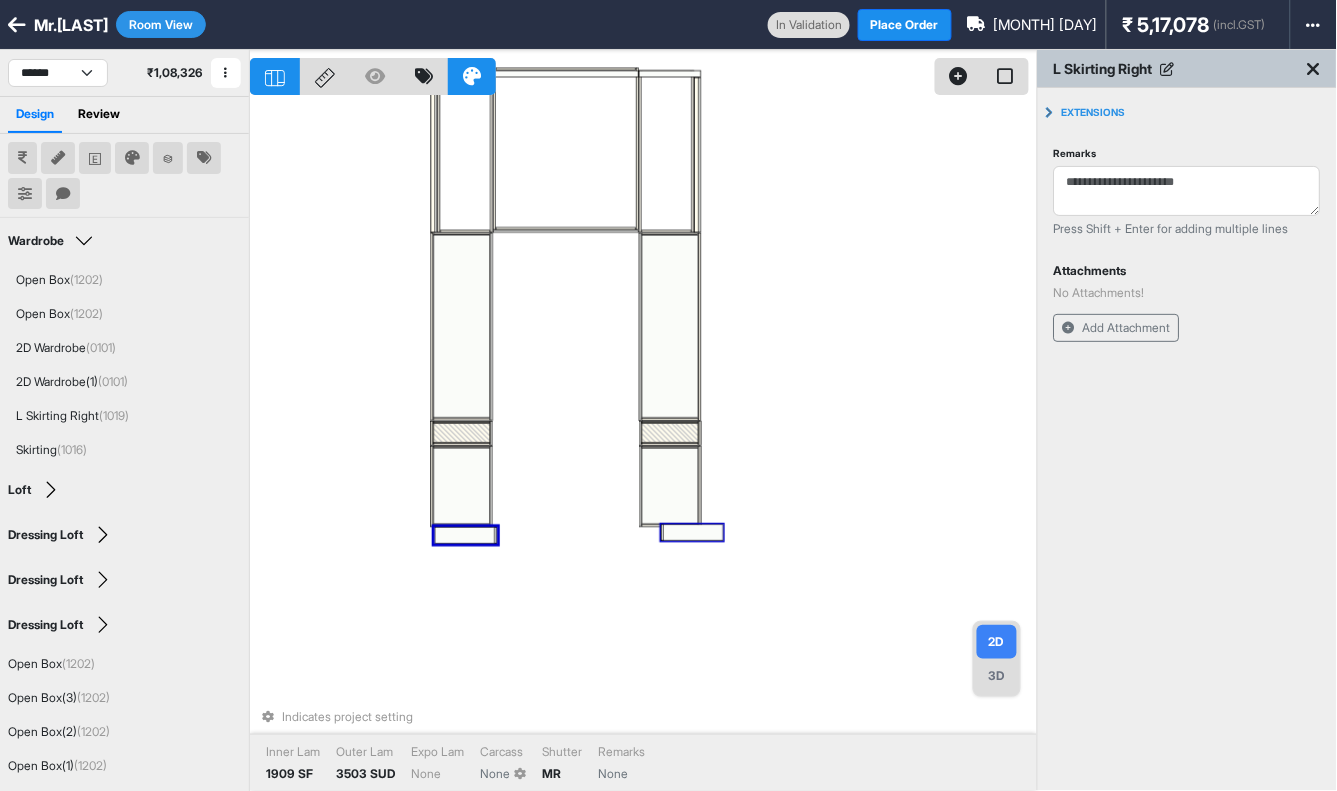click at bounding box center [692, 532] 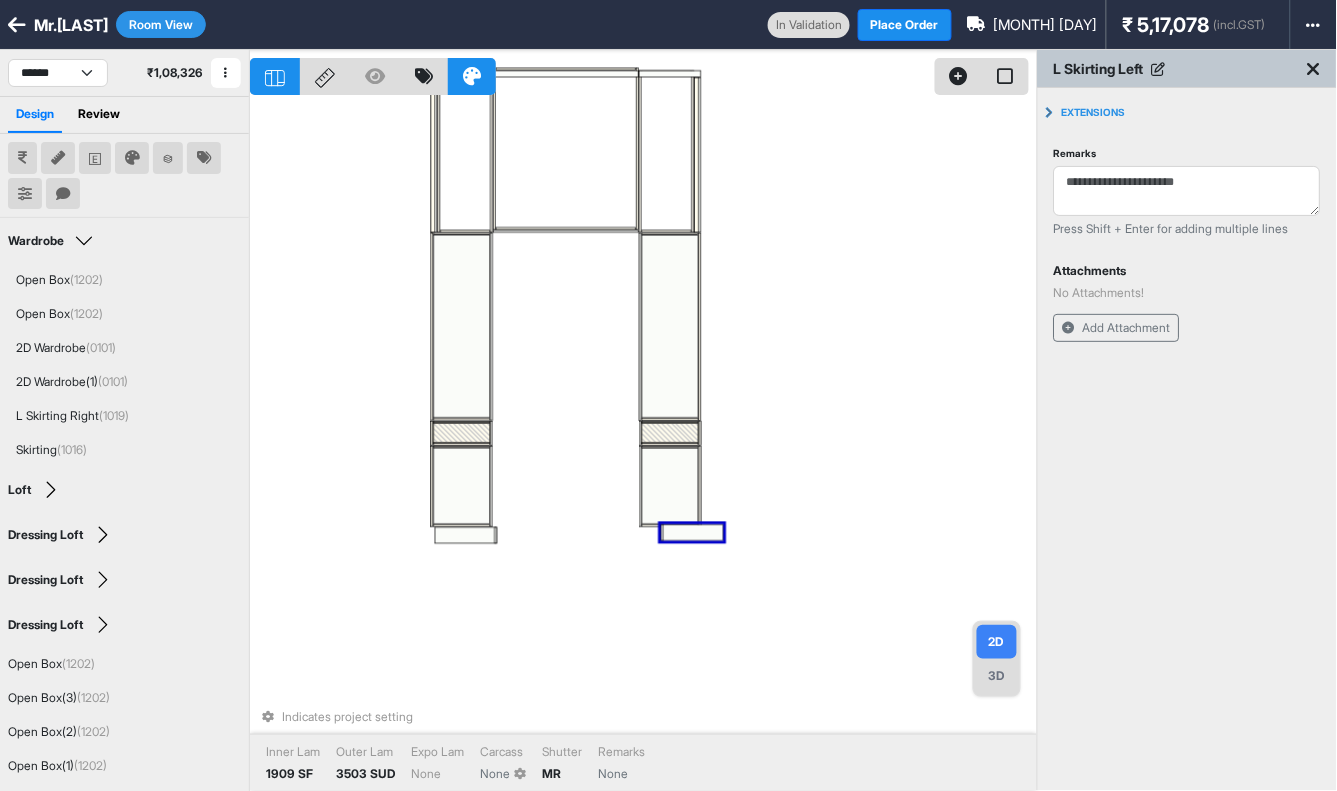click on "Indicates project setting Inner Lam 1909 SF Outer Lam 3503 SUD Expo Lam None Carcass None Shutter MR Remarks None" at bounding box center [643, 445] 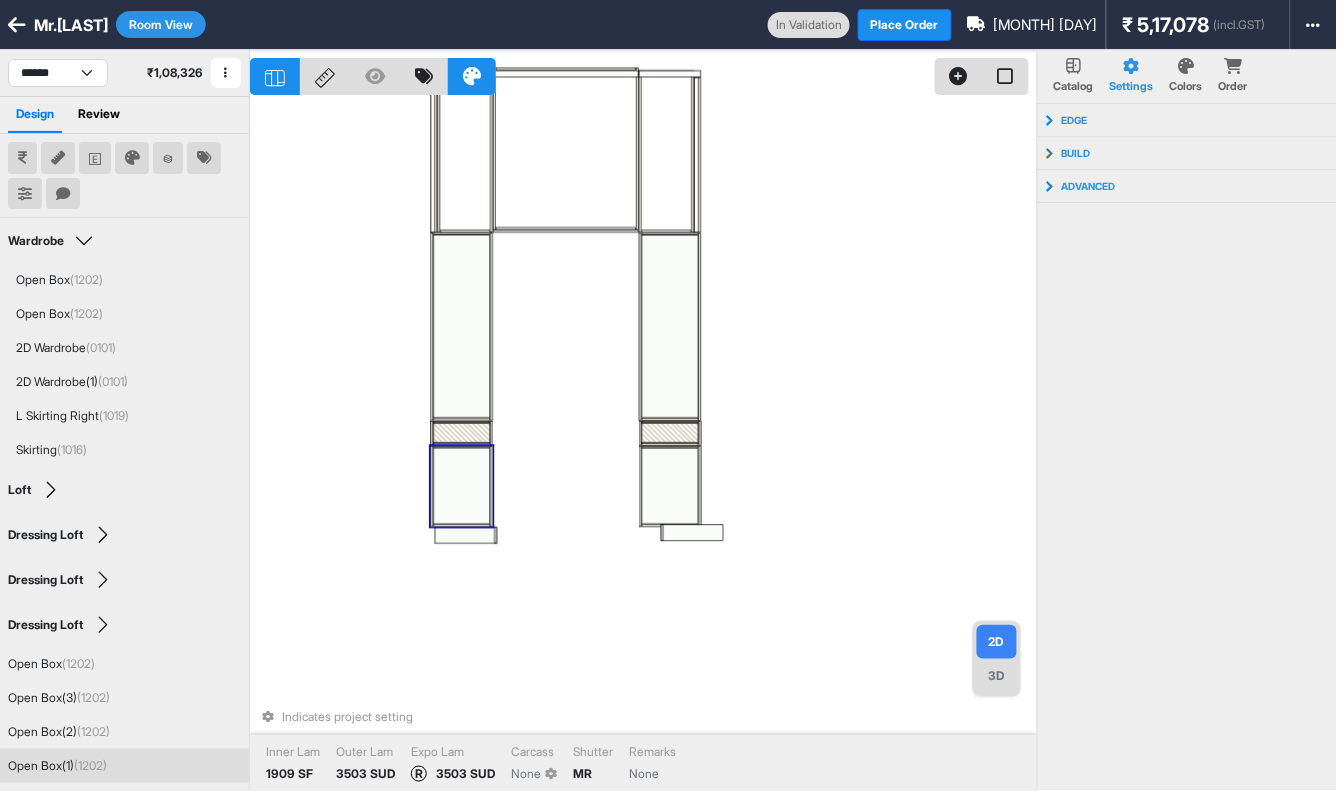 click at bounding box center (461, 486) 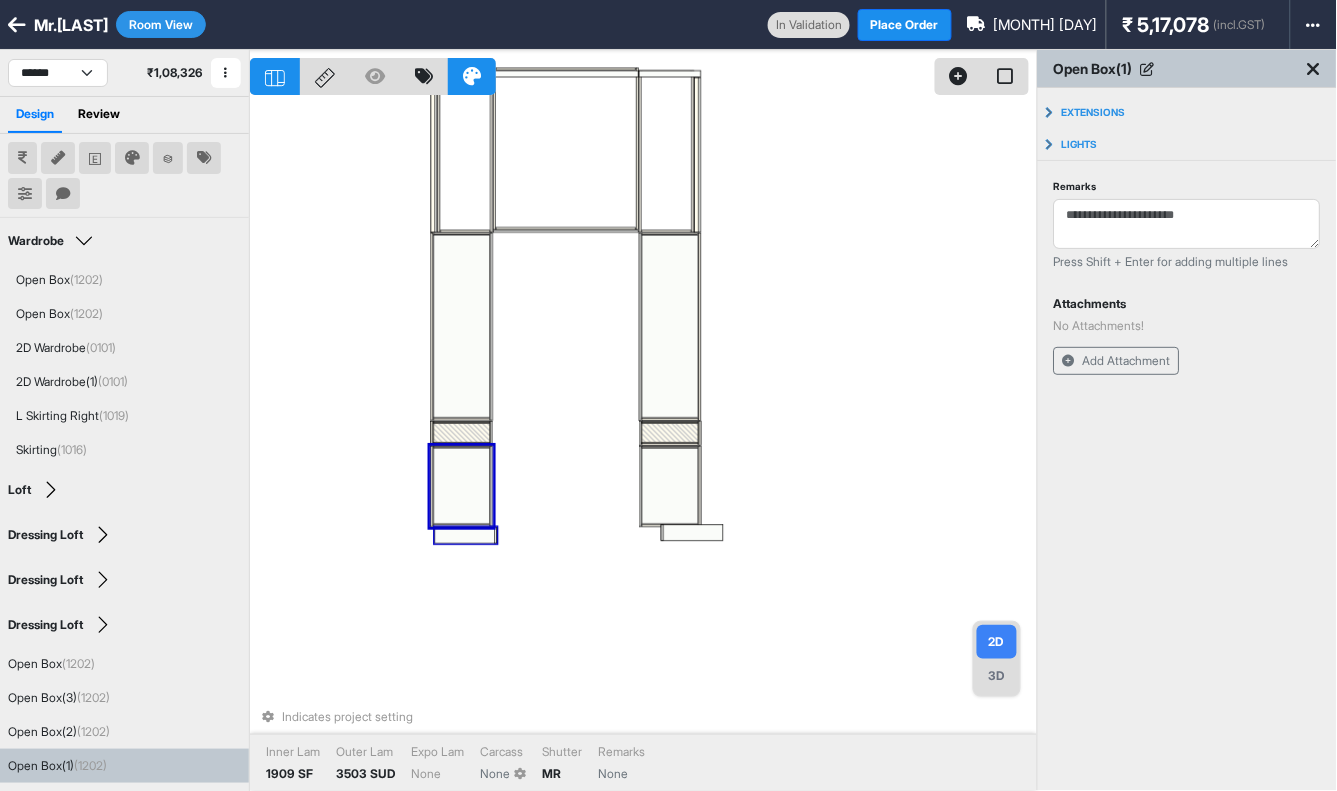 click at bounding box center [466, 535] 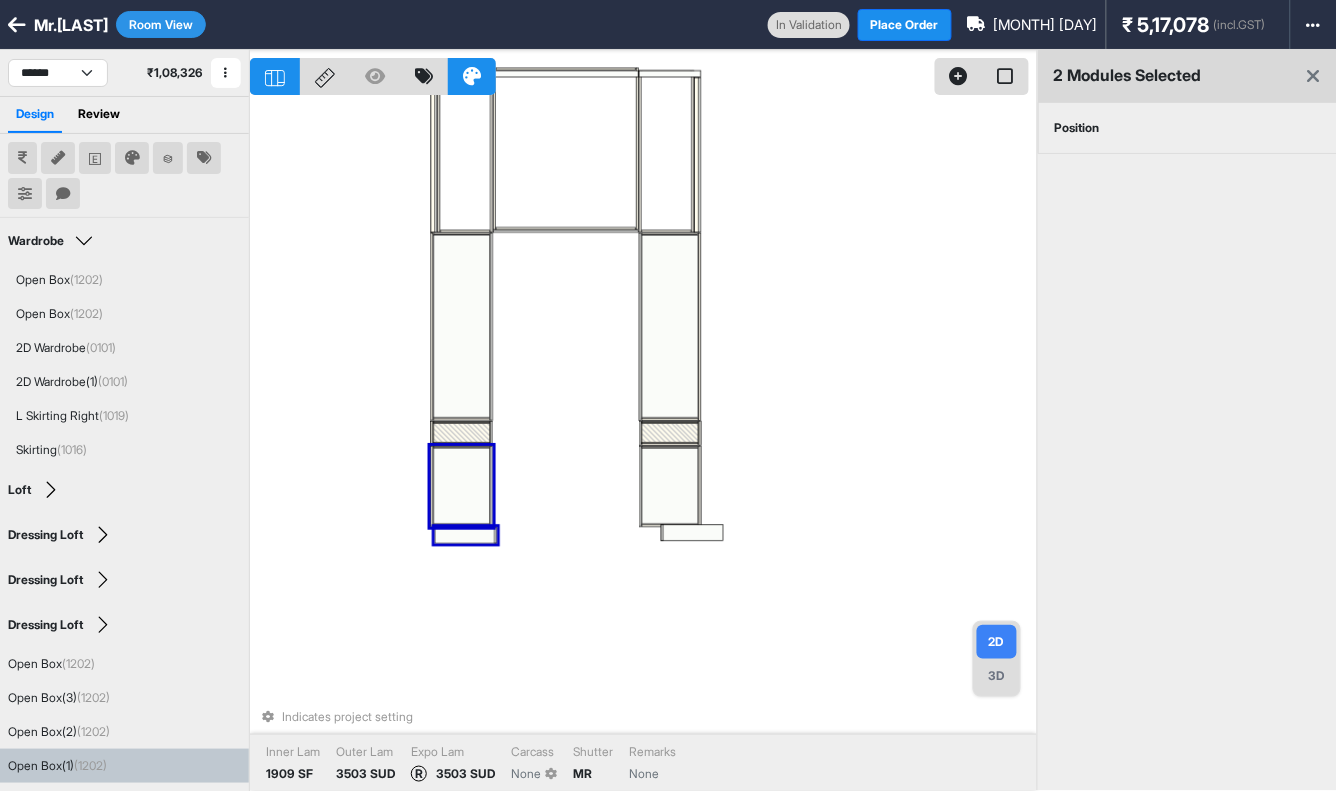 click on "Position" at bounding box center (1077, 128) 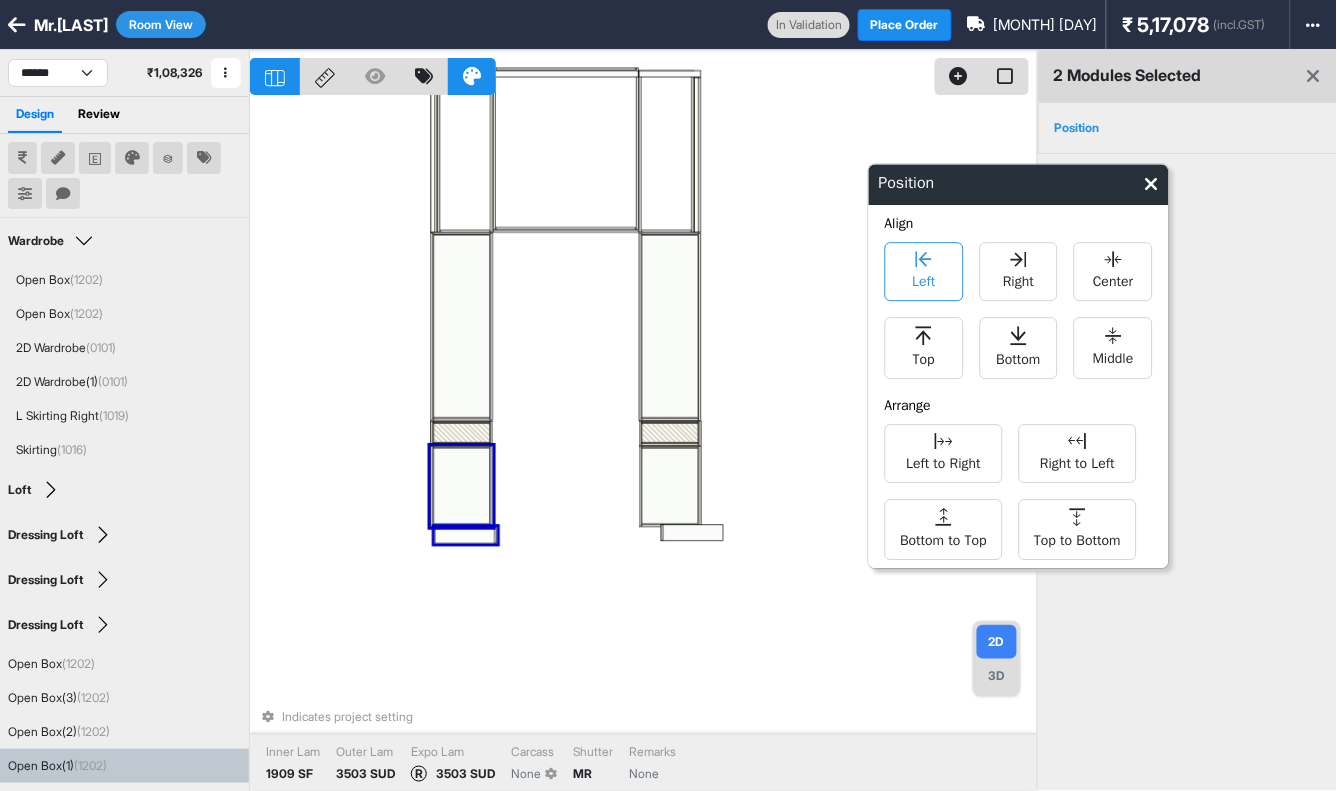 click on "Left" at bounding box center [924, 271] 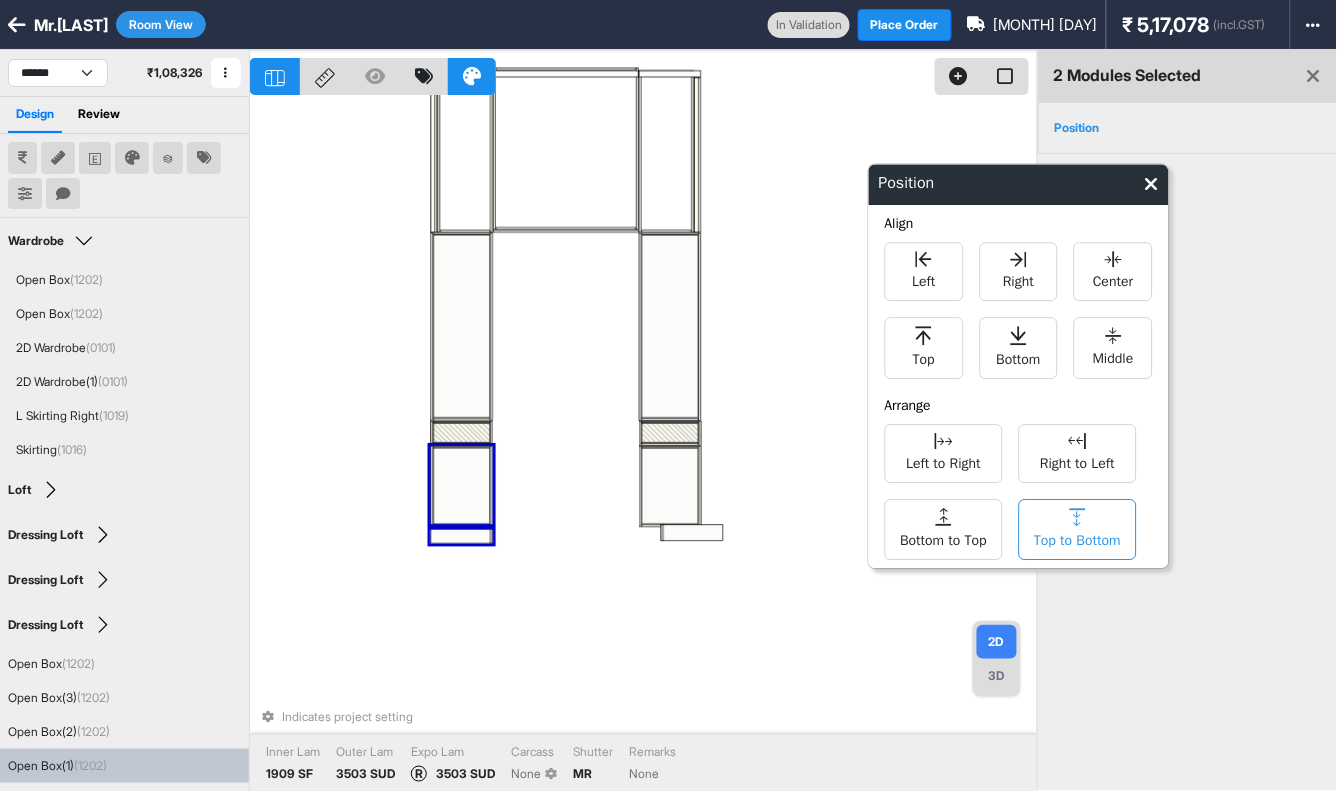 click on "Top to Bottom" at bounding box center [1078, 529] 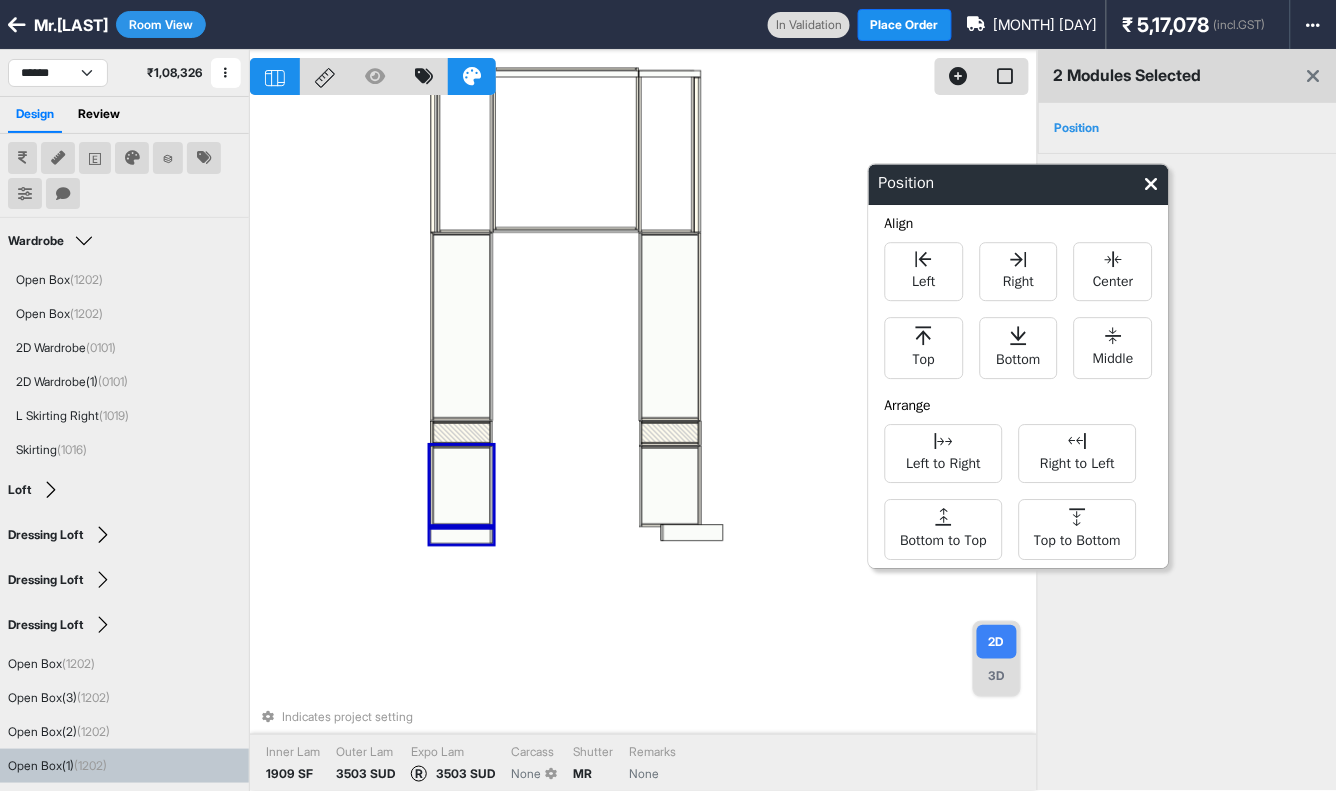 click on "Indicates project setting Inner Lam 1909 SF Outer Lam 3503 SUD Expo Lam R 3503 SUD Carcass None Shutter MR Remarks None" at bounding box center (643, 445) 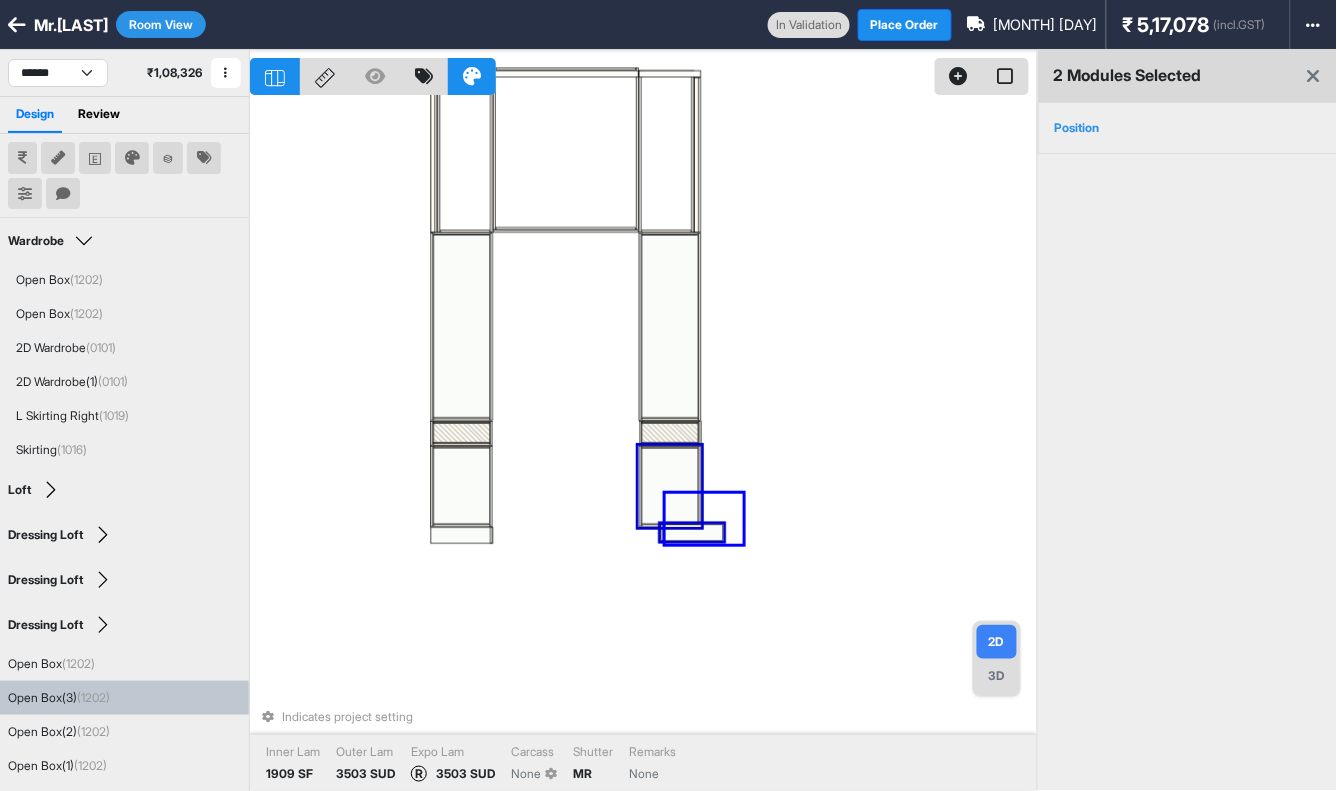 drag, startPoint x: 743, startPoint y: 494, endPoint x: 666, endPoint y: 544, distance: 91.809586 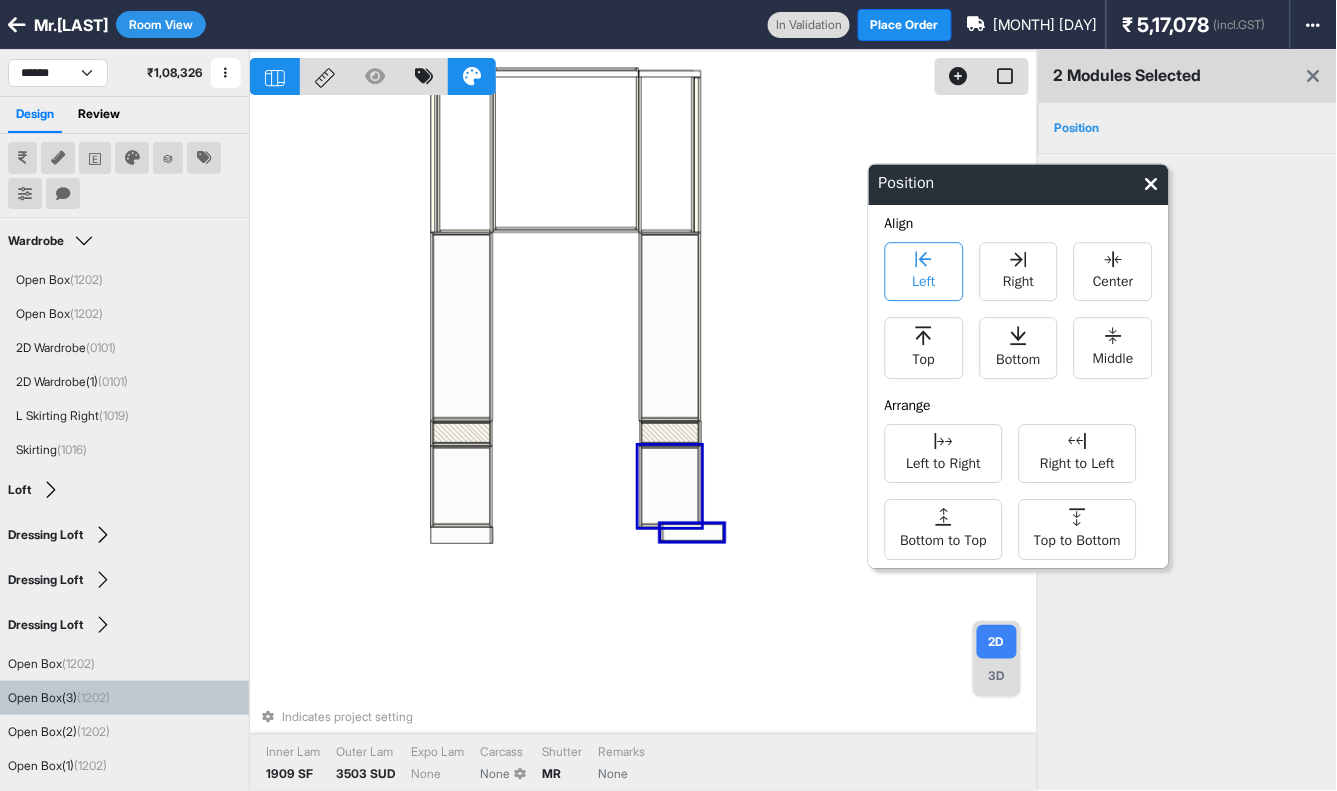 click on "Left" at bounding box center (924, 271) 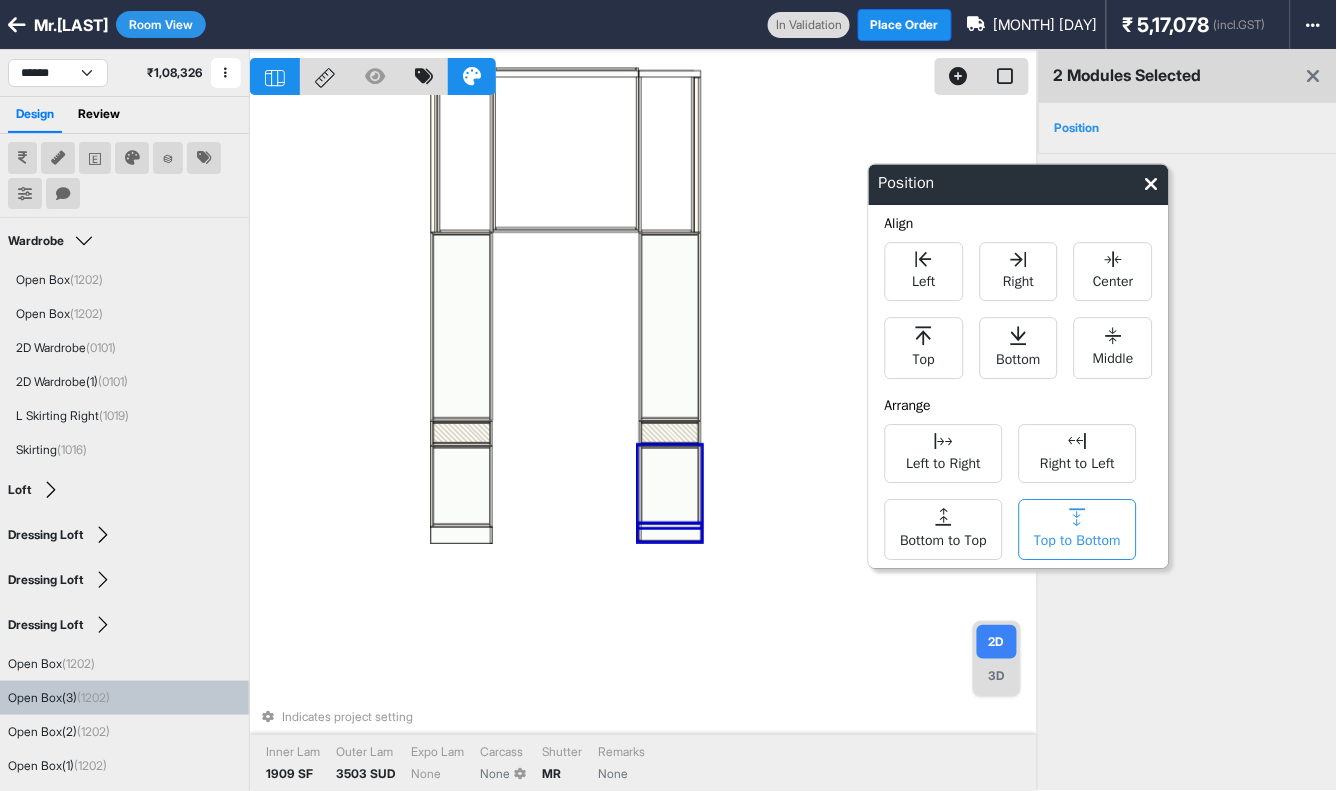 click on "Top to Bottom" at bounding box center [1078, 529] 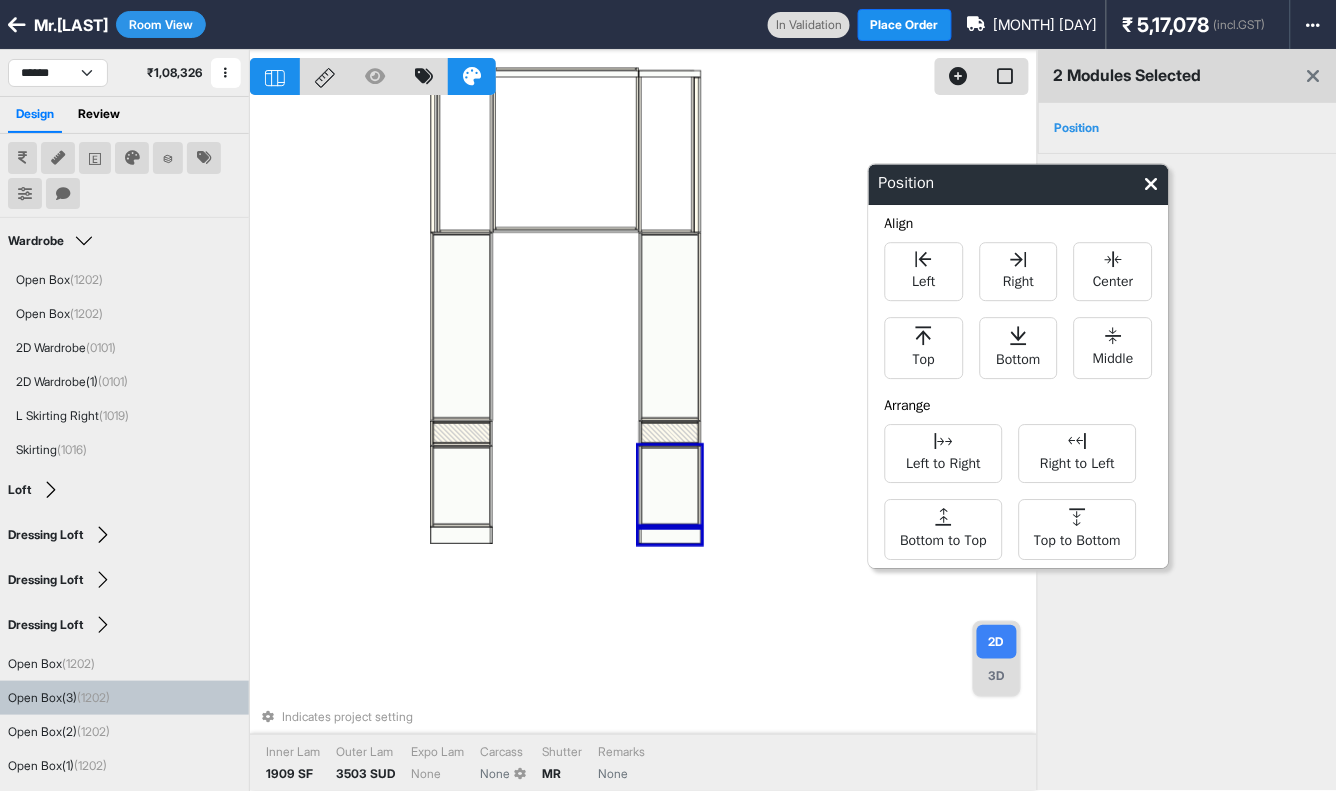 click on "Indicates project setting Inner Lam 1909 SF Outer Lam 3503 SUD Expo Lam None Carcass None Shutter MR Remarks None" at bounding box center [643, 445] 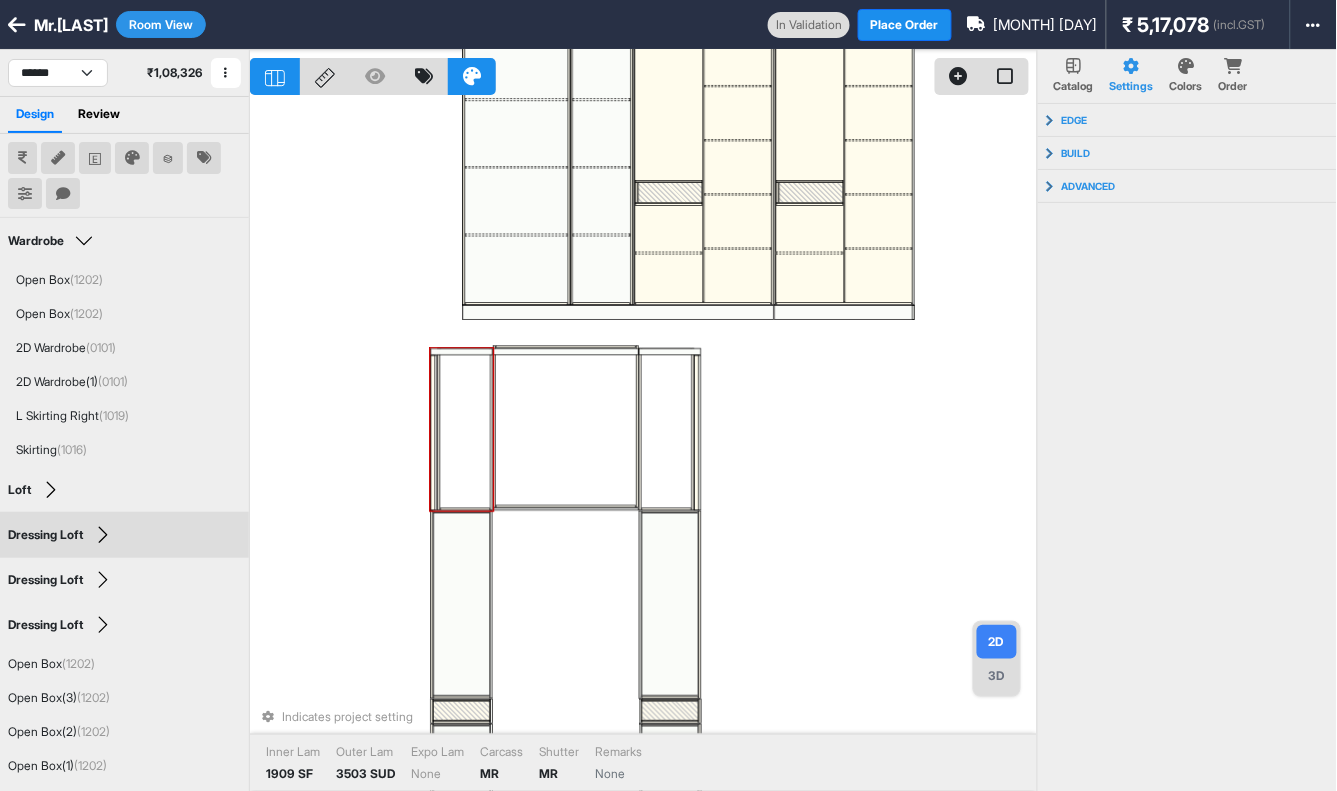 click on "Indicates project setting Inner Lam 1909 SF Outer Lam 3503 SUD Expo Lam None Carcass MR Shutter MR Remarks None" at bounding box center (643, 445) 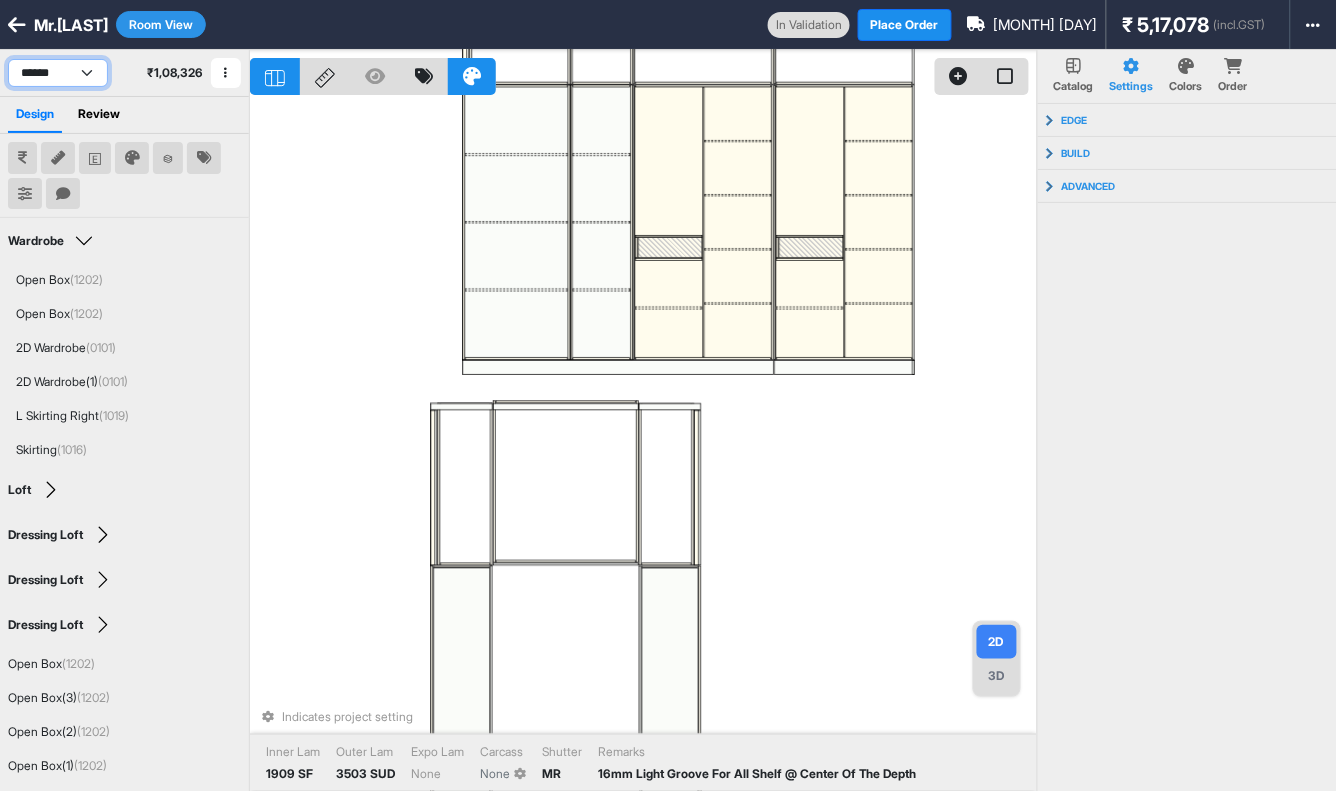 click on "**********" at bounding box center [58, 73] 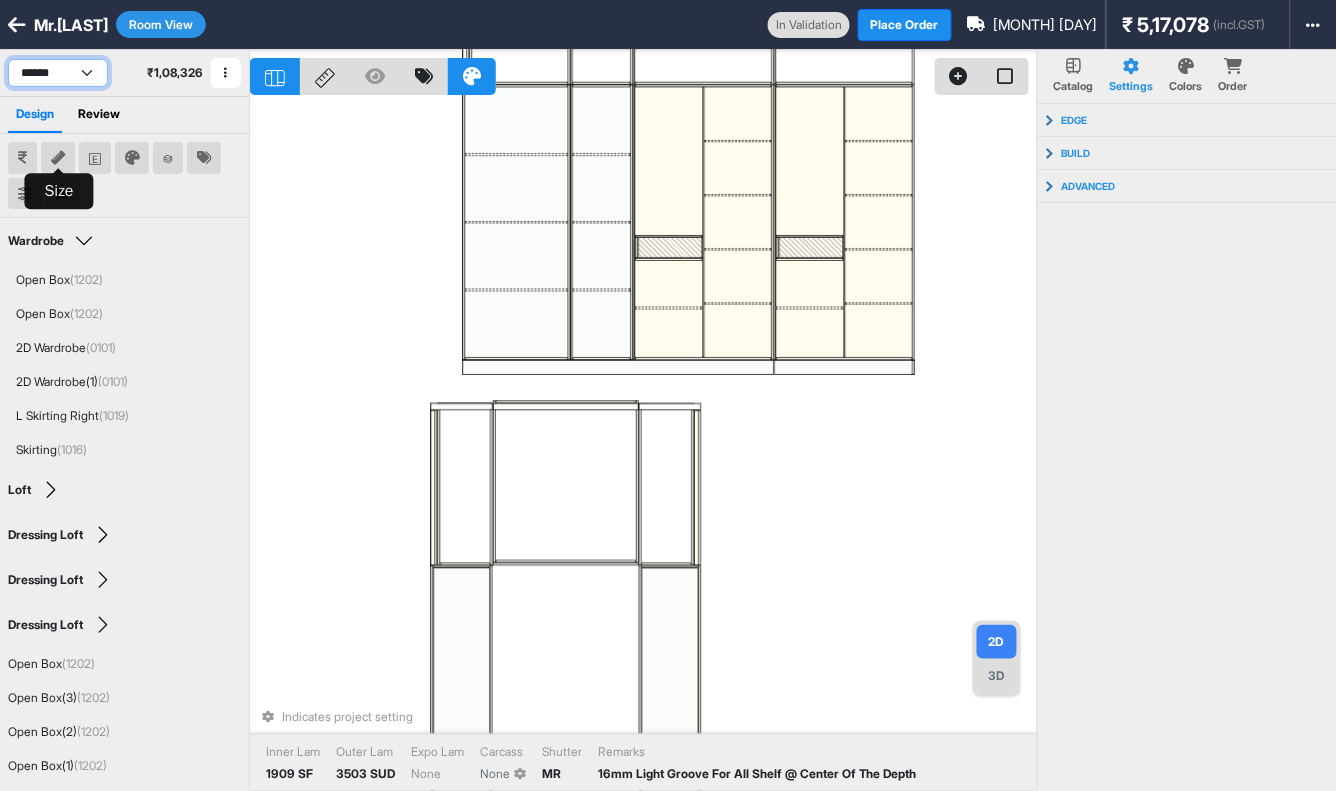 select on "****" 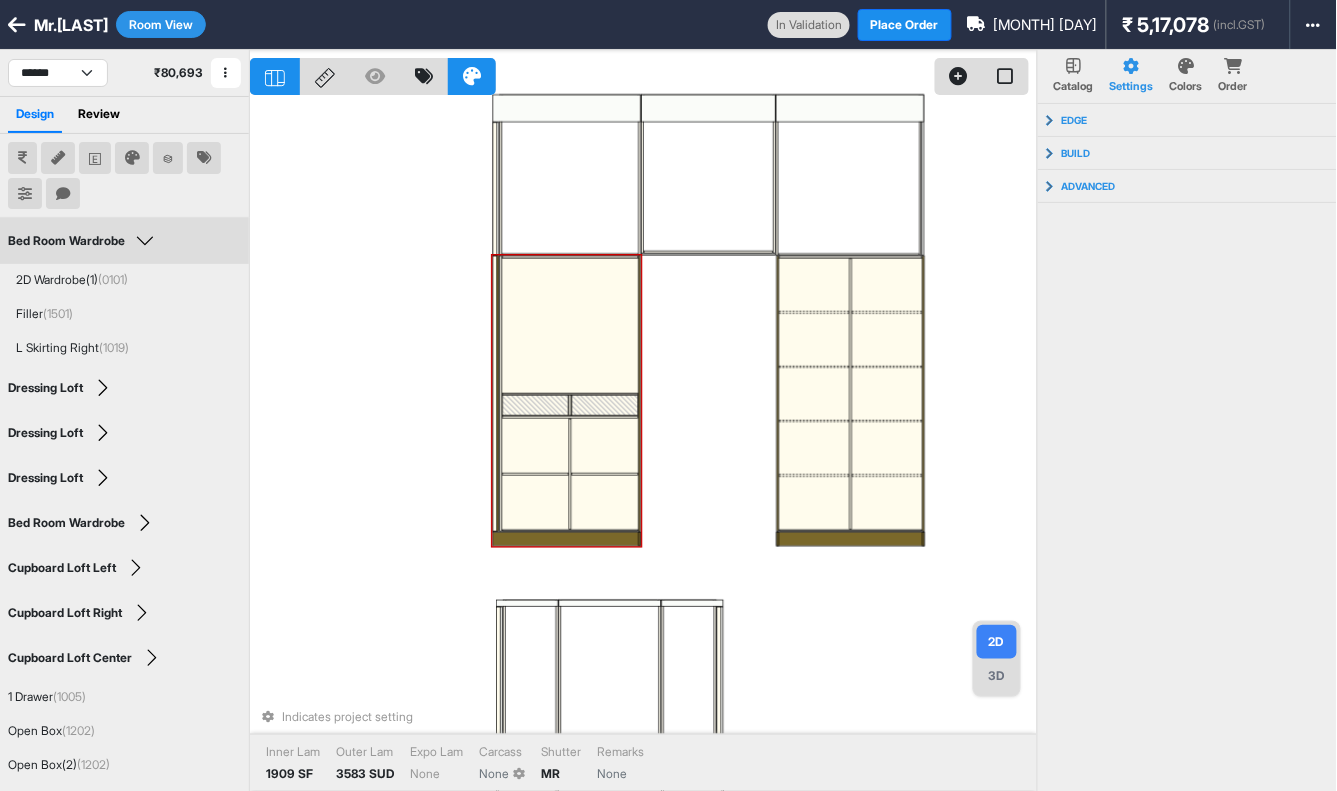 drag, startPoint x: 482, startPoint y: 320, endPoint x: 382, endPoint y: 391, distance: 122.641754 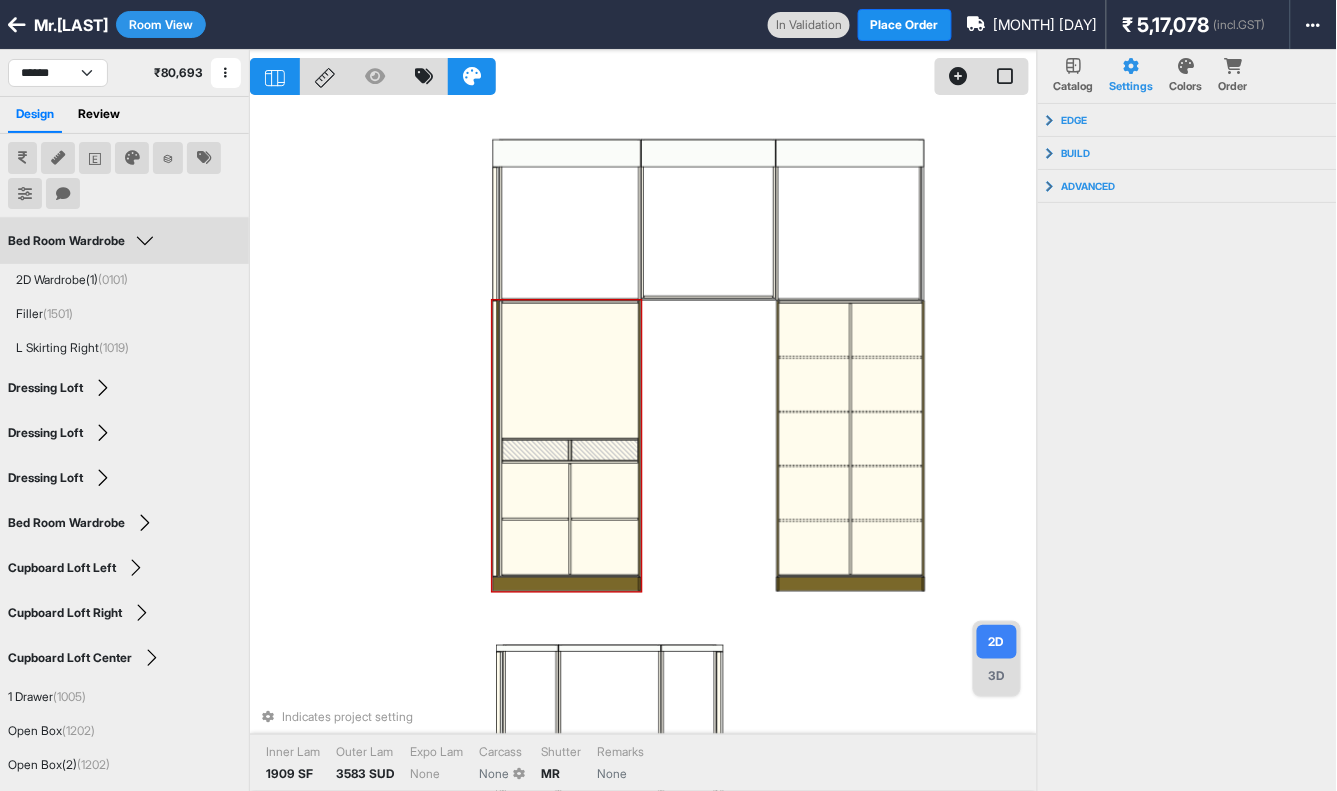 click on "Room View" at bounding box center [161, 24] 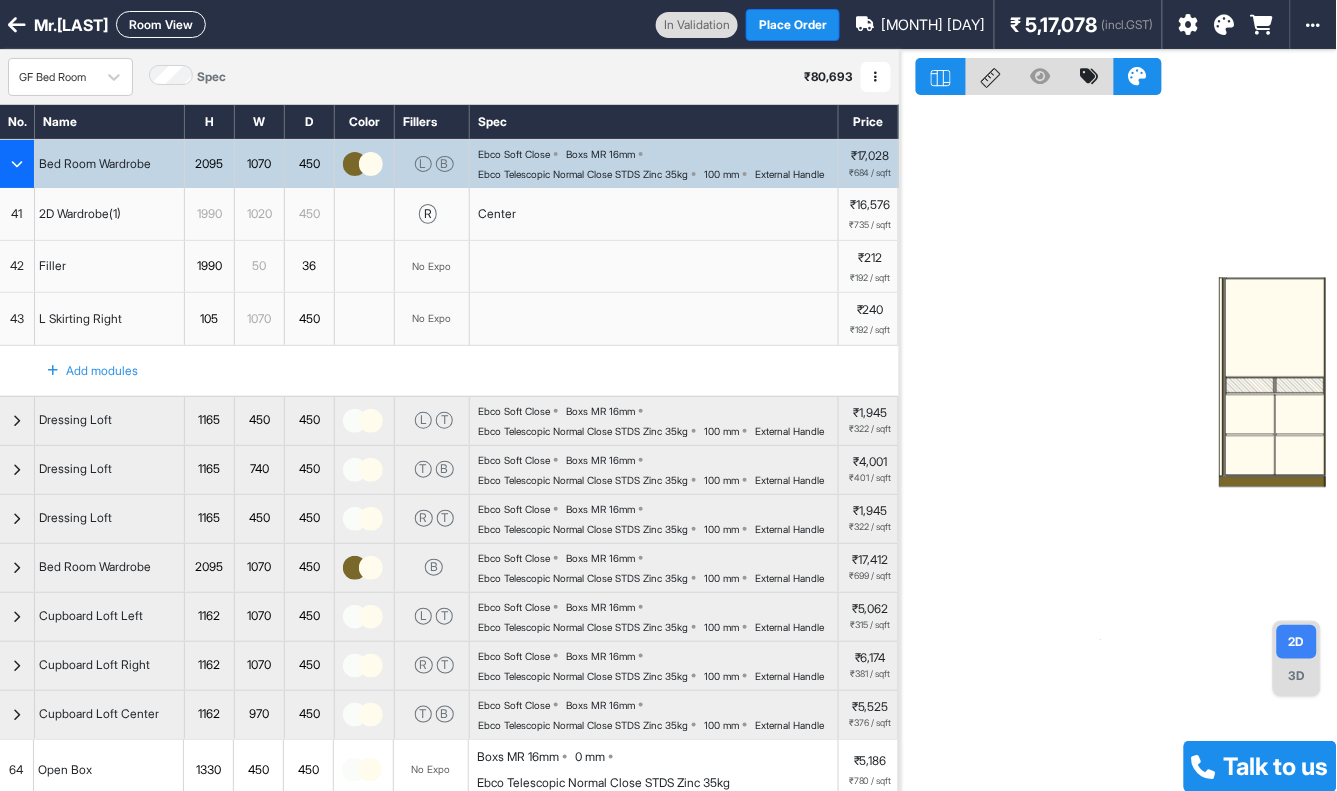 click at bounding box center (17, 164) 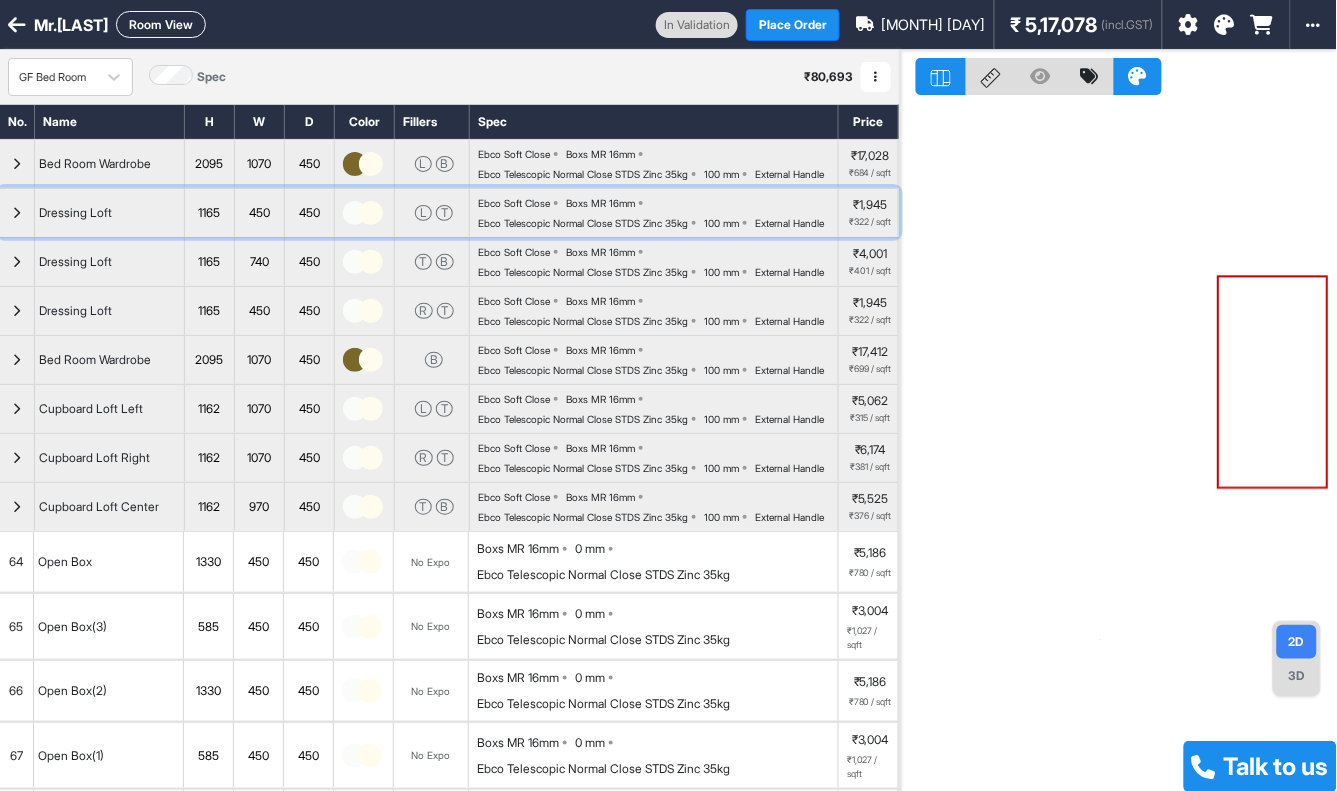 click at bounding box center [17, 213] 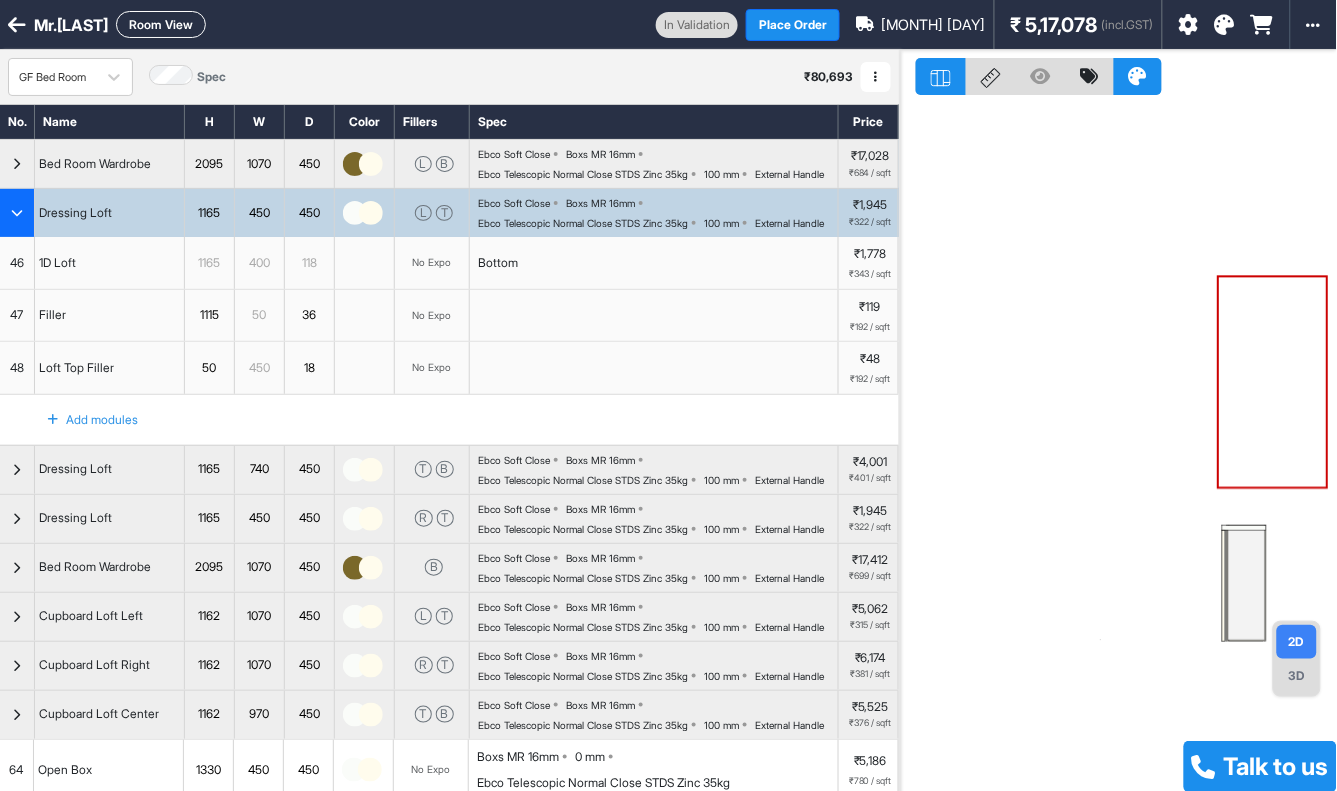 click at bounding box center (17, 213) 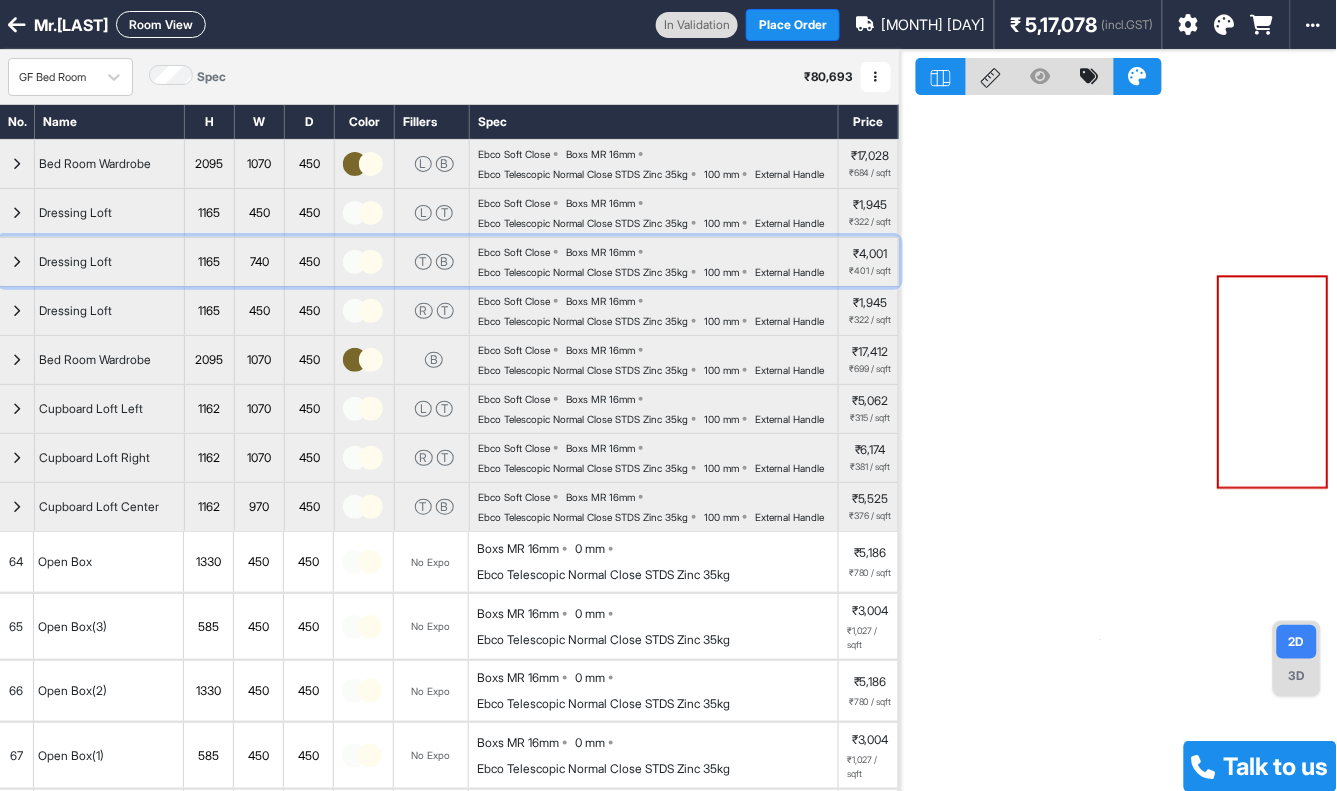 click at bounding box center [17, 262] 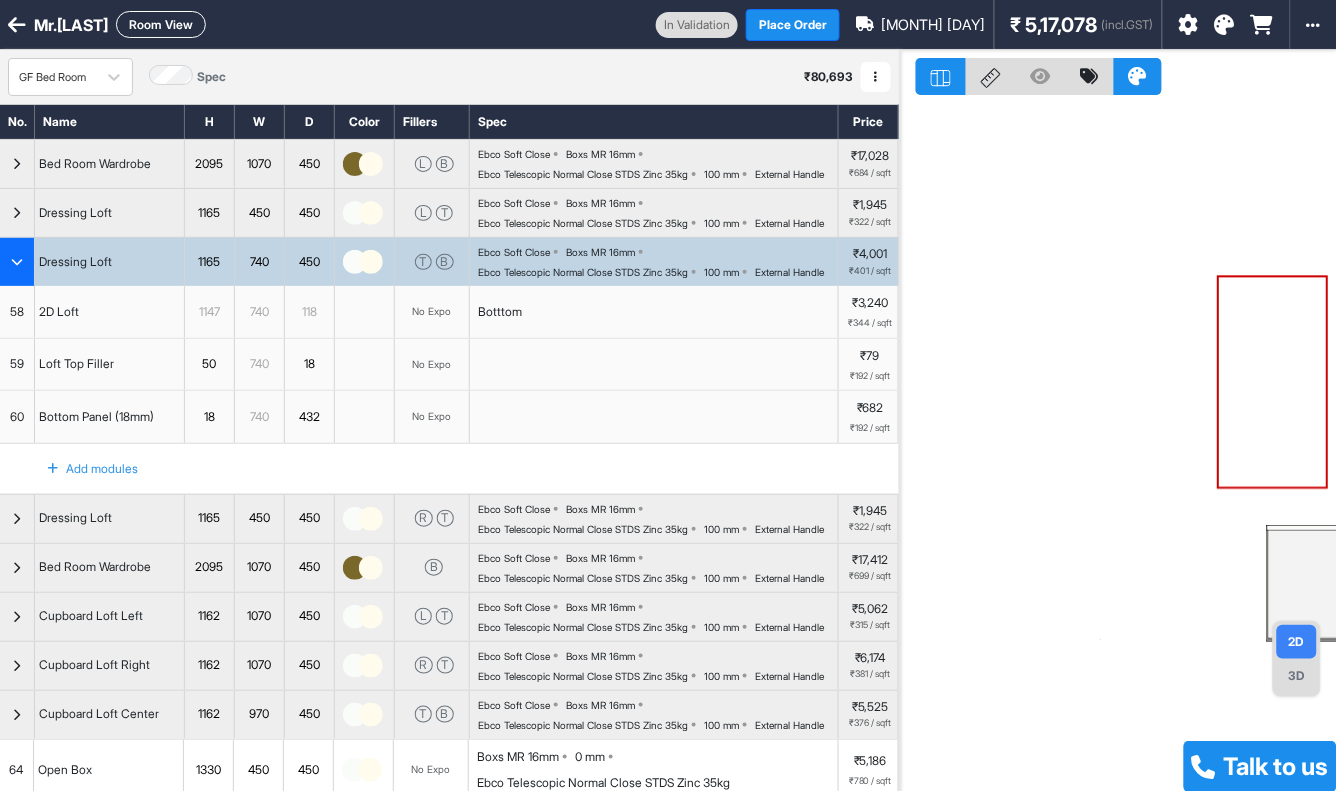 click at bounding box center [17, 262] 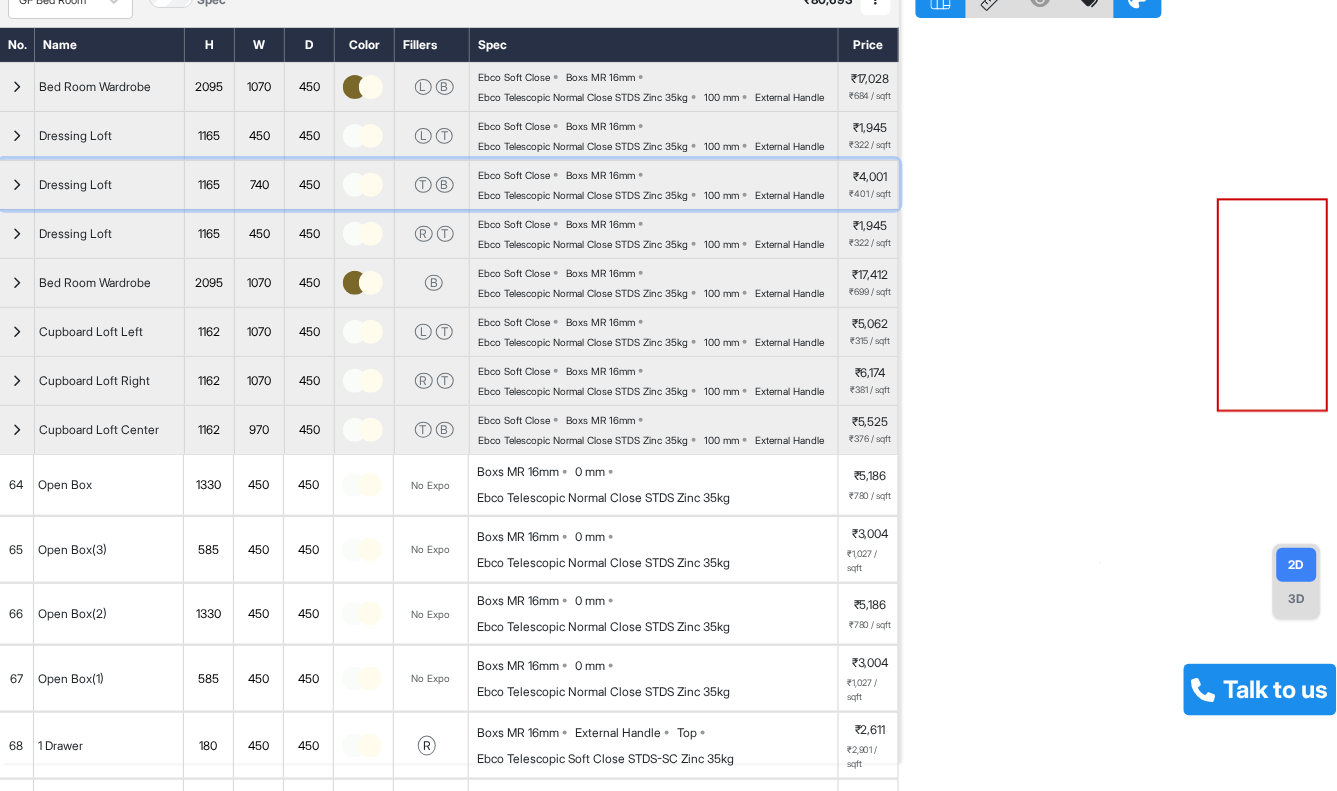 scroll, scrollTop: 111, scrollLeft: 0, axis: vertical 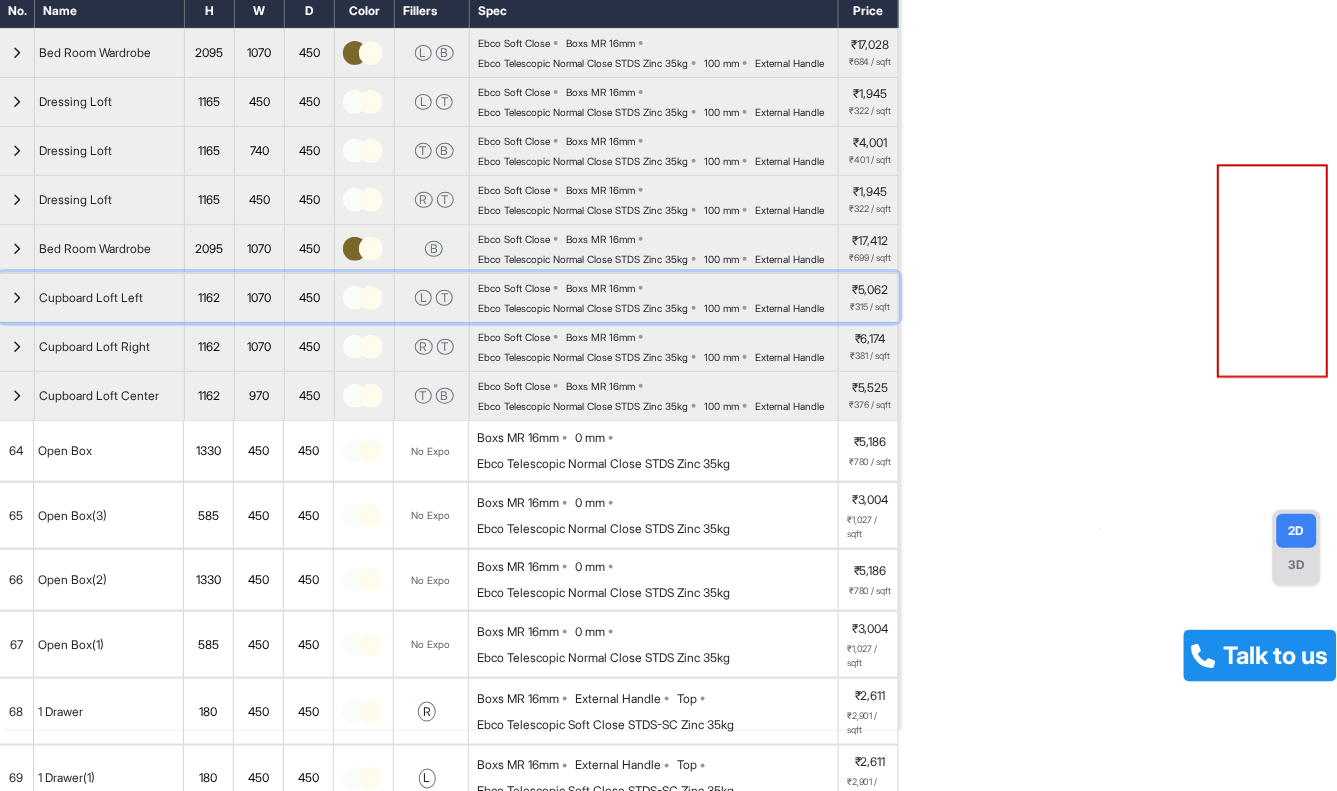 click at bounding box center [17, 298] 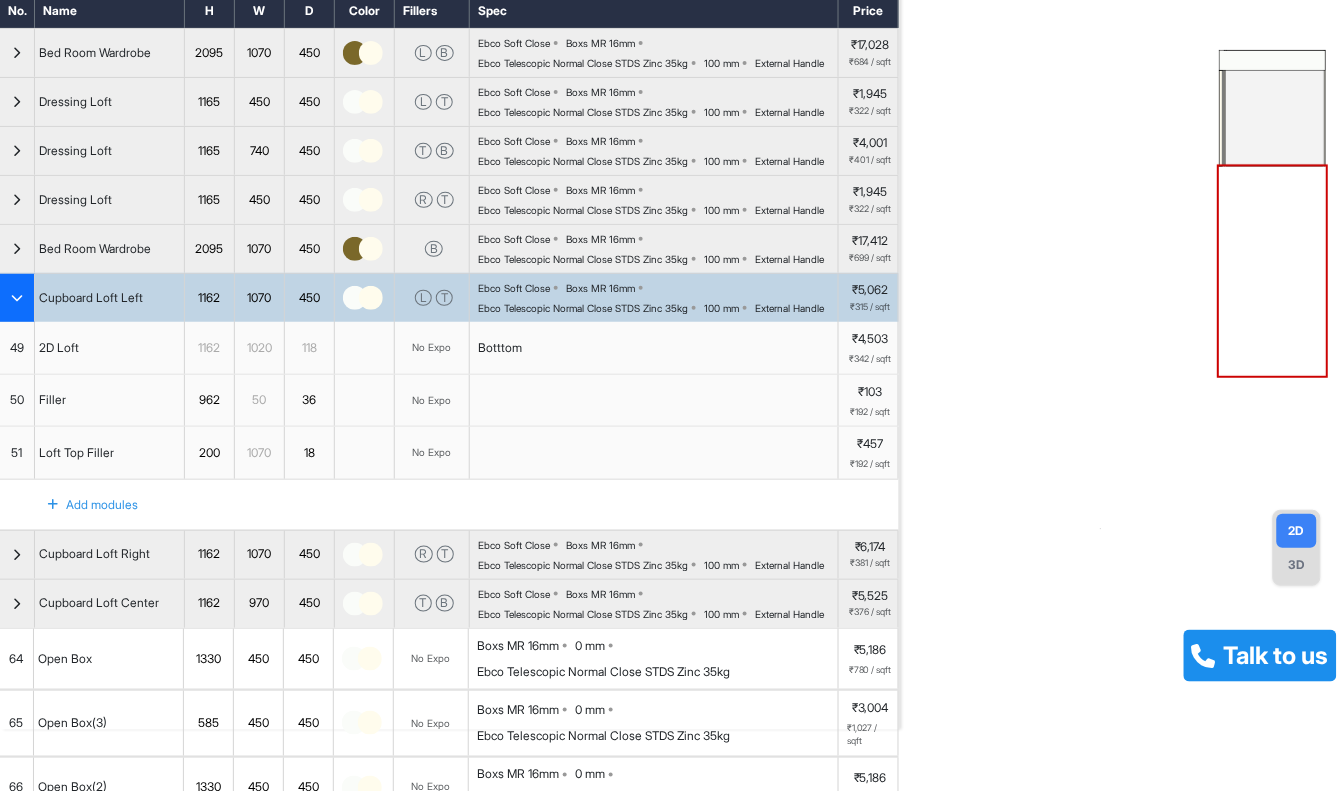 click at bounding box center [17, 298] 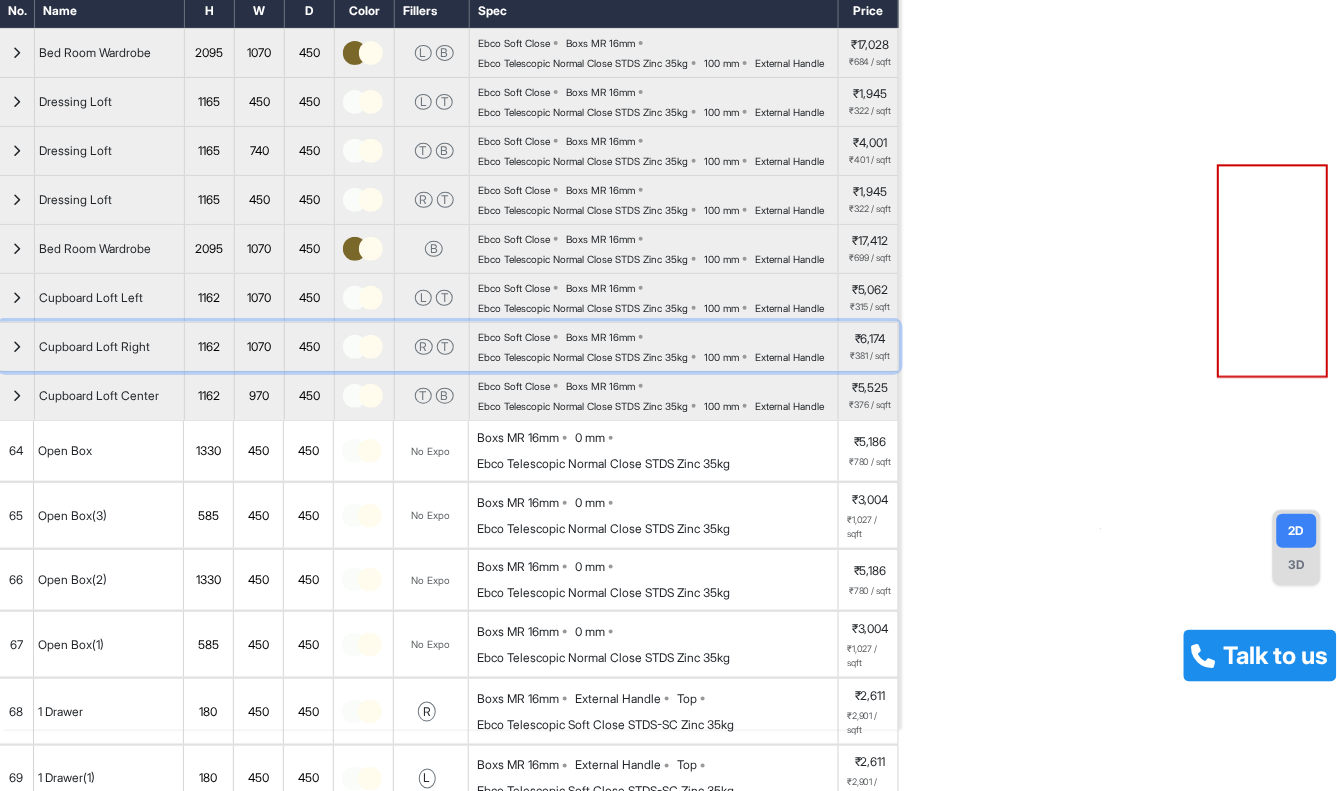 click at bounding box center [17, 347] 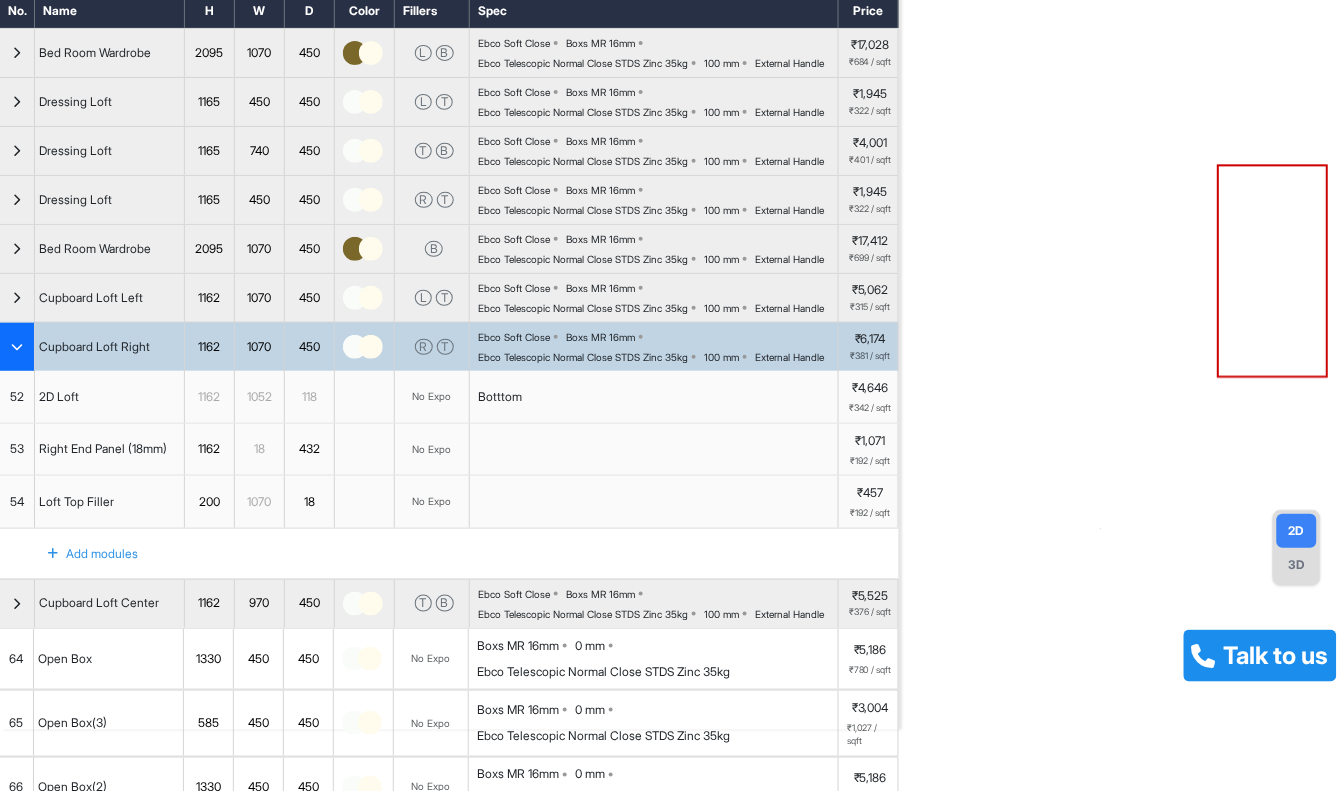 click at bounding box center (17, 347) 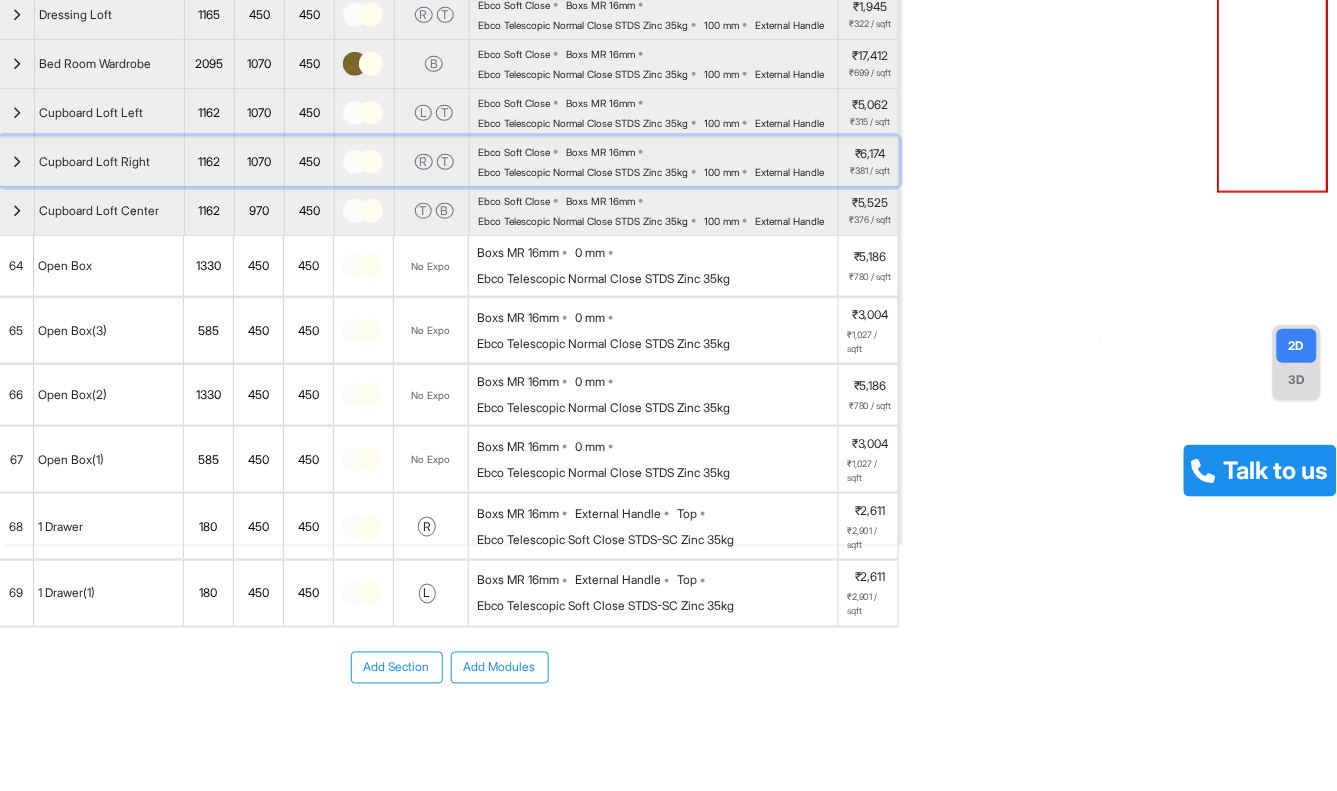 scroll, scrollTop: 333, scrollLeft: 0, axis: vertical 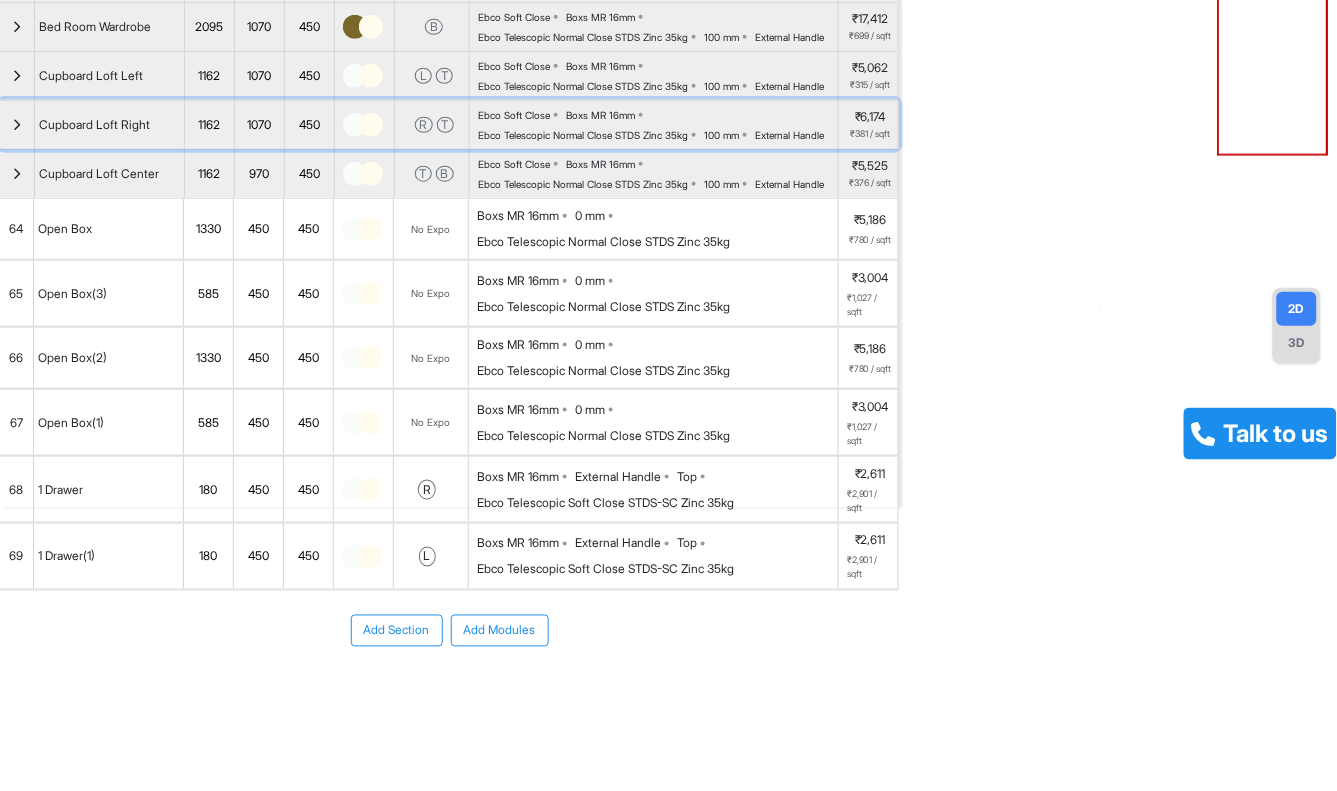 click at bounding box center (17, 125) 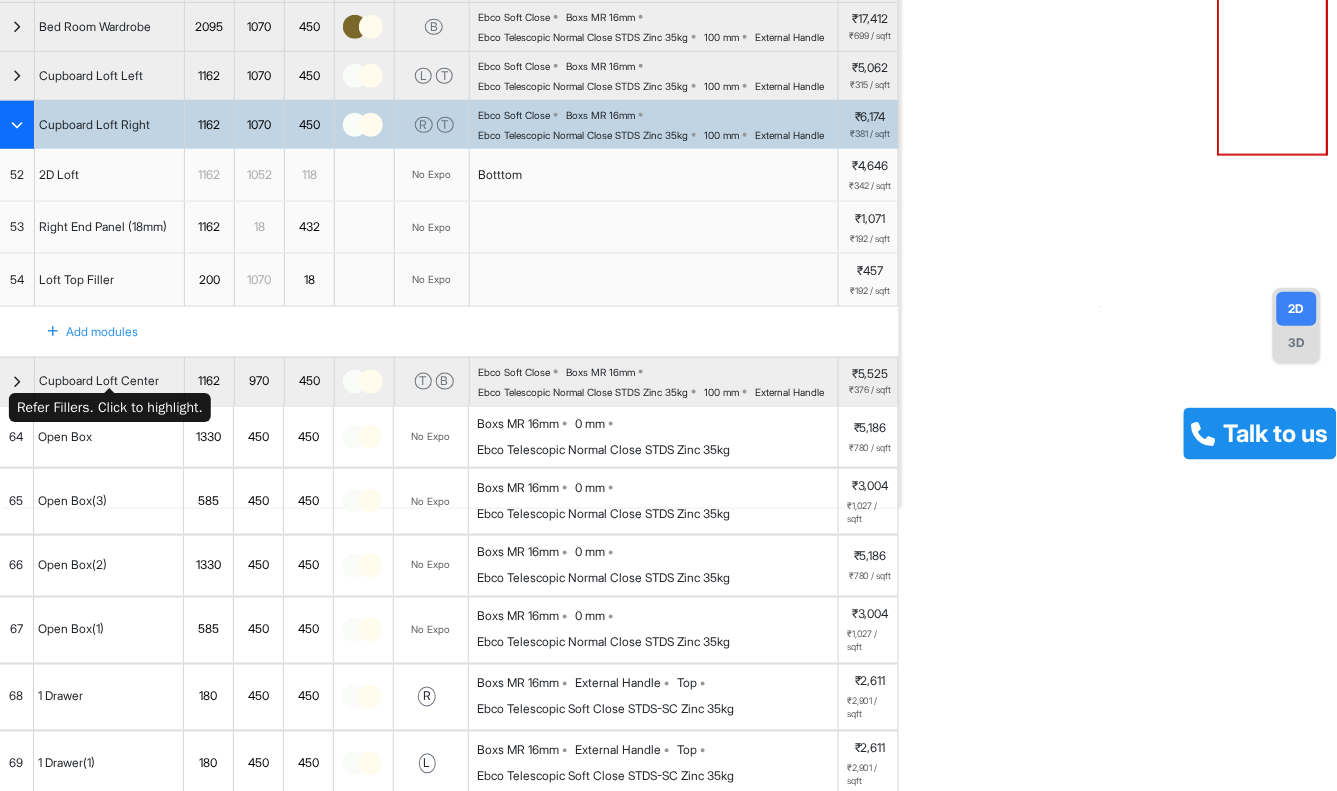 click on "Right End Panel (18mm)" at bounding box center (110, 228) 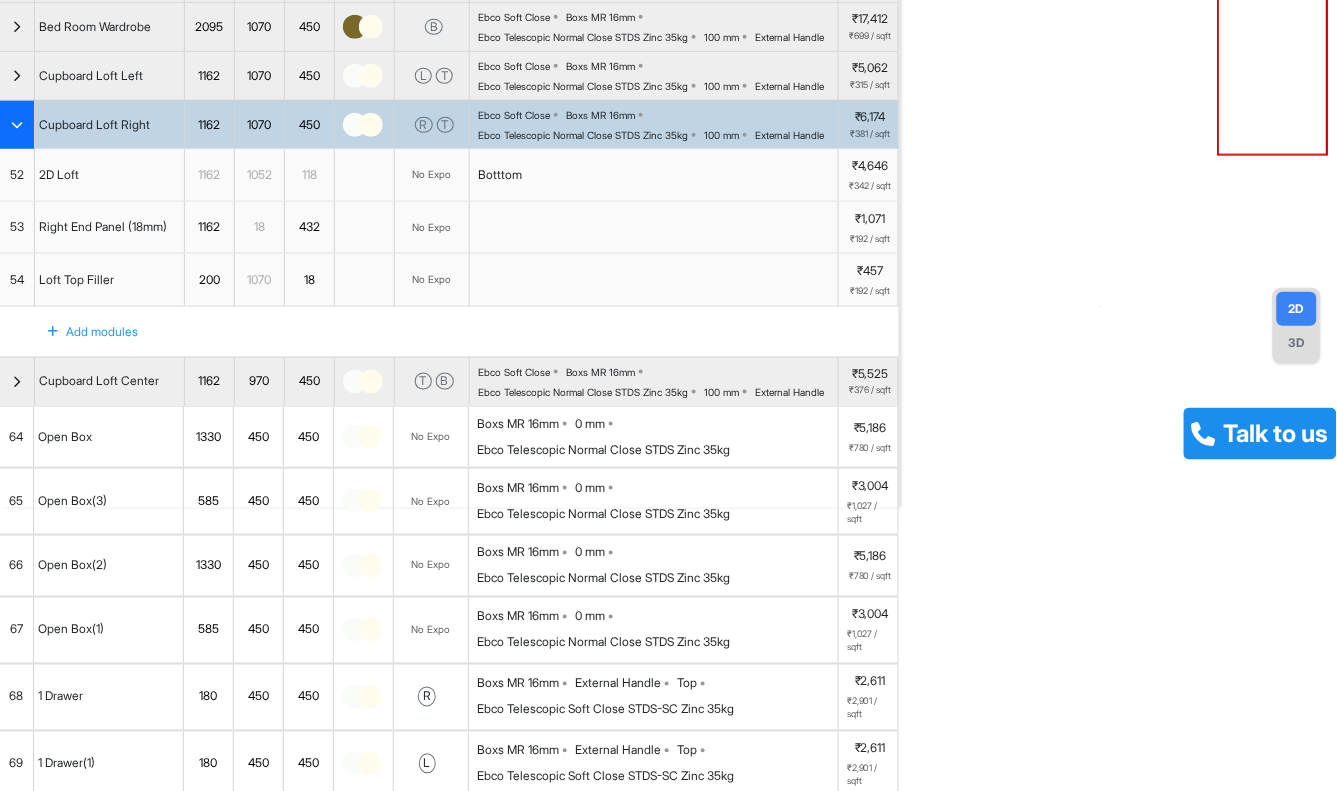 click on "53" at bounding box center (17, 227) 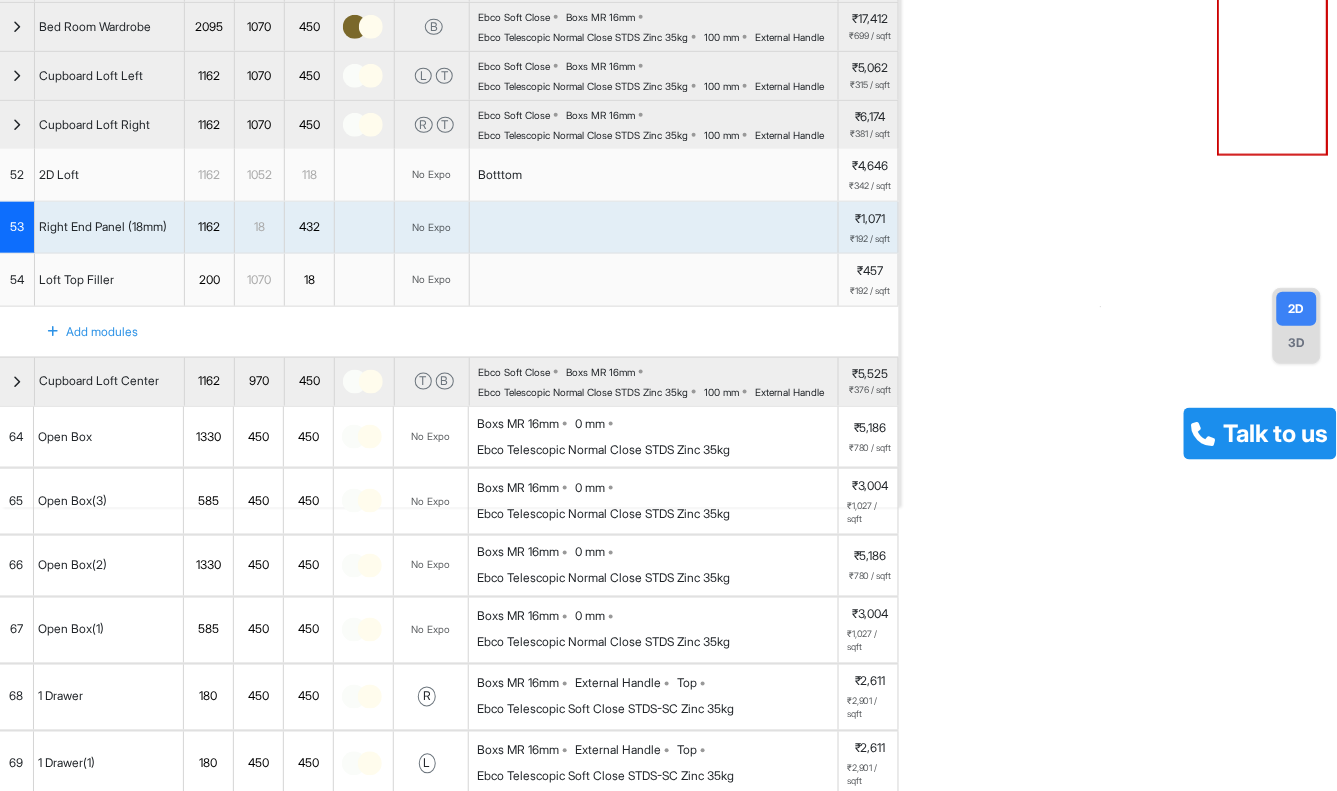 click on "53" at bounding box center [17, 228] 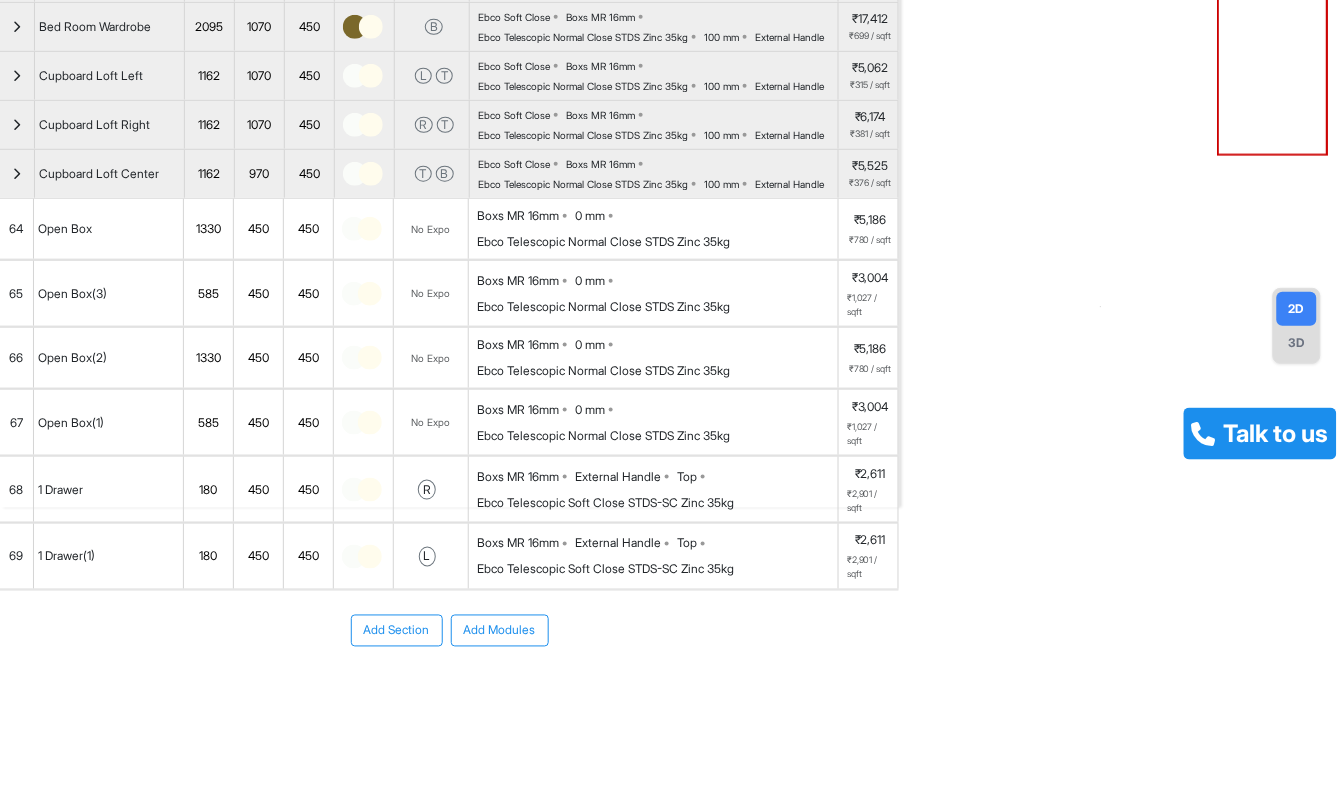 click on "64" at bounding box center (17, 229) 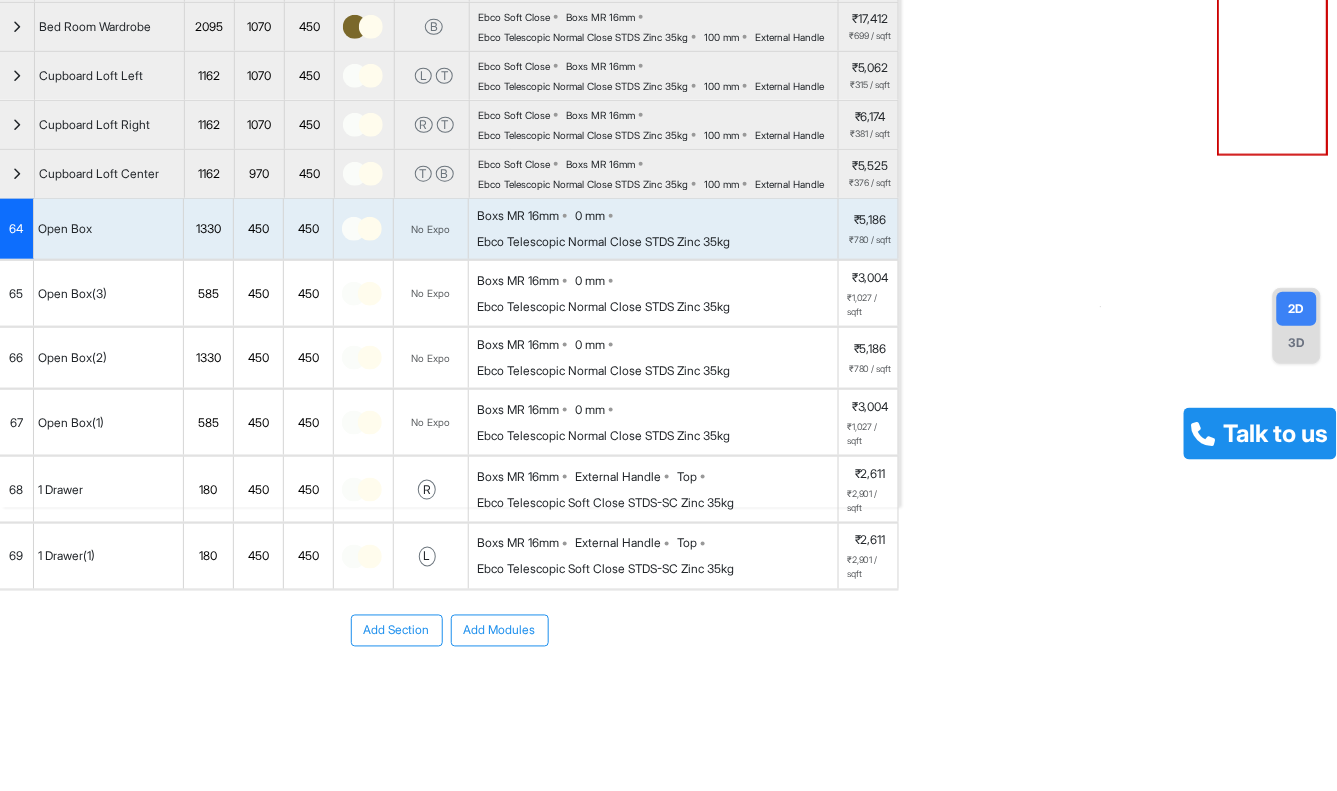 click at bounding box center (17, 125) 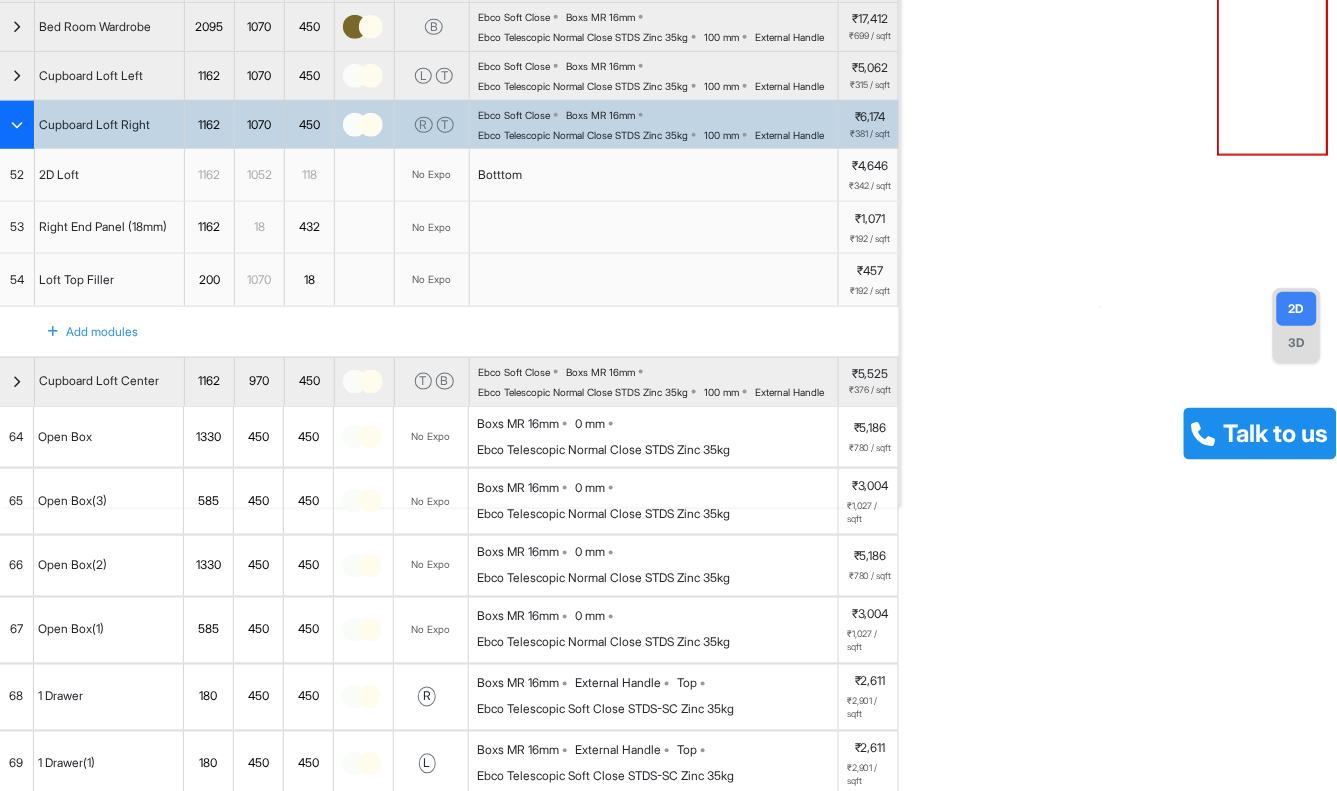 click on "53" at bounding box center [17, 228] 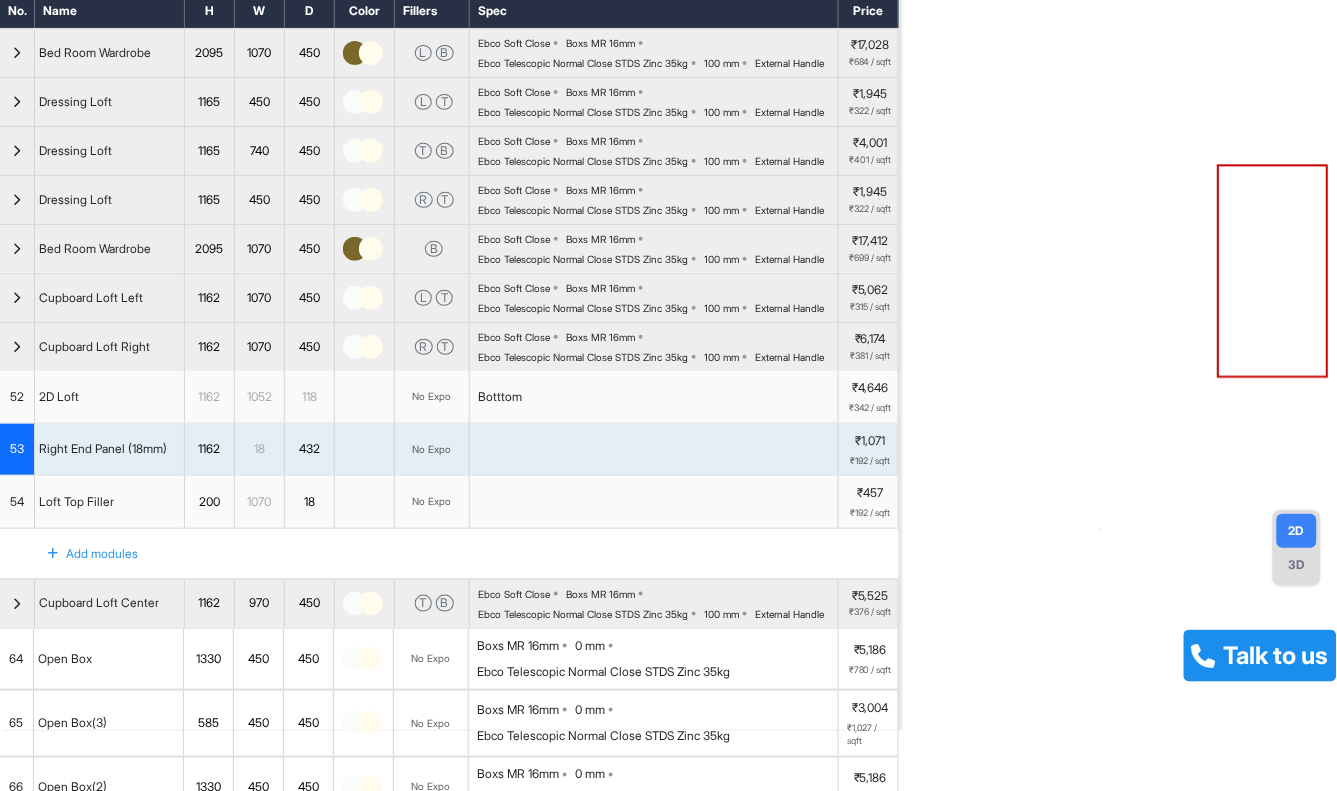 scroll, scrollTop: 333, scrollLeft: 0, axis: vertical 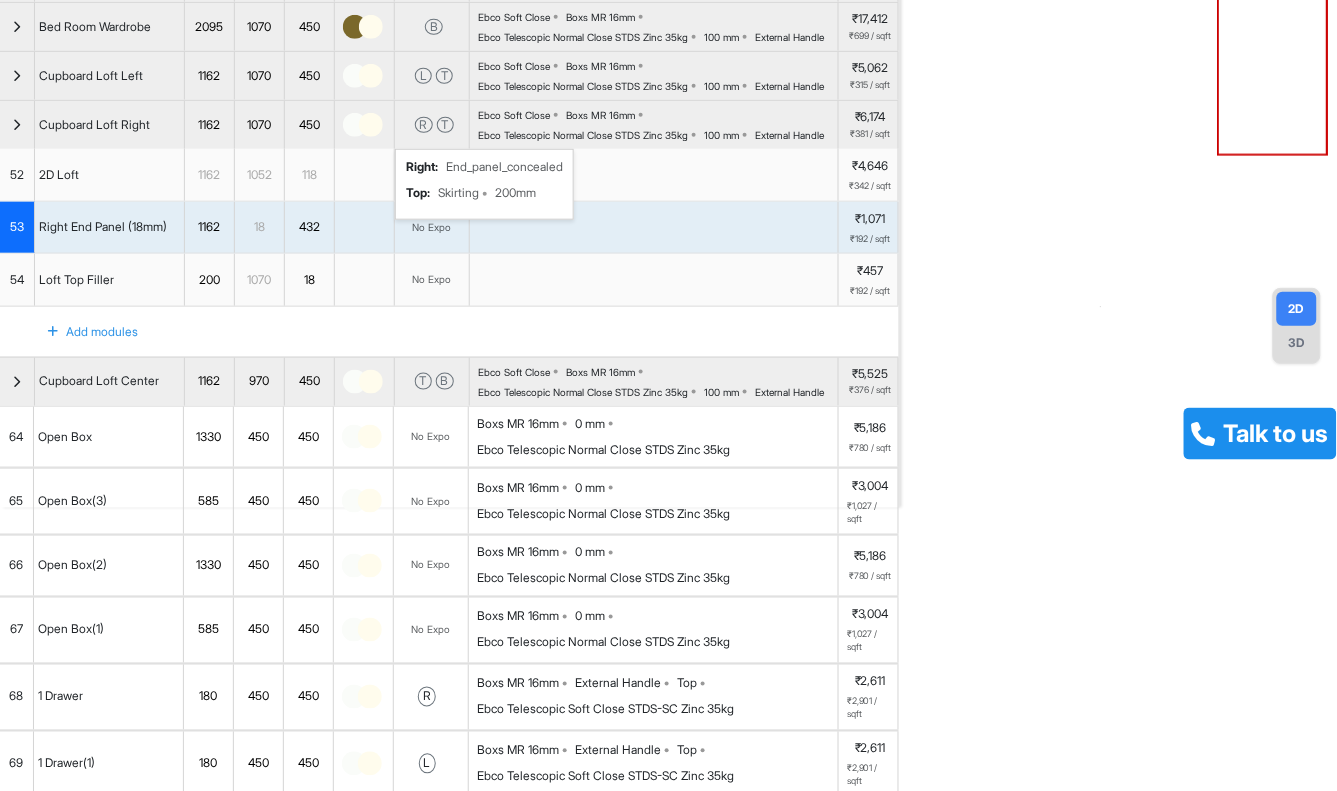click on "T" at bounding box center [445, 125] 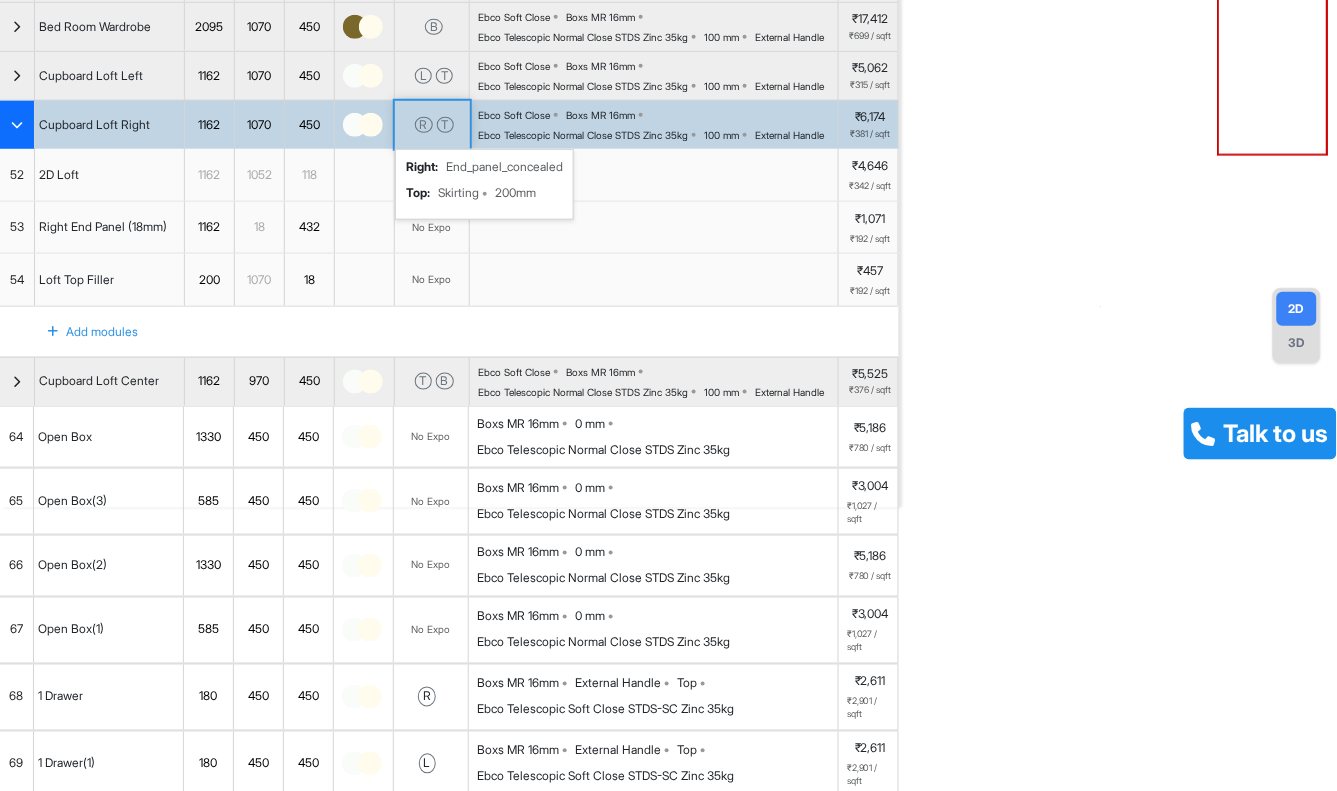 click on "T" at bounding box center [445, 125] 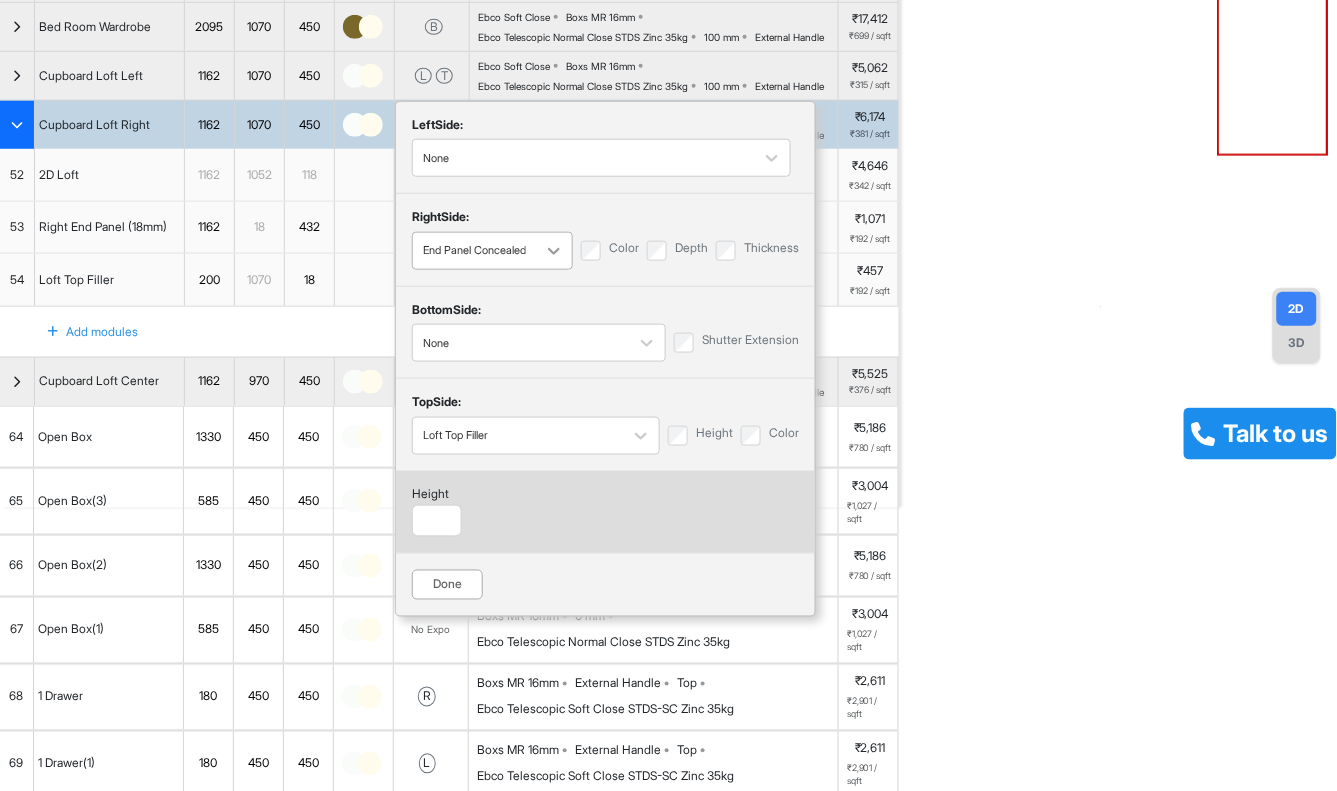 click 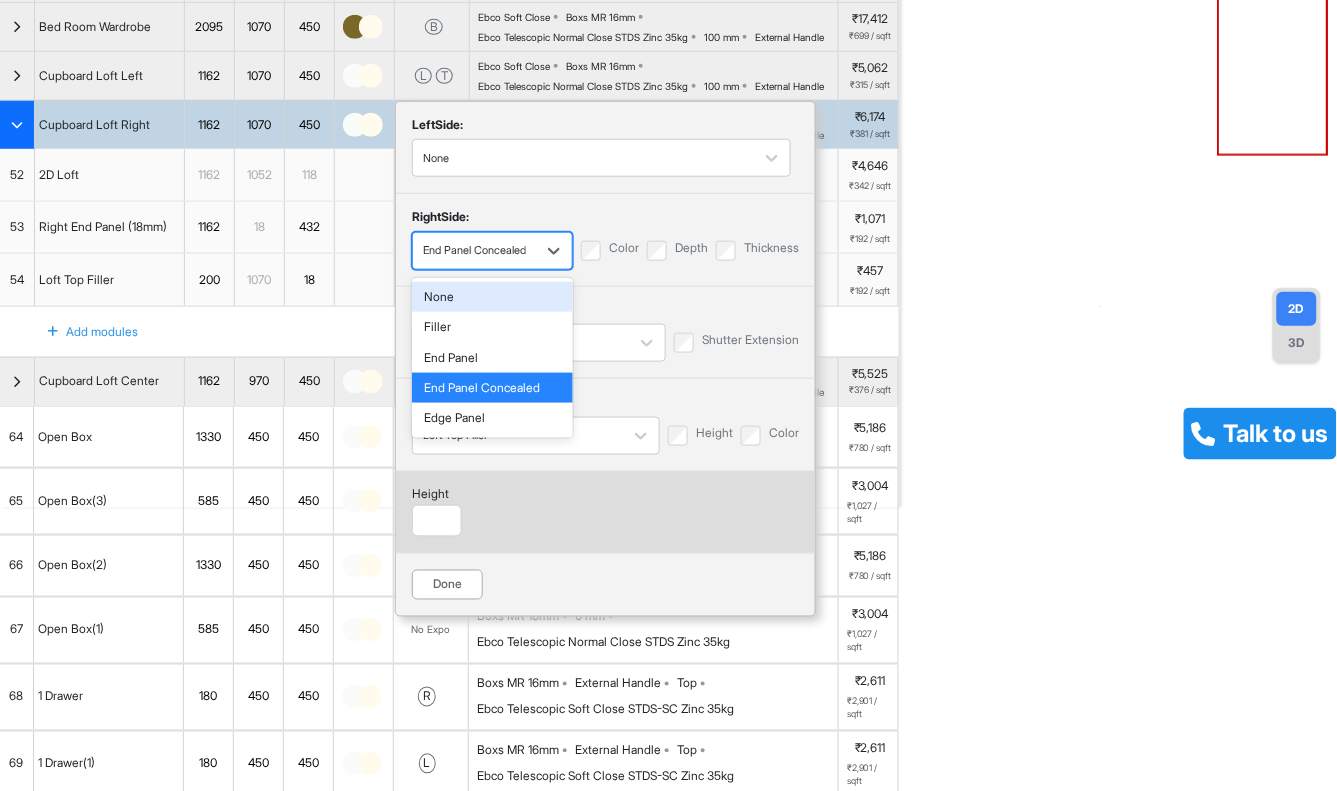 click on "None" at bounding box center (492, 297) 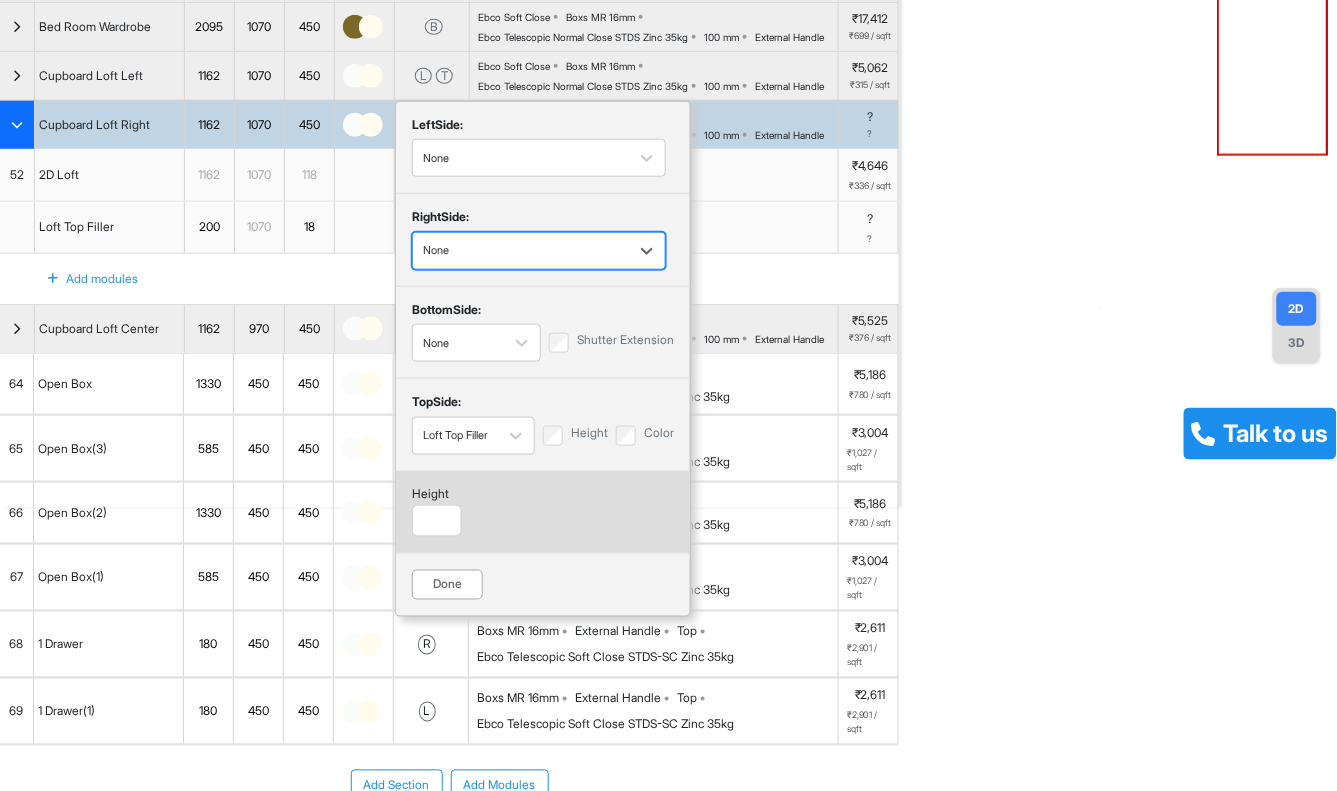 click on "Done" at bounding box center [447, 585] 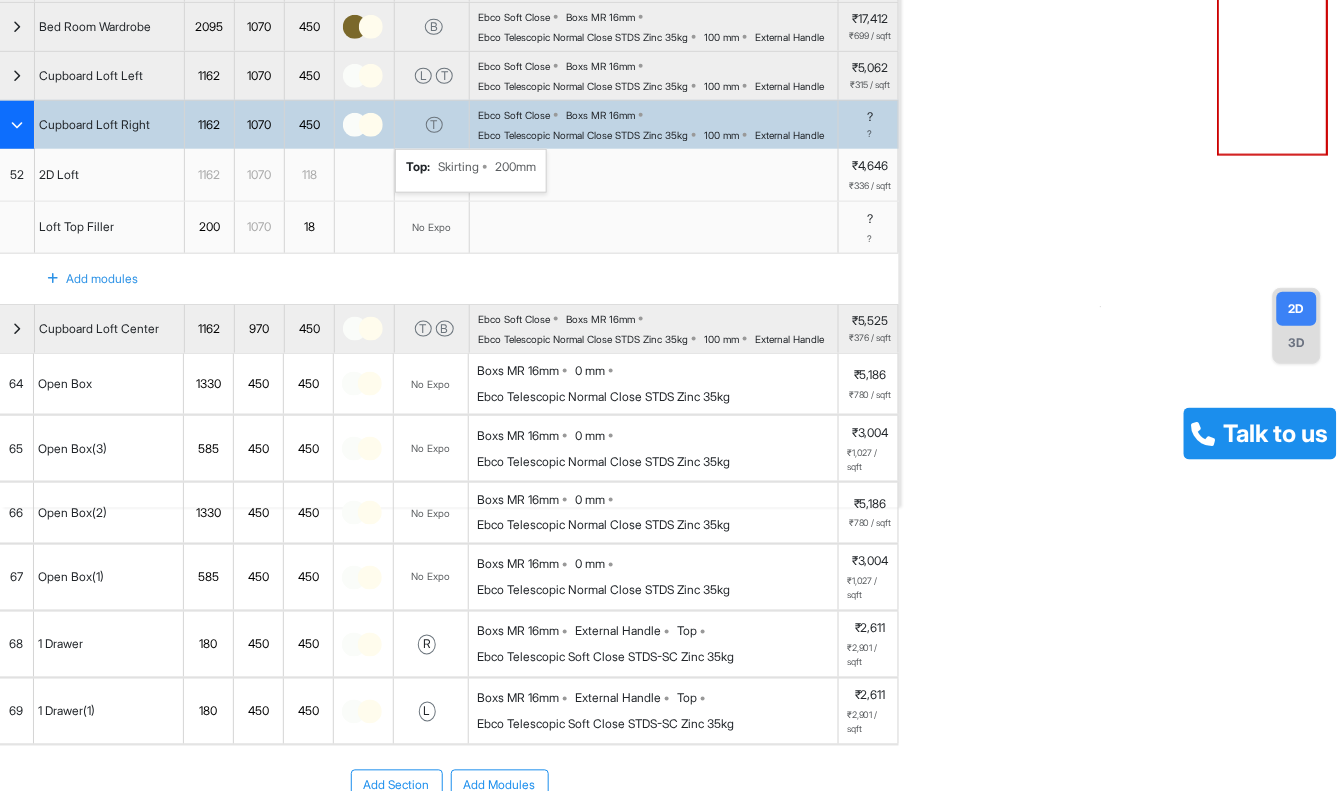 click on "T" at bounding box center [432, 125] 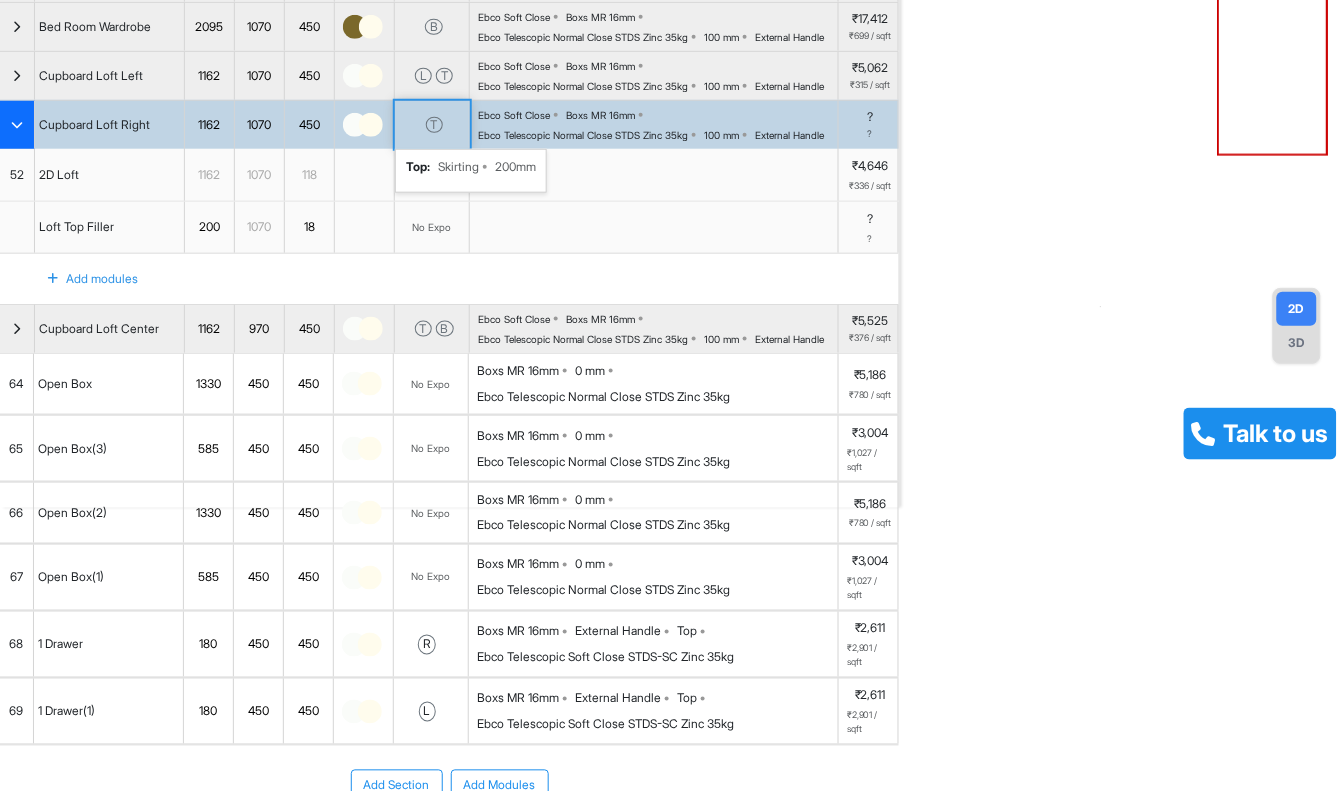 click on "T" at bounding box center [432, 125] 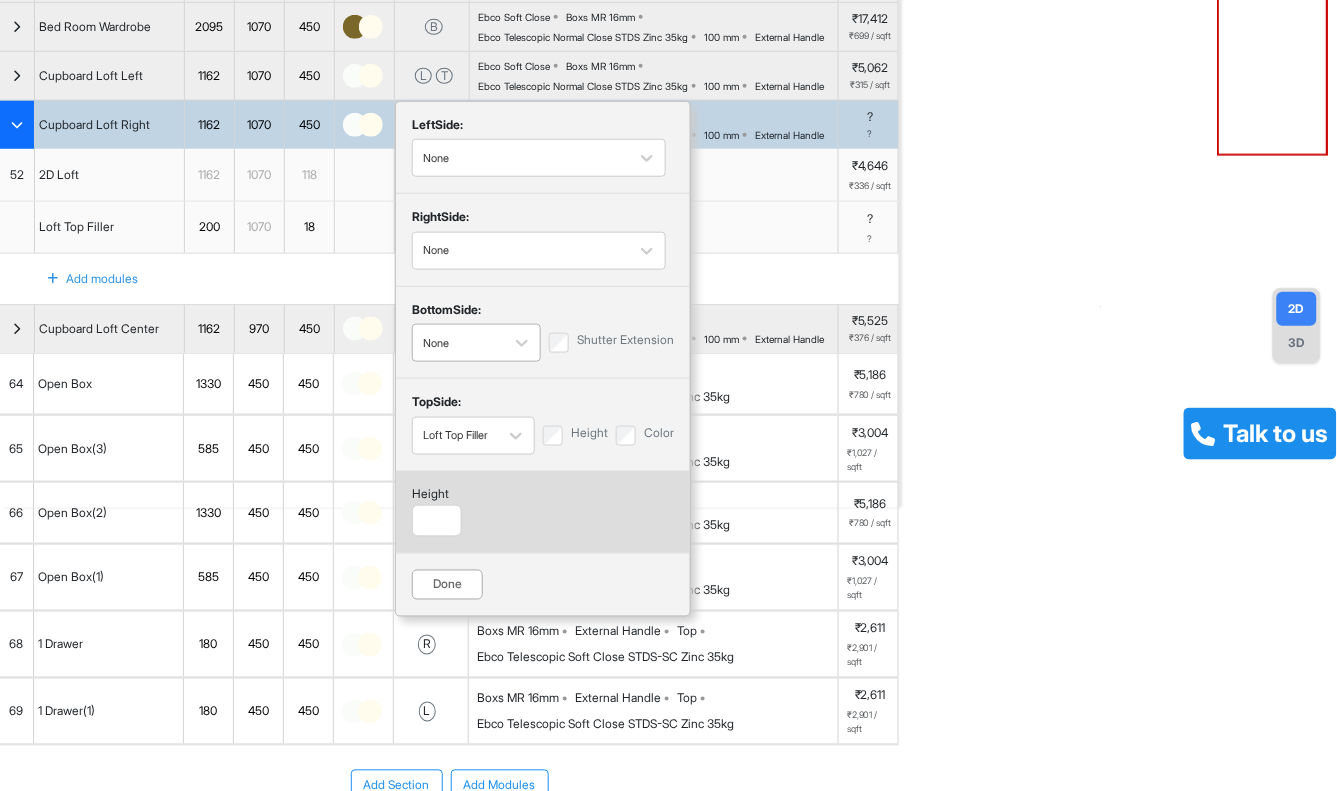 type 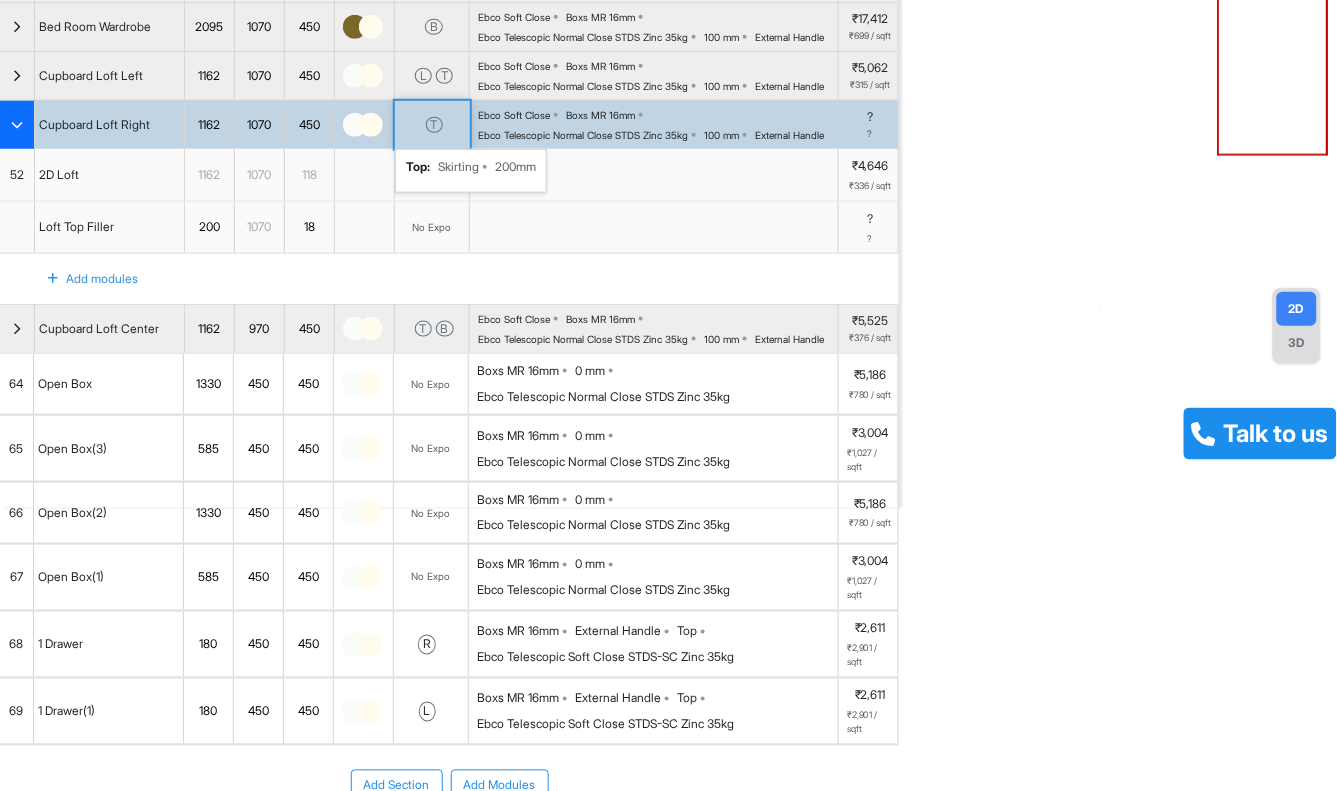 click on "top : Skirting 200mm" at bounding box center [471, 171] 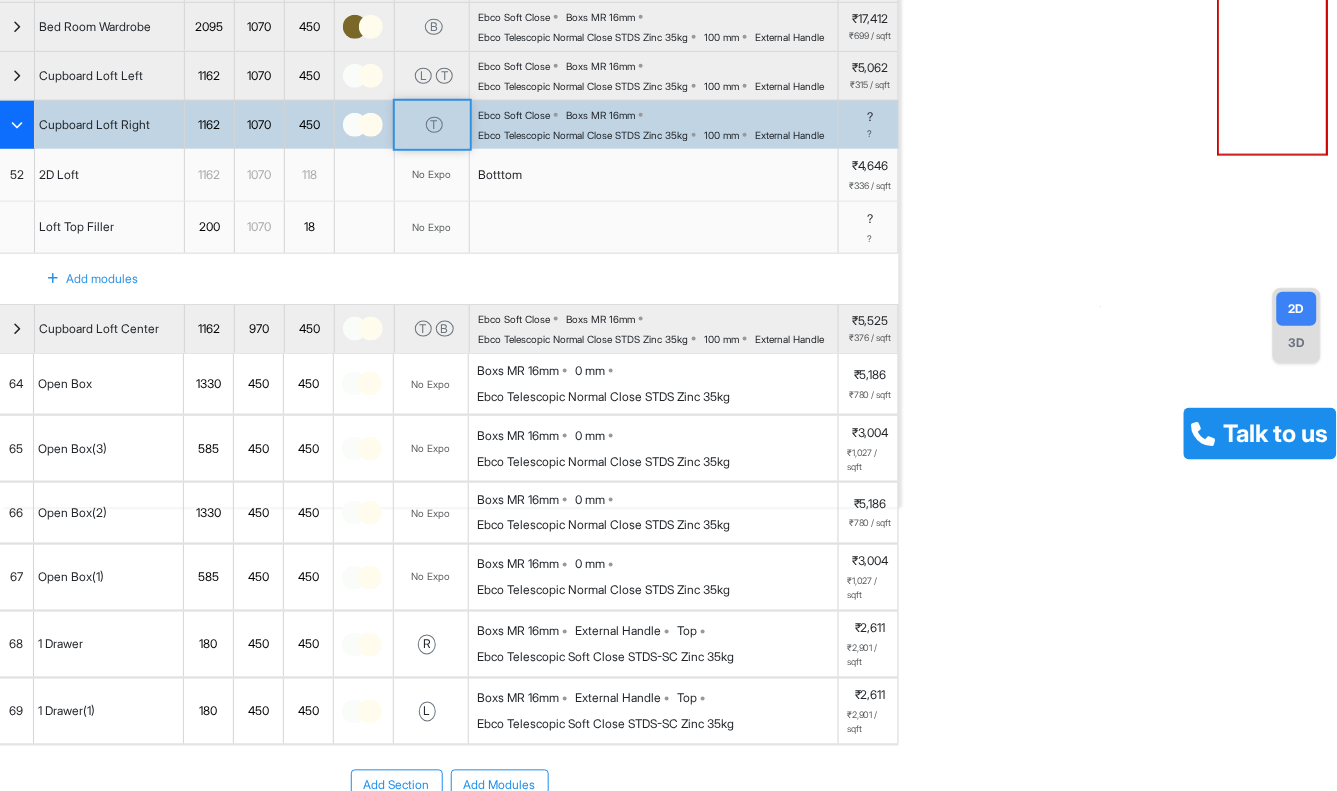 click on "No Expo" at bounding box center (432, 175) 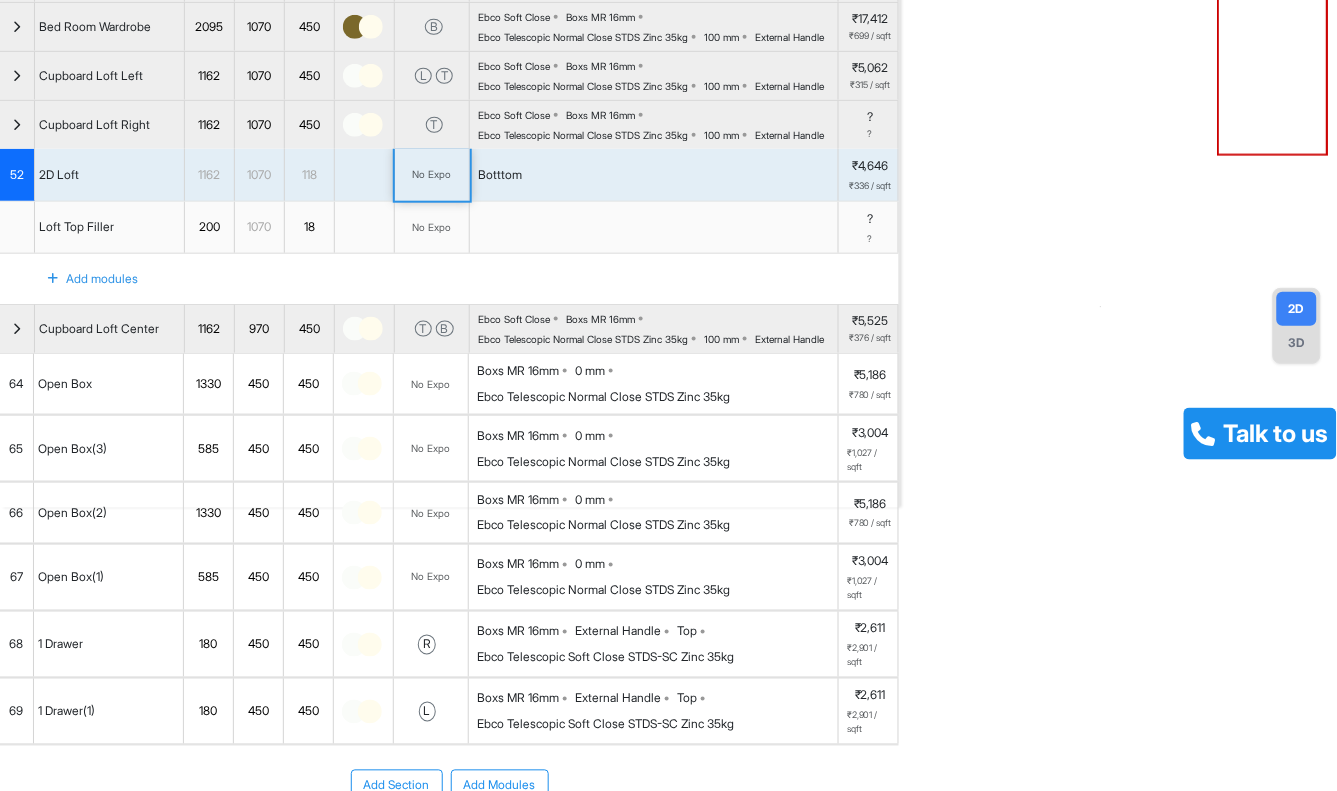 click on "No Expo" at bounding box center (432, 174) 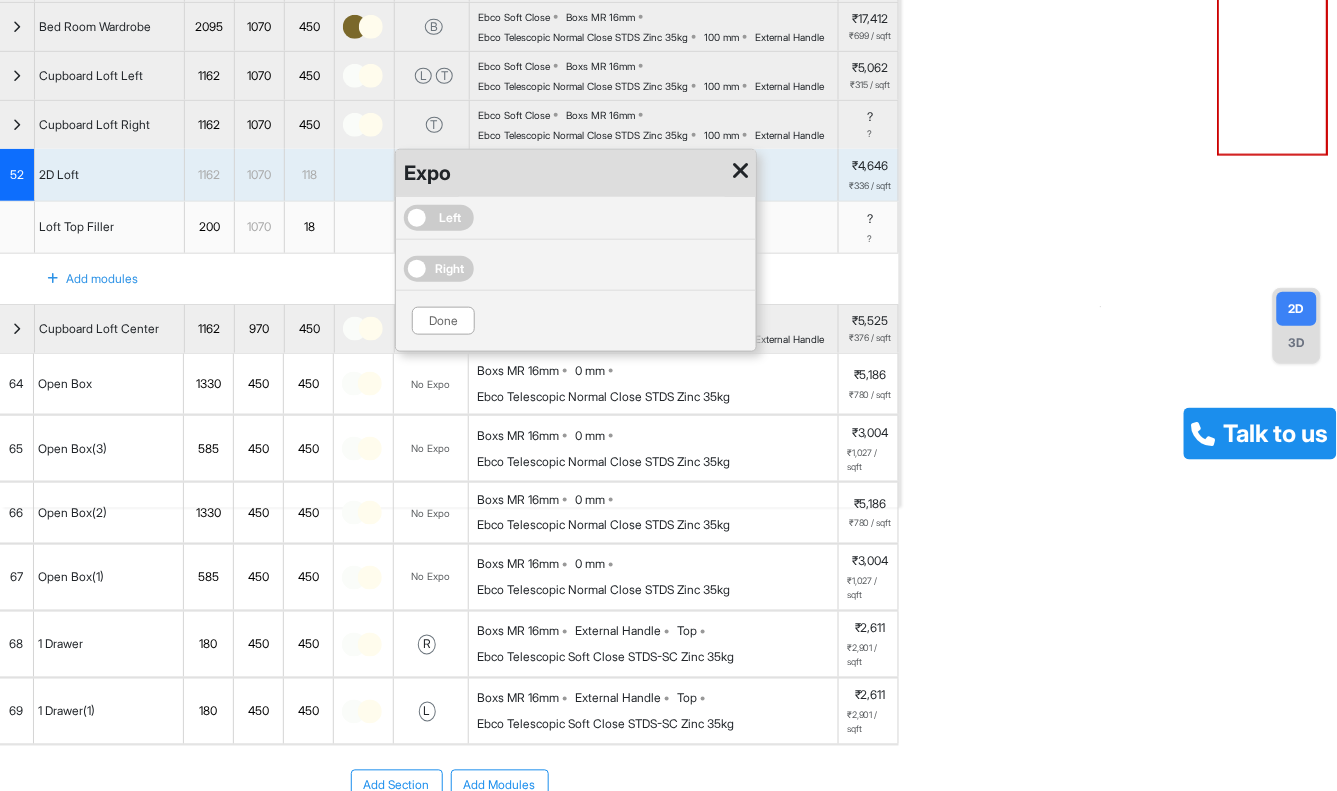 click on "Right" at bounding box center [450, 269] 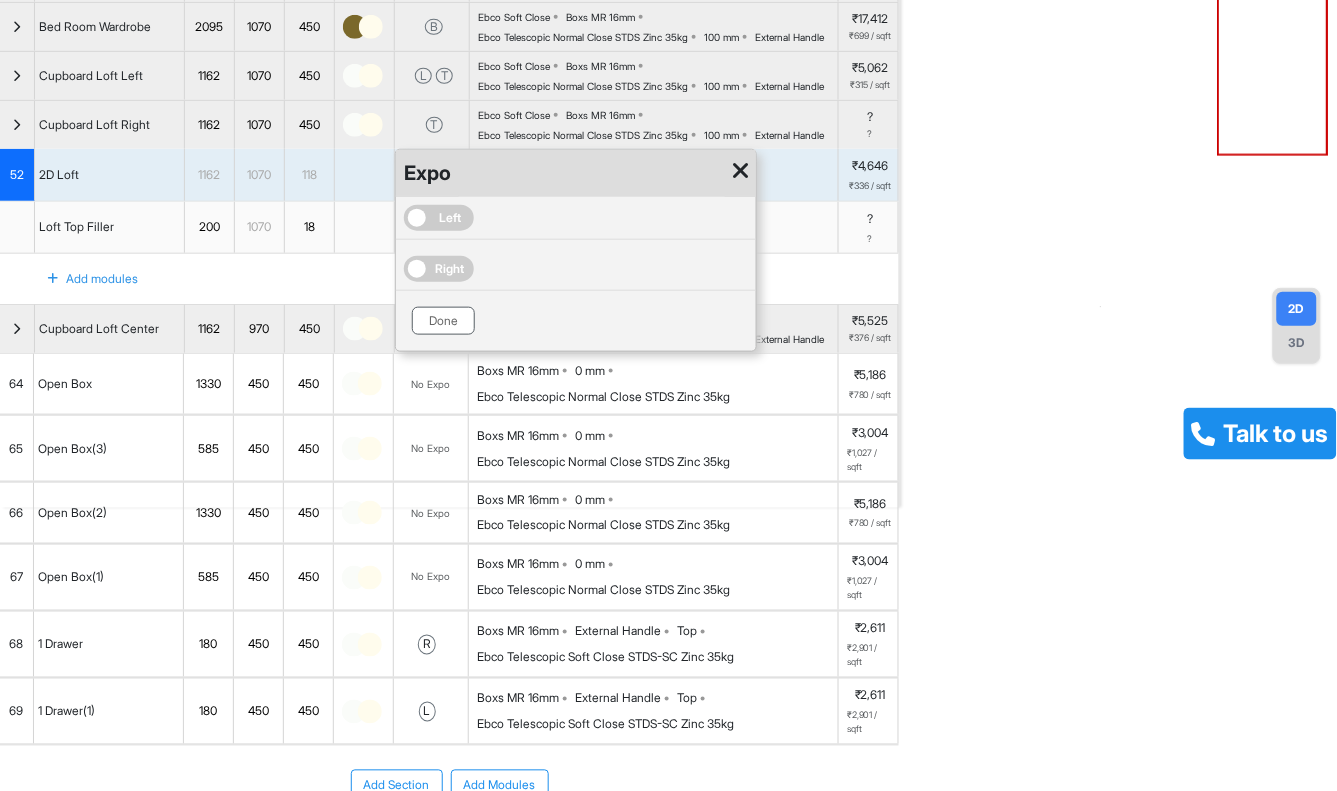 click on "Done" at bounding box center [443, 321] 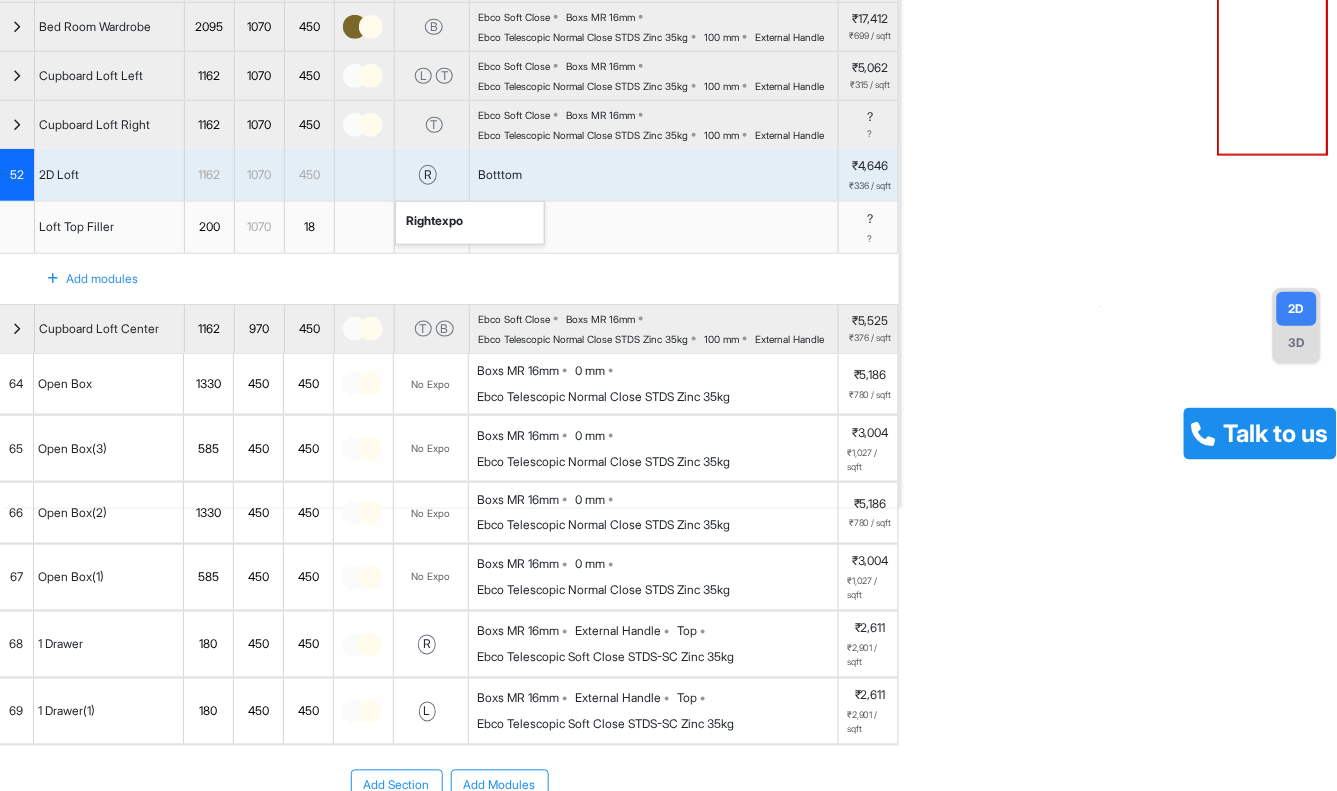 click on "Add modules" at bounding box center (449, 279) 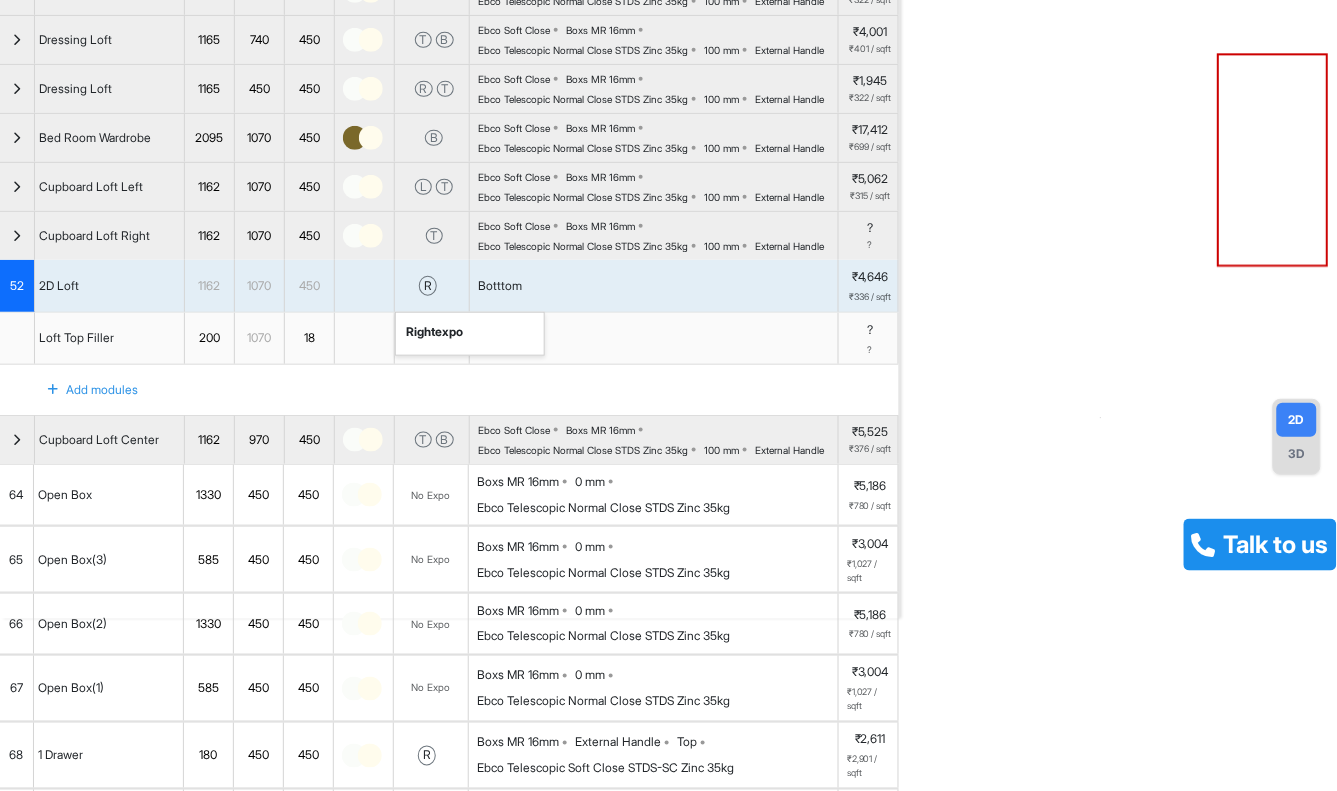scroll, scrollTop: 0, scrollLeft: 0, axis: both 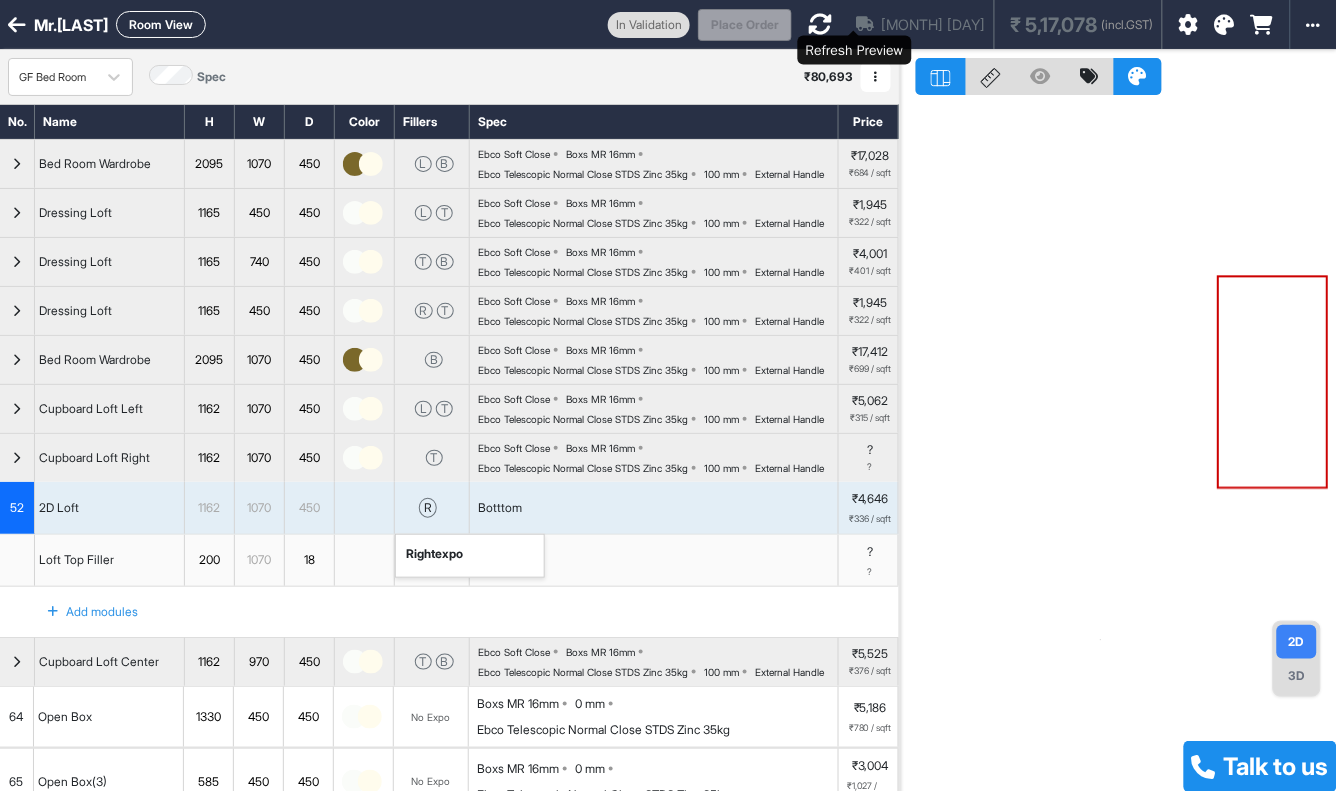 click at bounding box center [820, 24] 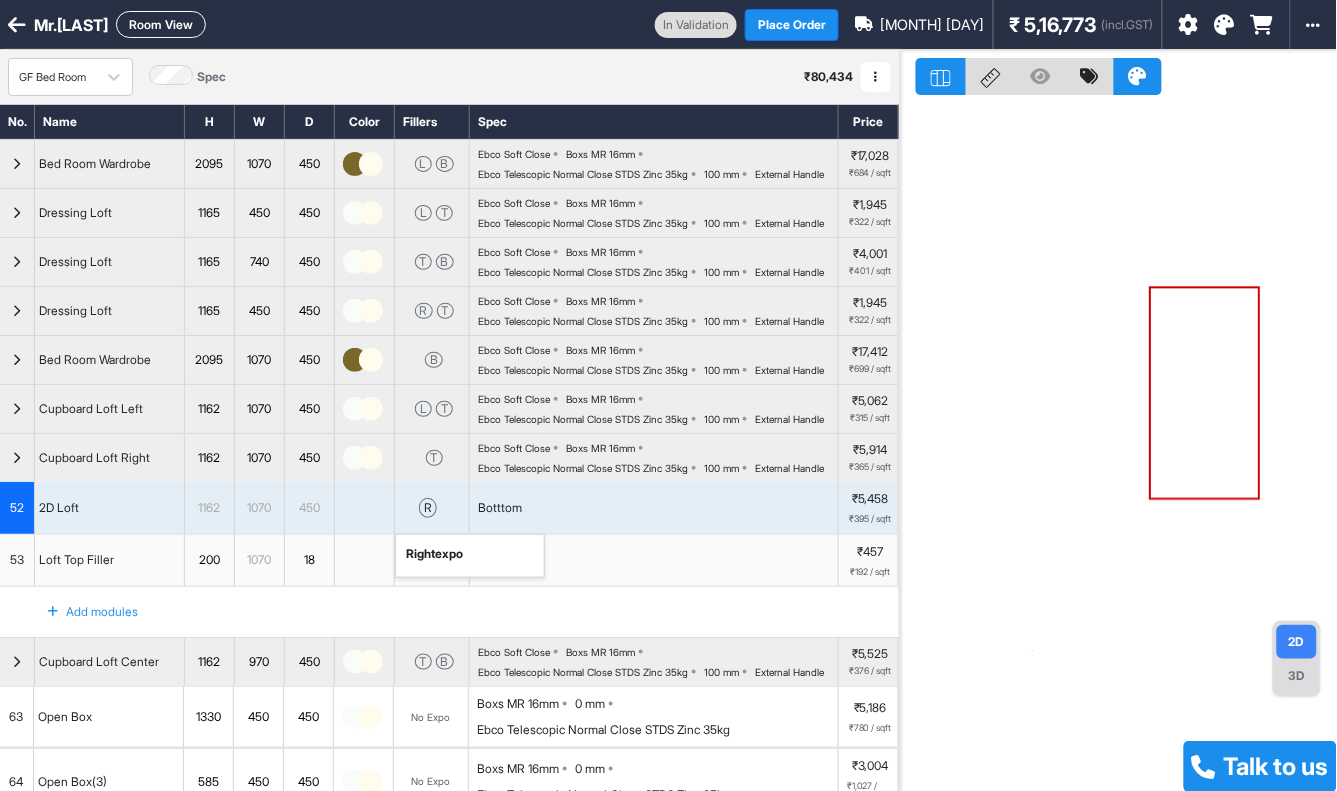 drag, startPoint x: 1063, startPoint y: 357, endPoint x: 982, endPoint y: 370, distance: 82.036575 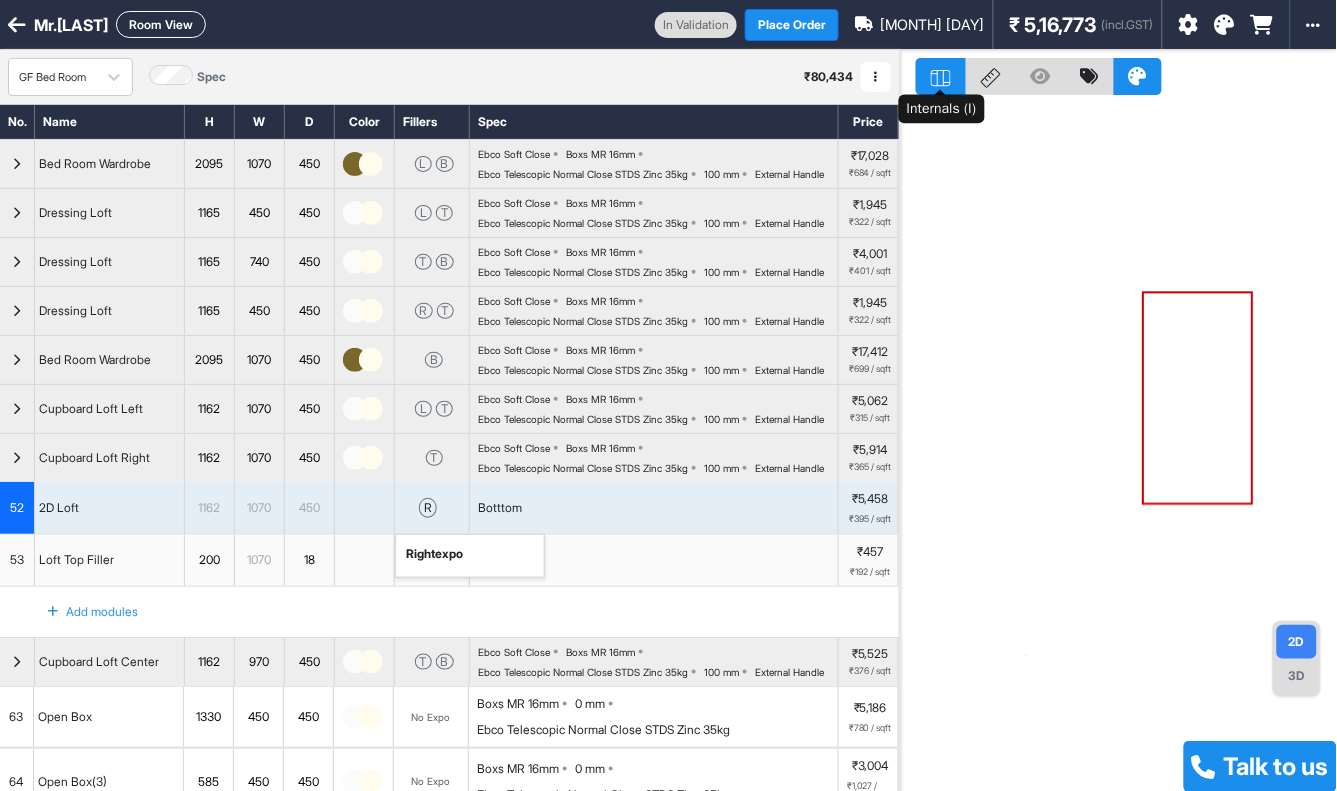 click 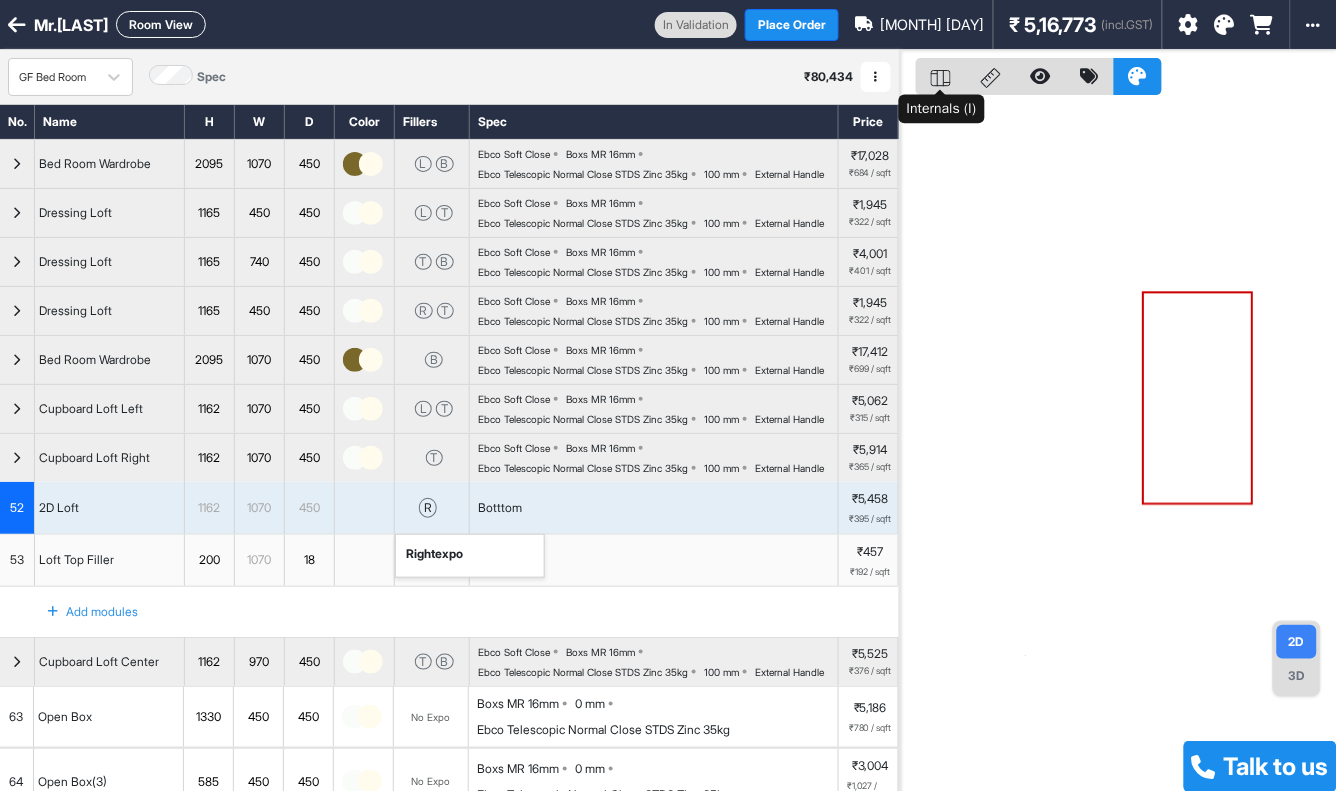 click at bounding box center [941, 76] 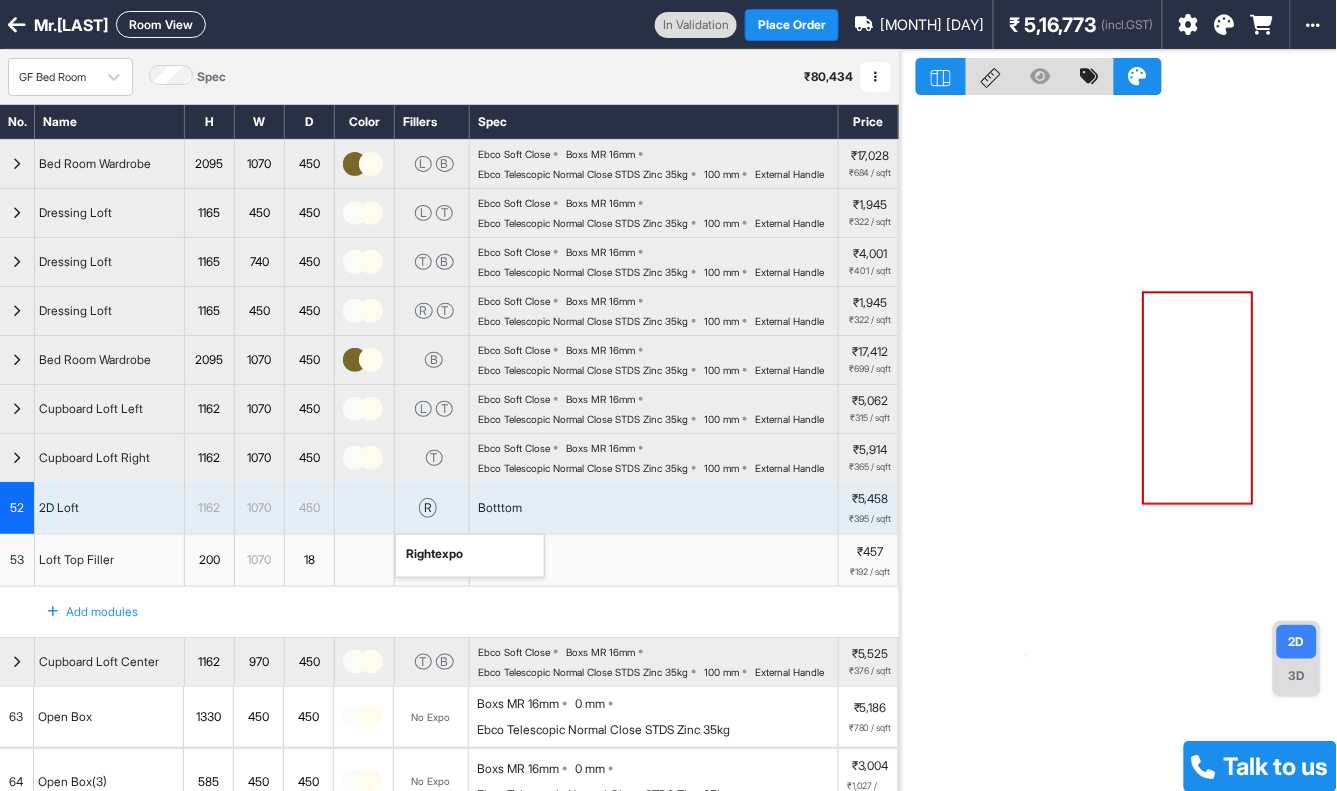 click on "Room View" at bounding box center (161, 24) 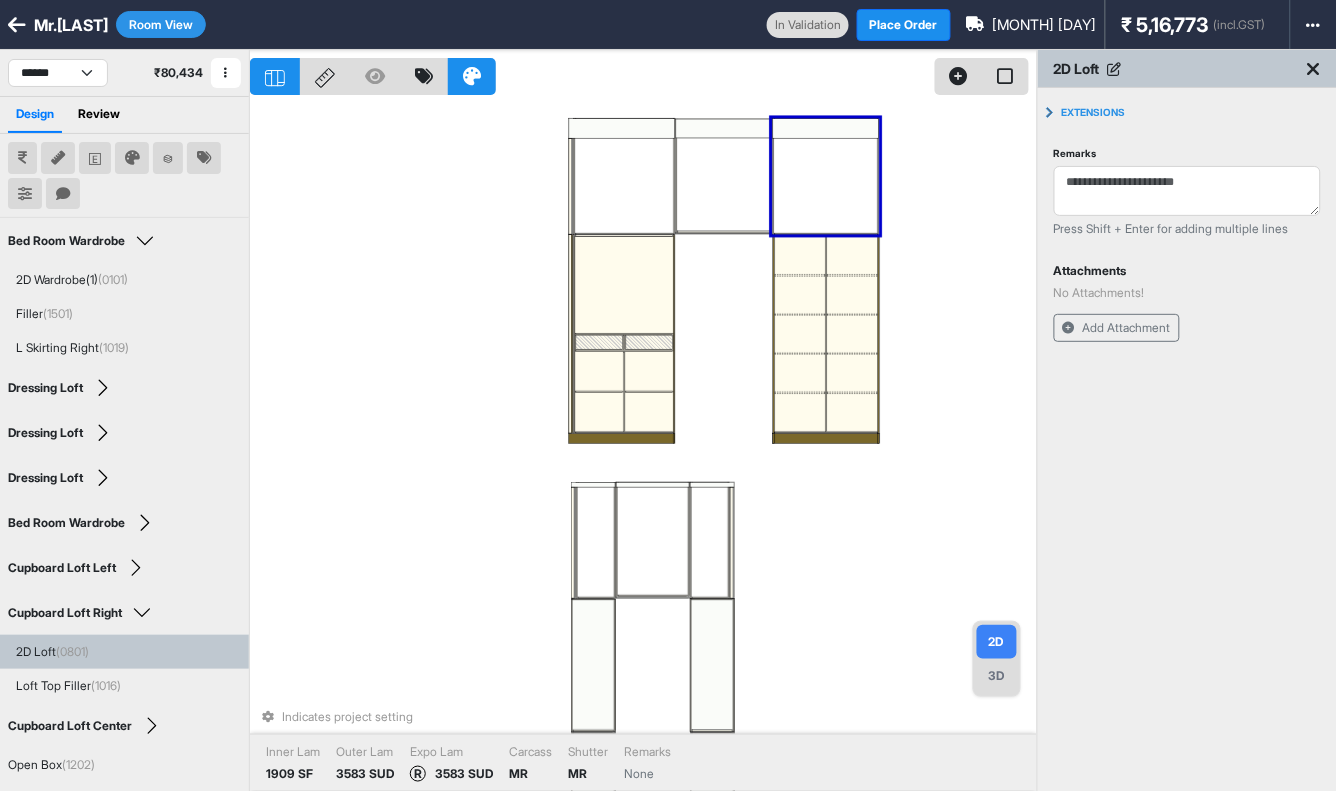 click on "Indicates project setting Inner Lam 1909 SF Outer Lam 3583 SUD Expo Lam R 3583 SUD Carcass MR Shutter MR Remarks None" at bounding box center [643, 445] 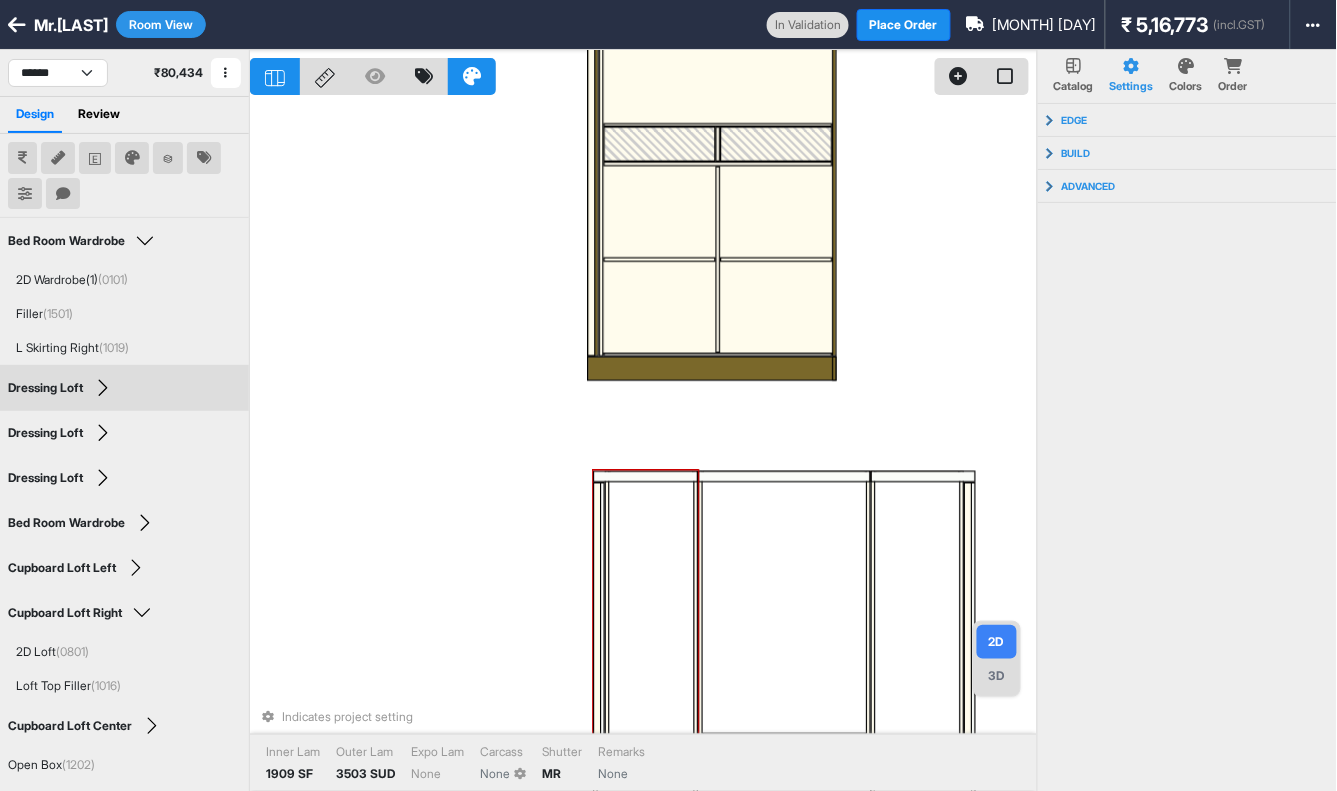 scroll, scrollTop: 13, scrollLeft: 0, axis: vertical 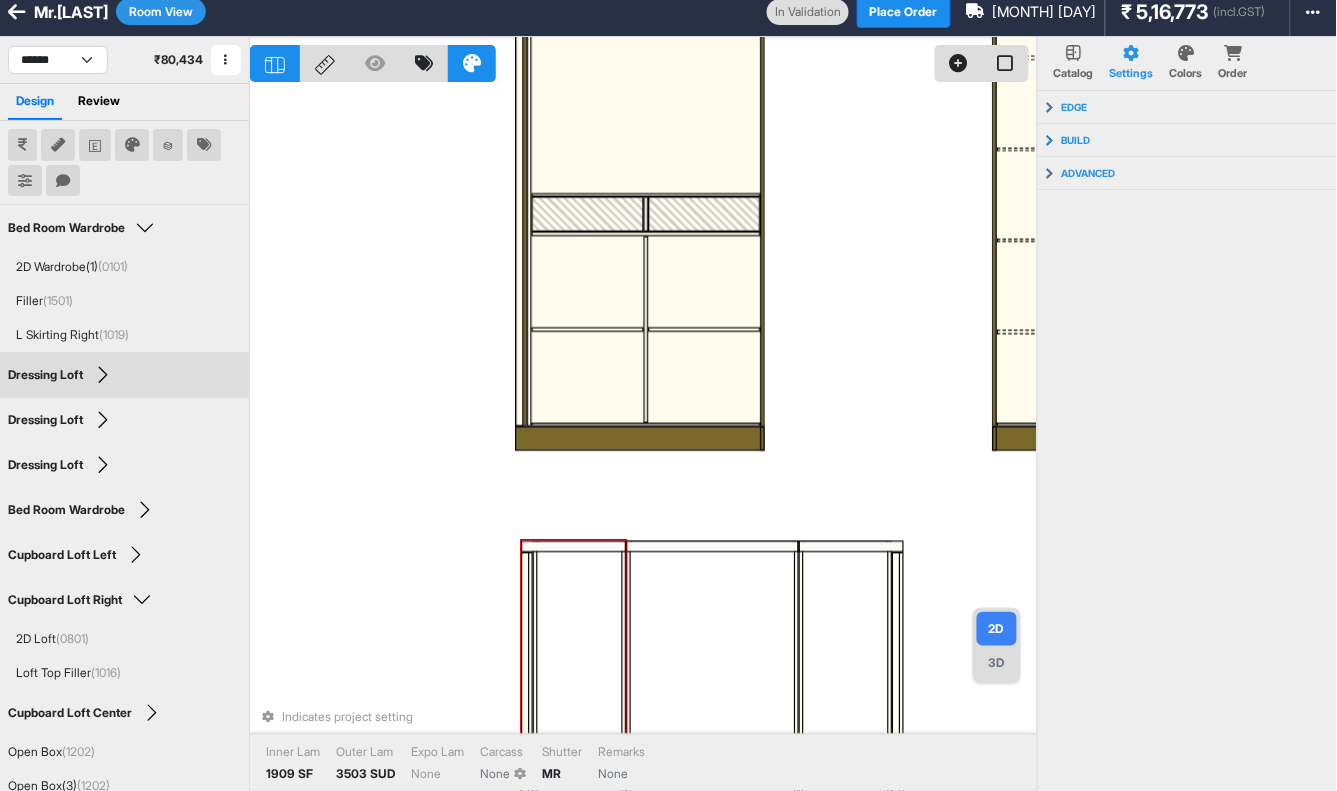 drag, startPoint x: 697, startPoint y: 237, endPoint x: 443, endPoint y: 627, distance: 465.42023 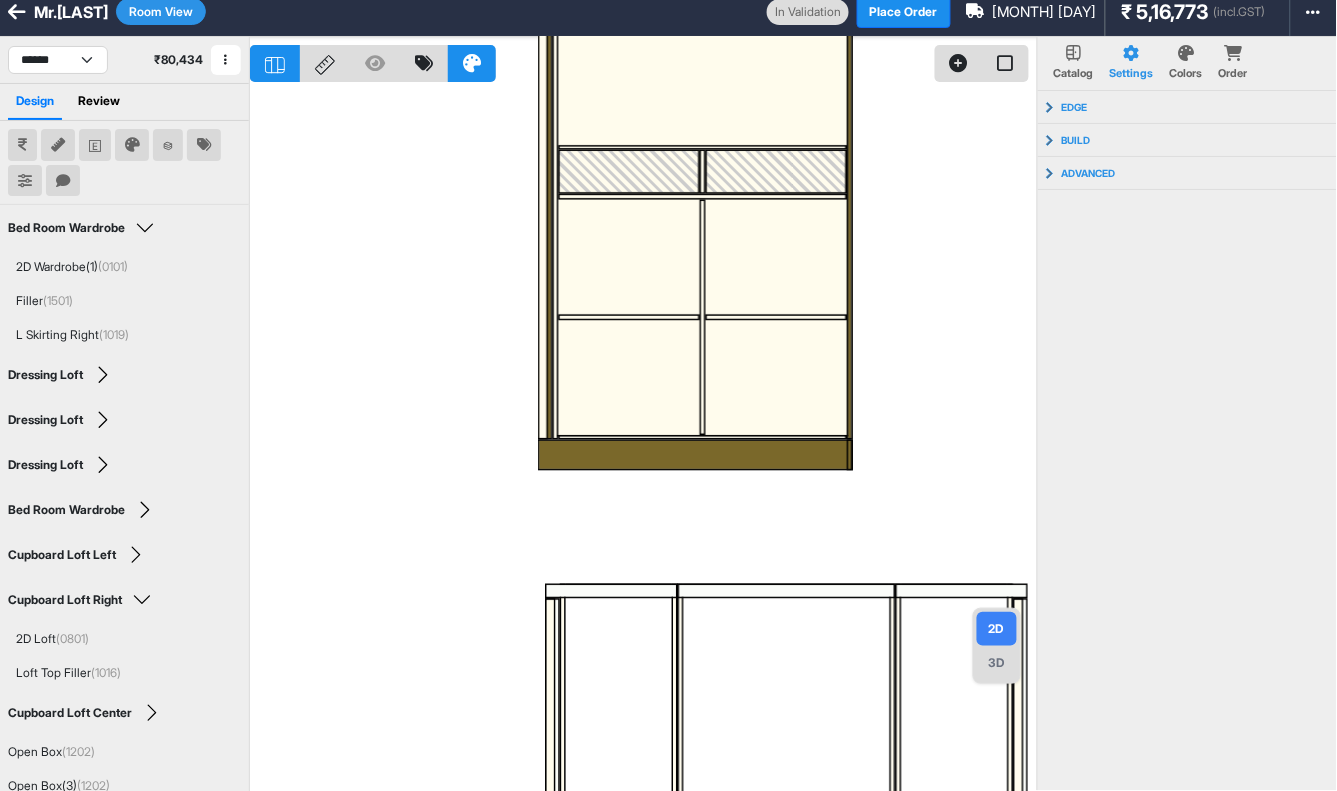 scroll, scrollTop: 16, scrollLeft: 0, axis: vertical 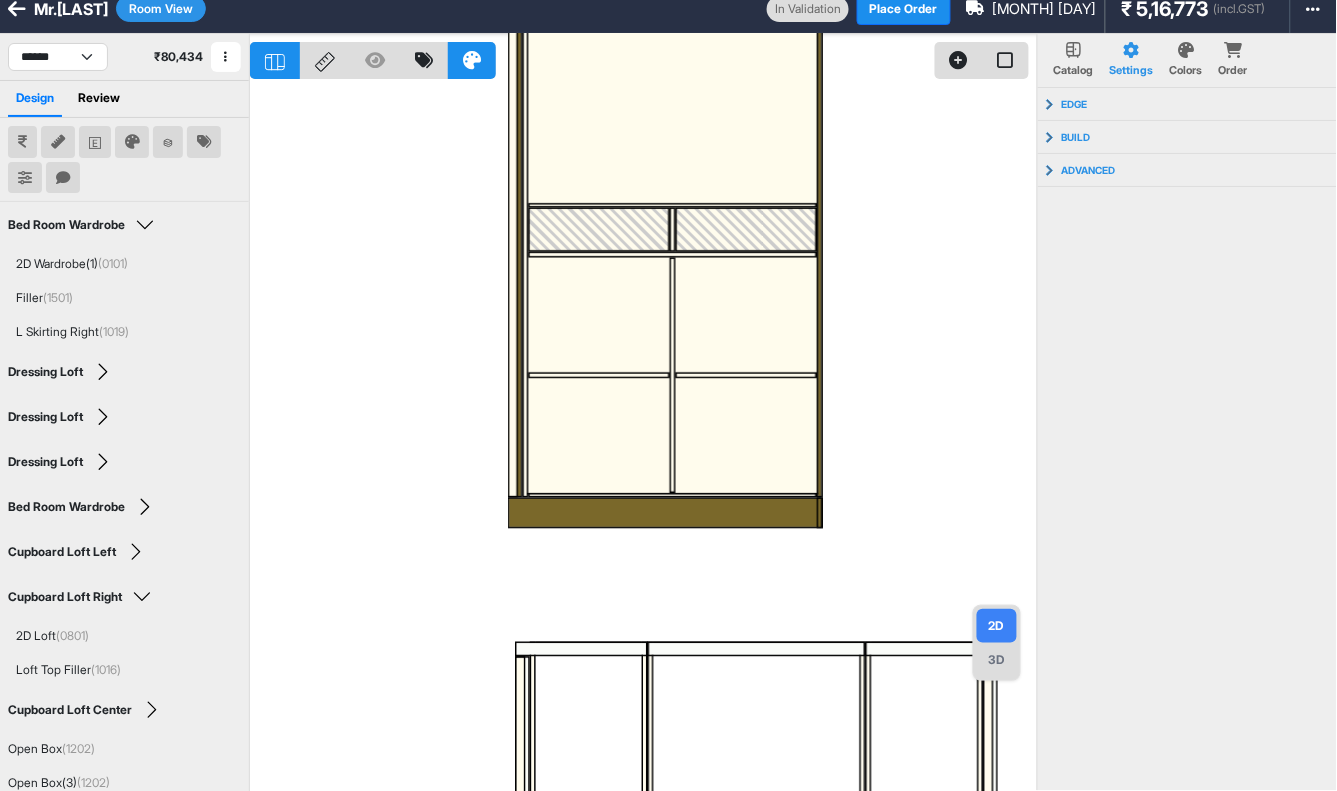 drag, startPoint x: 452, startPoint y: 308, endPoint x: 413, endPoint y: 360, distance: 65 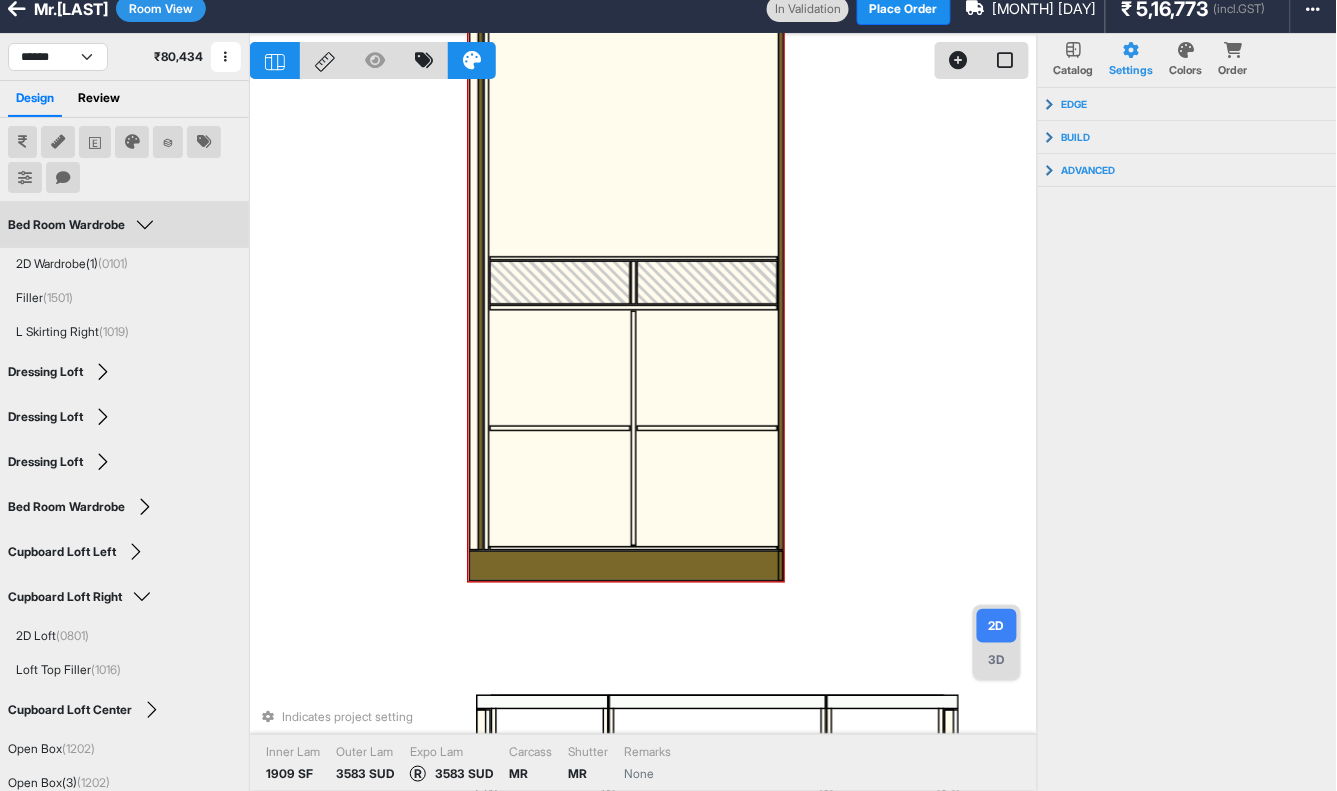 click at bounding box center (634, 257) 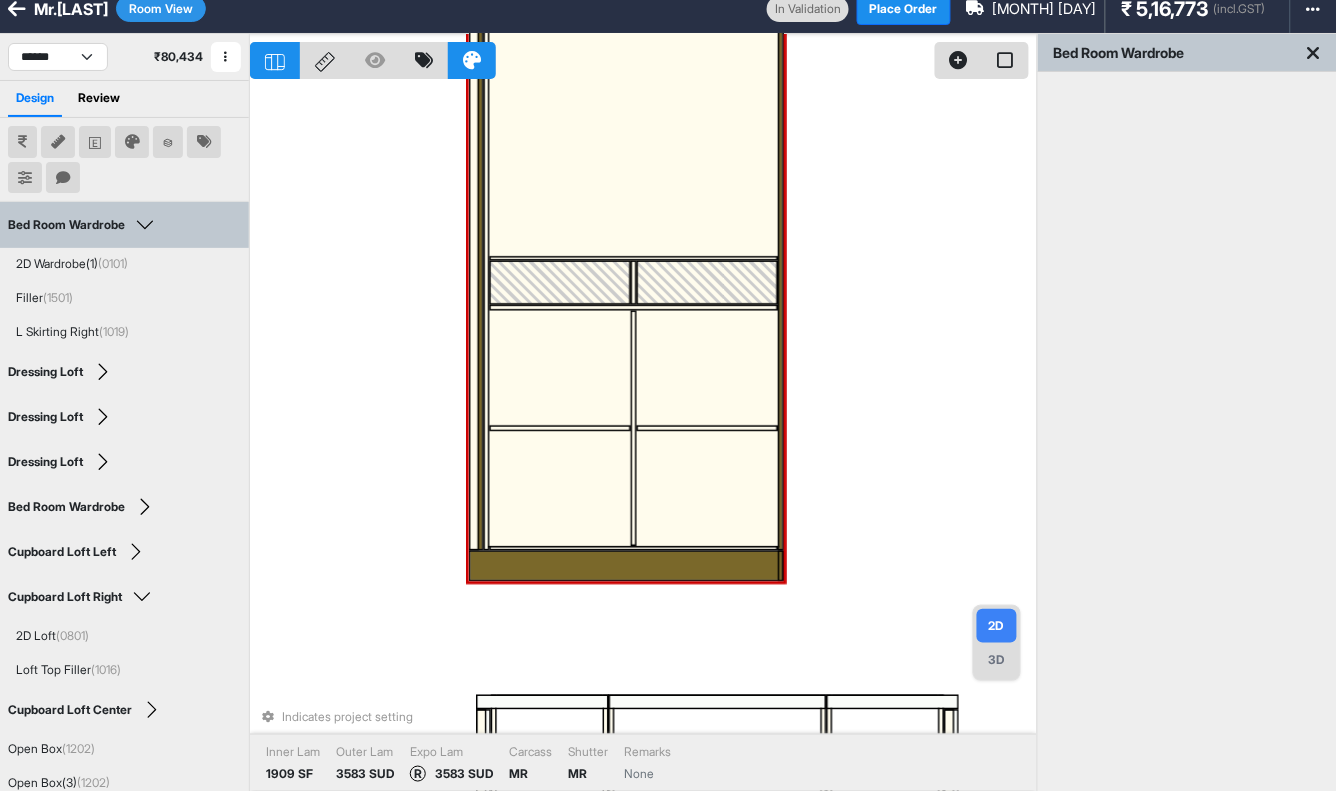 click at bounding box center (560, 283) 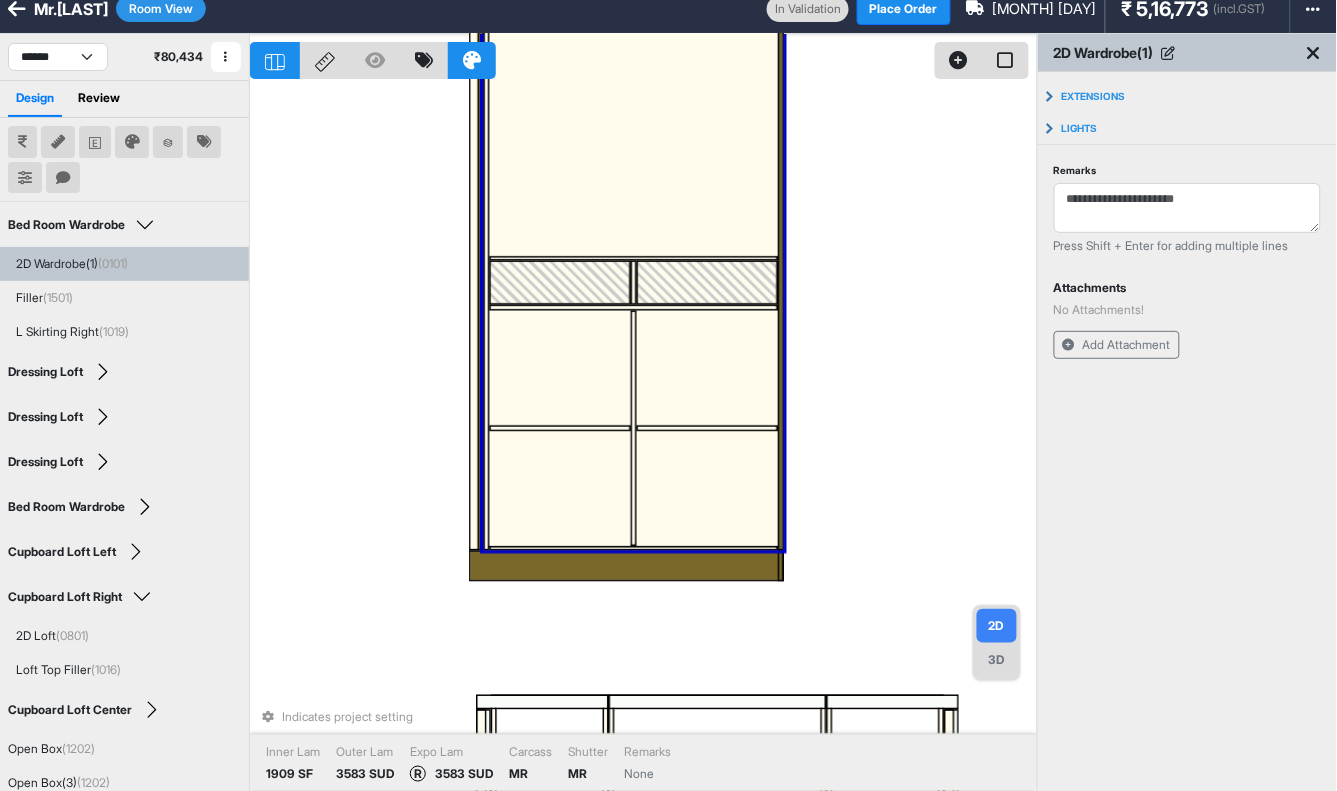 click at bounding box center (560, 283) 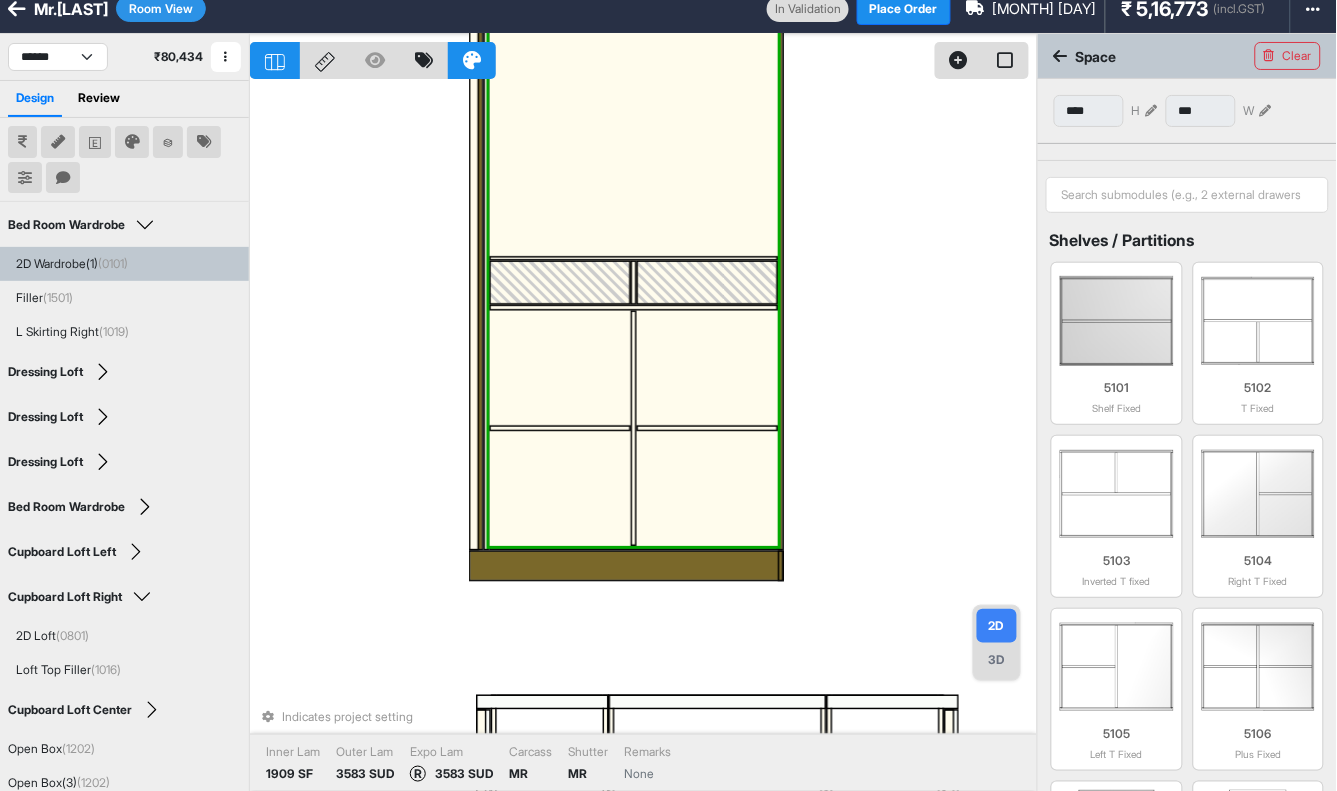 click at bounding box center [560, 427] 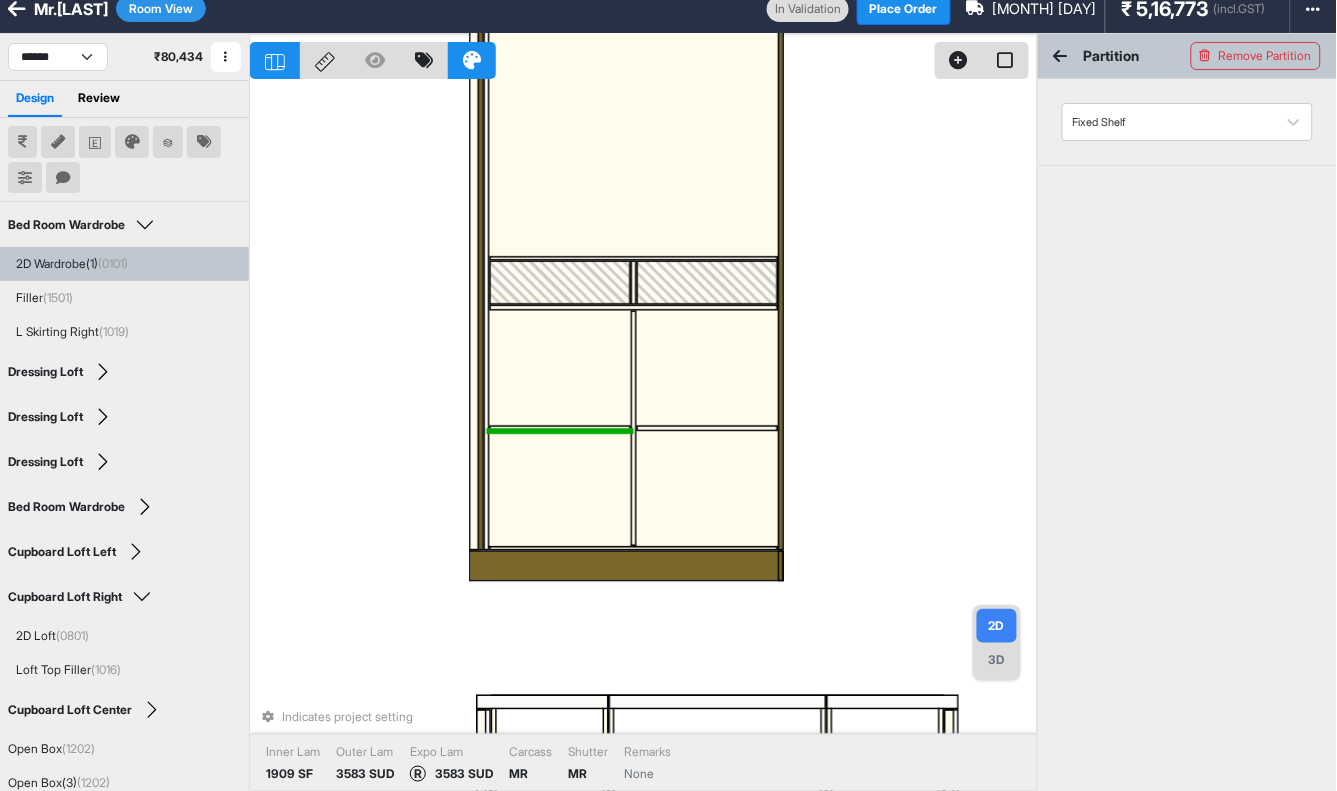 click at bounding box center [560, 488] 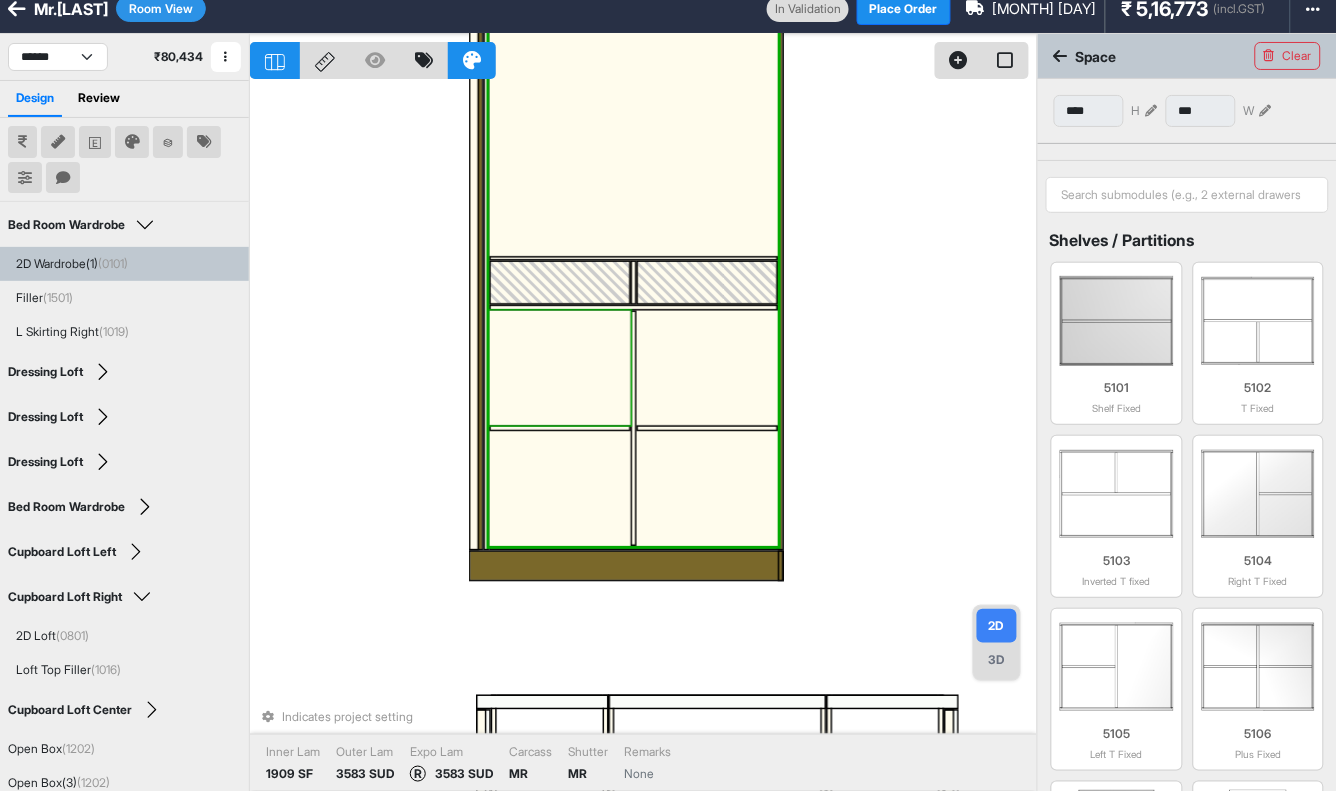 click at bounding box center [560, 367] 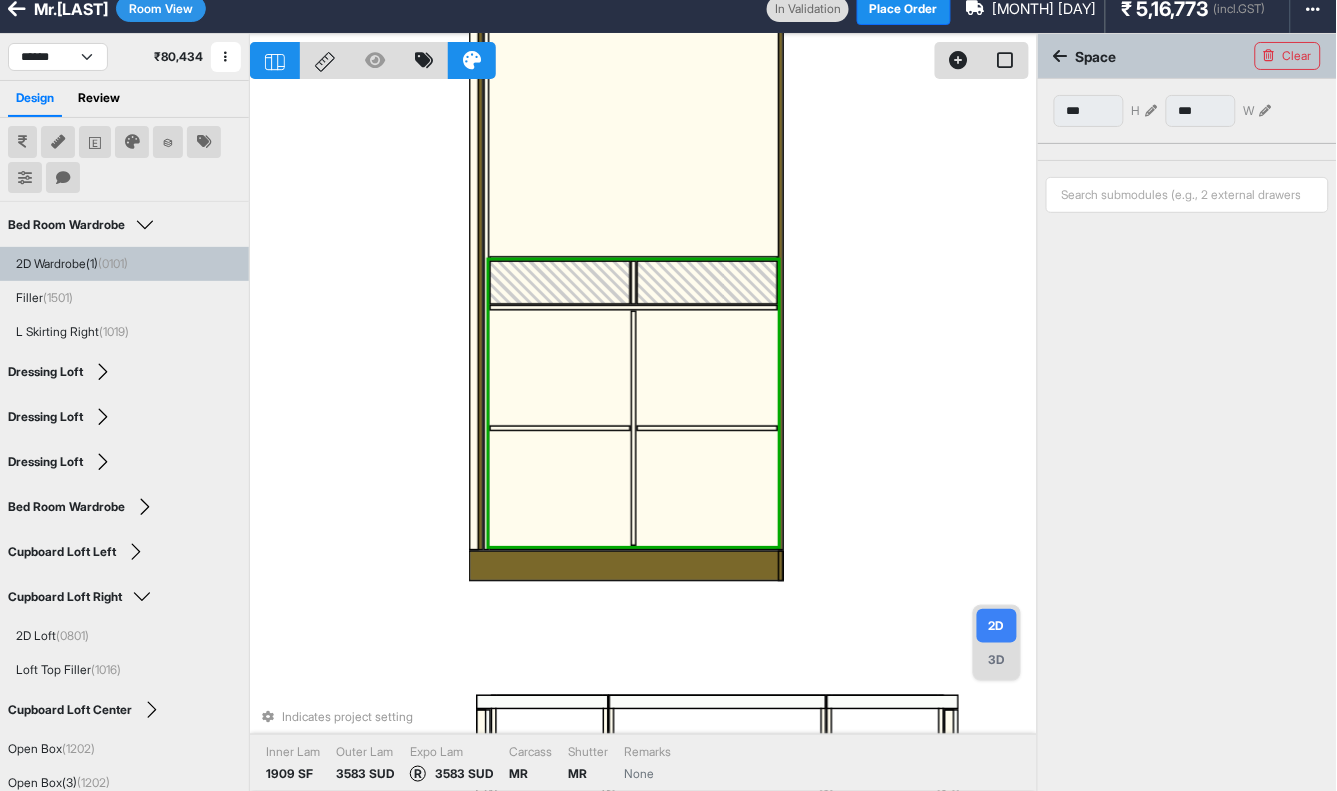 type on "***" 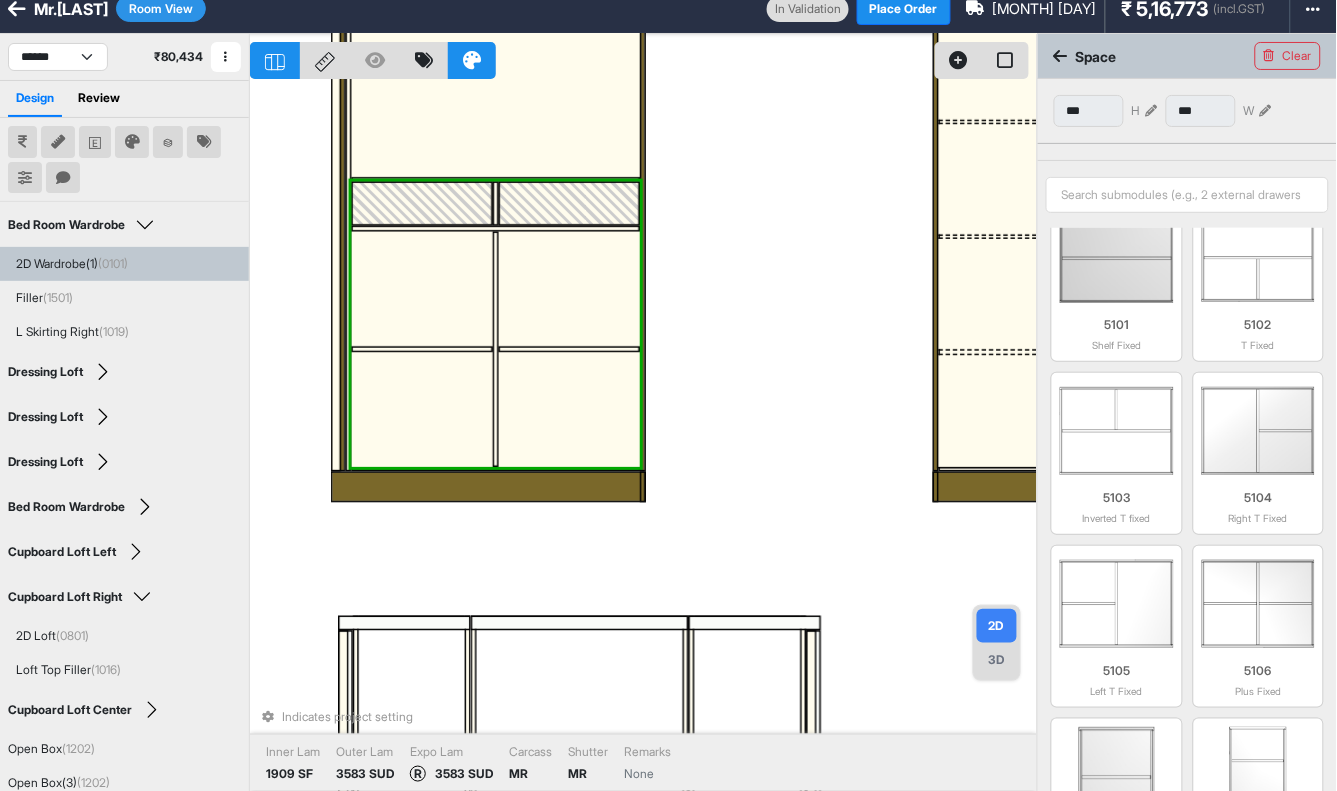 drag, startPoint x: 945, startPoint y: 338, endPoint x: 738, endPoint y: 430, distance: 226.52373 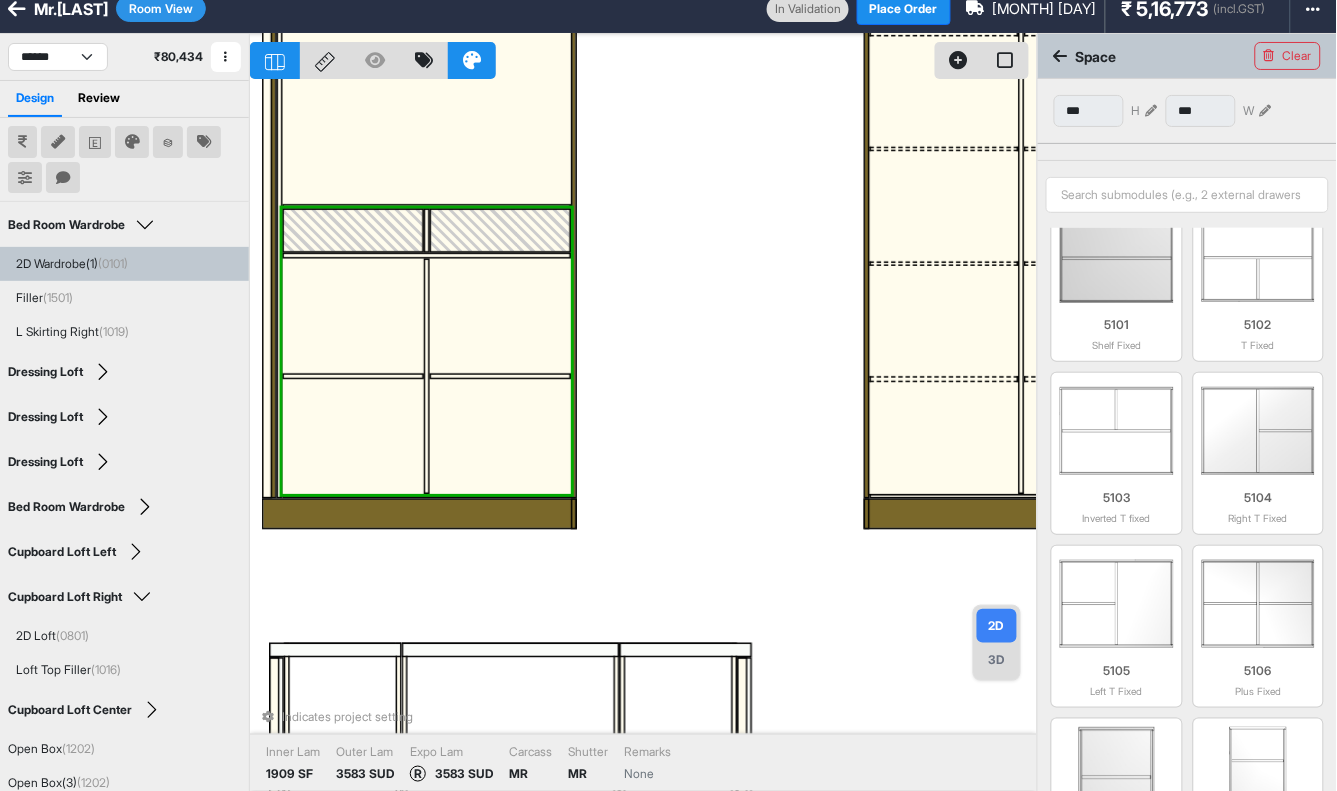 scroll, scrollTop: 220, scrollLeft: 0, axis: vertical 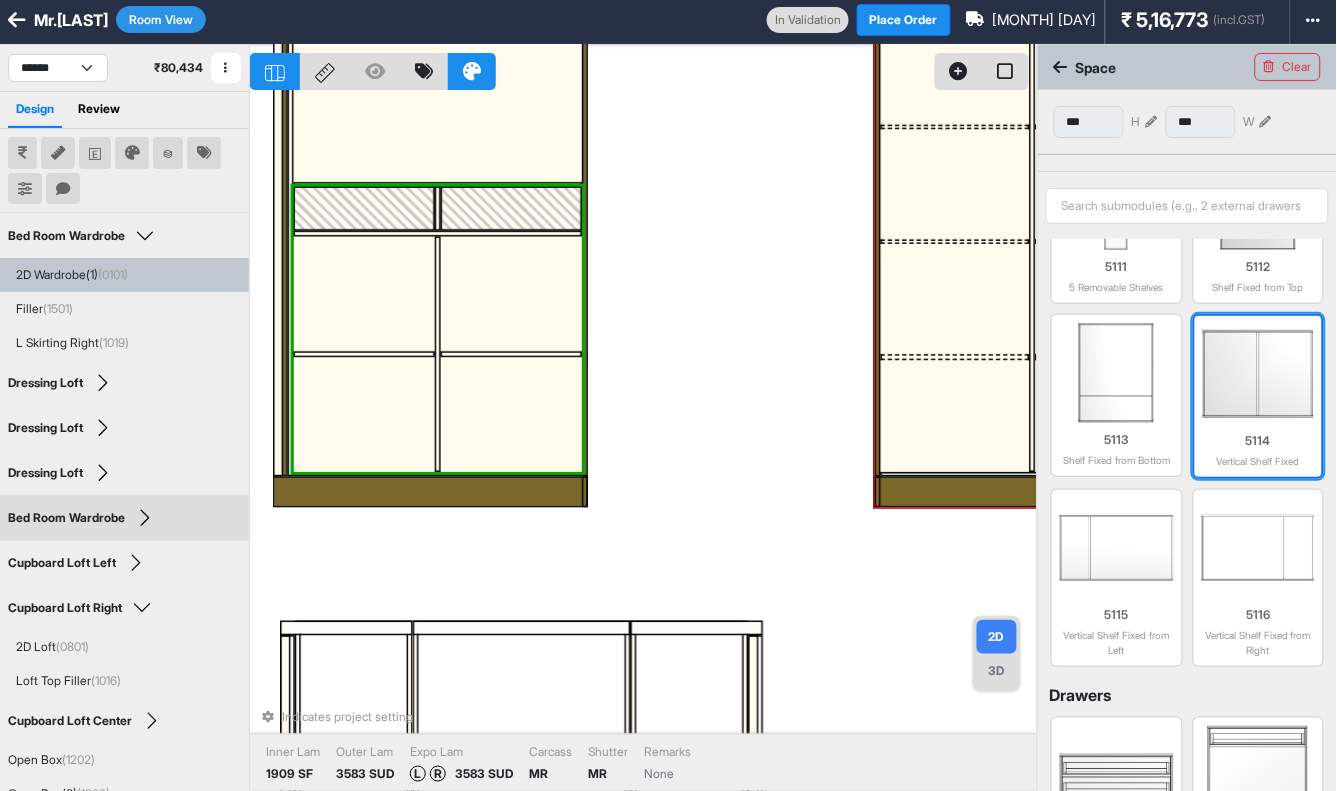 click at bounding box center [1259, 374] 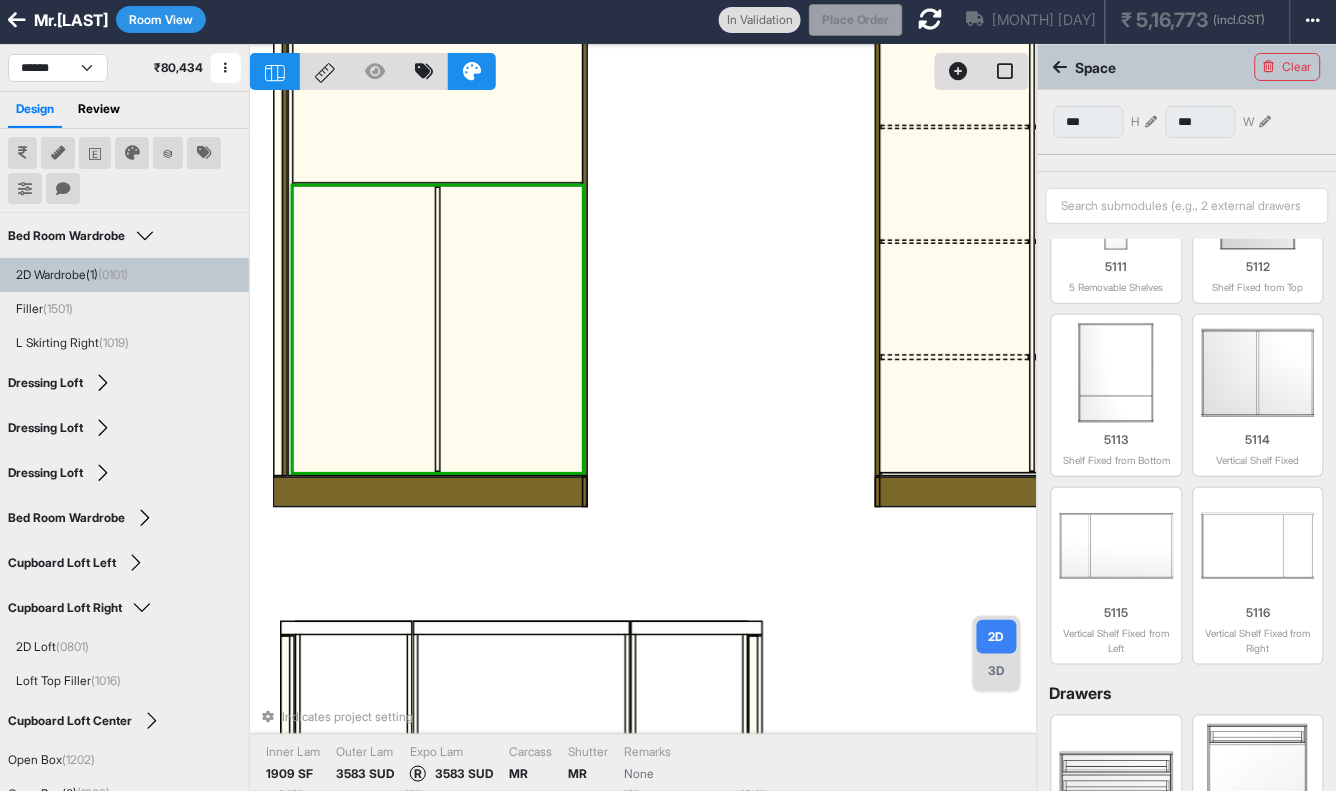click at bounding box center (364, 328) 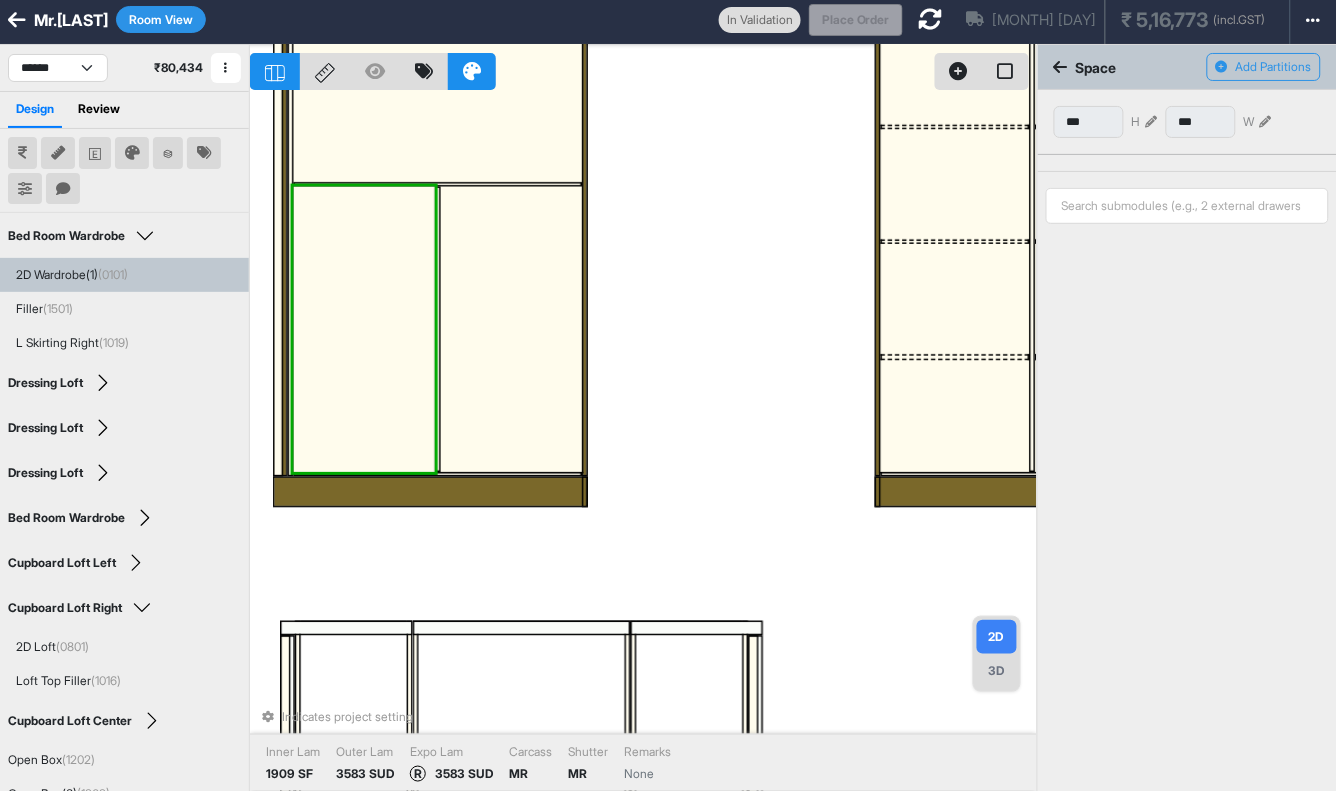 type on "***" 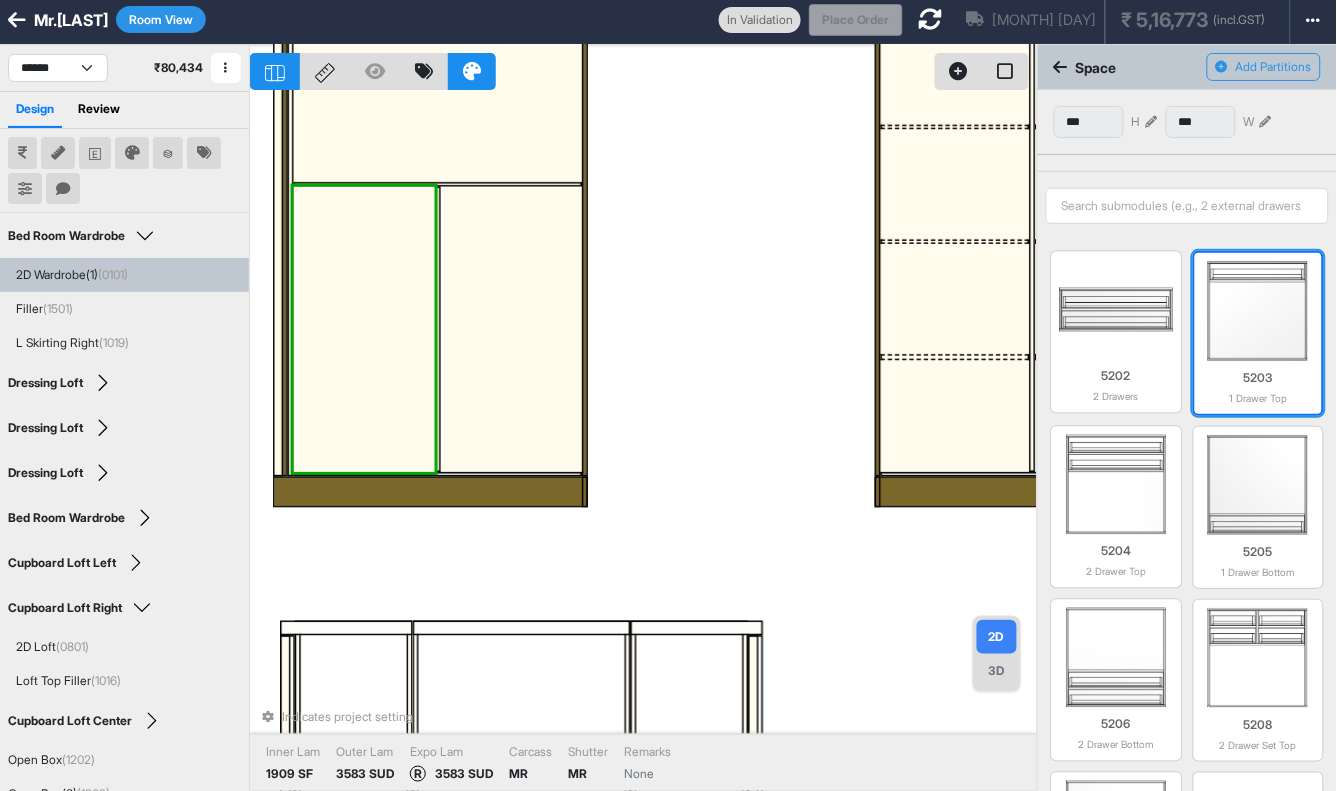 scroll, scrollTop: 888, scrollLeft: 0, axis: vertical 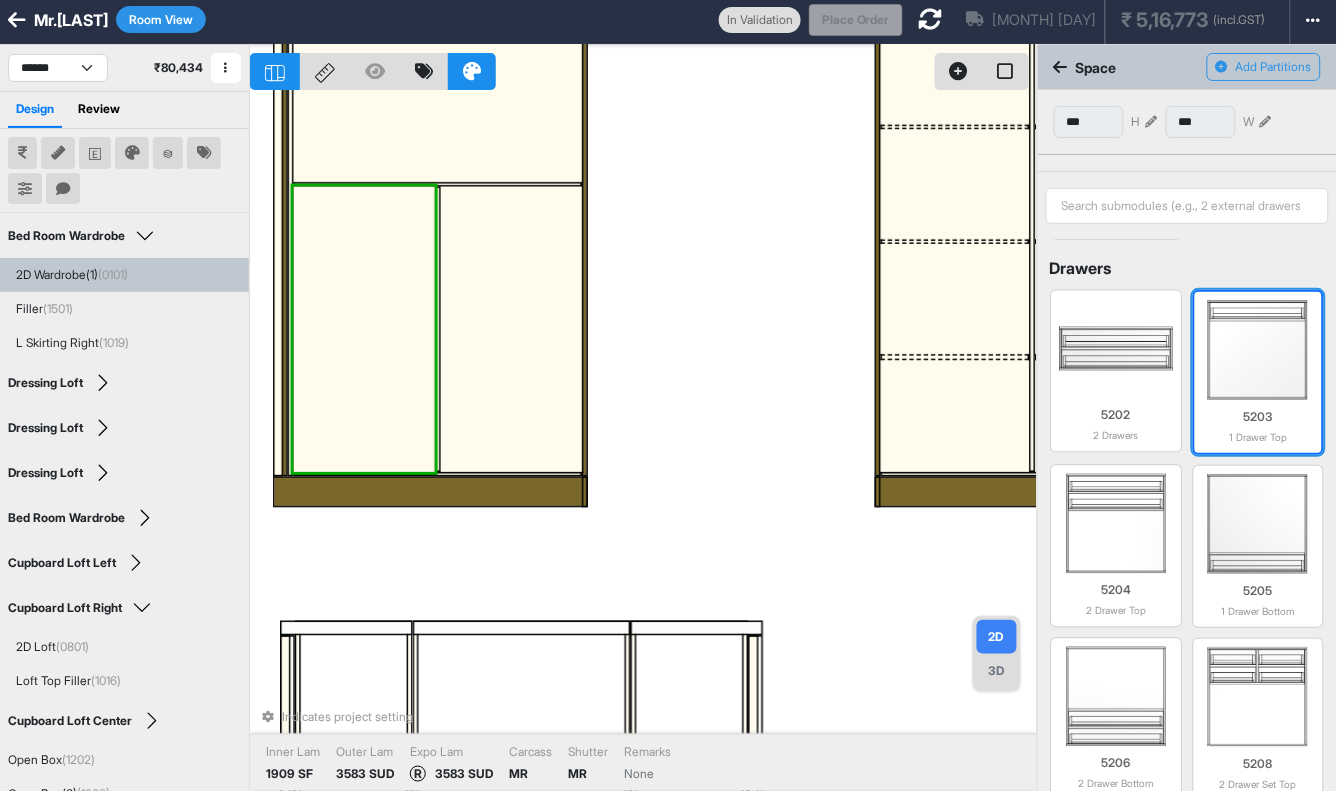 click at bounding box center (1259, 350) 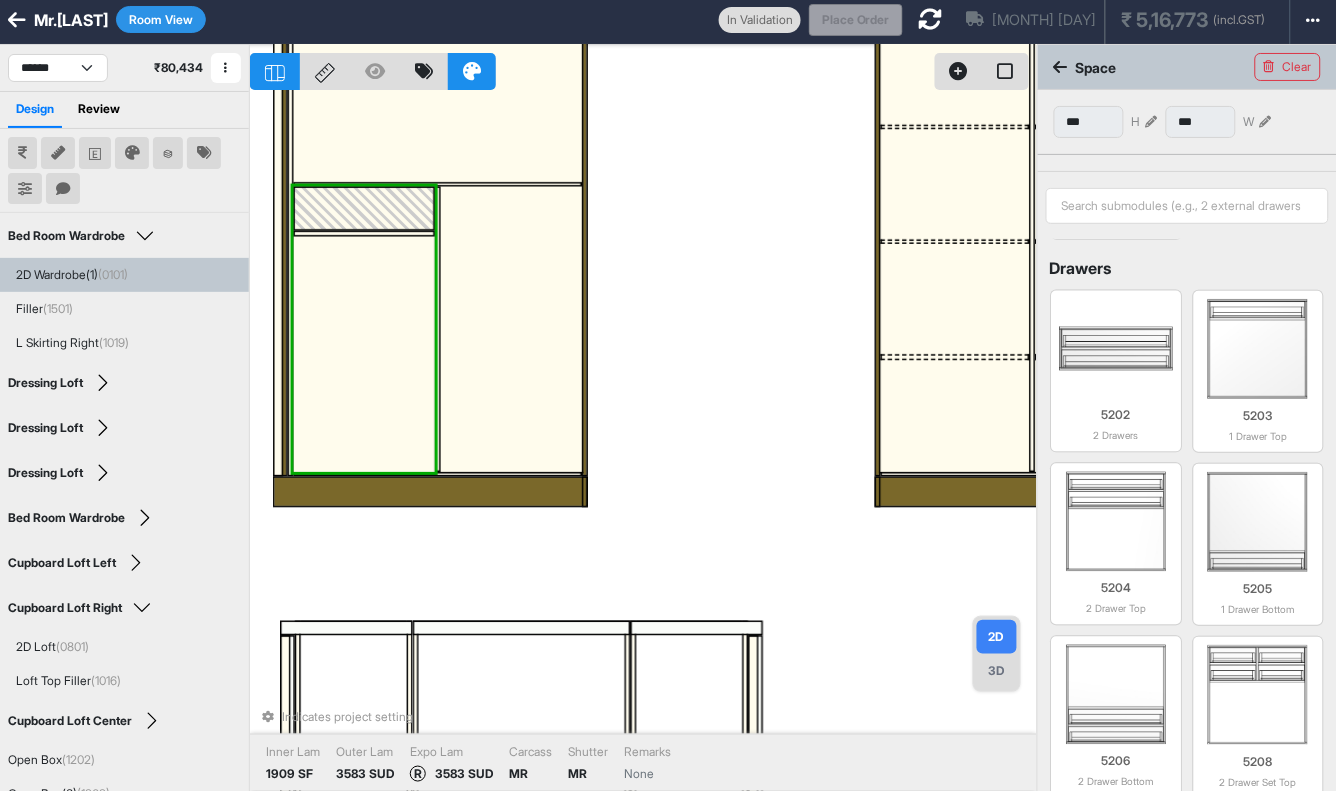 click at bounding box center [511, 328] 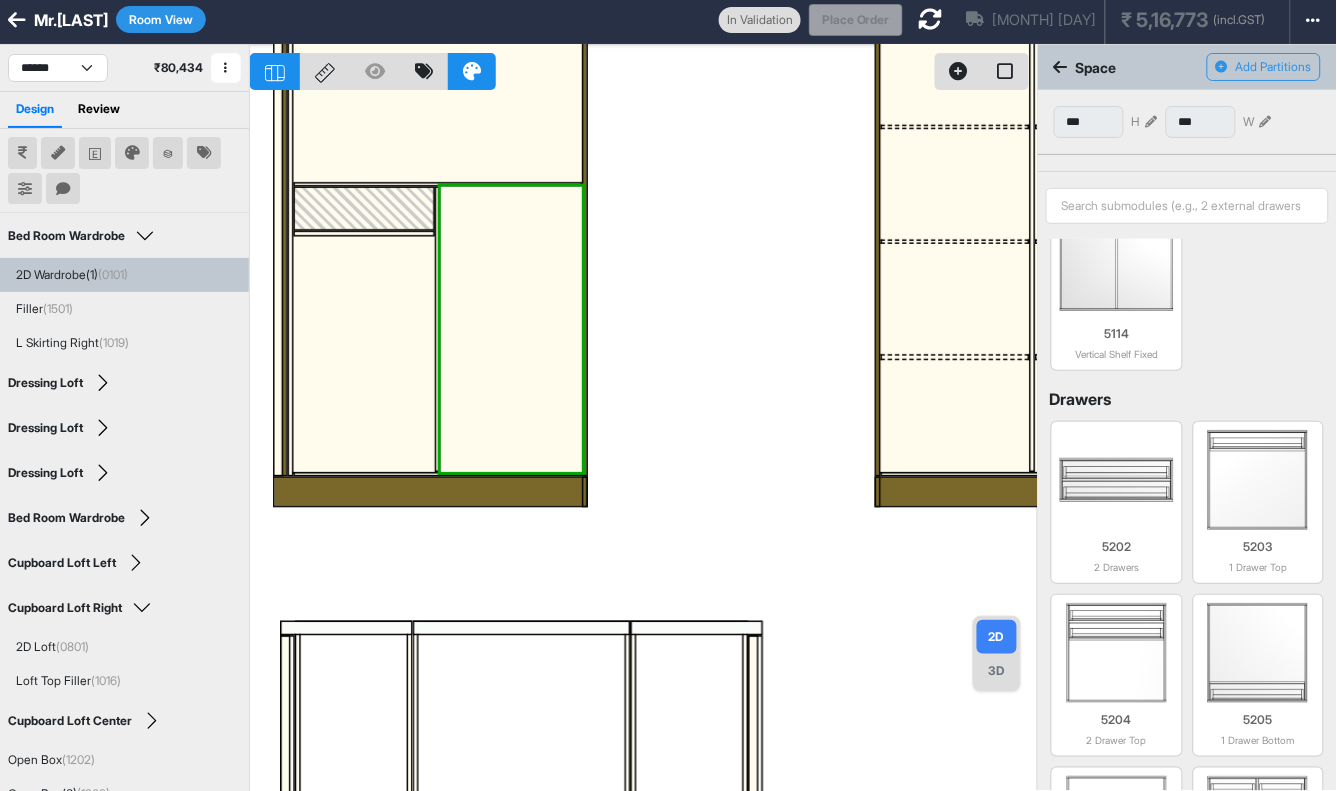 scroll, scrollTop: 777, scrollLeft: 0, axis: vertical 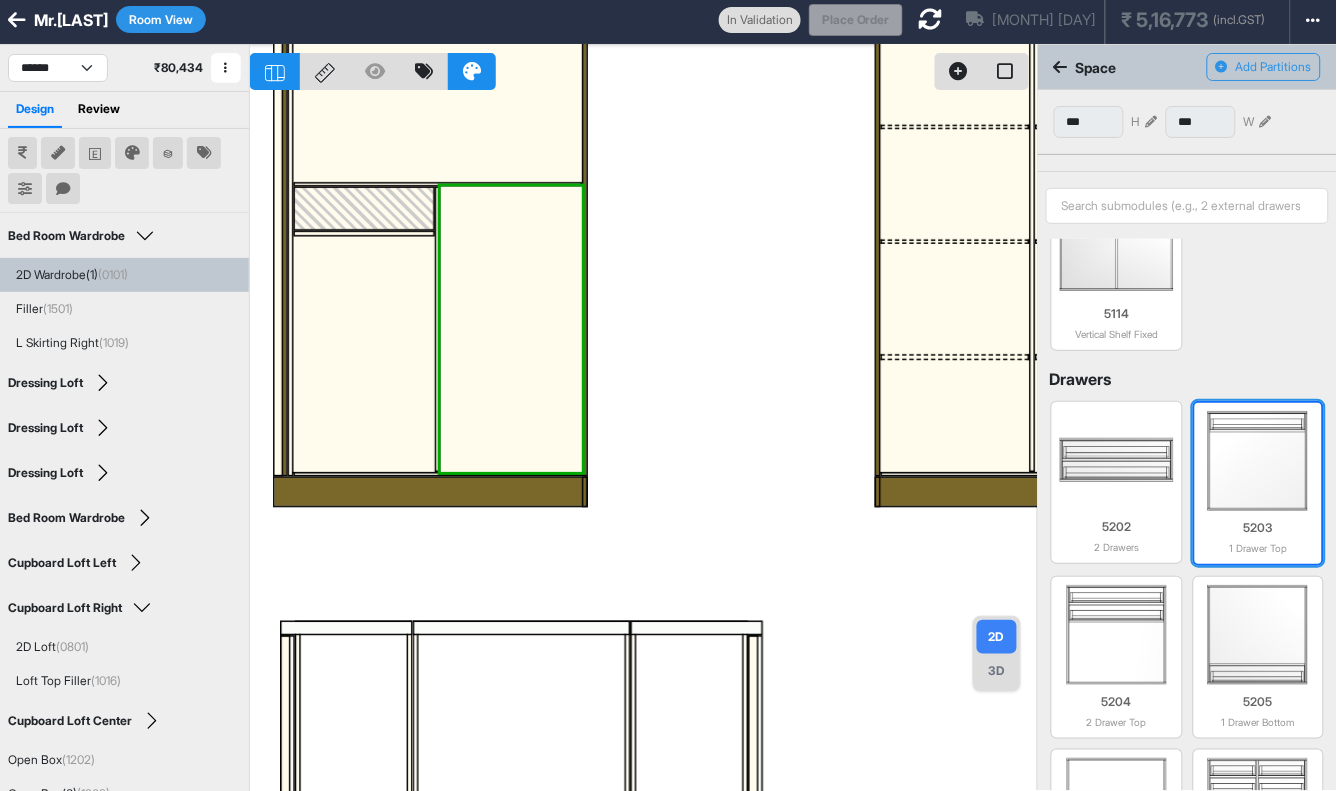 click at bounding box center [1259, 461] 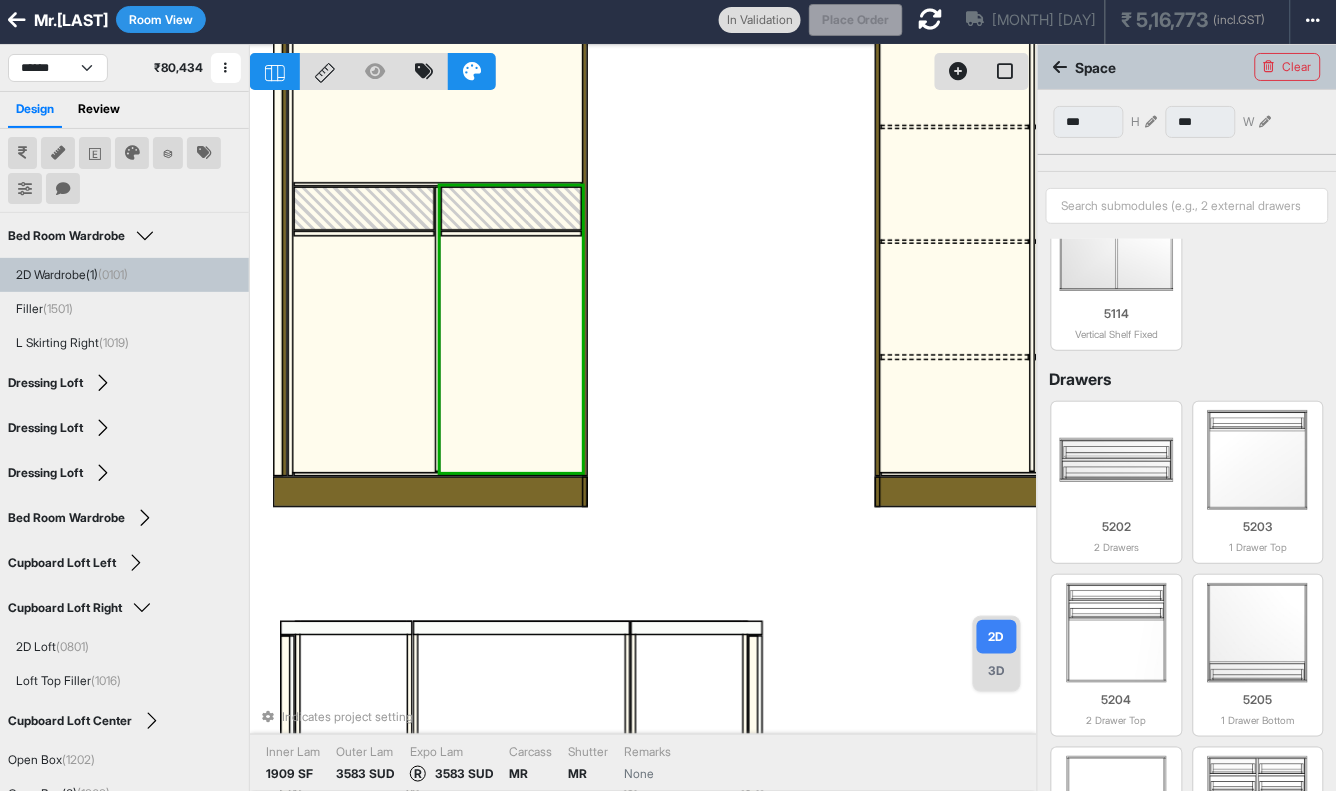 click at bounding box center (364, 208) 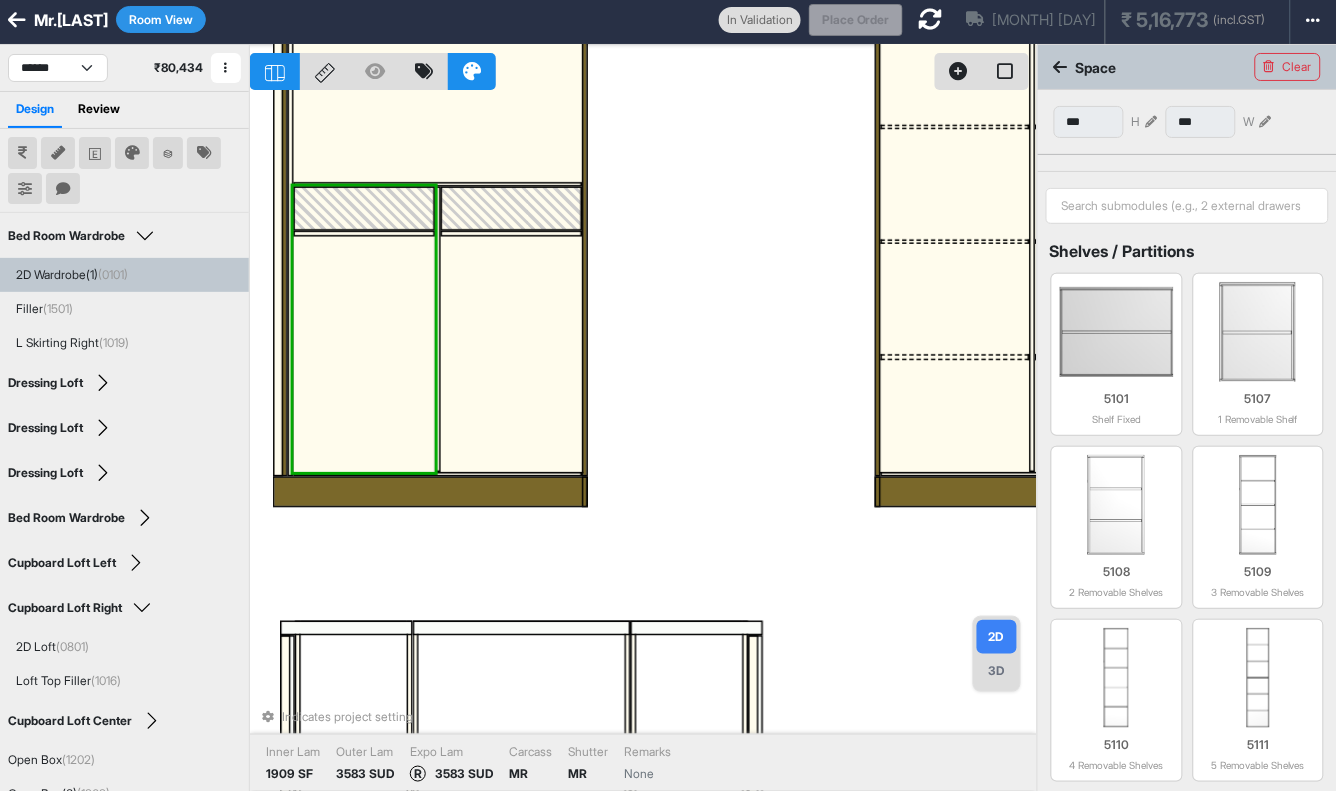 click at bounding box center (364, 208) 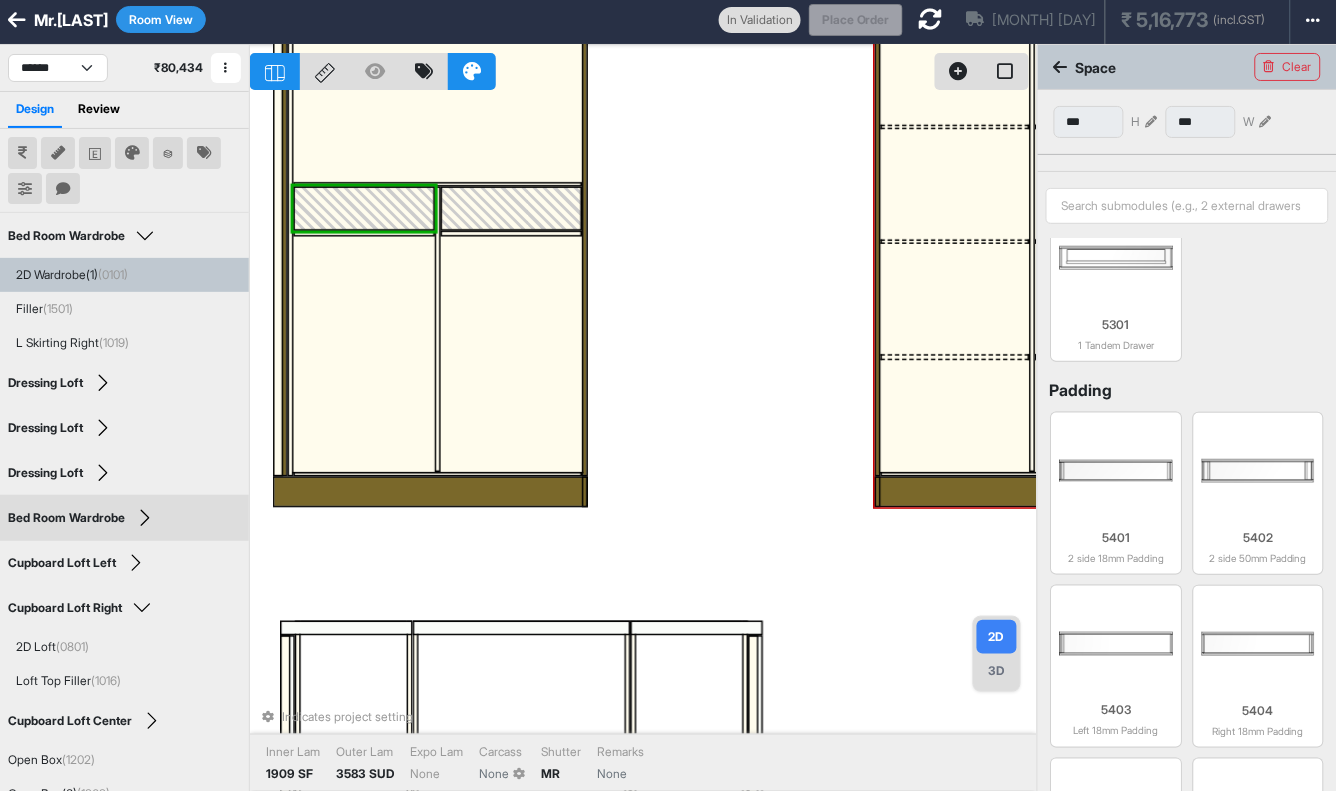 scroll, scrollTop: 555, scrollLeft: 0, axis: vertical 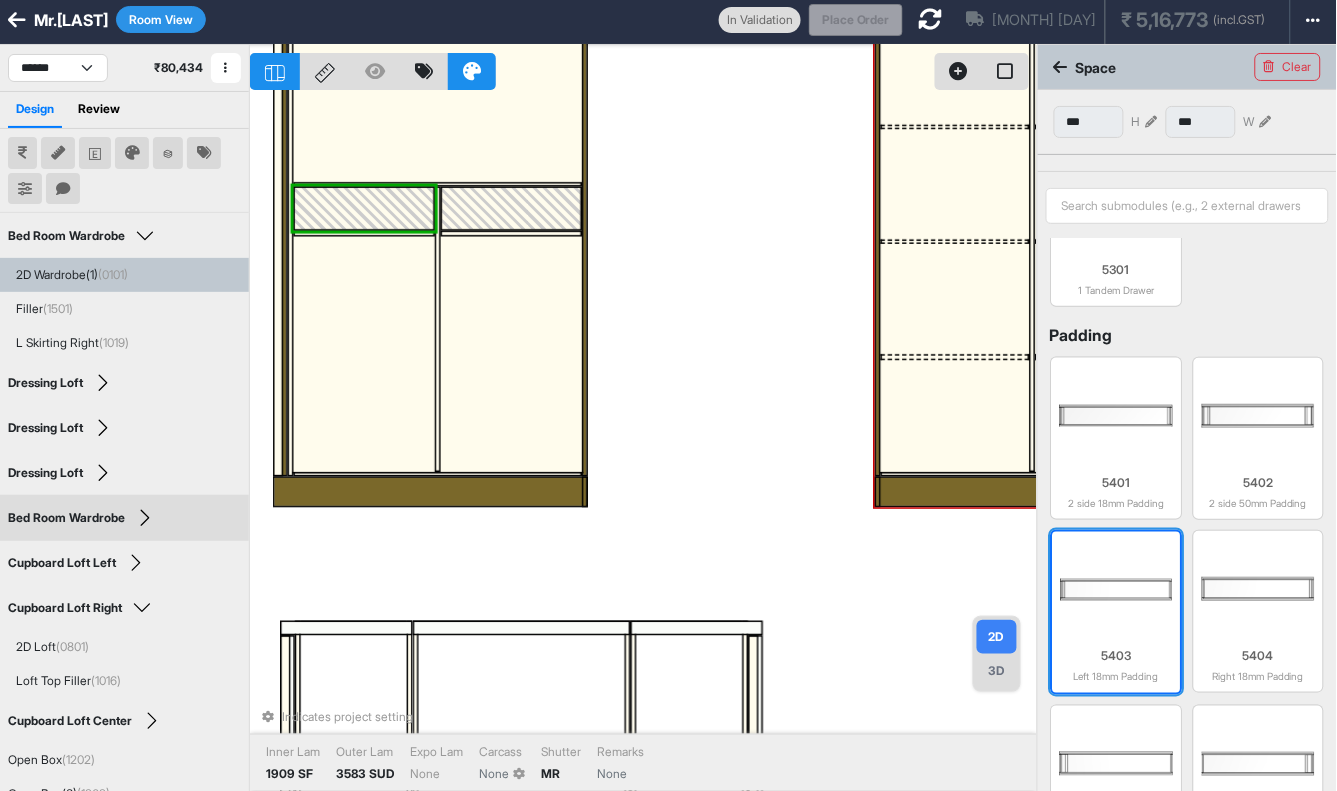 click at bounding box center [1117, 590] 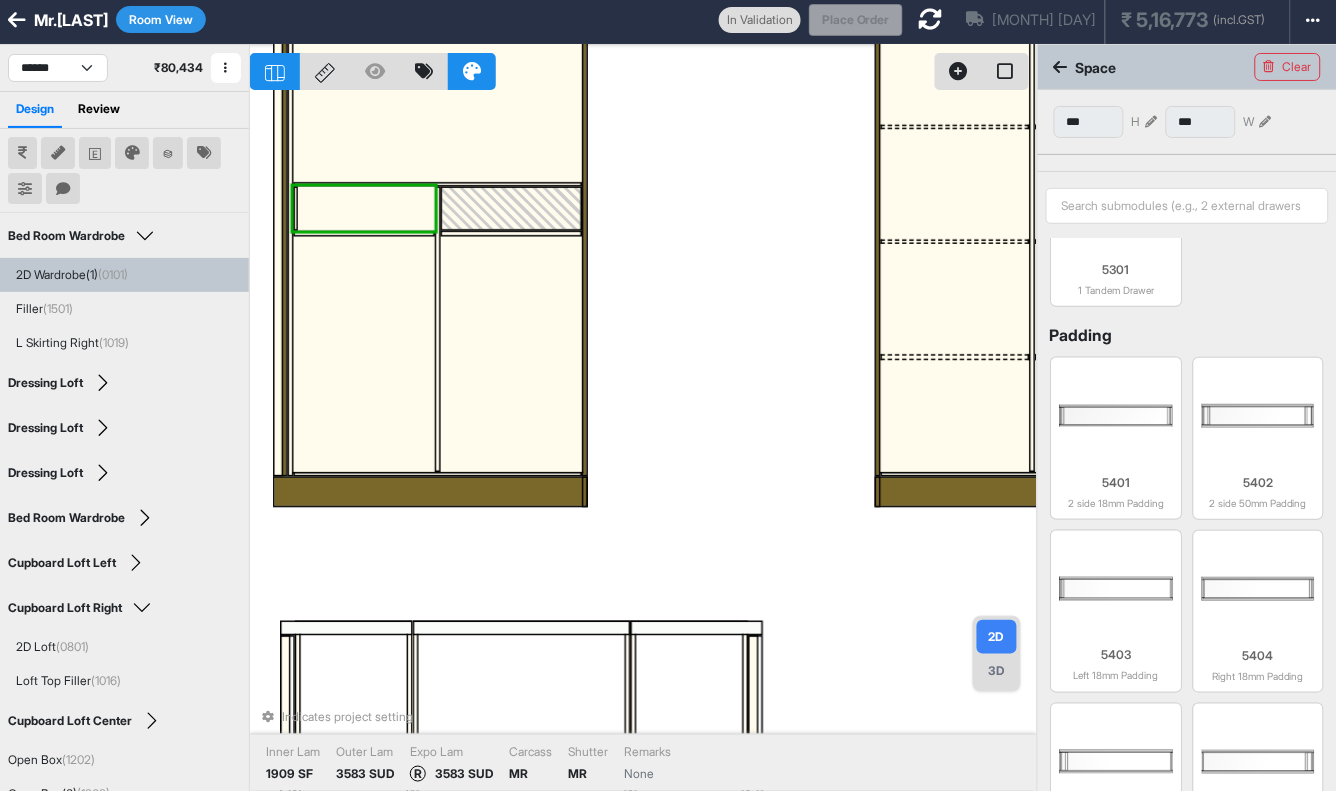 click at bounding box center (511, 208) 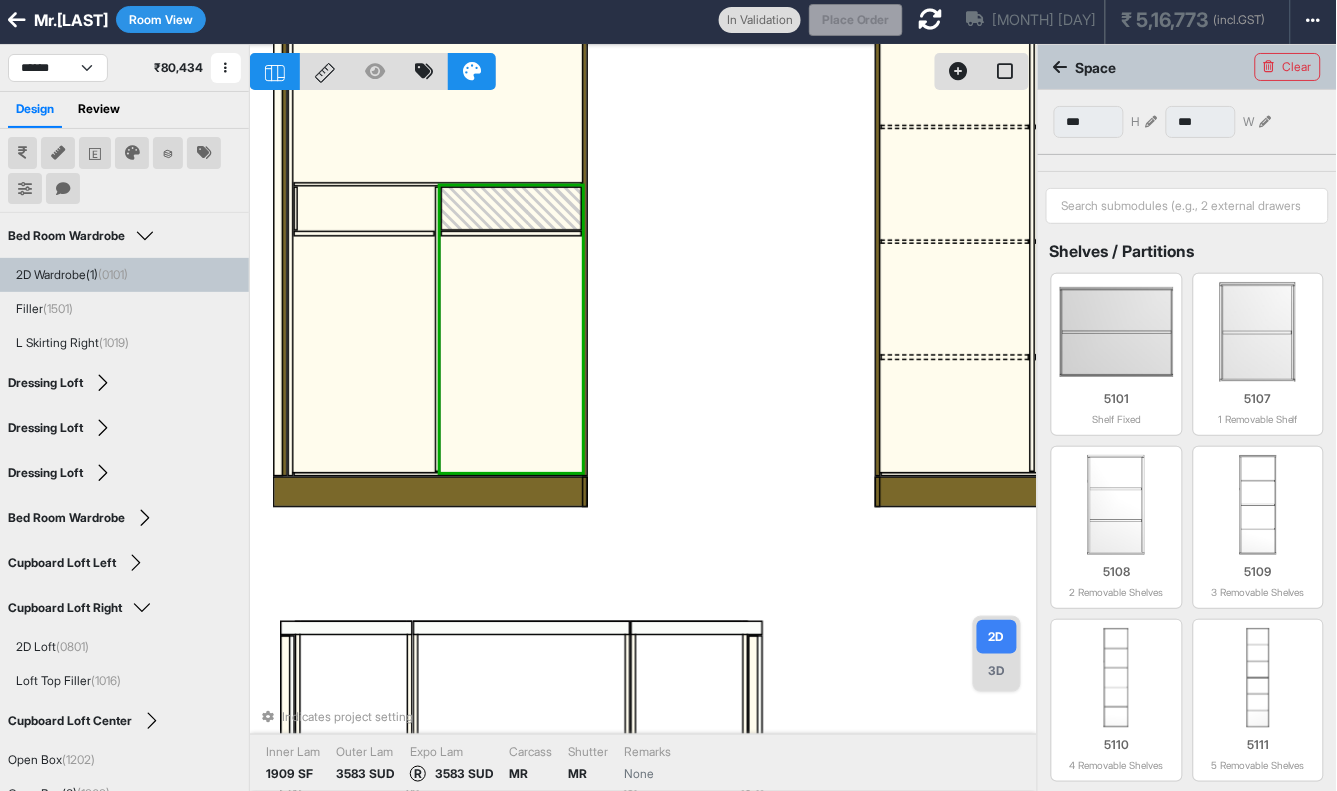 click at bounding box center (511, 208) 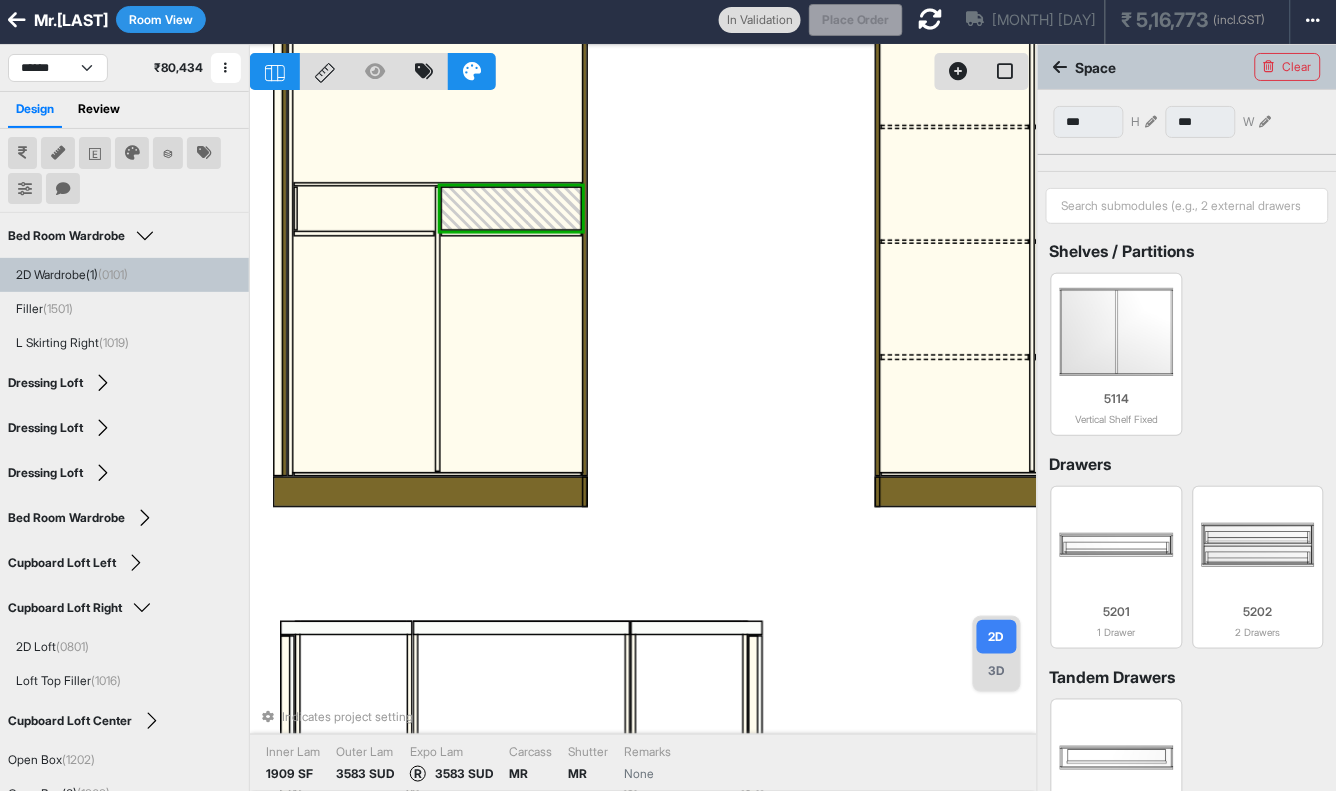 click at bounding box center (366, 208) 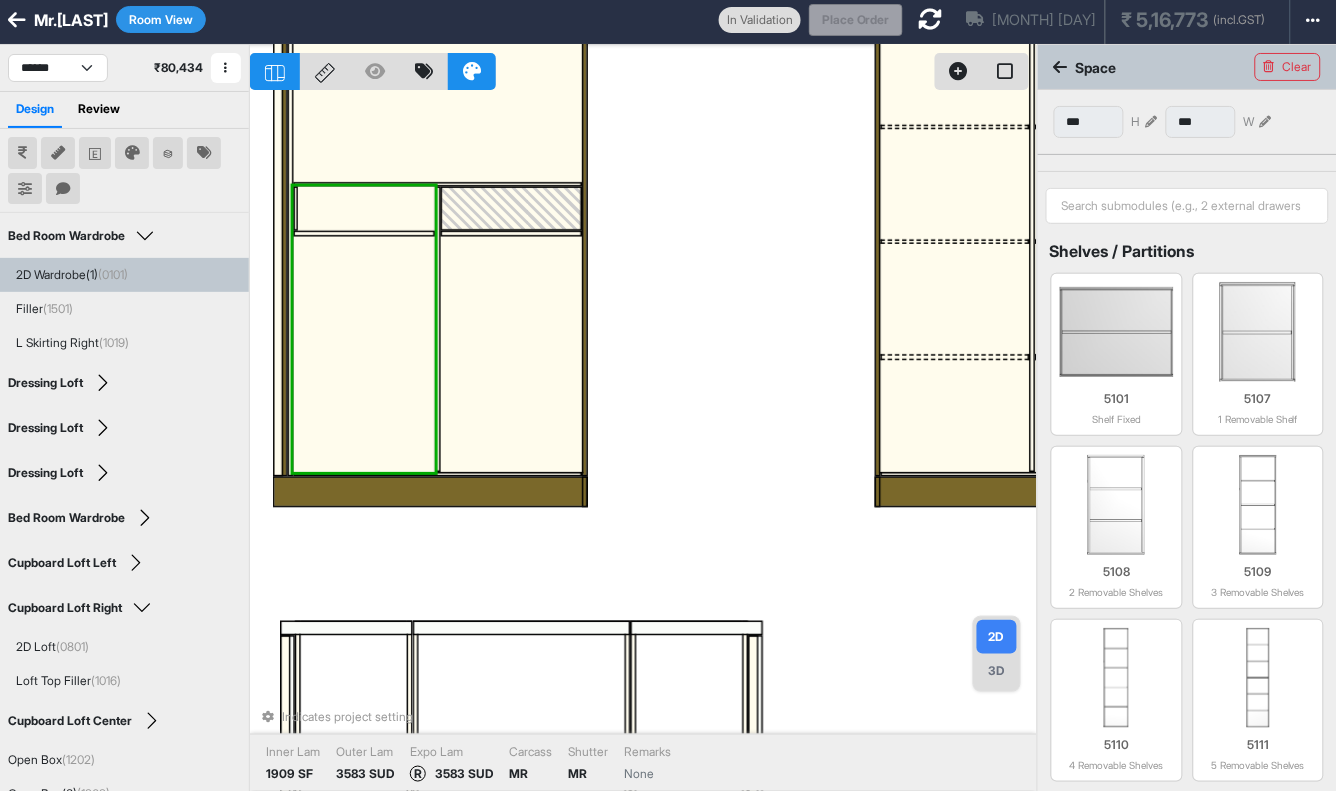 click at bounding box center (366, 208) 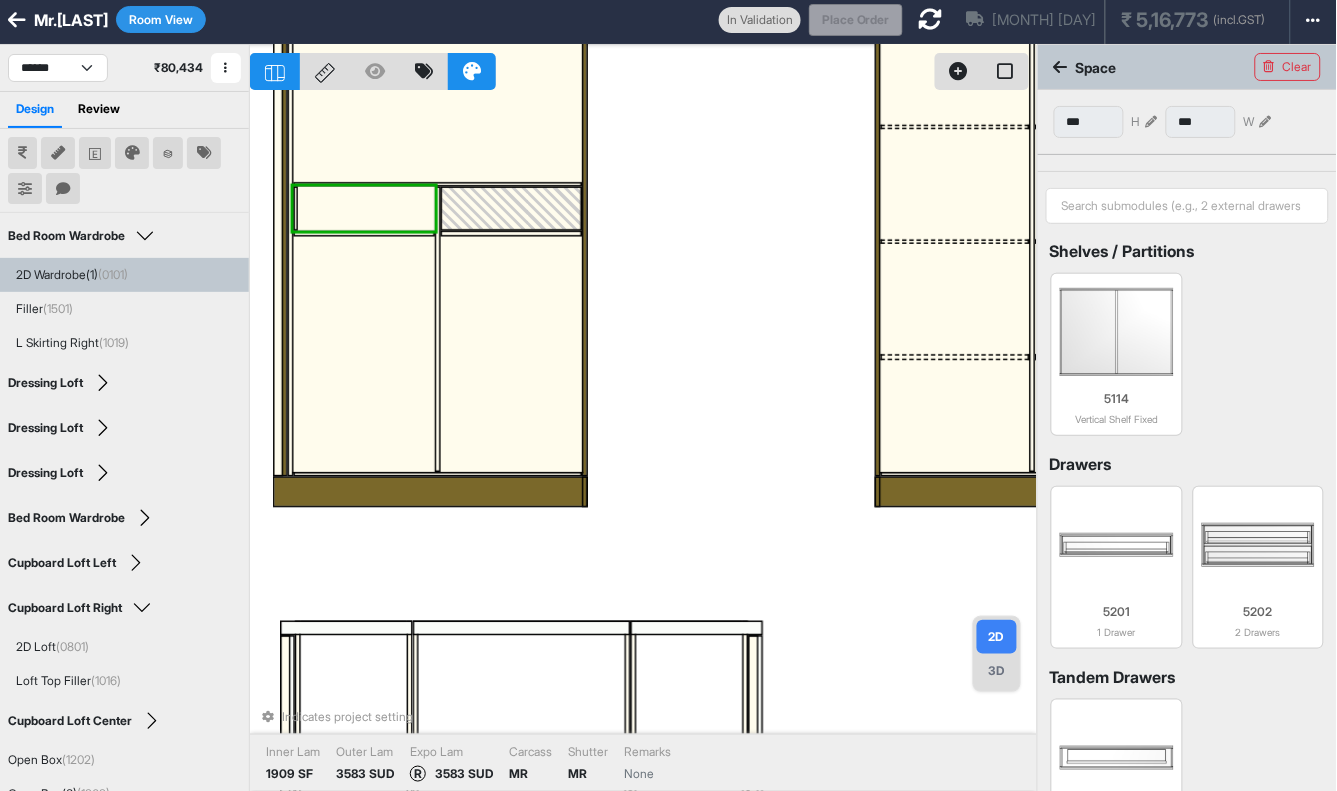 click at bounding box center [366, 208] 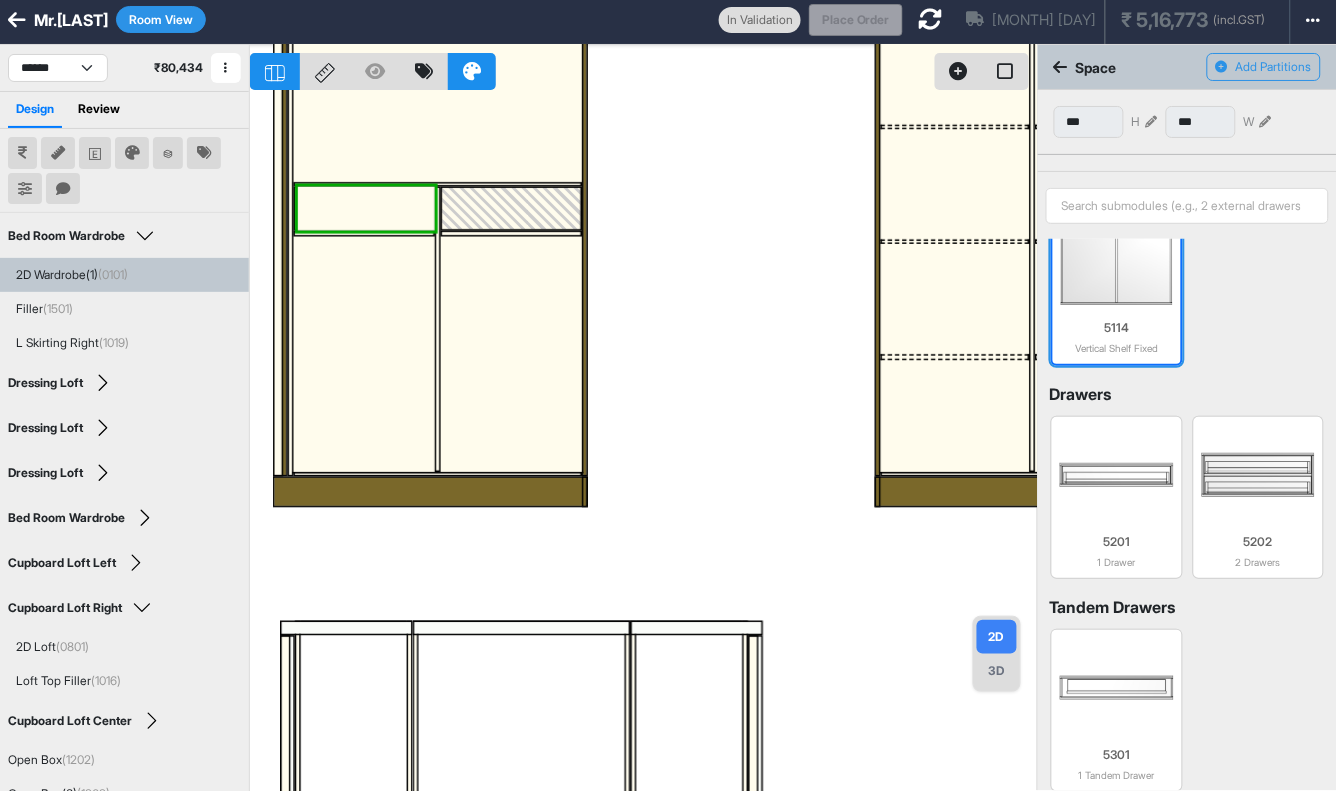 scroll, scrollTop: 111, scrollLeft: 0, axis: vertical 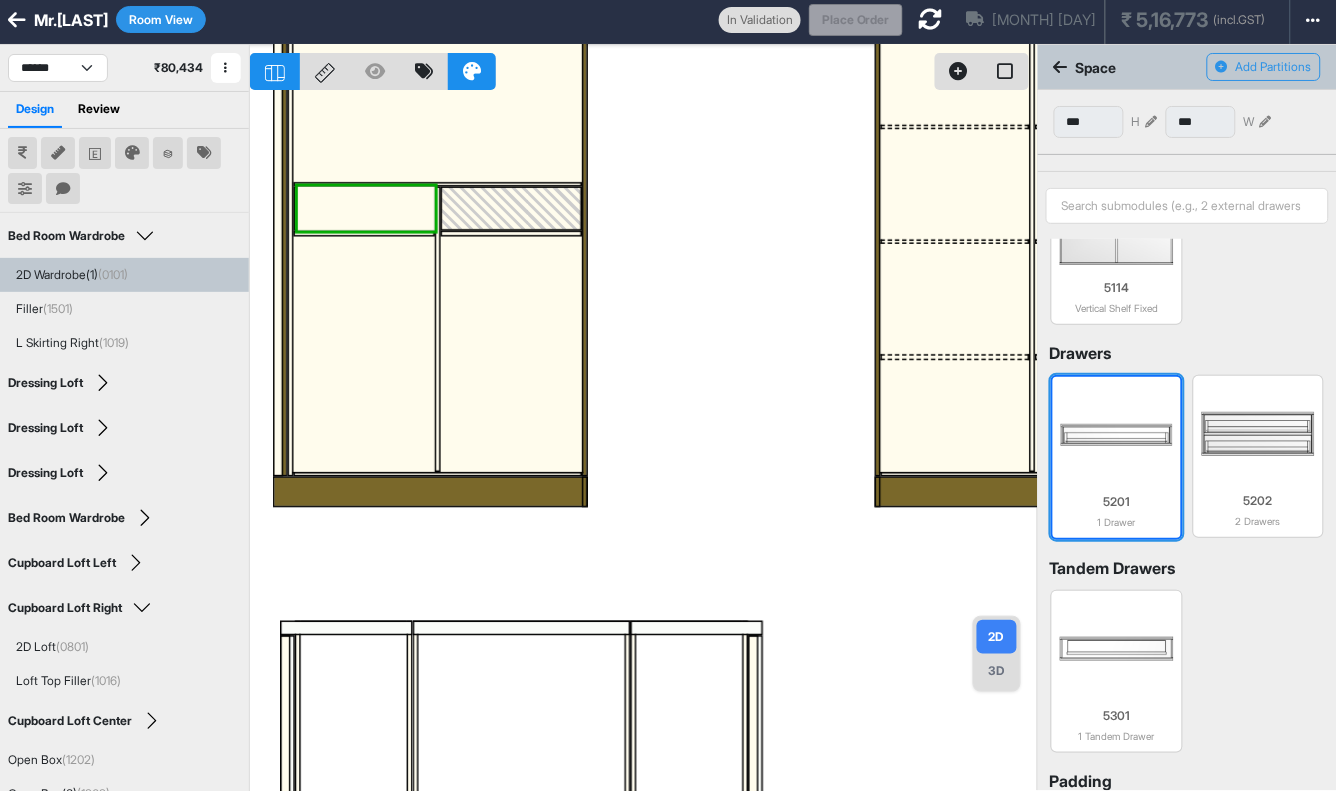 click at bounding box center [1117, 435] 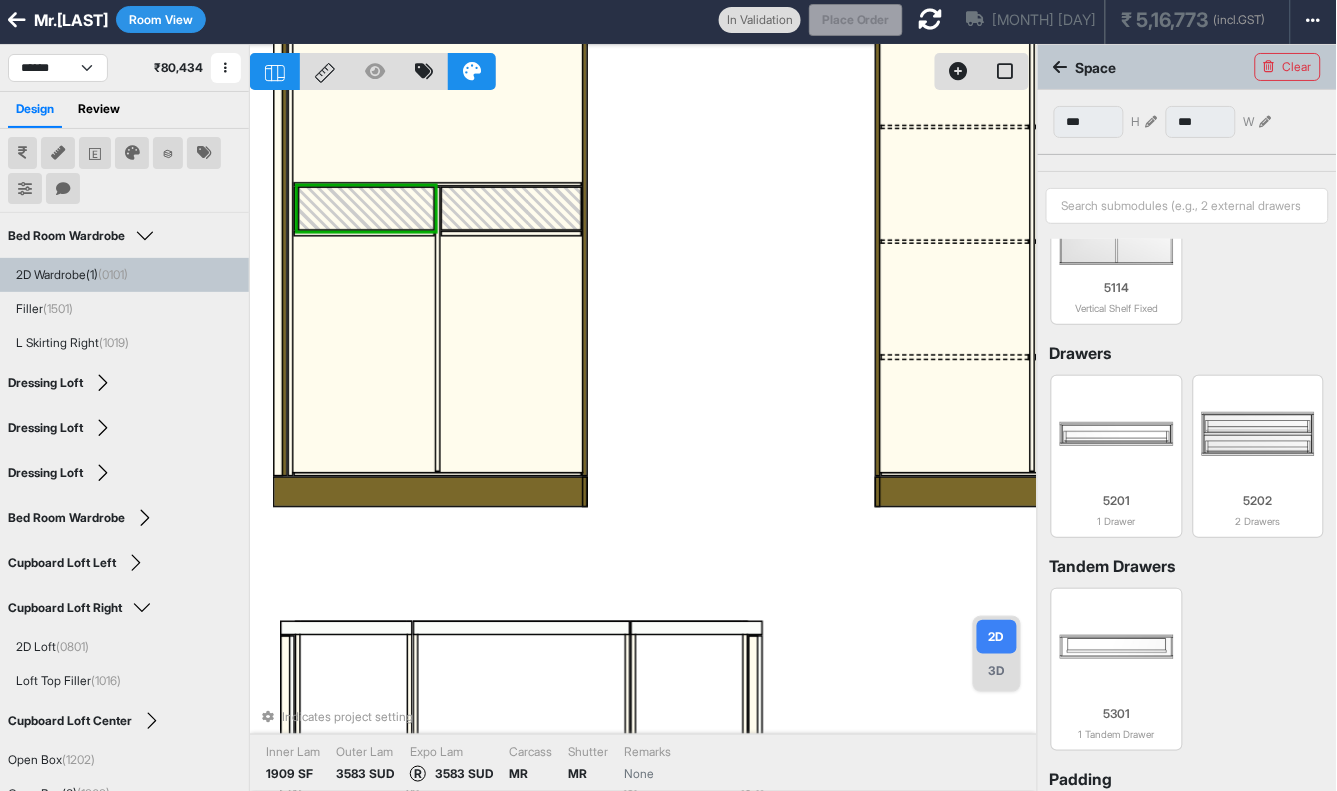 click at bounding box center [511, 354] 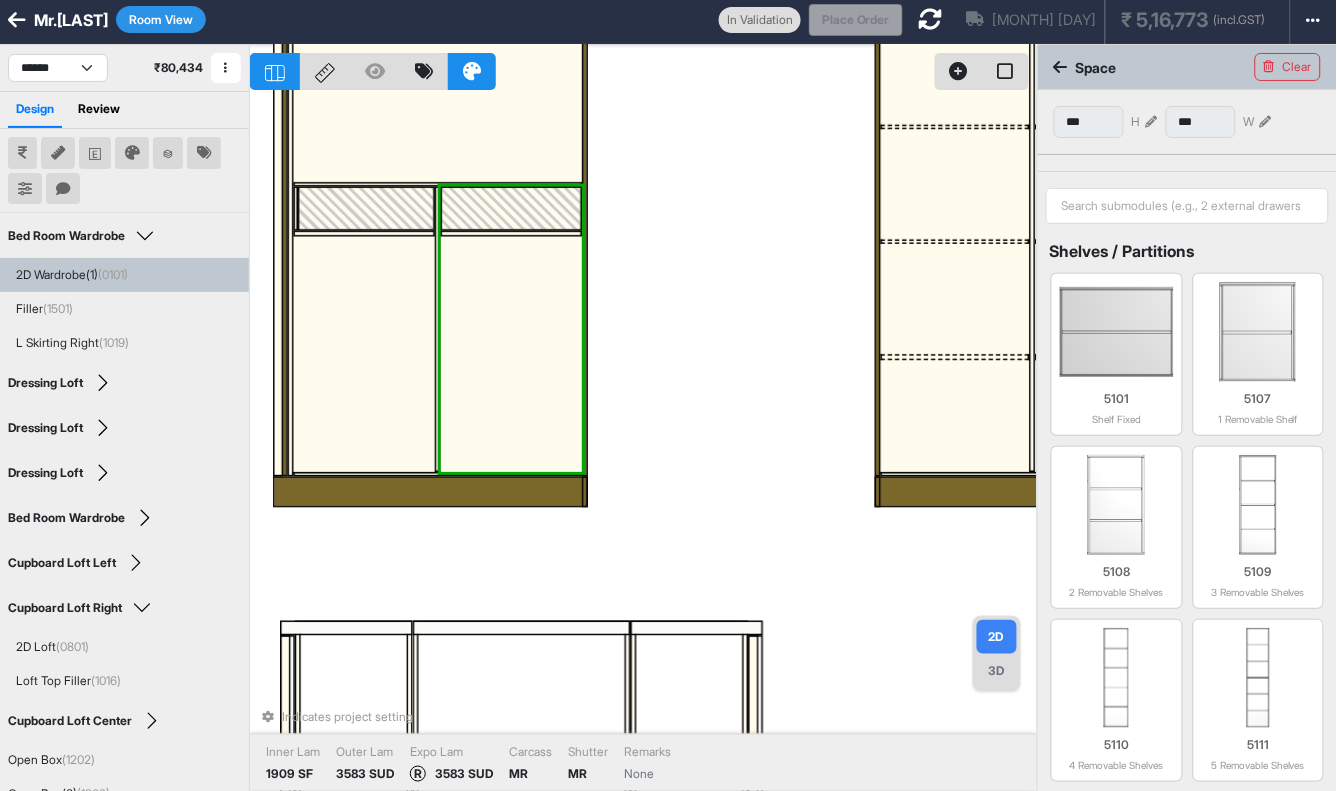 click at bounding box center [511, 208] 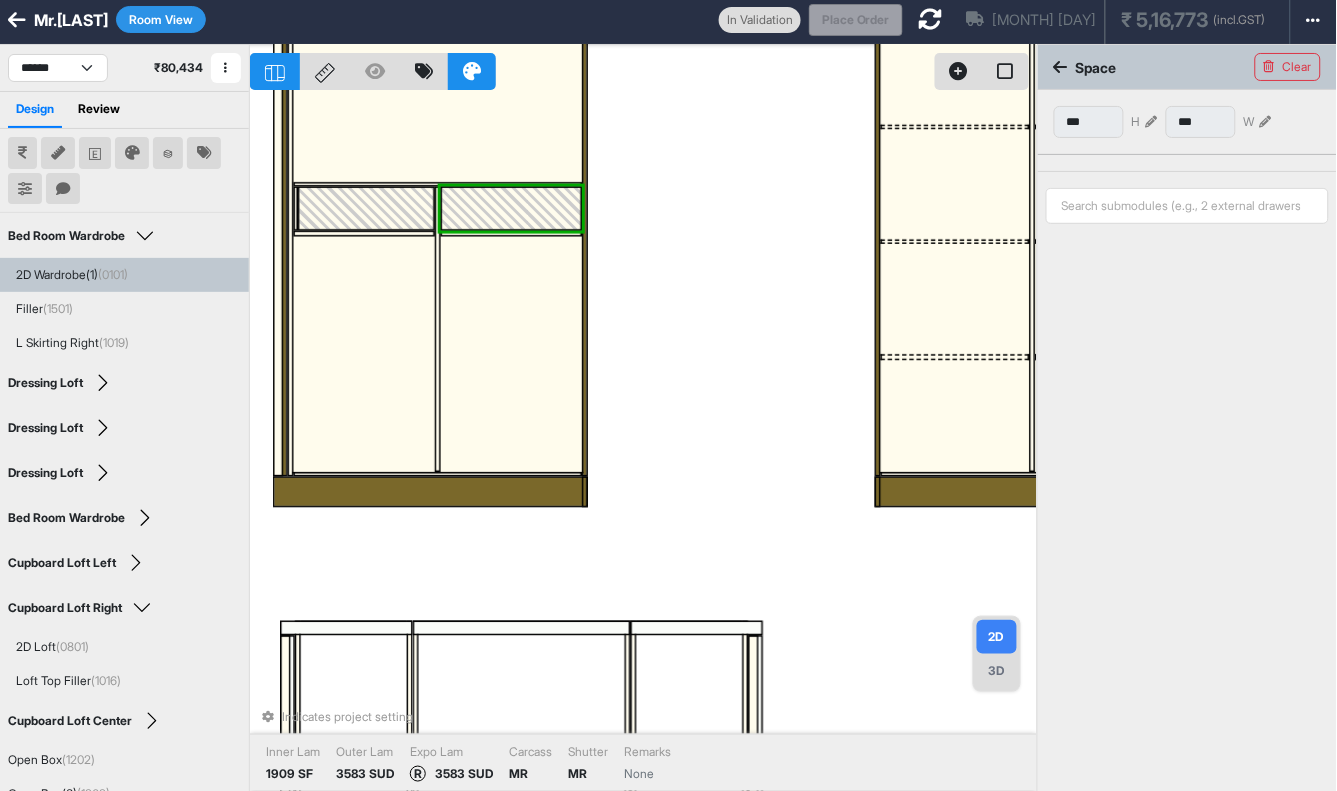 type on "***" 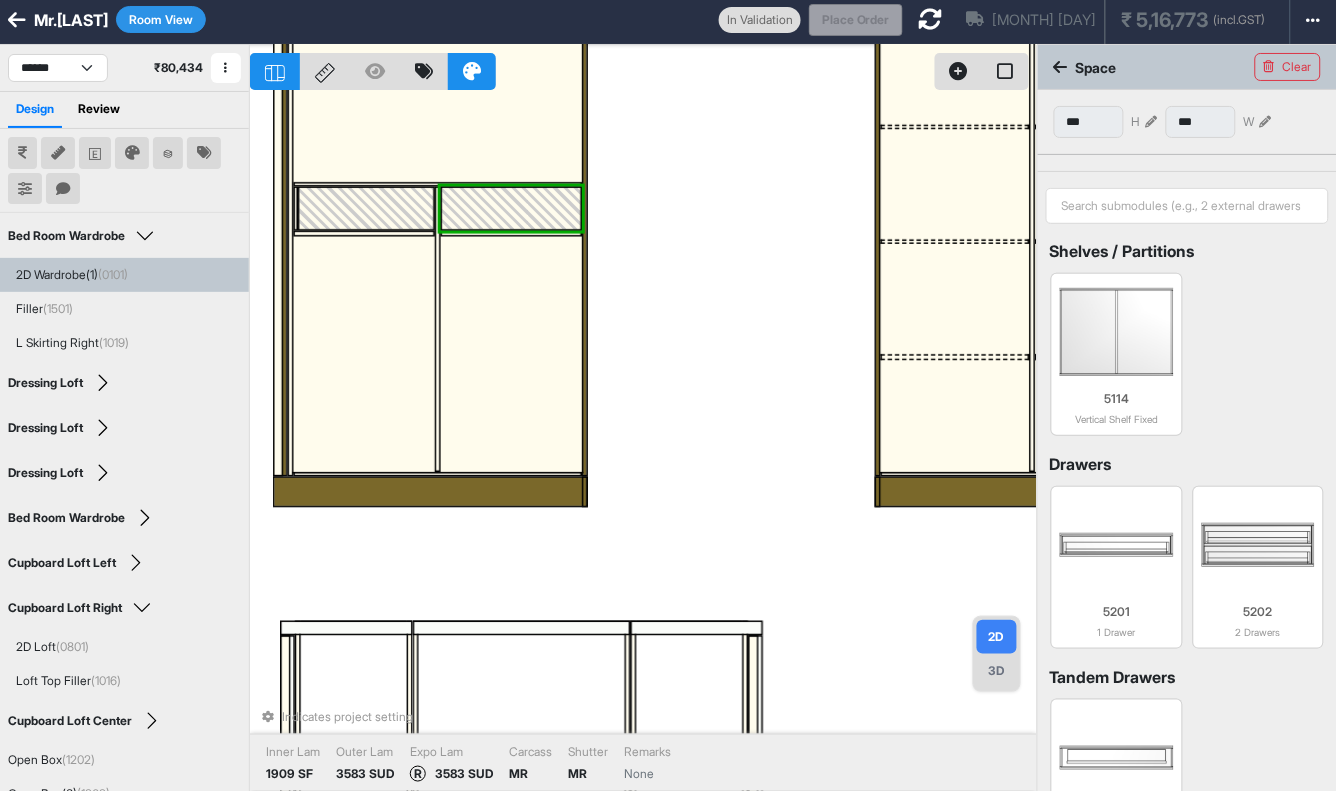 click at bounding box center (511, 208) 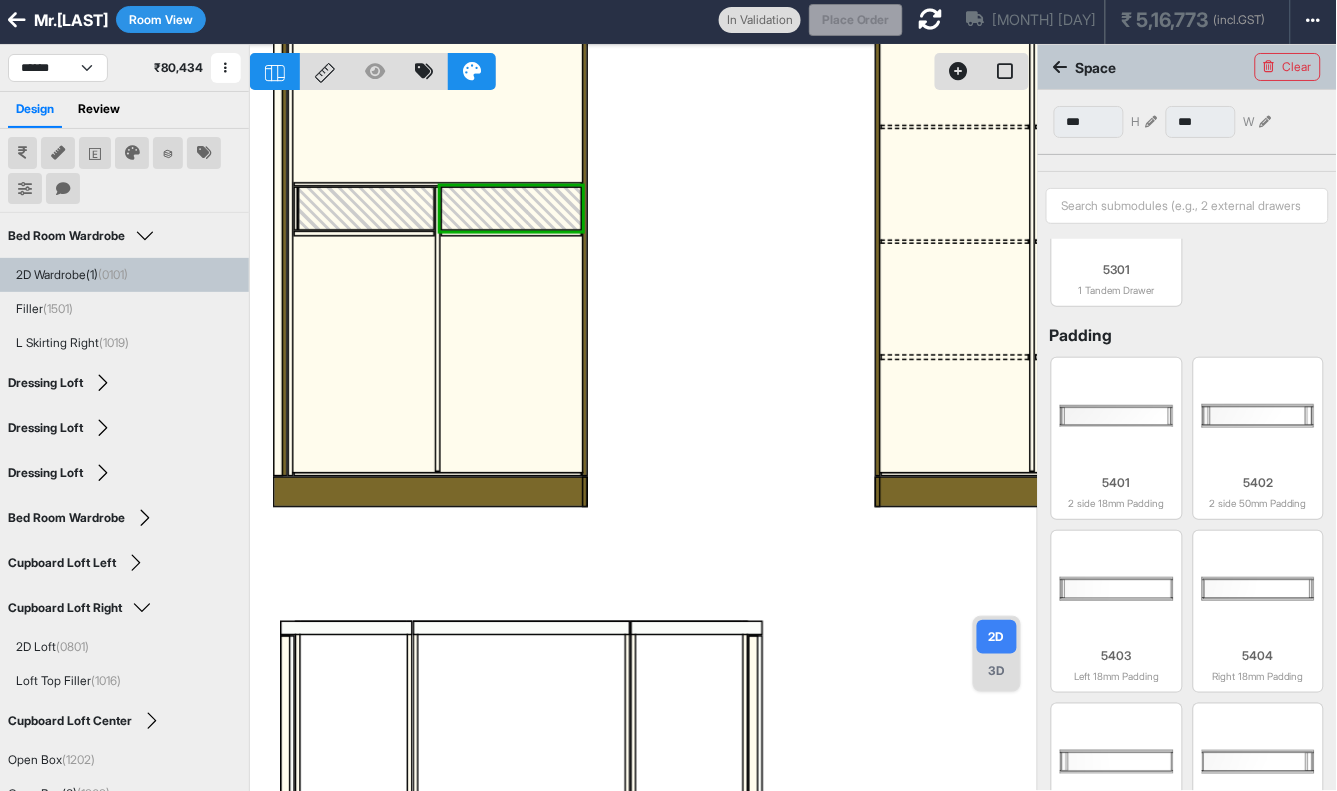 scroll, scrollTop: 590, scrollLeft: 0, axis: vertical 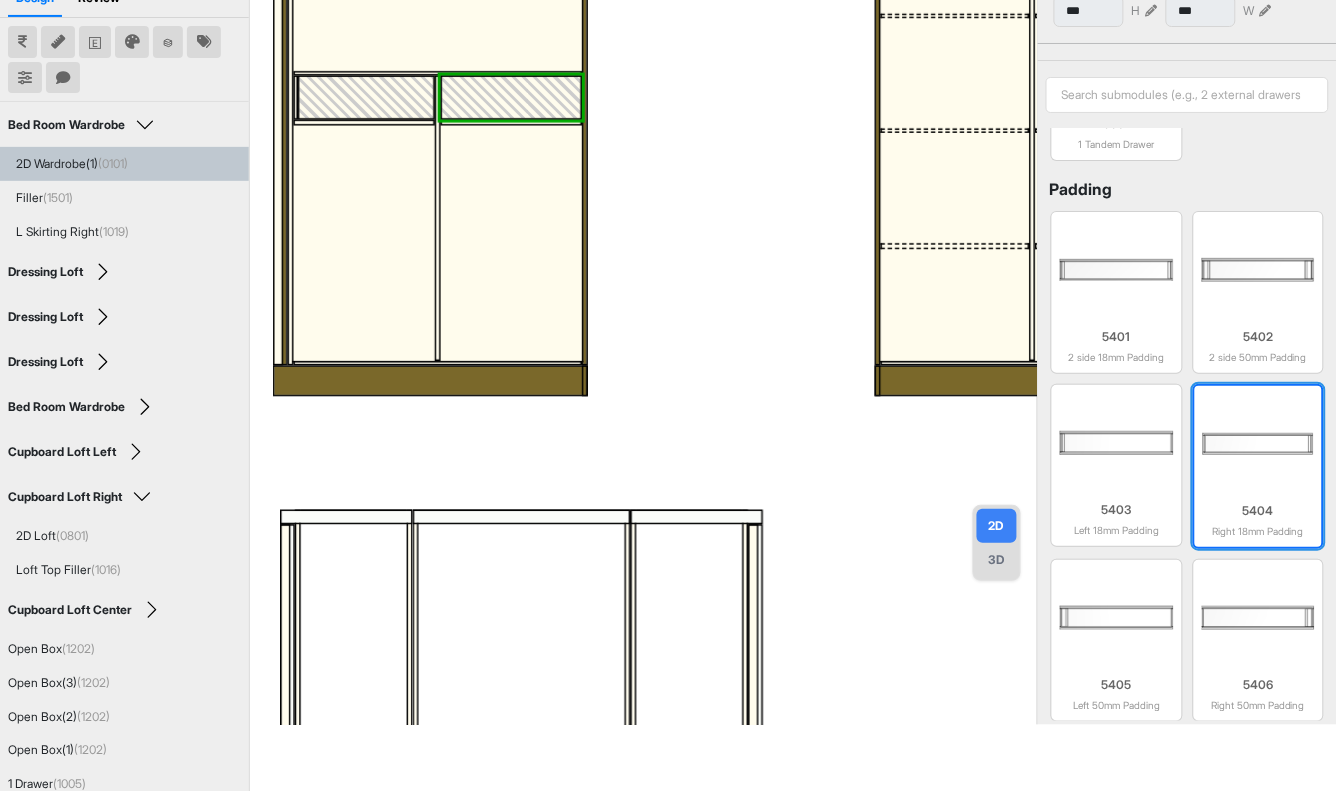 click at bounding box center [1259, 444] 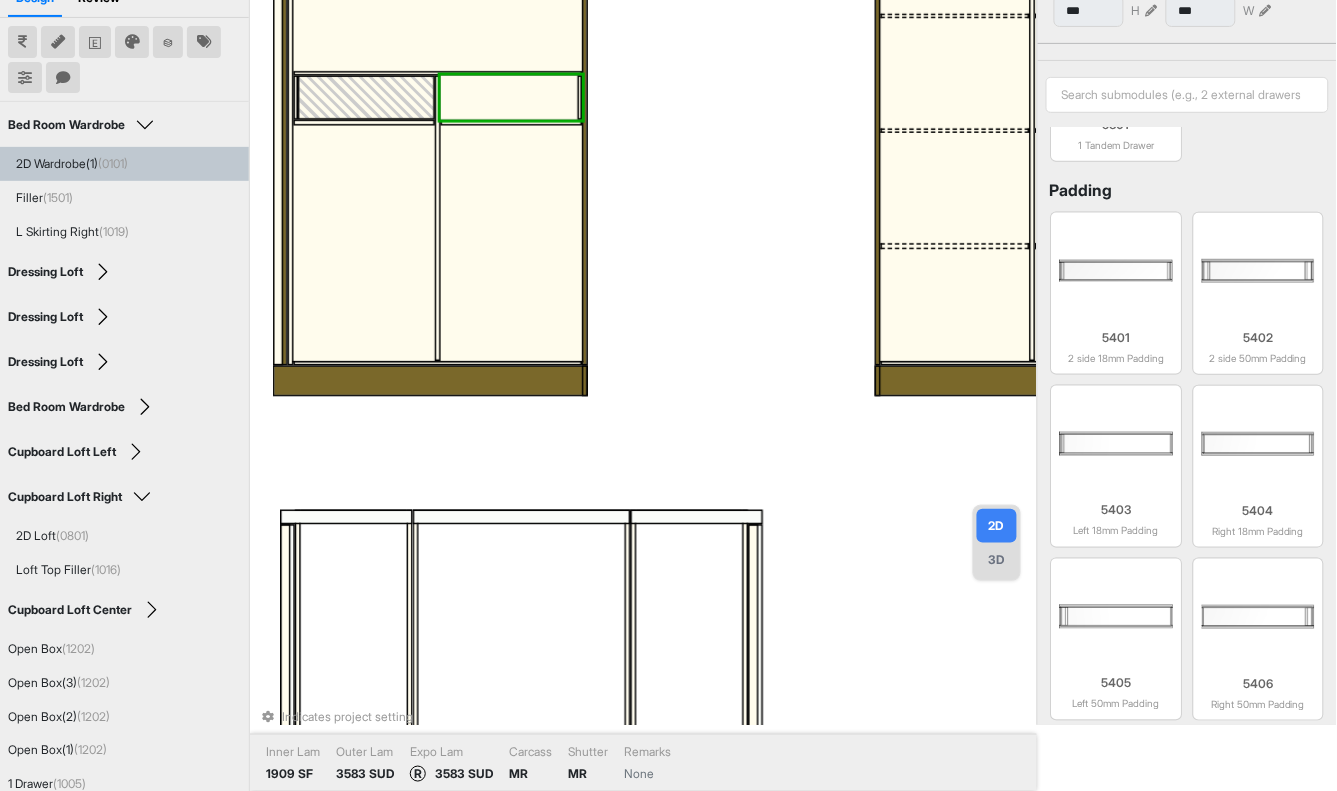 click at bounding box center [508, 97] 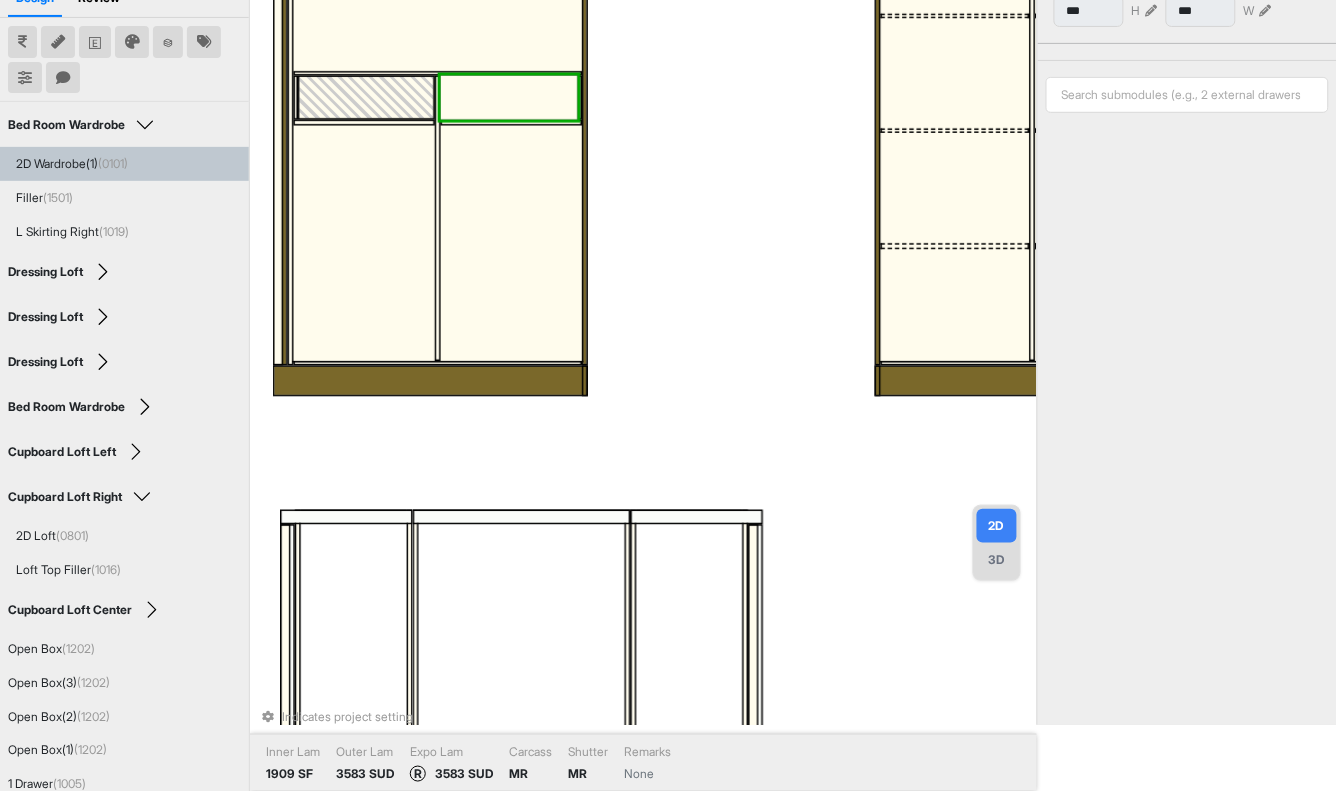 type on "***" 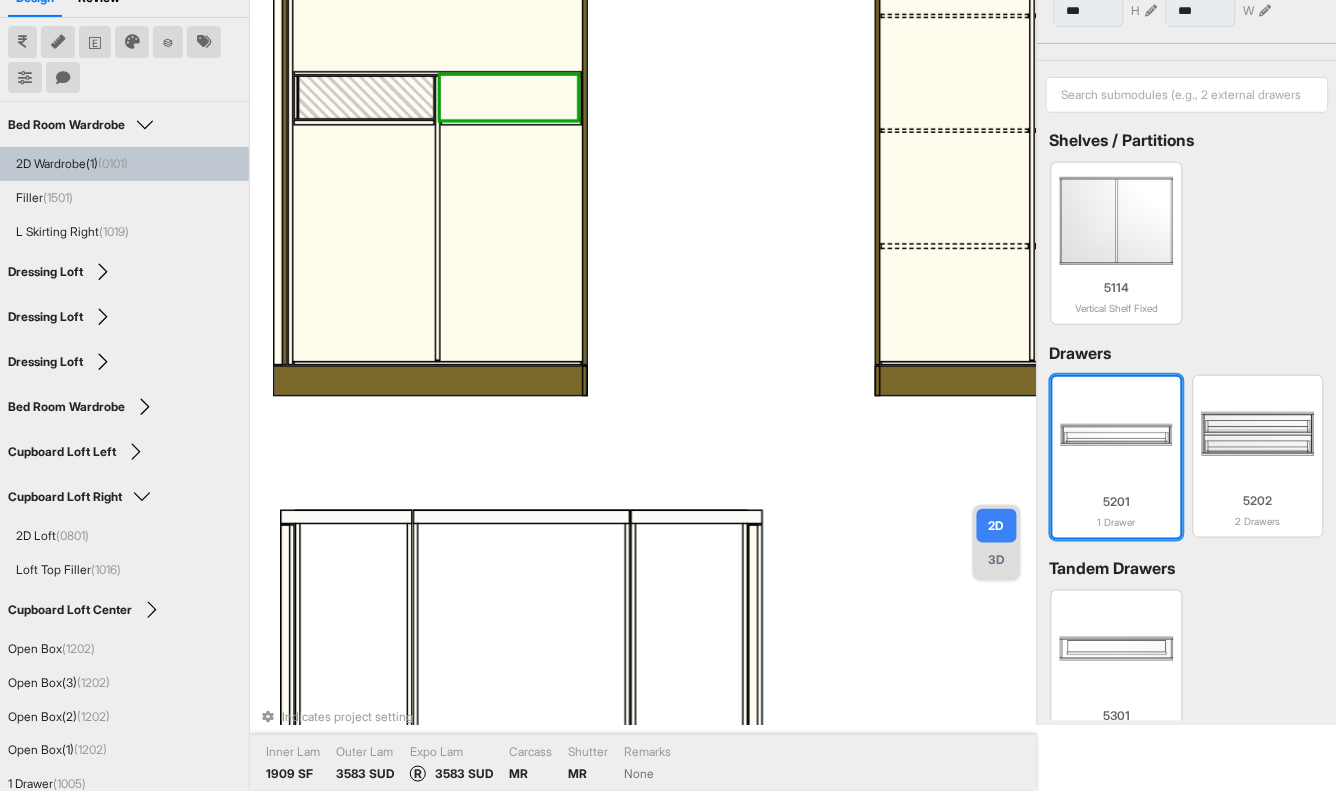 click at bounding box center (1117, 435) 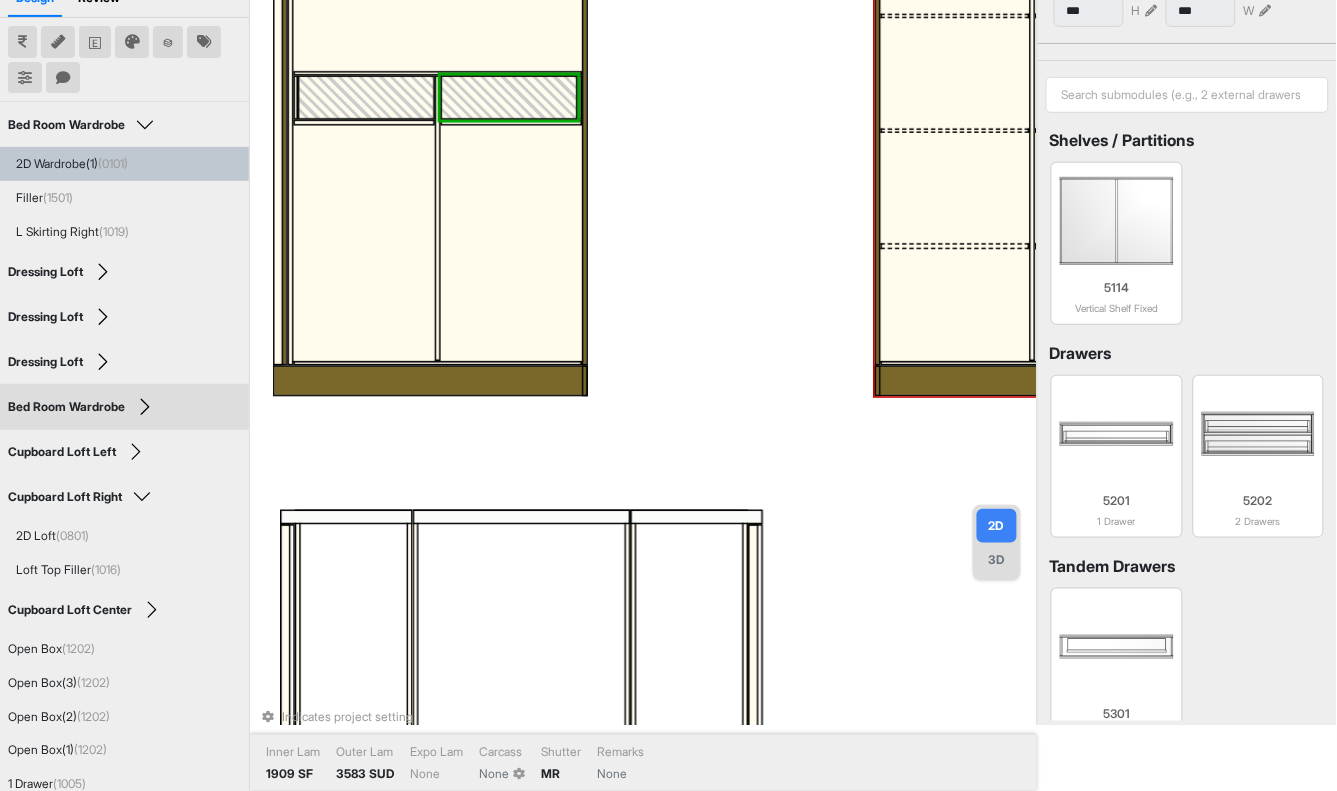 click on "Indicates project setting Inner Lam 1909 SF Outer Lam 3583 SUD Expo Lam None Carcass None Shutter MR Remarks None" at bounding box center (643, 329) 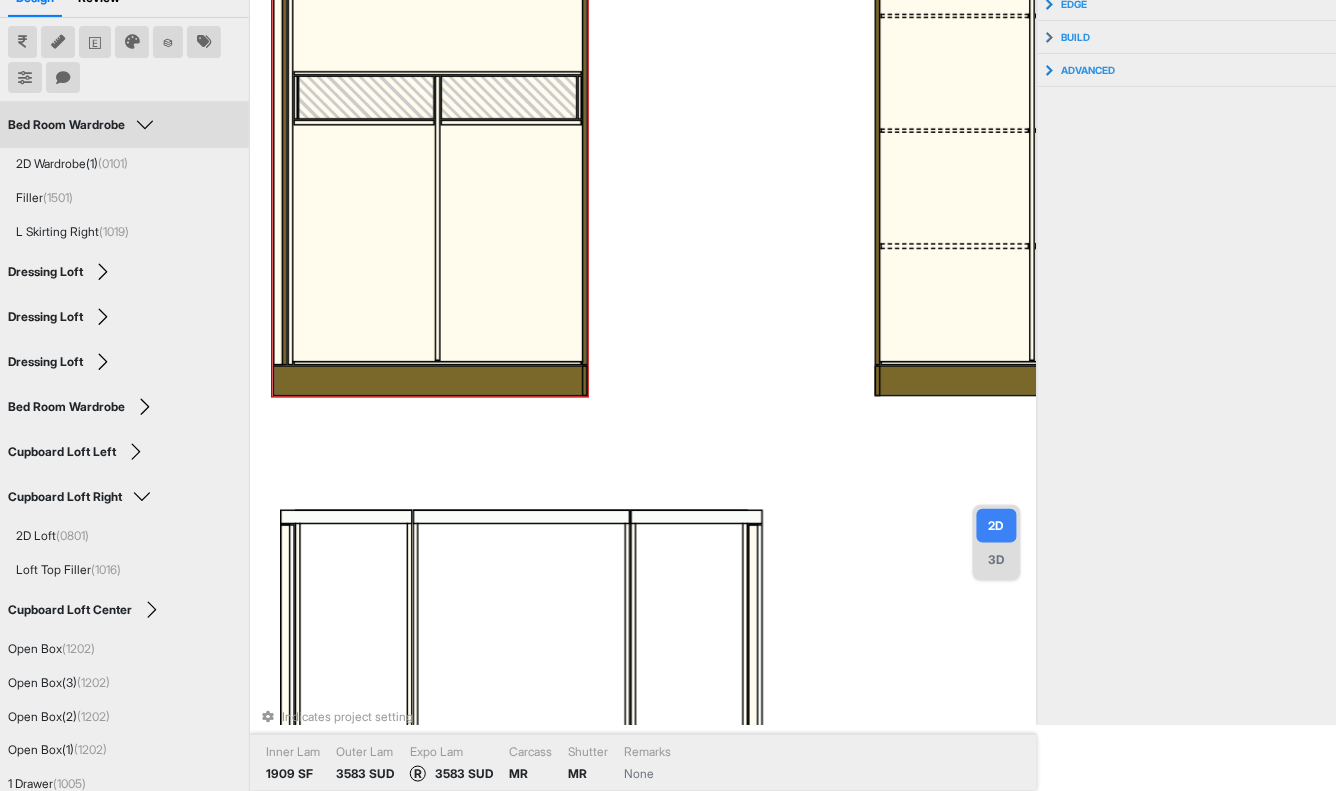 click at bounding box center [290, 73] 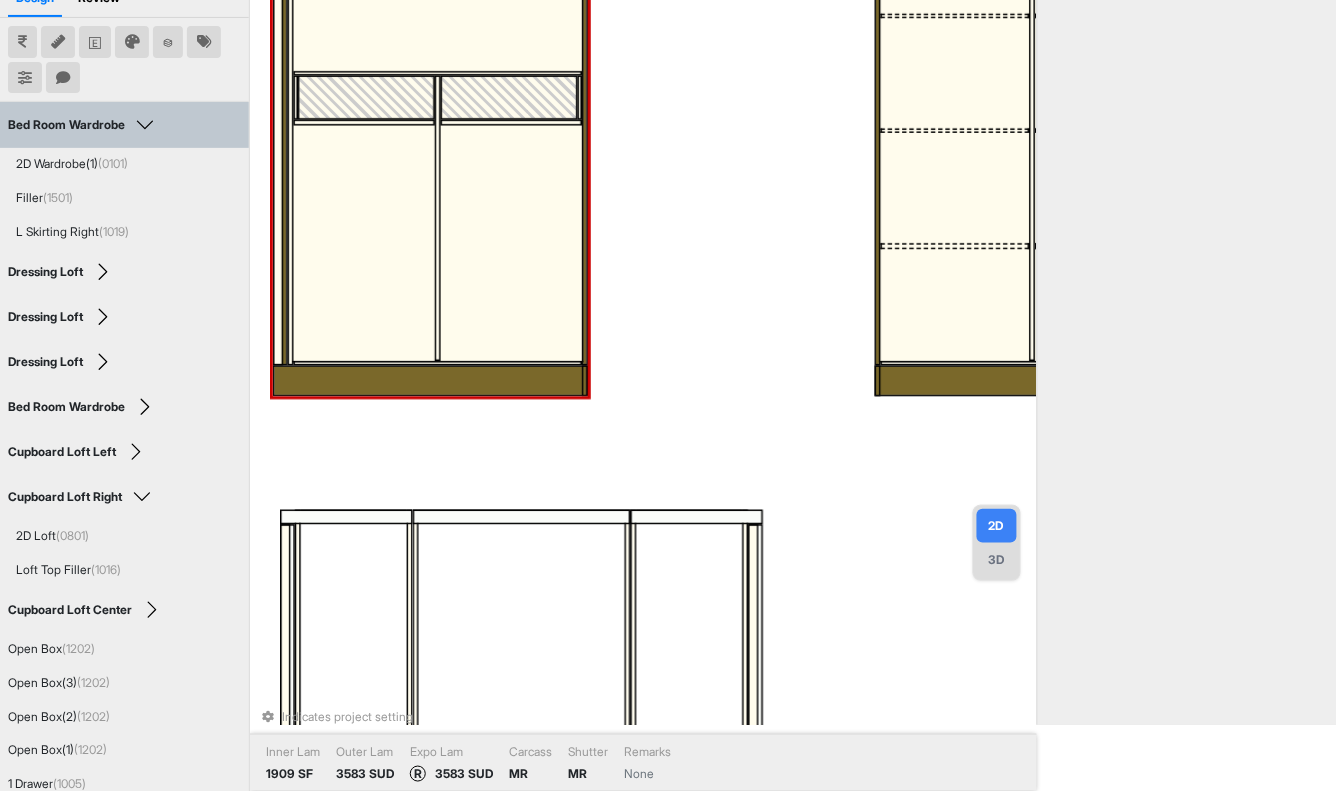 click at bounding box center (364, 243) 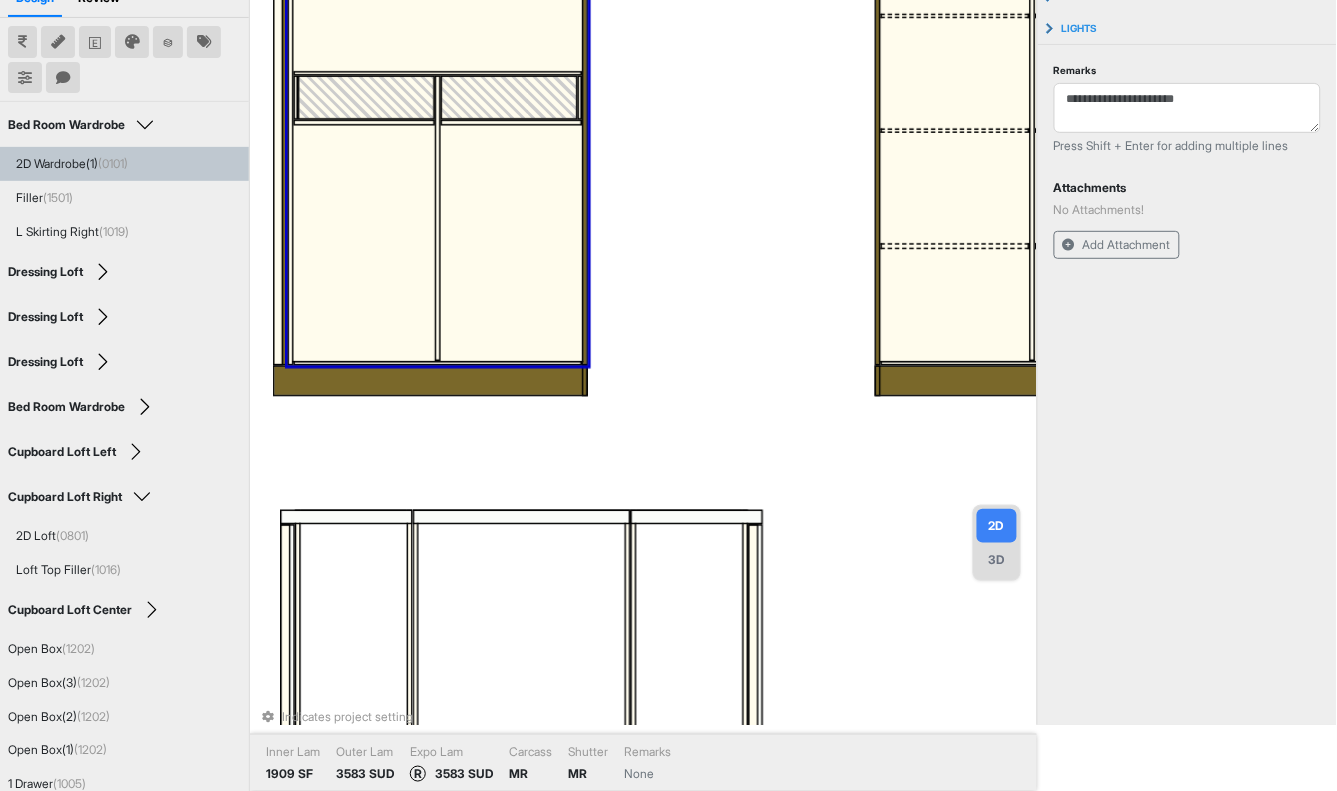 click at bounding box center [364, 243] 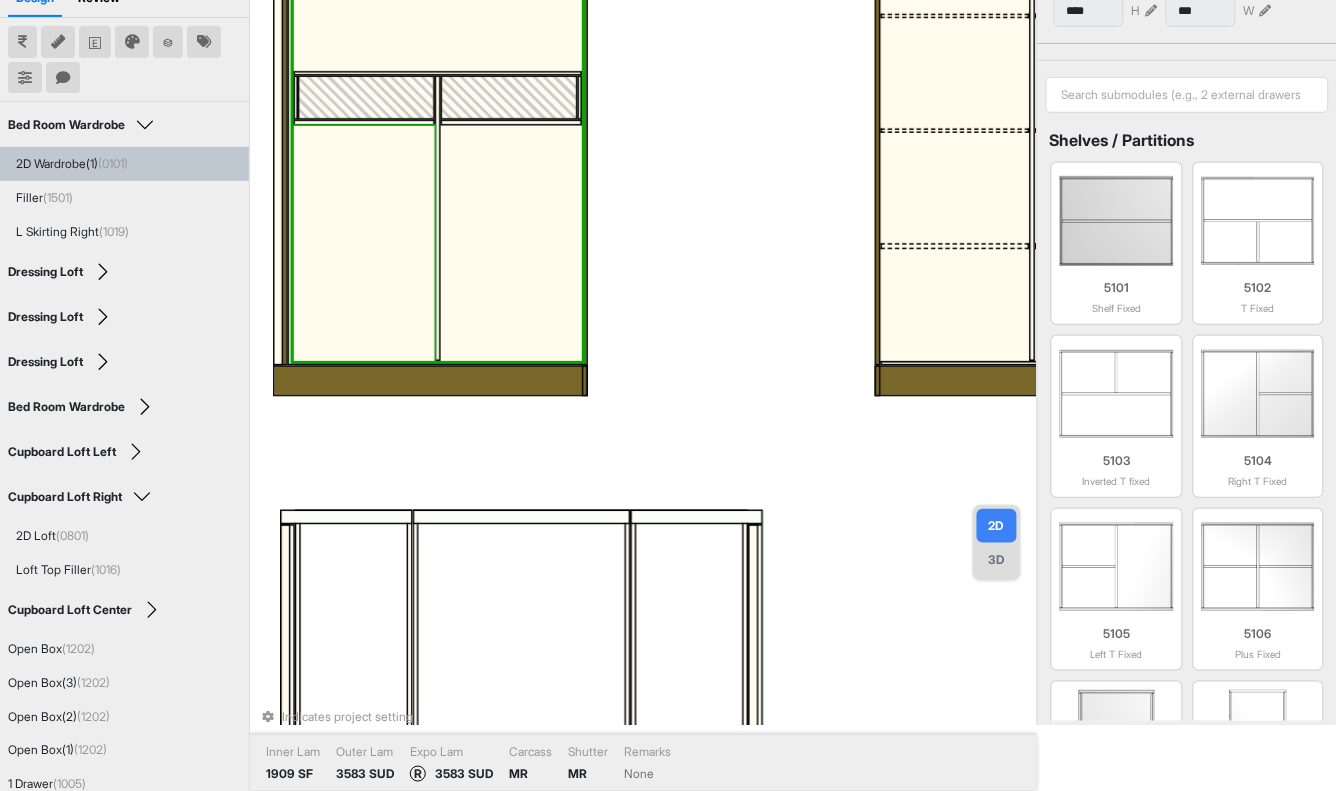 click at bounding box center (364, 243) 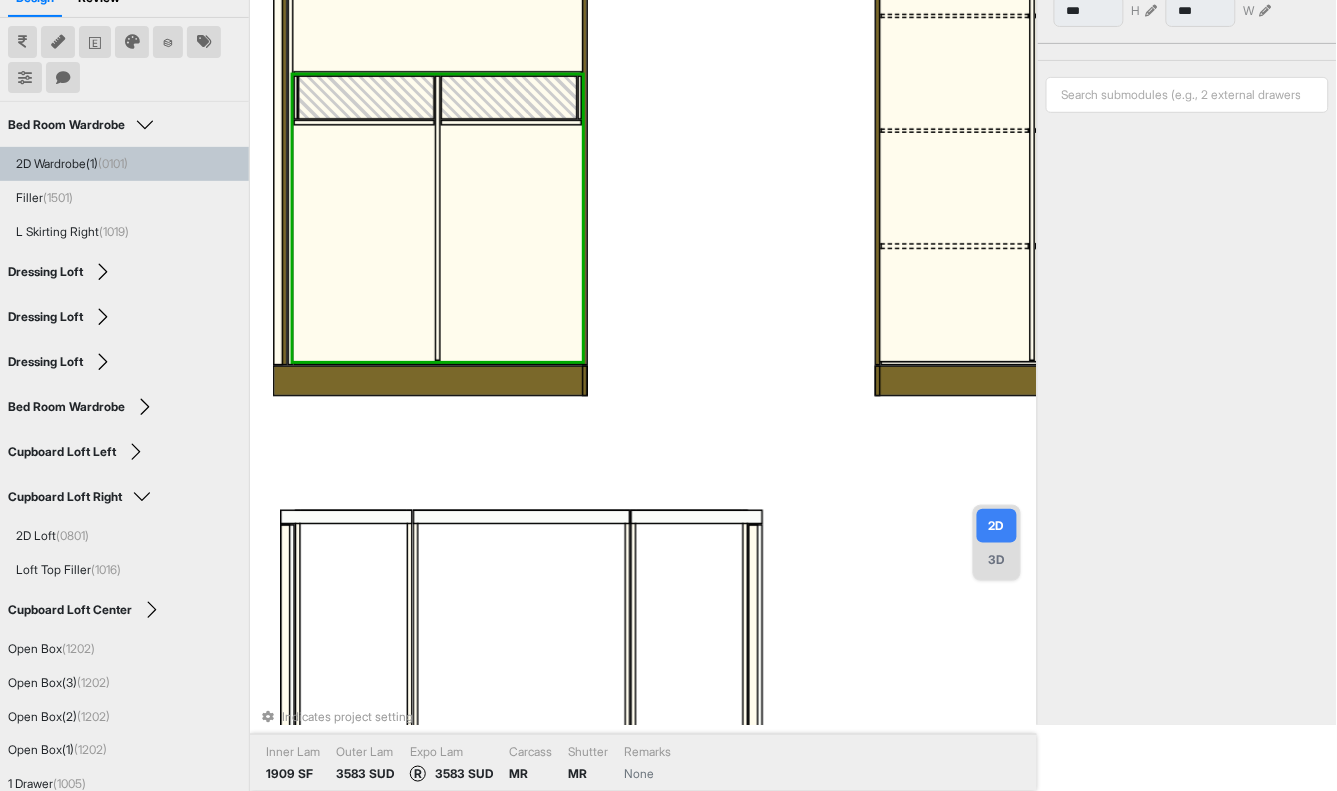 type on "***" 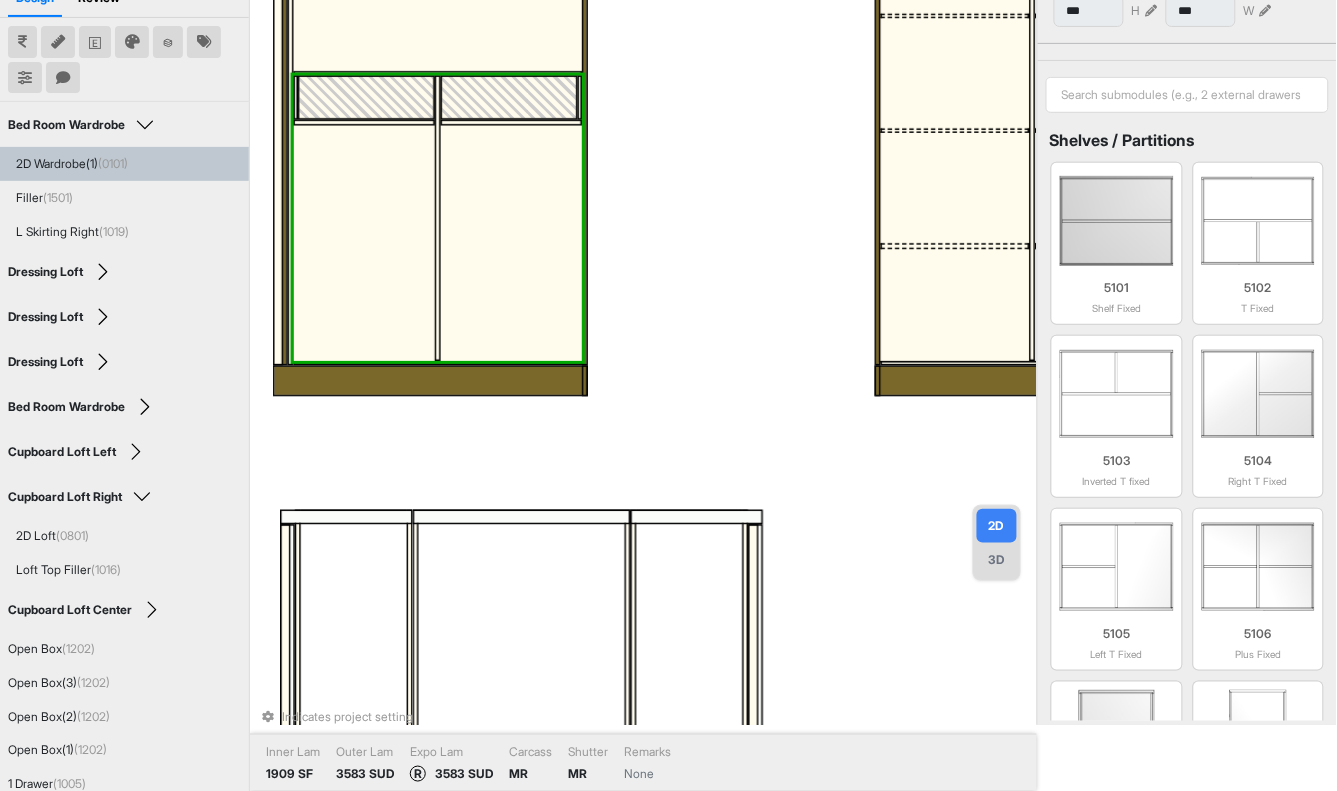 click at bounding box center (364, 243) 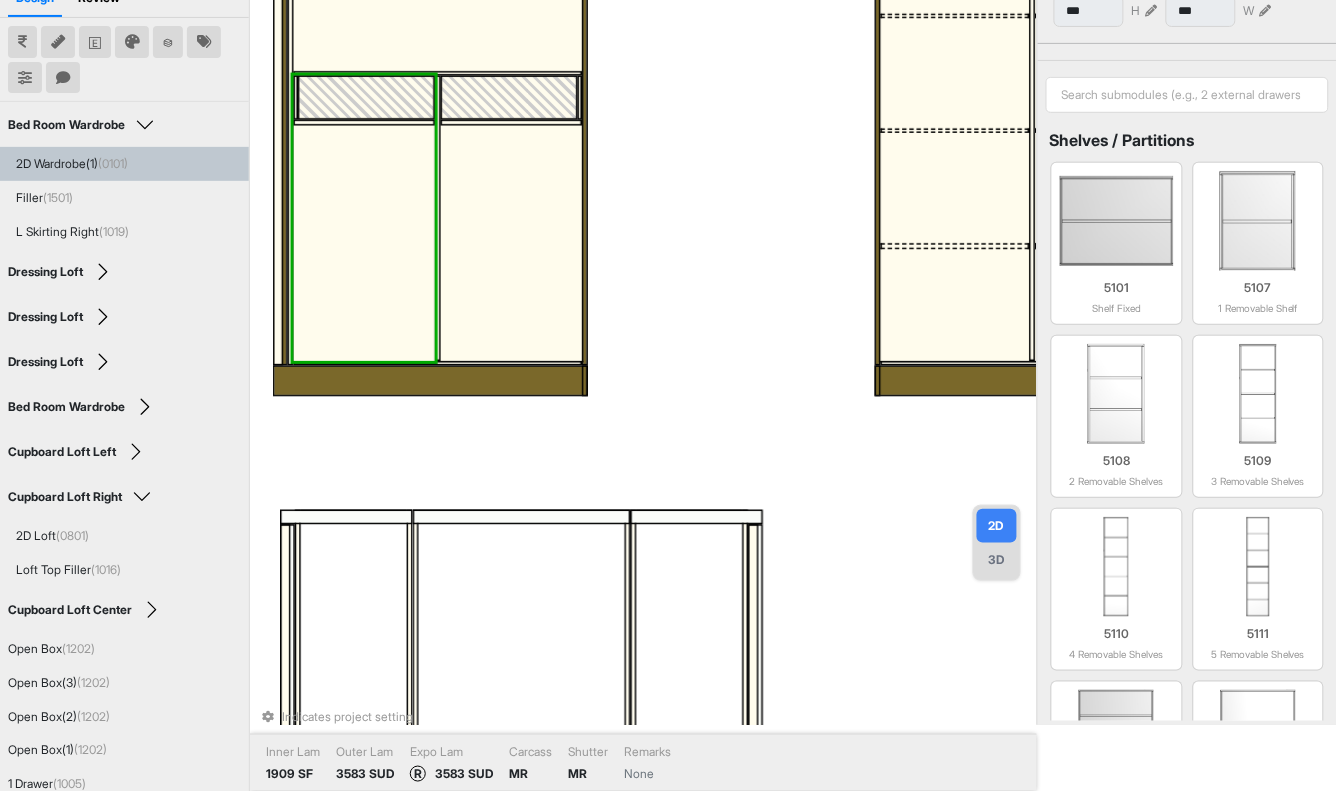 click at bounding box center (364, 243) 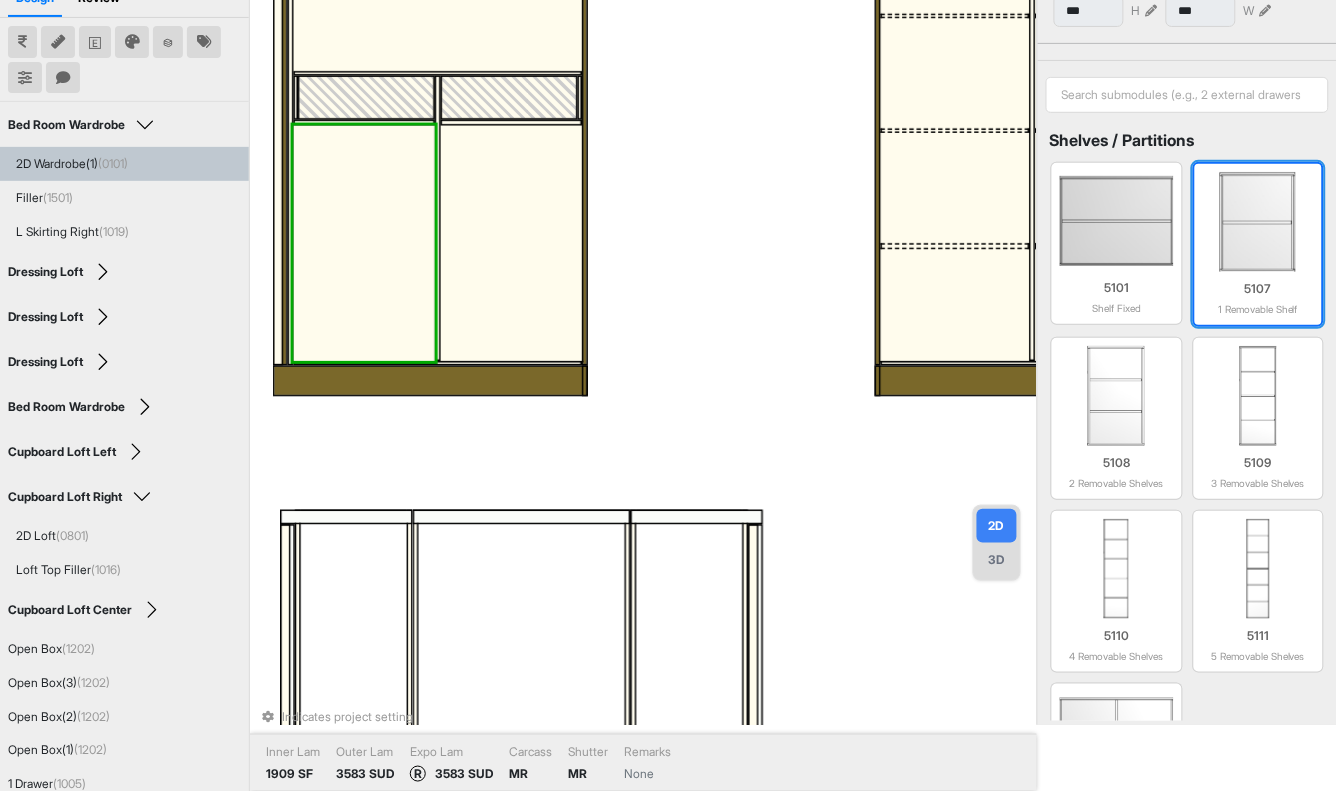 click at bounding box center (1259, 222) 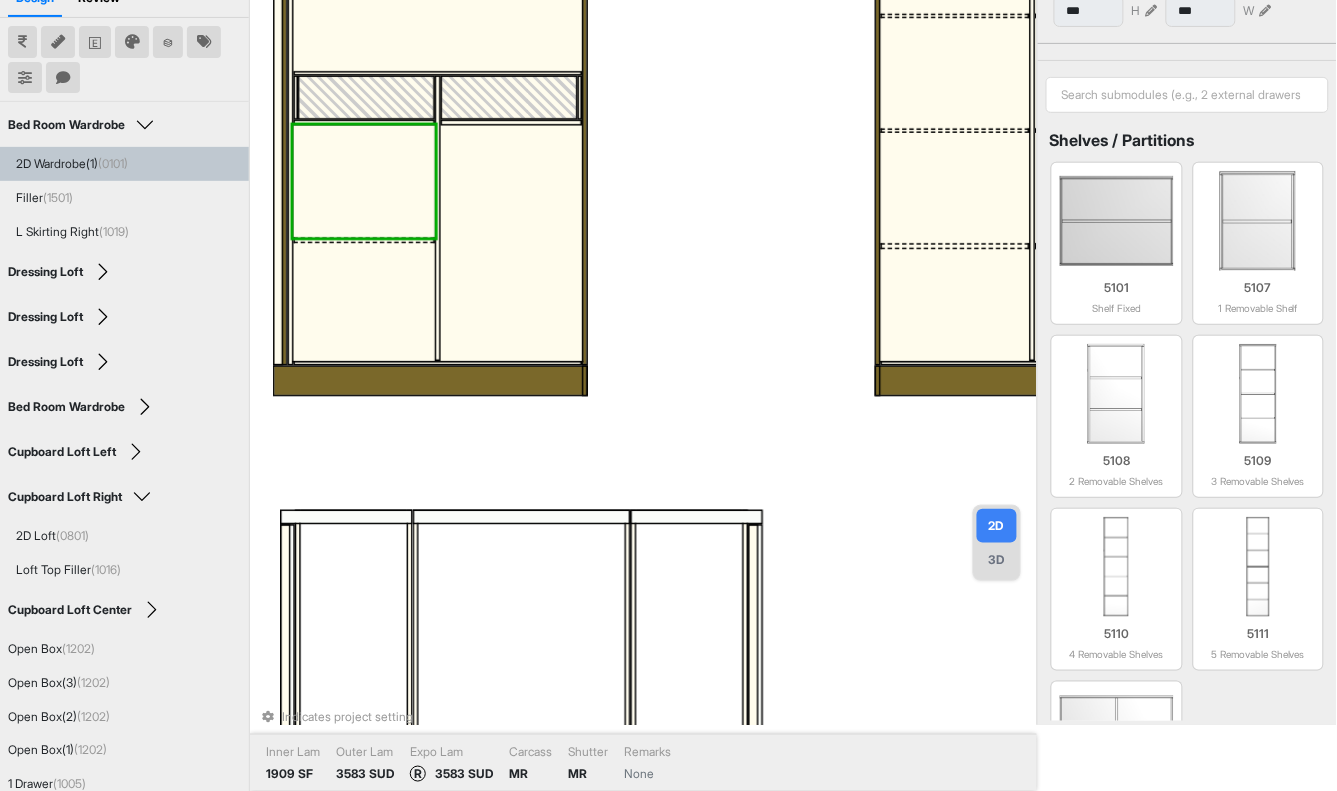 click at bounding box center [511, 243] 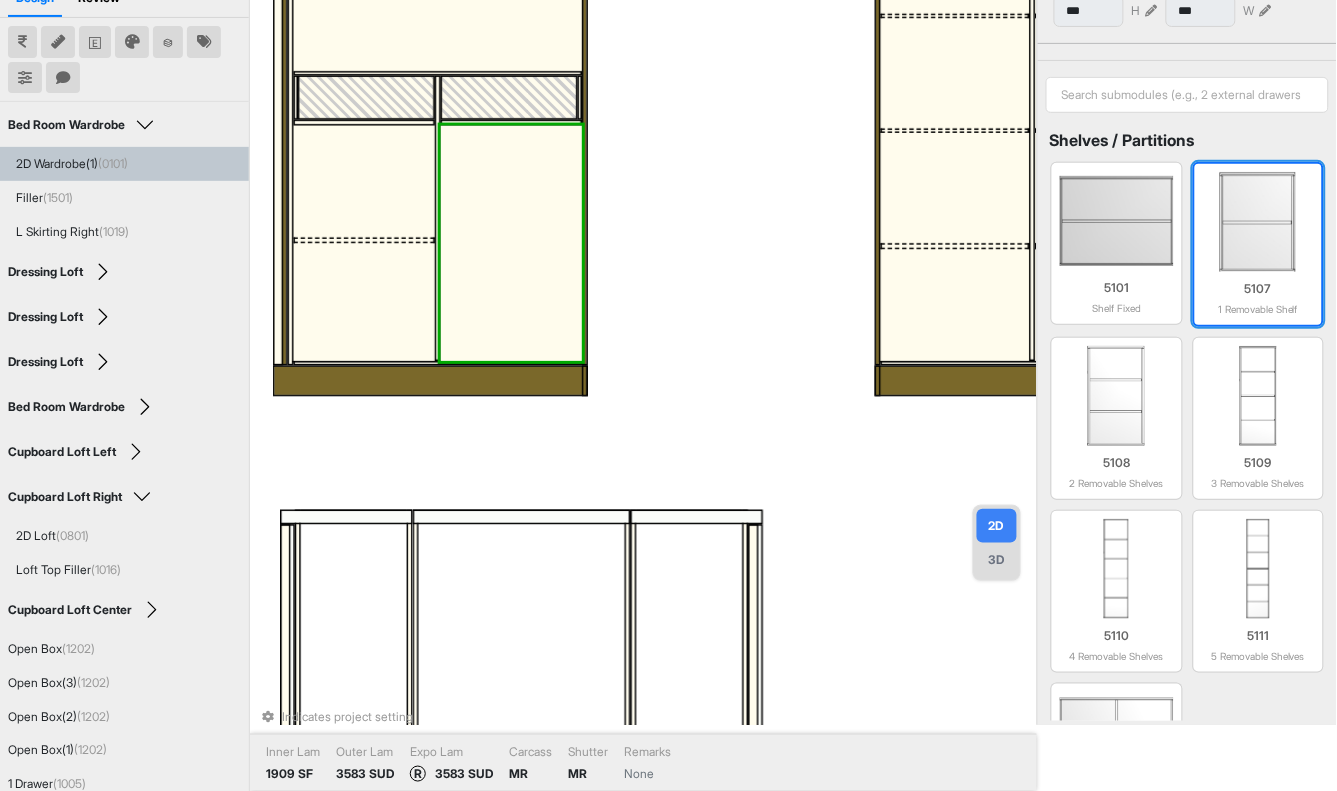 click on "5107" at bounding box center [1259, 289] 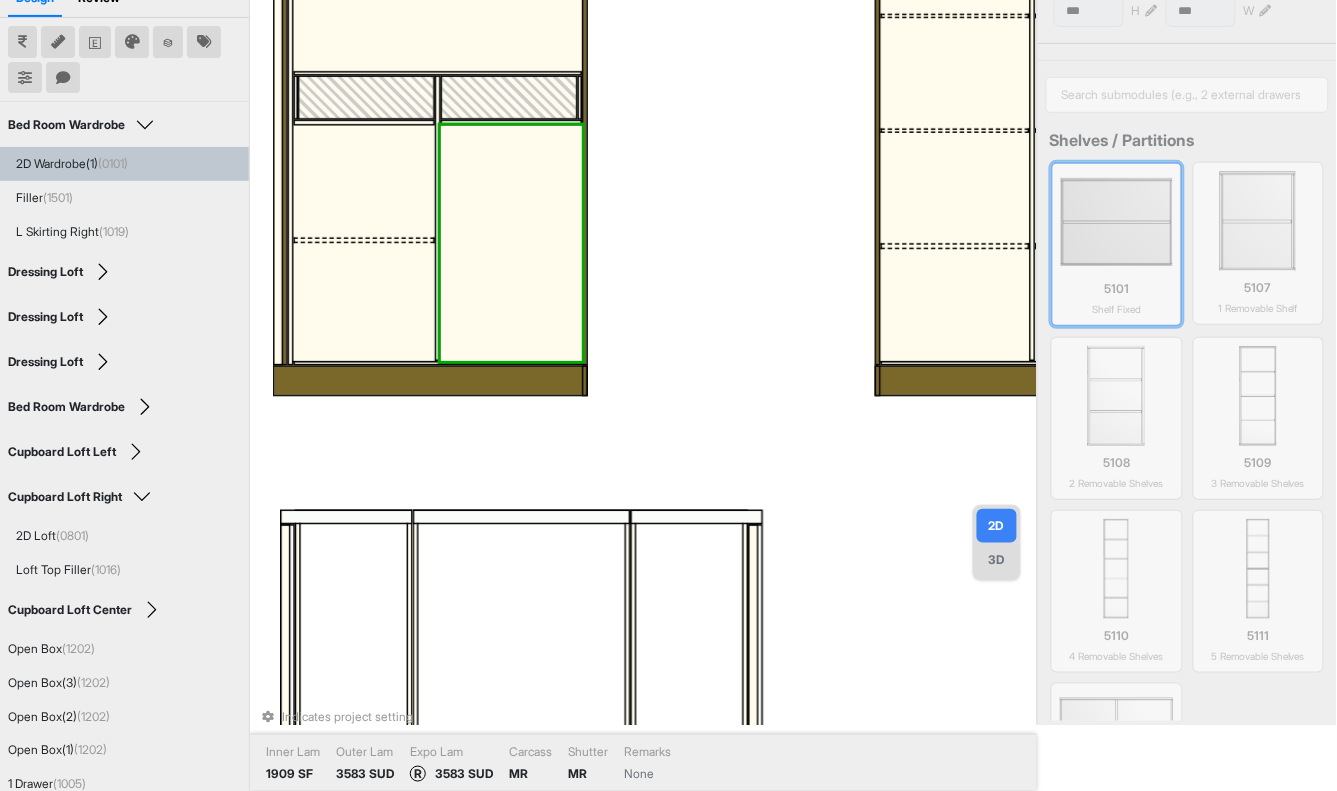 type on "***" 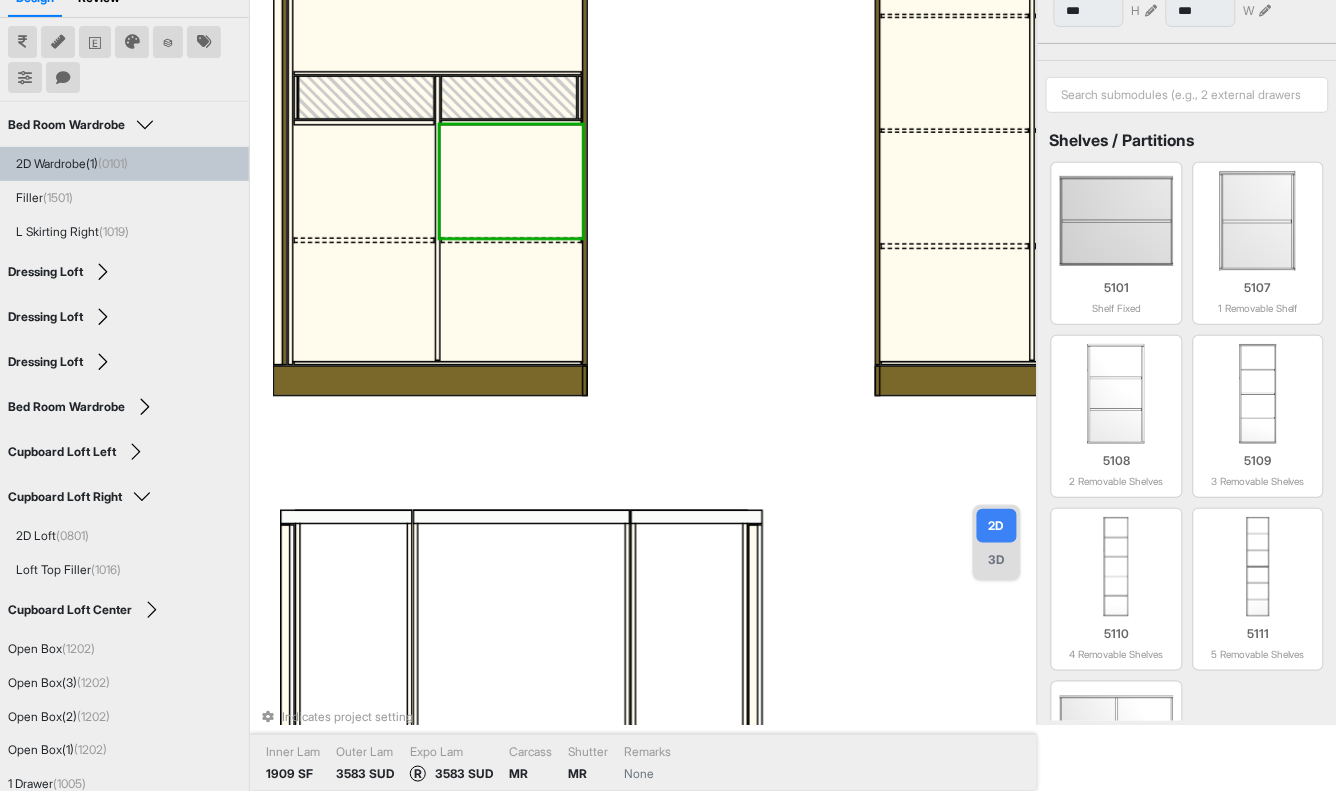 click on "Indicates project setting Inner Lam 1909 SF Outer Lam 3583 SUD Expo Lam R 3583 SUD Carcass MR Shutter MR Remarks None" at bounding box center [643, 329] 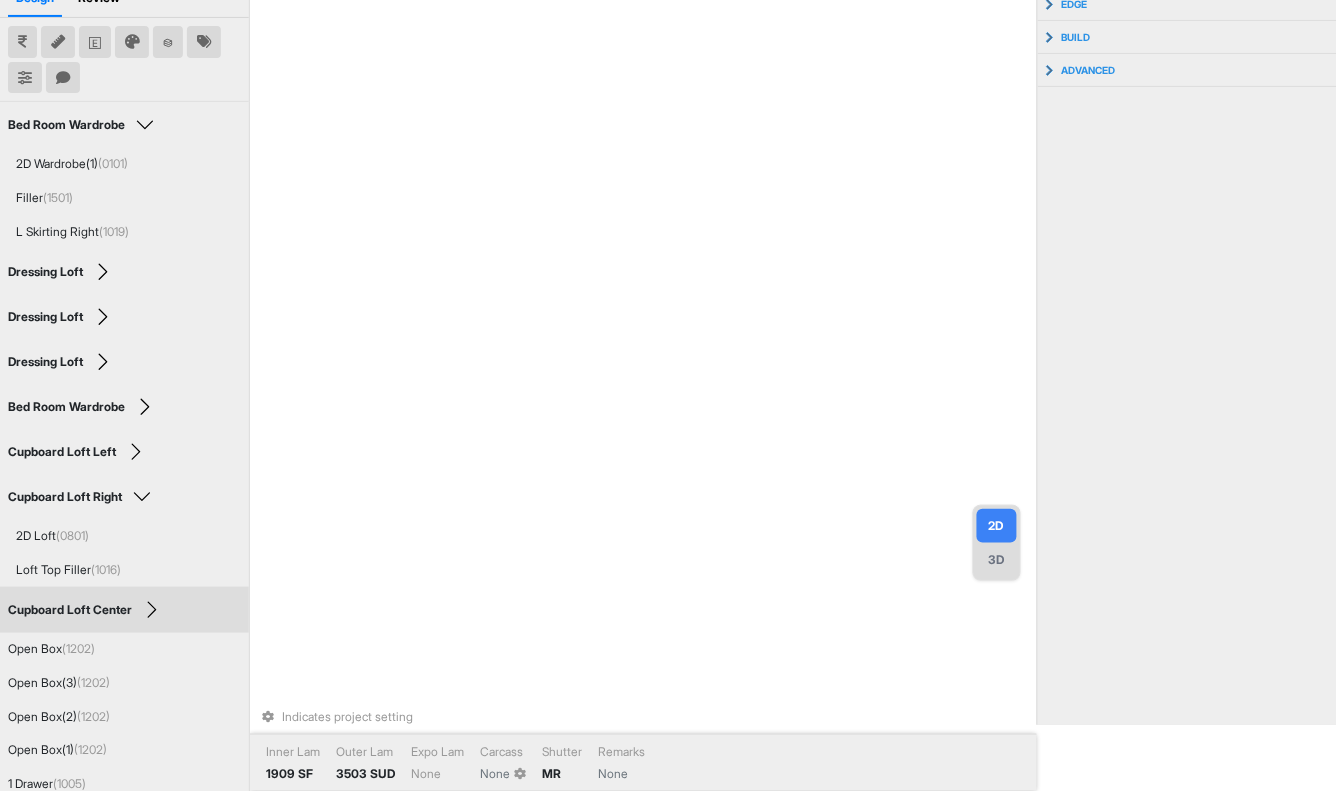 drag, startPoint x: 707, startPoint y: 194, endPoint x: 693, endPoint y: 202, distance: 16.124516 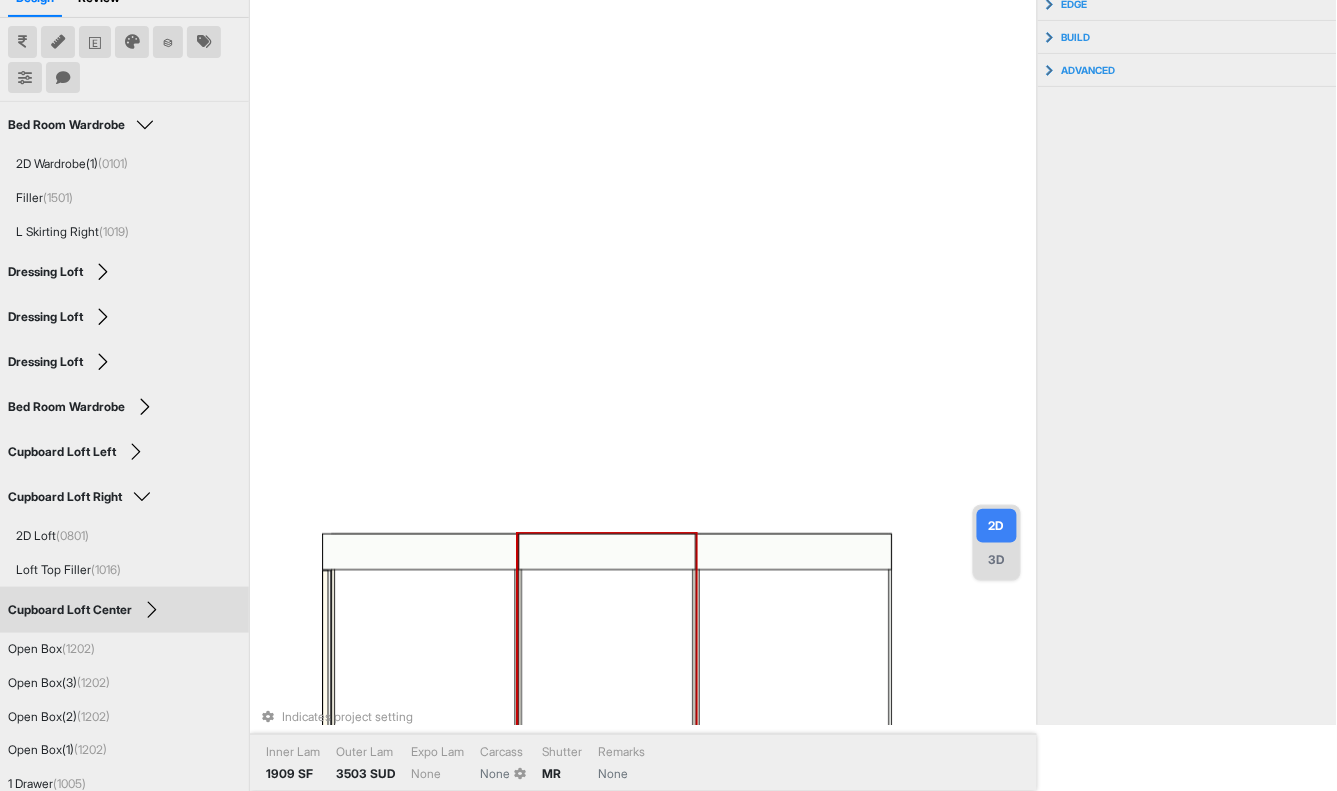 drag, startPoint x: 612, startPoint y: 371, endPoint x: 640, endPoint y: 172, distance: 200.96019 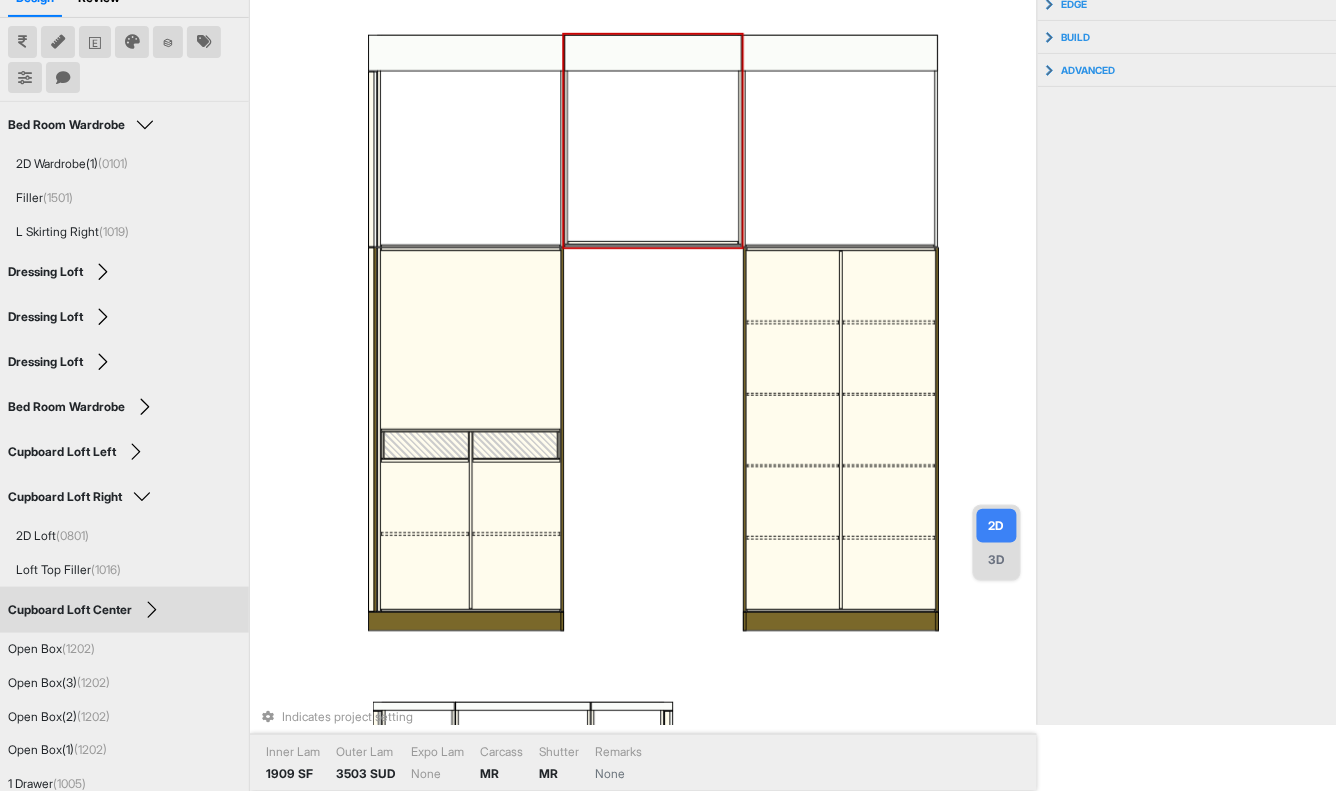 drag, startPoint x: 646, startPoint y: 388, endPoint x: 648, endPoint y: 302, distance: 86.023254 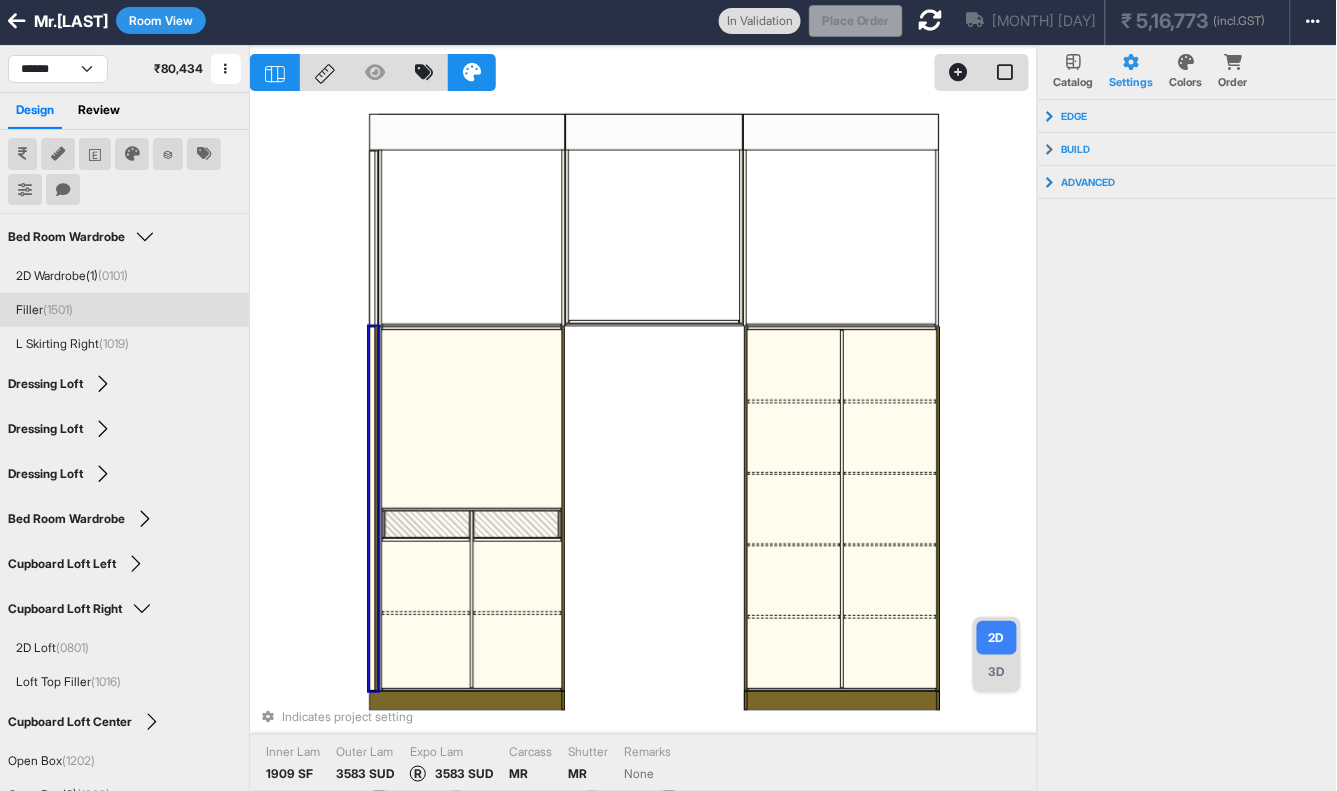 scroll, scrollTop: 0, scrollLeft: 0, axis: both 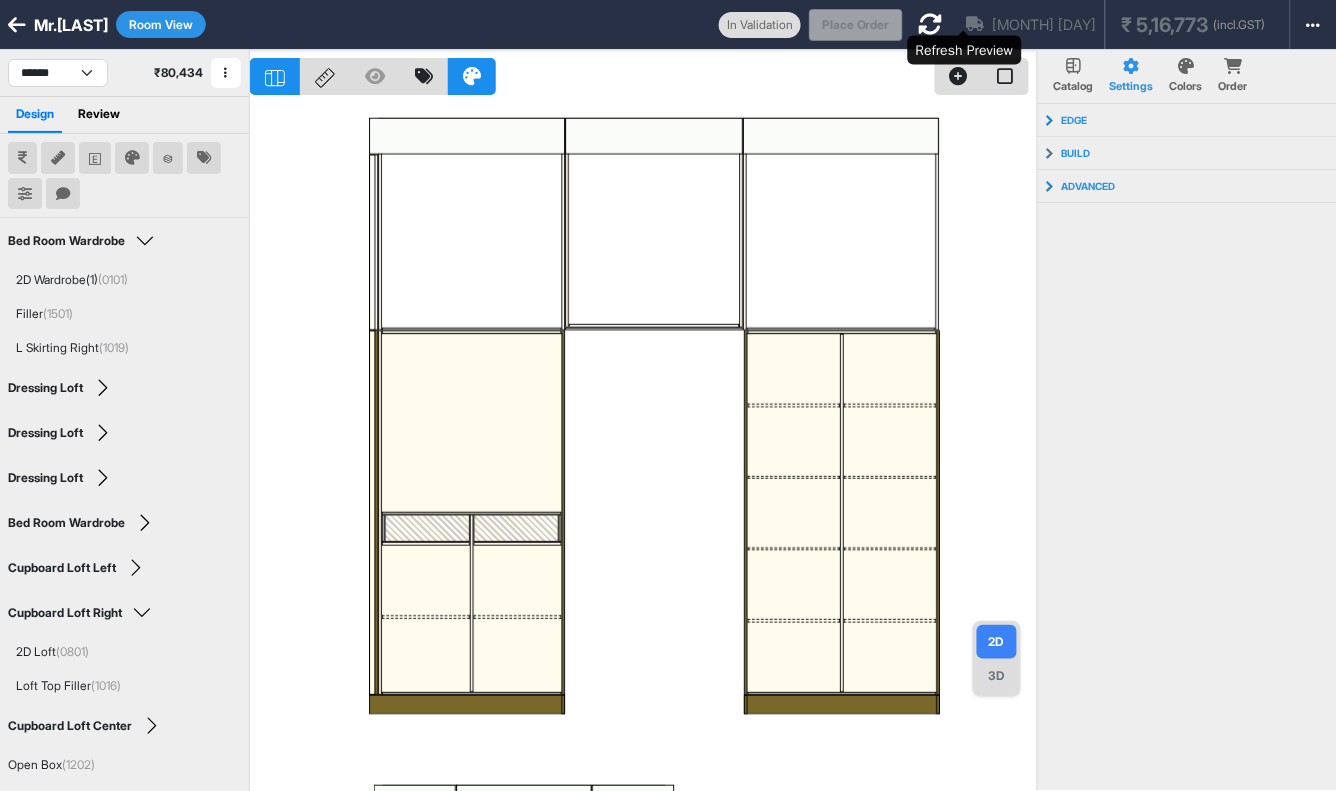 click at bounding box center (931, 24) 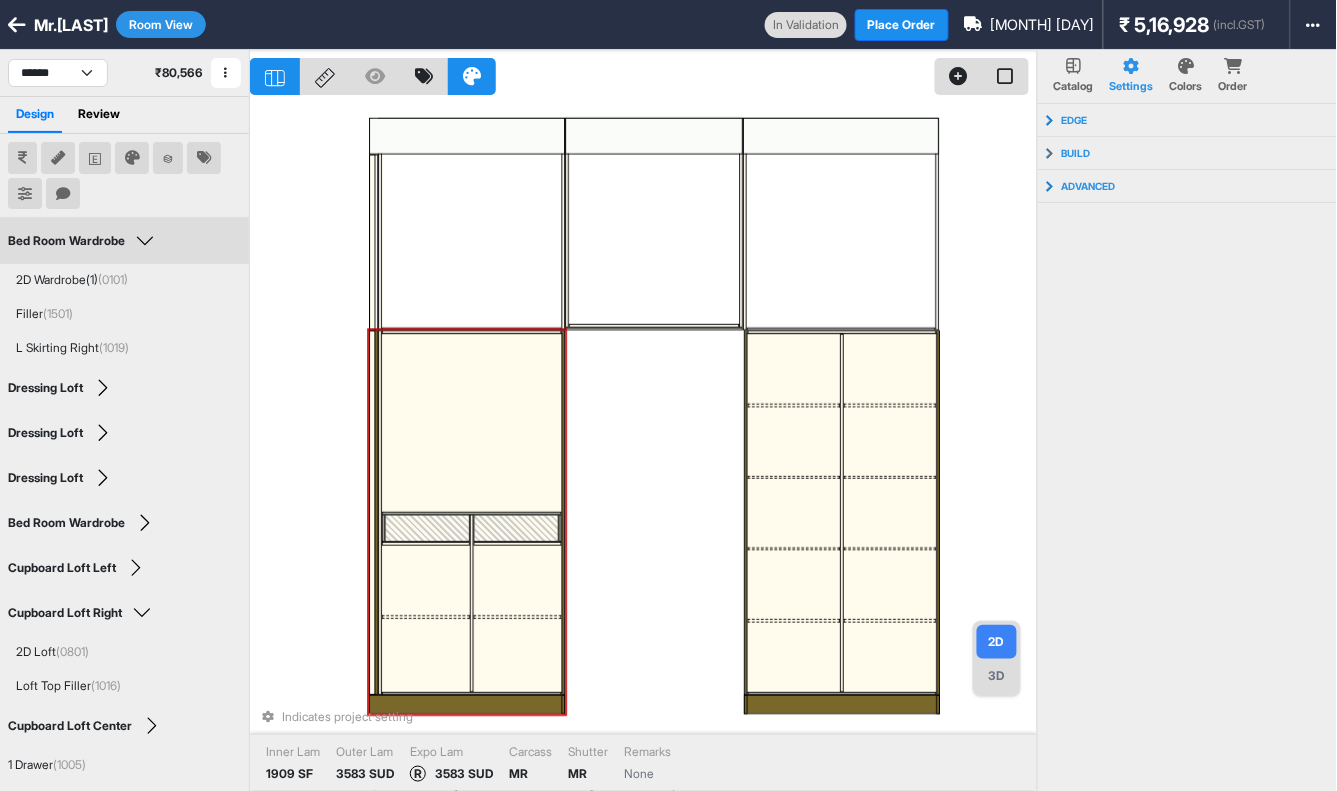click on "Indicates project setting Inner Lam 1909 SF Outer Lam 3583 SUD Expo Lam R 3583 SUD Carcass MR Shutter MR Remarks None" at bounding box center (643, 445) 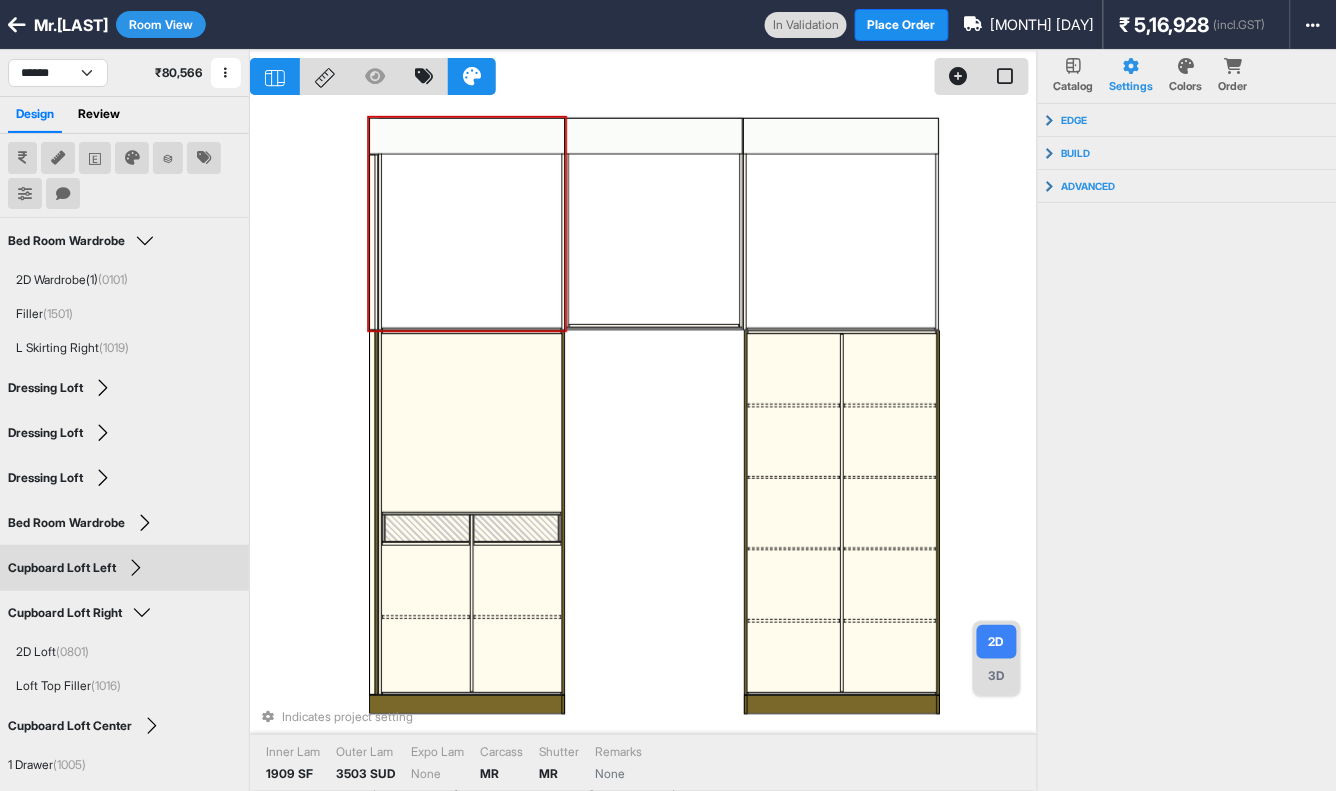 click on "Room View" at bounding box center [161, 24] 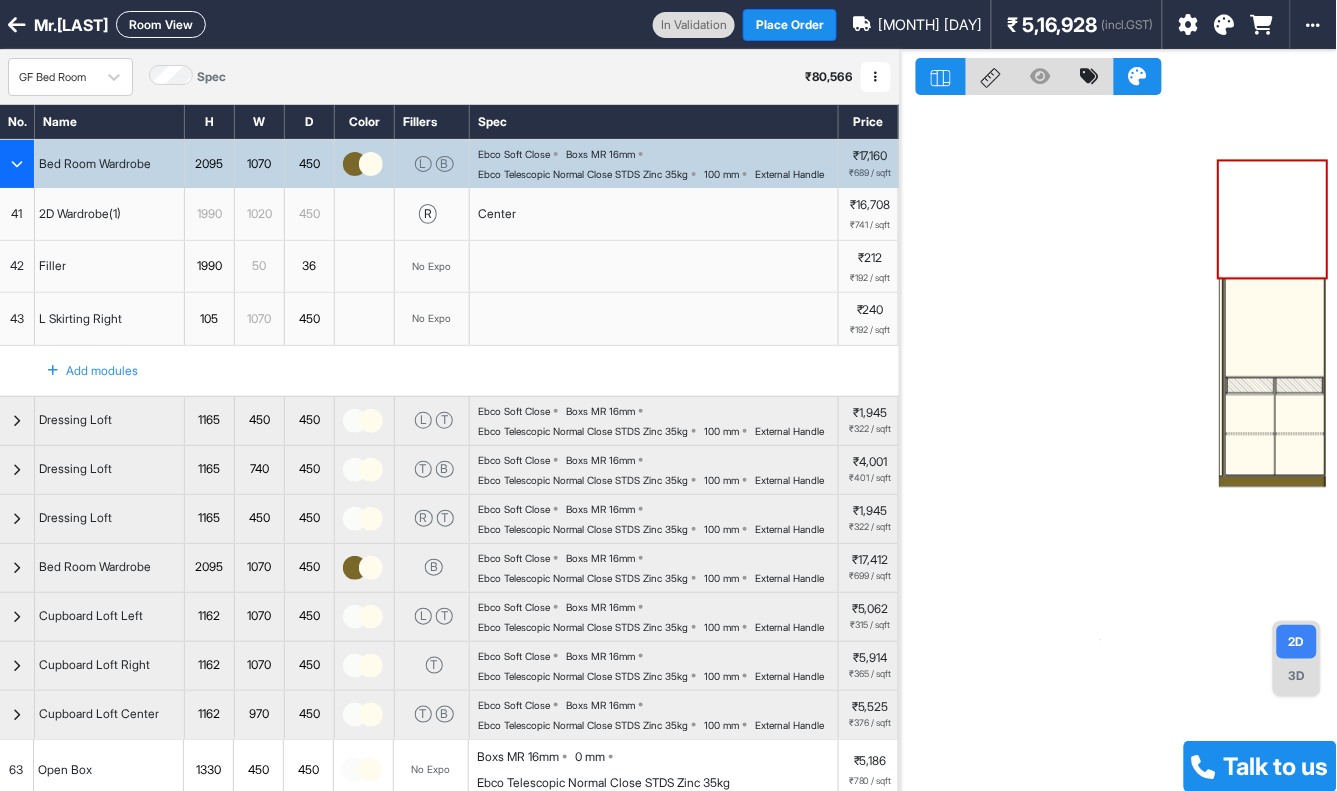 click on "Room View" at bounding box center (161, 24) 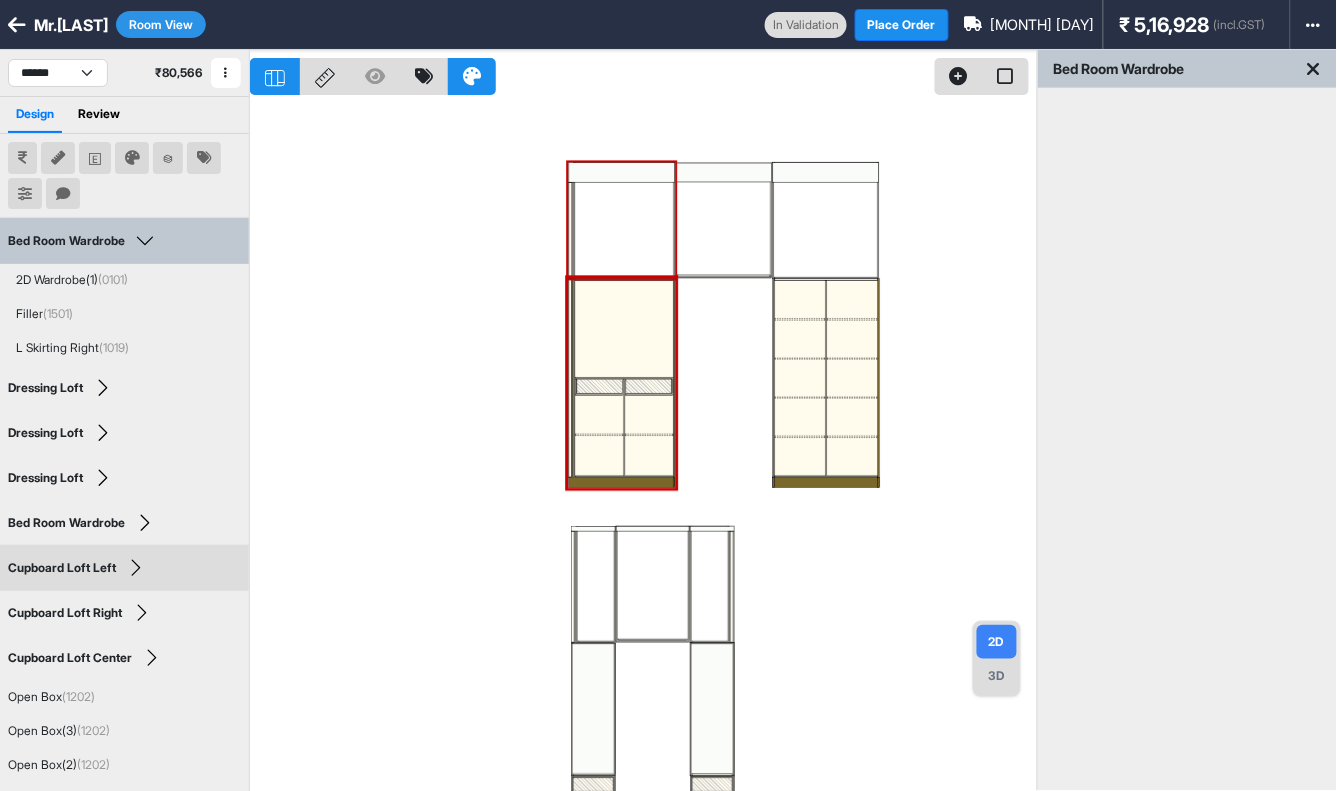 click on "Room View" at bounding box center (161, 24) 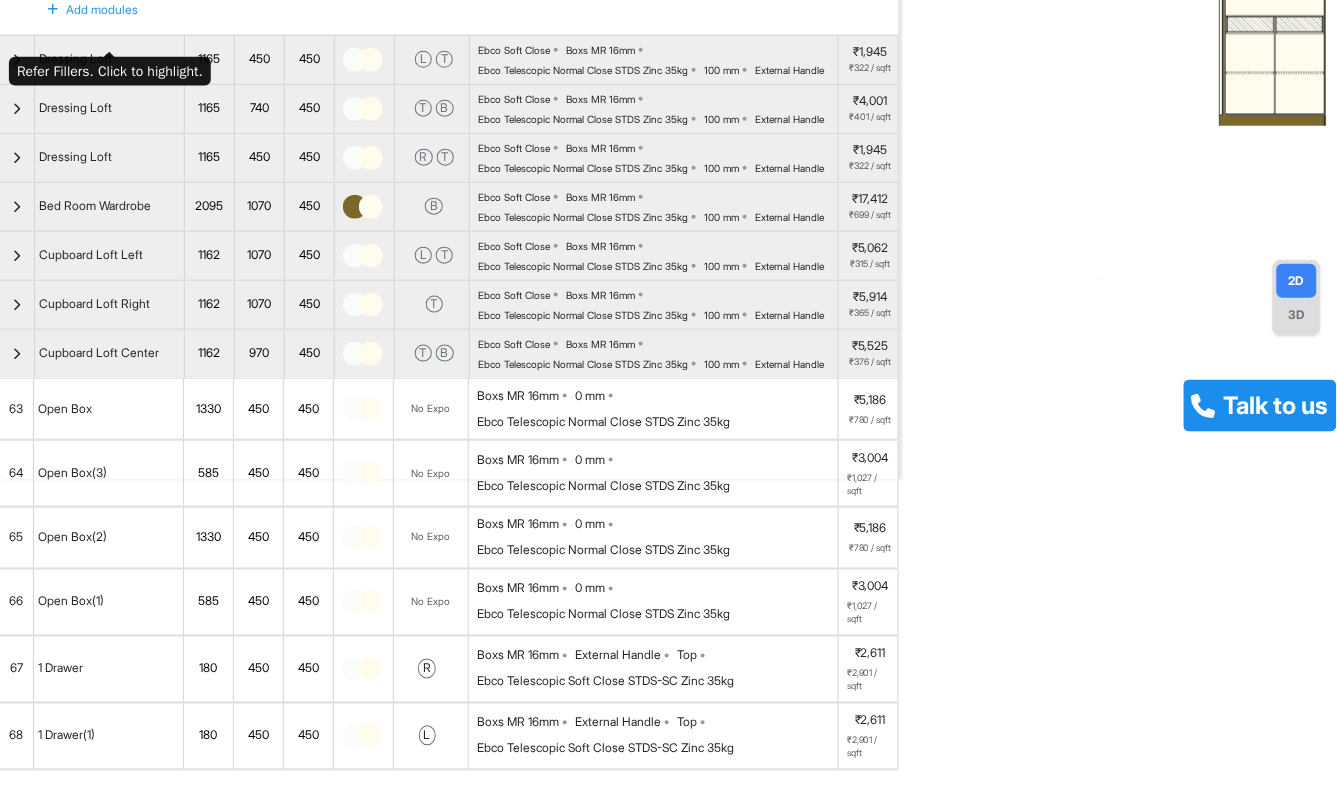 scroll, scrollTop: 555, scrollLeft: 0, axis: vertical 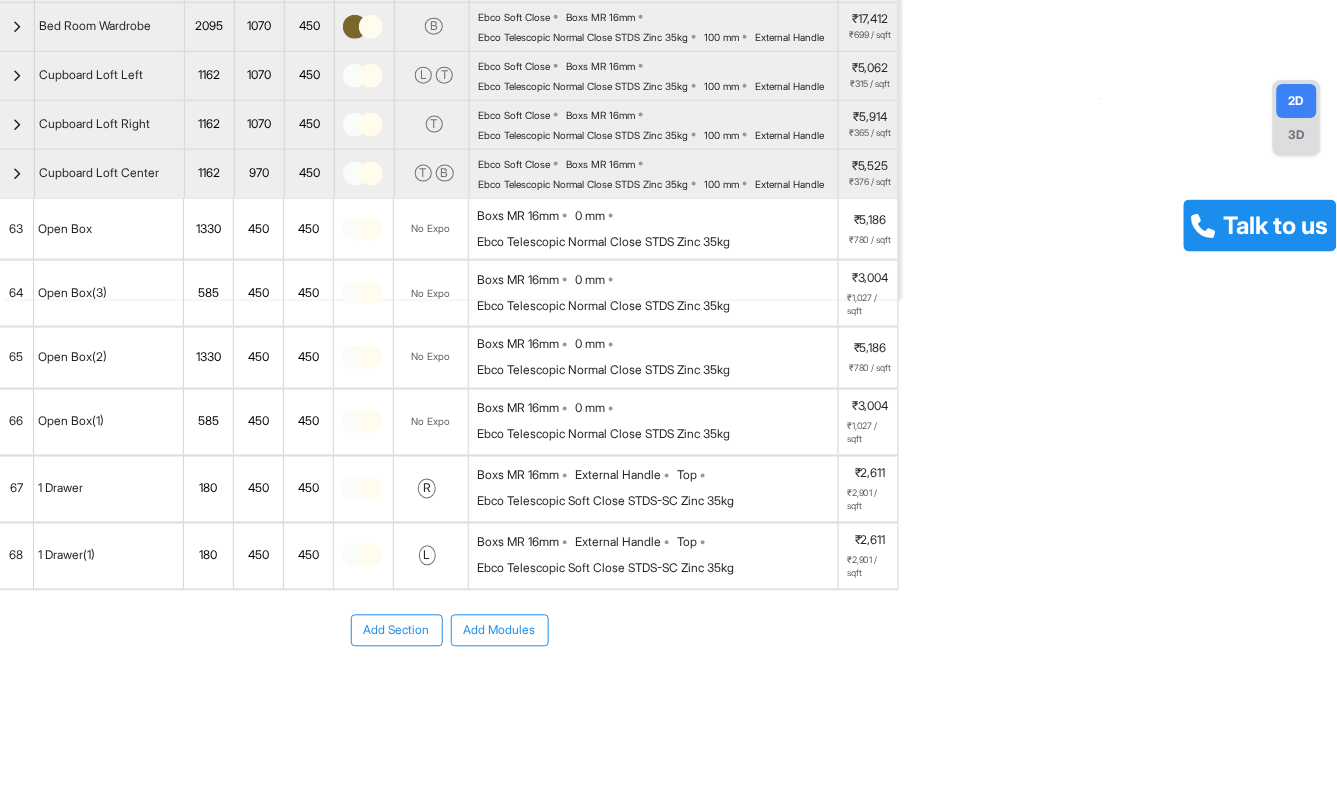 click on "65" at bounding box center [17, 358] 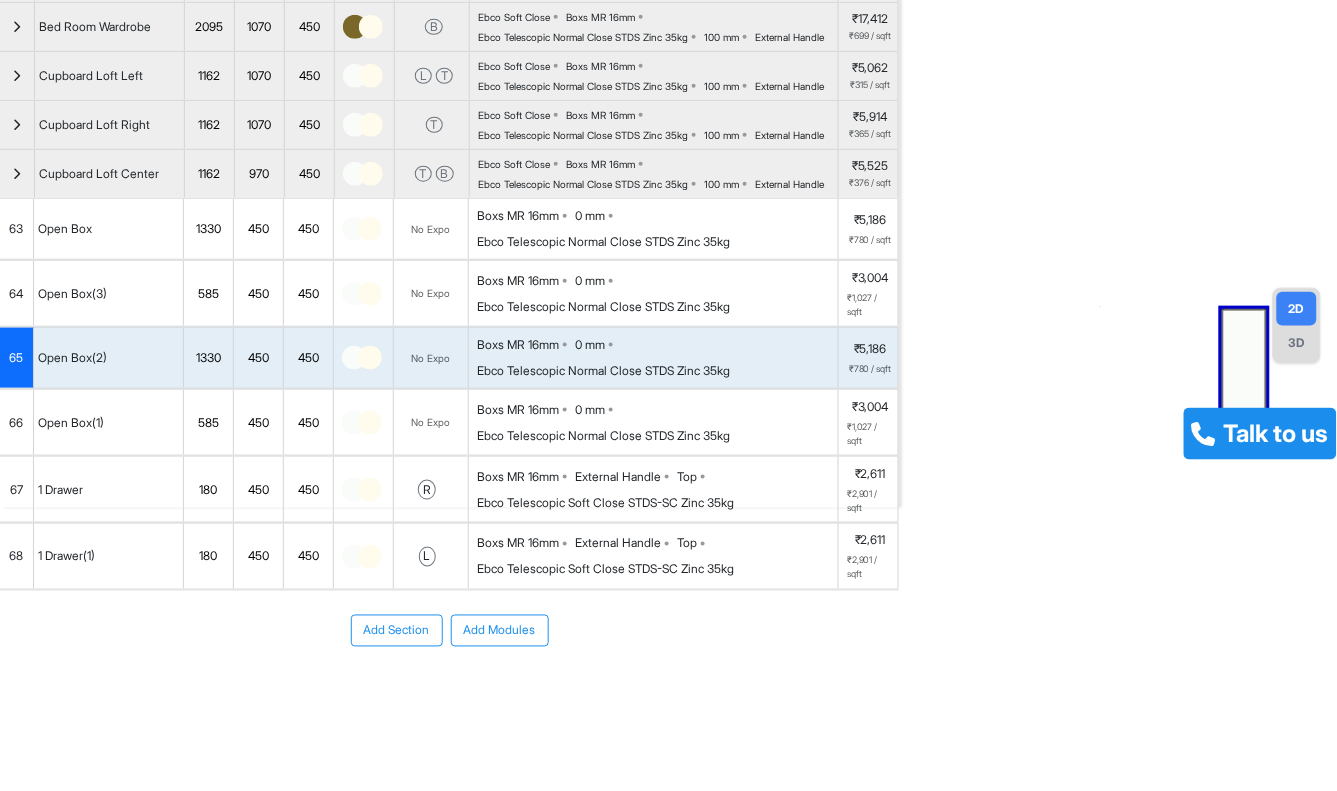 click on "No Expo" at bounding box center (431, 293) 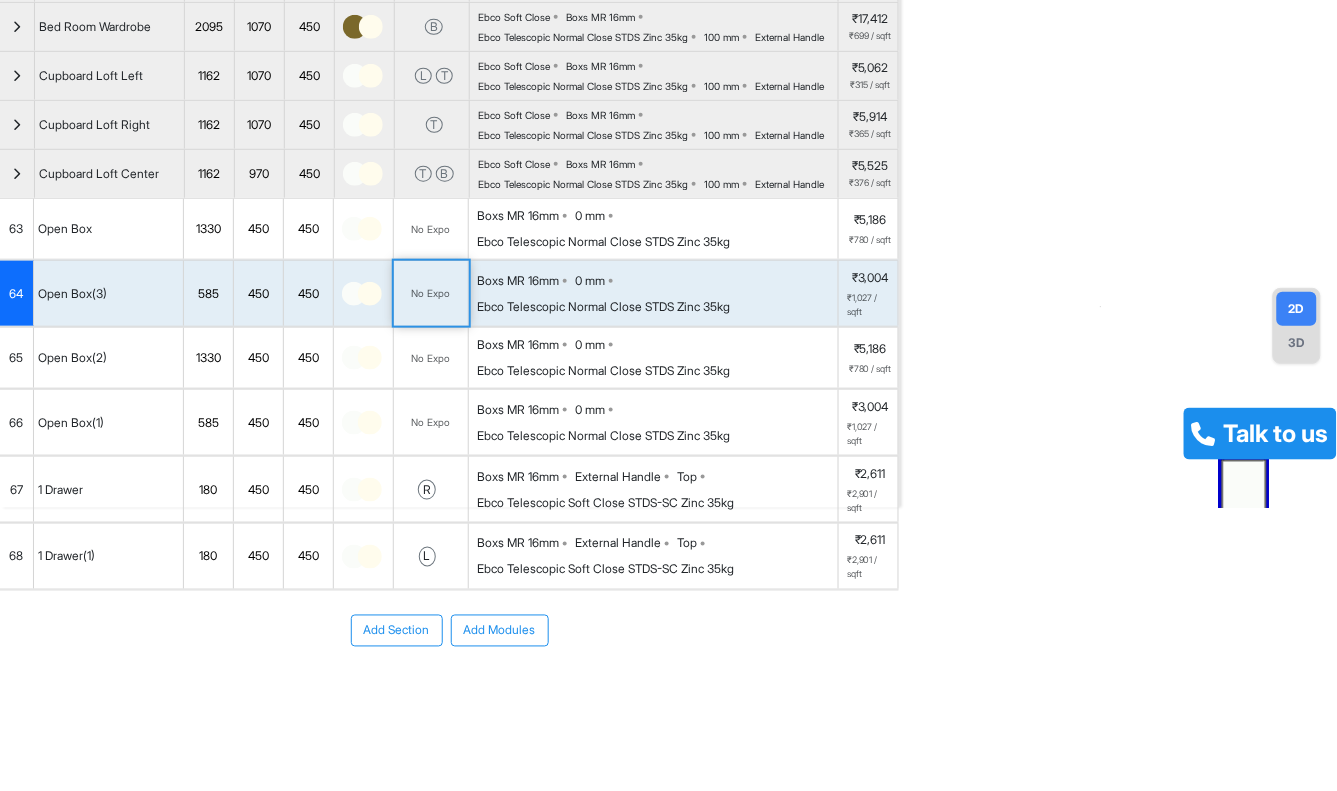 click on "No Expo" at bounding box center [431, 293] 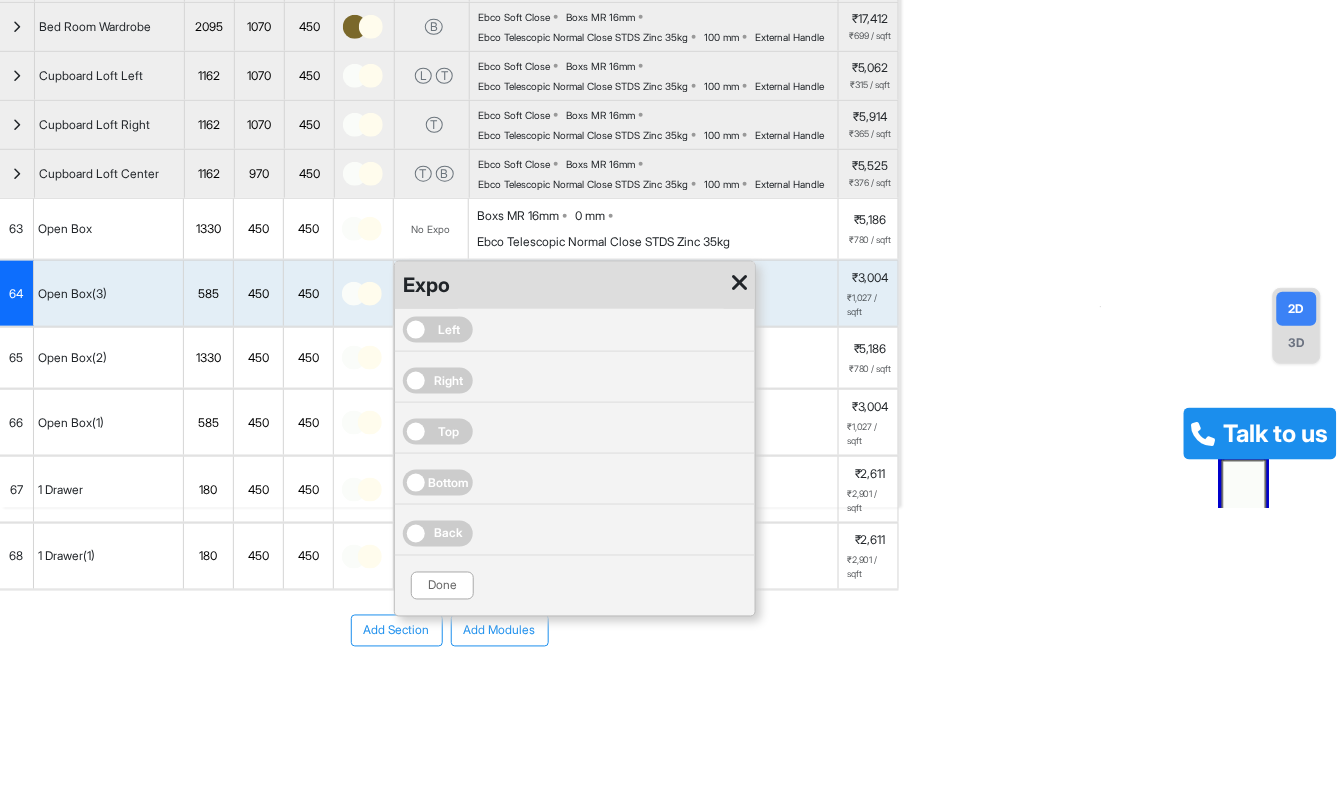 click on "Right" at bounding box center [449, 381] 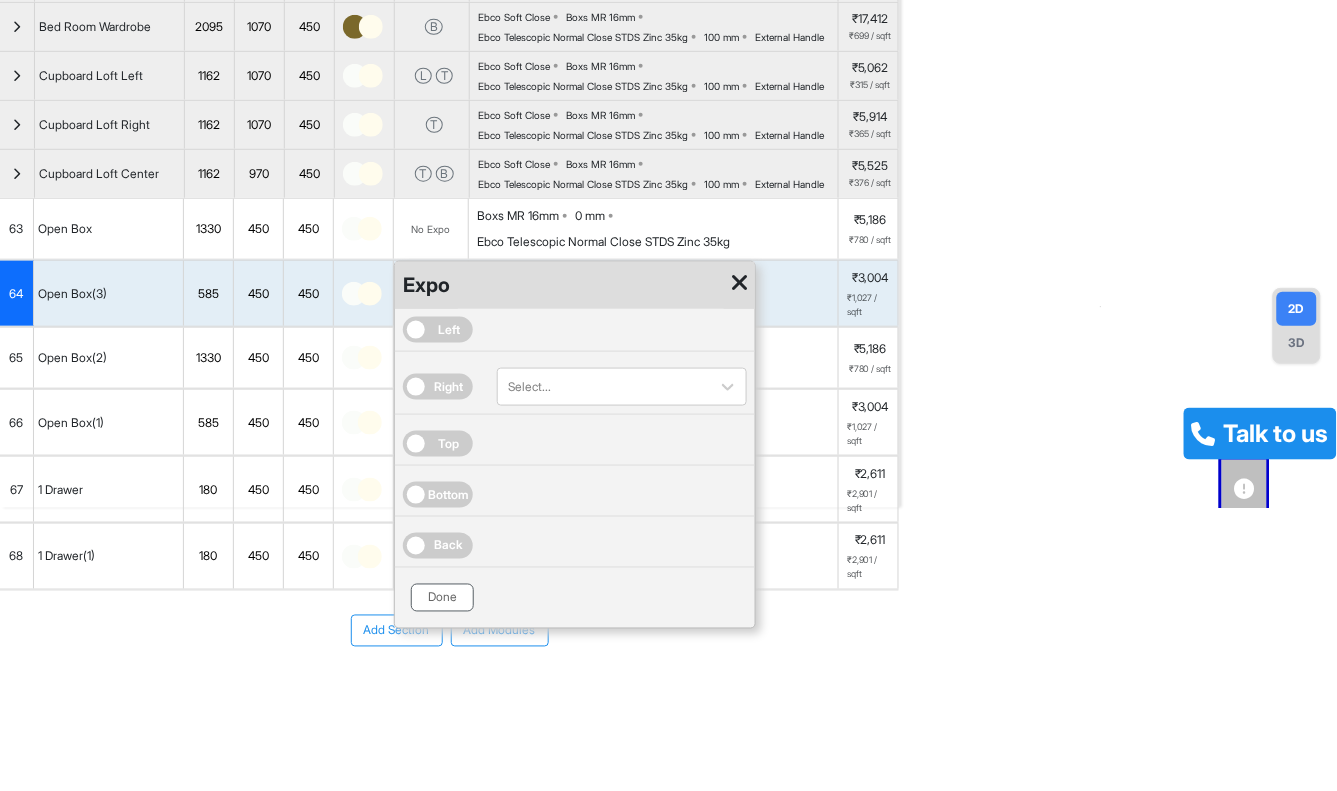 click on "Done" at bounding box center [442, 598] 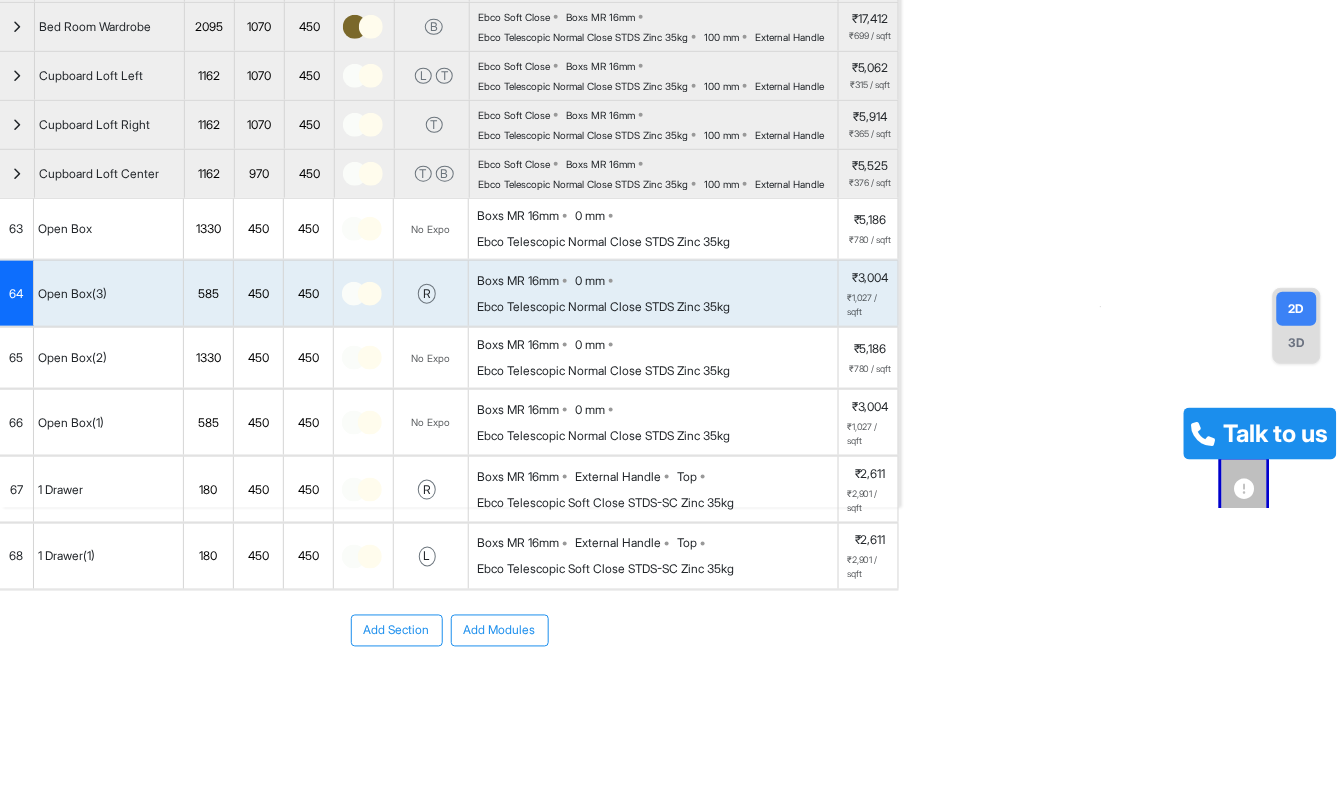 click on "No Expo" at bounding box center (431, 358) 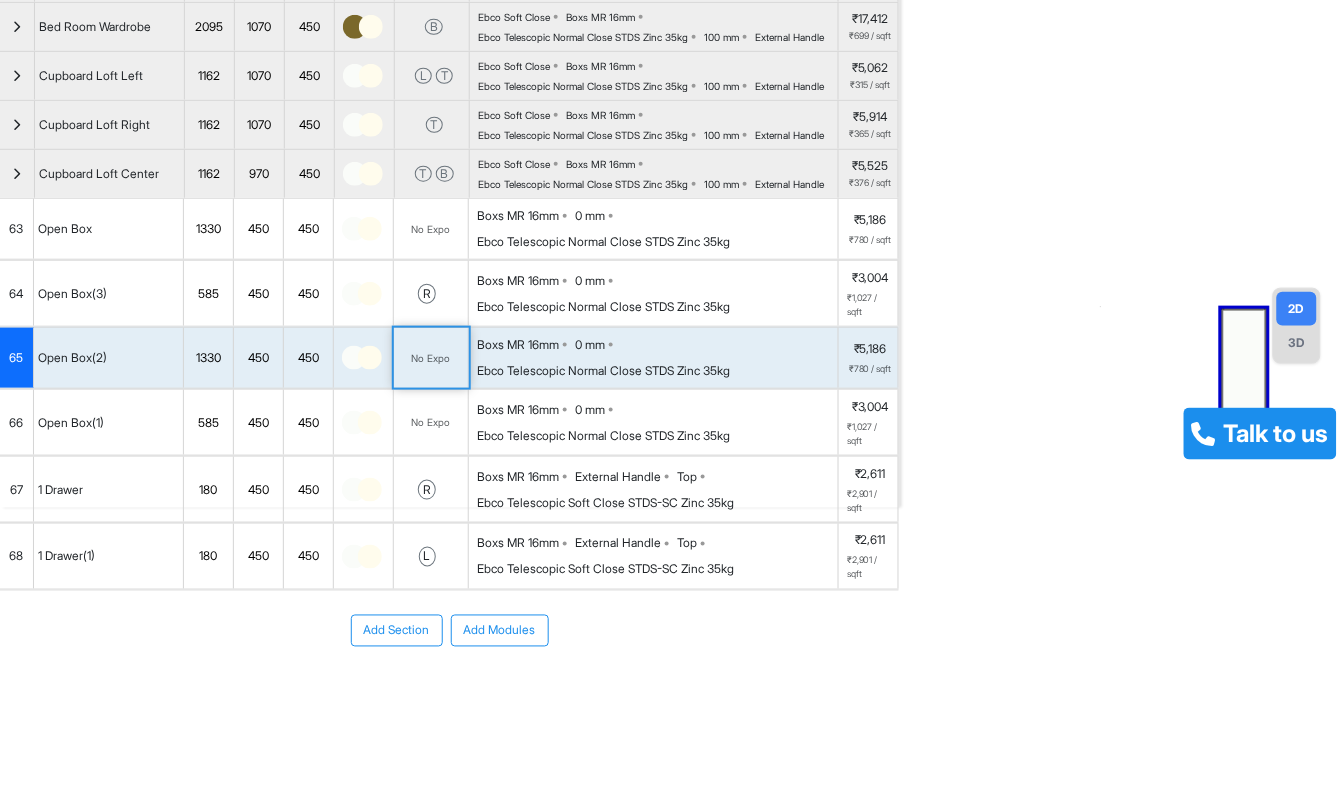 click on "No Expo" at bounding box center (431, 358) 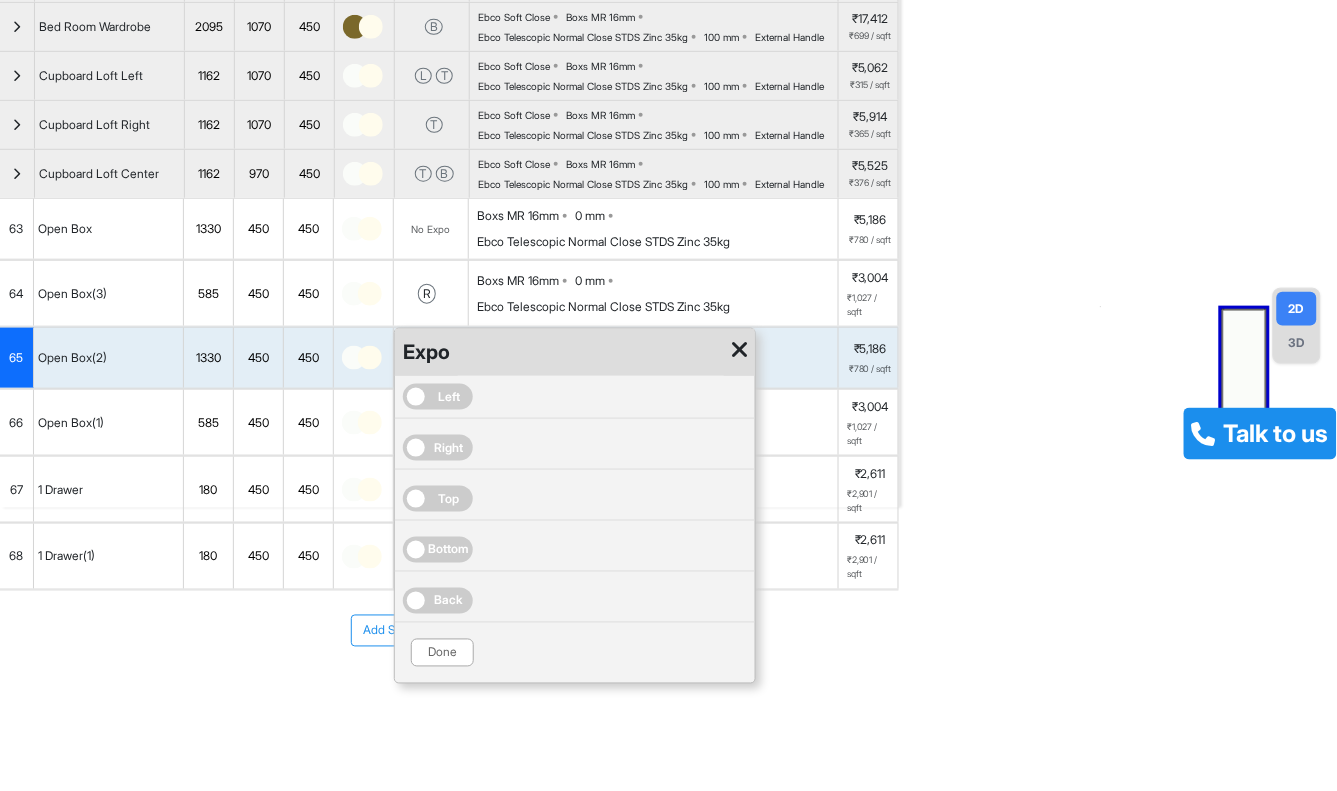 click on "Right" at bounding box center (449, 448) 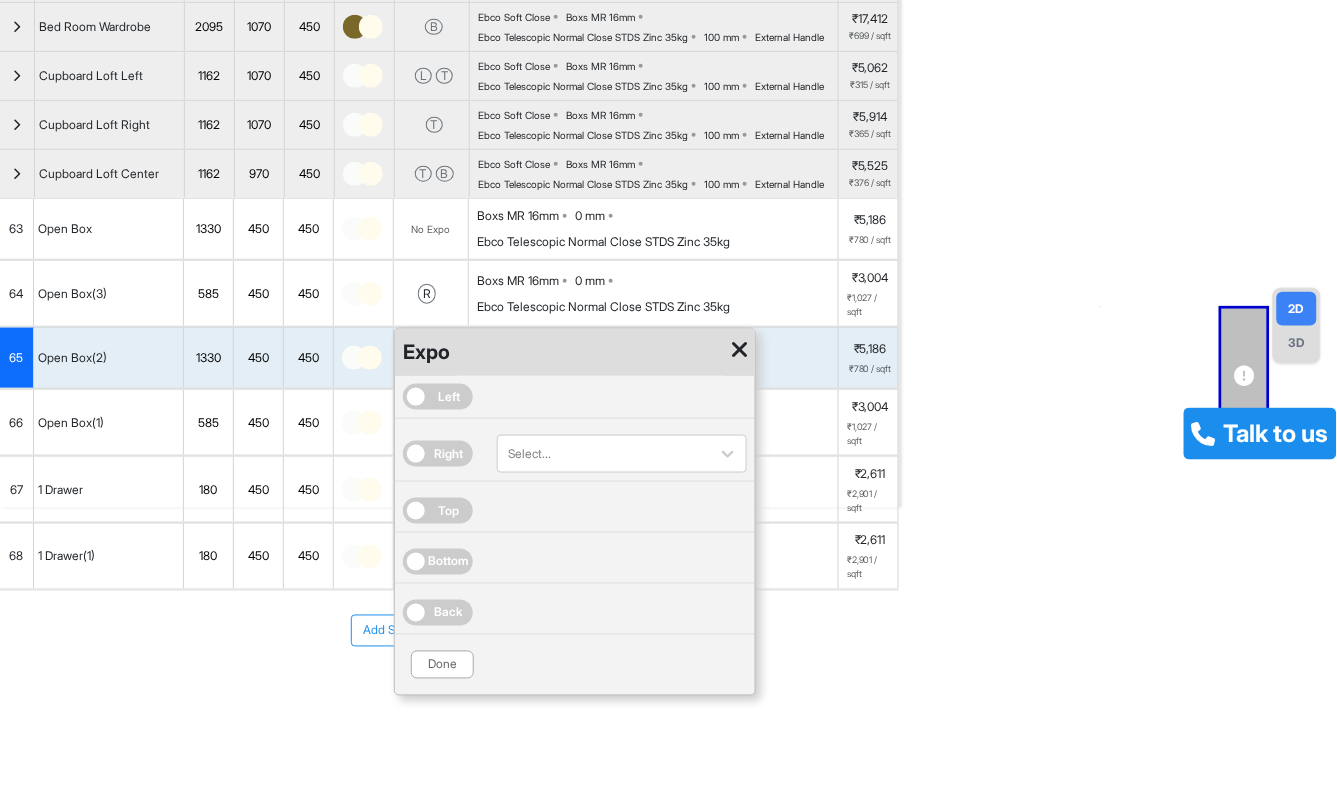 scroll, scrollTop: 494, scrollLeft: 0, axis: vertical 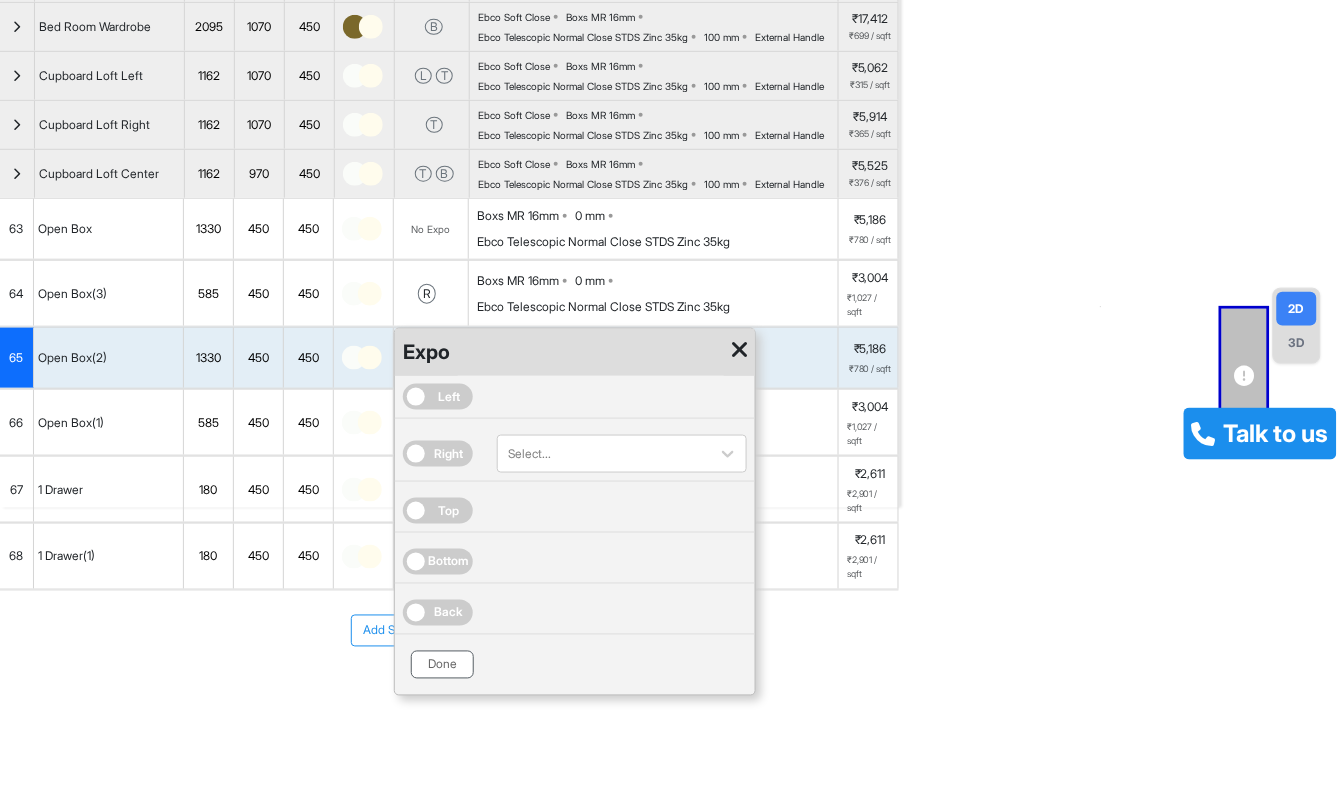 click on "Done" at bounding box center (442, 665) 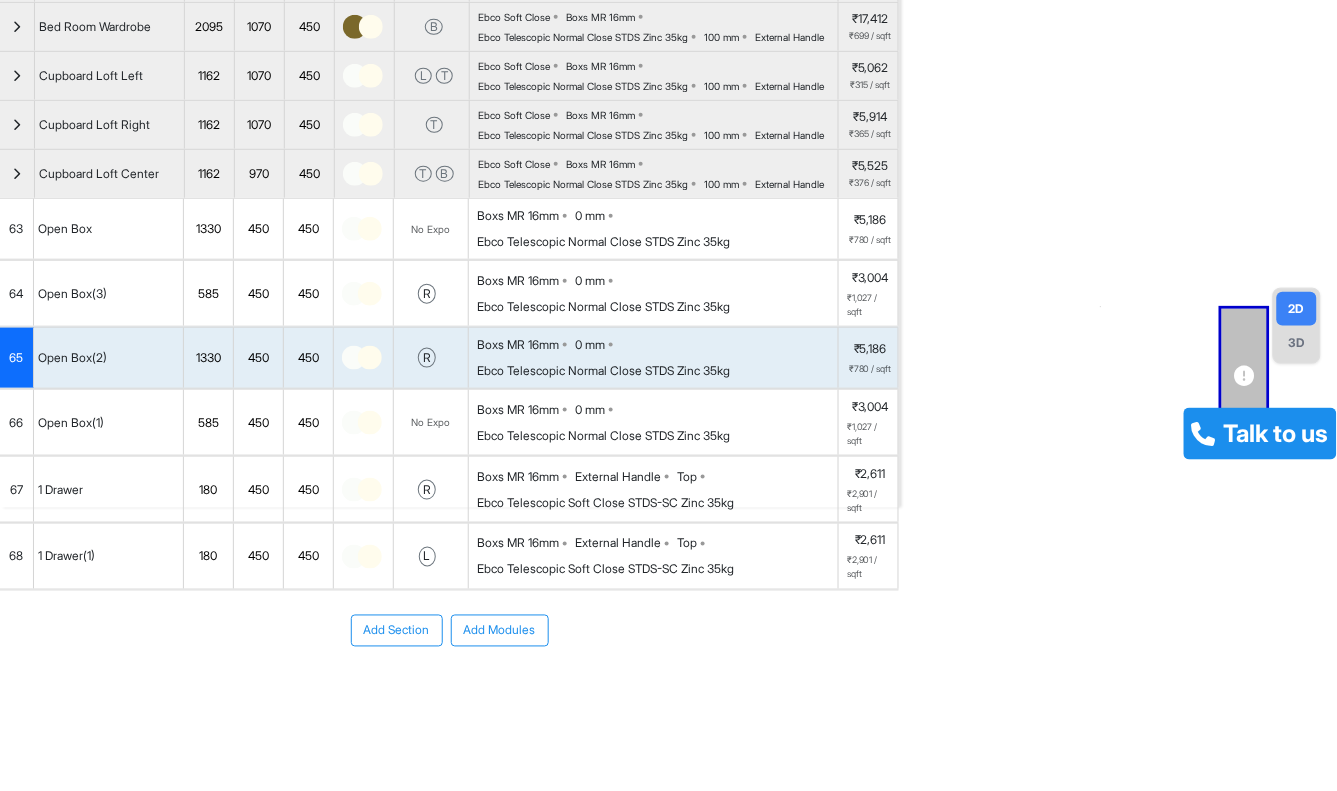 click on "No Expo" at bounding box center (431, 229) 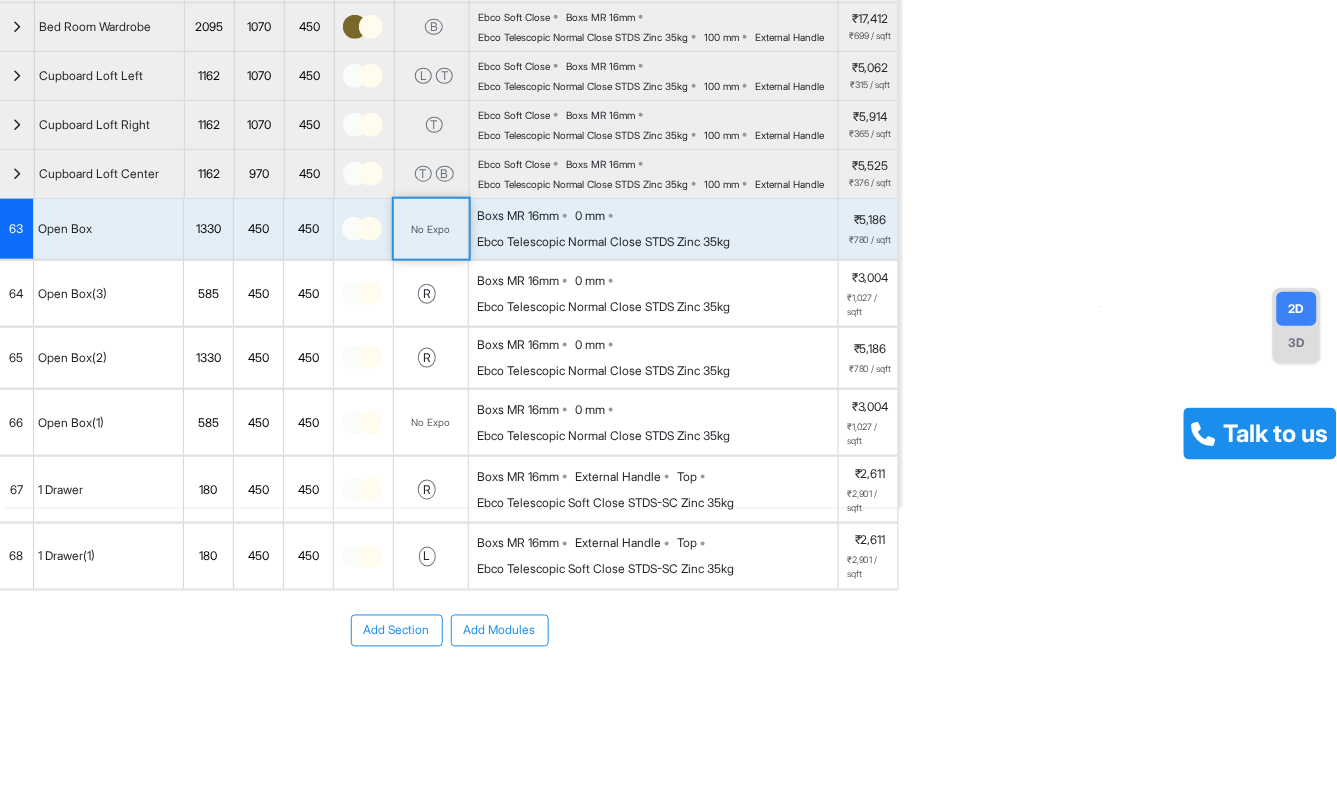click on "No Expo" at bounding box center (431, 229) 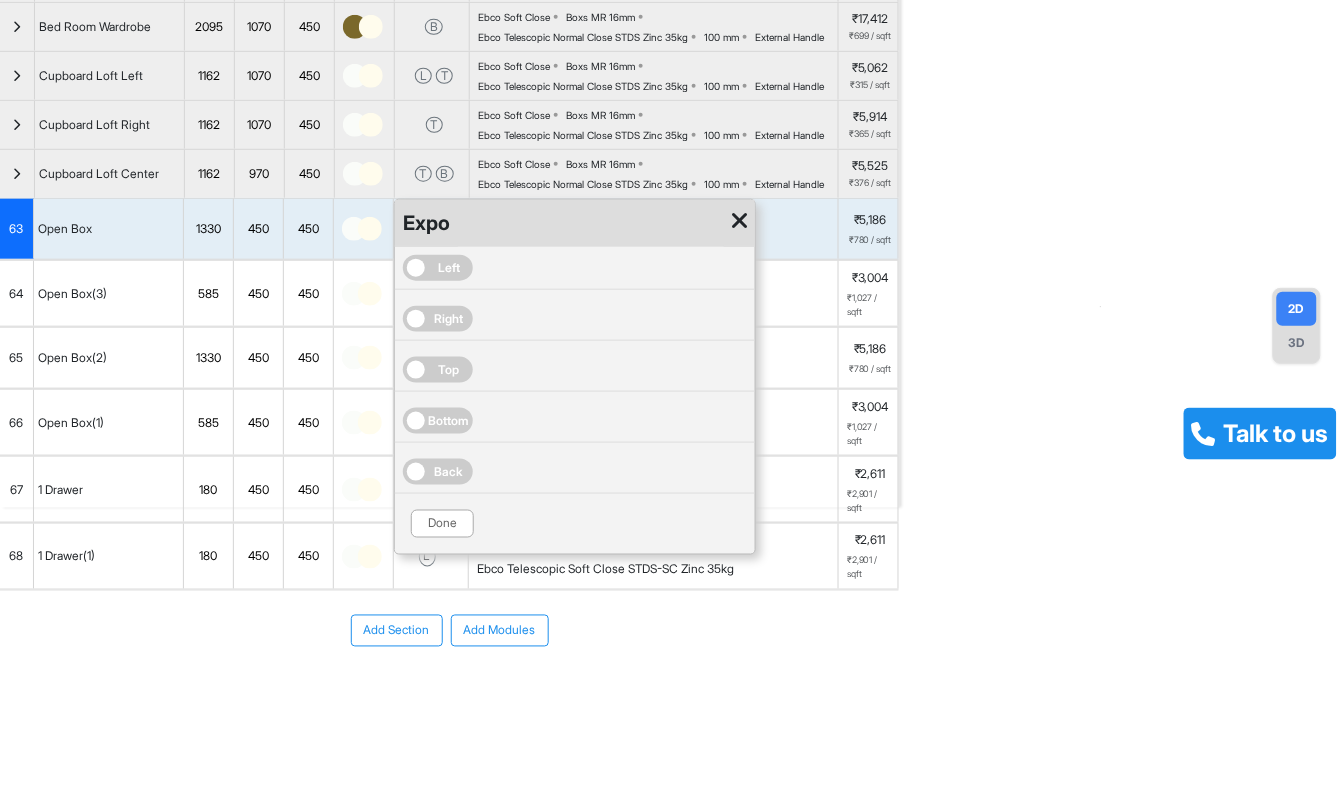 click on "Left" at bounding box center [449, 268] 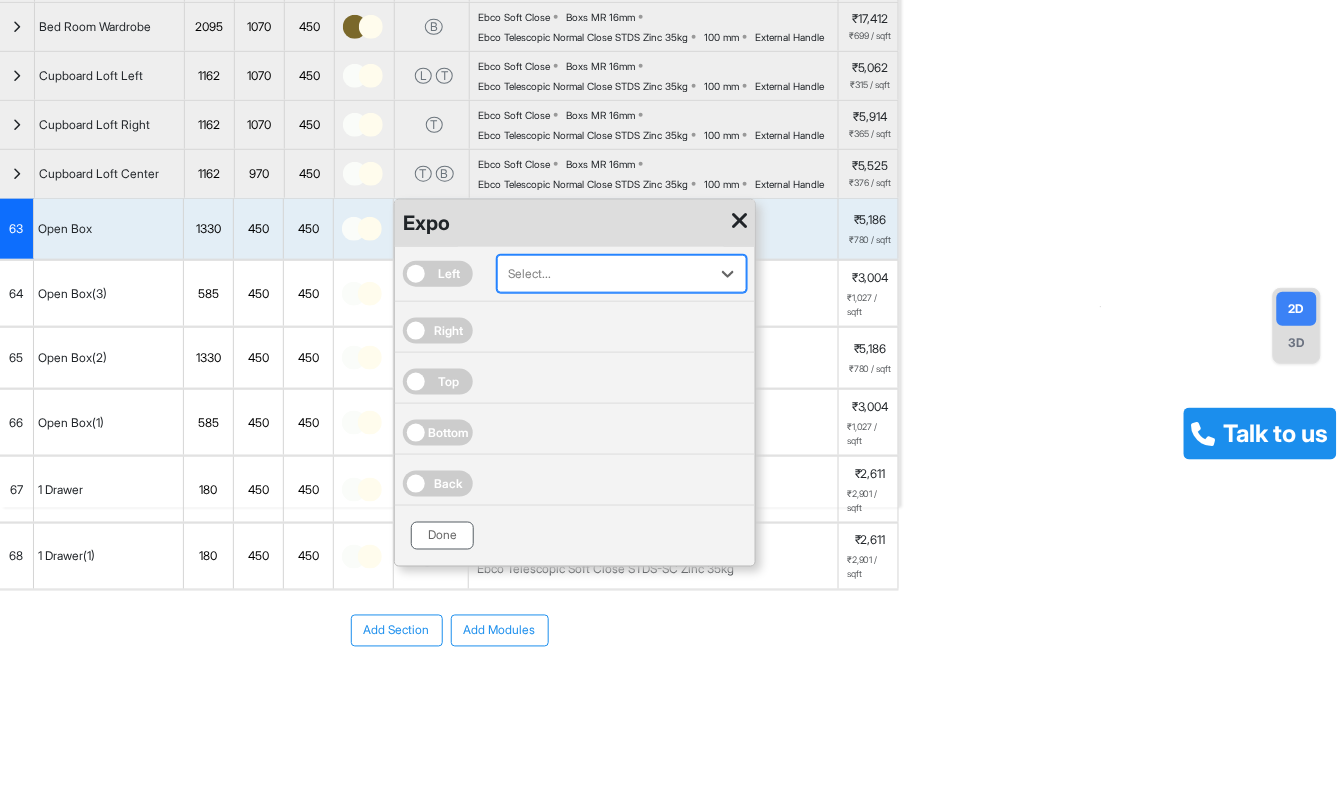 click on "Done" at bounding box center (442, 536) 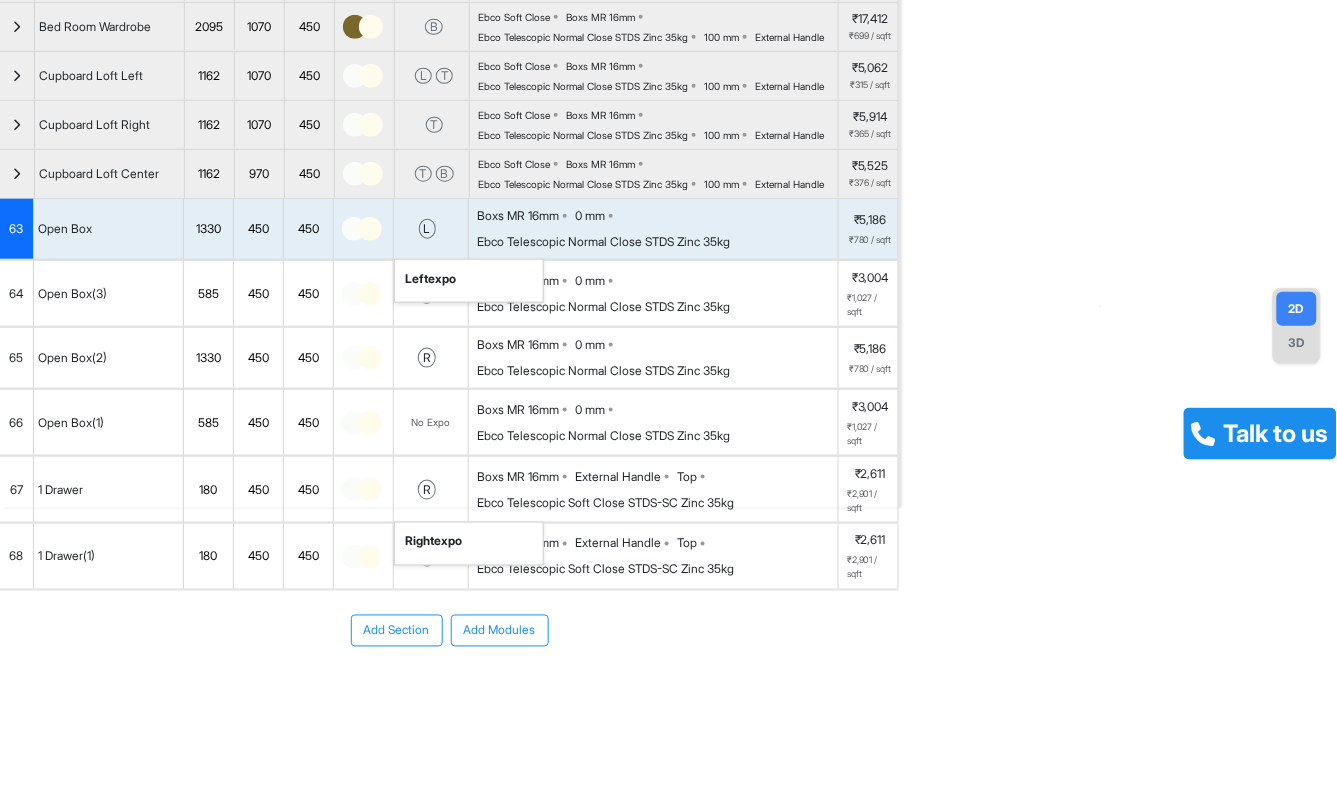 click on "r right  expo" at bounding box center (431, 489) 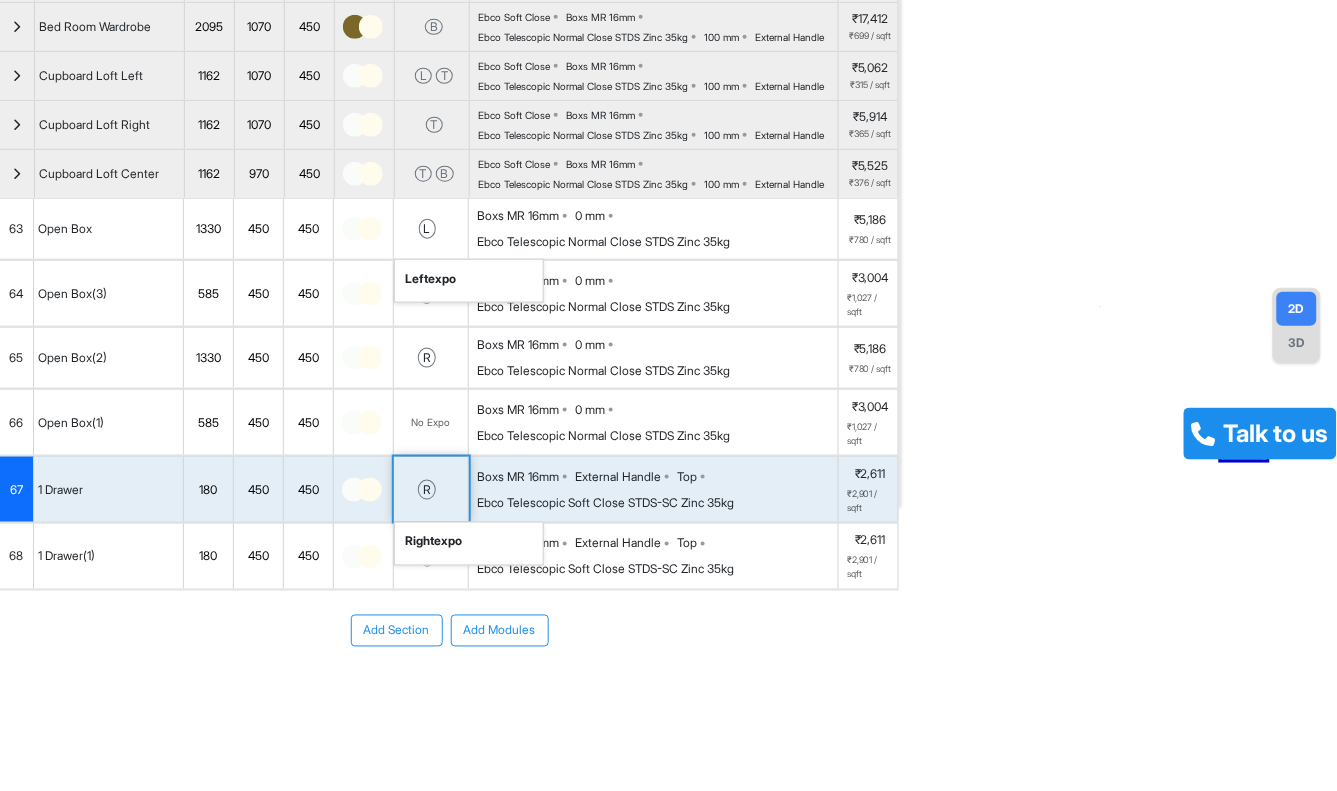 click on "r right  expo" at bounding box center [431, 489] 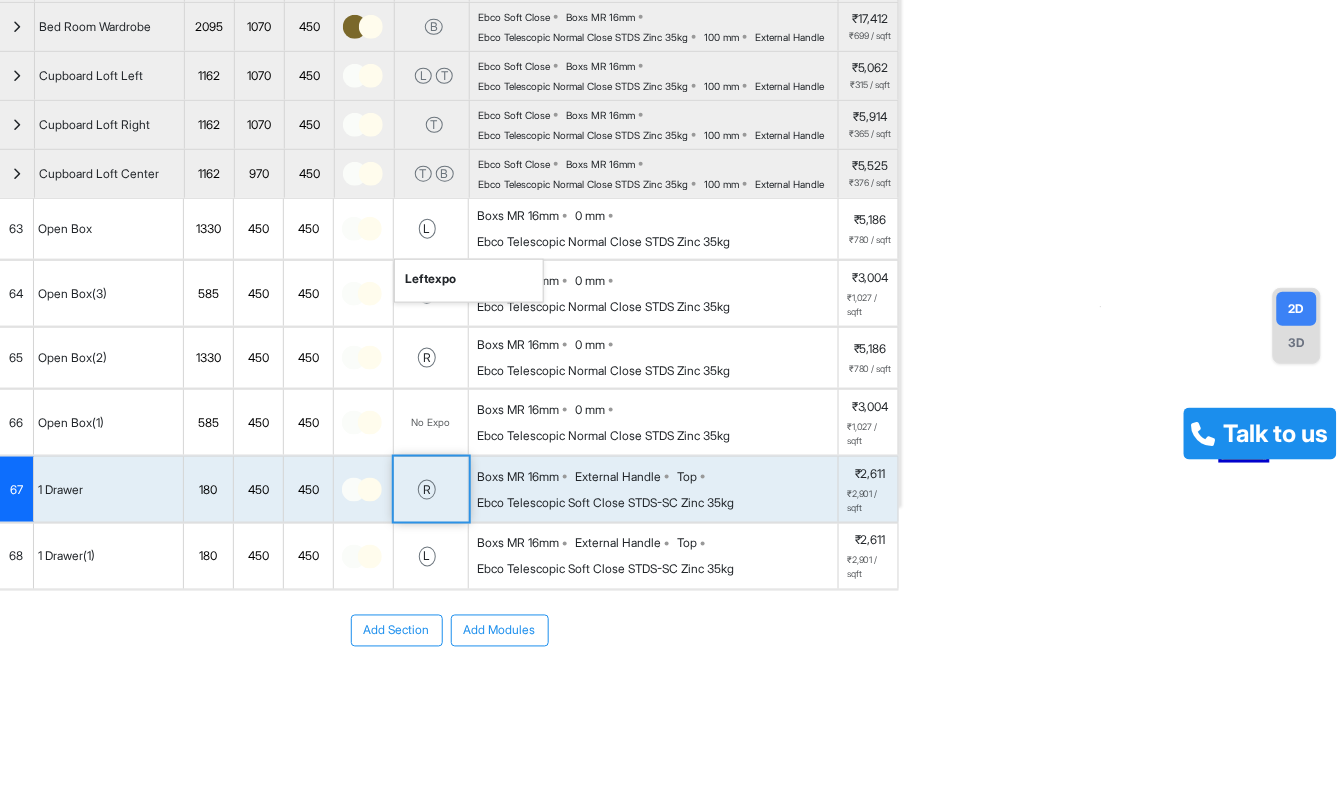 click on "No Expo" at bounding box center (431, 422) 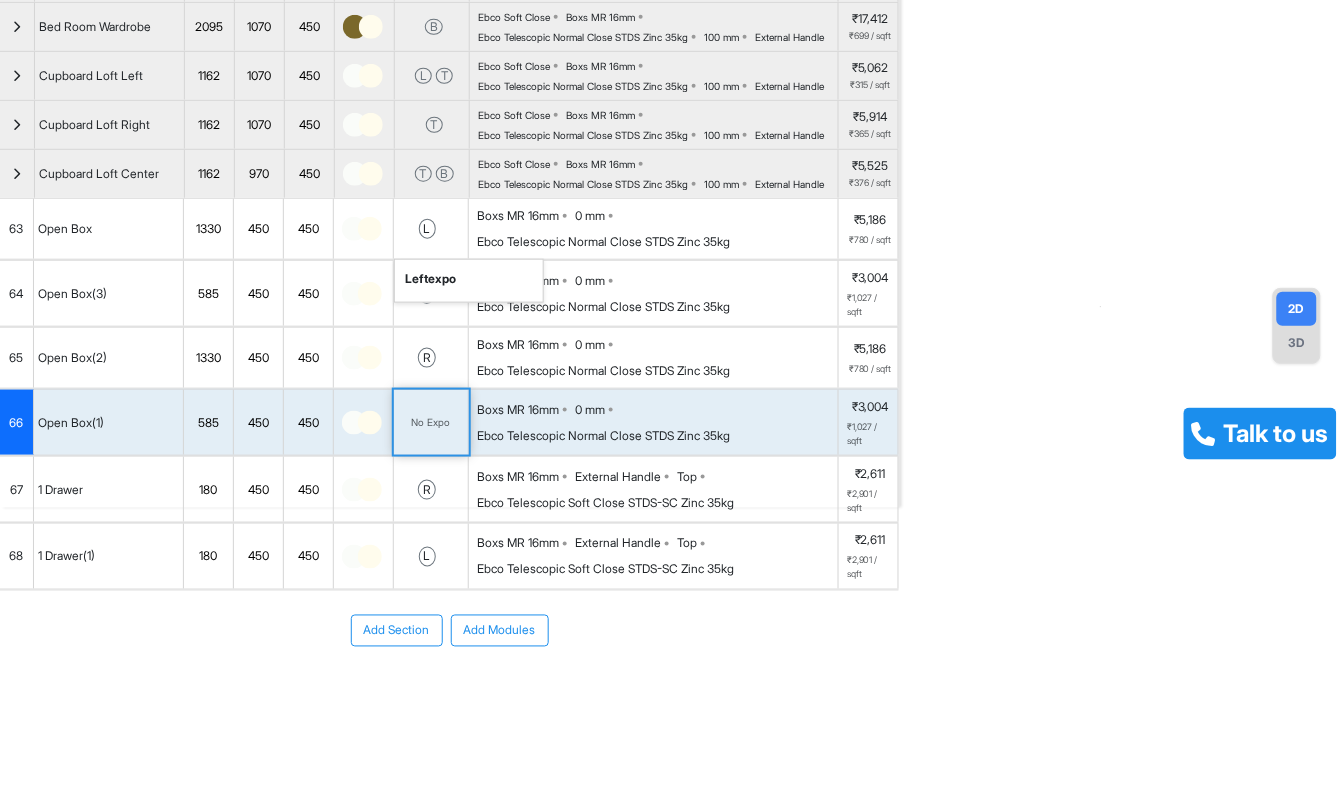 click on "No Expo" at bounding box center [431, 422] 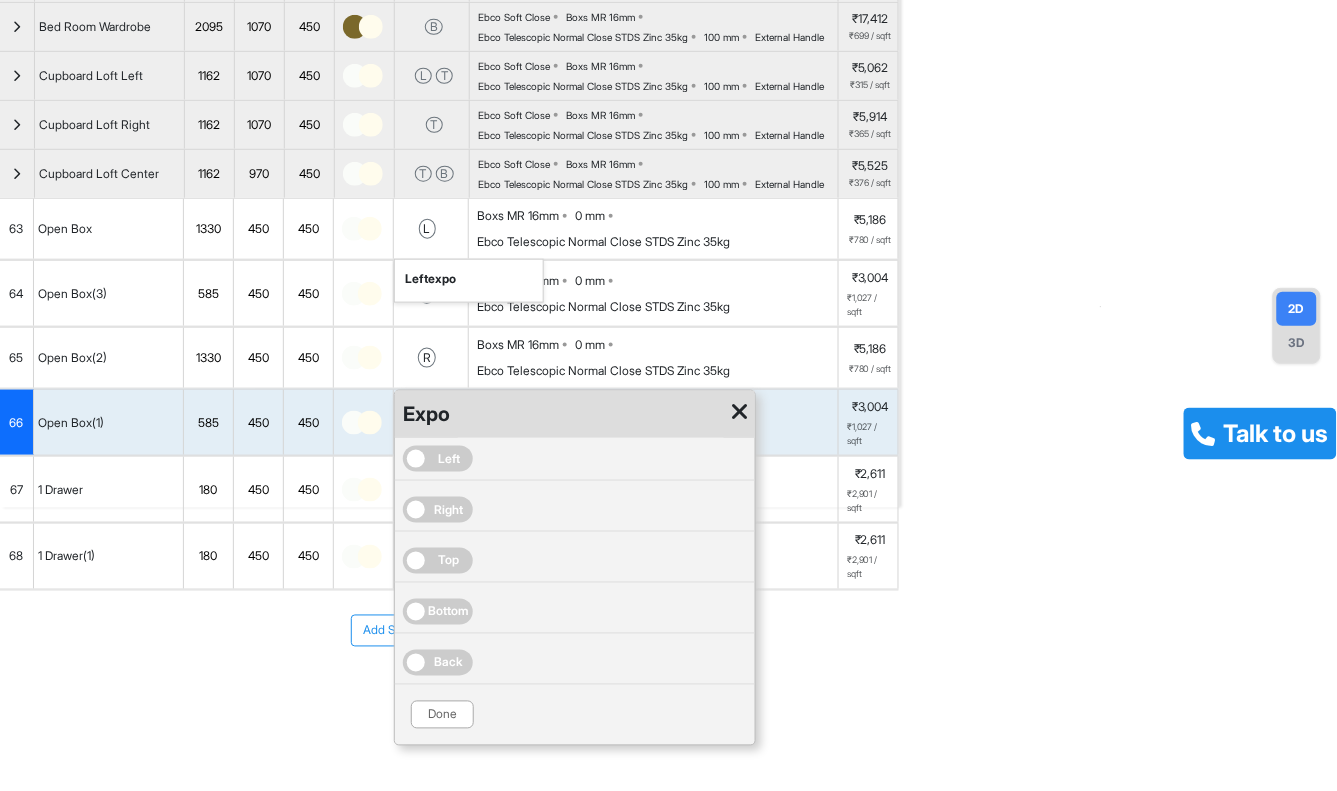 click on "Expo" at bounding box center [426, 414] 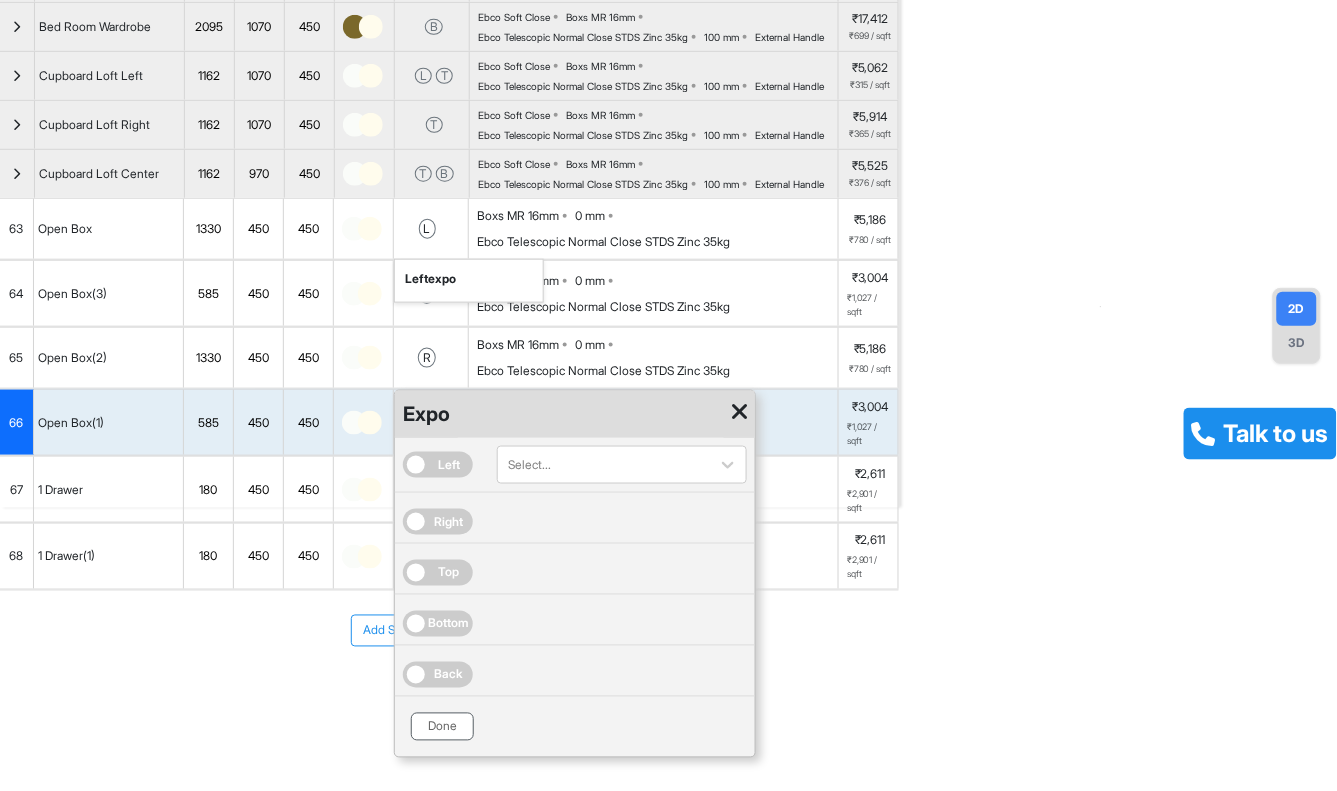click on "Done" at bounding box center (442, 727) 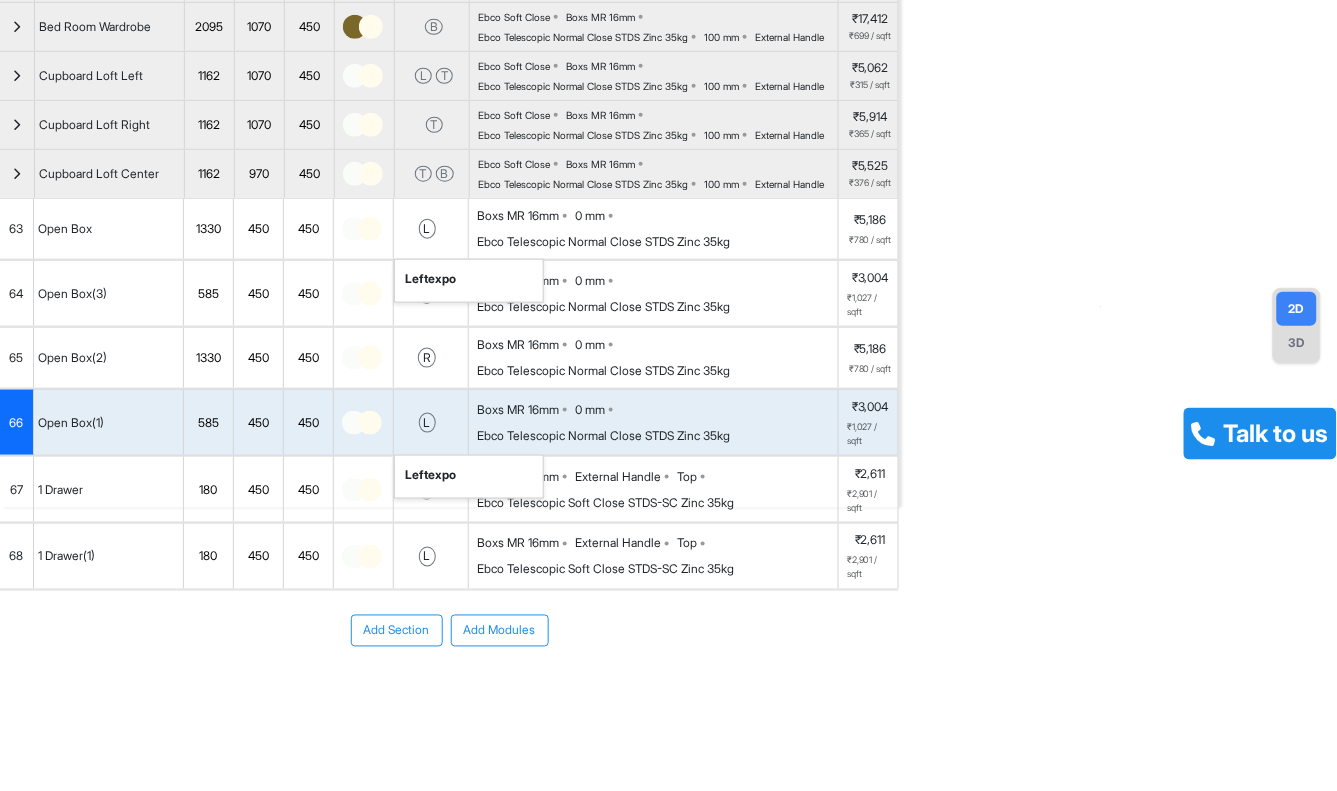 click on "left  expo" at bounding box center [430, 475] 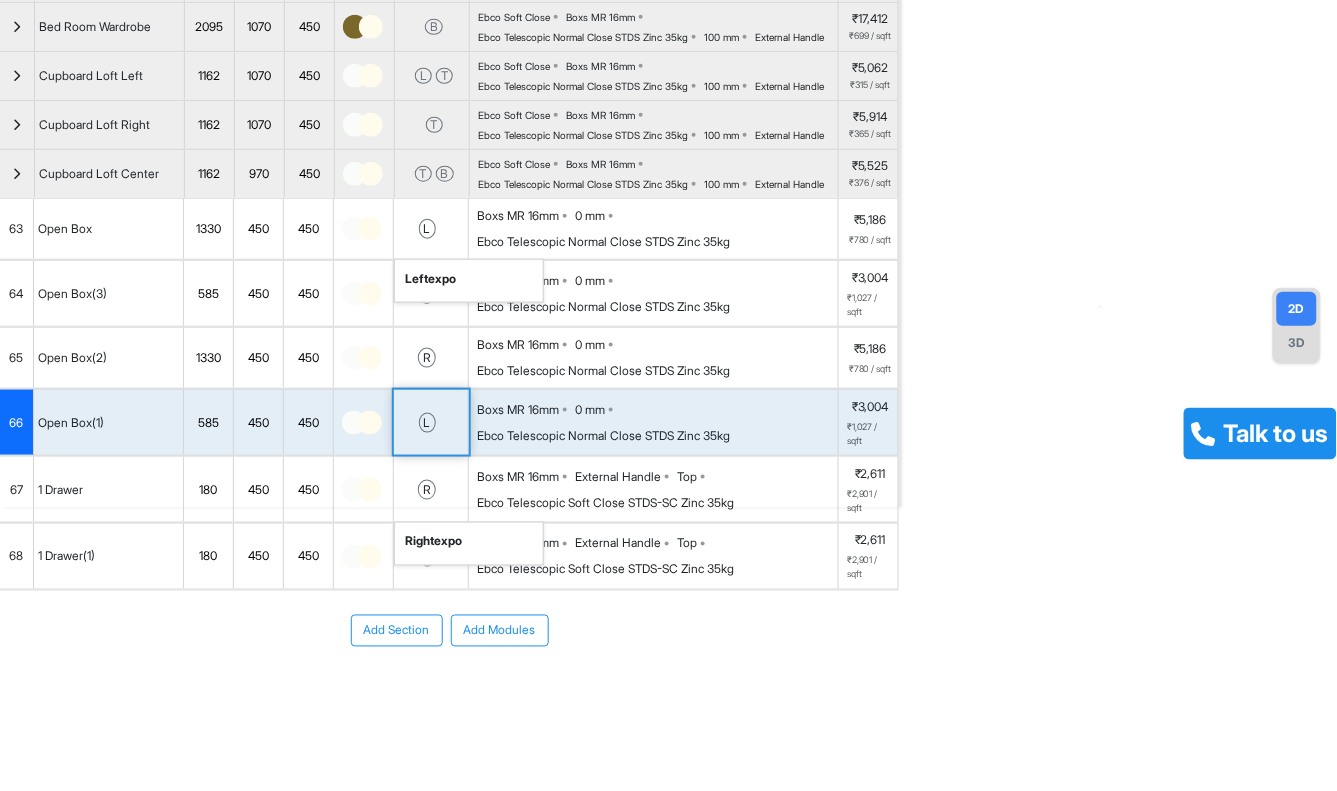 click on "r right  expo" at bounding box center [431, 489] 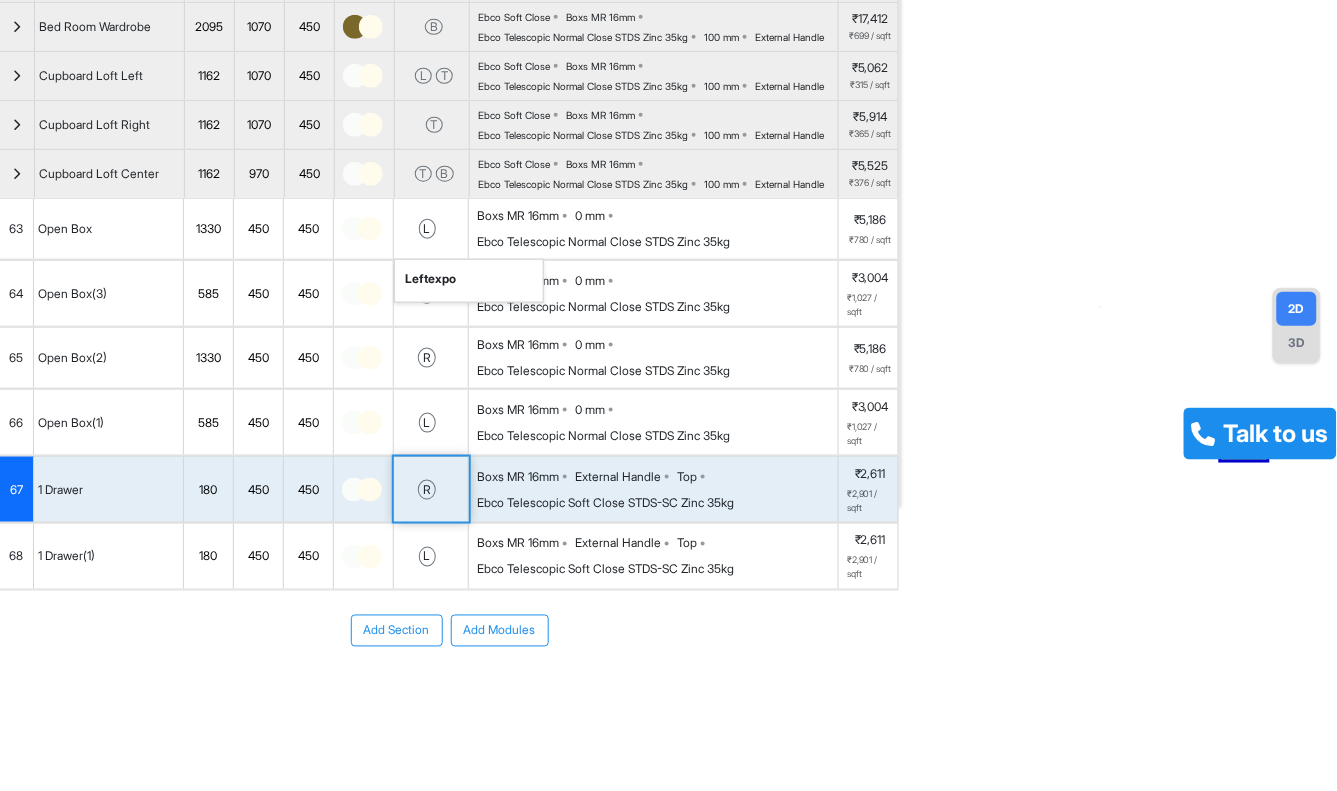 click on "Add Modules" at bounding box center [500, 631] 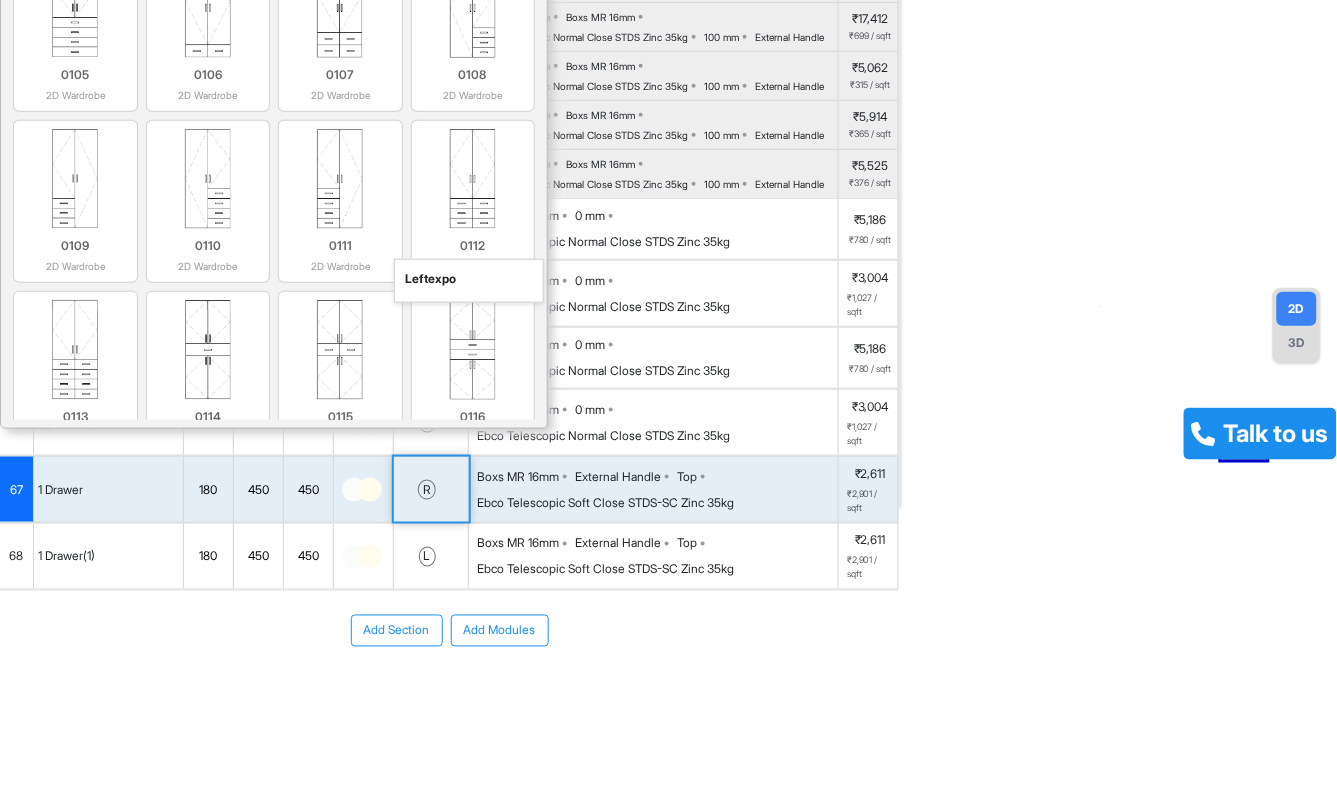 scroll, scrollTop: 0, scrollLeft: 0, axis: both 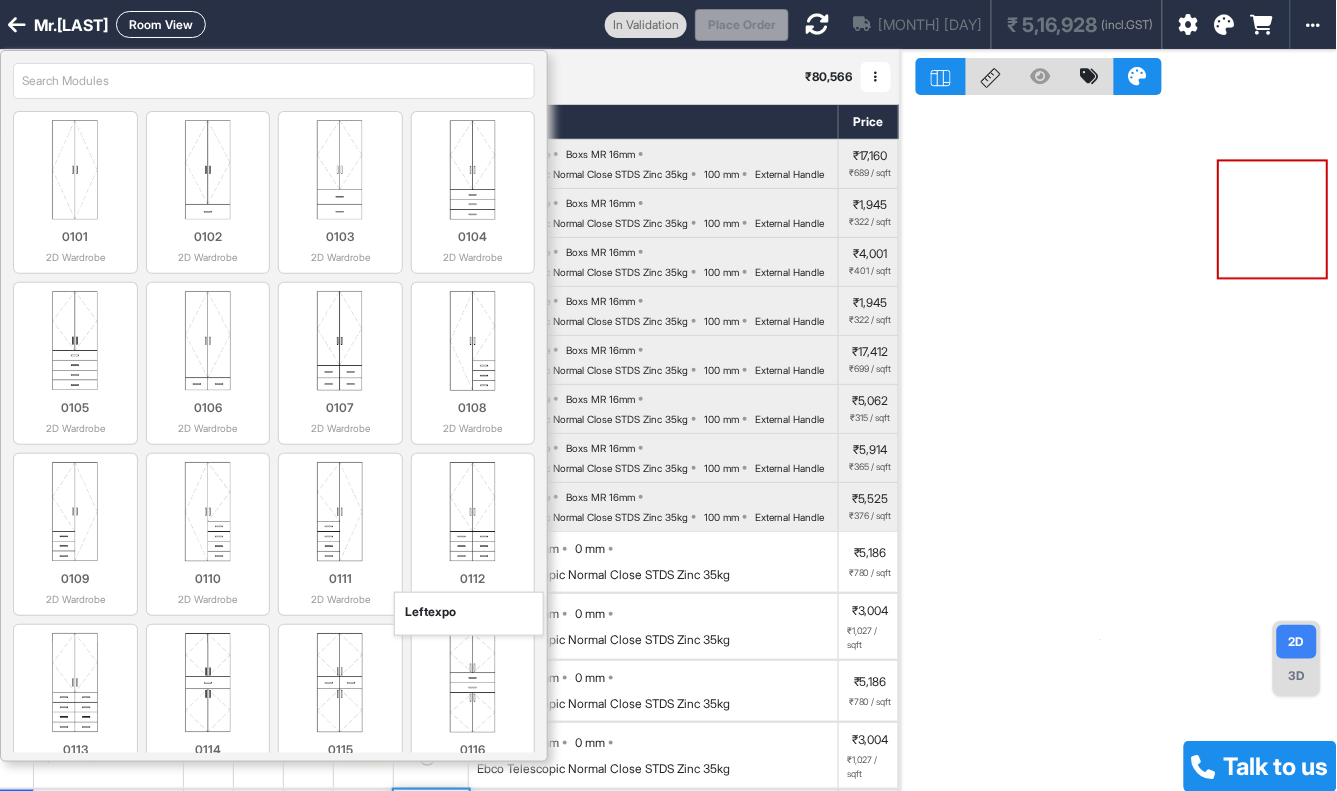 click at bounding box center (274, 81) 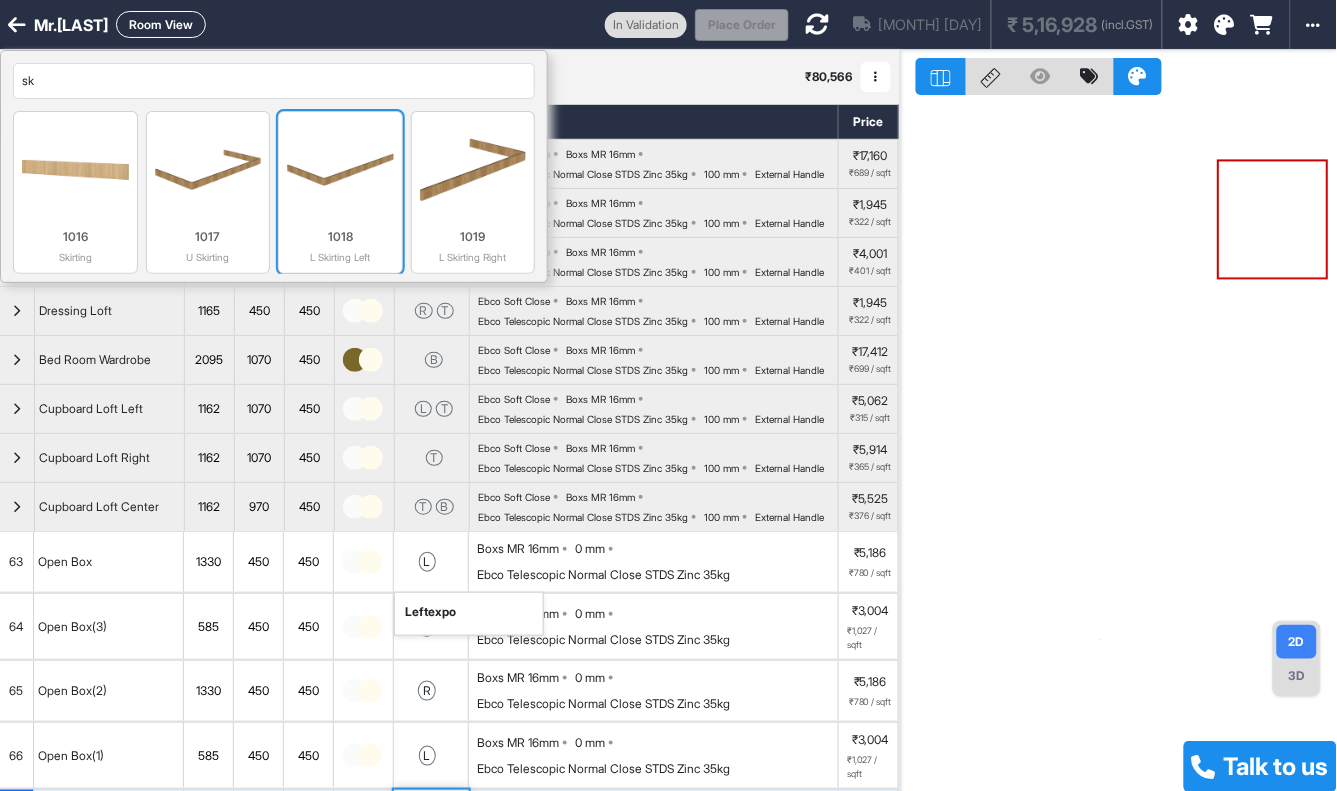 type on "sk" 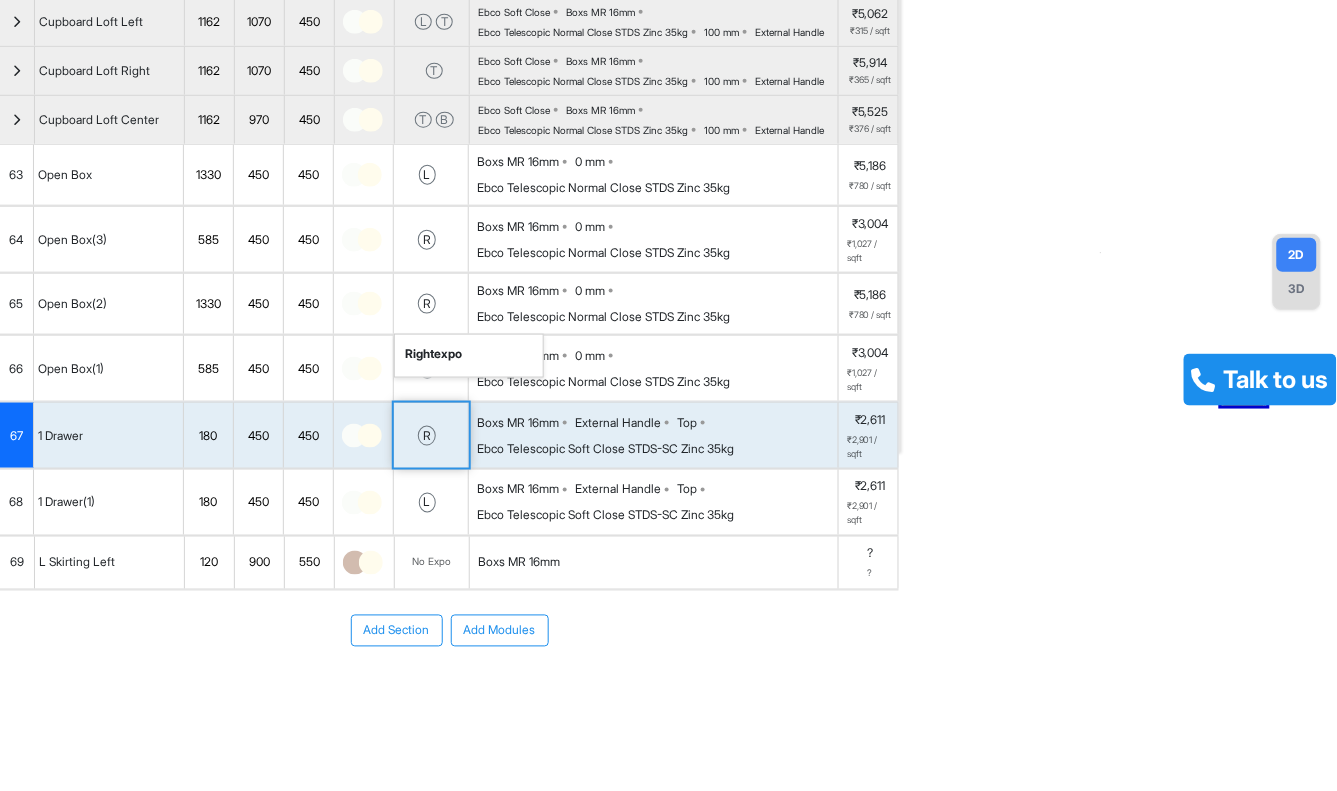 scroll, scrollTop: 547, scrollLeft: 0, axis: vertical 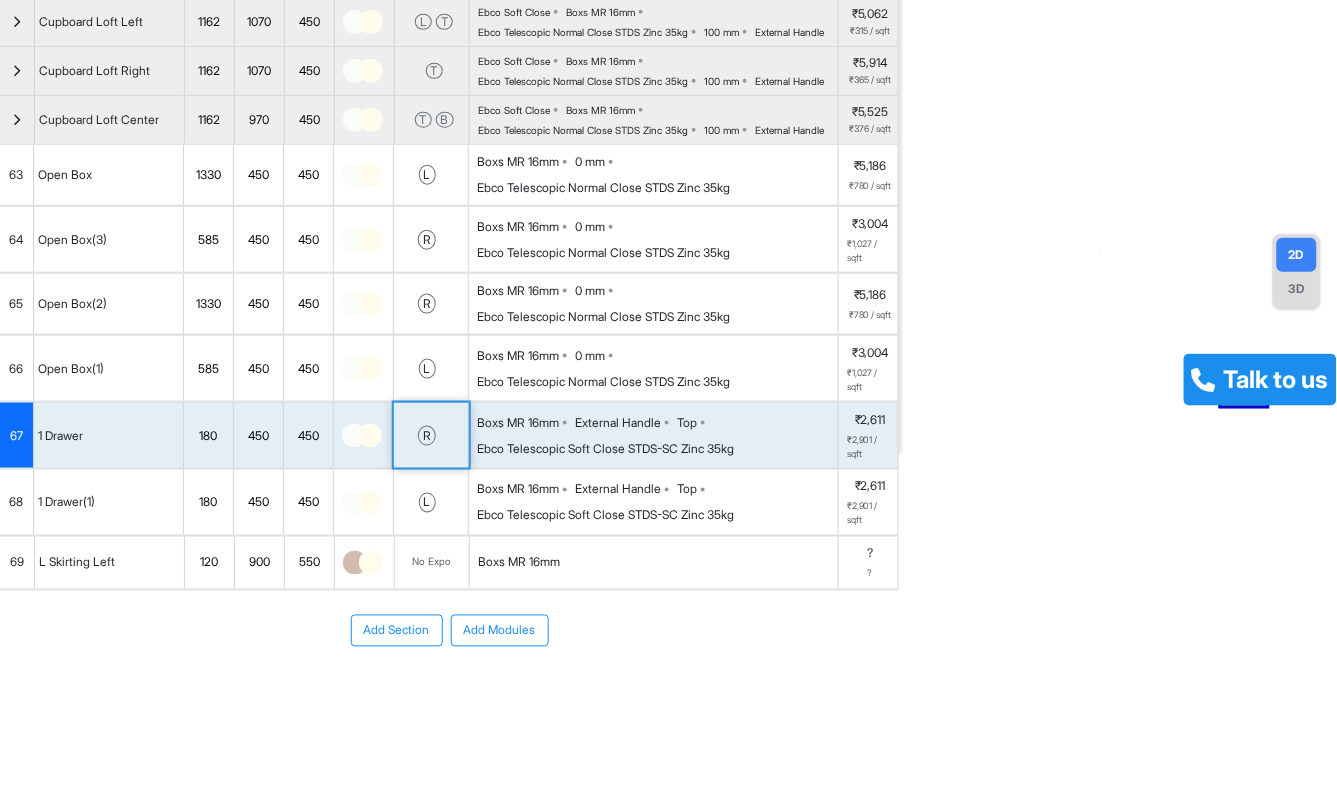 click on "Add Modules" at bounding box center [500, 631] 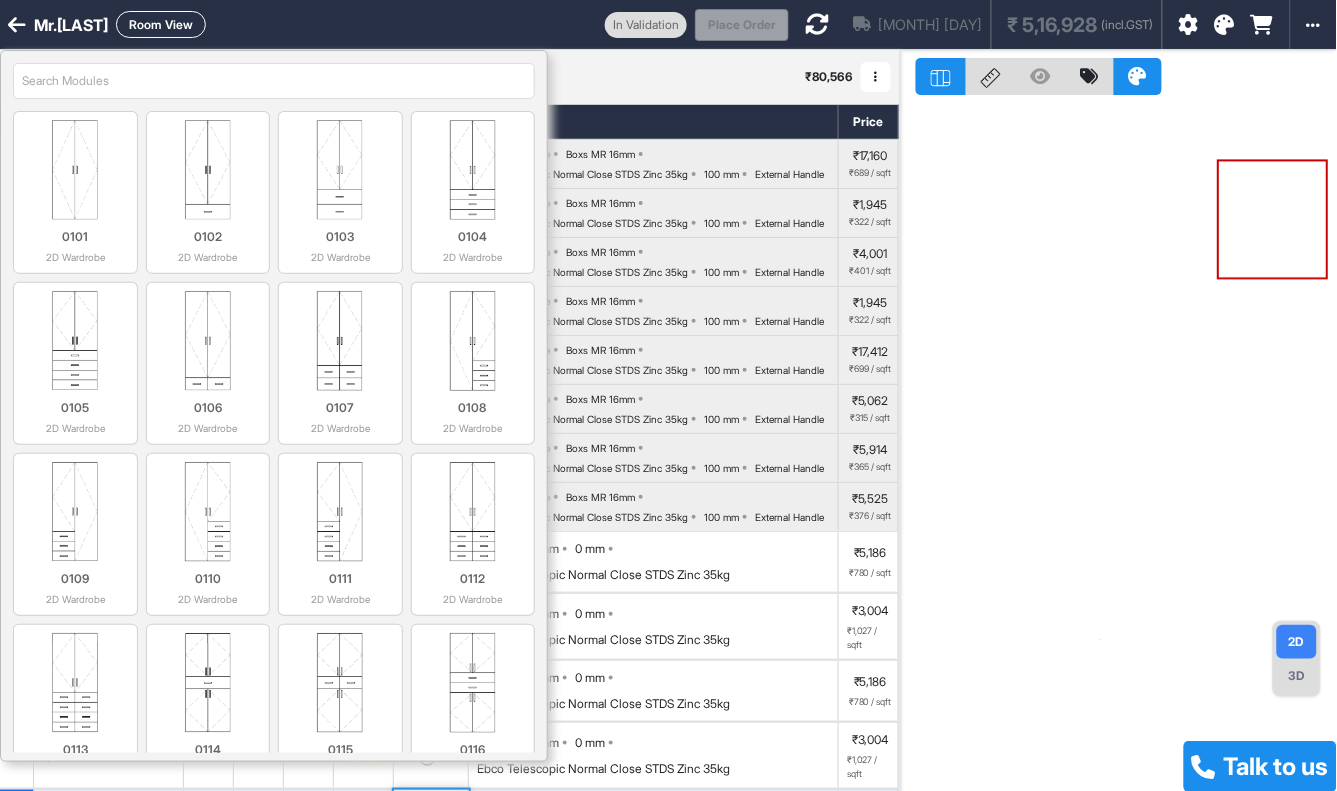 click at bounding box center (274, 81) 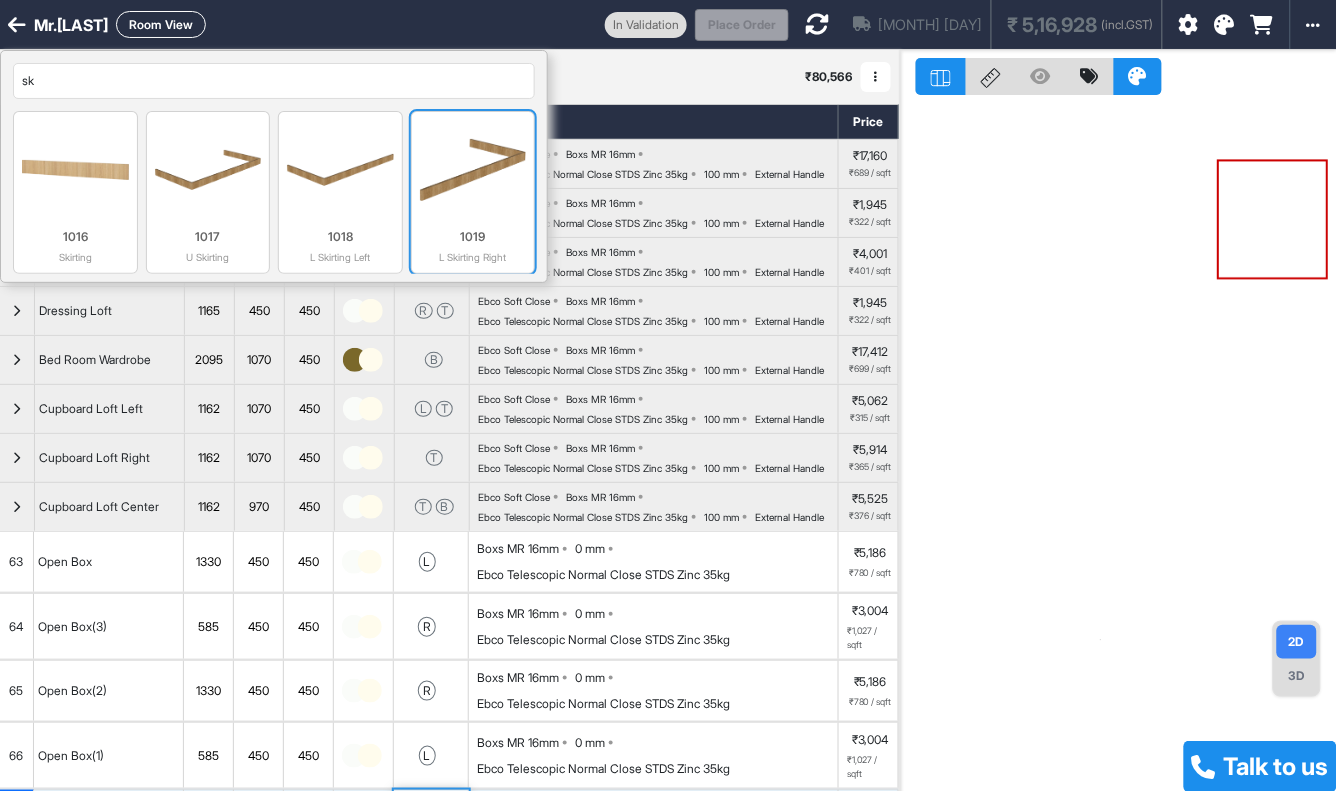 type on "sk" 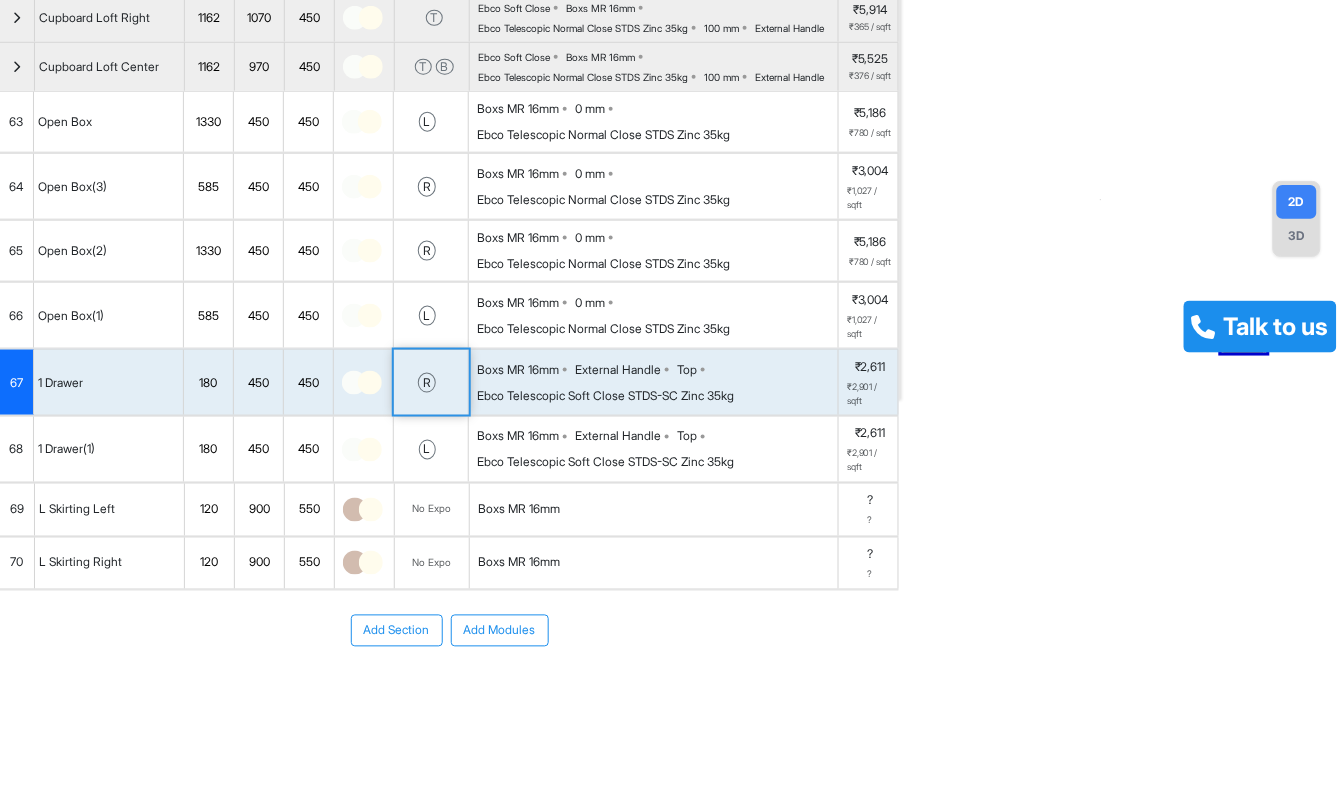 scroll, scrollTop: 602, scrollLeft: 0, axis: vertical 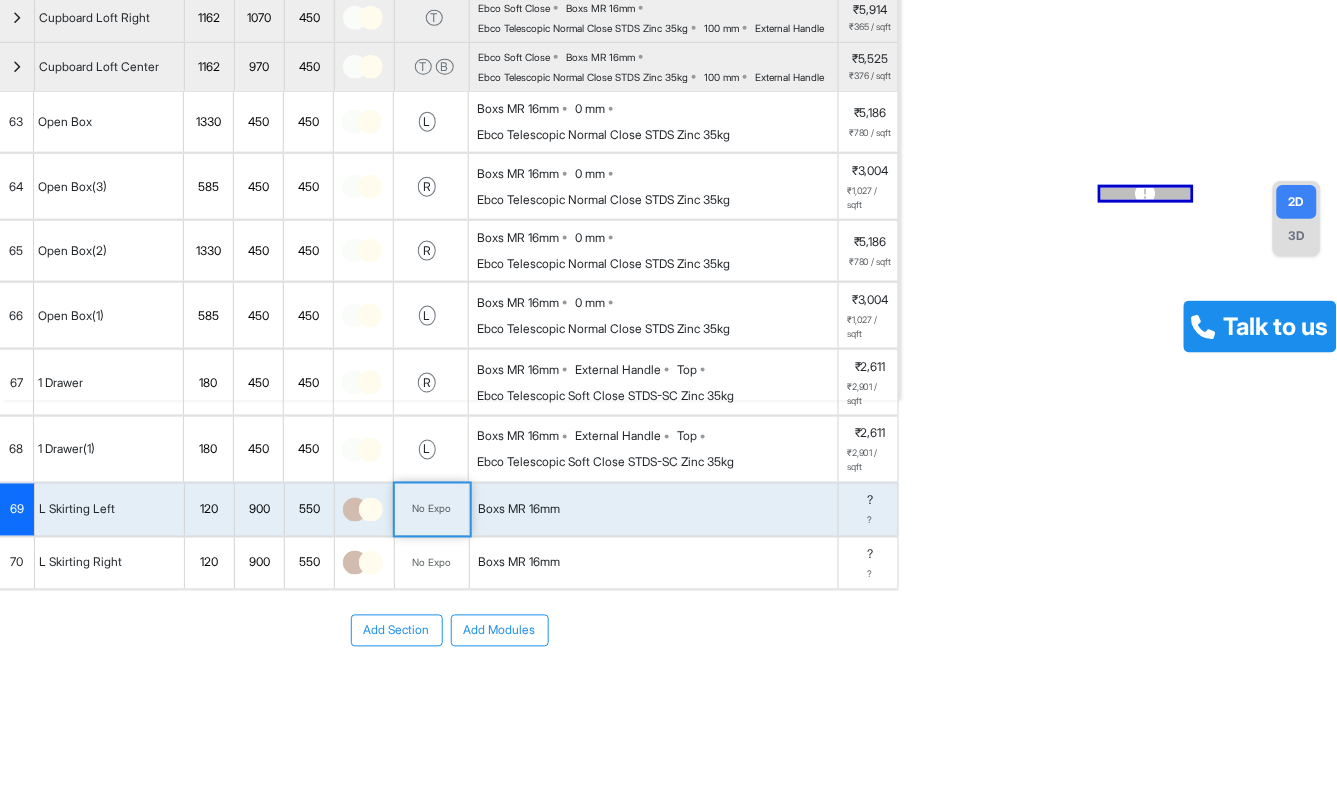 click on "550" at bounding box center (309, 510) 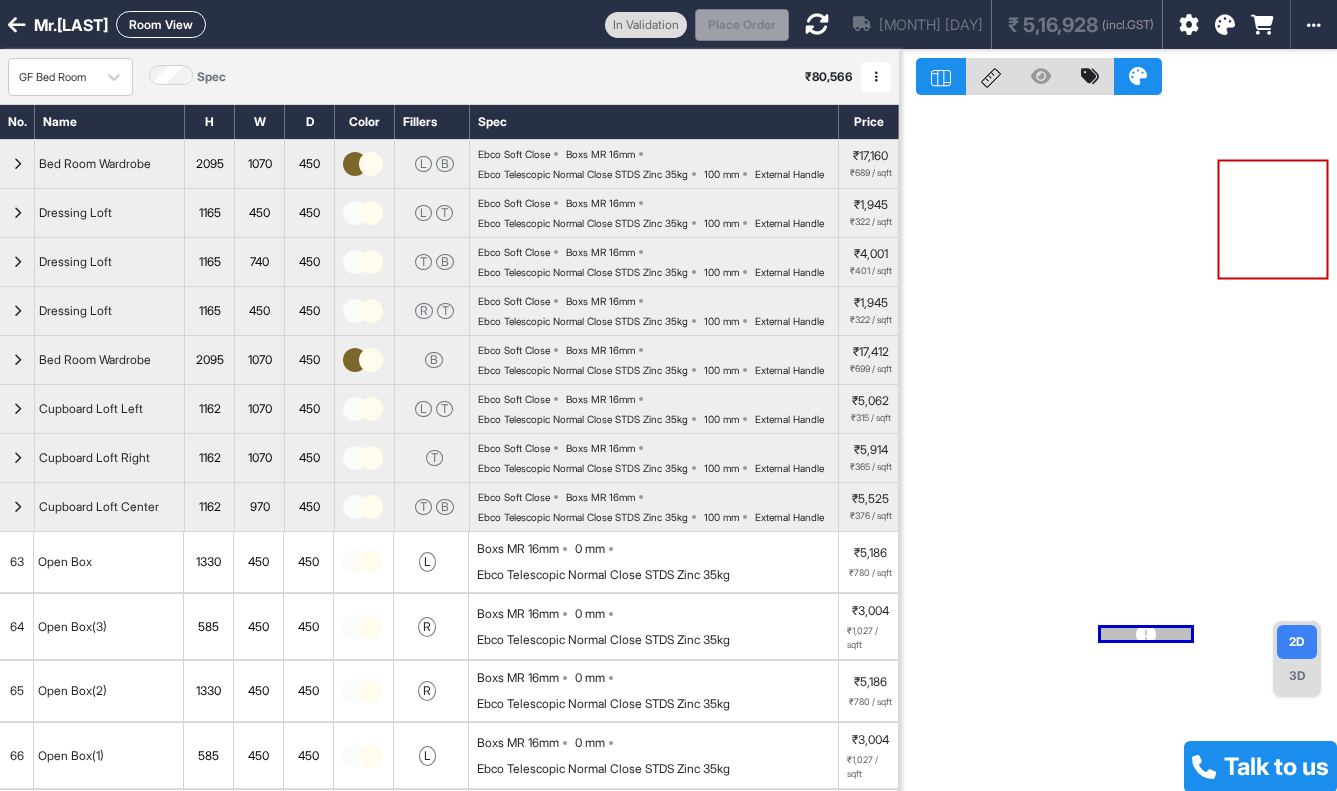 scroll, scrollTop: 0, scrollLeft: 0, axis: both 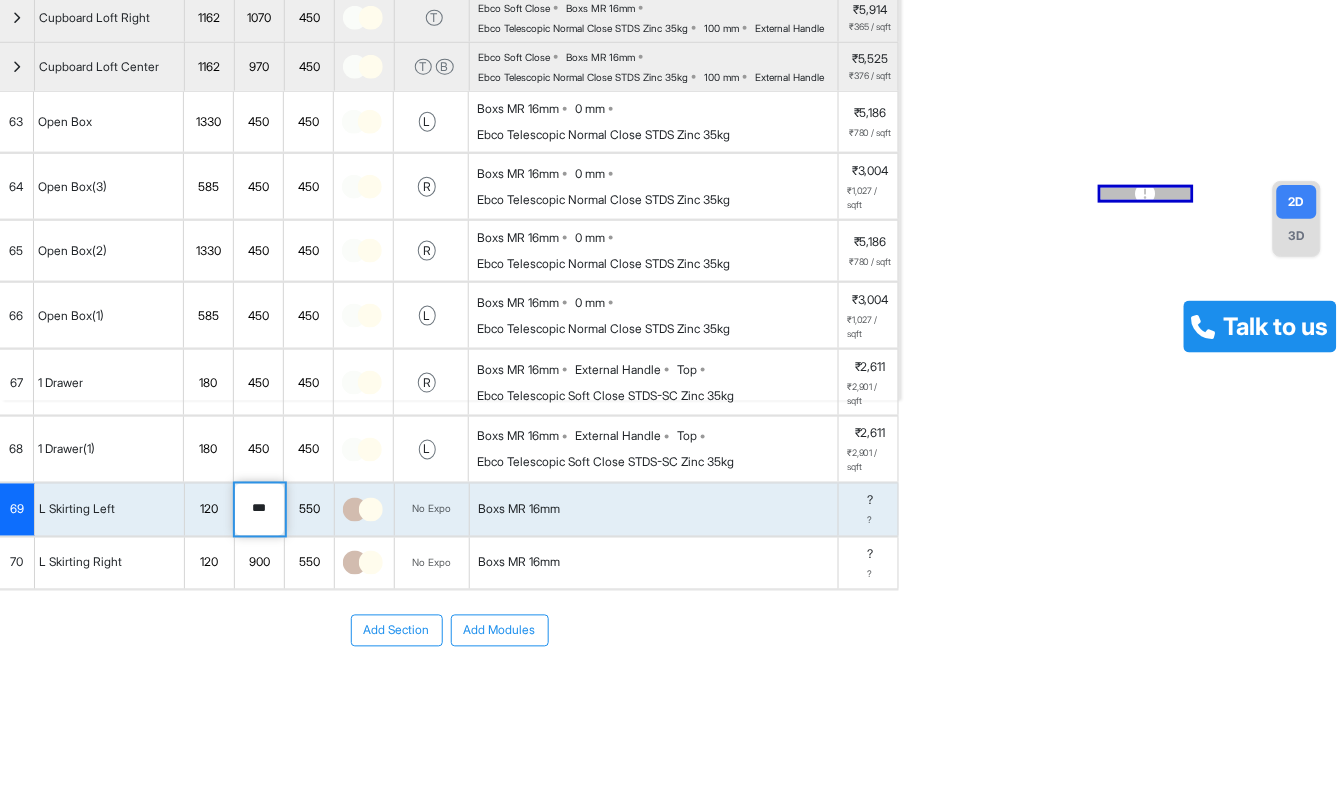 drag, startPoint x: 273, startPoint y: 507, endPoint x: 211, endPoint y: 506, distance: 62.008064 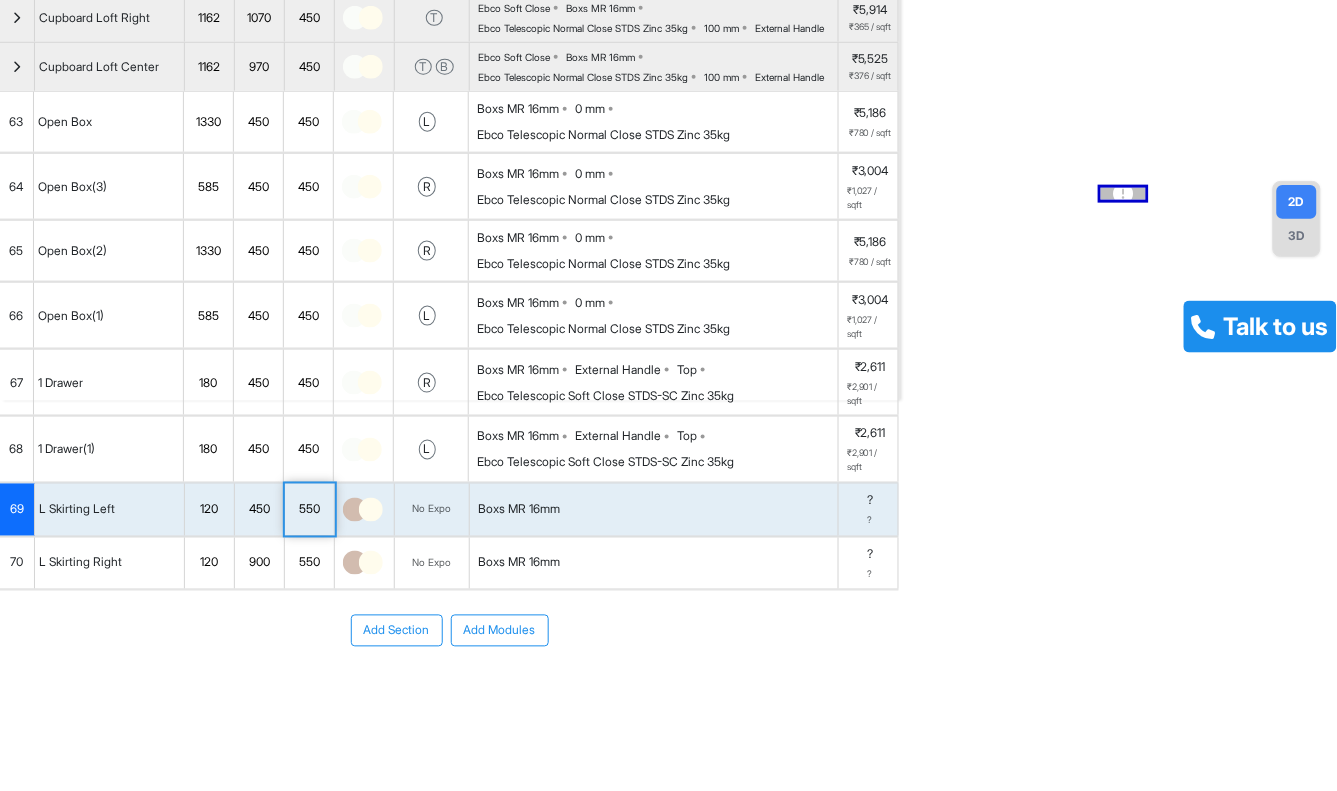 click on "550" at bounding box center (309, 510) 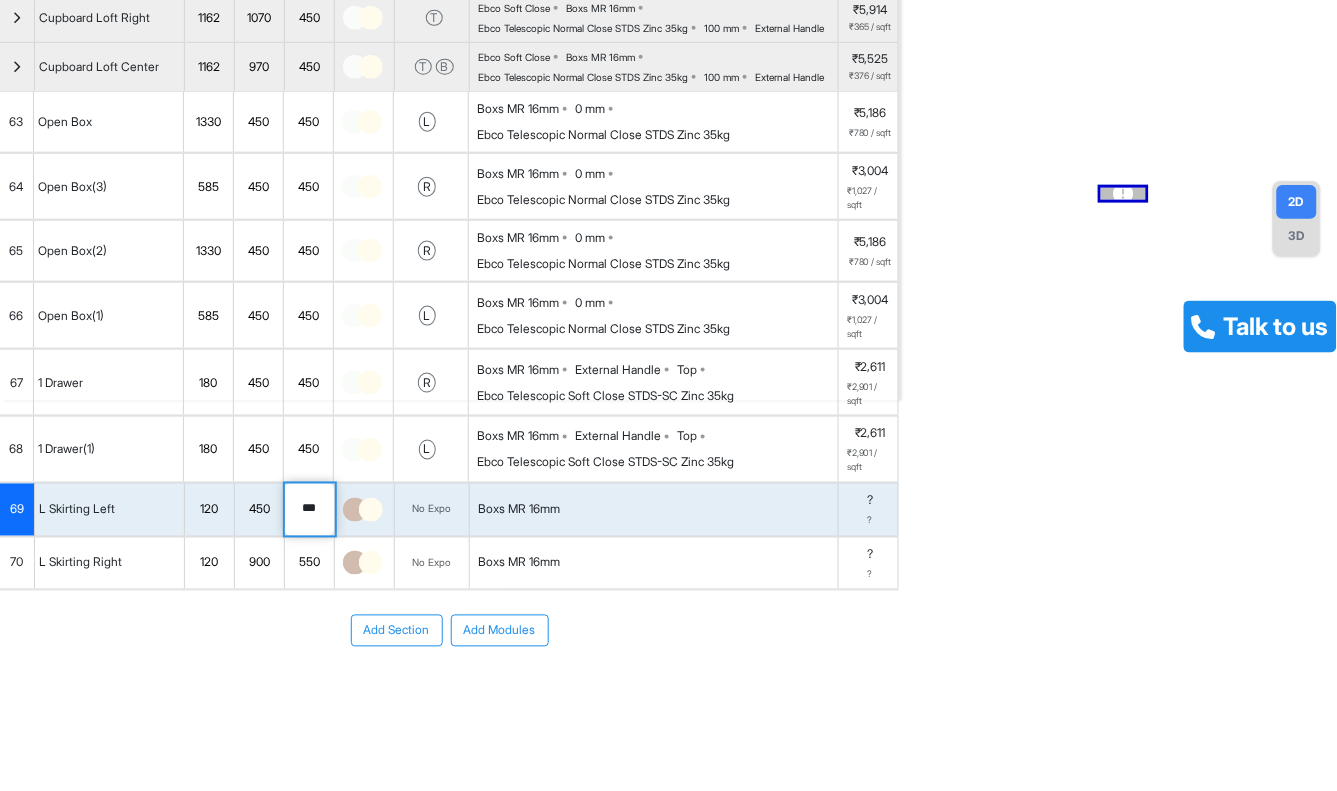 drag, startPoint x: 322, startPoint y: 505, endPoint x: 275, endPoint y: 507, distance: 47.042534 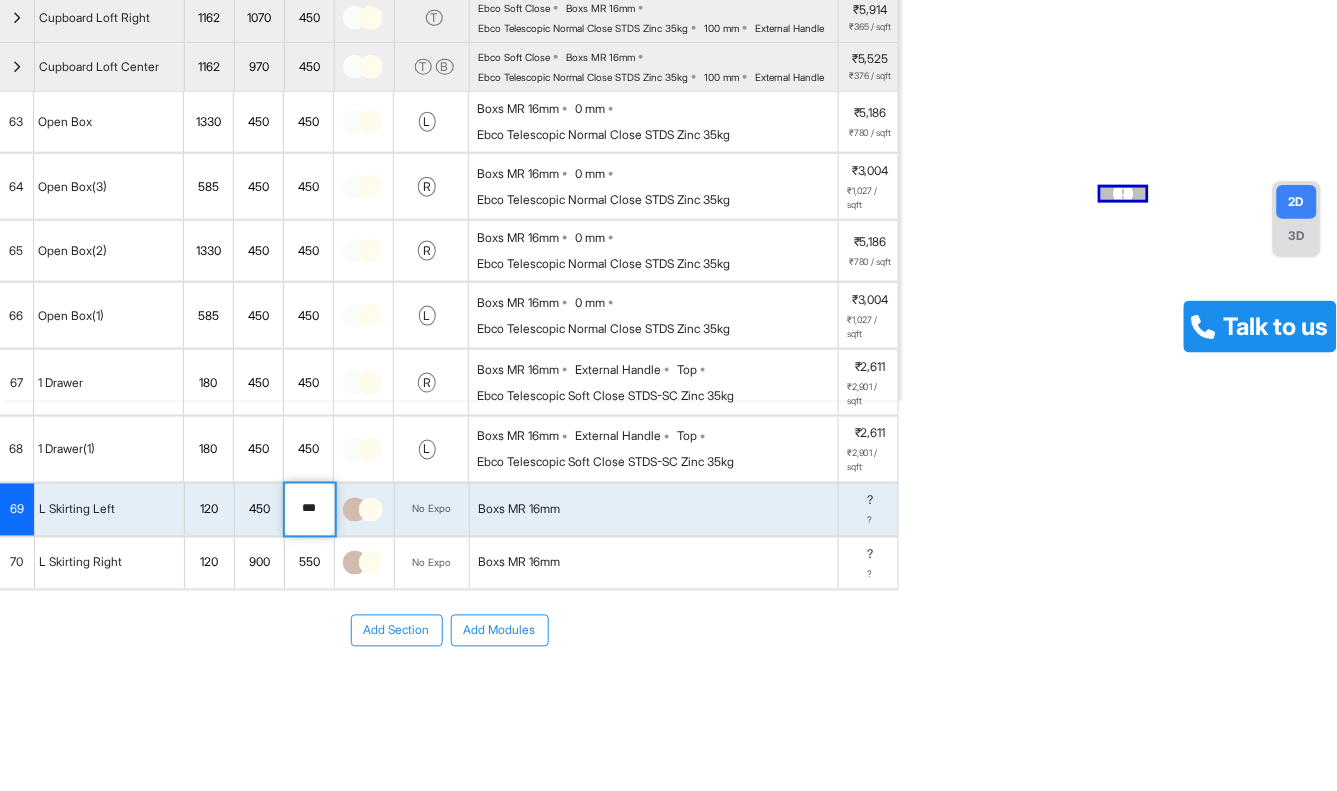 type on "***" 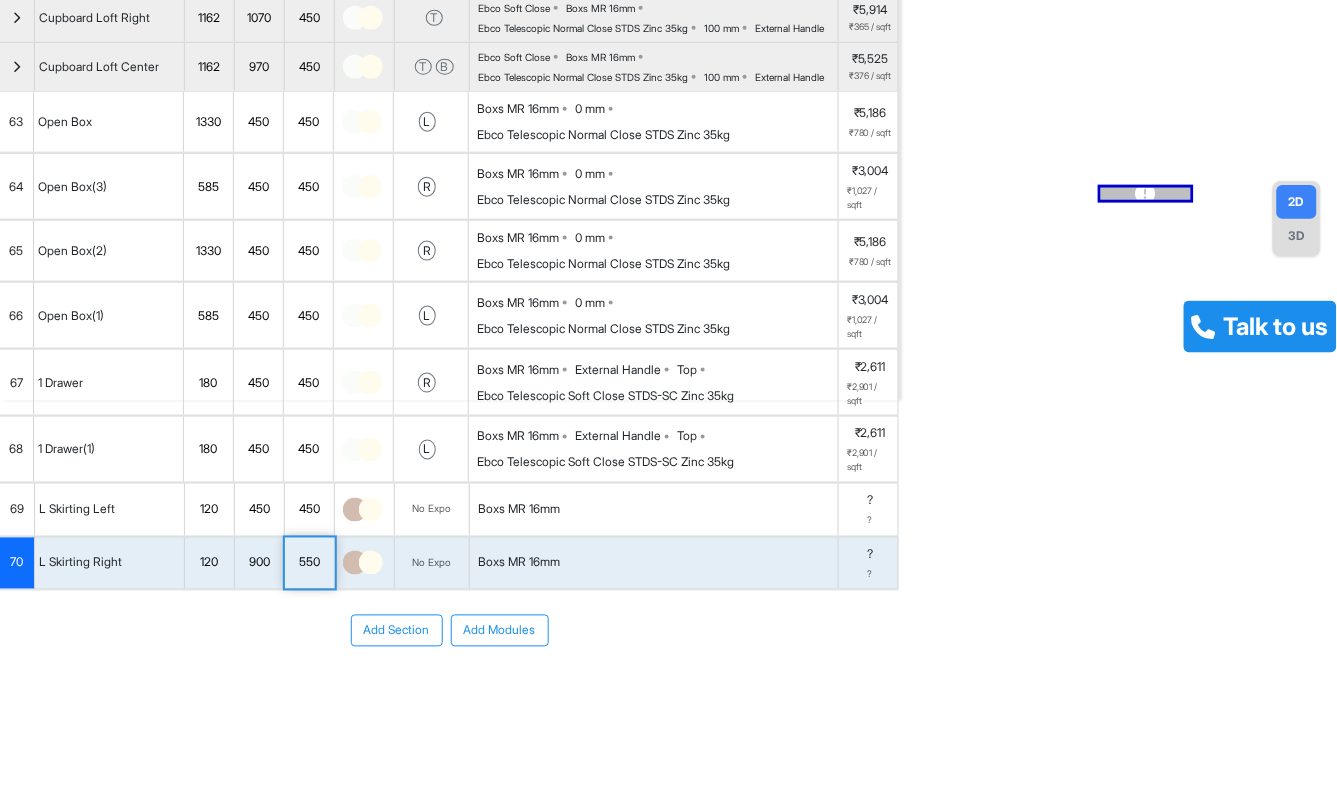 click on "550" at bounding box center [309, 563] 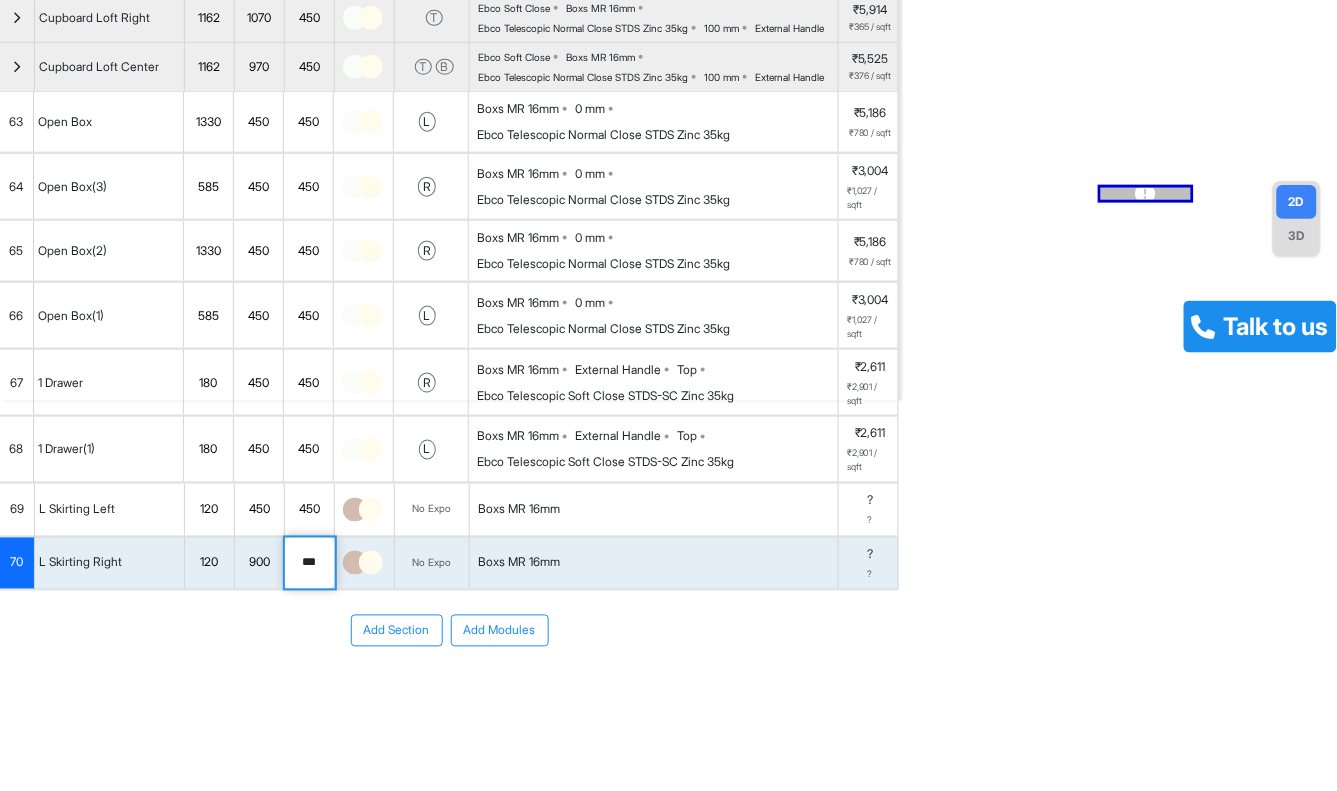 drag, startPoint x: 322, startPoint y: 556, endPoint x: 274, endPoint y: 558, distance: 48.04165 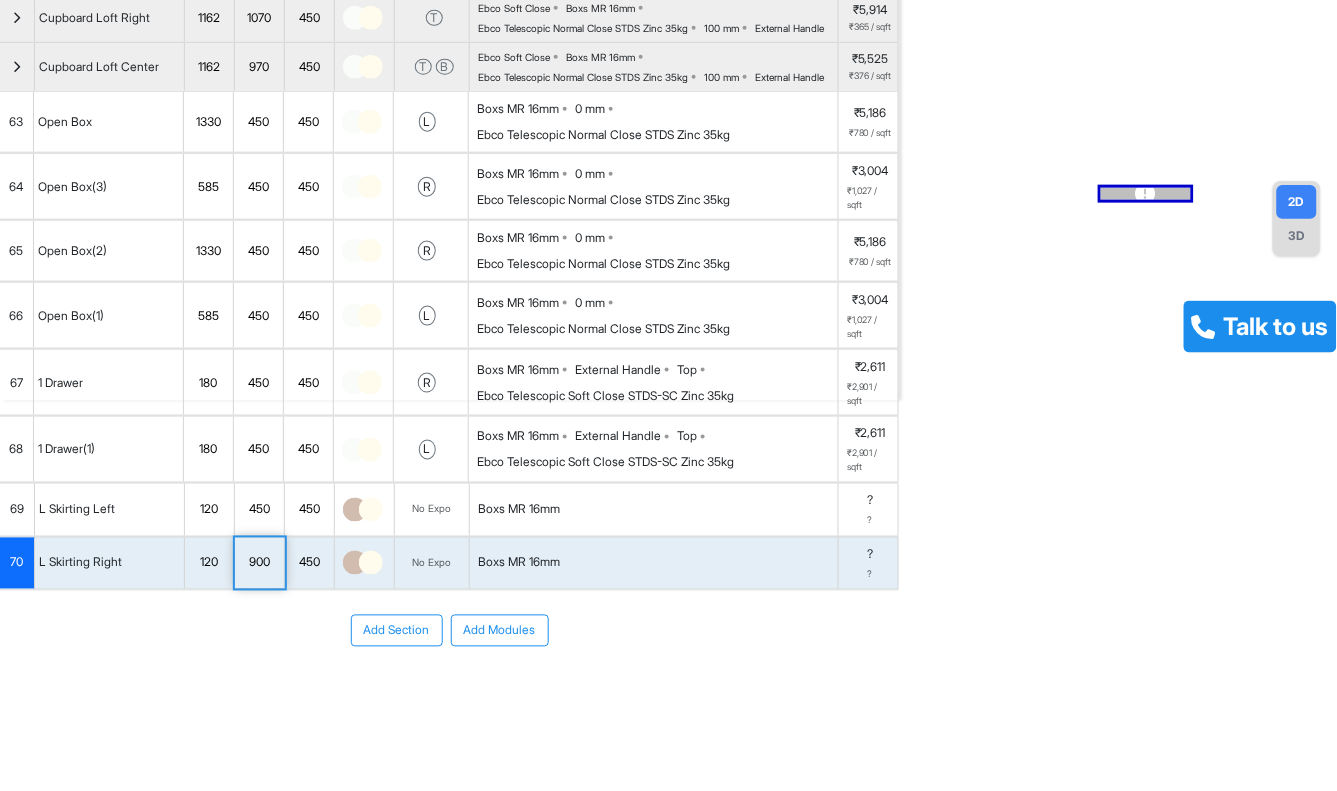 click on "900" at bounding box center [259, 563] 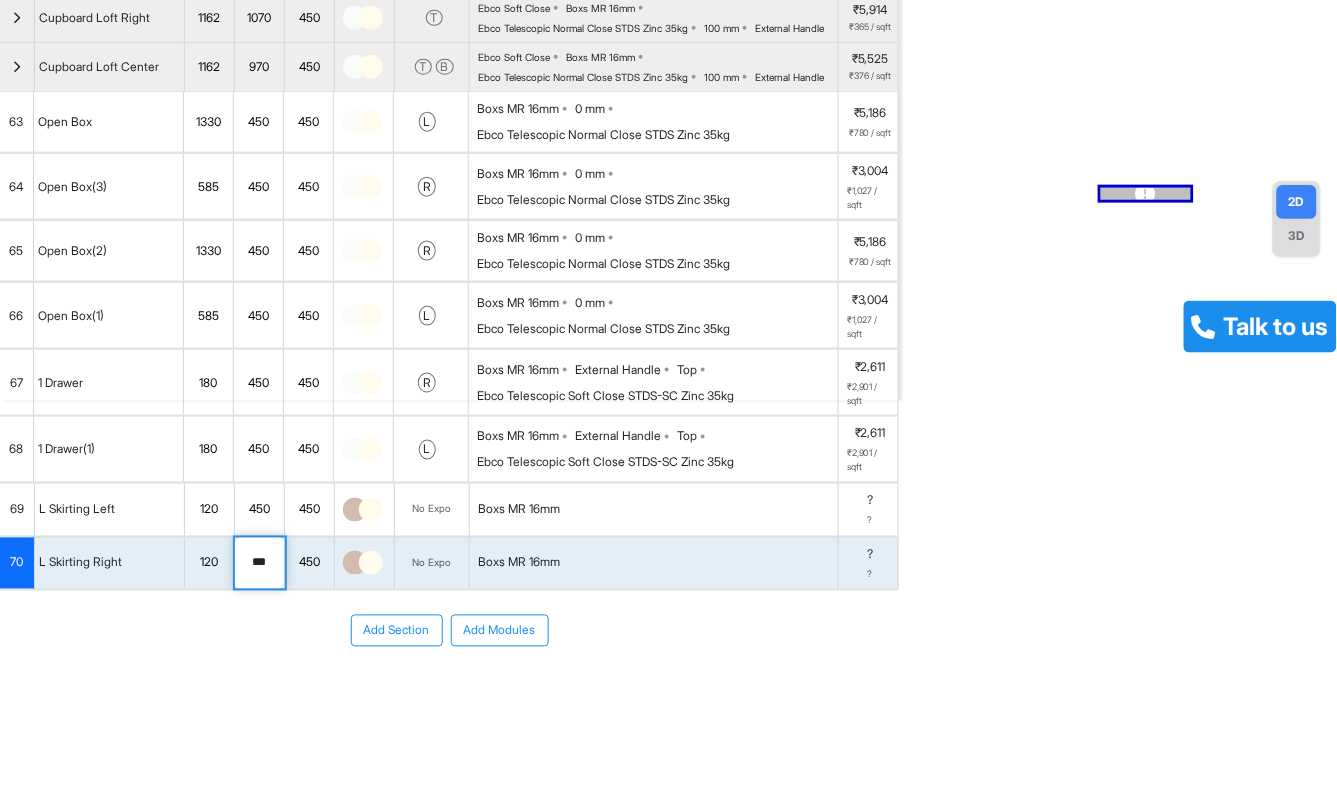drag, startPoint x: 270, startPoint y: 564, endPoint x: 215, endPoint y: 556, distance: 55.578773 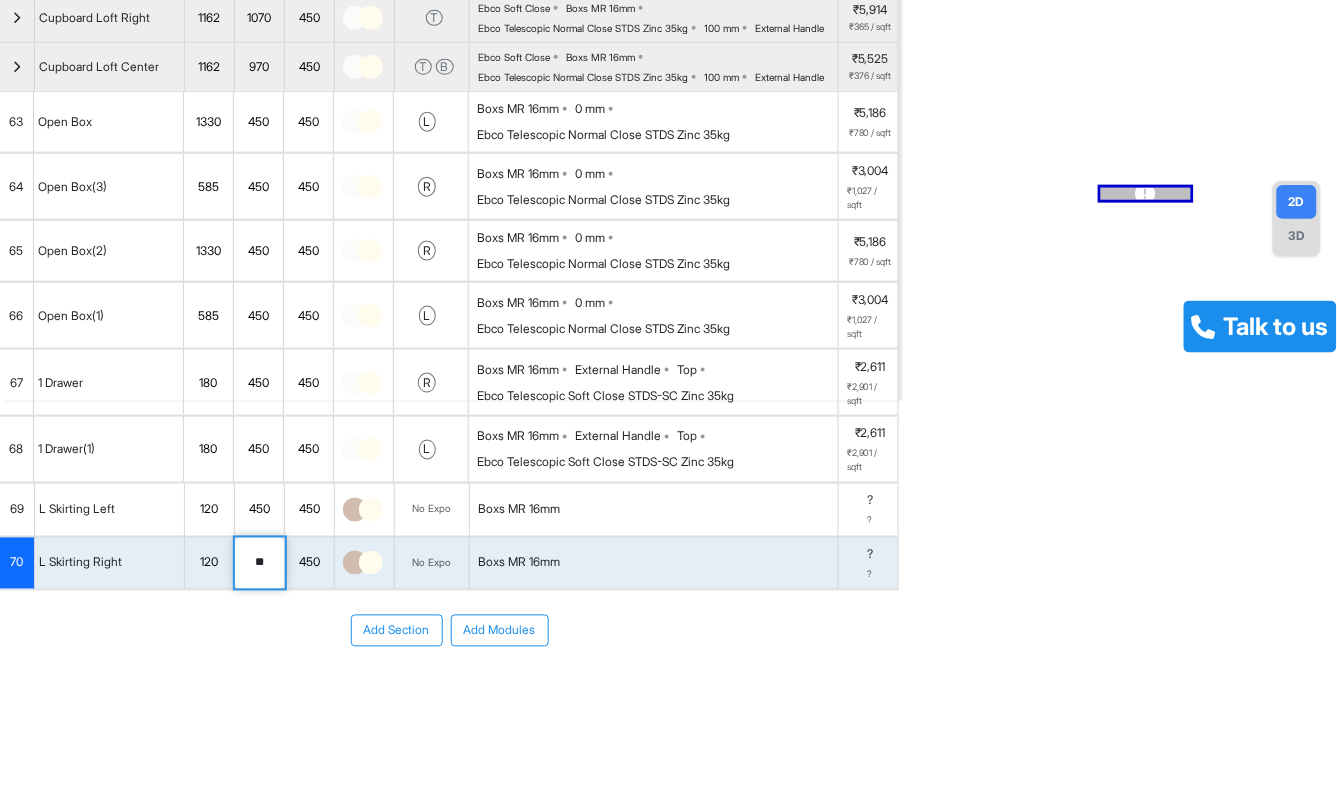 type on "***" 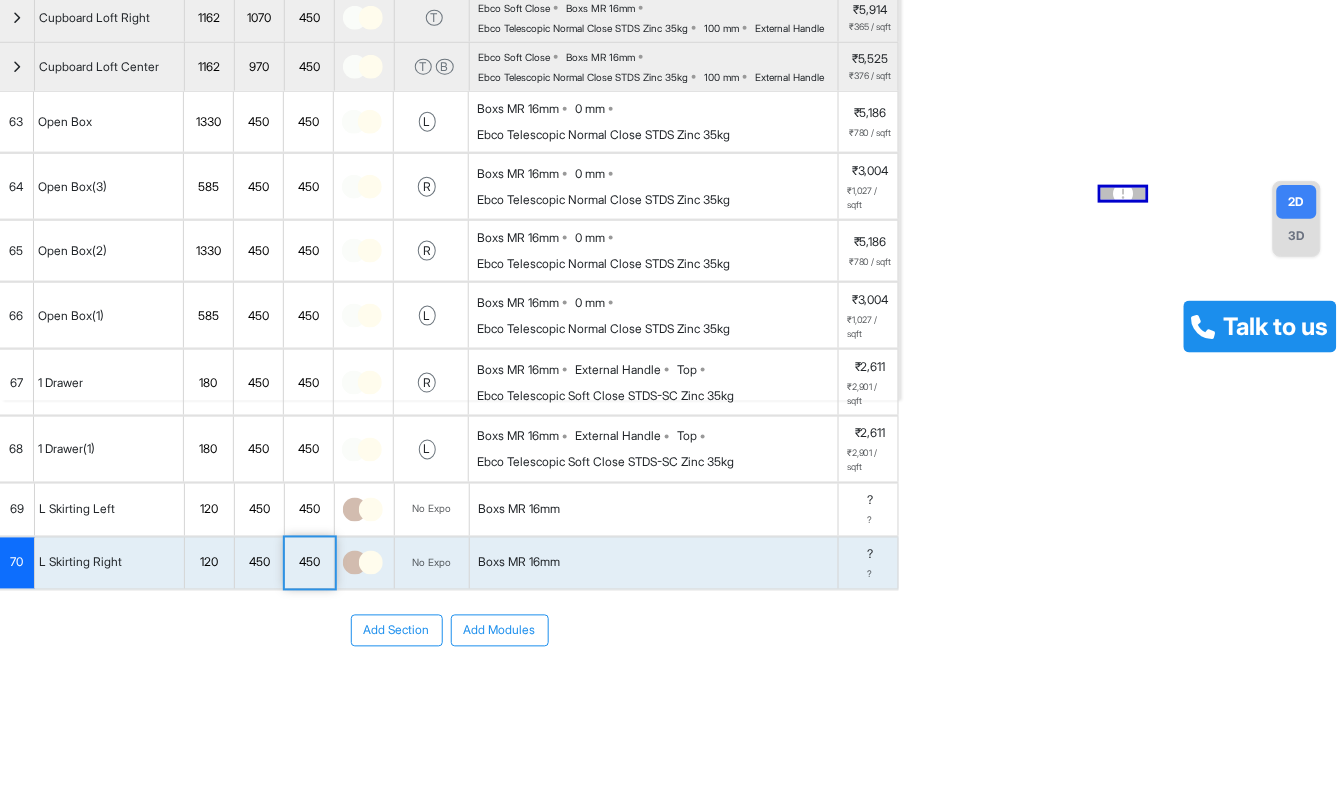 click at bounding box center [371, 510] 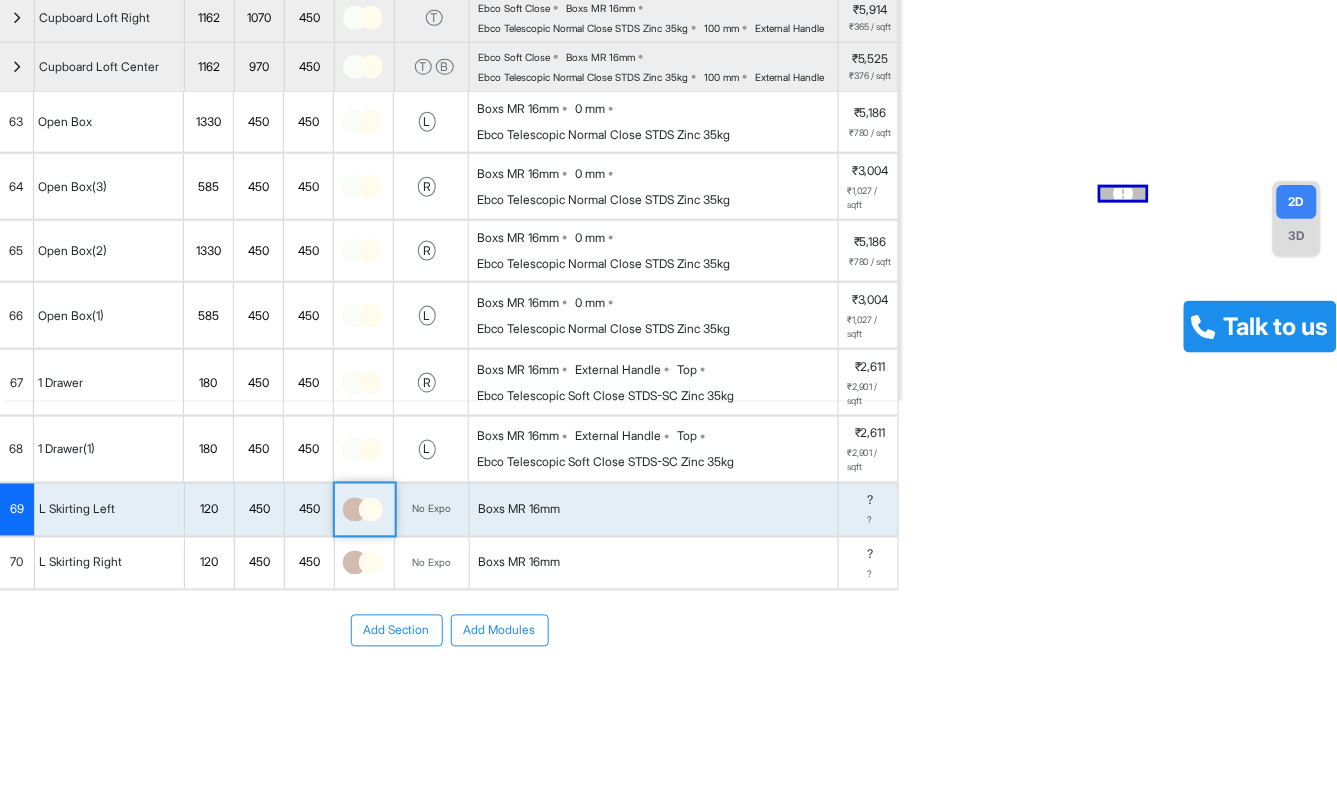 click at bounding box center [371, 510] 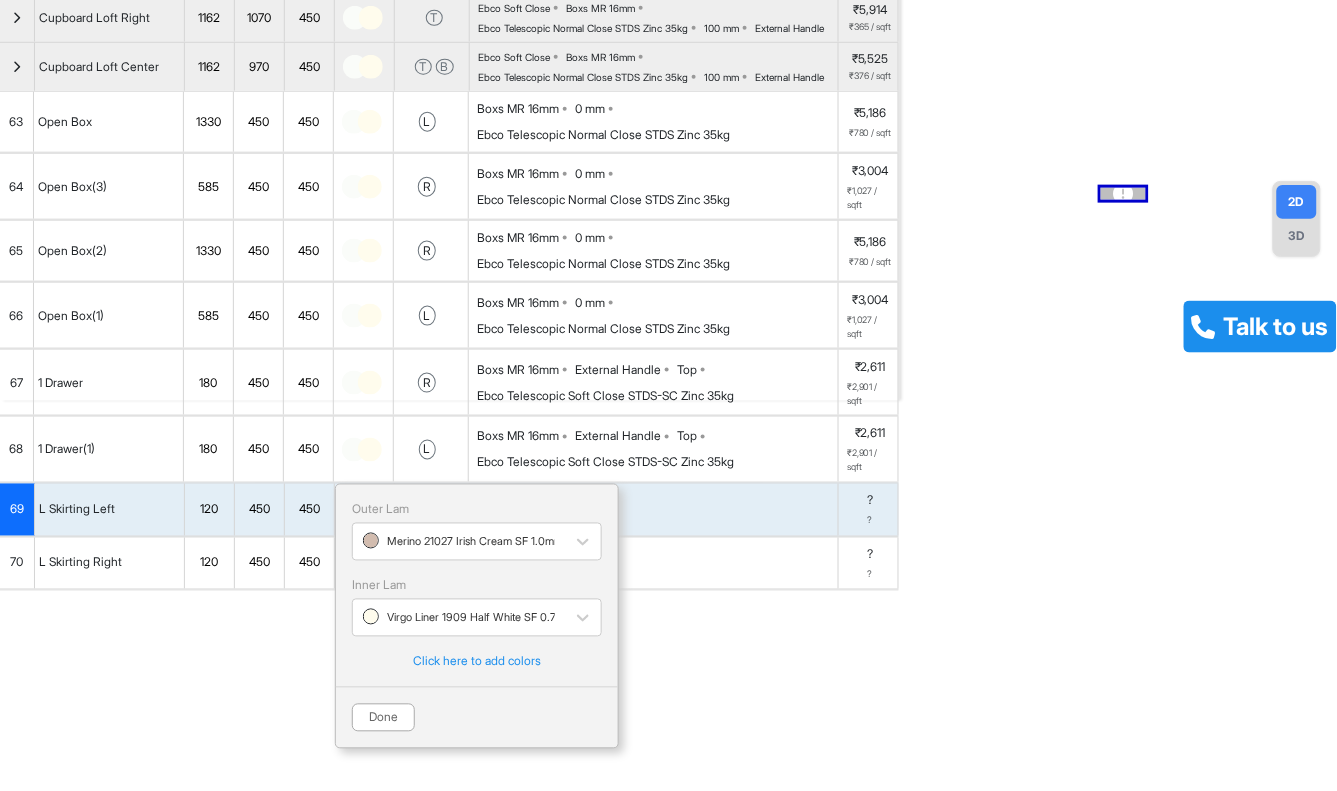 click on "Outer Lam Merino 21027 Irish Cream SF 1.0mm" at bounding box center [477, 531] 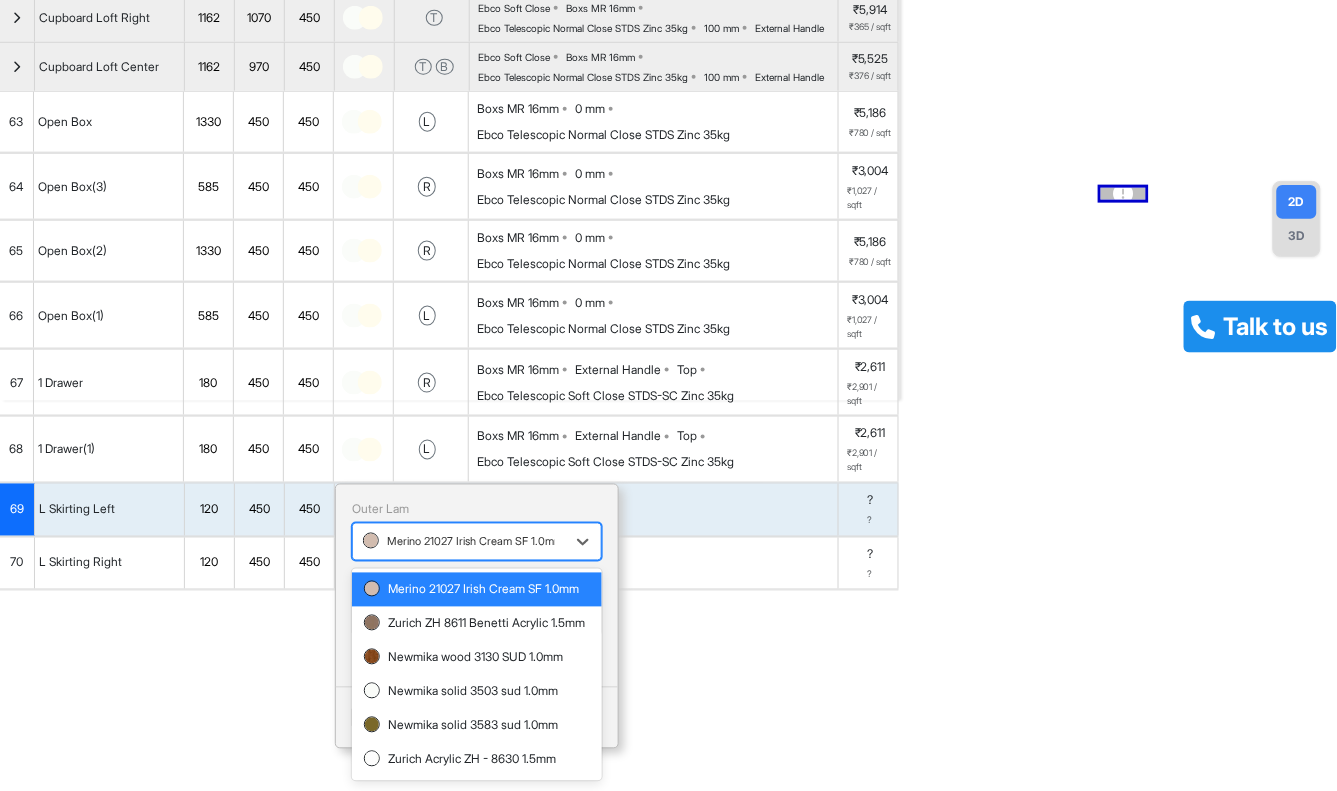click at bounding box center (459, 542) 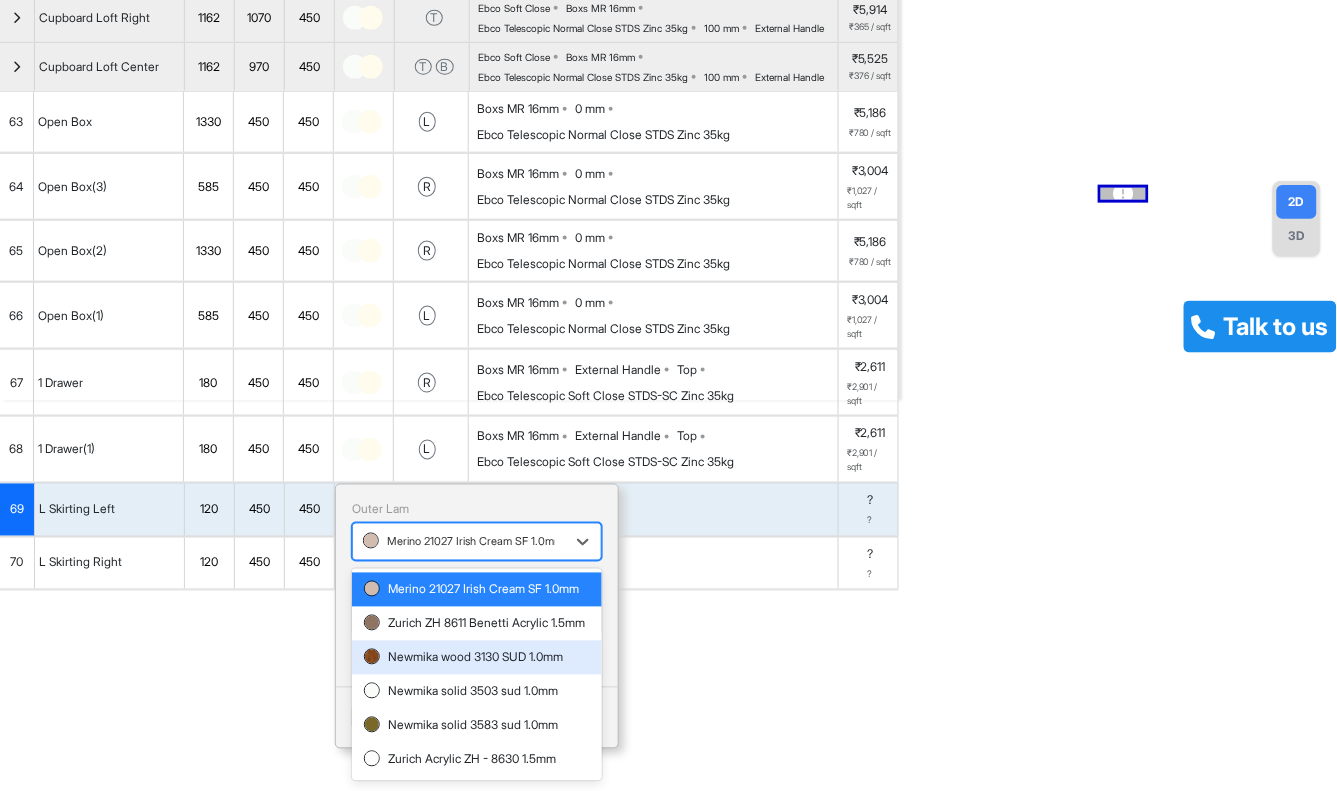 click on "Newmika wood 3130 SUD 1.0mm" at bounding box center (477, 658) 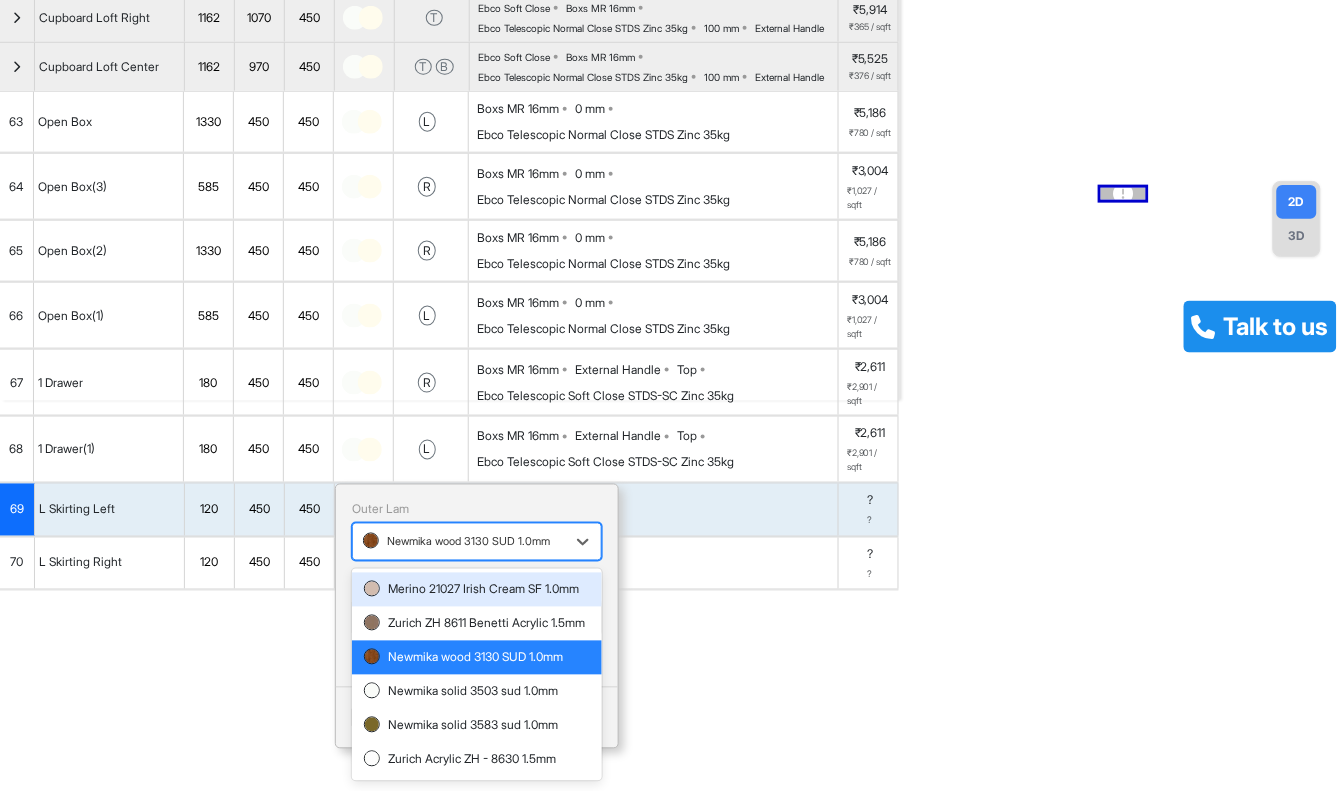 click on "Newmika wood 3130 SUD 1.0mm" at bounding box center (477, 542) 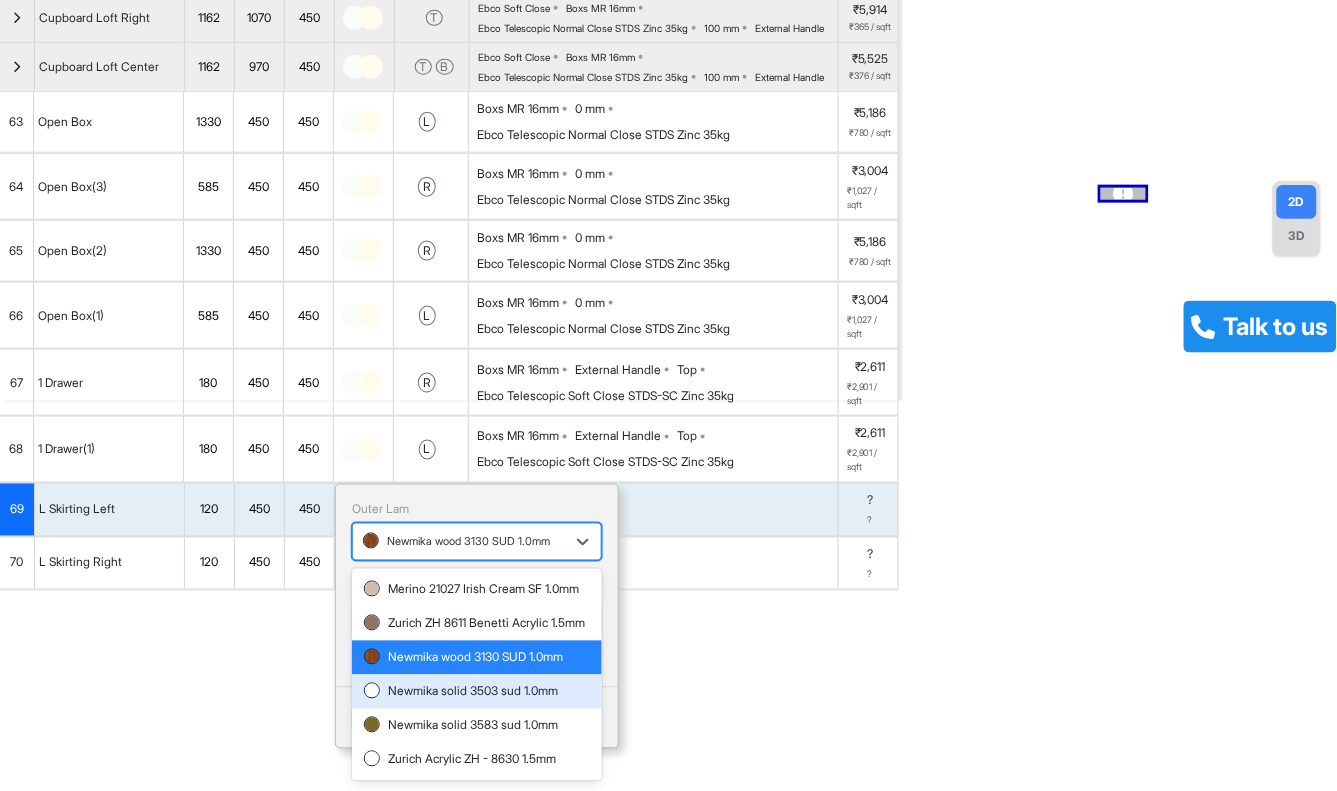 drag, startPoint x: 418, startPoint y: 726, endPoint x: 423, endPoint y: 694, distance: 32.38827 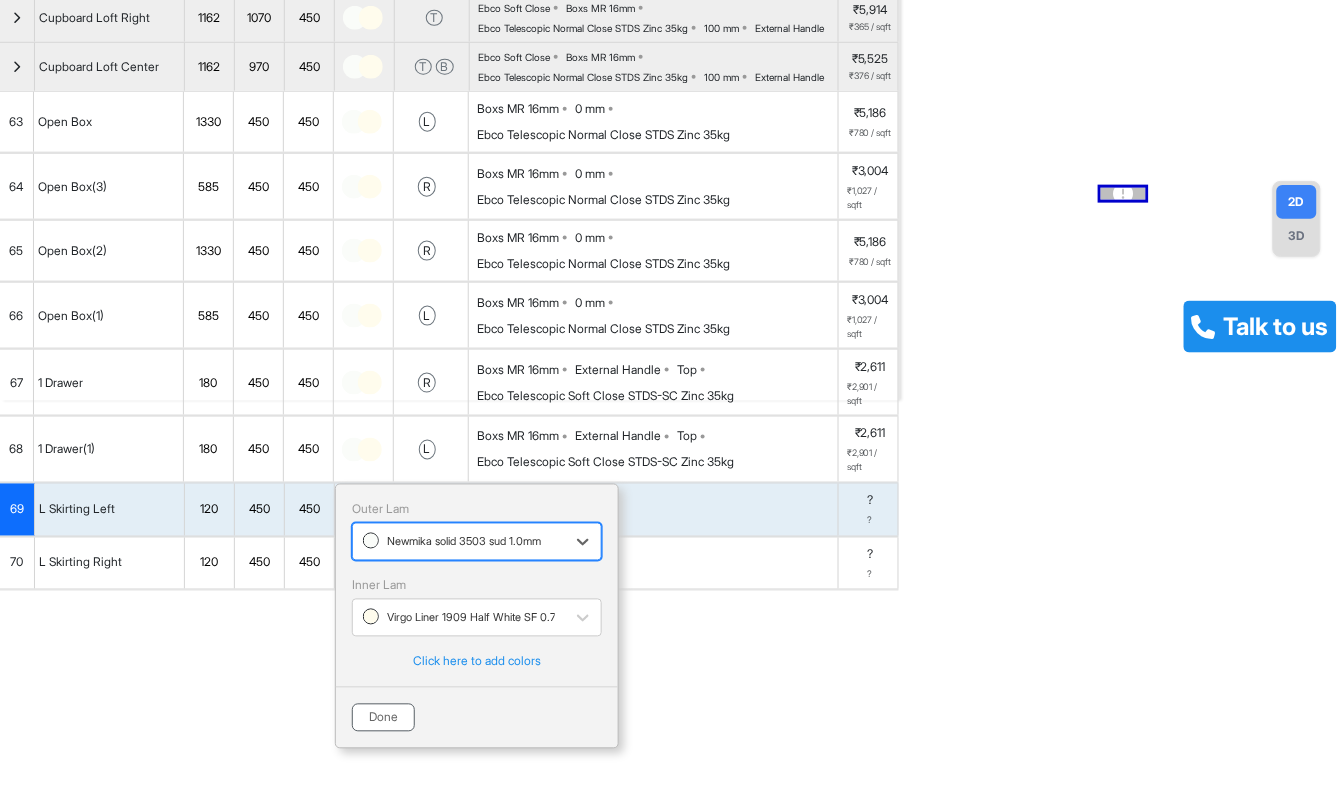 click on "Done" at bounding box center [383, 718] 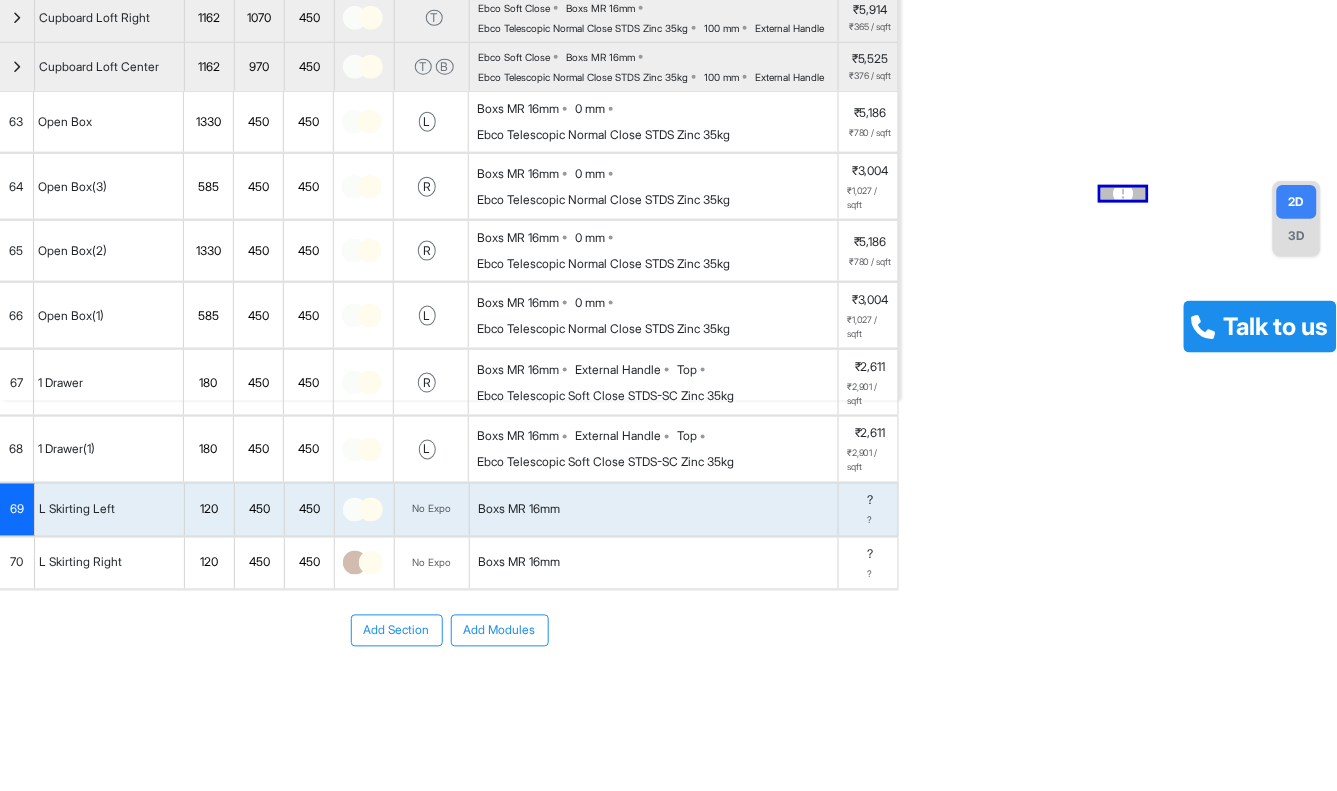 click at bounding box center (371, 563) 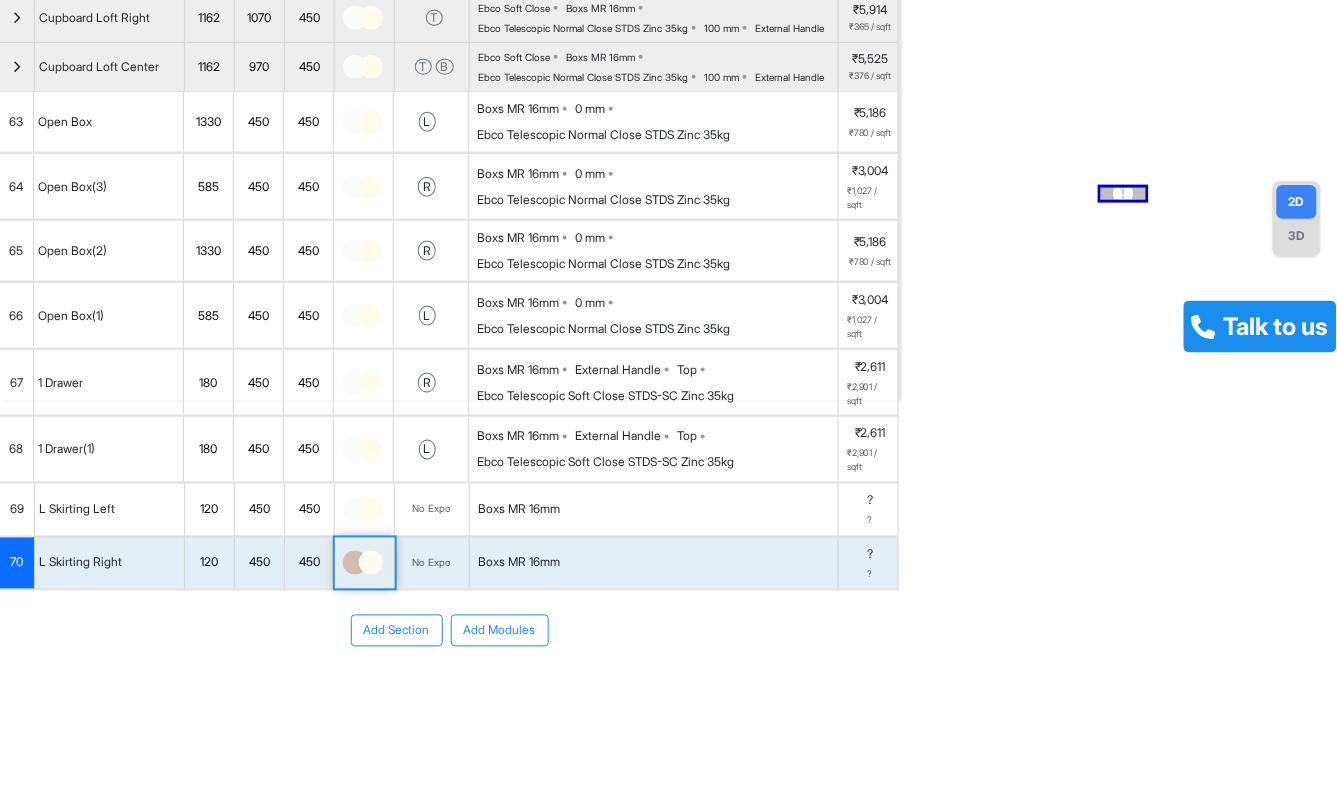 click at bounding box center [355, 563] 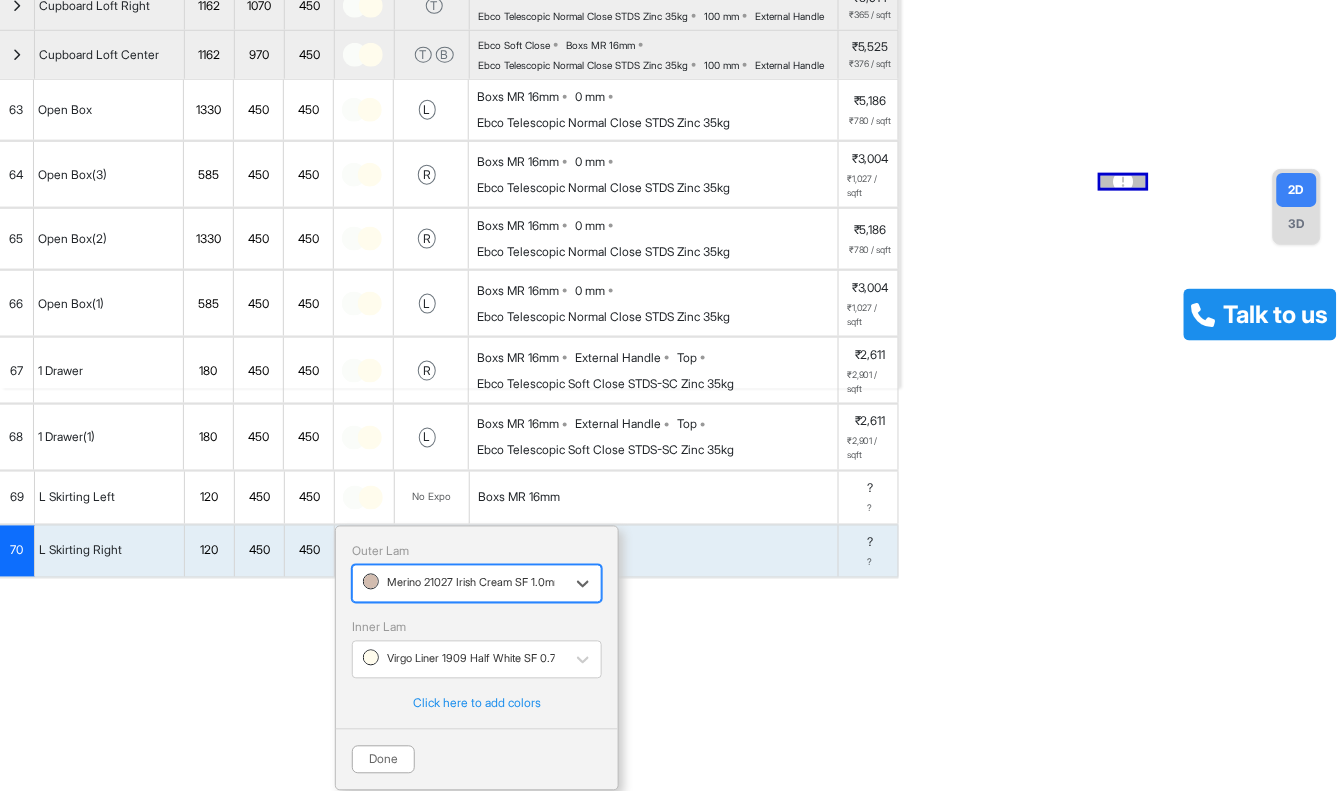 click at bounding box center (459, 584) 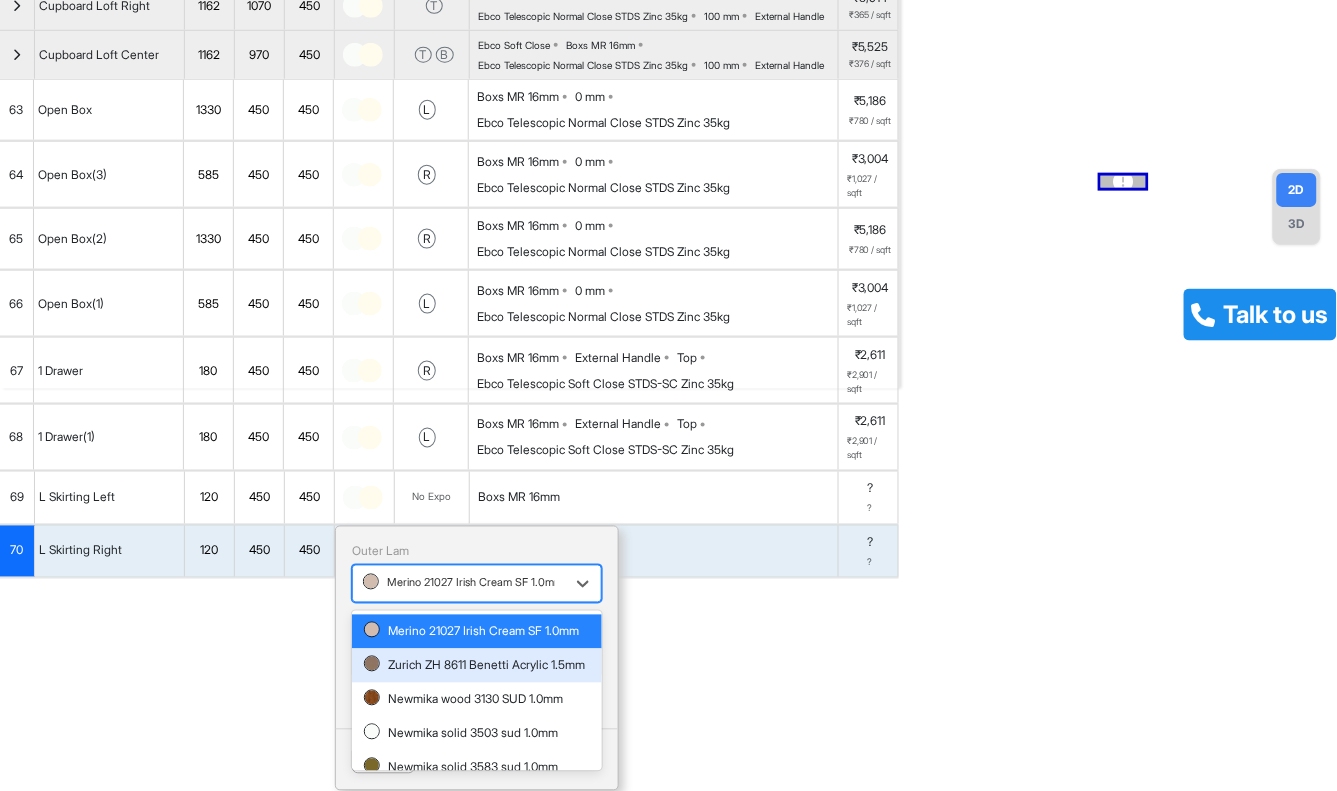 scroll, scrollTop: 86, scrollLeft: 0, axis: vertical 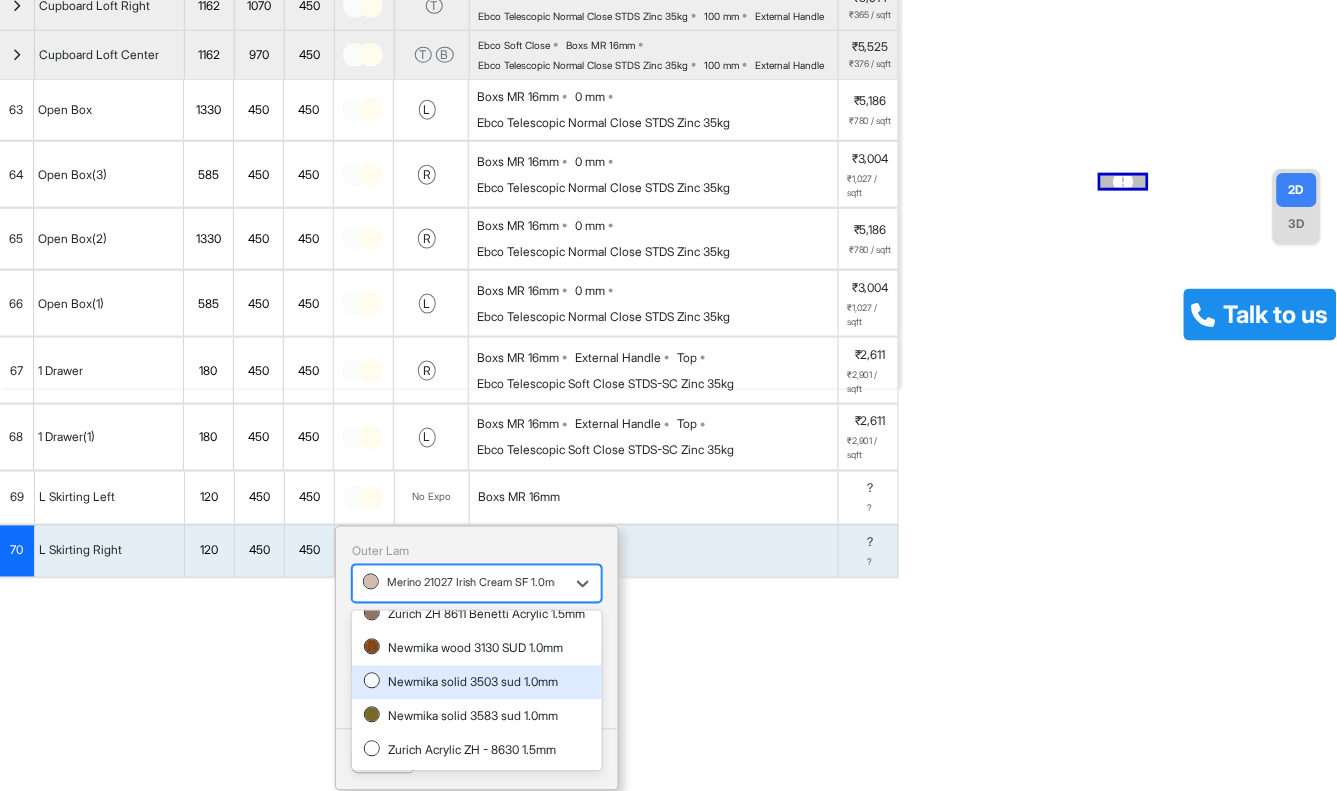 click on "Newmika solid 3503 sud 1.0mm" at bounding box center [477, 683] 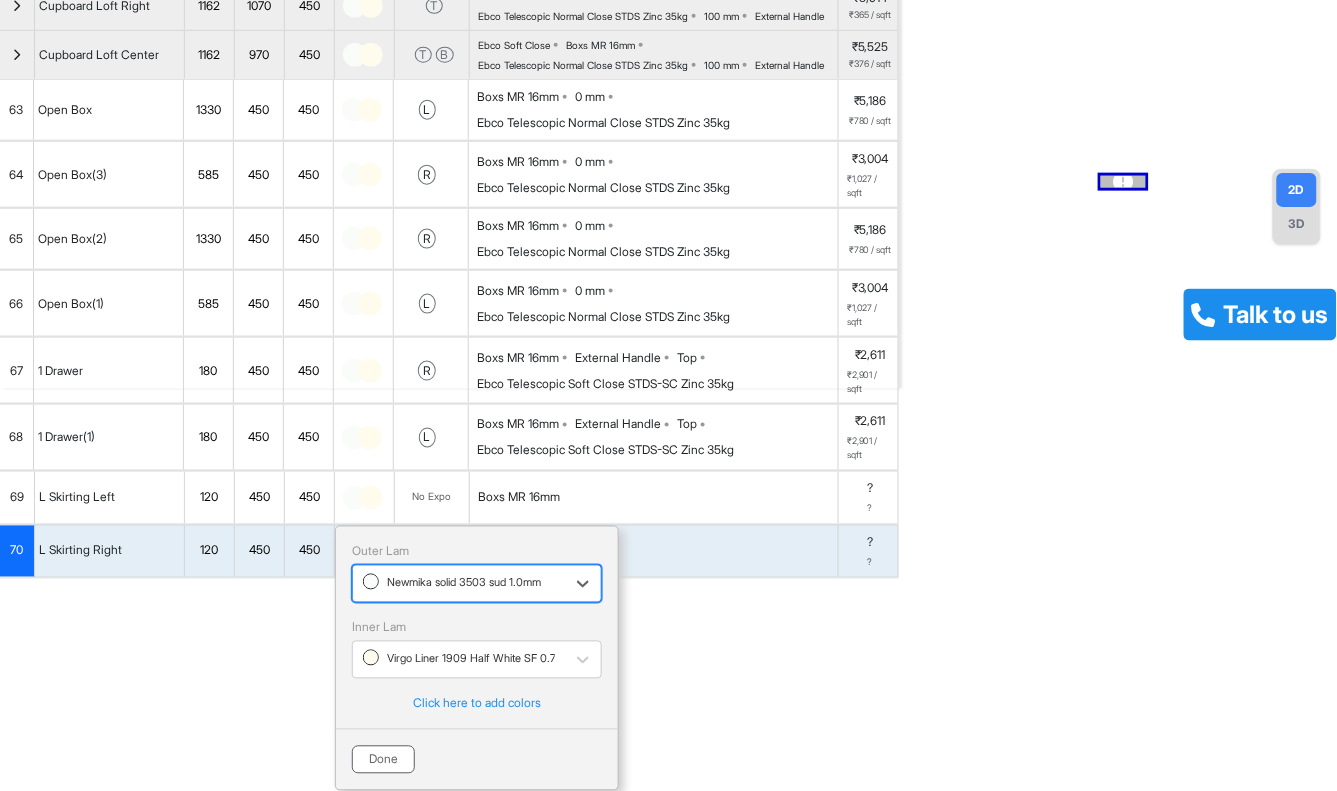 click on "Done" at bounding box center [383, 760] 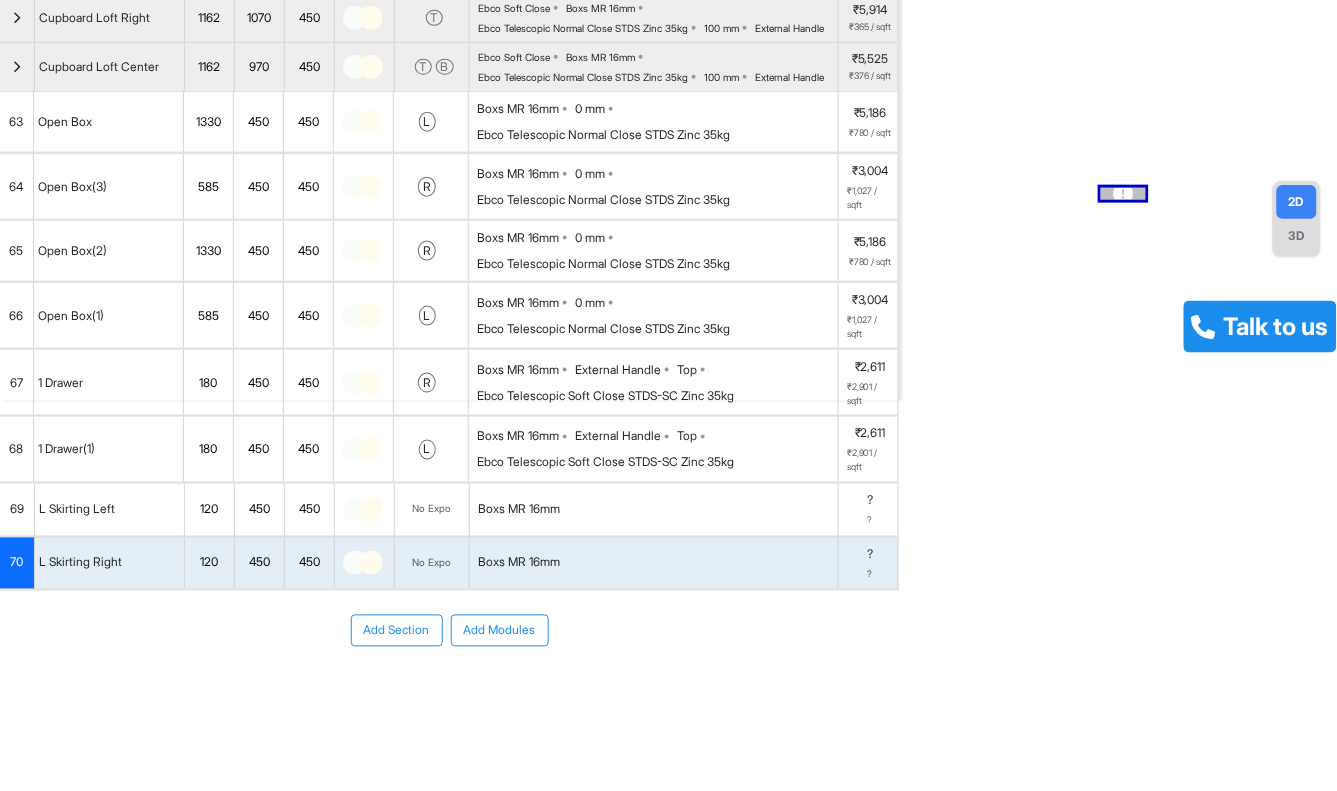 scroll, scrollTop: 602, scrollLeft: 0, axis: vertical 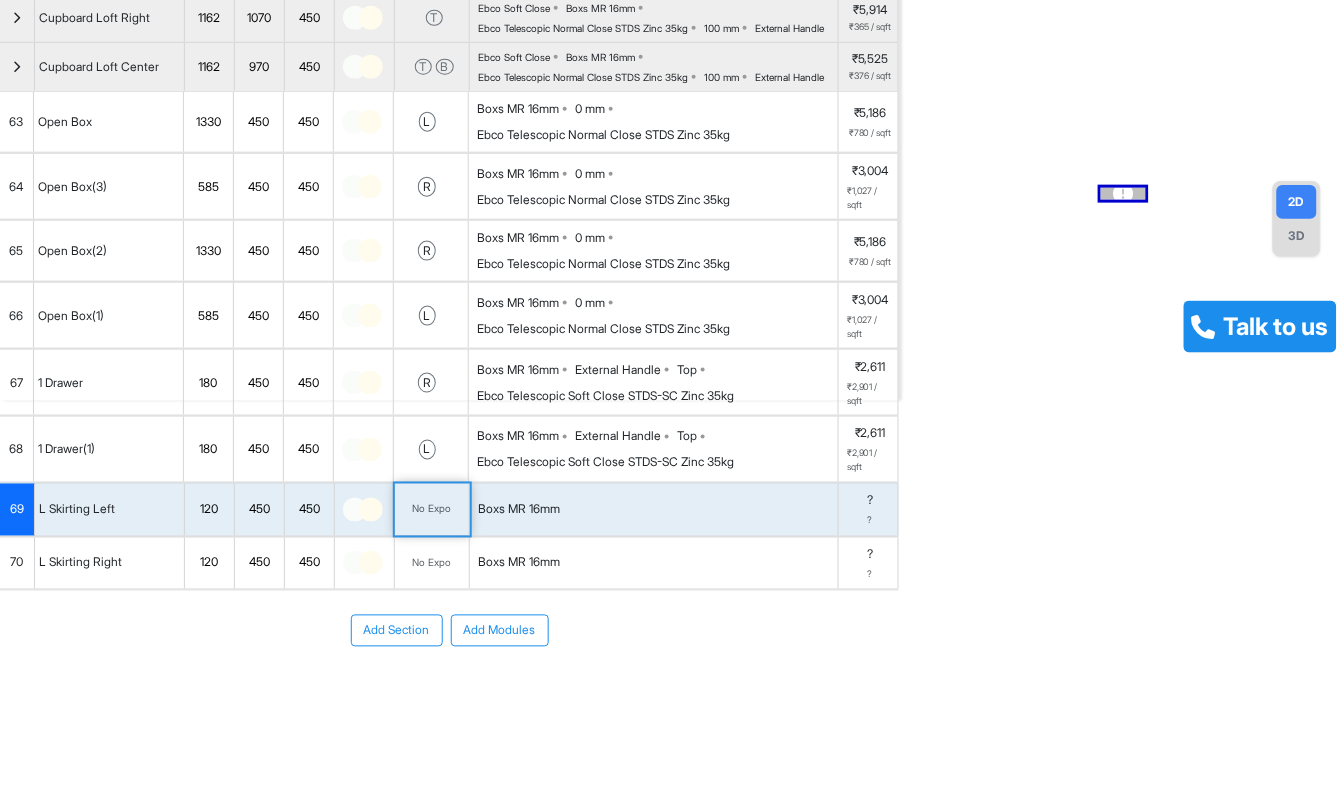 click on "No Expo" at bounding box center (432, 509) 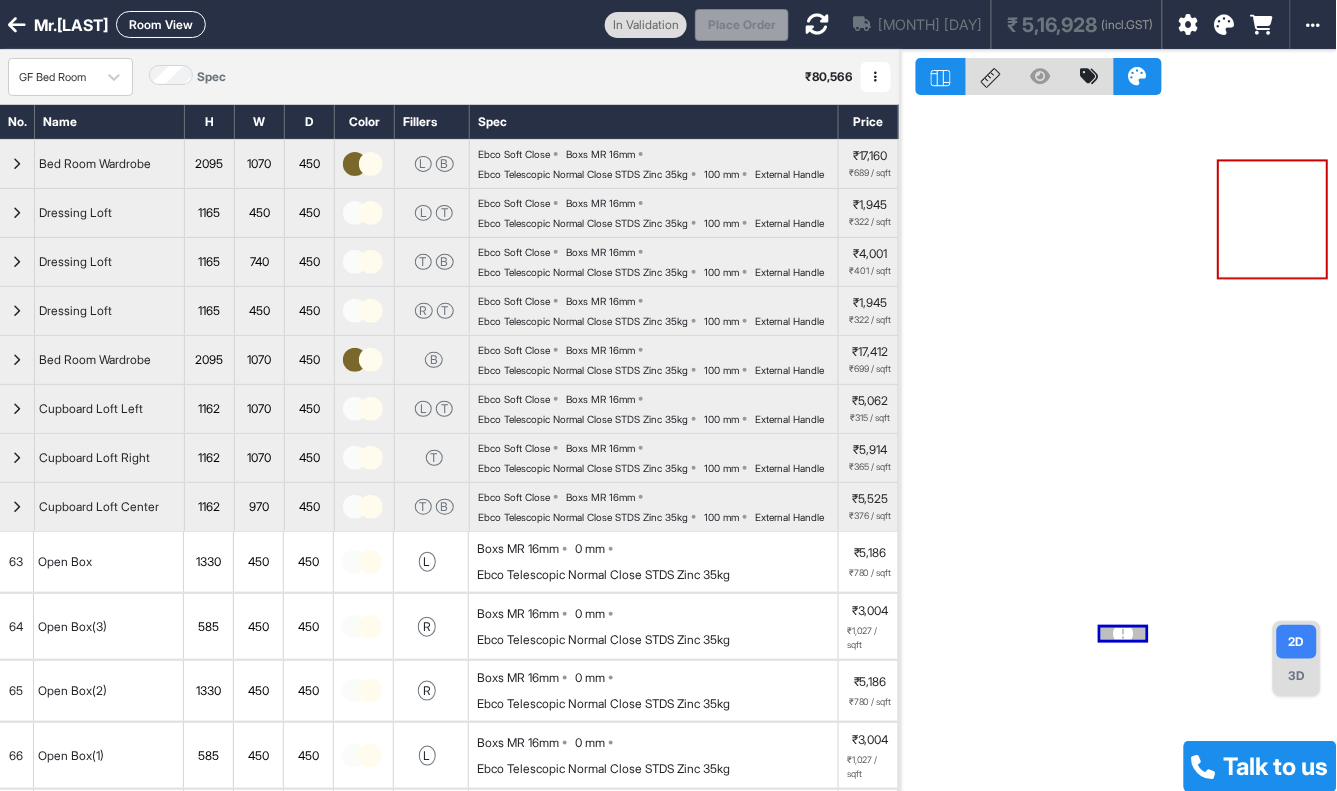 click on "Room View" at bounding box center [161, 24] 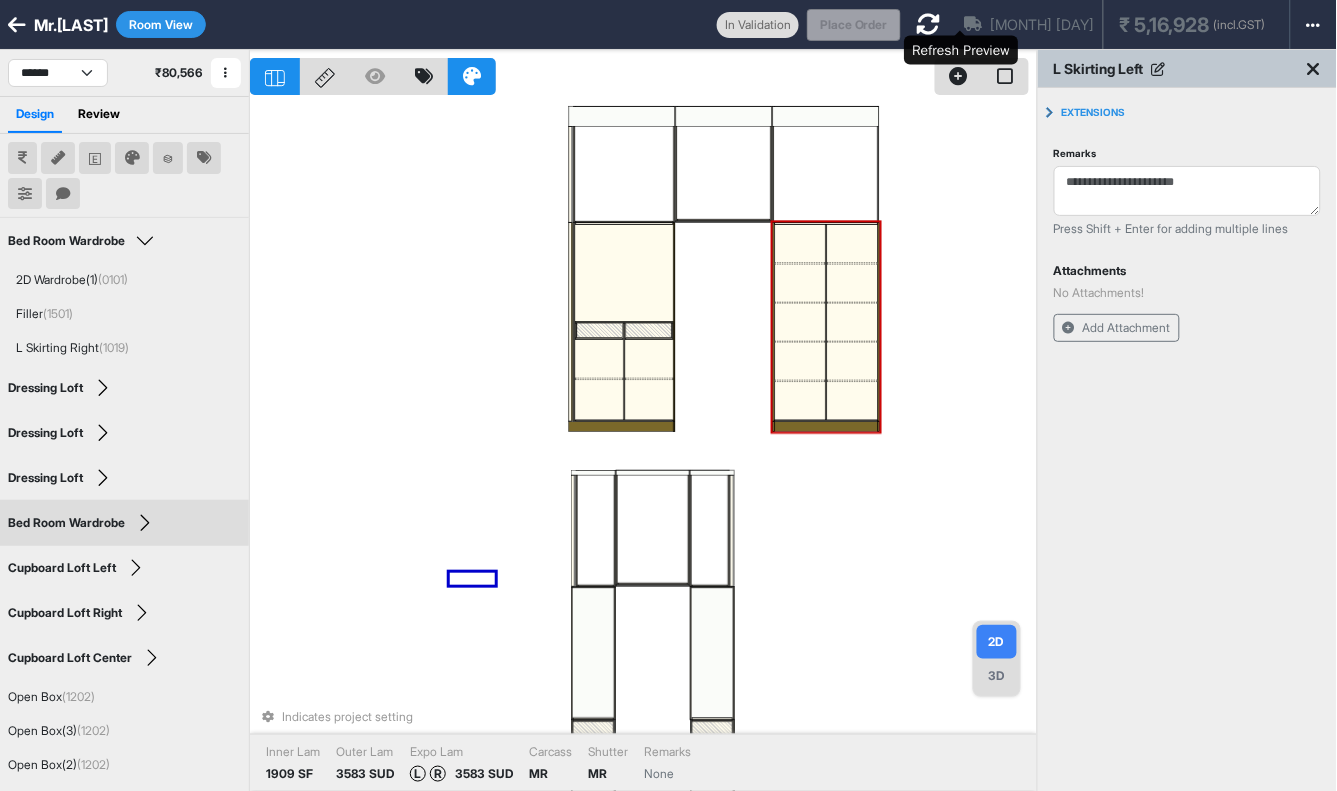 click at bounding box center [929, 24] 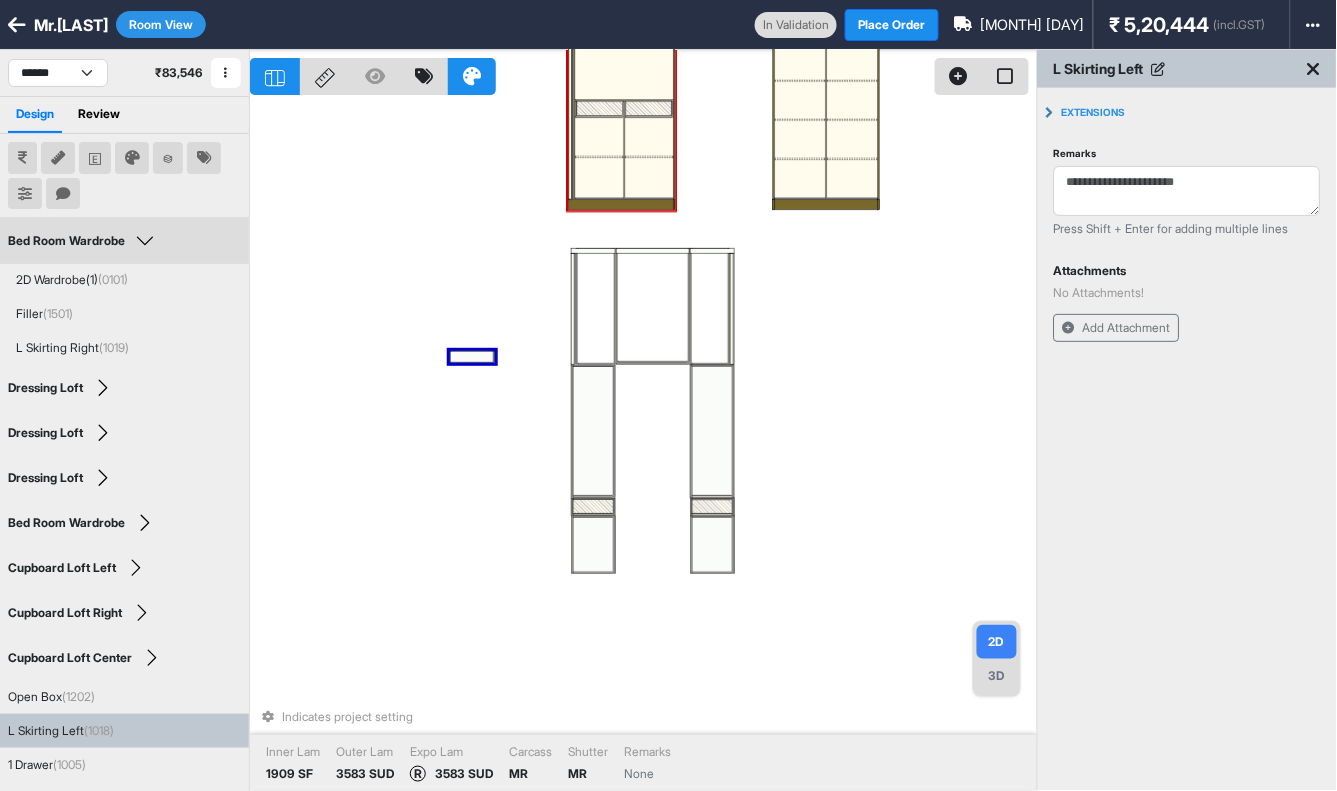 click on "Indicates project setting Inner Lam 1909 SF Outer Lam 3583 SUD Expo Lam R 3583 SUD Carcass MR Shutter MR Remarks None" at bounding box center (643, 445) 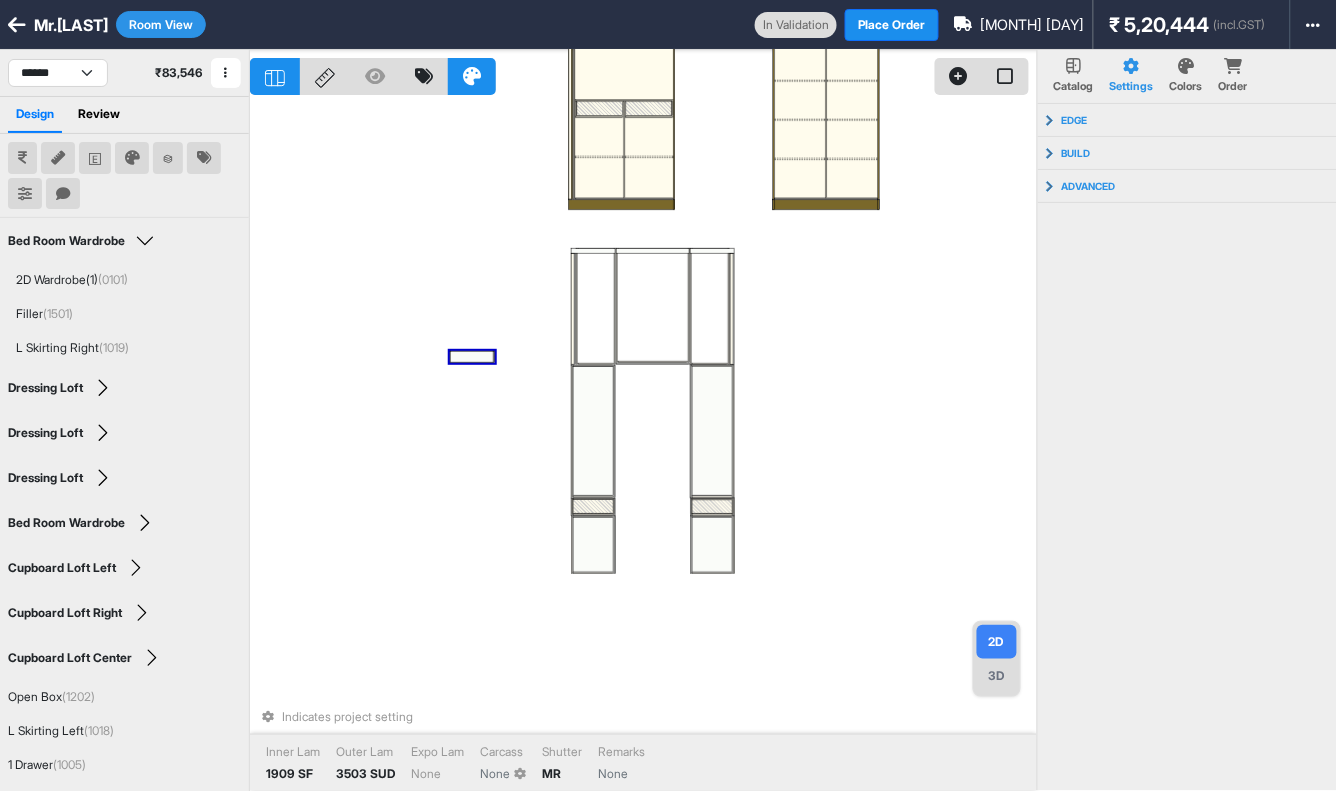 click at bounding box center [472, 357] 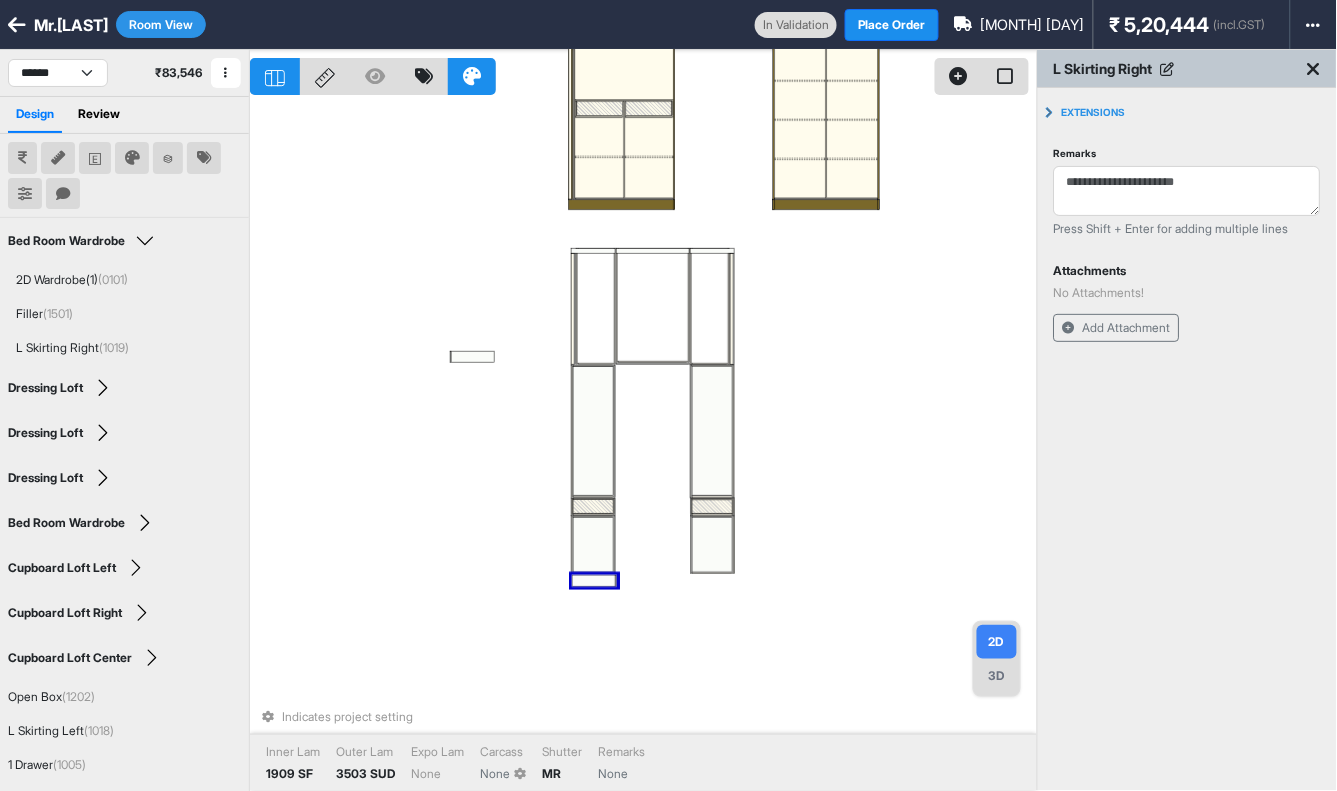 drag, startPoint x: 484, startPoint y: 361, endPoint x: 604, endPoint y: 588, distance: 256.76642 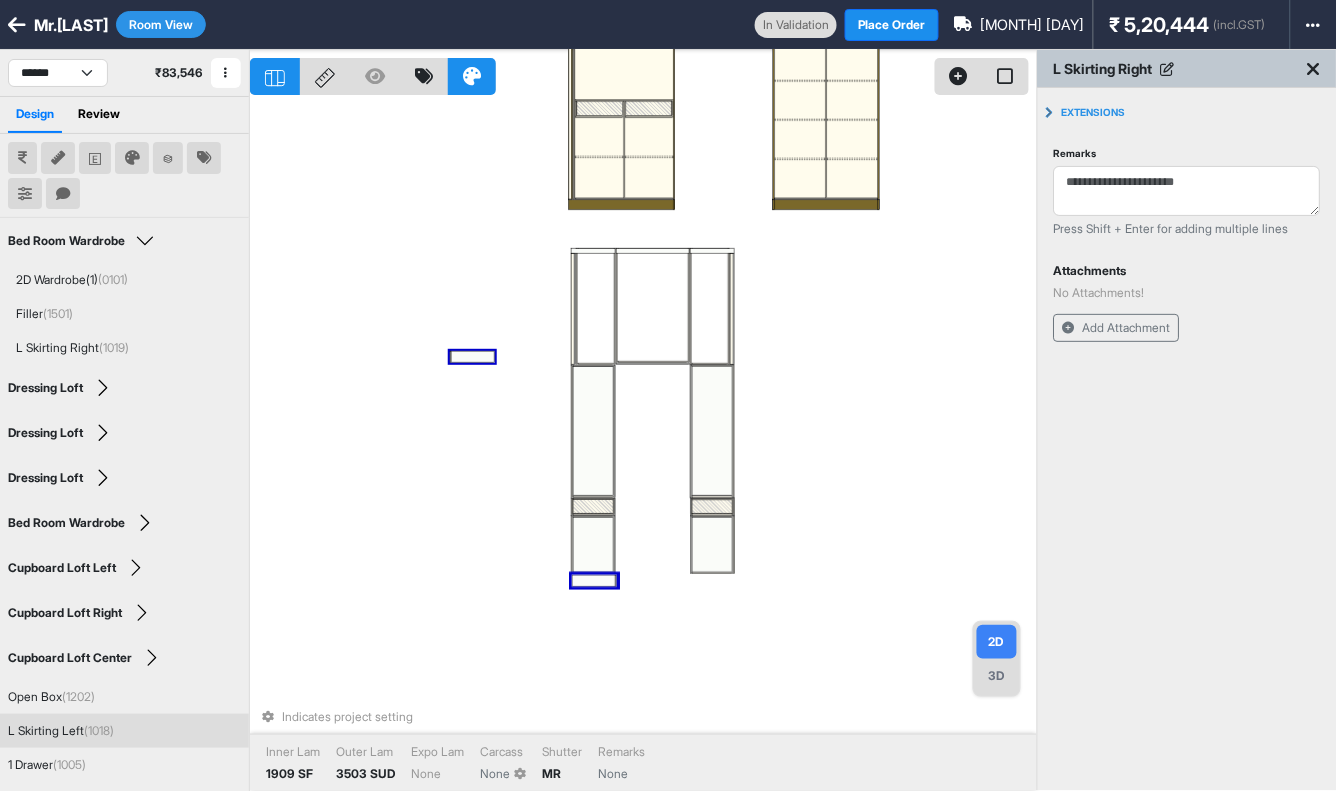 click at bounding box center [472, 357] 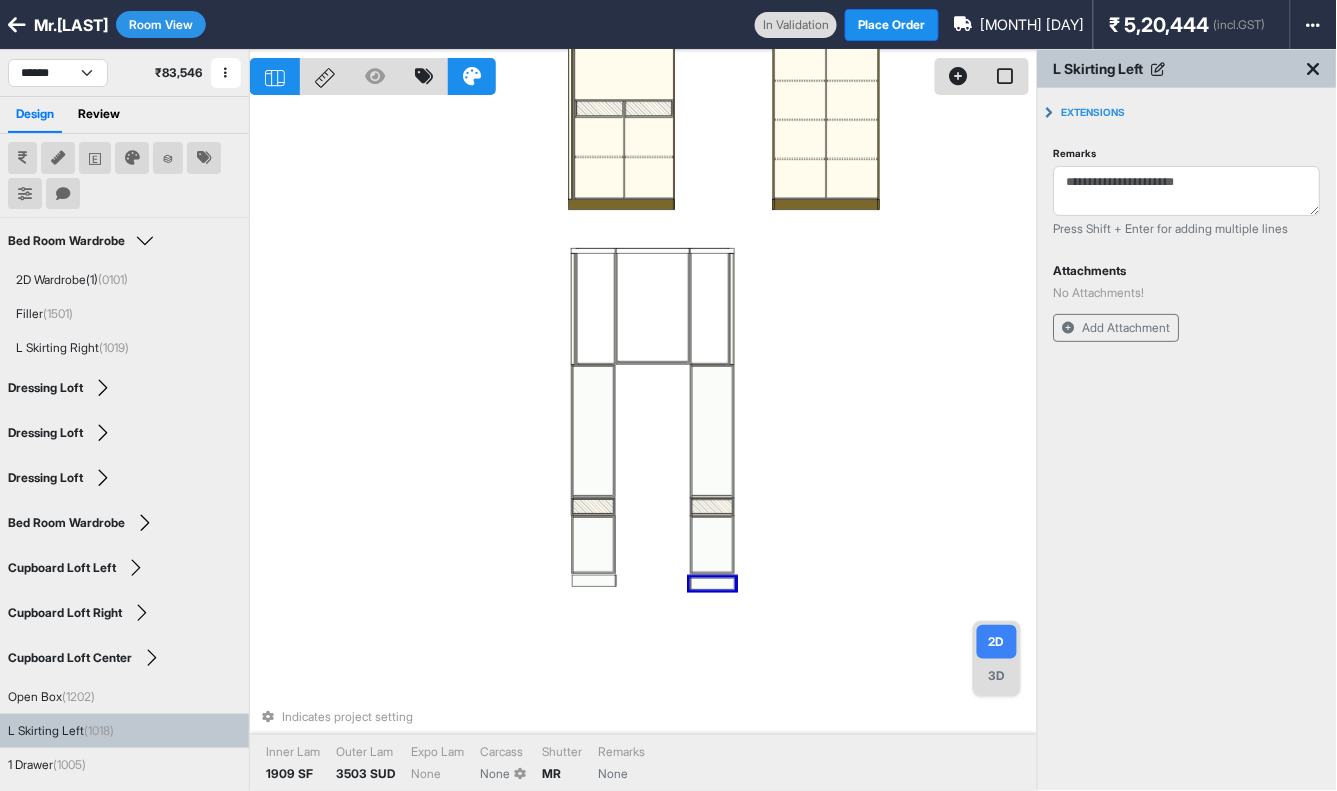 drag, startPoint x: 474, startPoint y: 362, endPoint x: 712, endPoint y: 583, distance: 324.78455 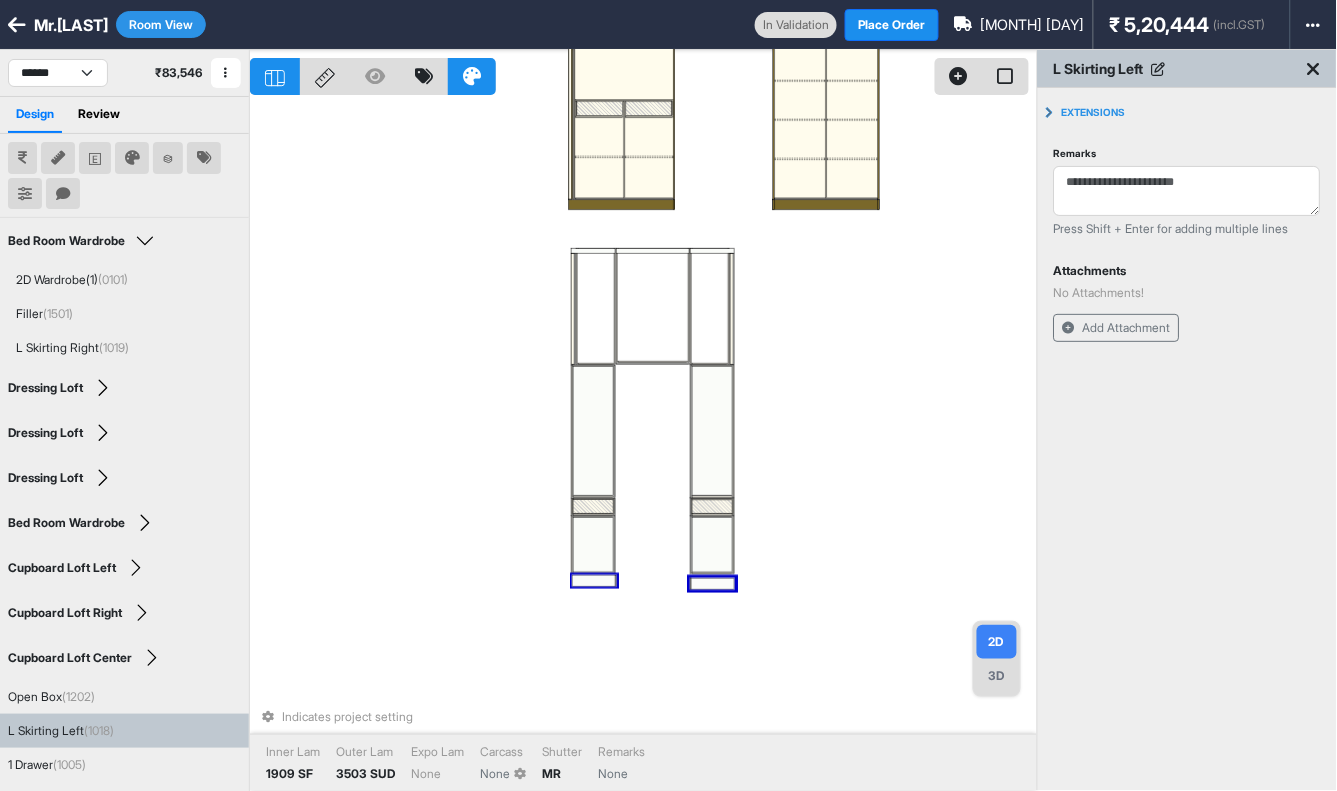 click on "Indicates project setting Inner Lam 1909 SF Outer Lam 3503 SUD Expo Lam None Carcass None Shutter MR Remarks None" at bounding box center (643, 445) 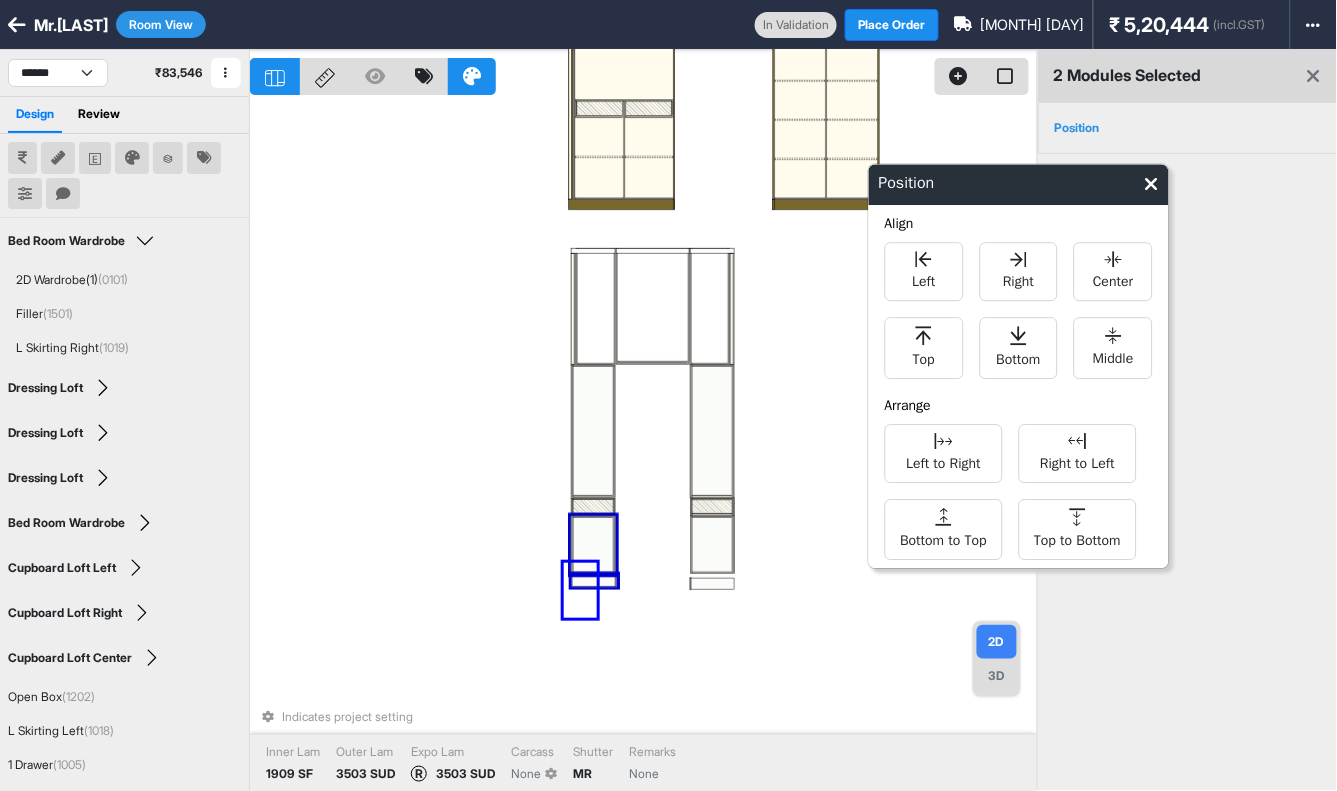 drag, startPoint x: 597, startPoint y: 618, endPoint x: 564, endPoint y: 563, distance: 64.14047 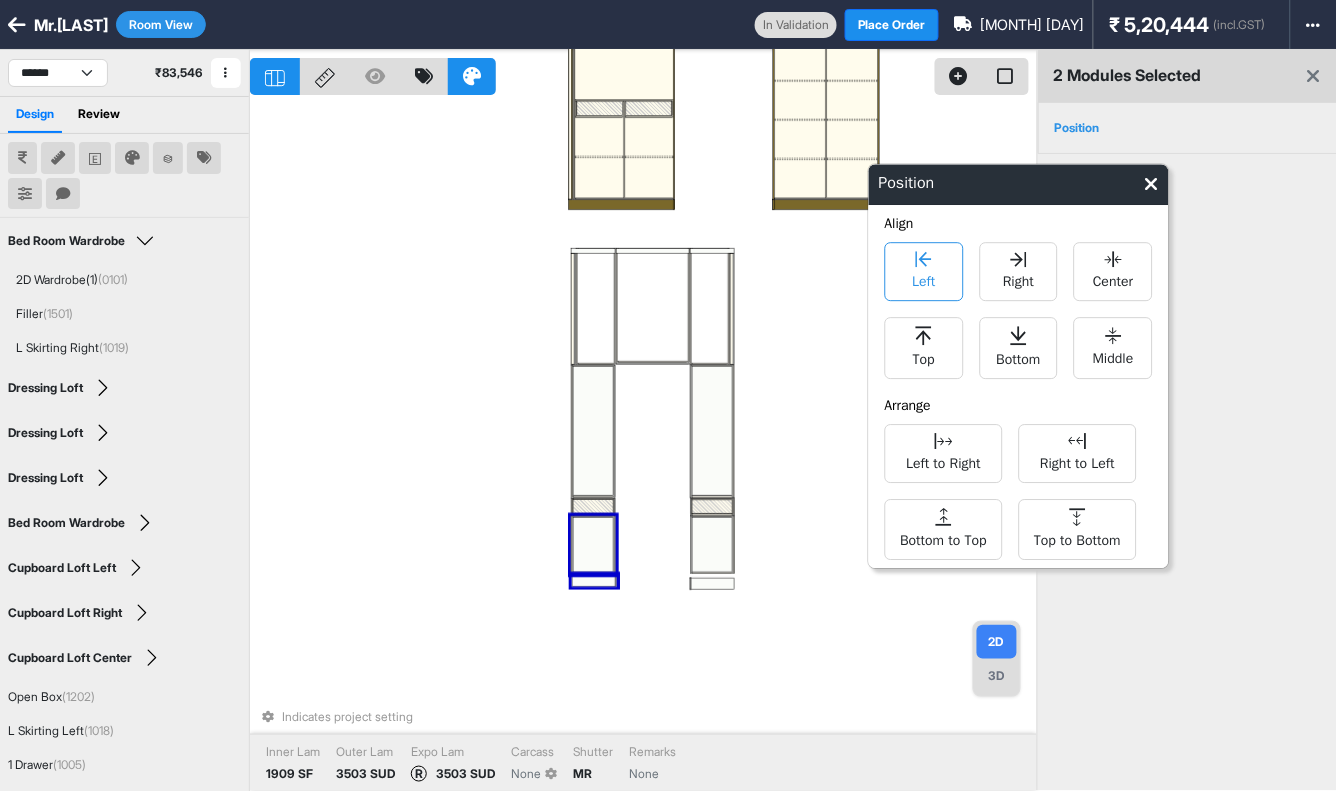click on "Left" at bounding box center [923, 279] 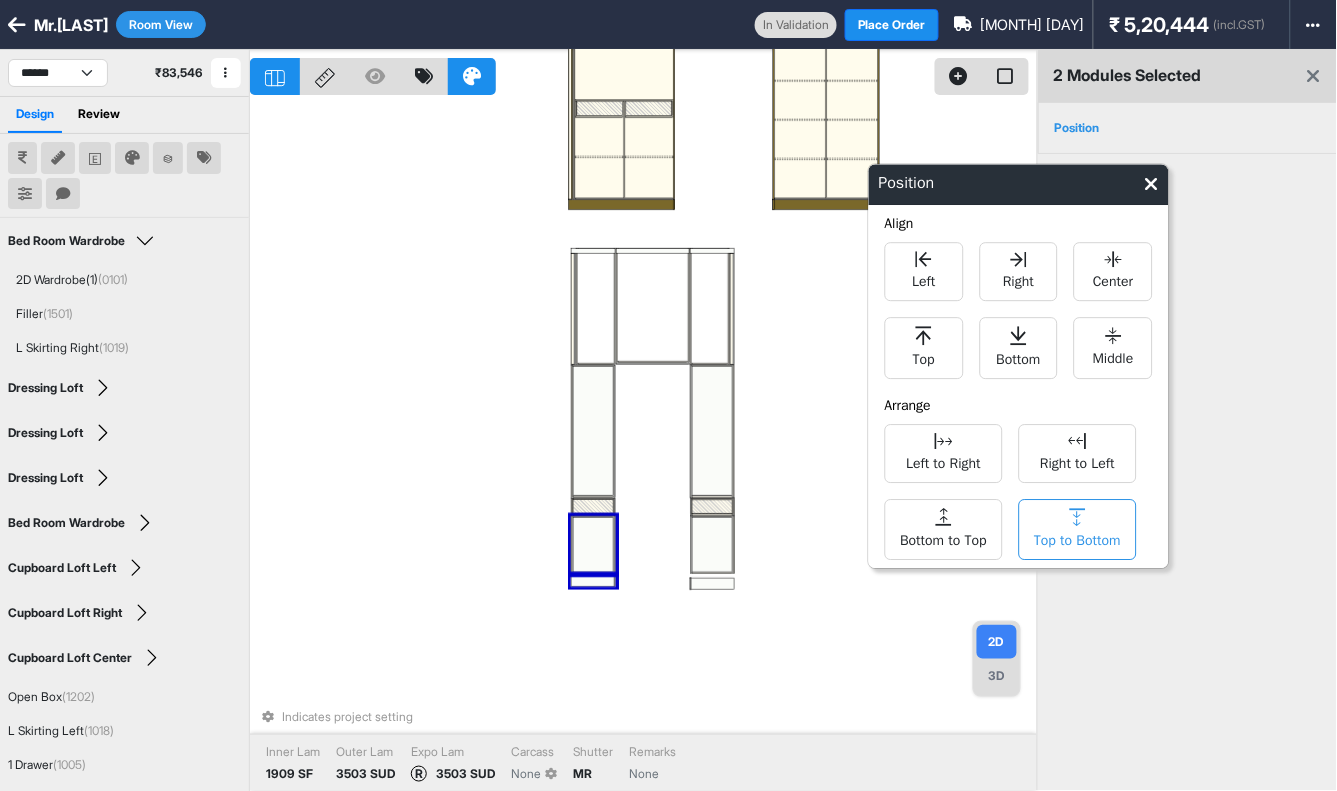 click on "Top to Bottom" at bounding box center (1077, 538) 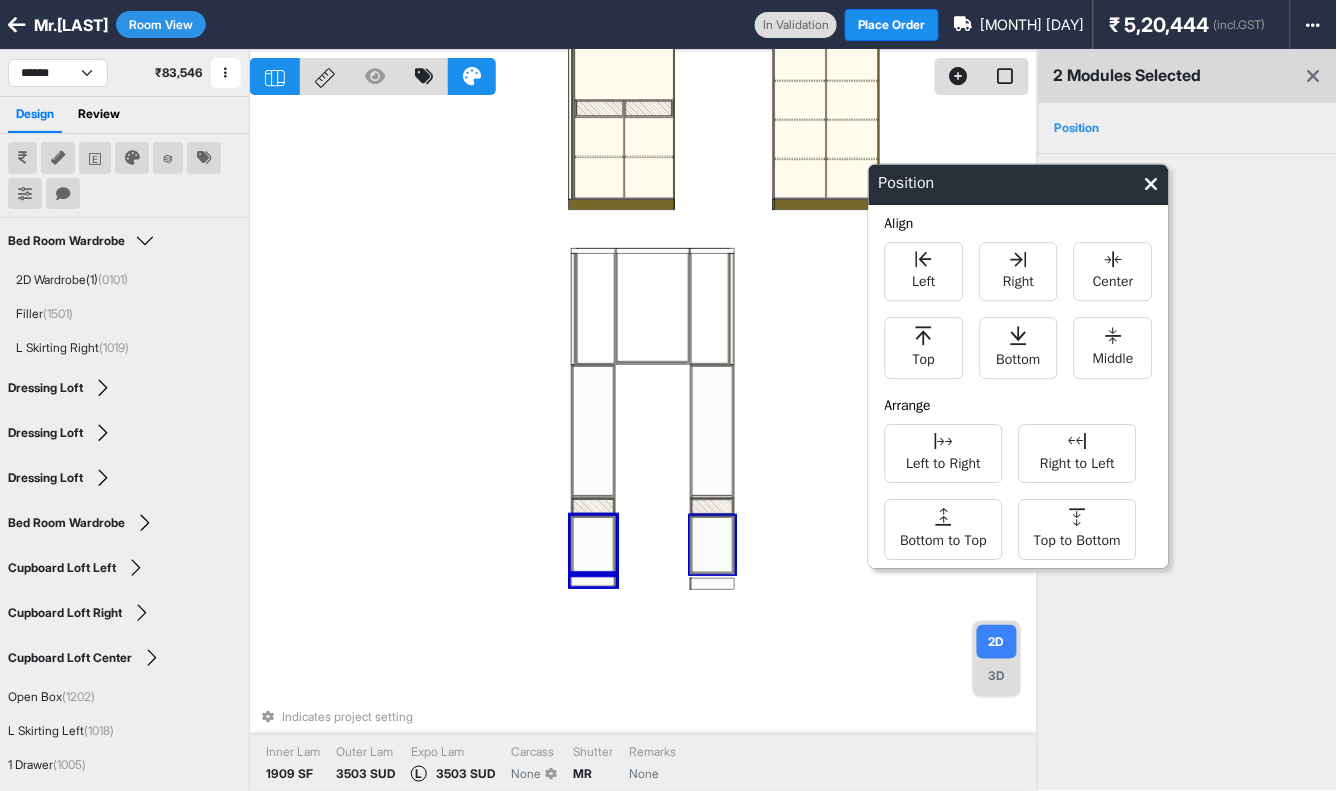 click on "Indicates project setting Inner Lam 1909 SF Outer Lam 3503 SUD Expo Lam L 3503 SUD Carcass None Shutter MR Remarks None" at bounding box center (643, 445) 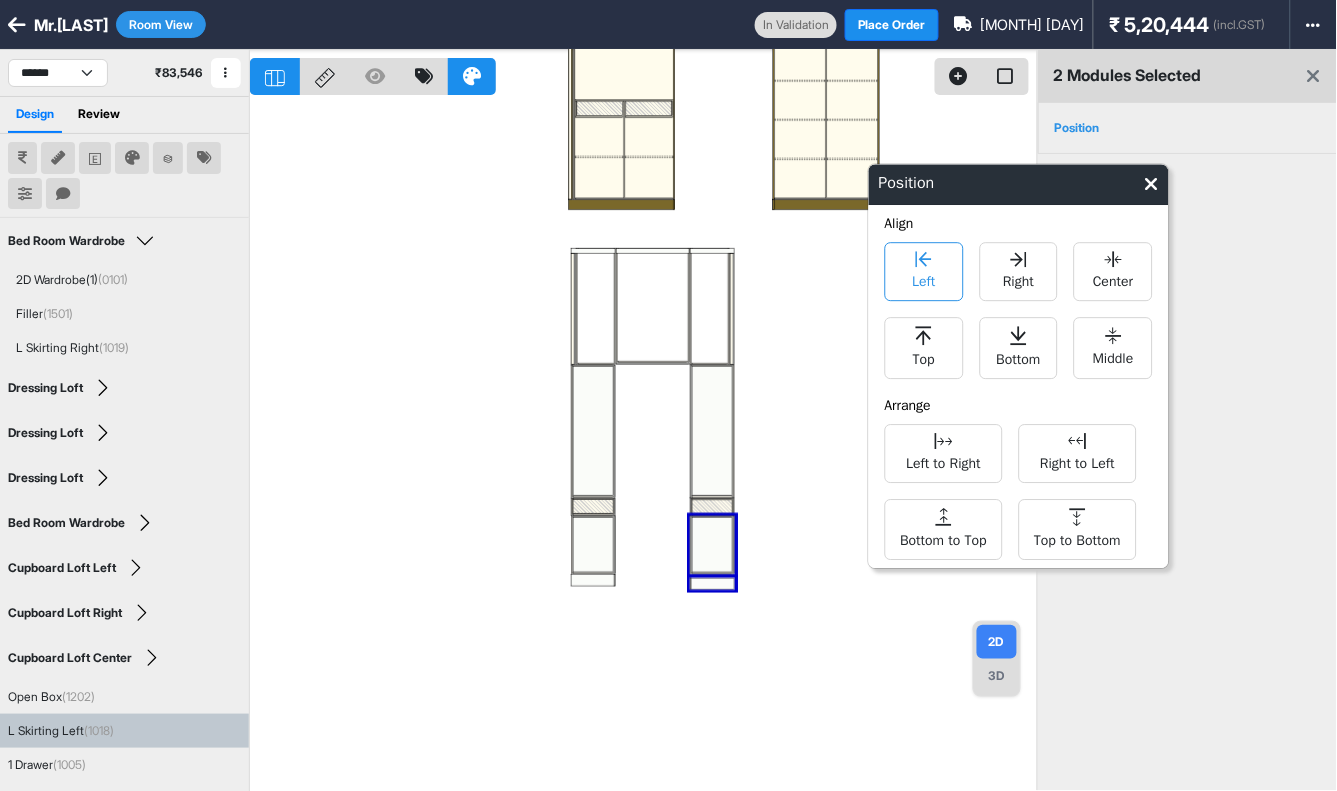 click on "Left" at bounding box center (924, 271) 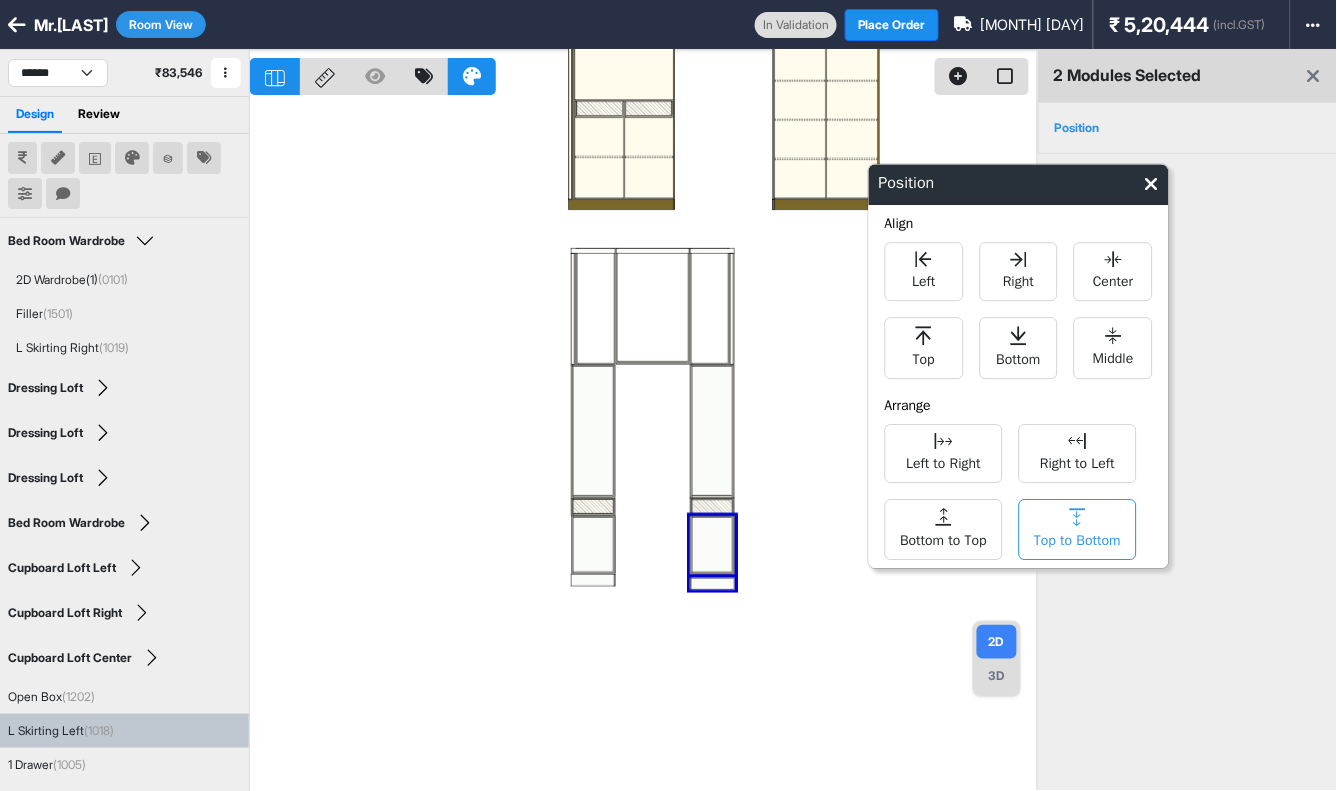 click on "Top to Bottom" at bounding box center [1077, 538] 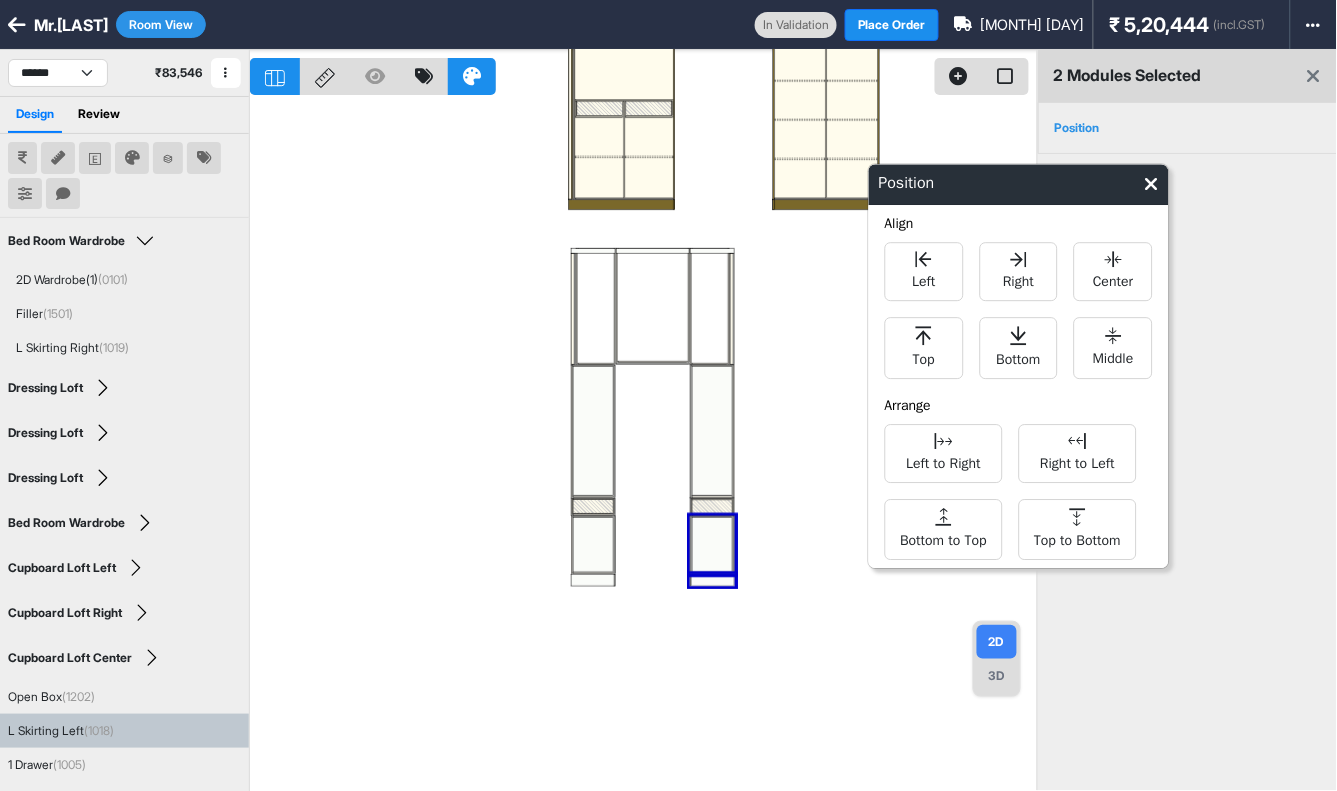 click at bounding box center [643, 445] 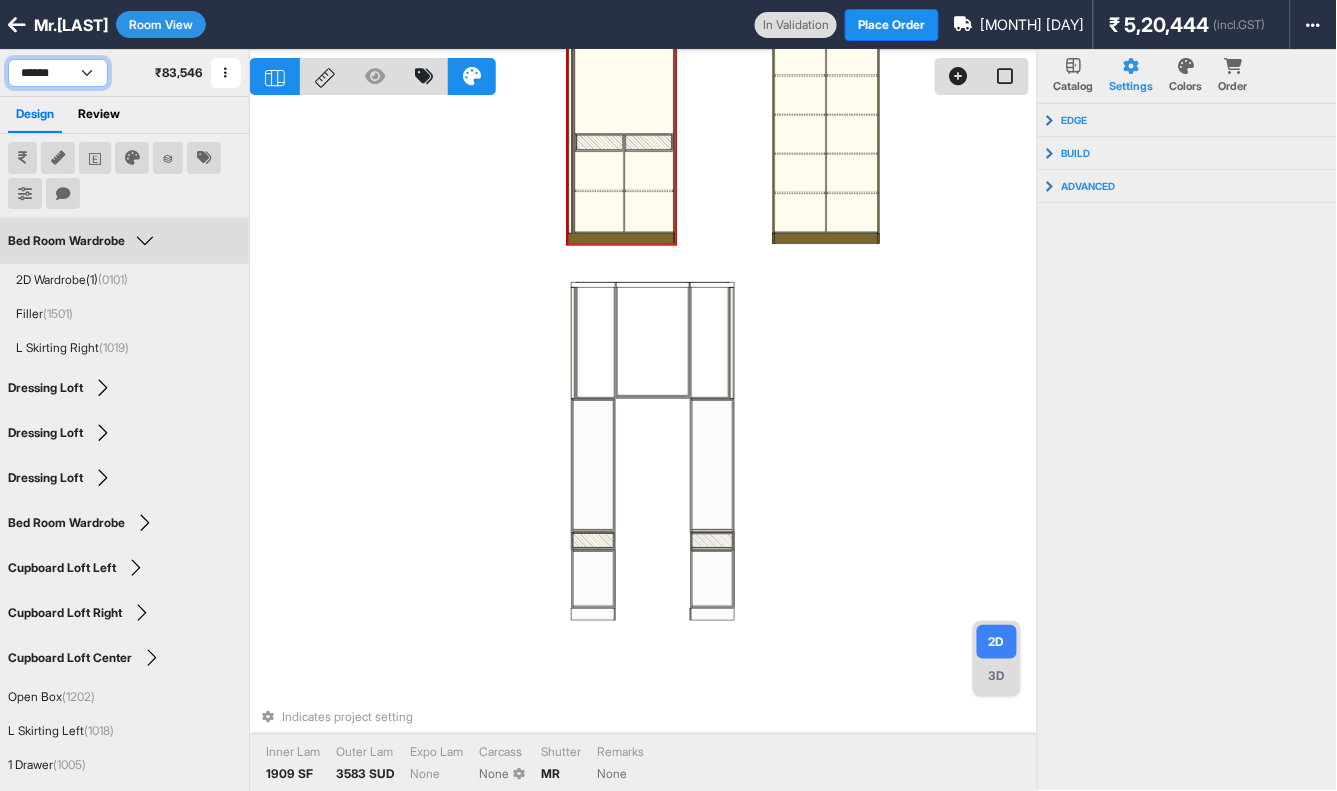 click on "**********" at bounding box center [58, 73] 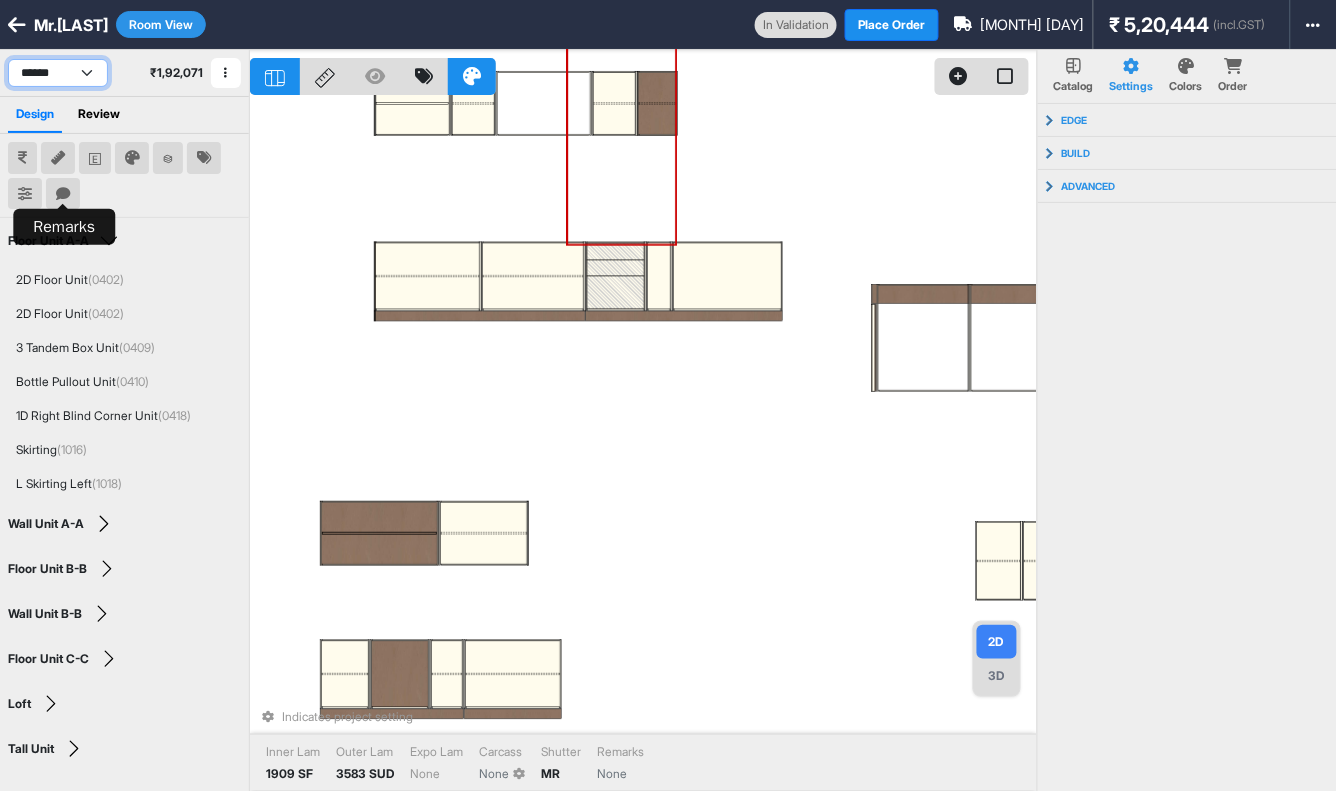 select on "****" 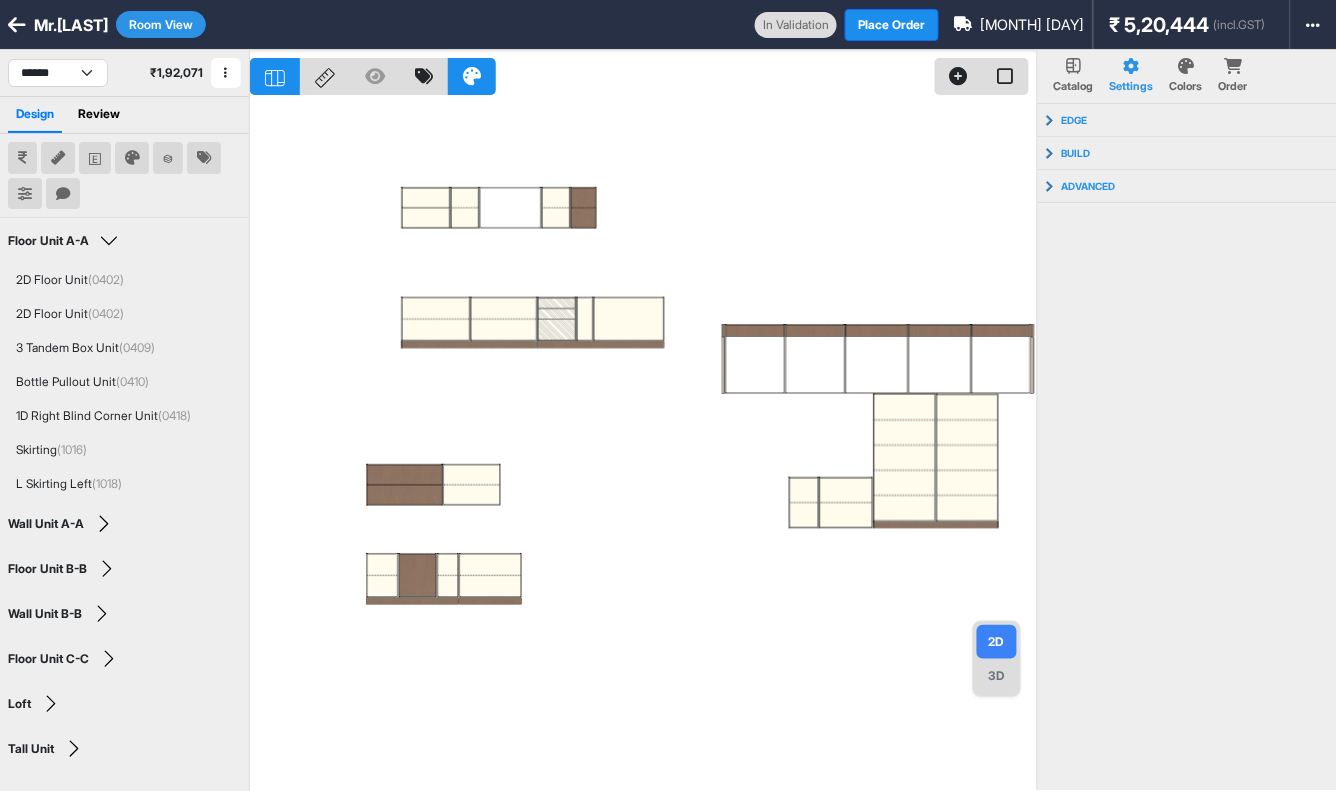 click at bounding box center [643, 445] 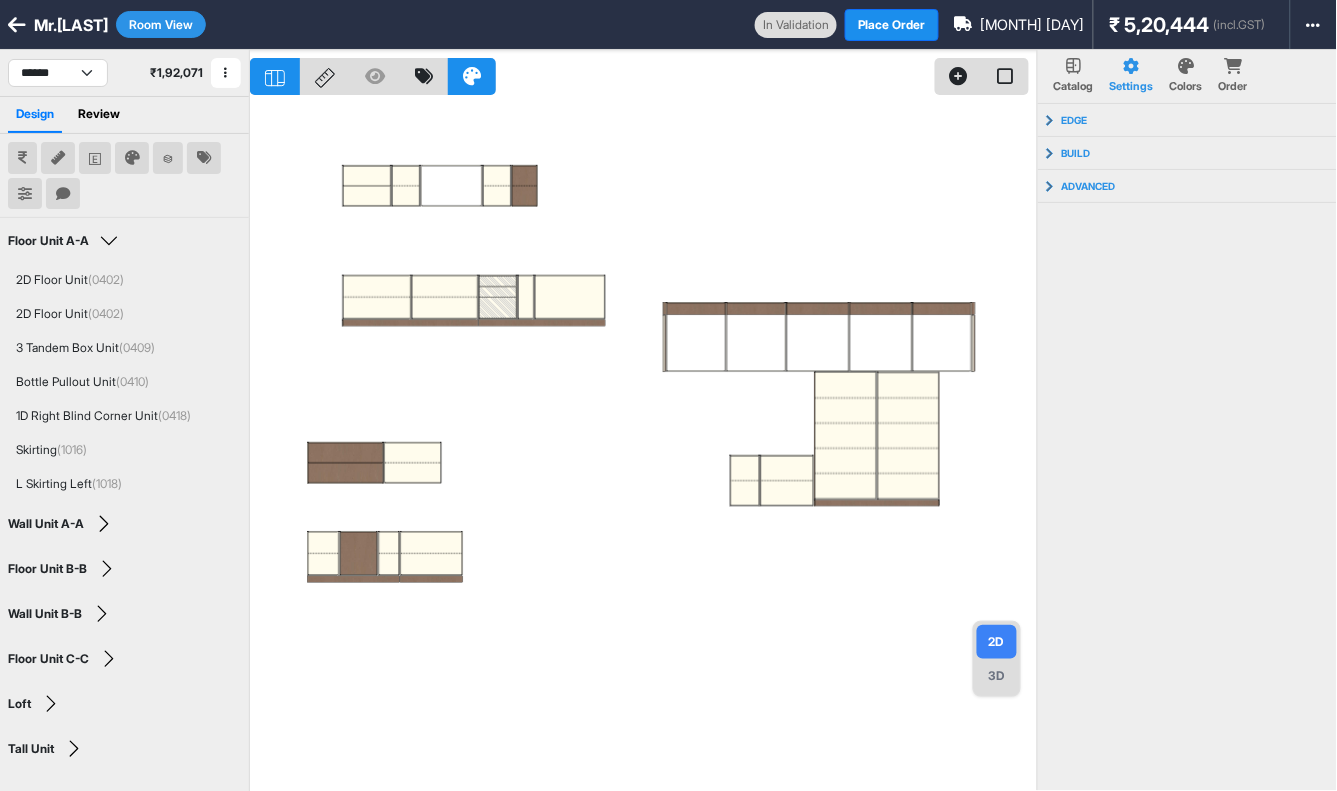 drag, startPoint x: 622, startPoint y: 422, endPoint x: 572, endPoint y: 400, distance: 54.626 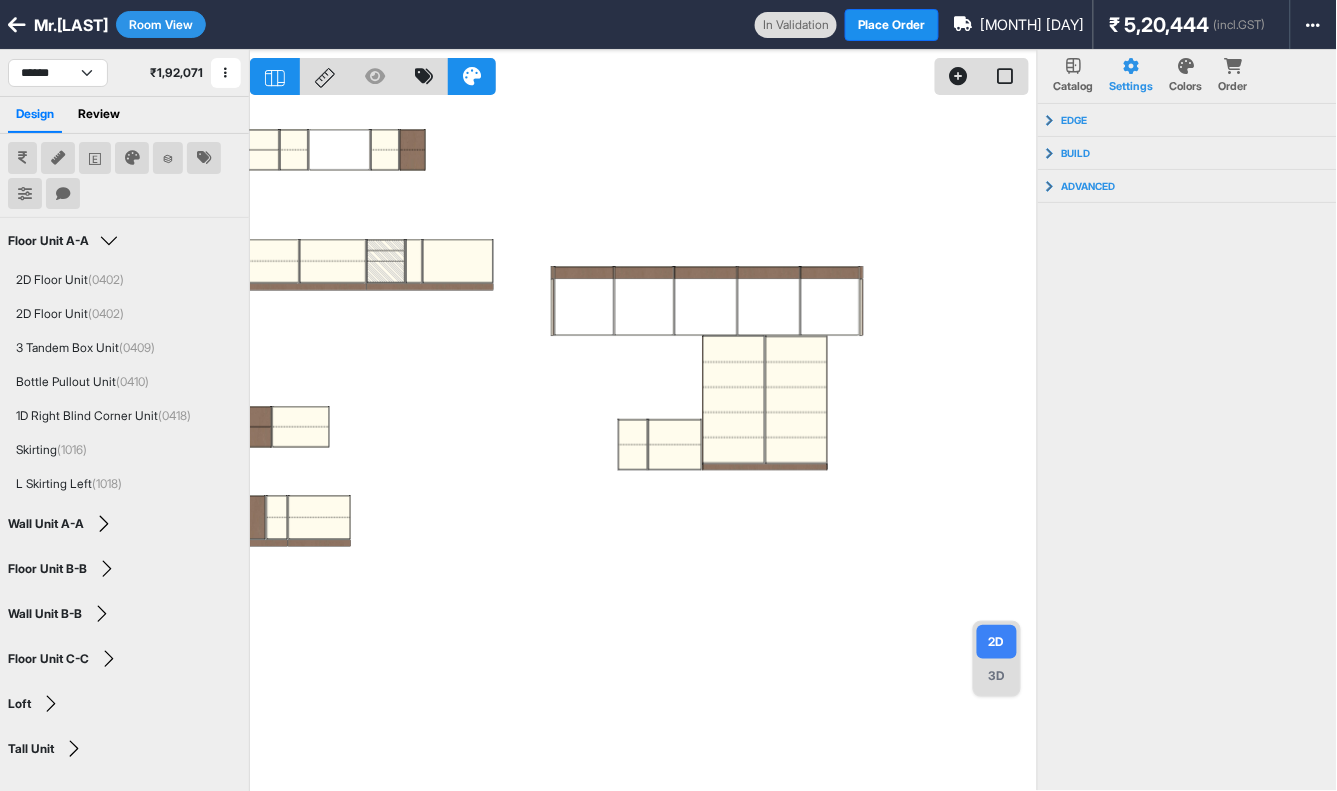 drag, startPoint x: 606, startPoint y: 420, endPoint x: 520, endPoint y: 395, distance: 89.560036 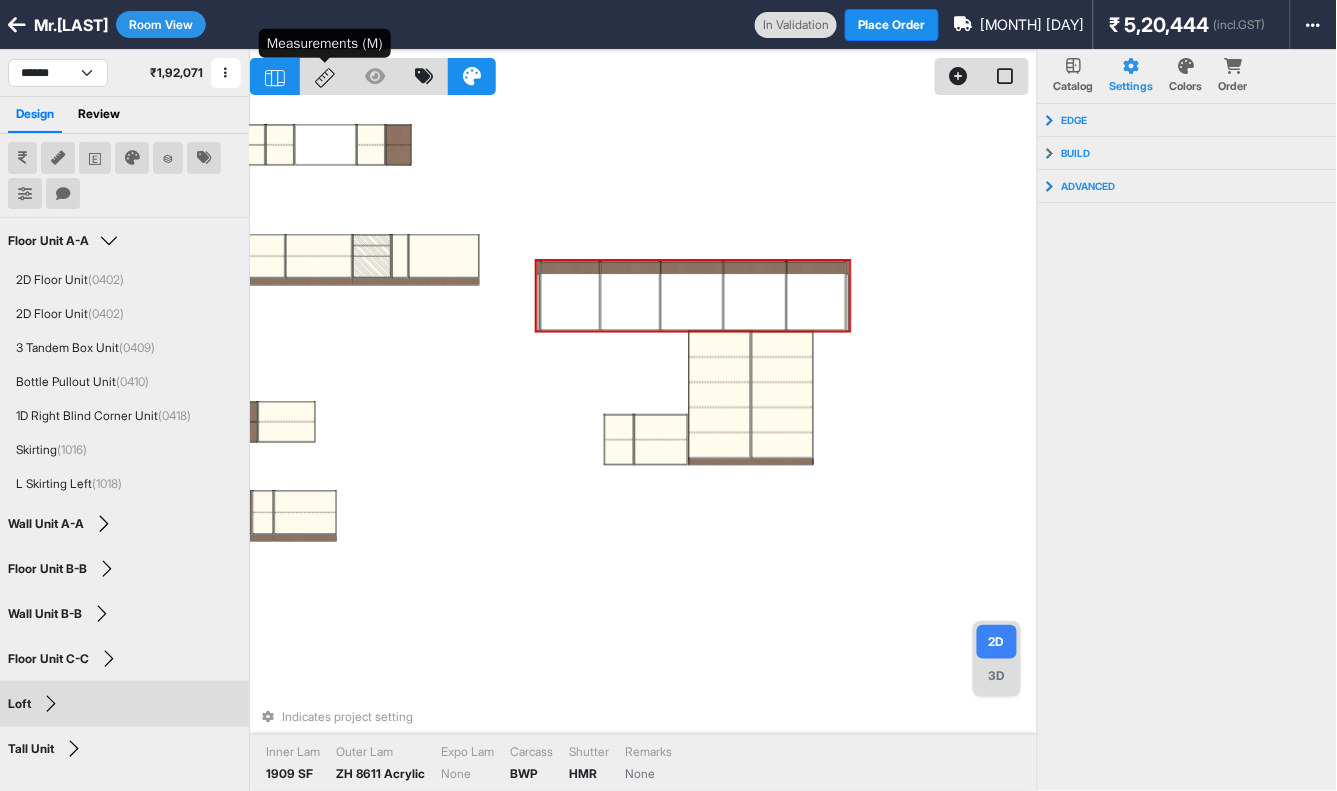 click 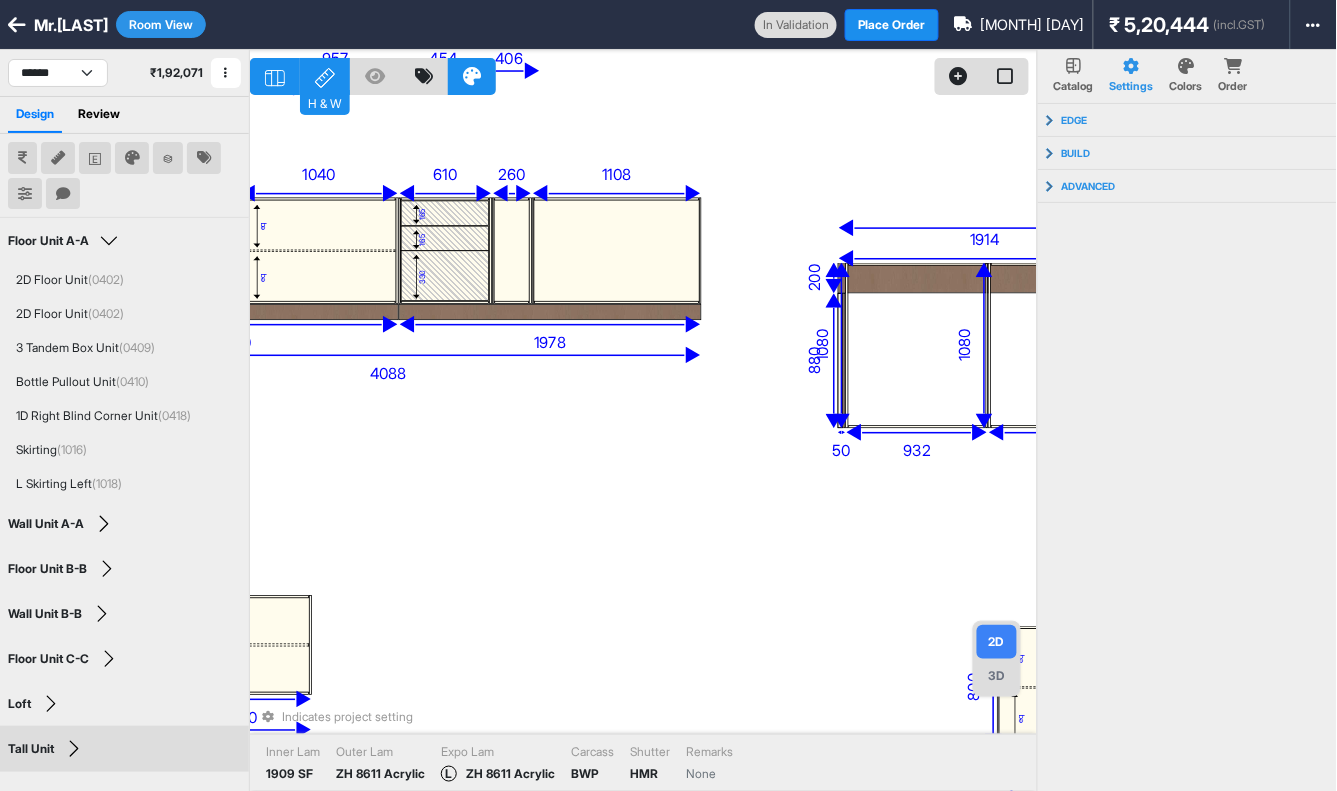 drag, startPoint x: 518, startPoint y: 476, endPoint x: 571, endPoint y: 477, distance: 53.009434 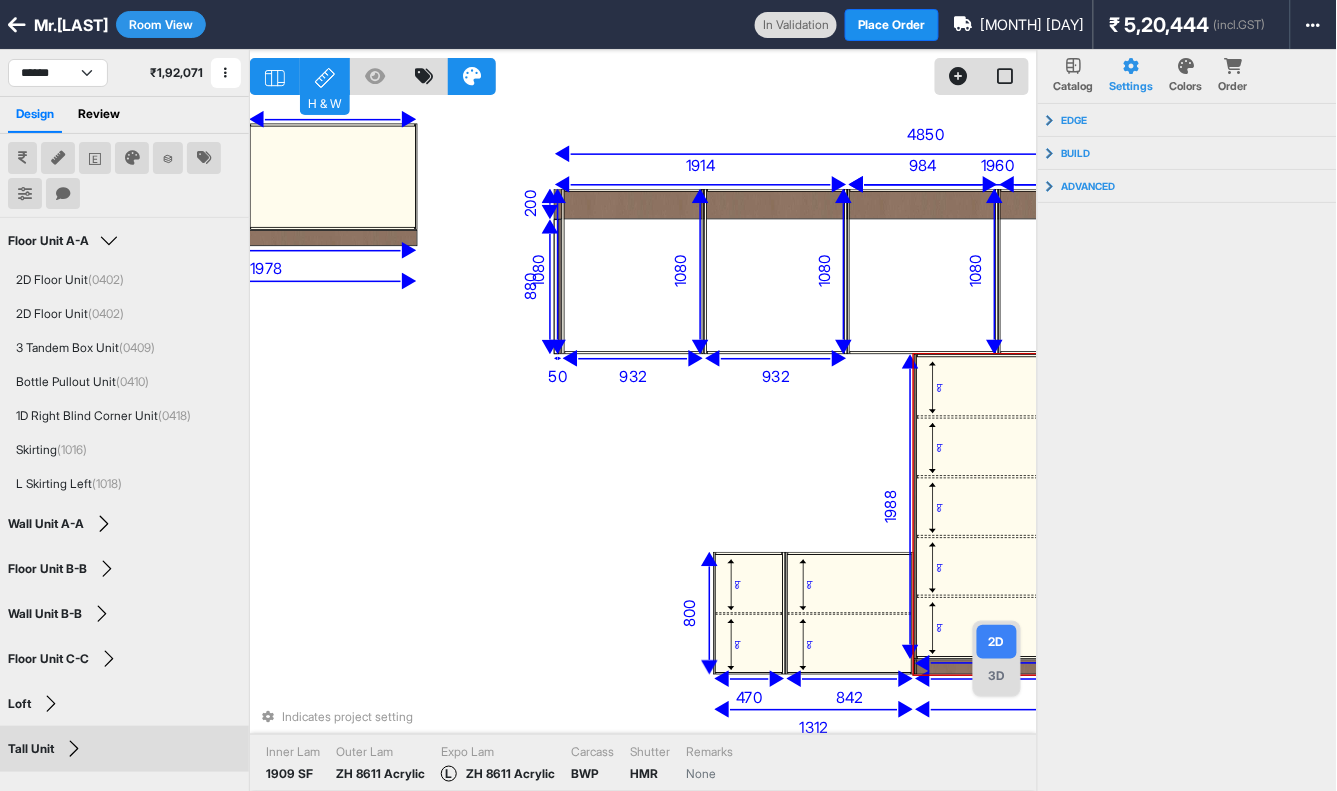 drag, startPoint x: 582, startPoint y: 483, endPoint x: 566, endPoint y: 440, distance: 45.88028 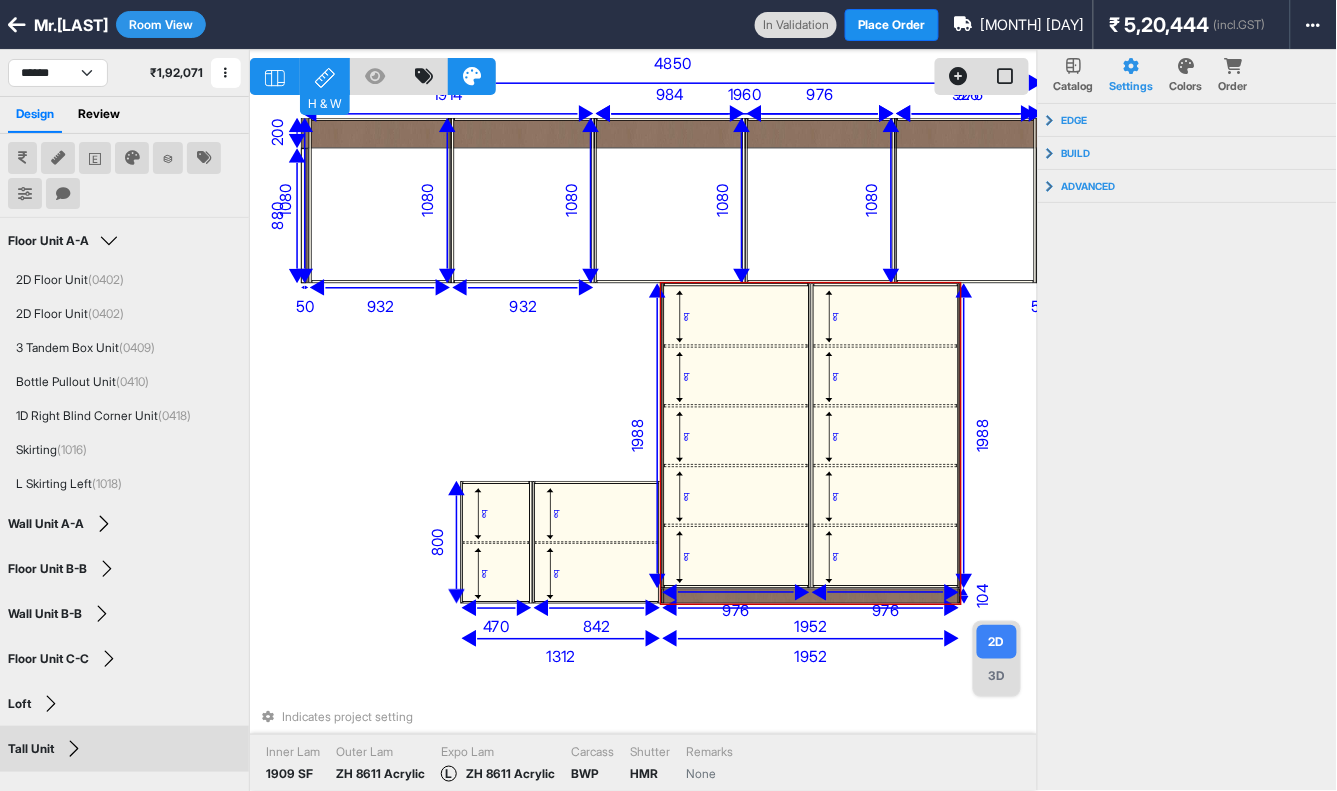 drag, startPoint x: 487, startPoint y: 443, endPoint x: 376, endPoint y: 372, distance: 131.76494 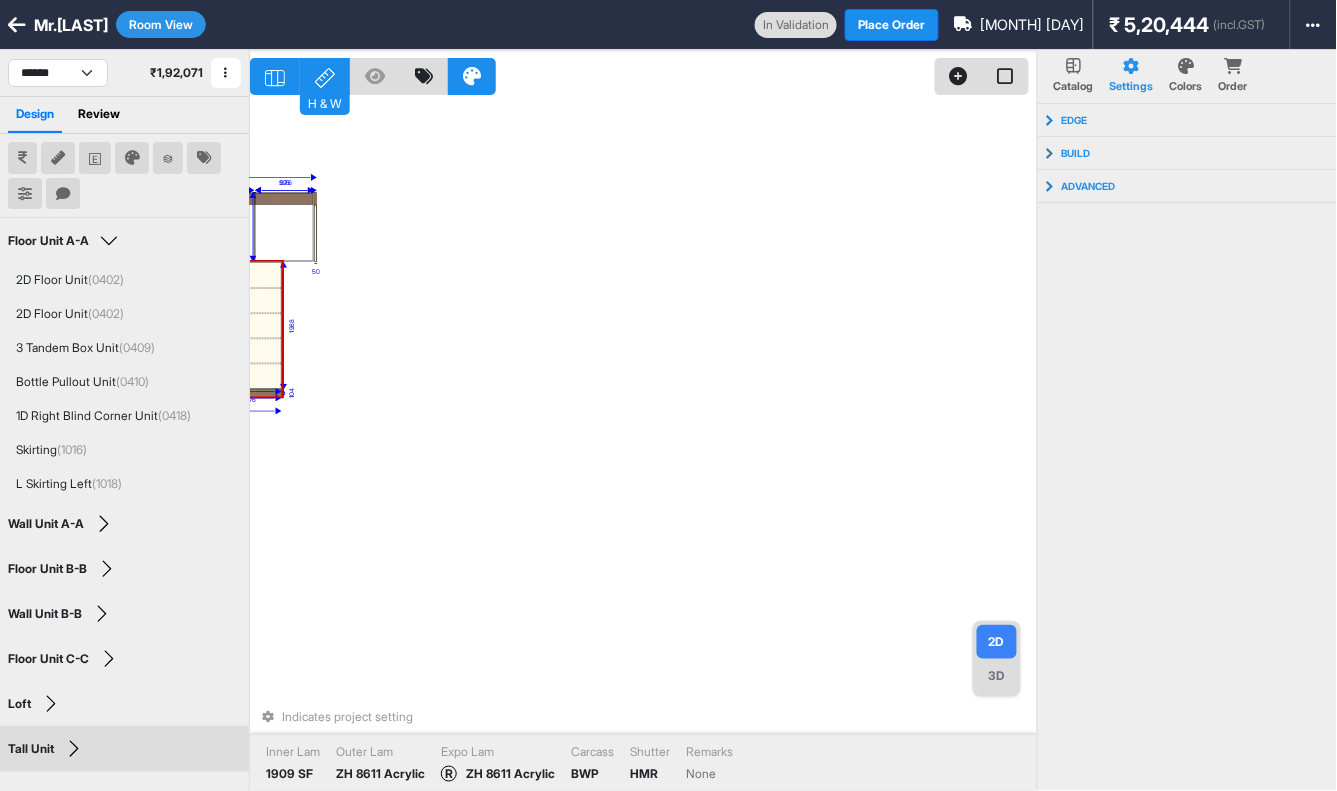 drag, startPoint x: 506, startPoint y: 384, endPoint x: 703, endPoint y: 430, distance: 202.29929 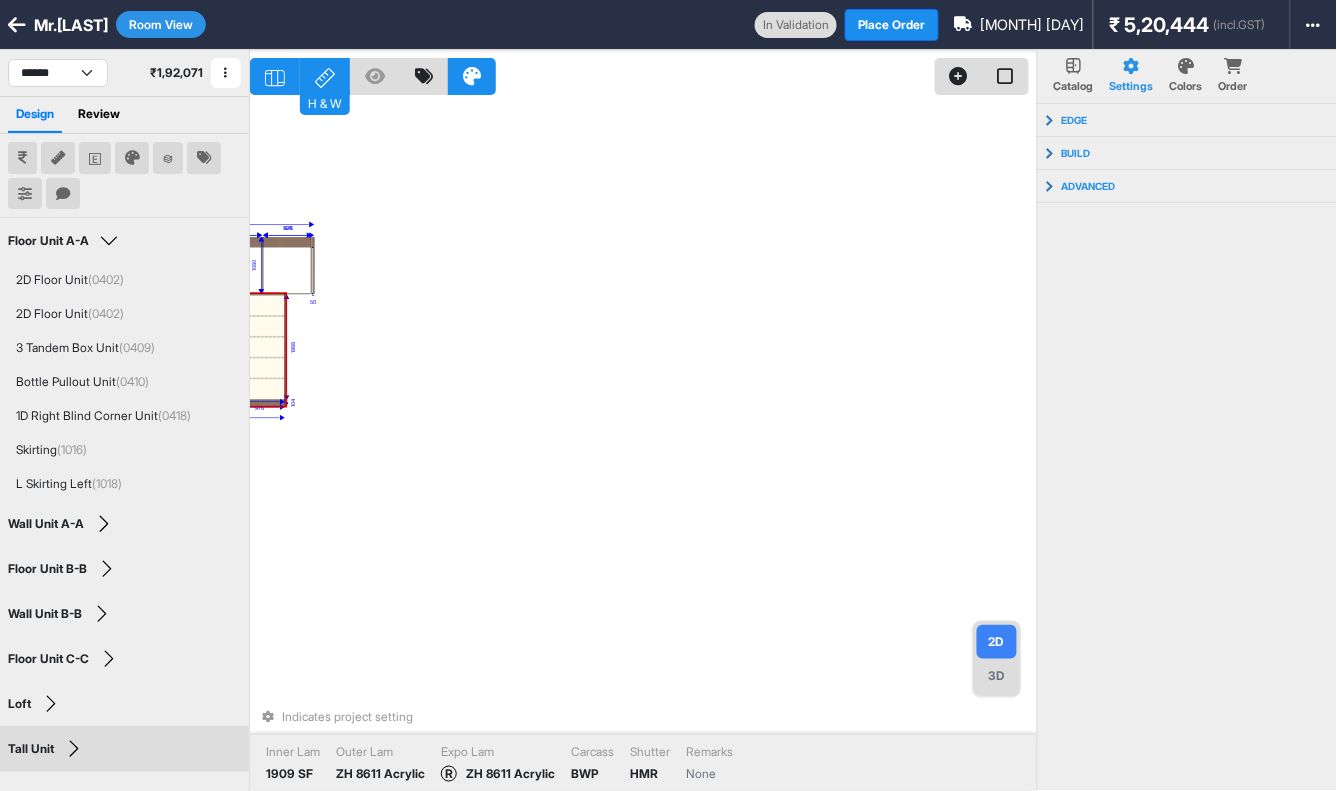 drag, startPoint x: 610, startPoint y: 408, endPoint x: 728, endPoint y: 432, distance: 120.41595 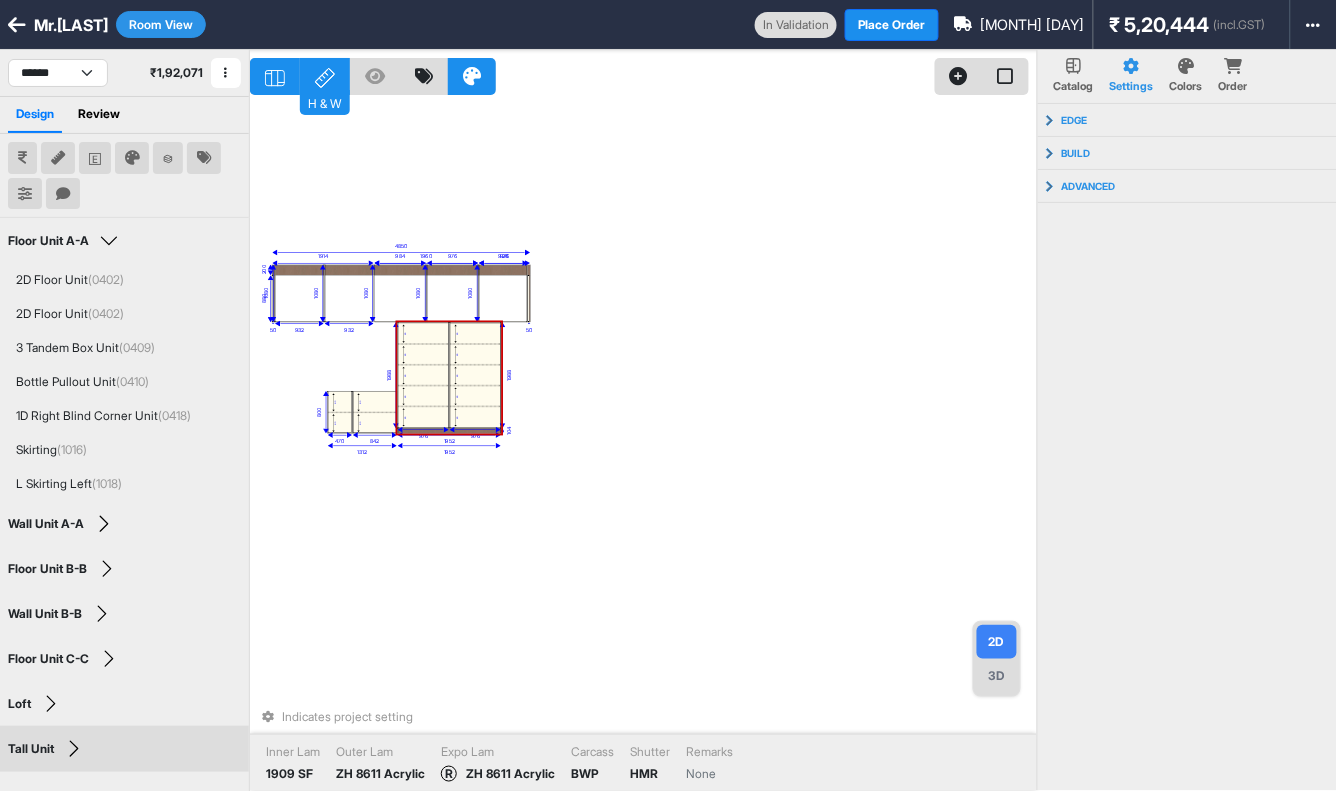 drag, startPoint x: 505, startPoint y: 391, endPoint x: 811, endPoint y: 423, distance: 307.66864 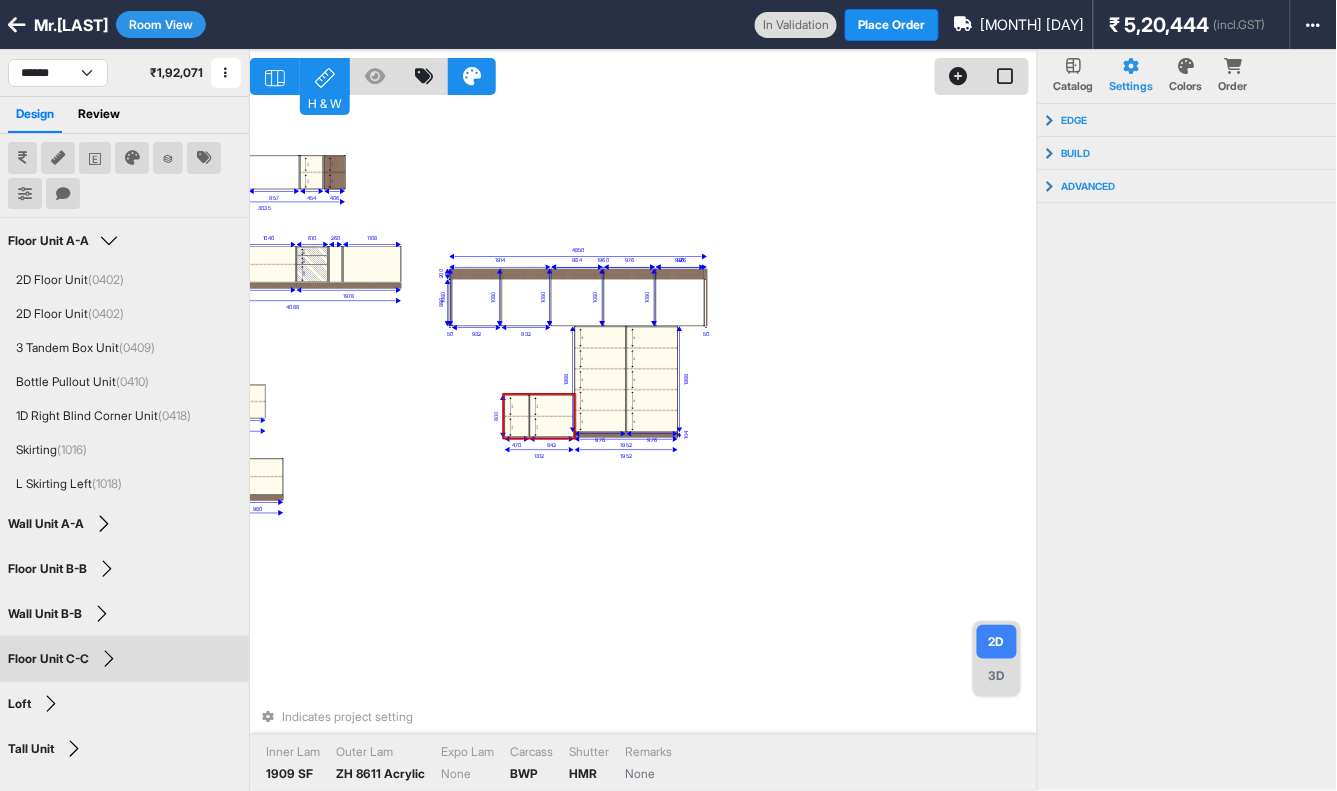 drag, startPoint x: 443, startPoint y: 506, endPoint x: 744, endPoint y: 545, distance: 303.51605 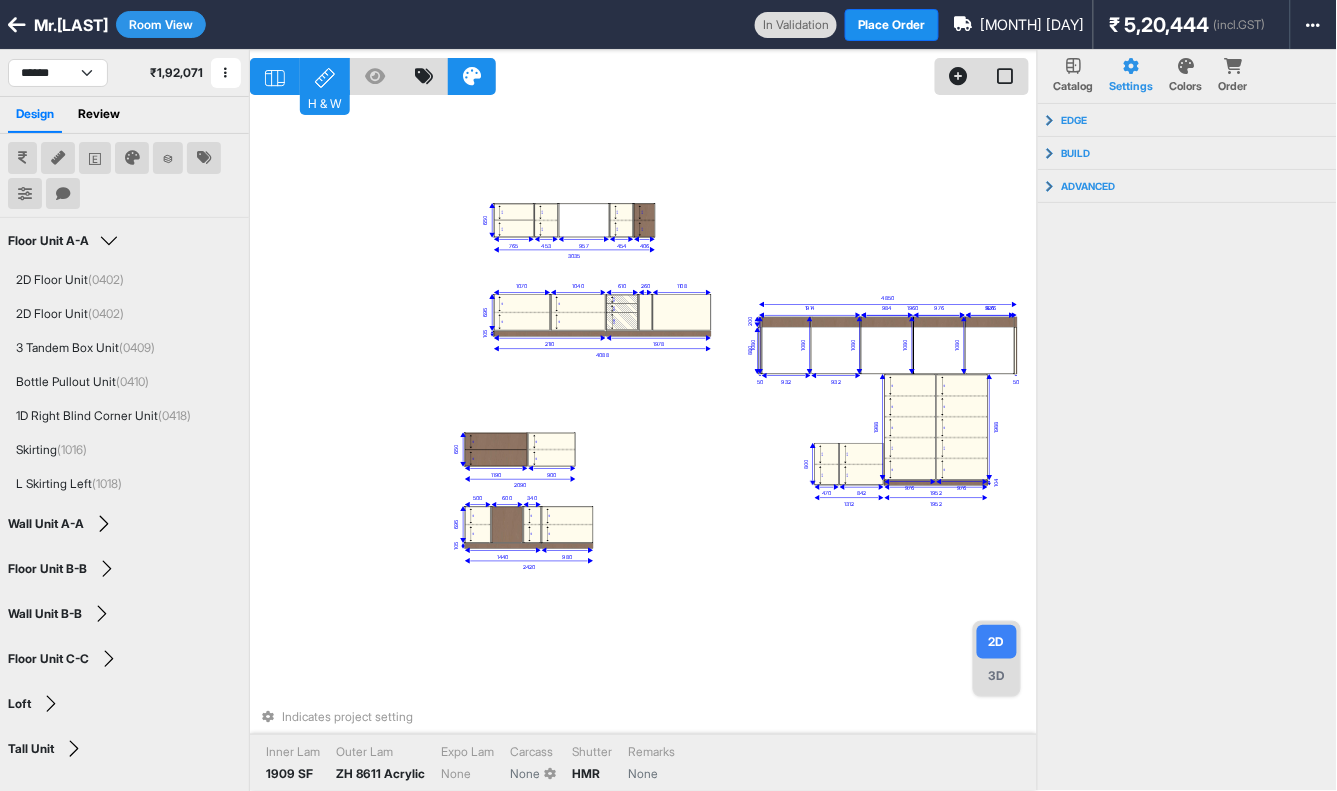 click on "Room View" at bounding box center (161, 24) 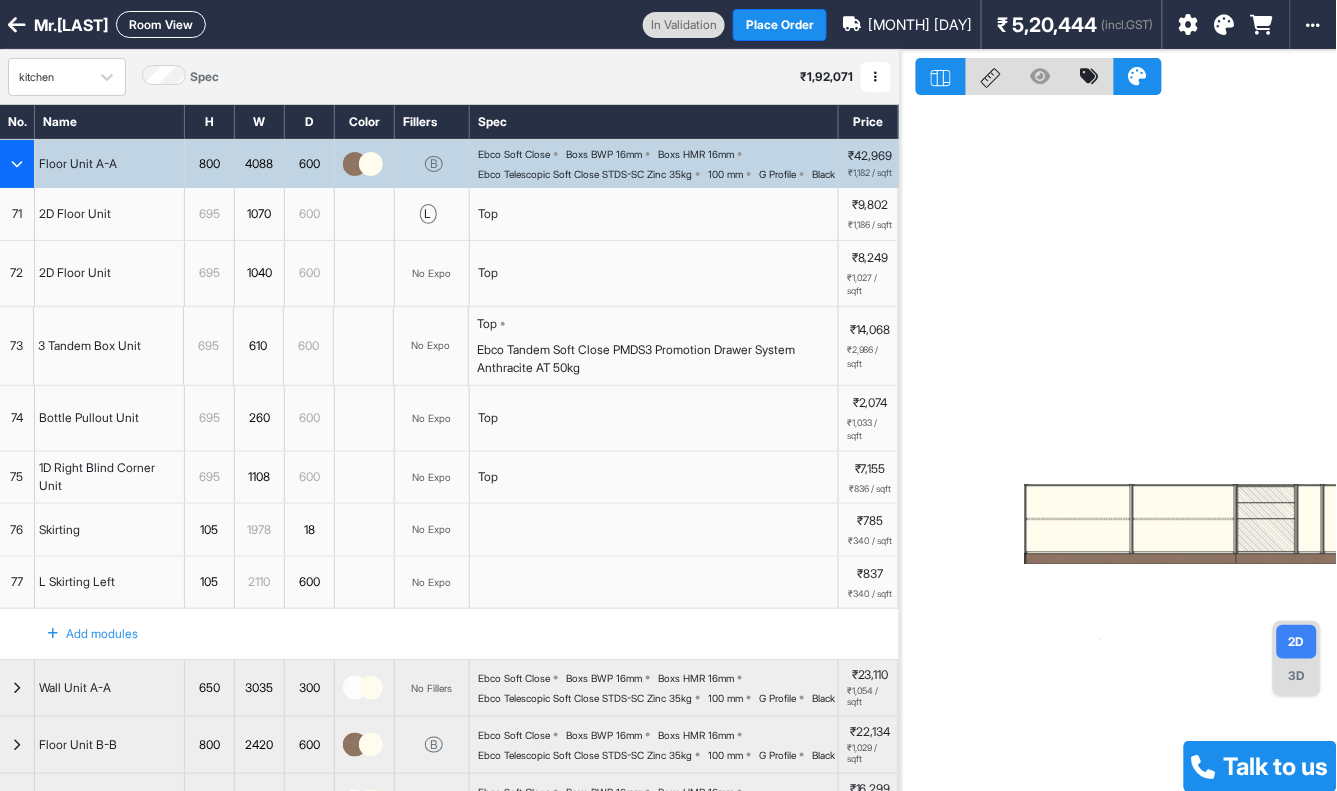 click at bounding box center (17, 164) 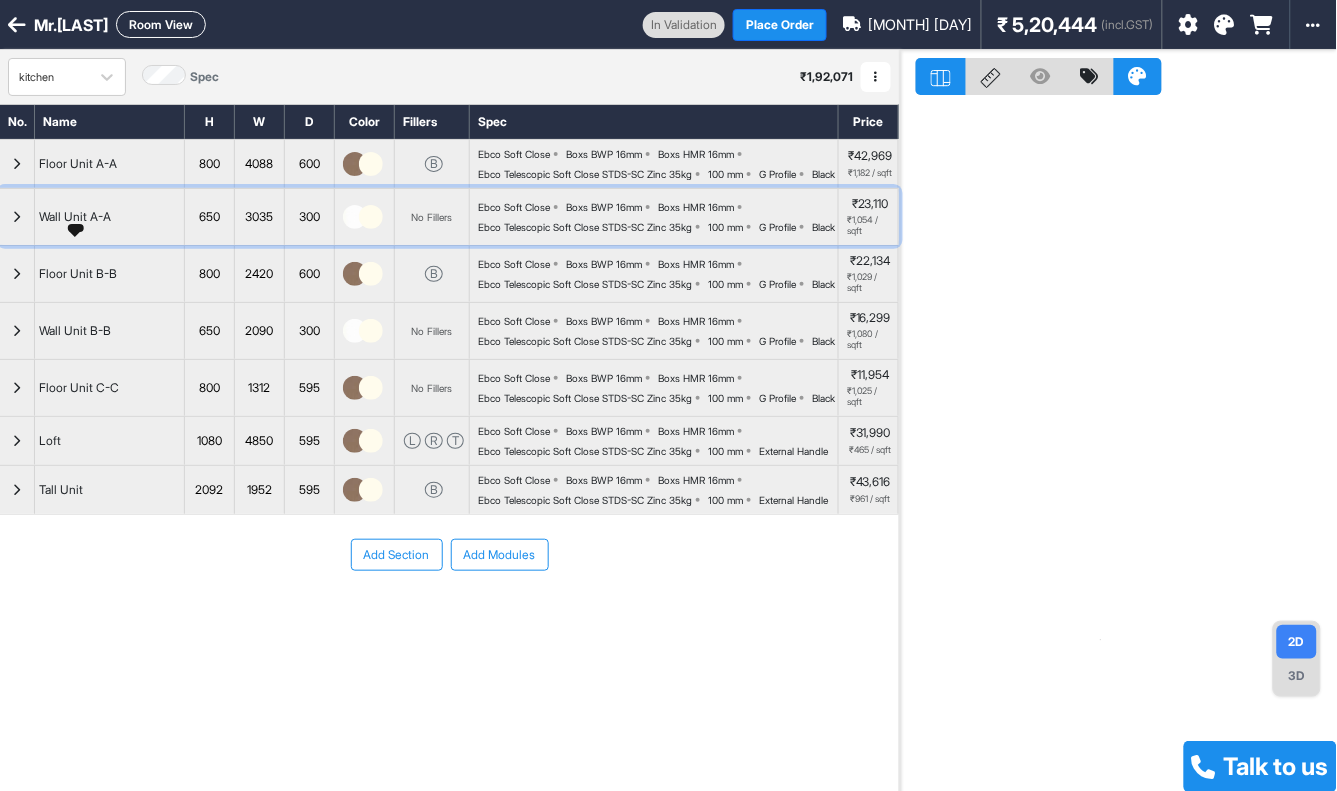 click on "Wall Unit A-A" at bounding box center (75, 217) 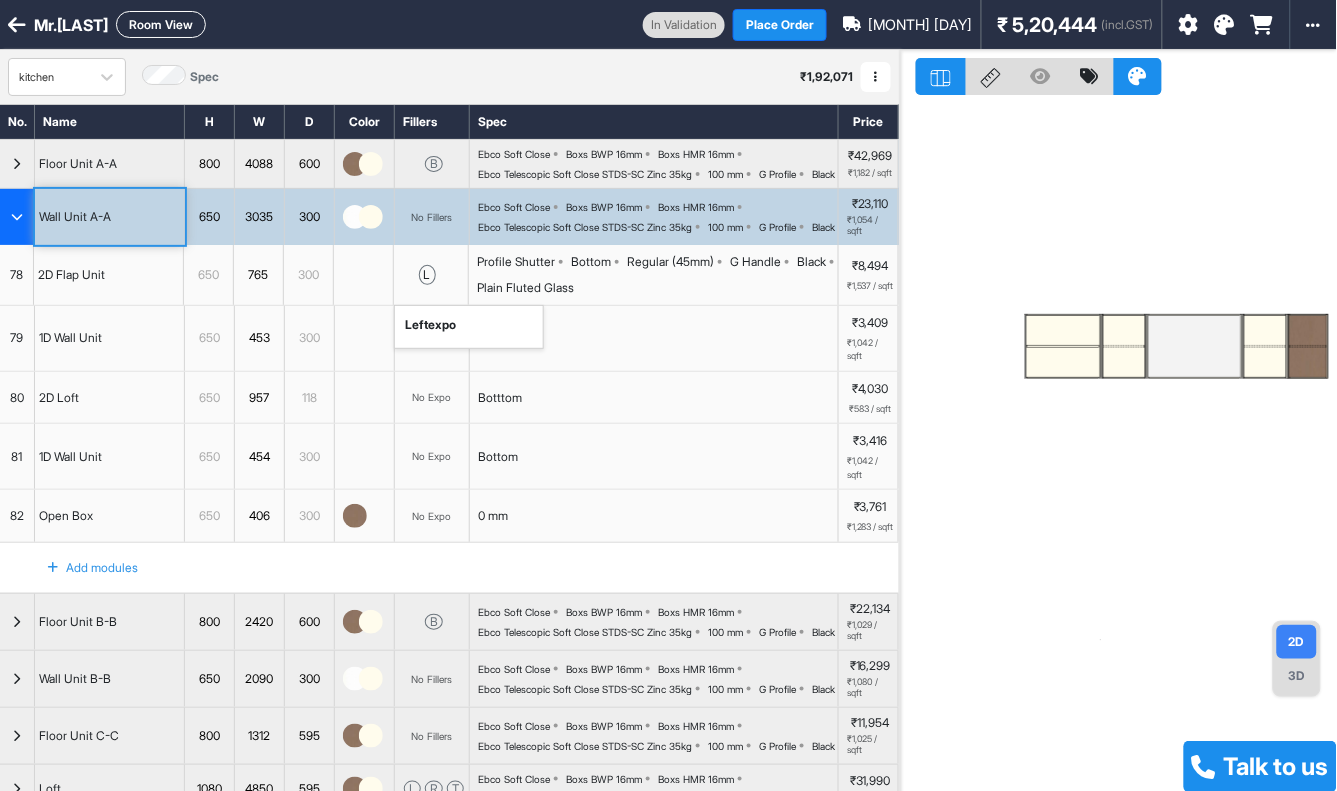 click on "l left  expo" at bounding box center [431, 275] 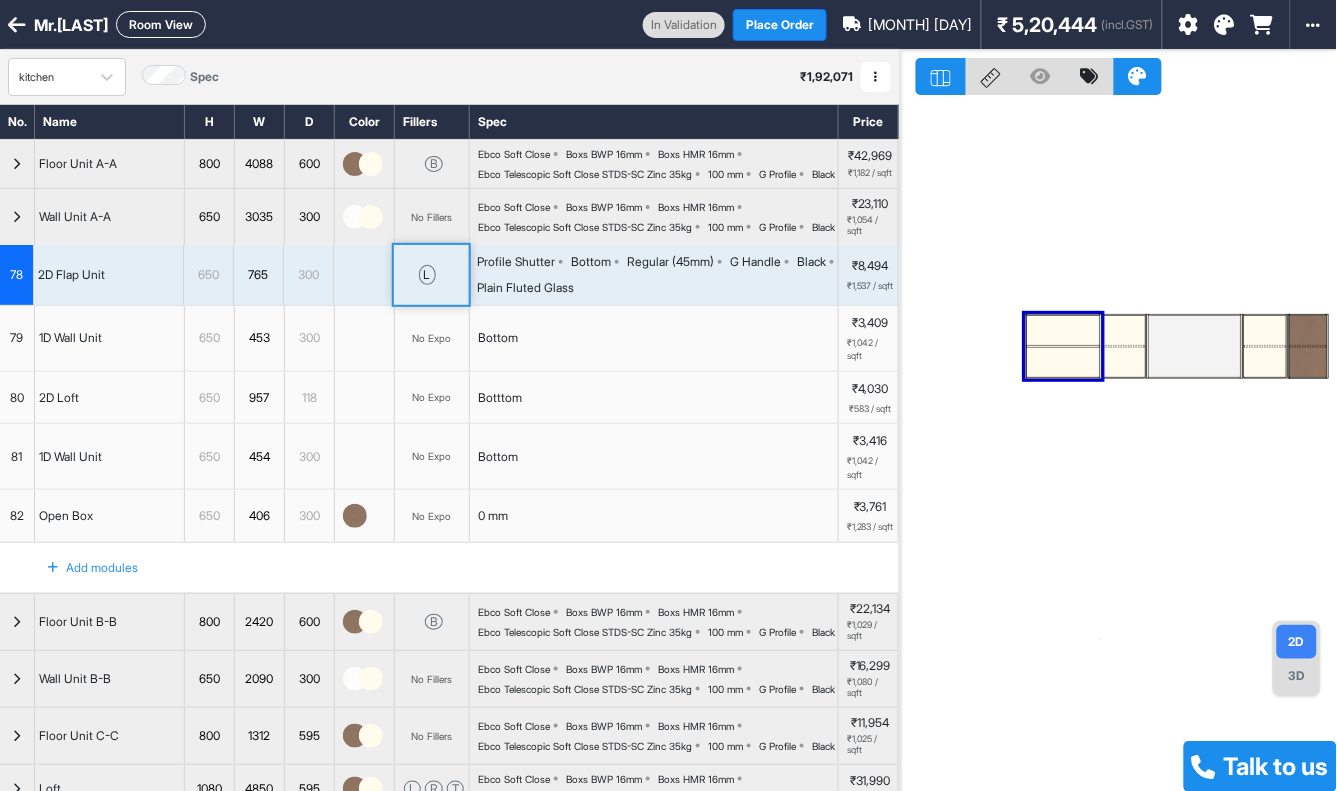 click on "No Expo" at bounding box center [432, 338] 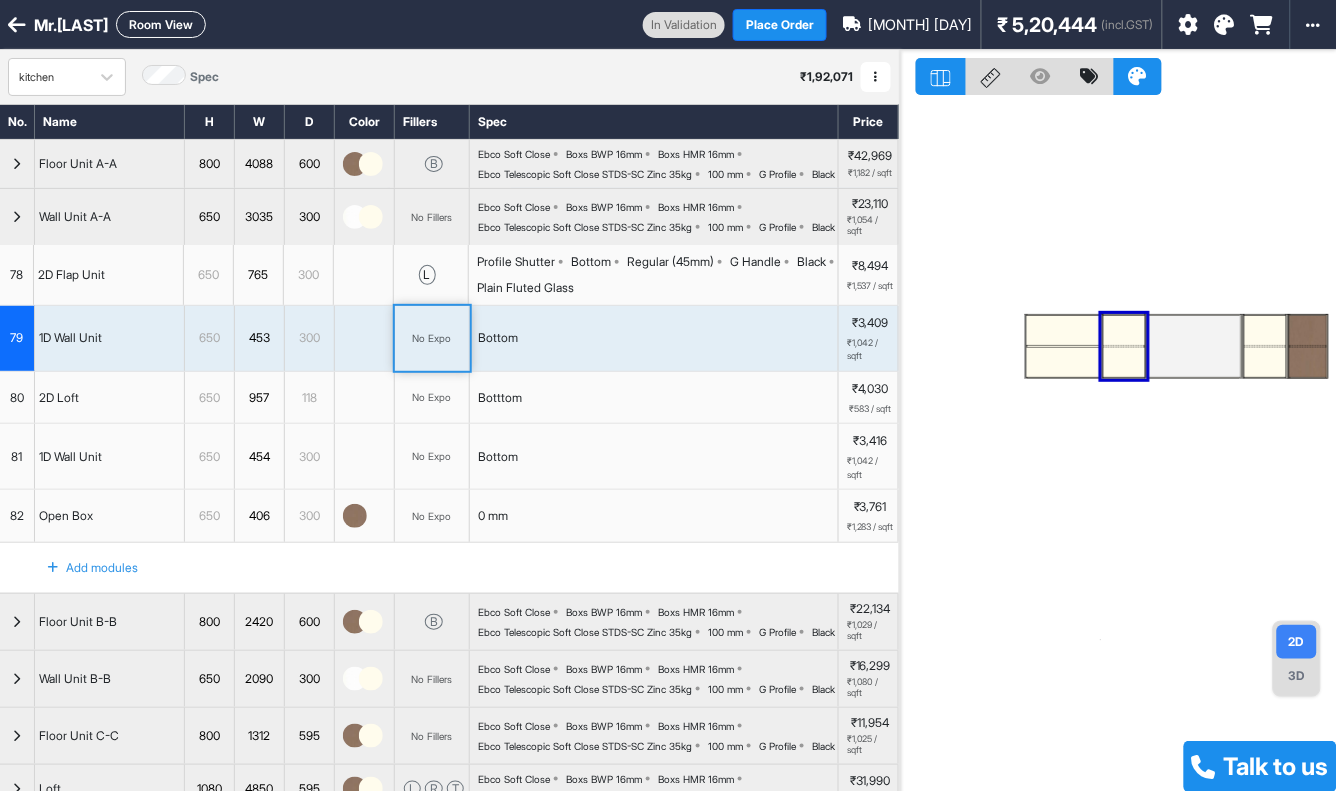 click on "No Expo" at bounding box center [432, 338] 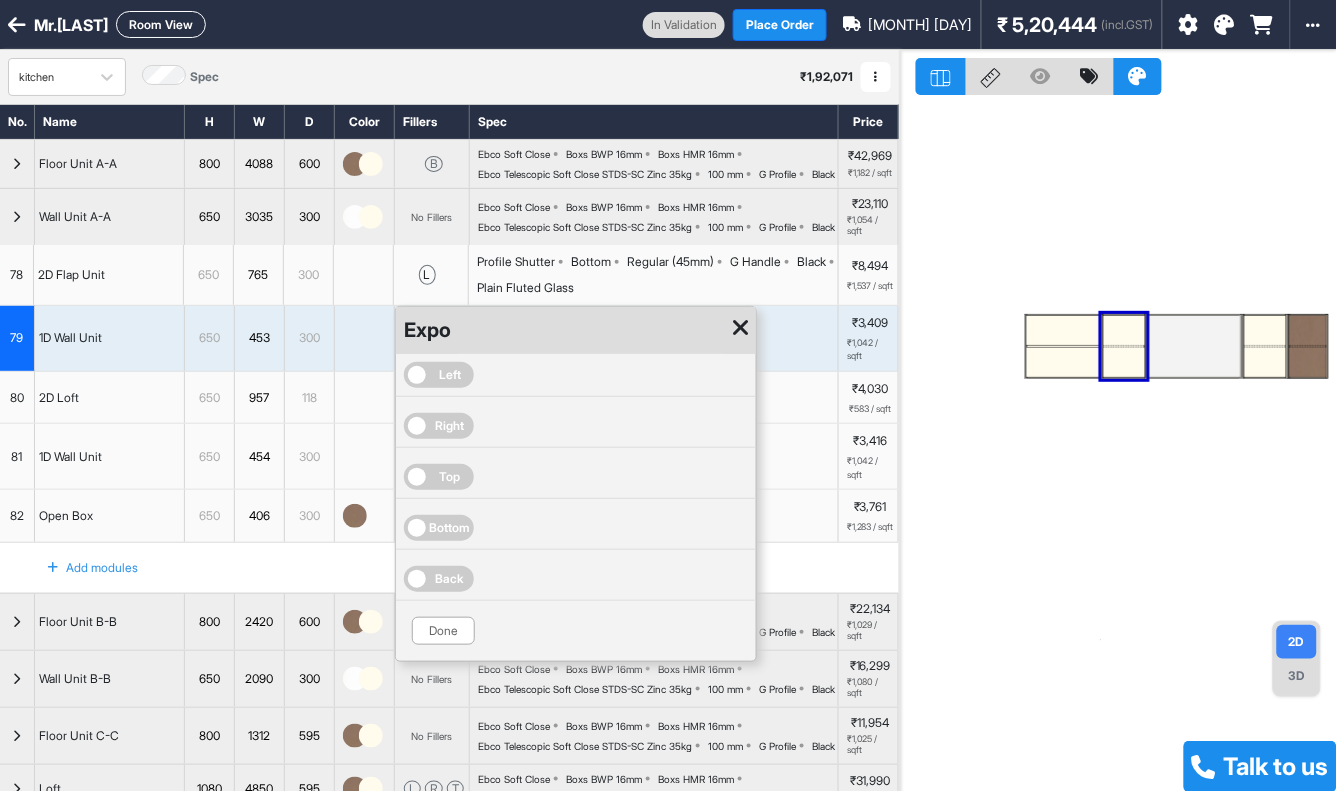 click on "Right" at bounding box center (450, 426) 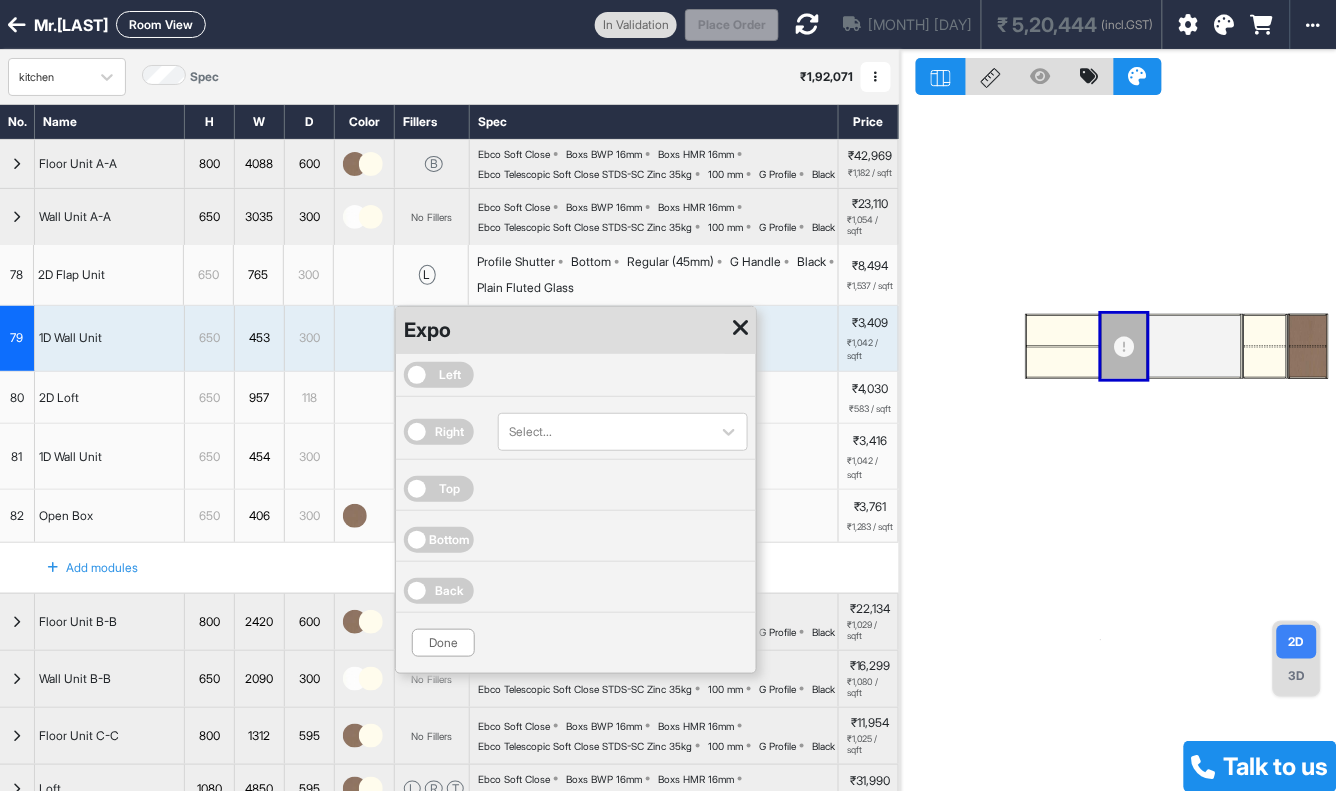 drag, startPoint x: 438, startPoint y: 680, endPoint x: 442, endPoint y: 607, distance: 73.109505 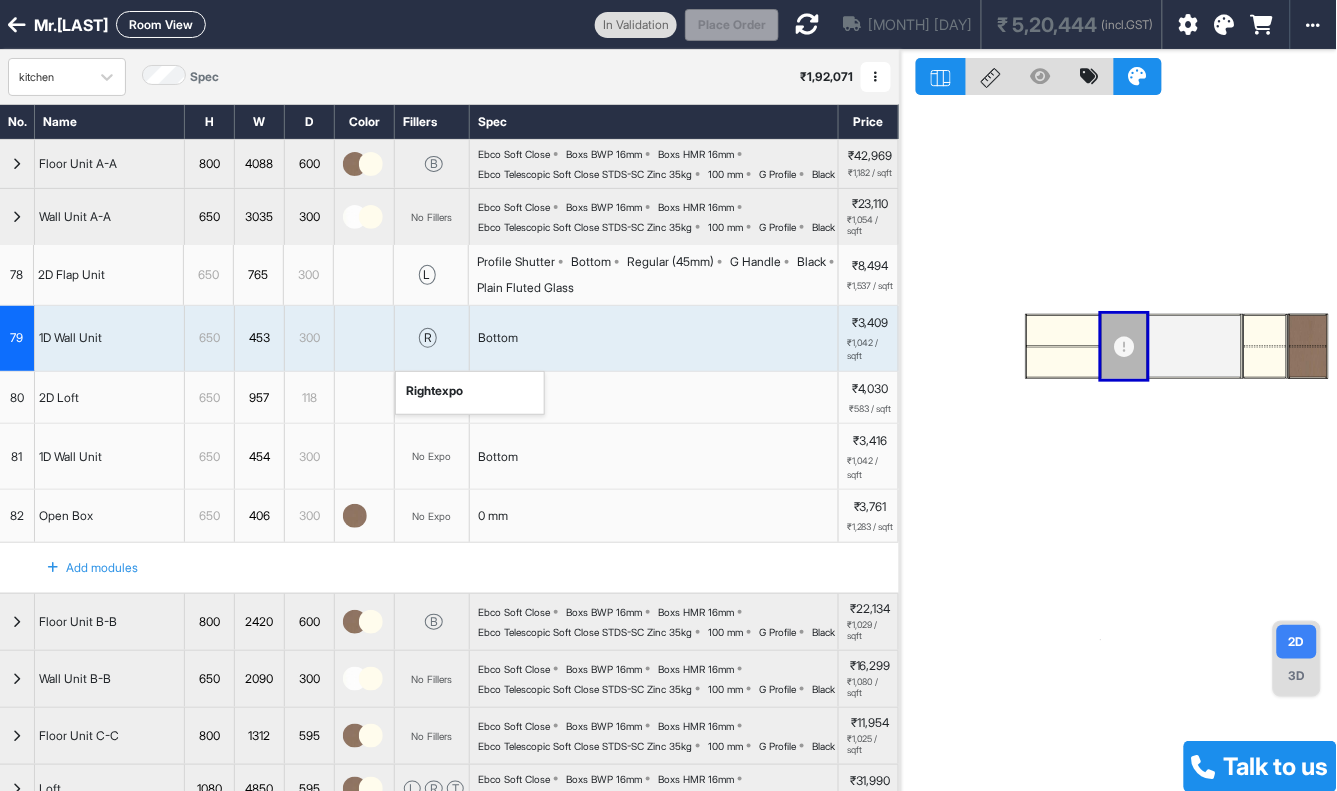 click on "right  expo" at bounding box center [434, 395] 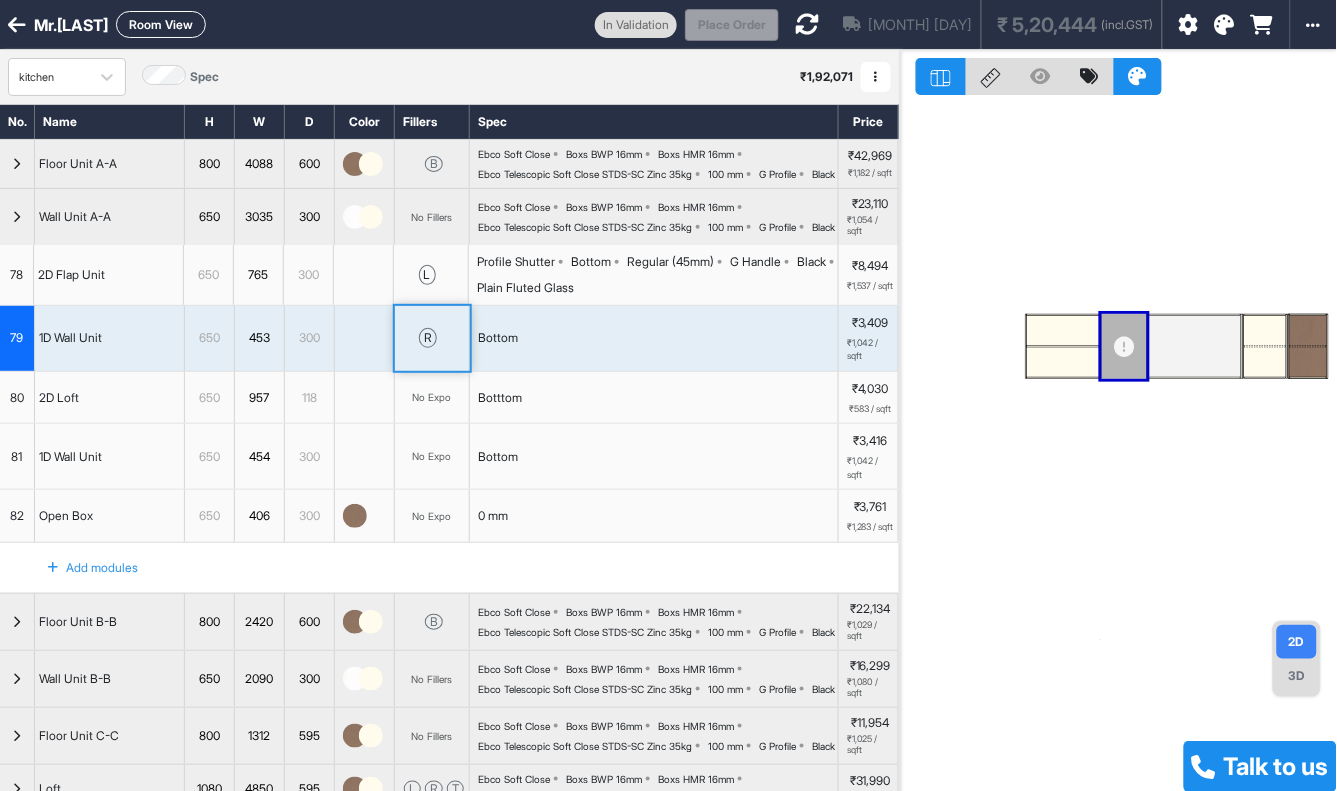 click on "No Expo" at bounding box center (432, 456) 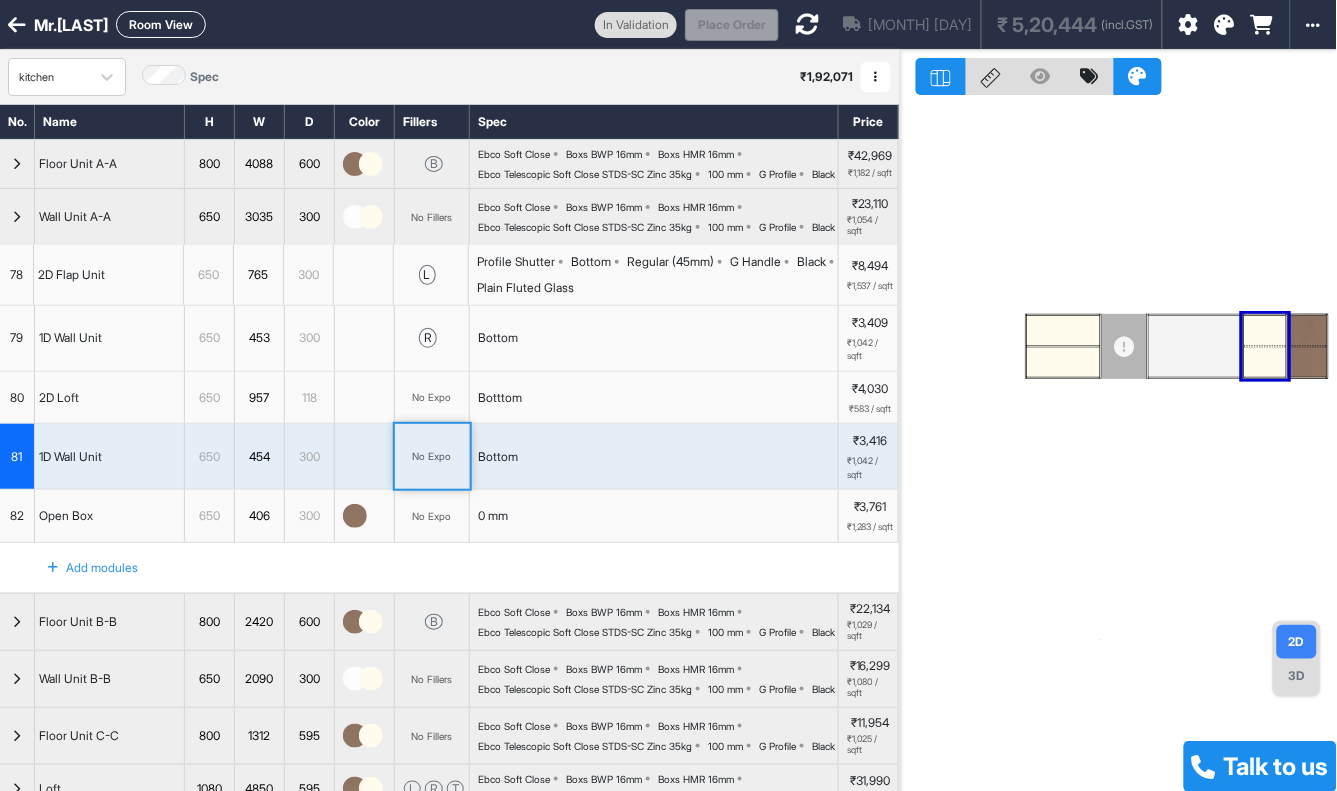 click on "No Expo" at bounding box center (432, 456) 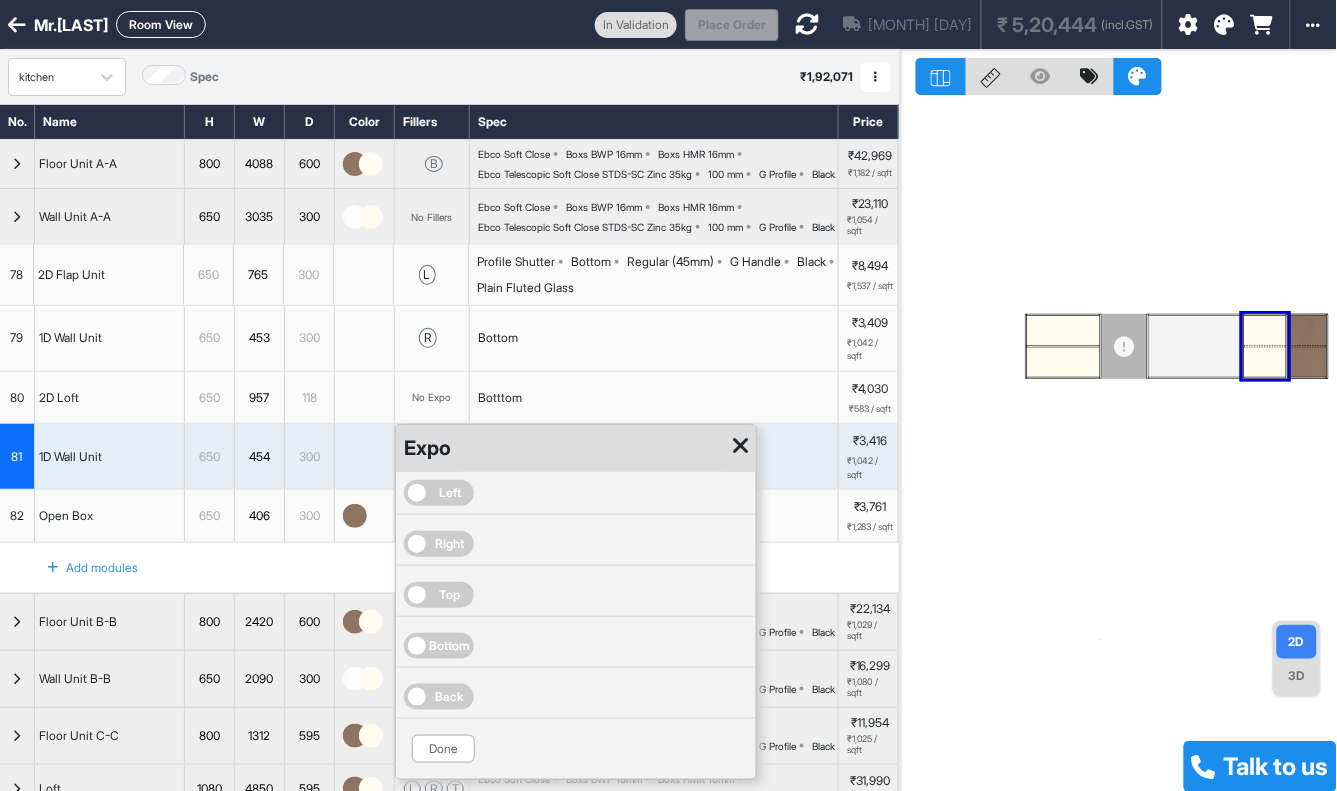 click on "Left" at bounding box center [450, 493] 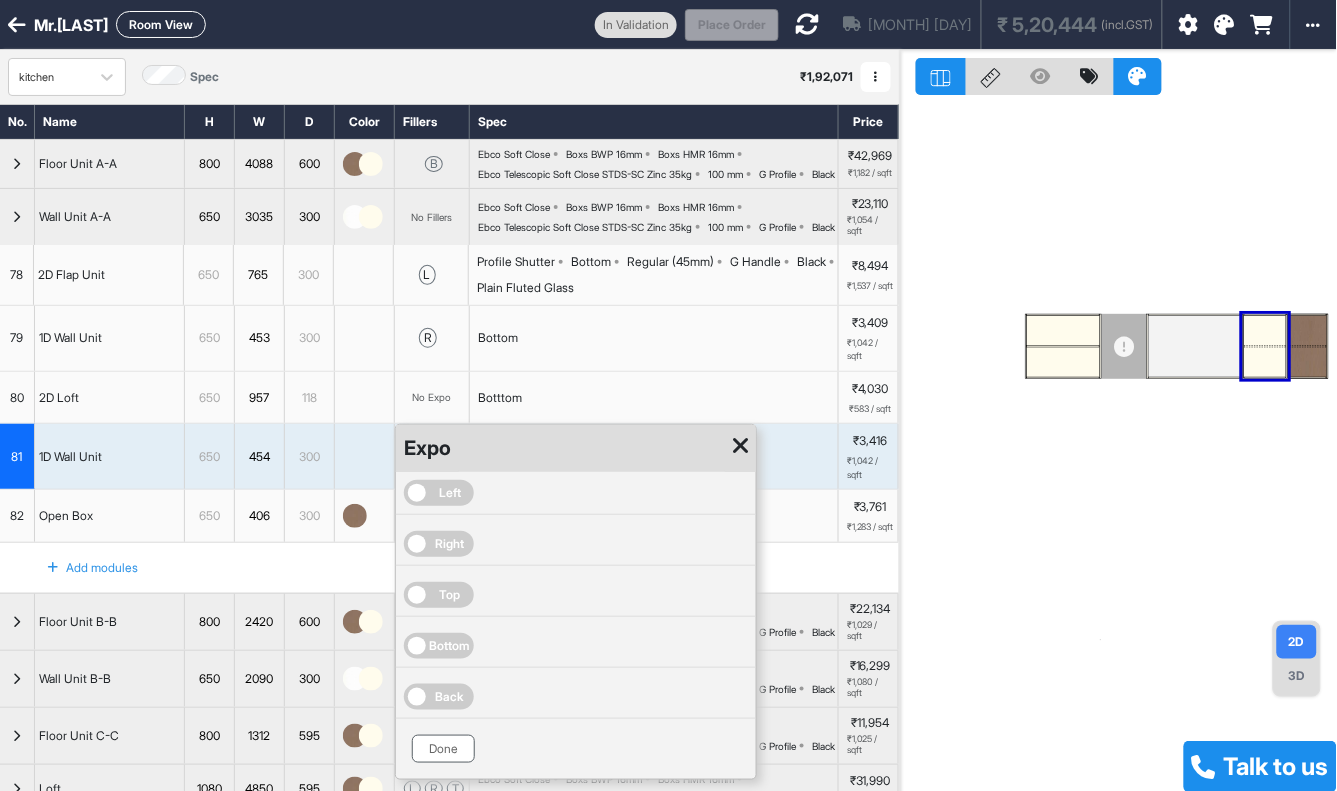 click on "Done" at bounding box center (576, 749) 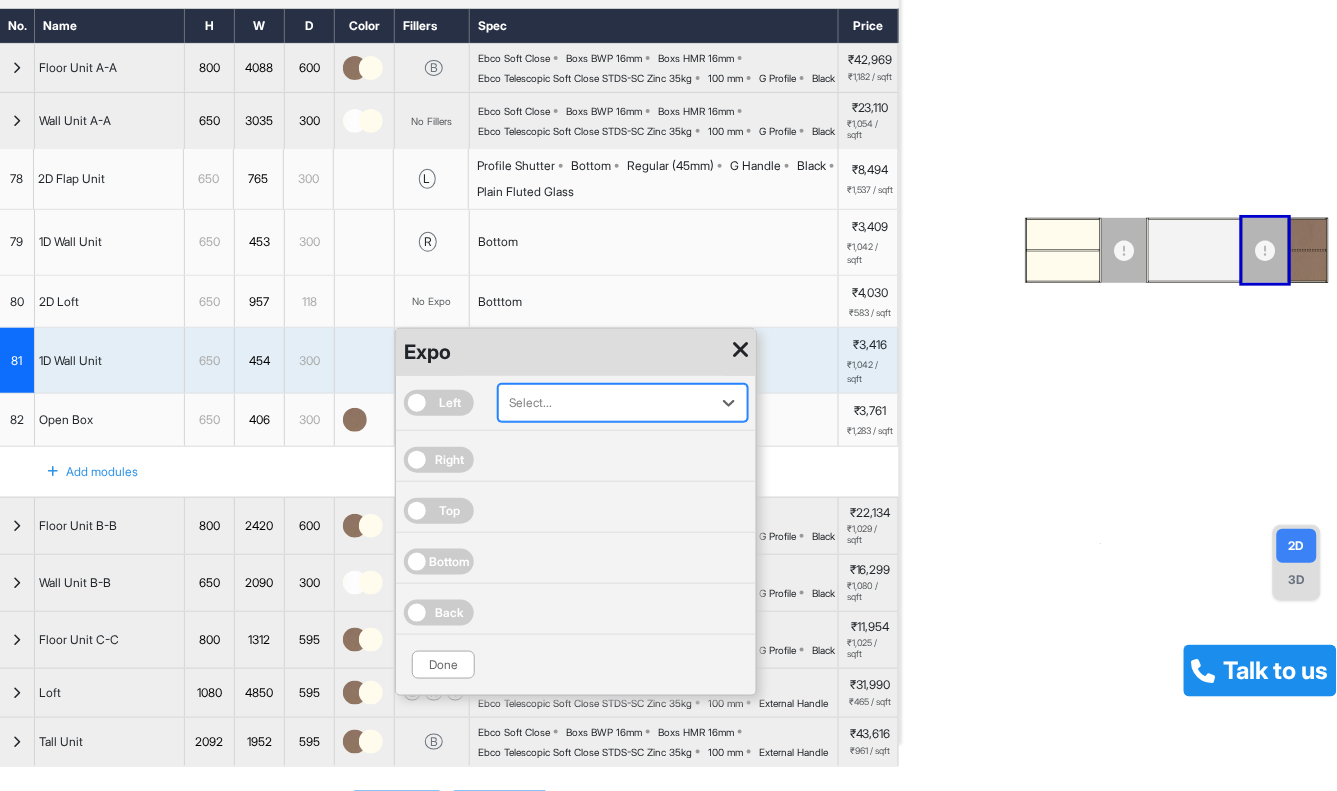 scroll, scrollTop: 222, scrollLeft: 0, axis: vertical 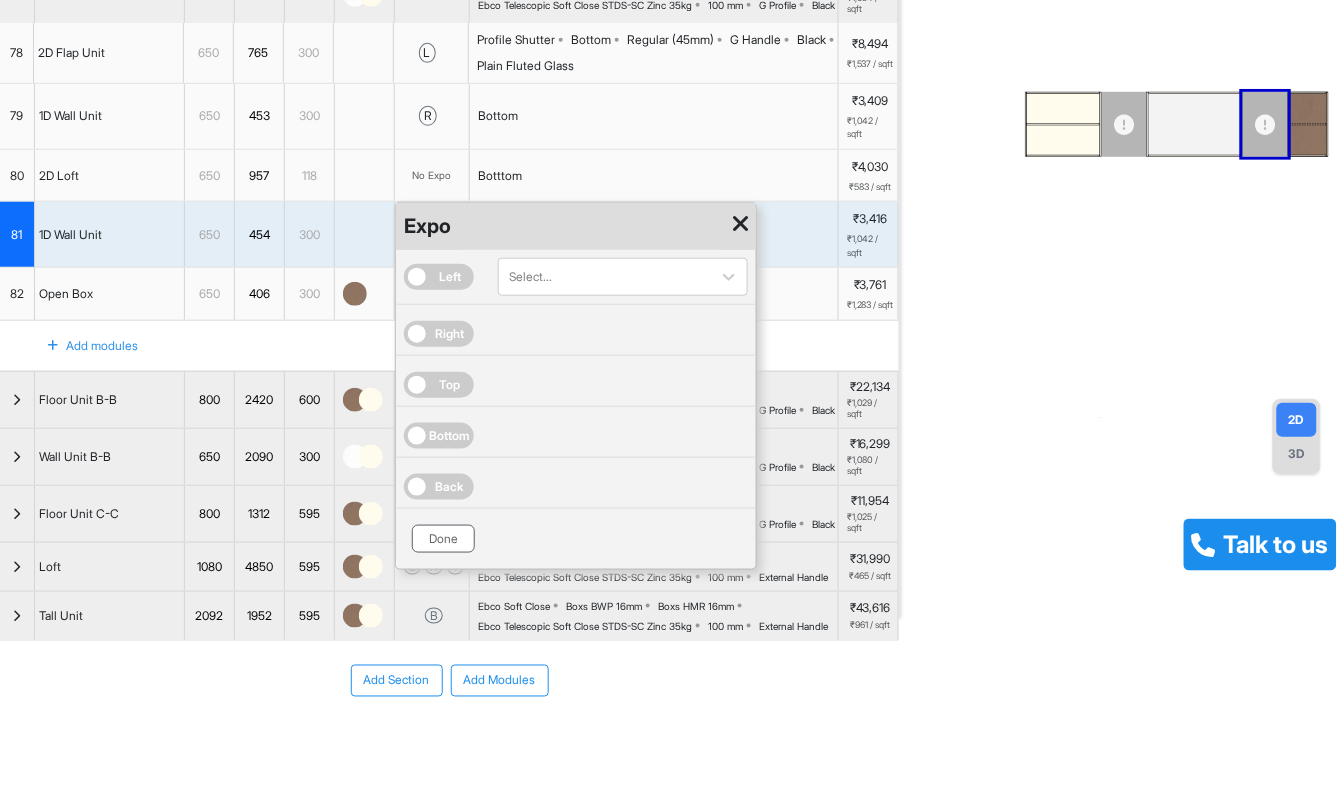 click on "Done" at bounding box center (443, 539) 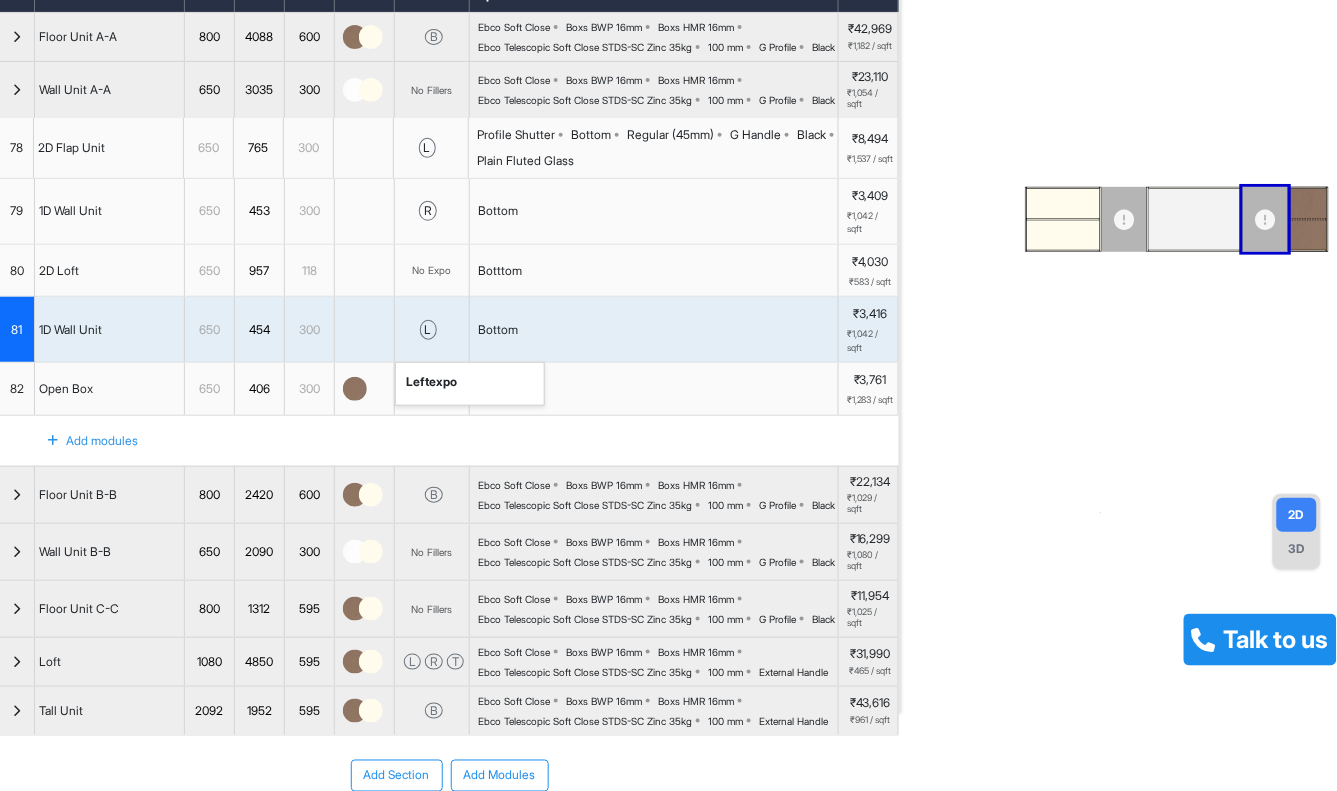 scroll, scrollTop: 0, scrollLeft: 0, axis: both 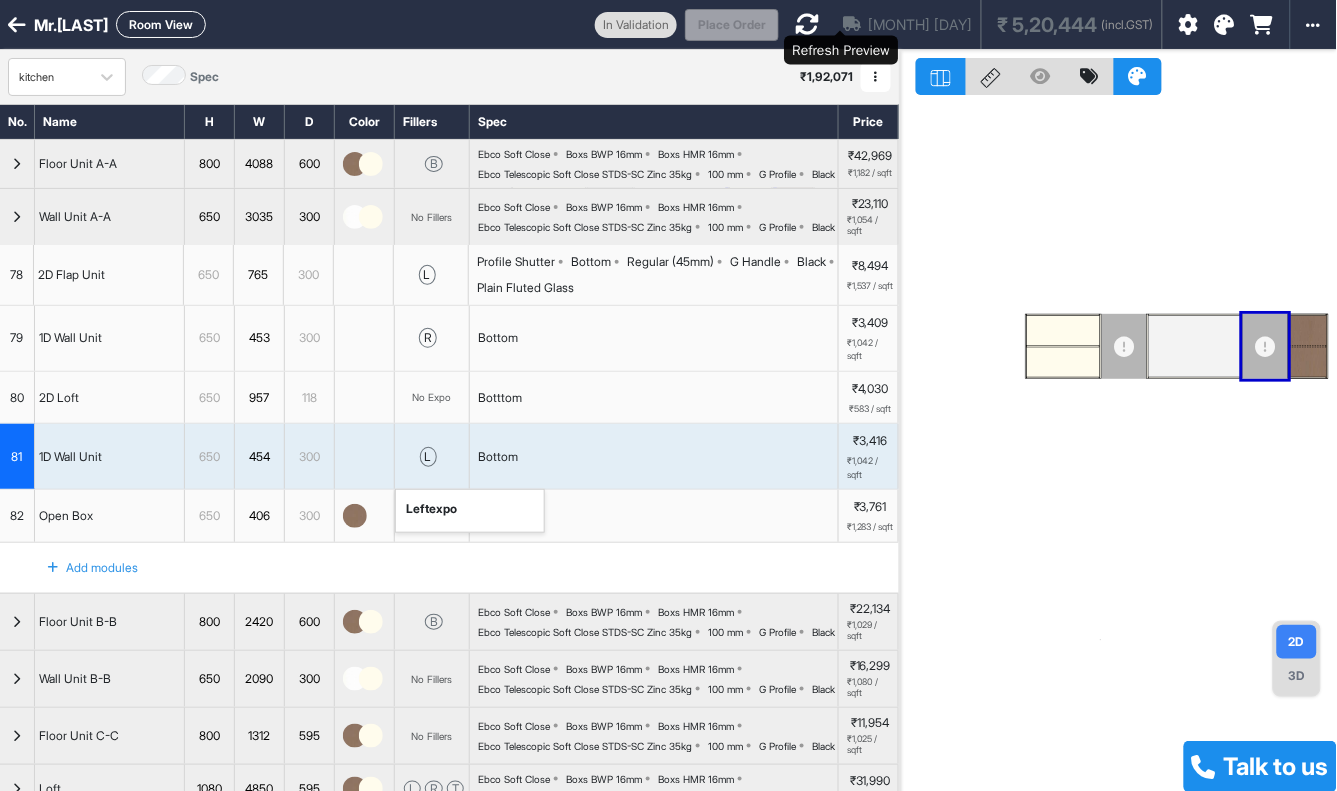 click at bounding box center [807, 24] 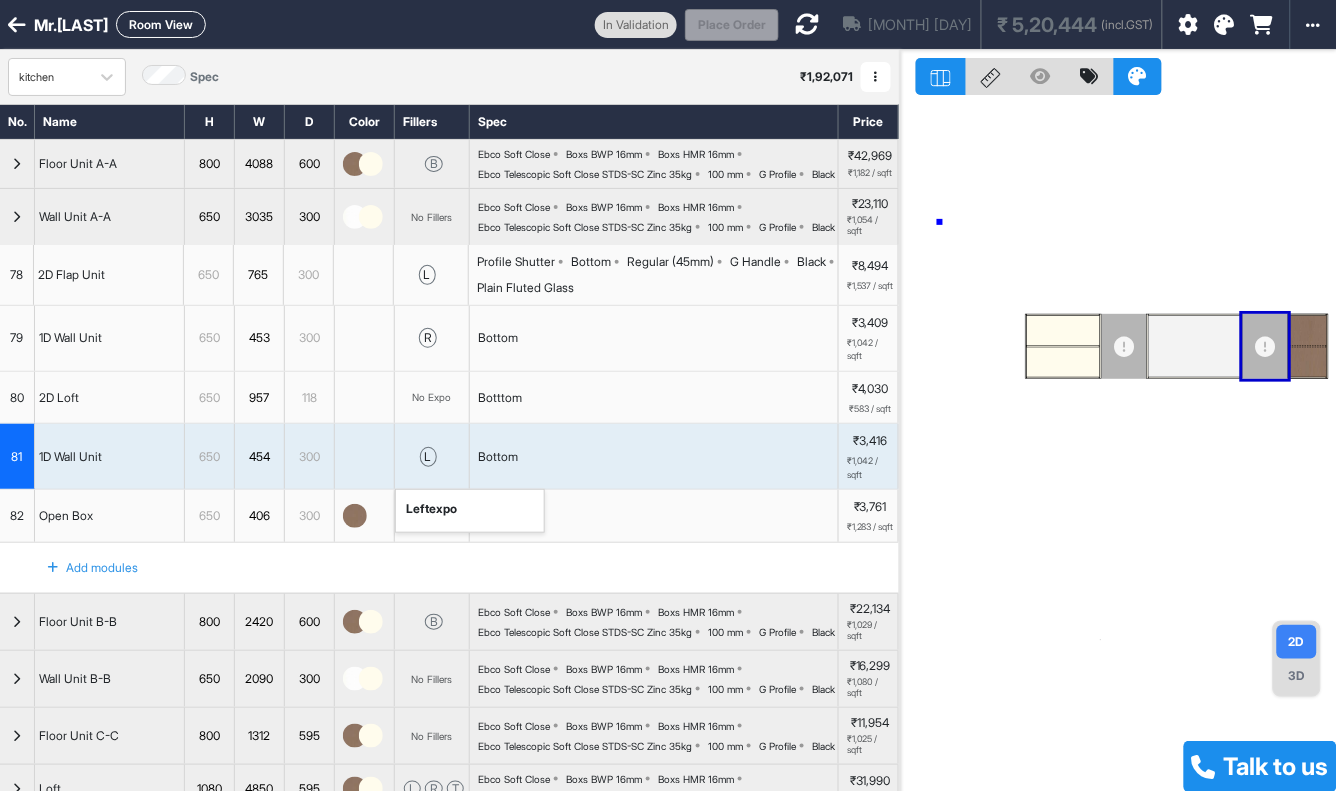 click at bounding box center (1118, 445) 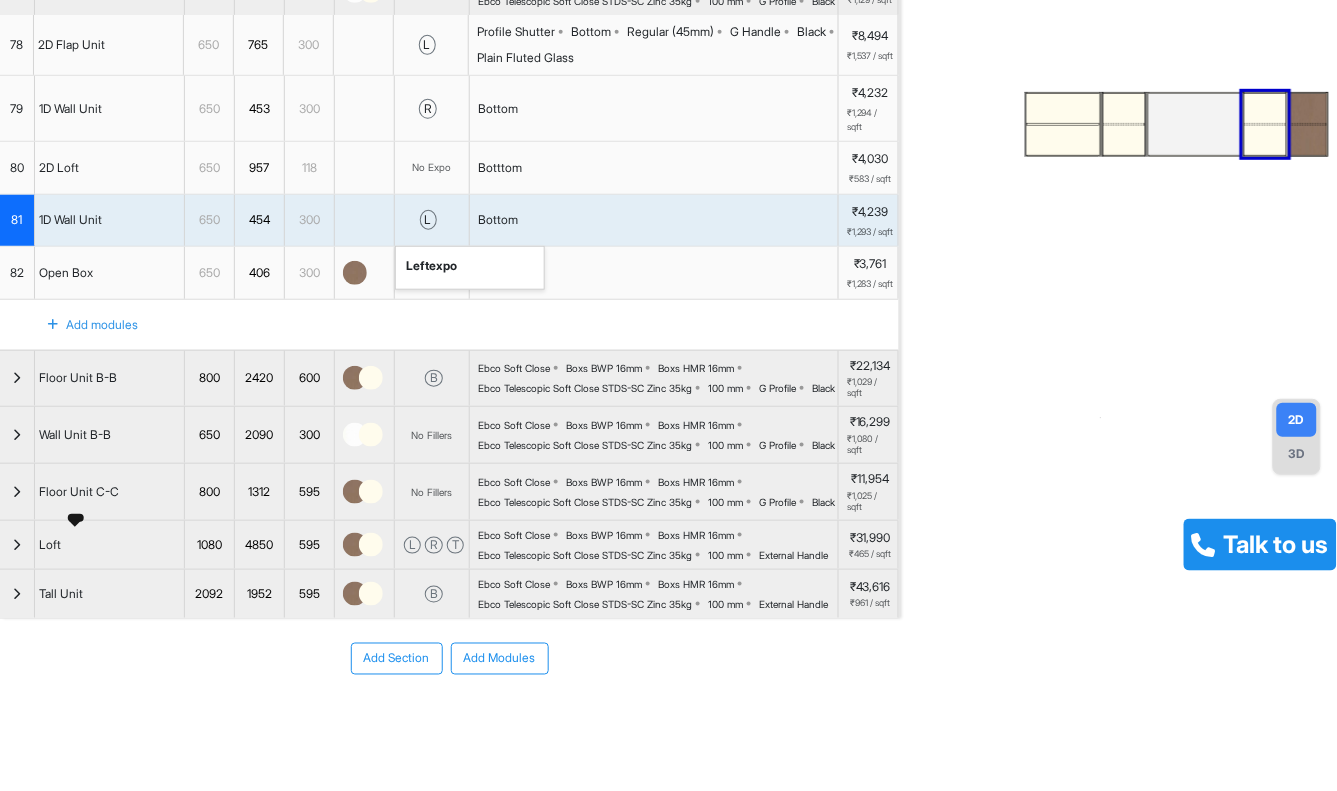 scroll, scrollTop: 0, scrollLeft: 0, axis: both 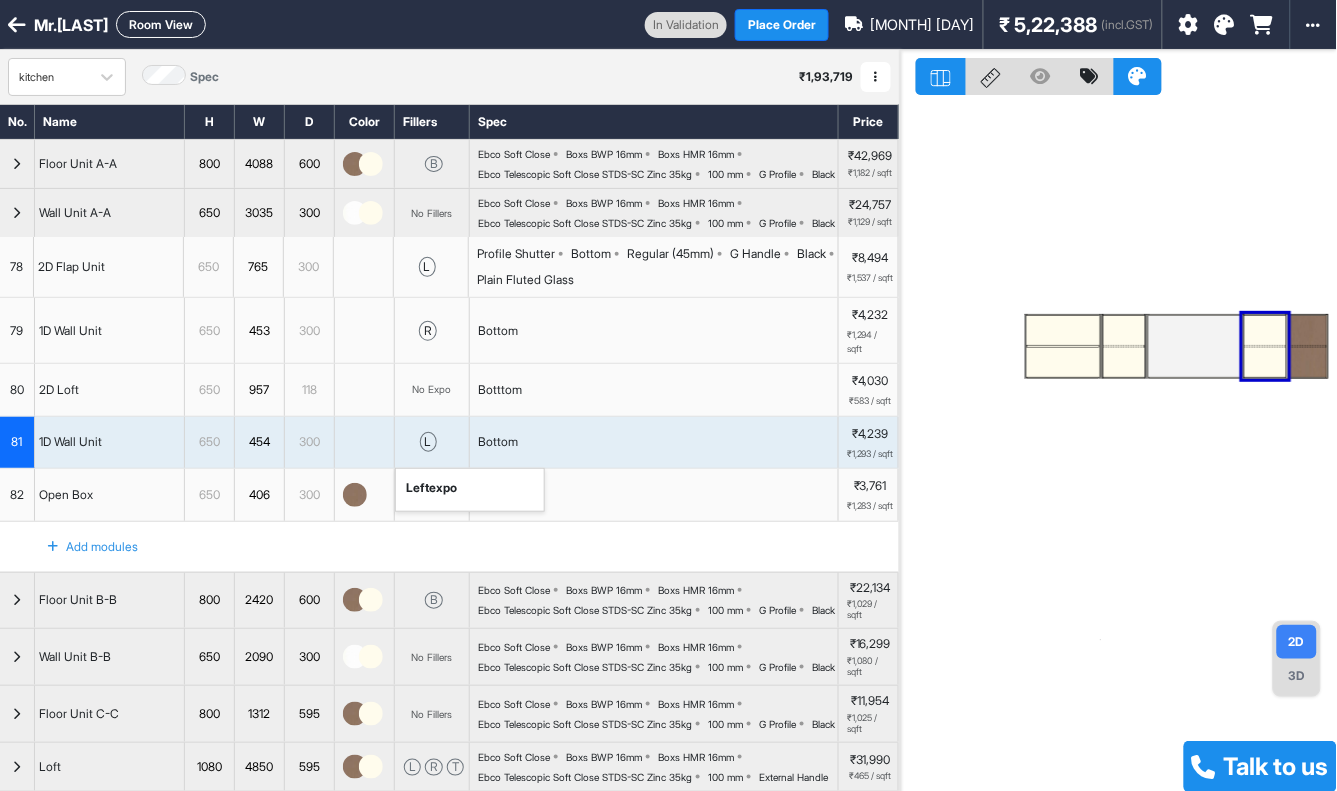 click on "1D Wall Unit" at bounding box center [110, 330] 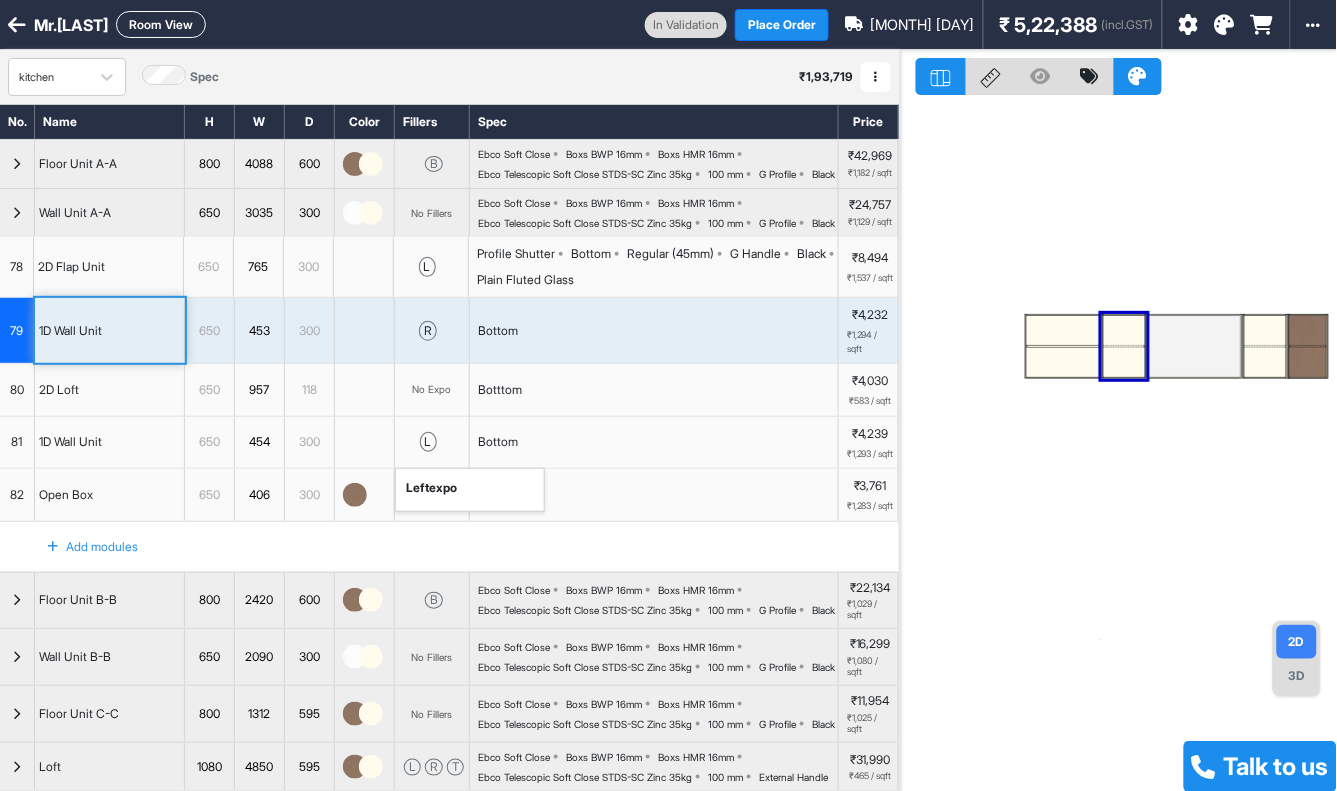 scroll, scrollTop: 111, scrollLeft: 0, axis: vertical 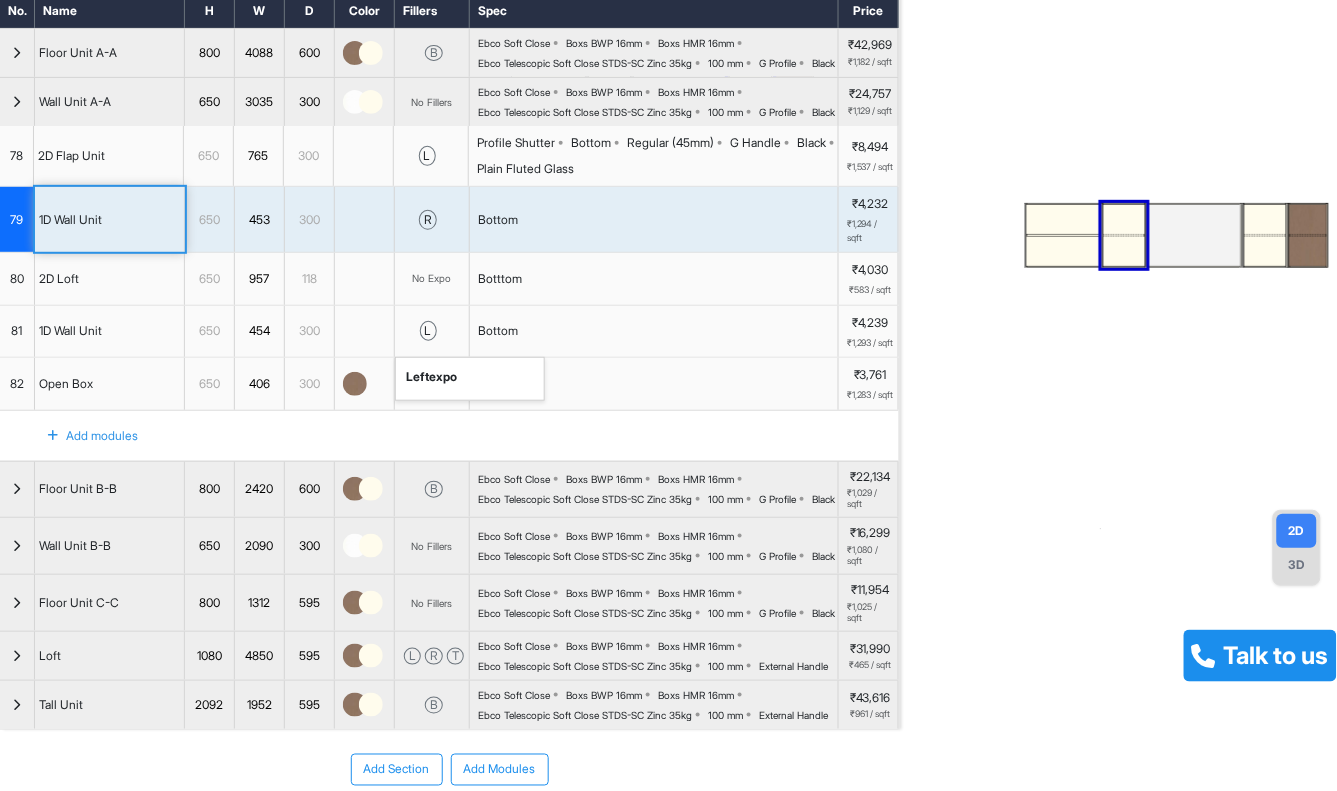 click on "650" at bounding box center (209, 384) 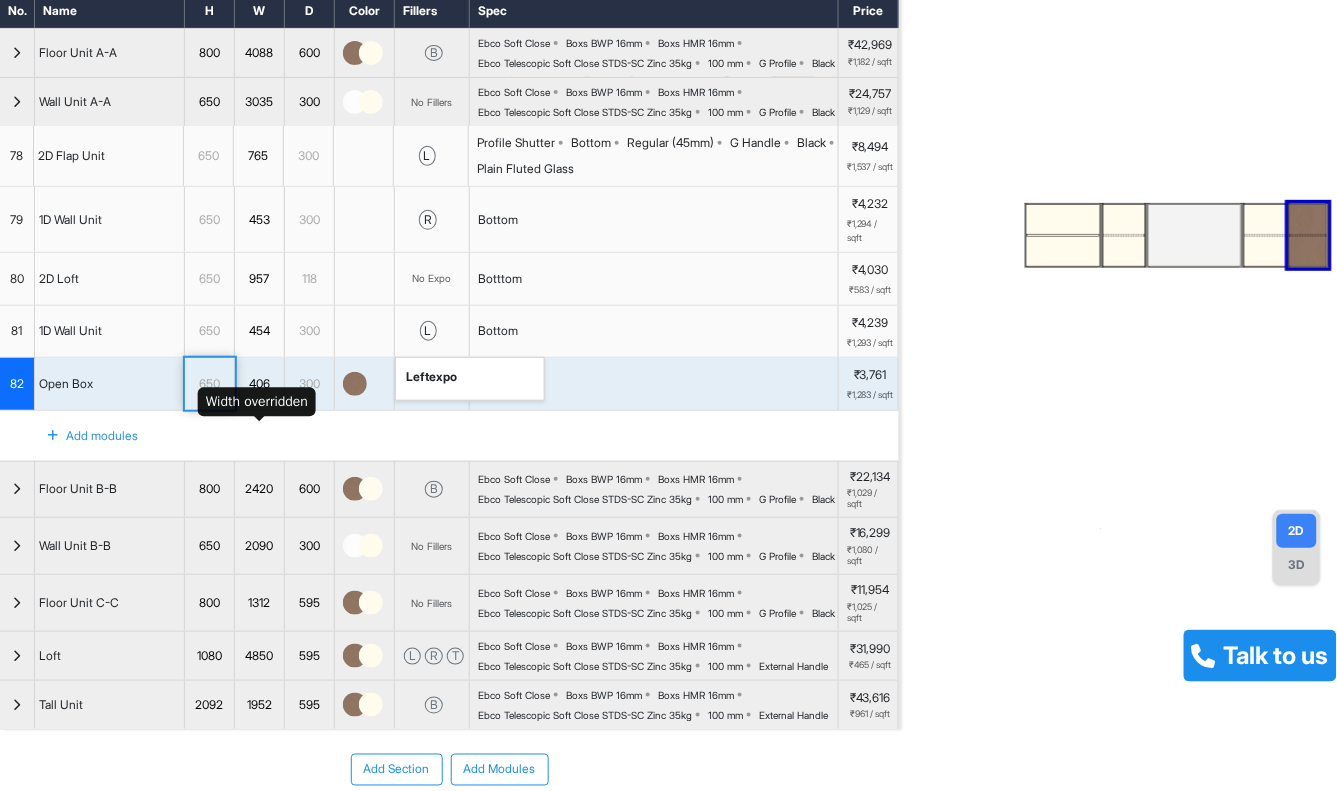 click on "406" at bounding box center (259, 384) 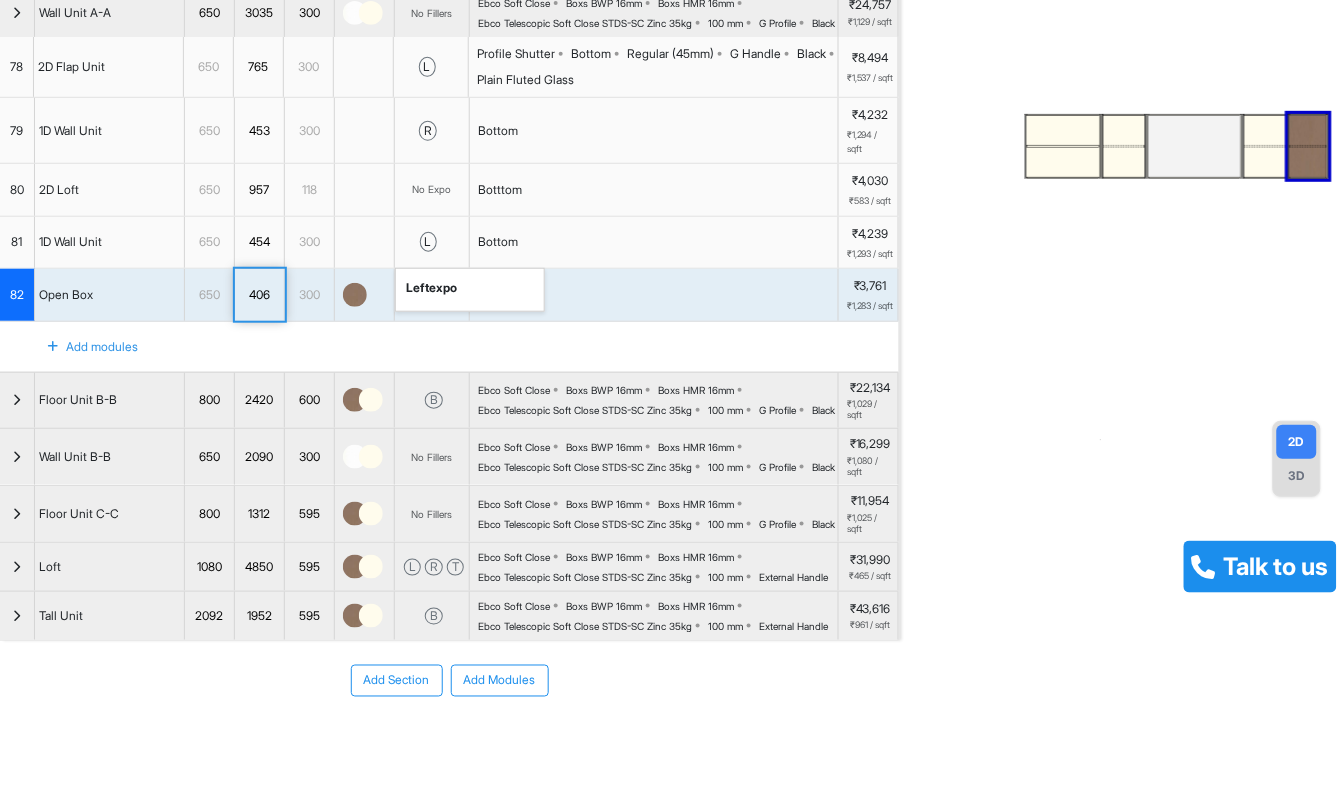 scroll, scrollTop: 222, scrollLeft: 0, axis: vertical 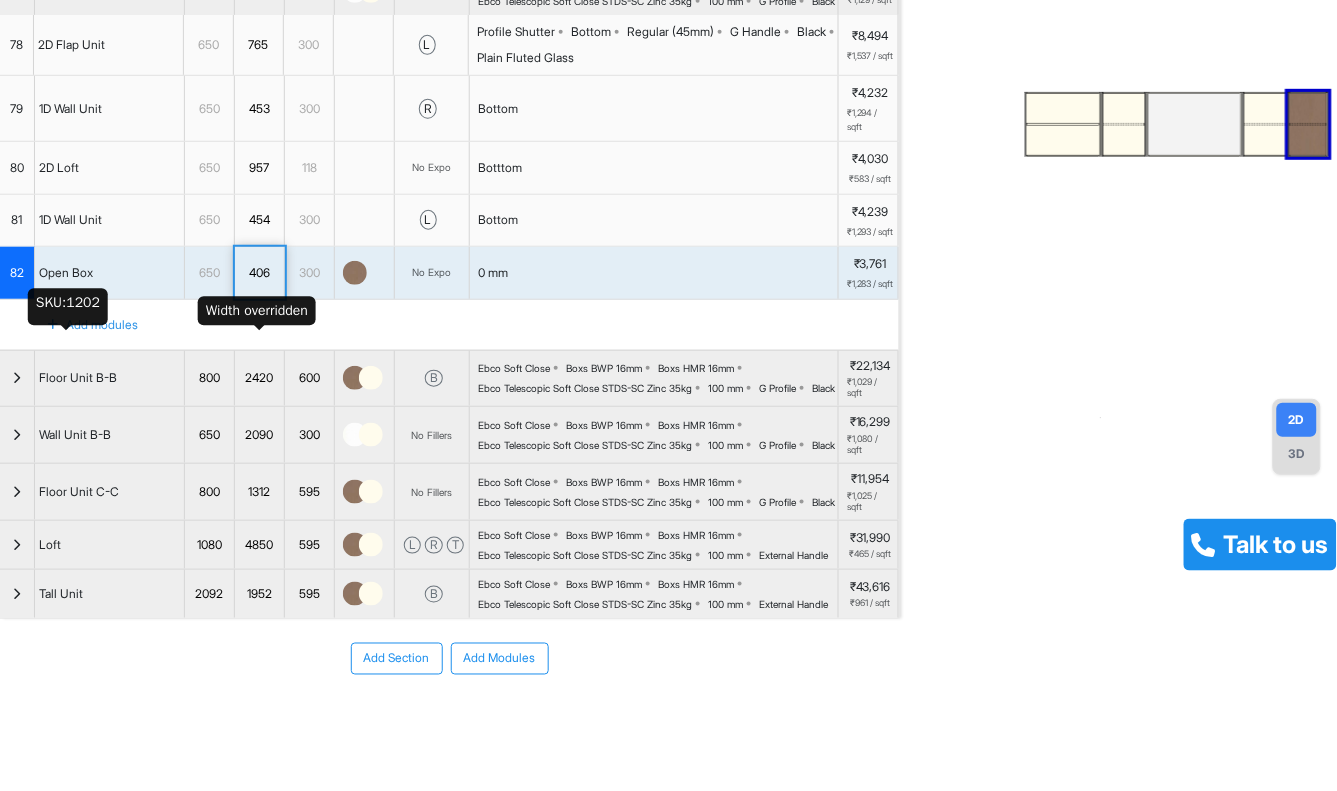 click on "82" at bounding box center (17, 273) 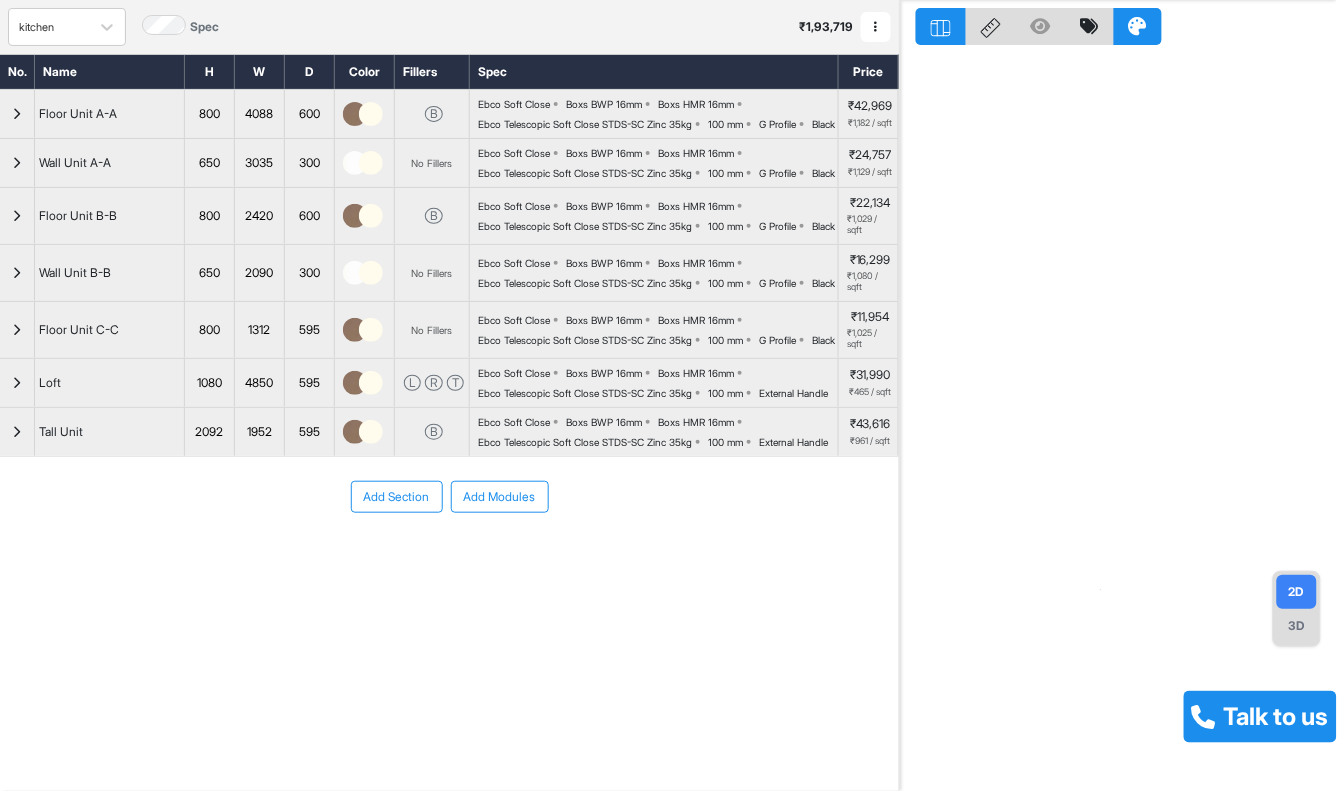 scroll, scrollTop: 50, scrollLeft: 0, axis: vertical 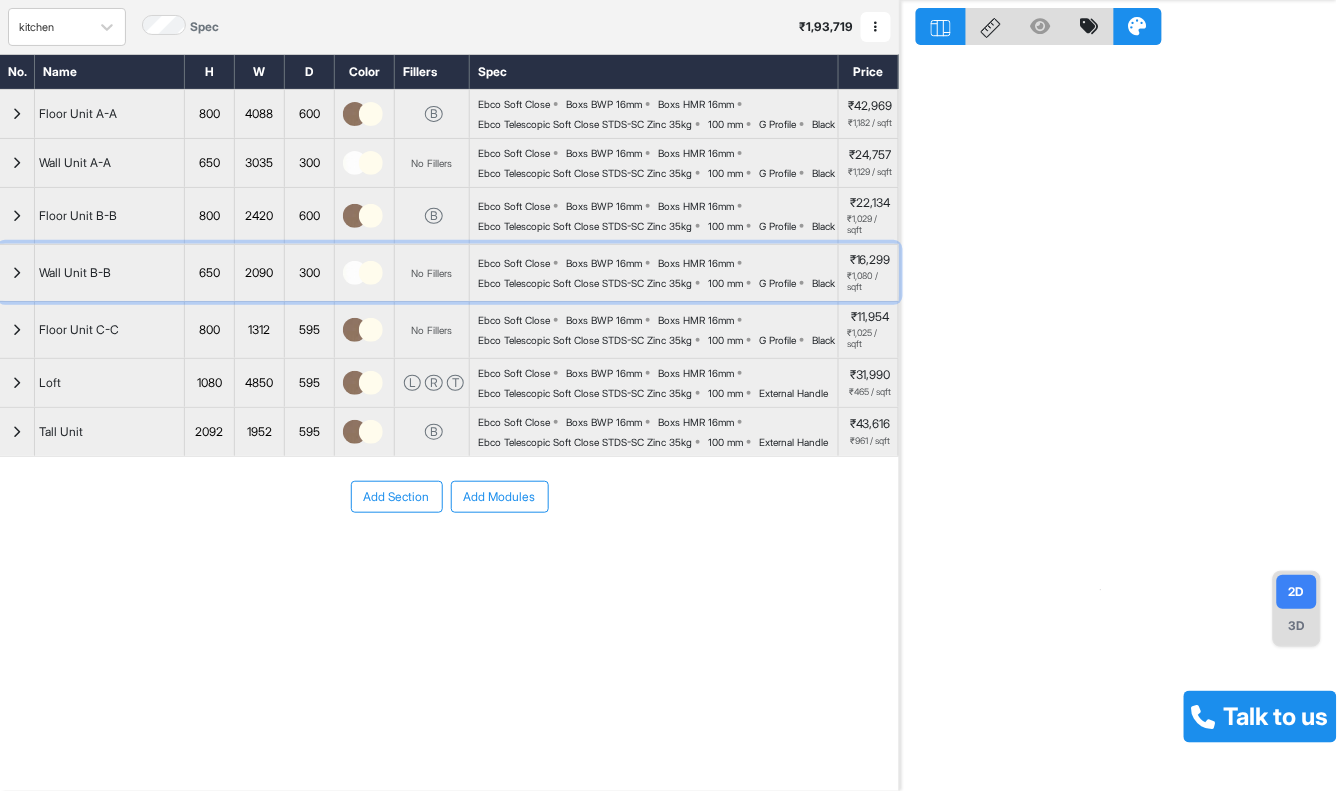 click at bounding box center (17, 273) 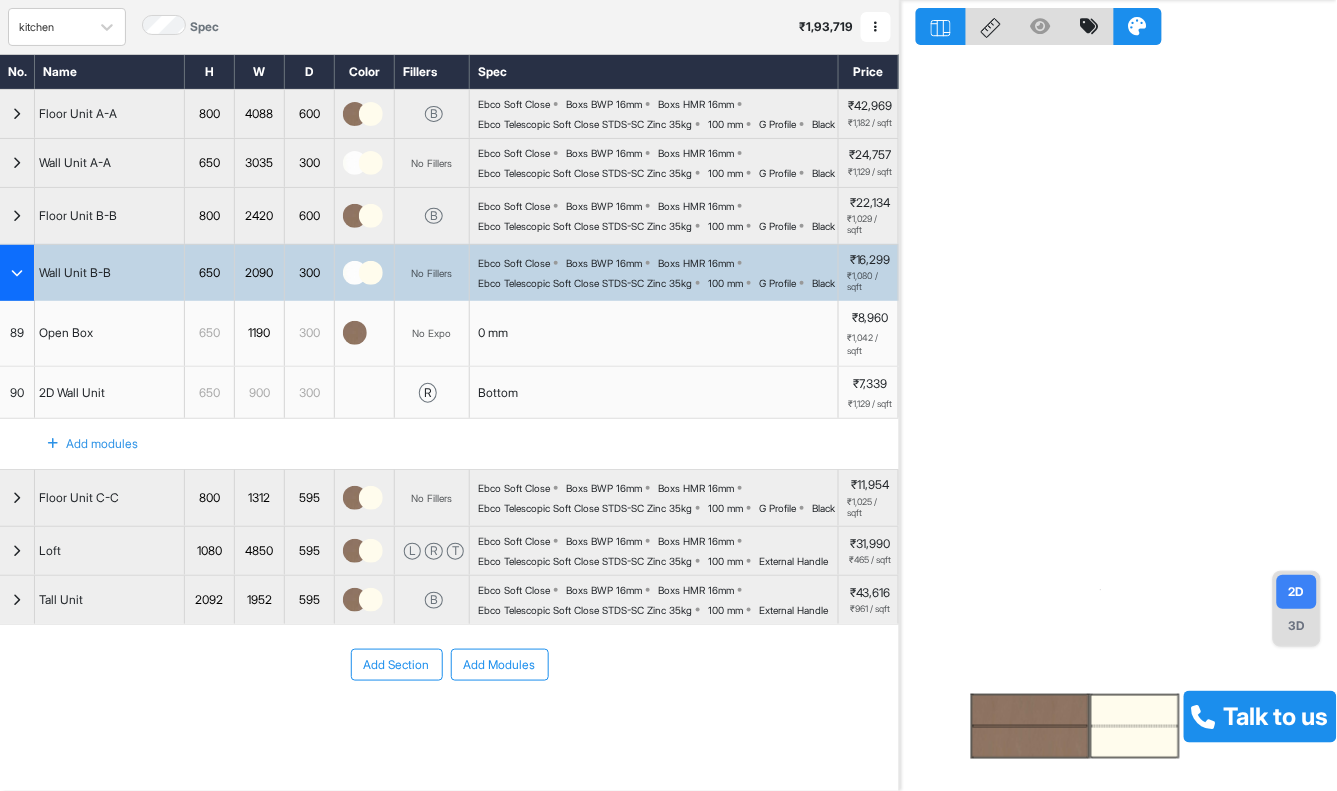click on "Open Box" at bounding box center [66, 333] 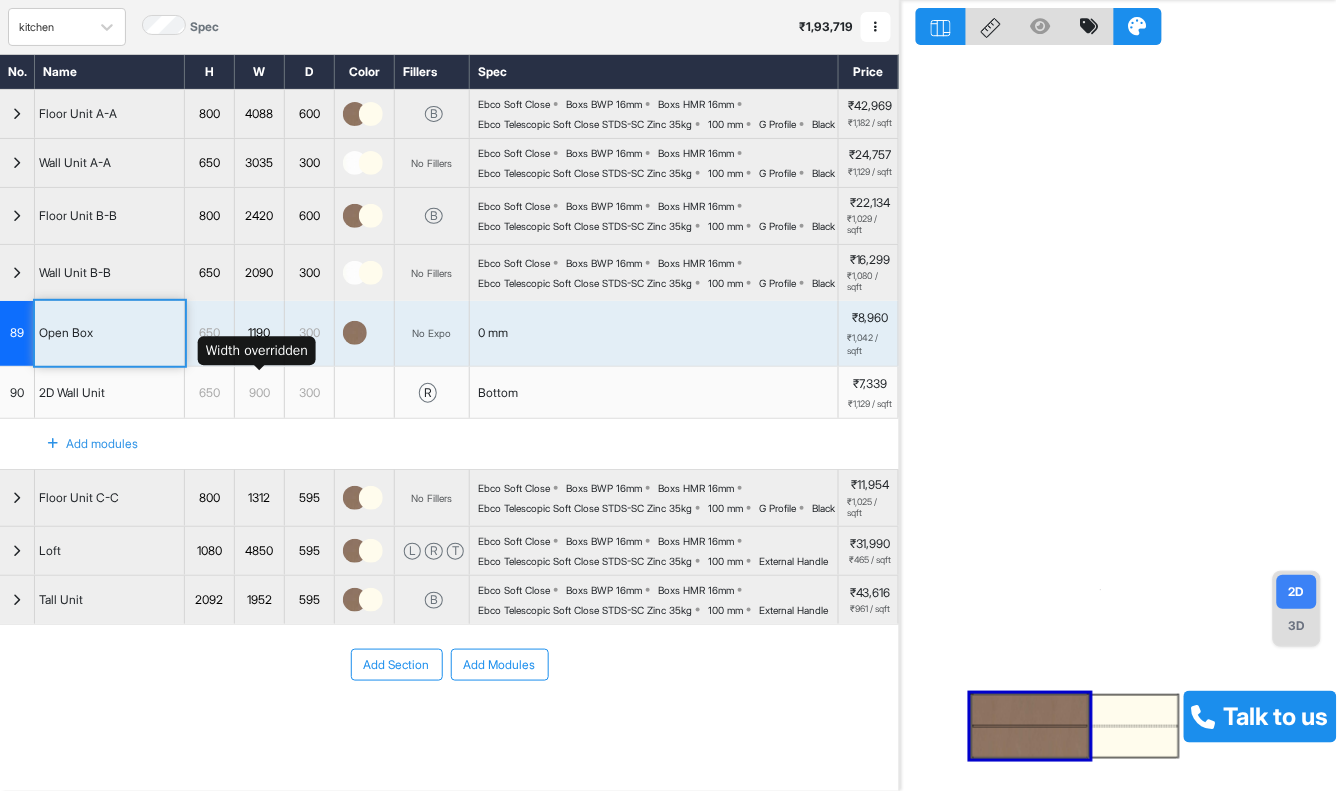 click on "1190" at bounding box center (259, 333) 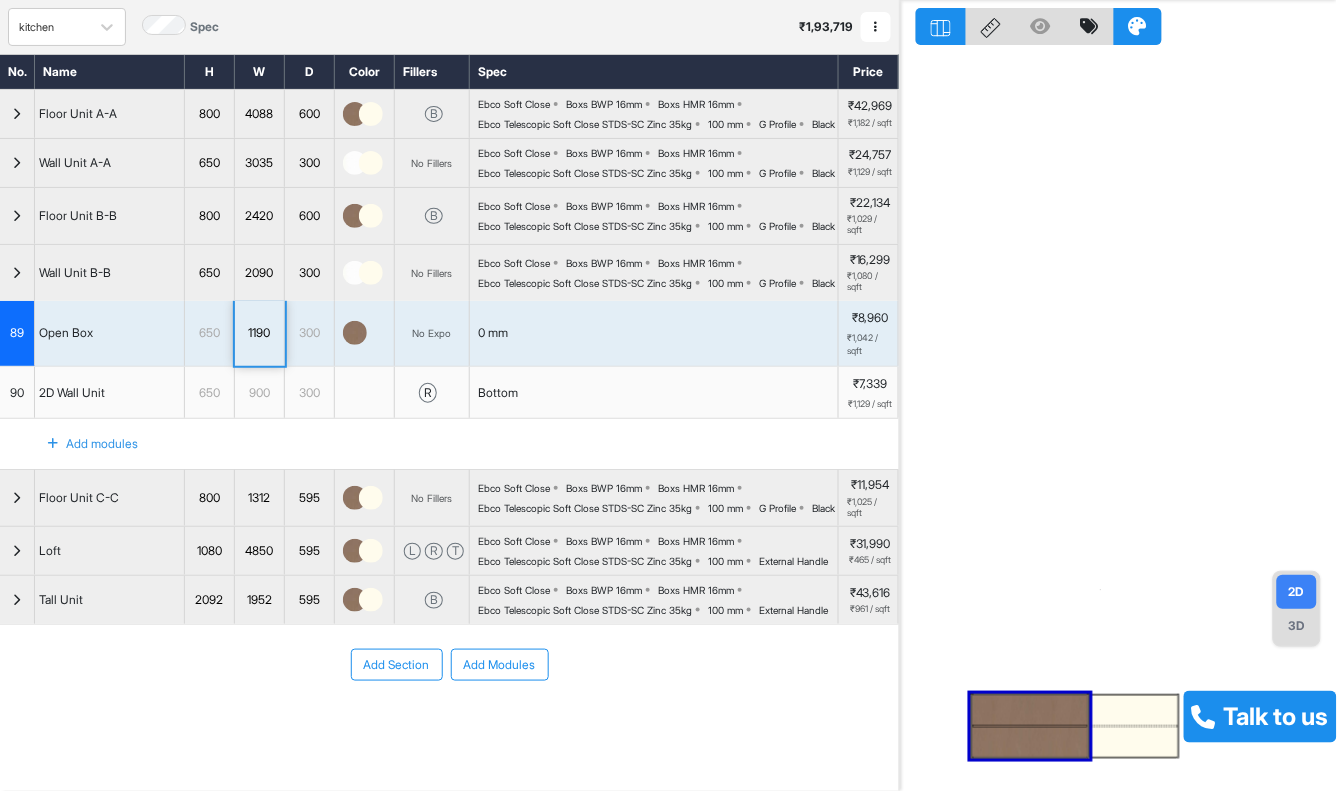 click at bounding box center [17, 273] 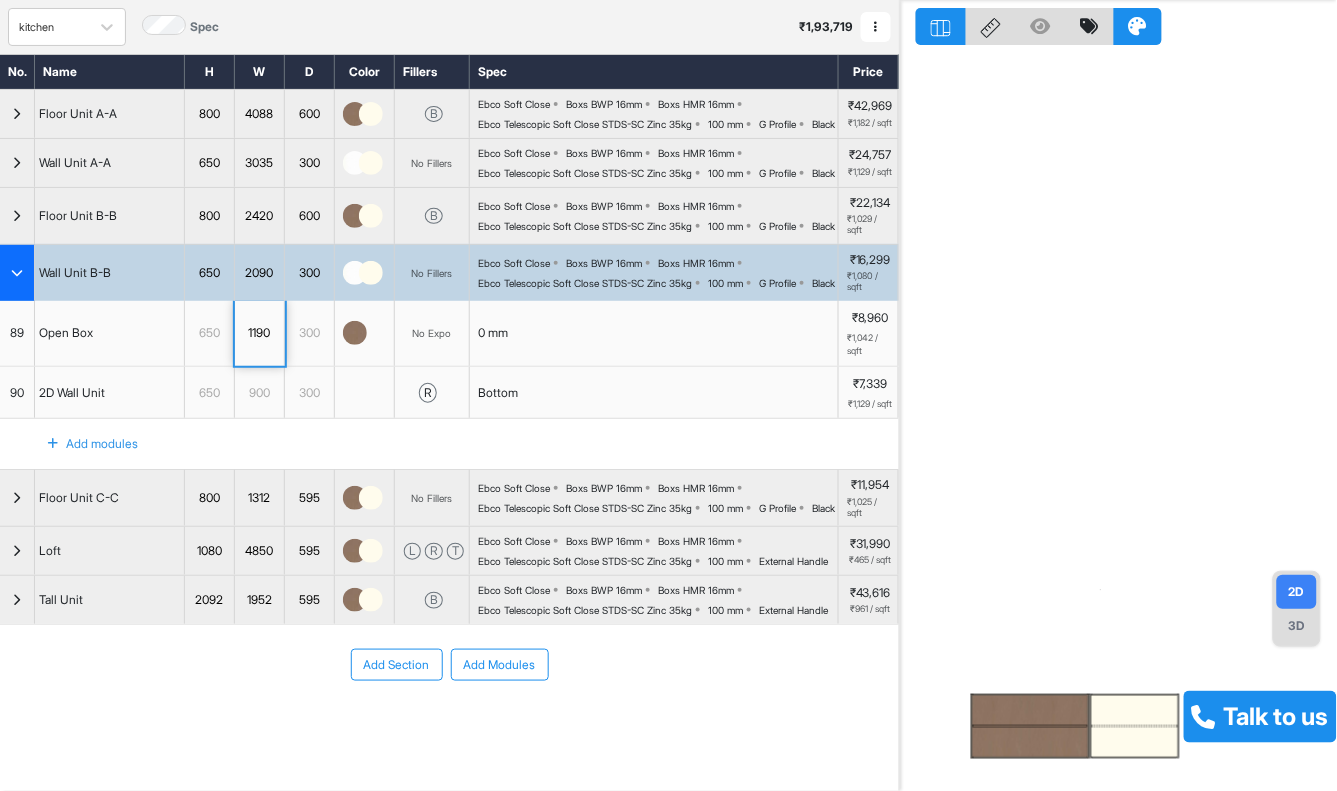 click at bounding box center [17, 273] 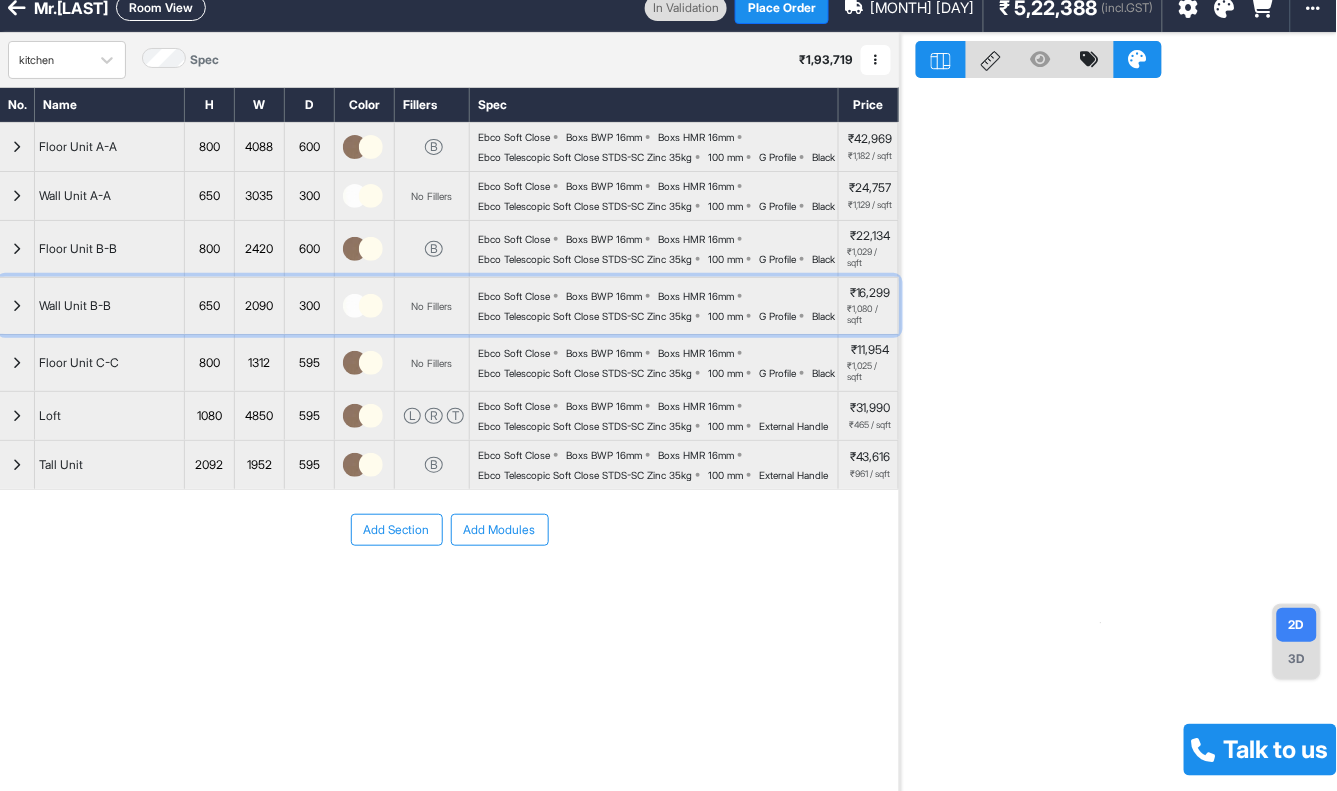 scroll, scrollTop: 0, scrollLeft: 0, axis: both 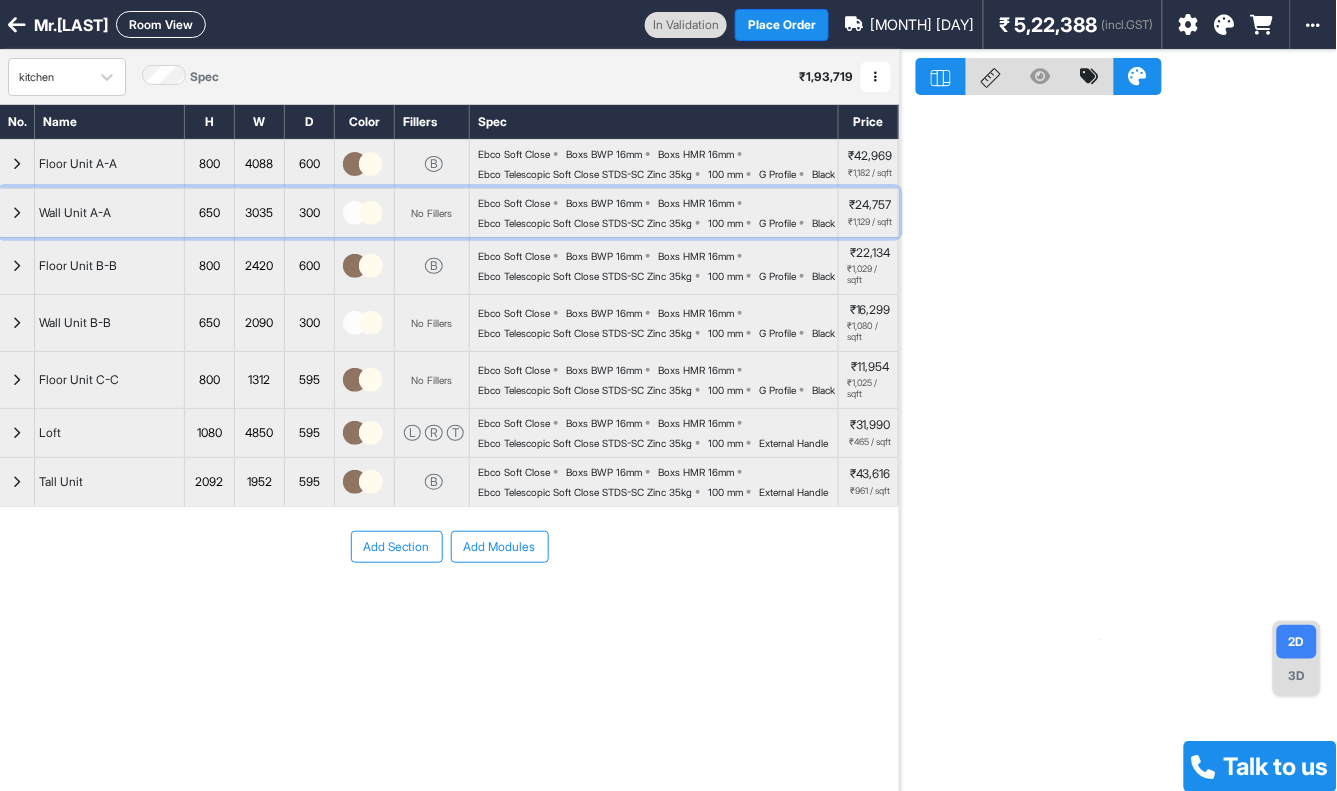 click at bounding box center (17, 213) 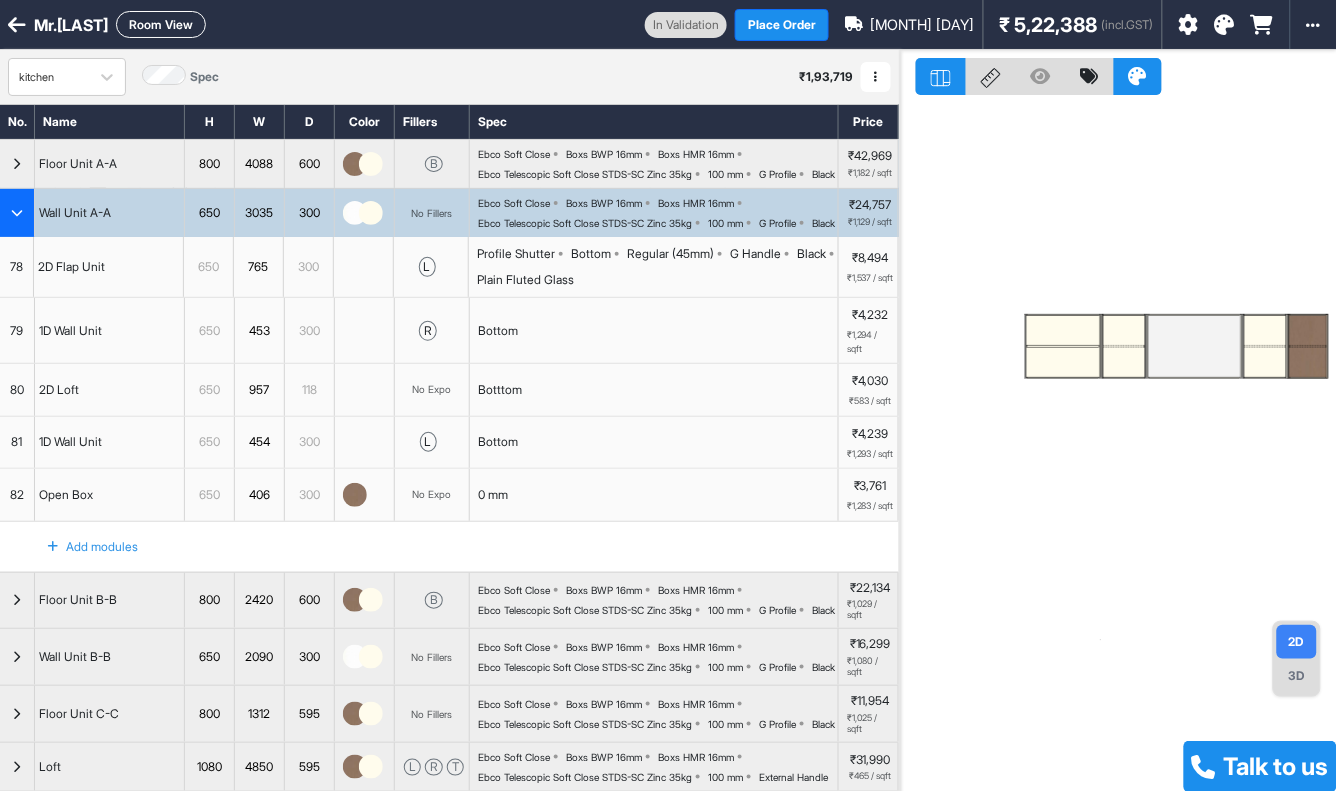 click at bounding box center (17, 213) 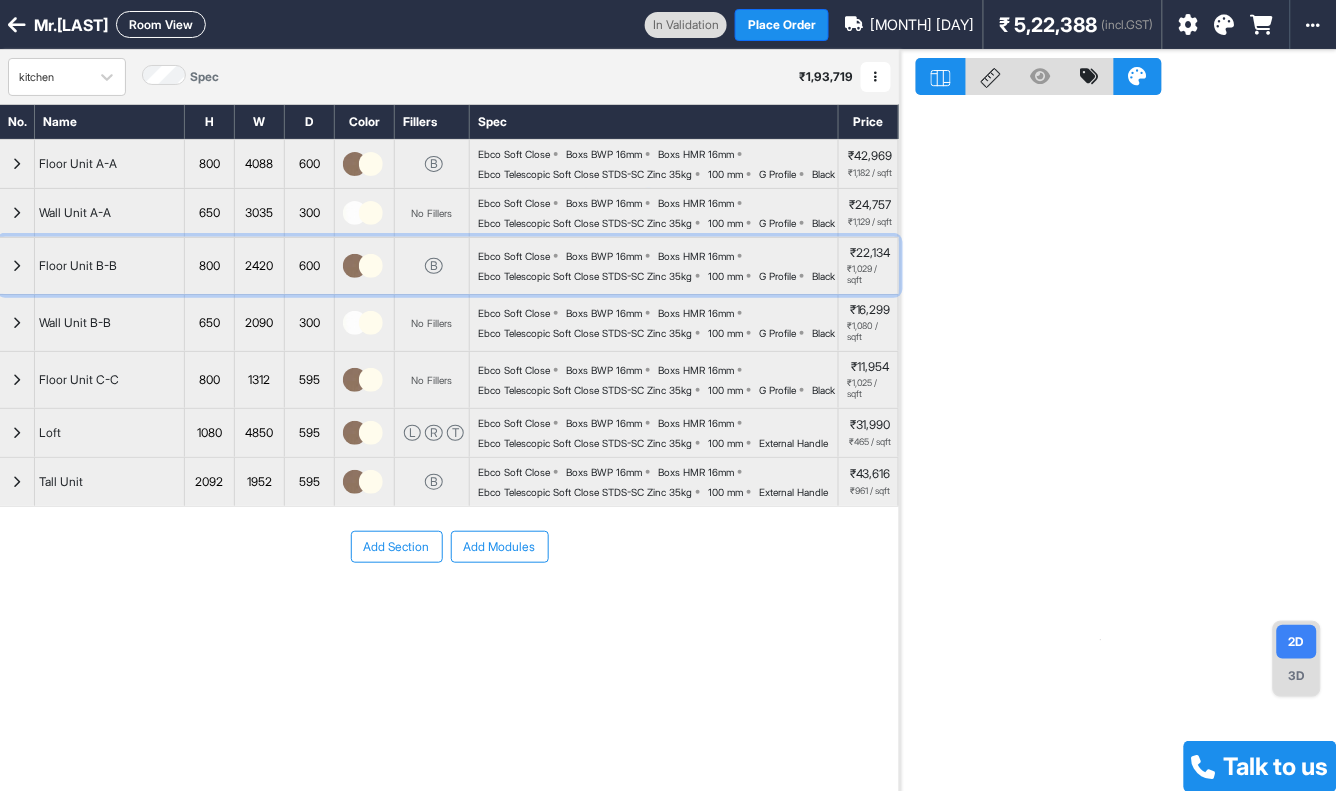 click at bounding box center (17, 266) 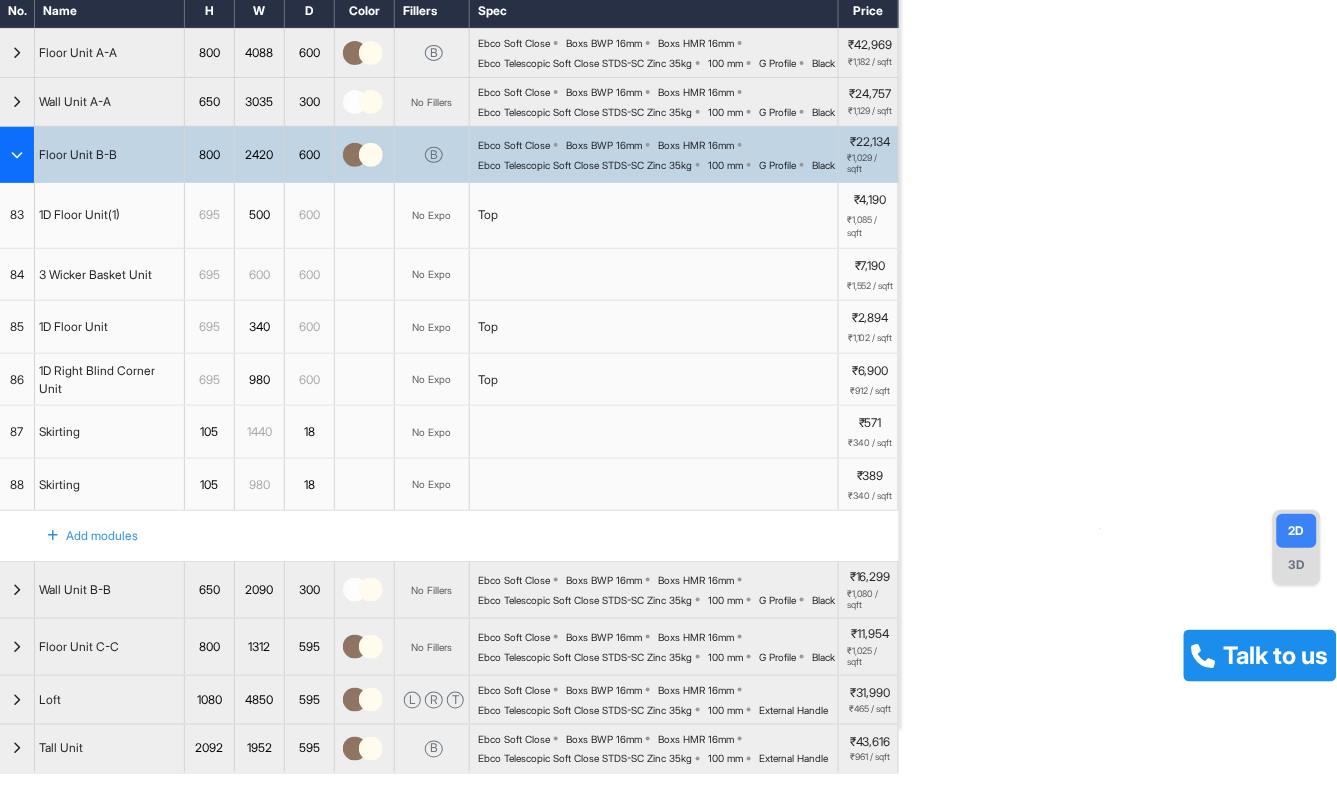 scroll, scrollTop: 222, scrollLeft: 0, axis: vertical 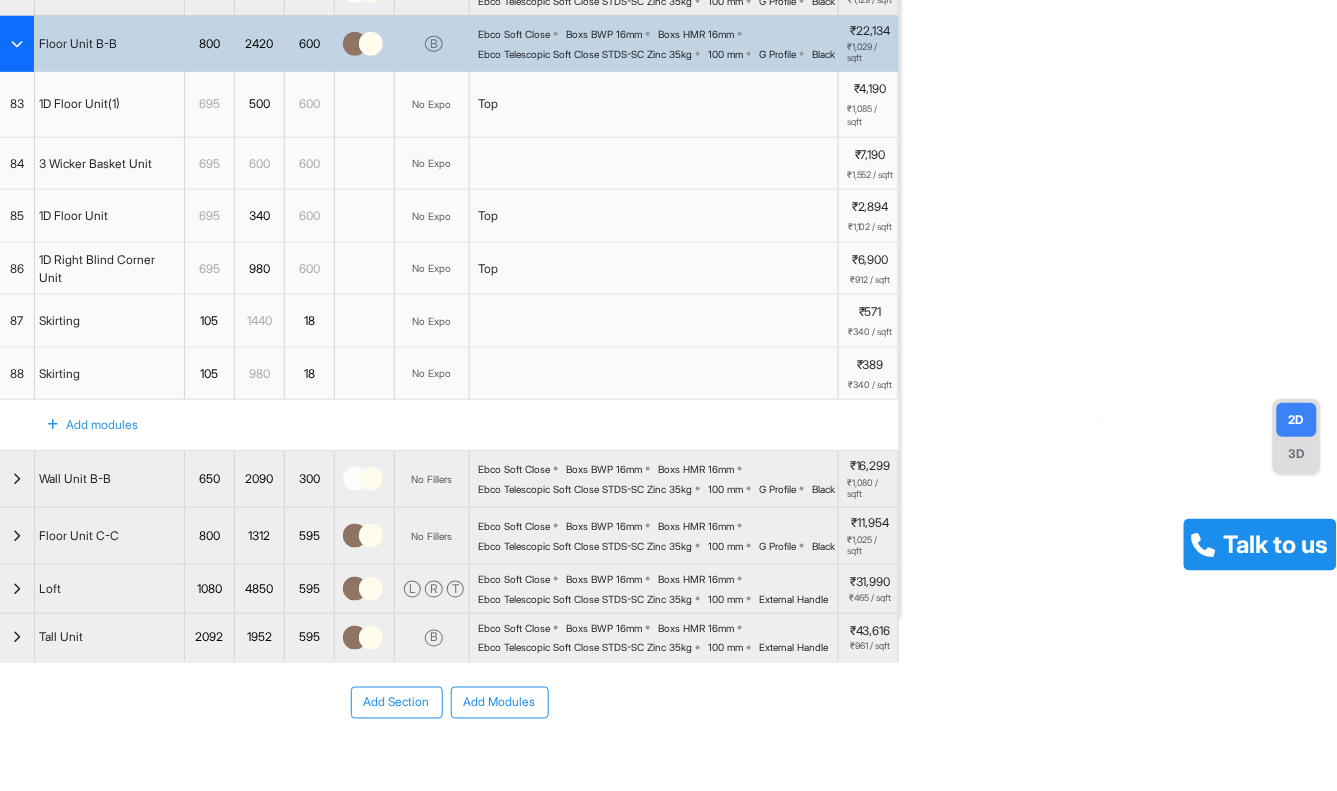 click at bounding box center (17, 44) 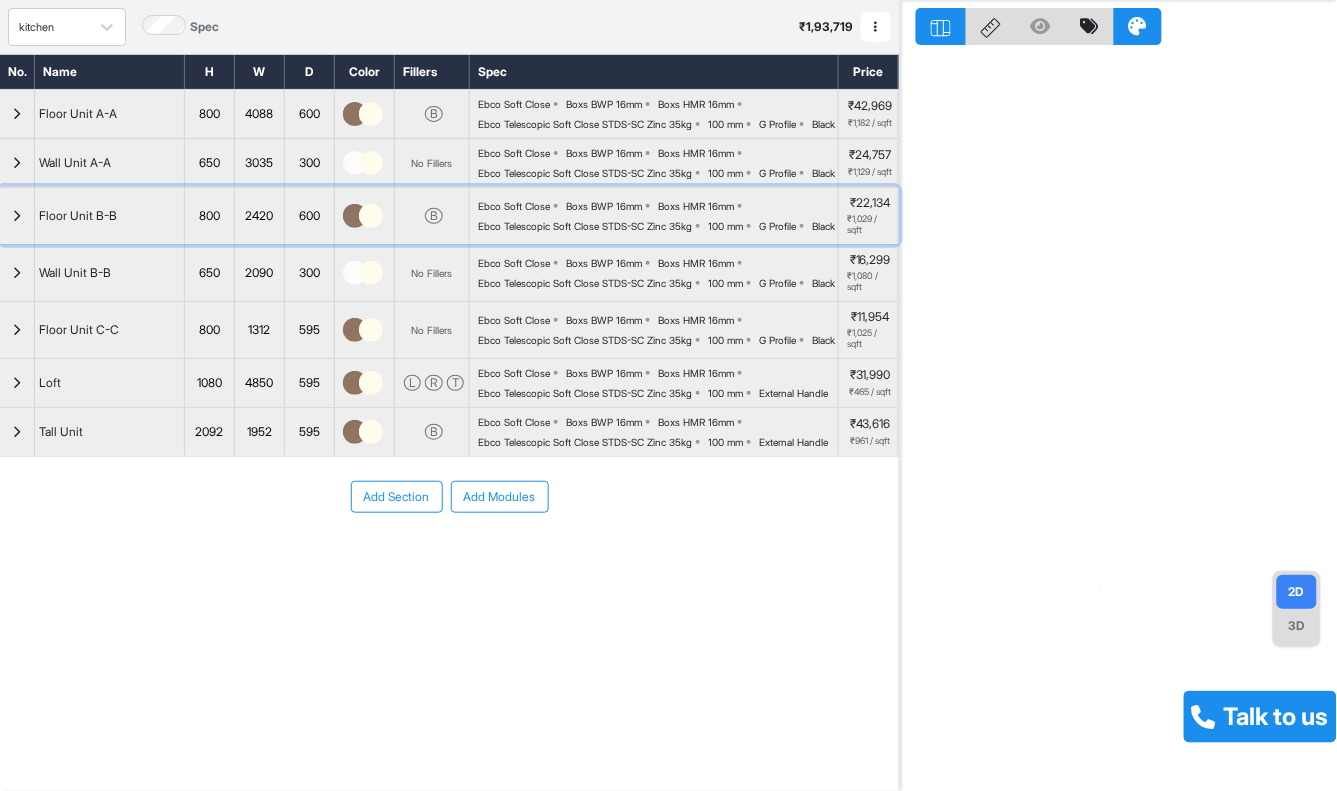 scroll, scrollTop: 0, scrollLeft: 0, axis: both 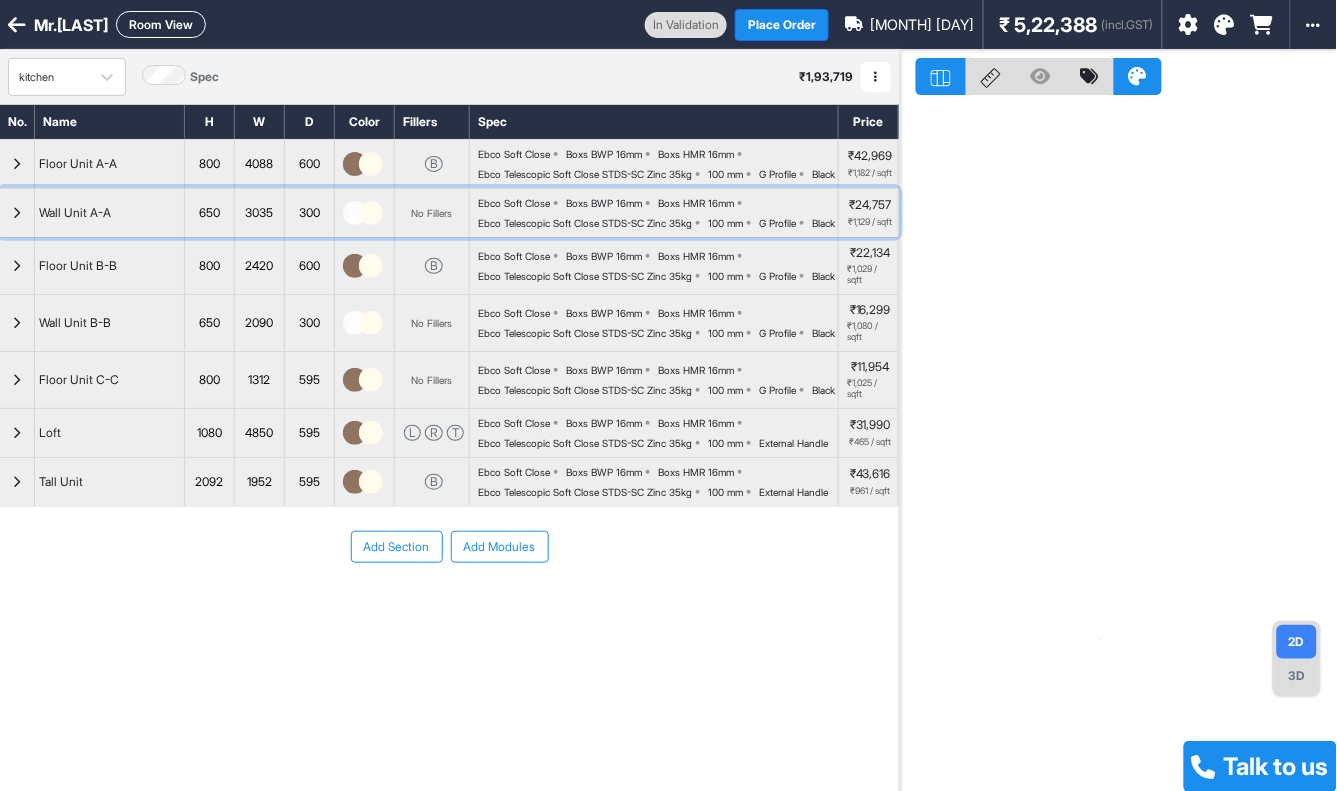 click at bounding box center [17, 213] 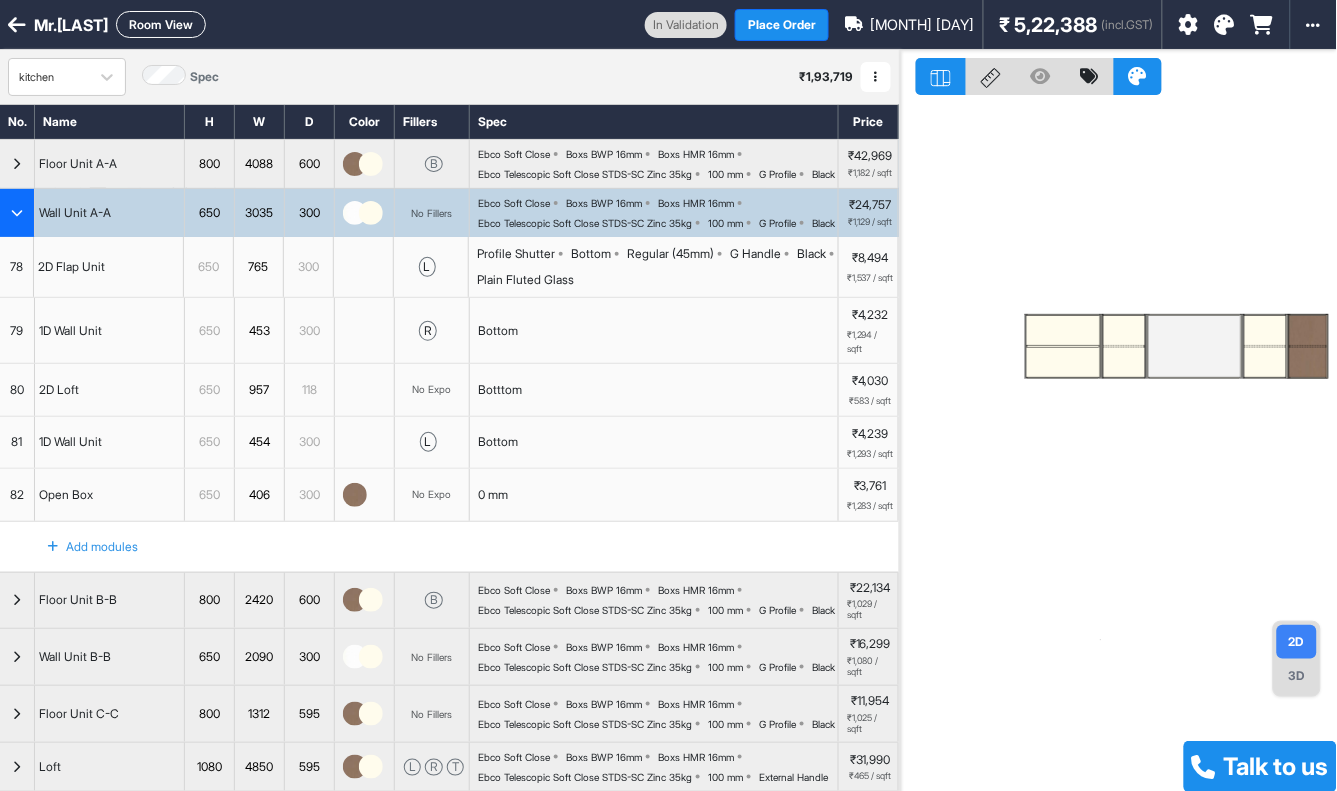 click at bounding box center [17, 213] 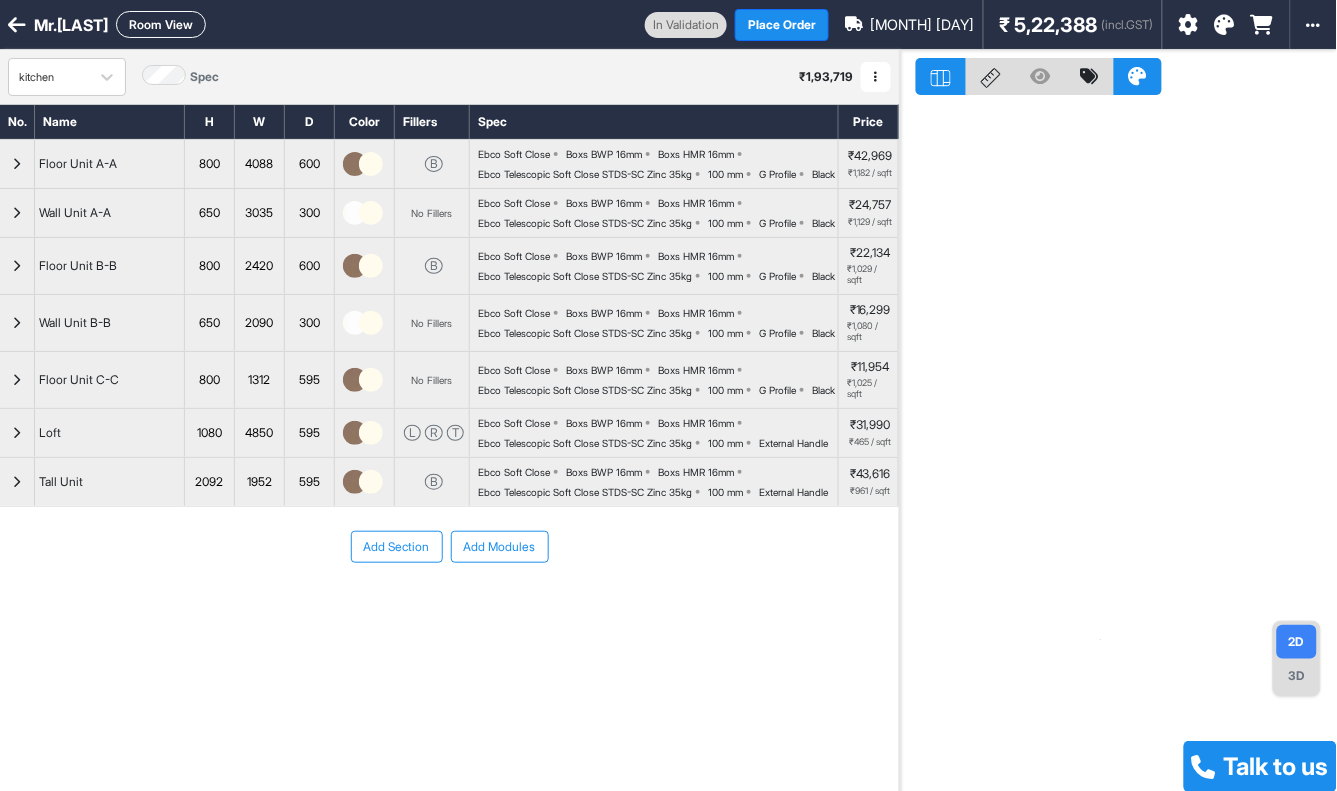 click on "Room View" at bounding box center [161, 24] 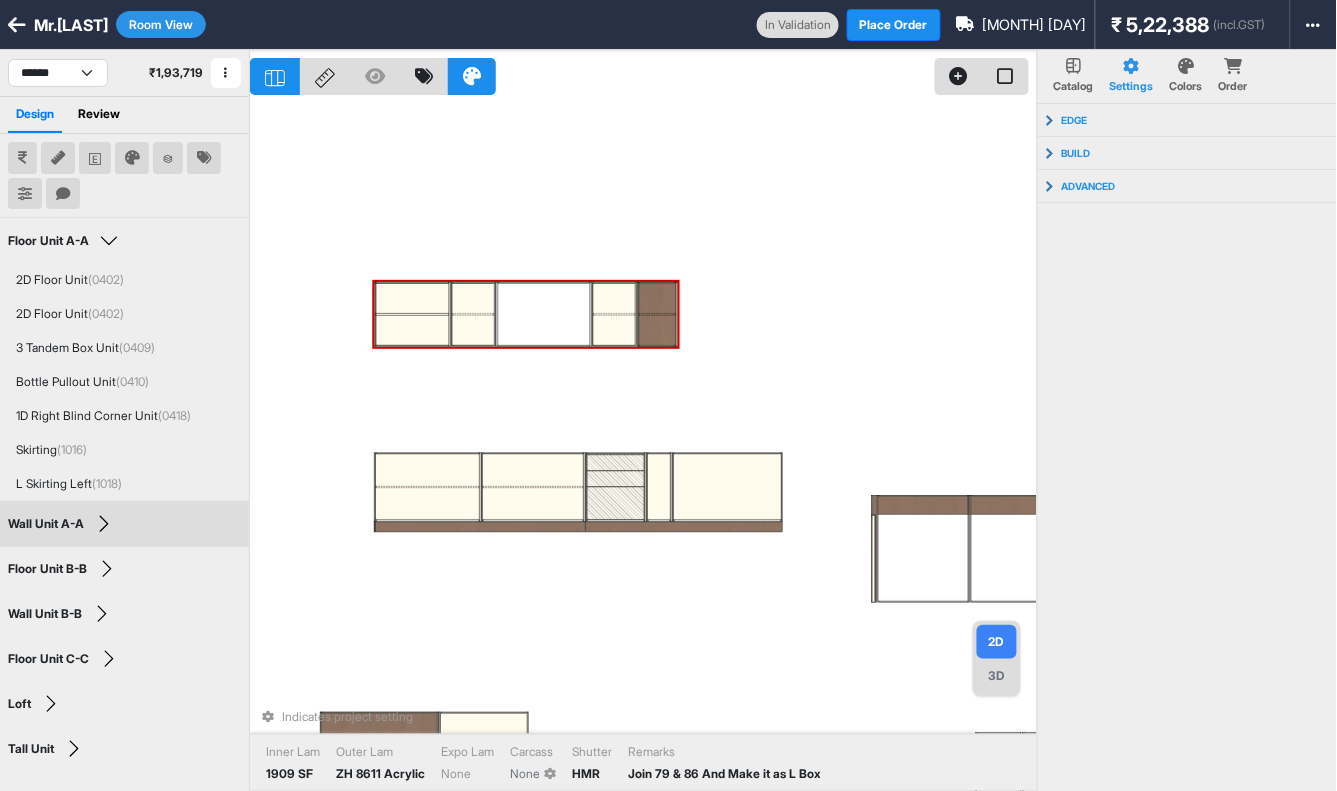 click at bounding box center [657, 298] 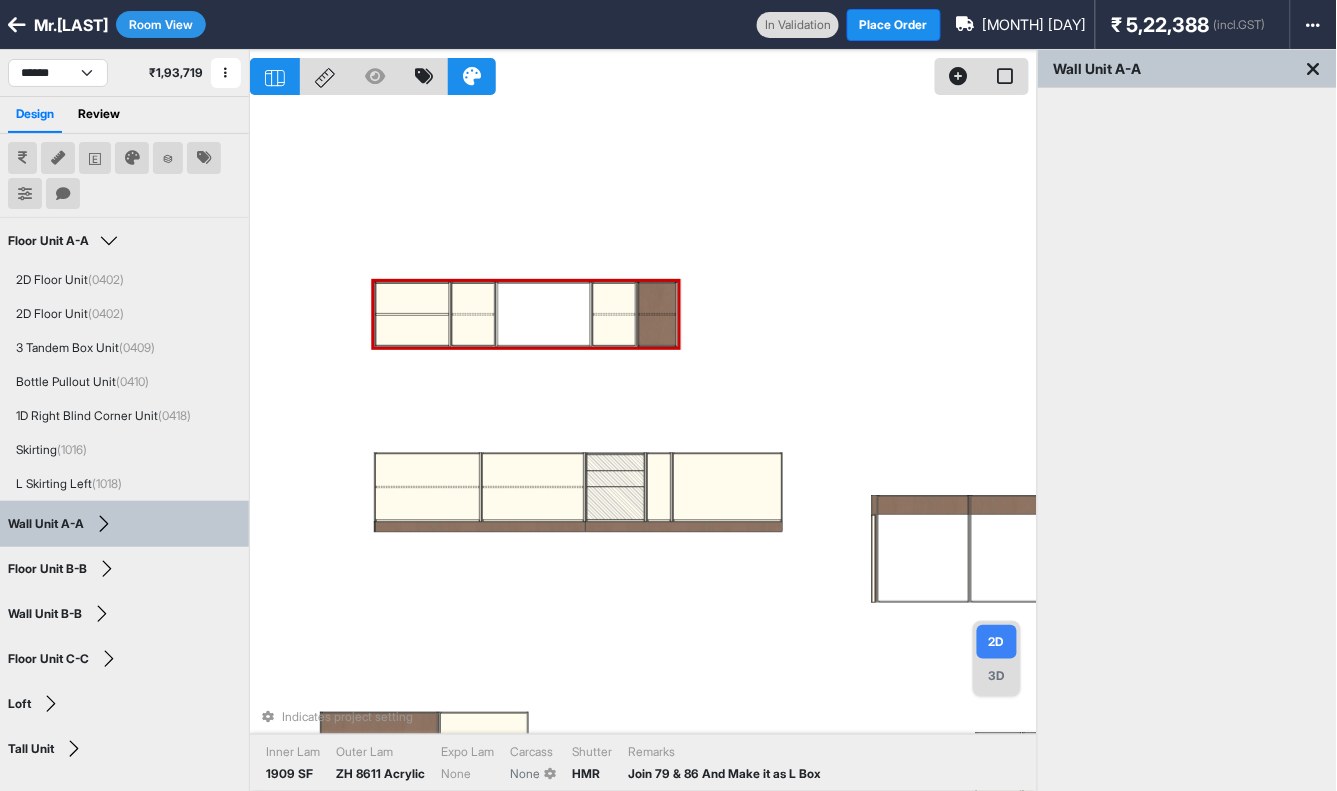 click at bounding box center [657, 298] 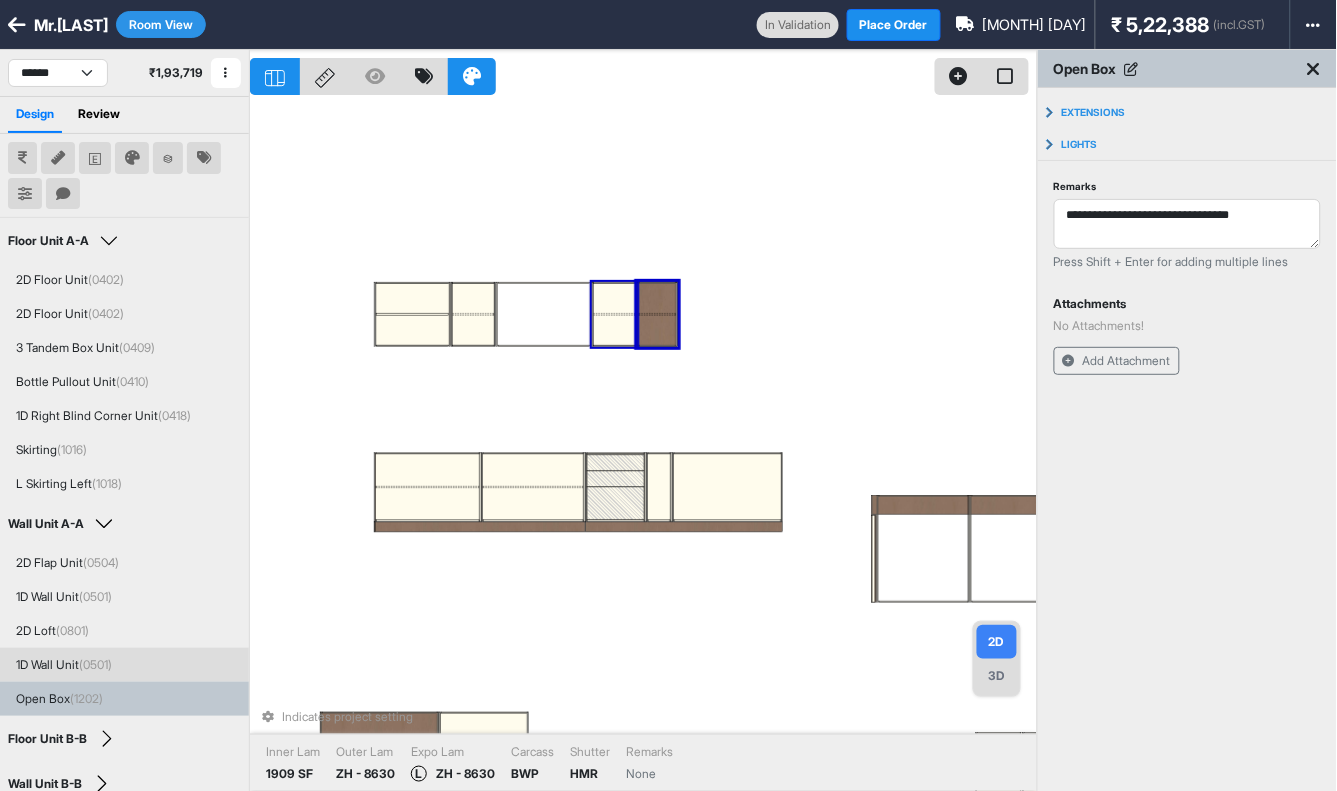 click on "Indicates project setting Inner Lam 1909 SF Outer Lam ZH - 8630 Expo Lam L ZH - 8630 Carcass BWP Shutter HMR Remarks None" at bounding box center (643, 445) 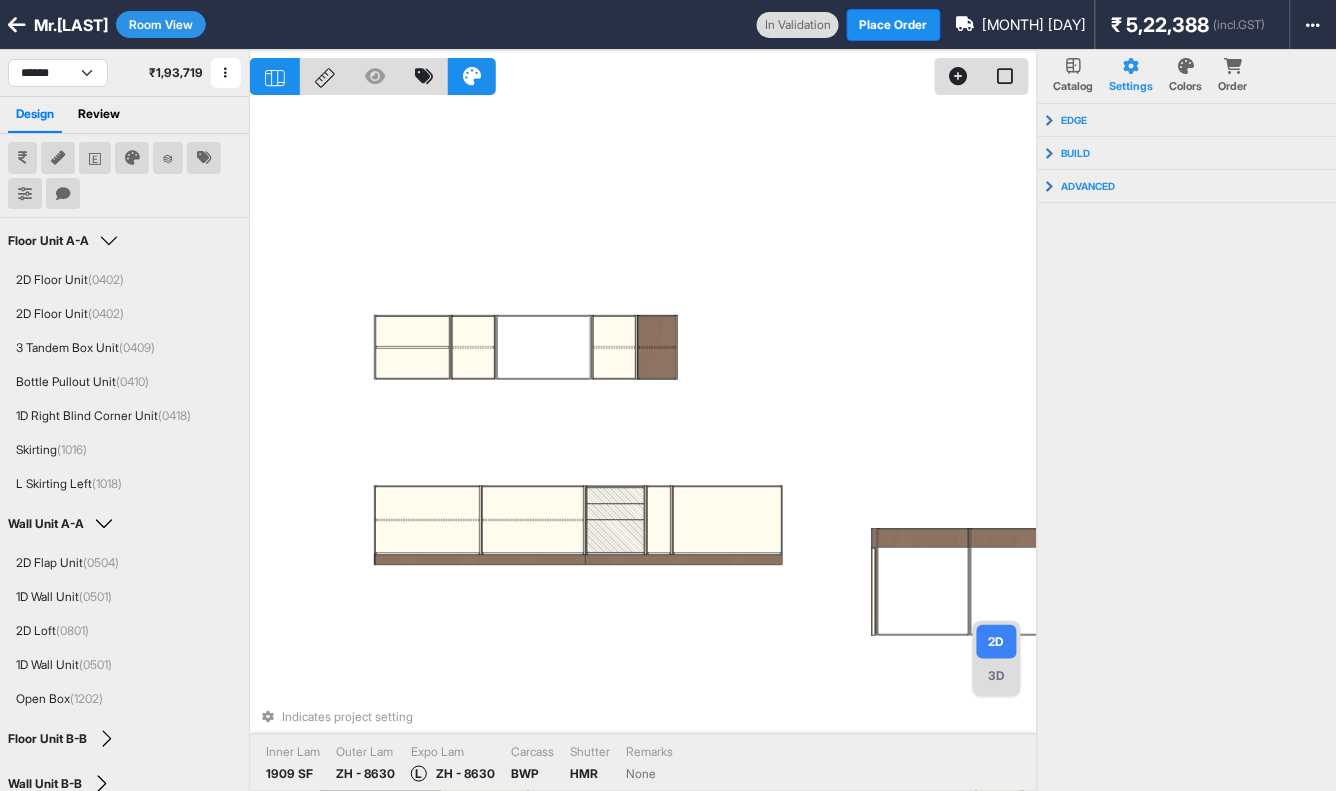 click on "Room View" at bounding box center (161, 24) 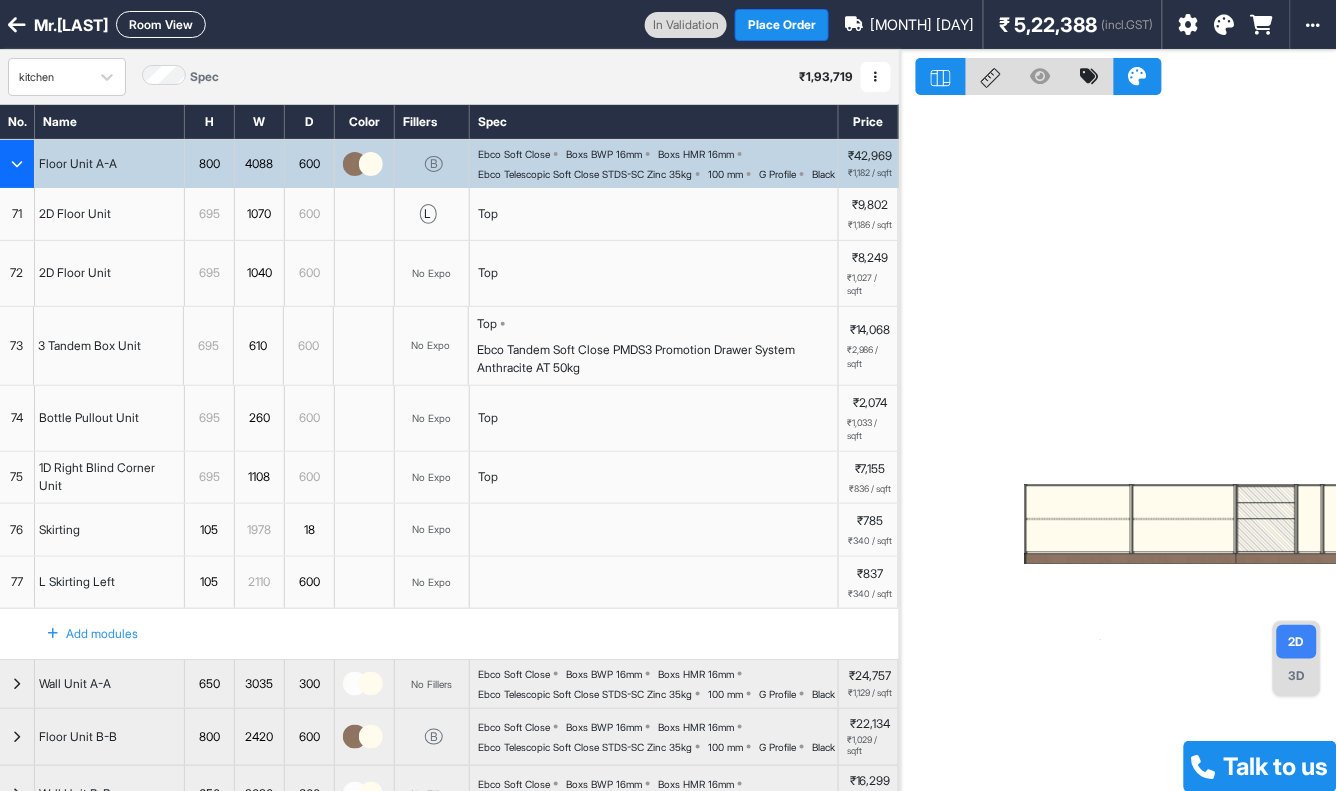 click at bounding box center [17, 164] 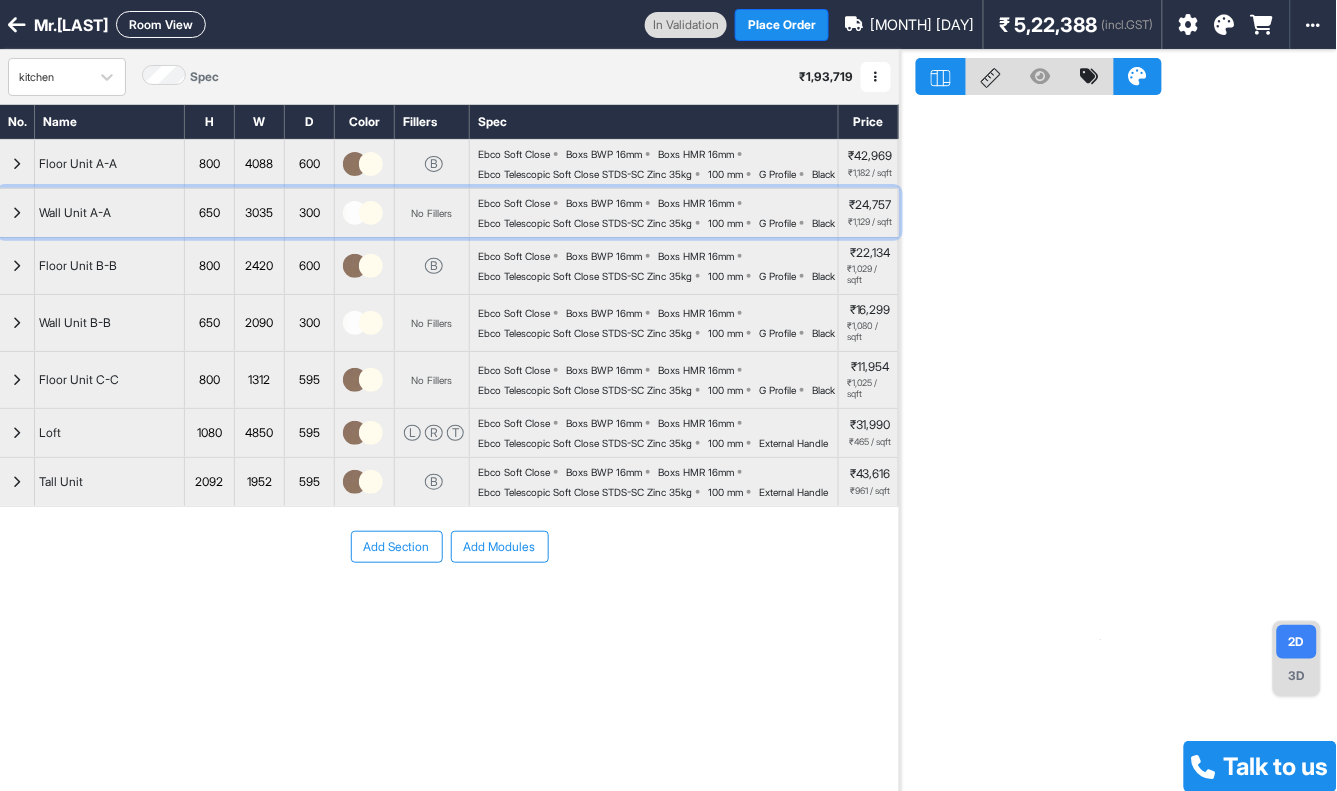 click at bounding box center (17, 213) 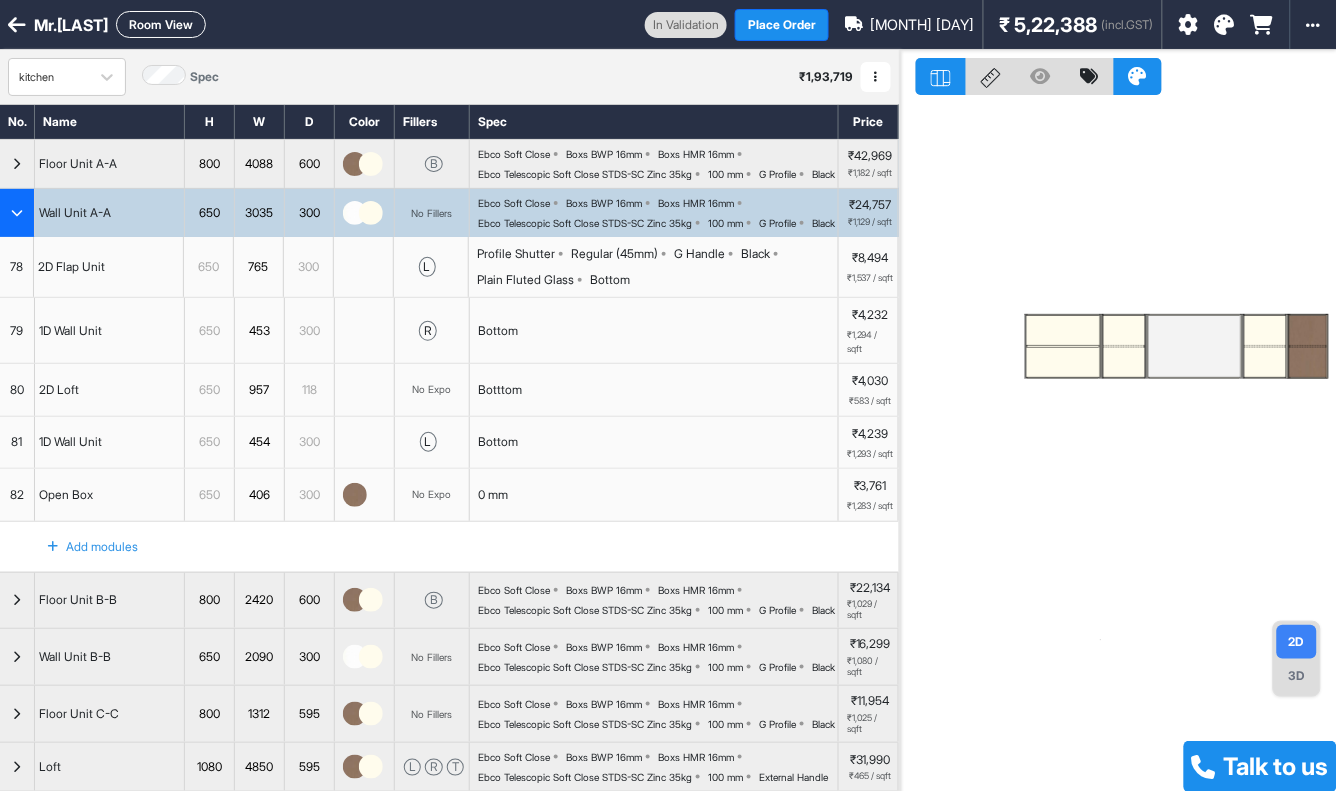 scroll, scrollTop: 222, scrollLeft: 0, axis: vertical 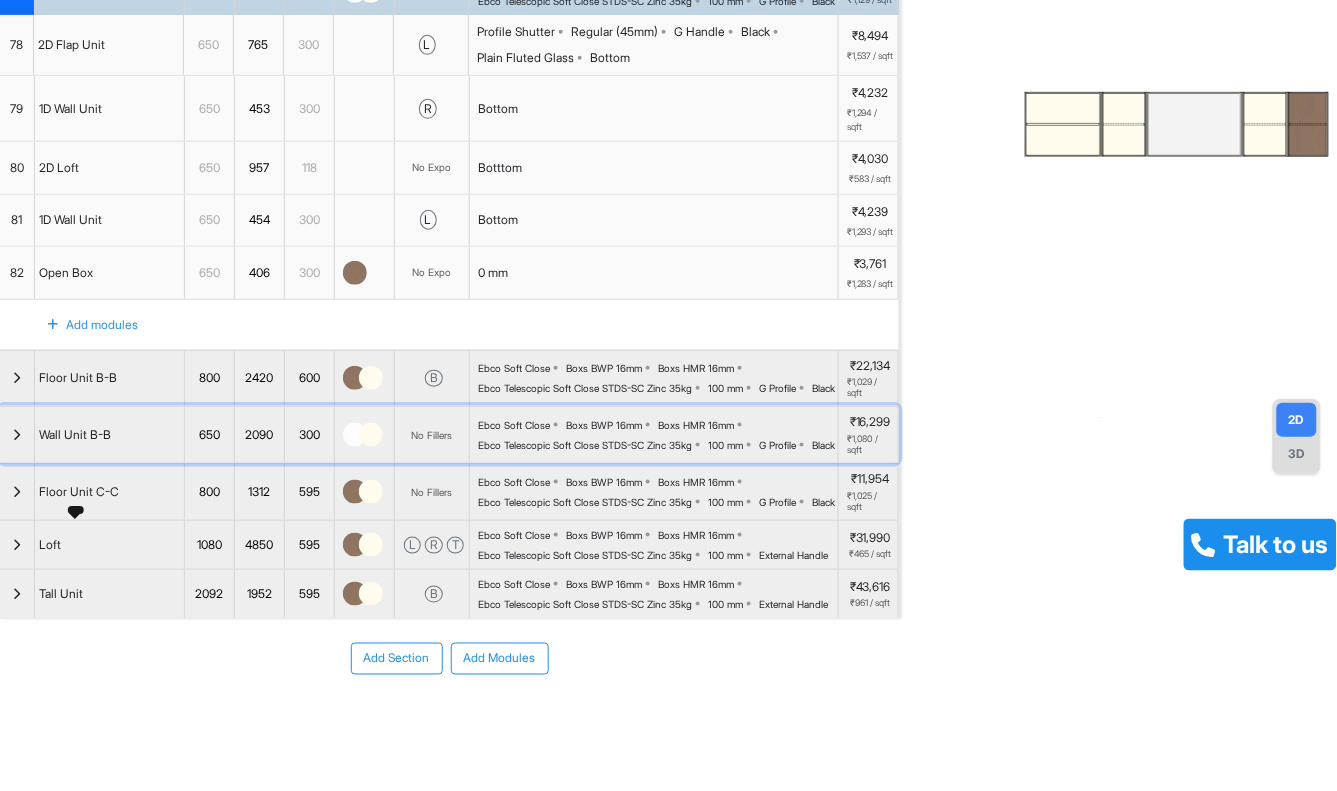 click on "Wall Unit B-B" at bounding box center (75, 435) 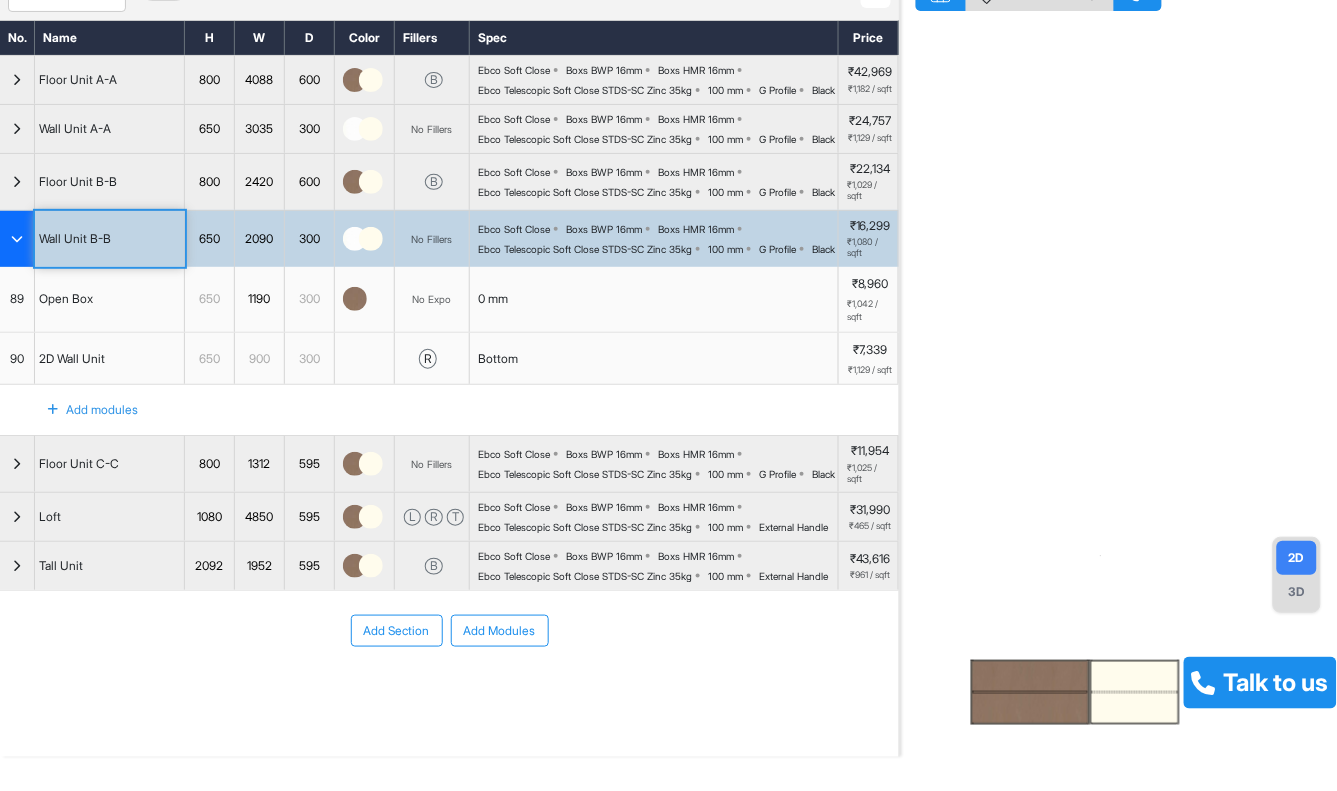click at bounding box center (17, 239) 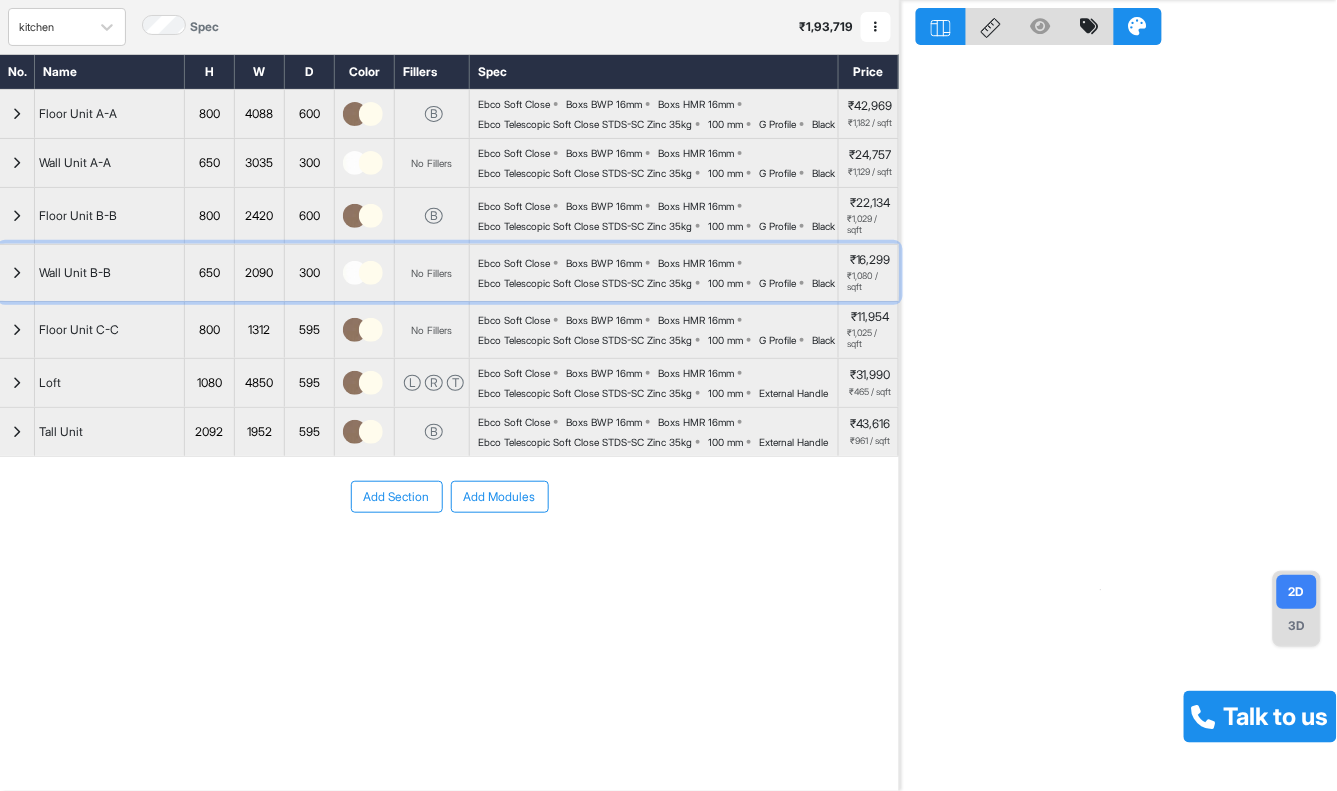 scroll, scrollTop: 50, scrollLeft: 0, axis: vertical 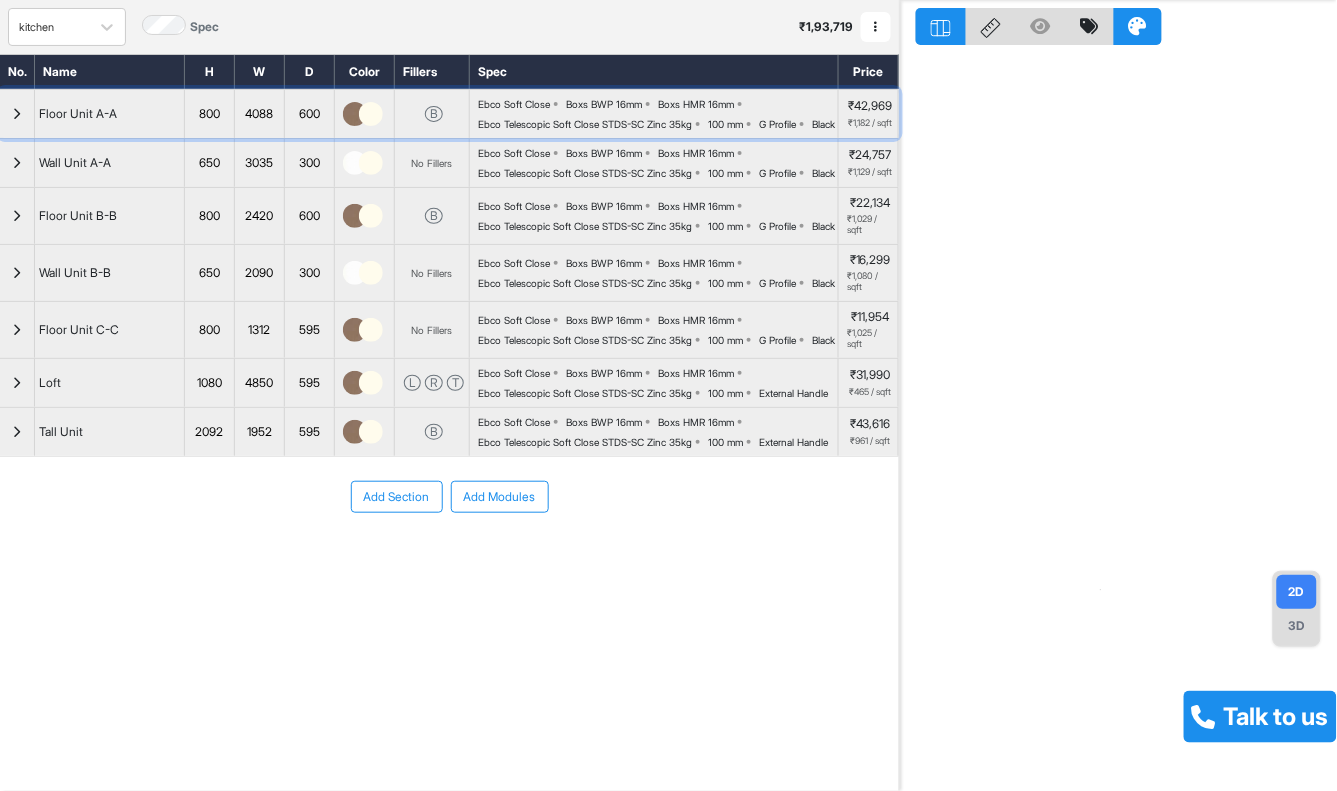 click at bounding box center [17, 114] 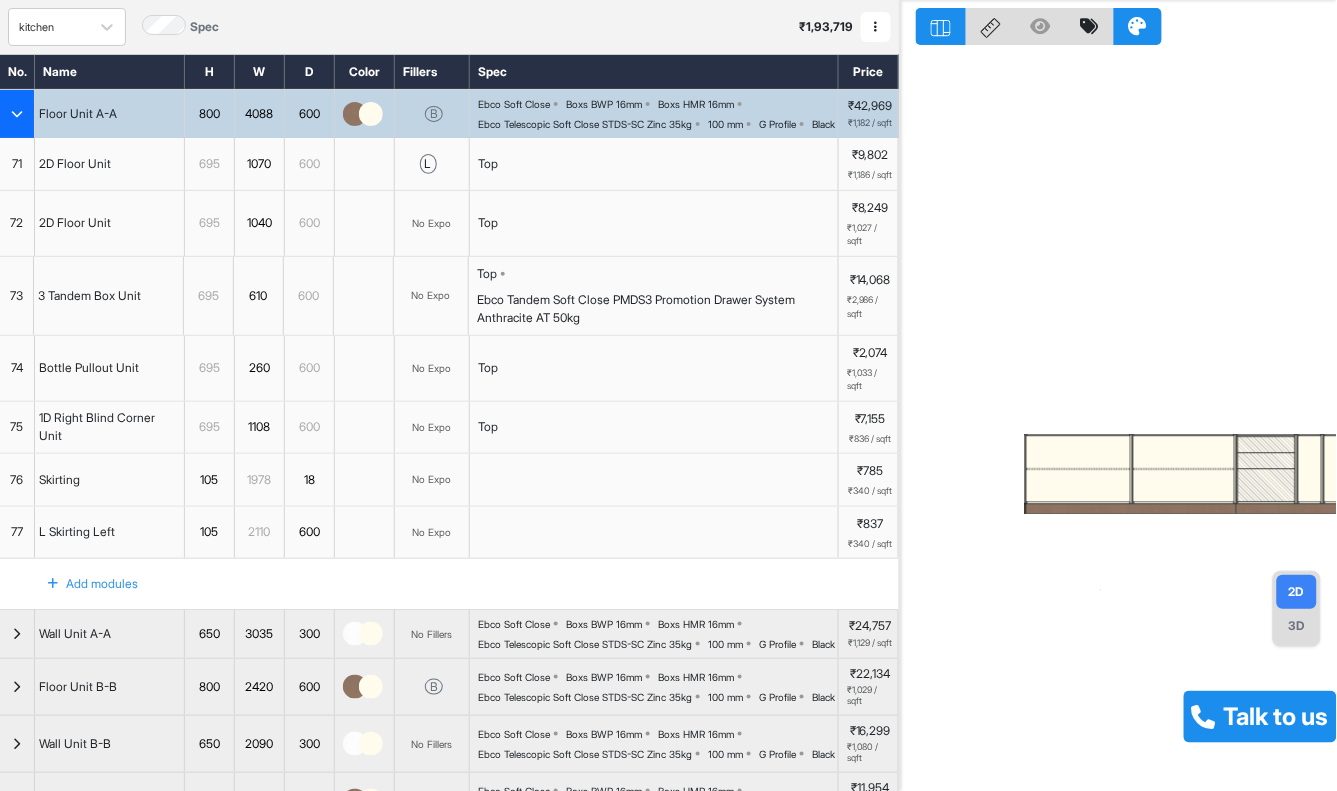 click 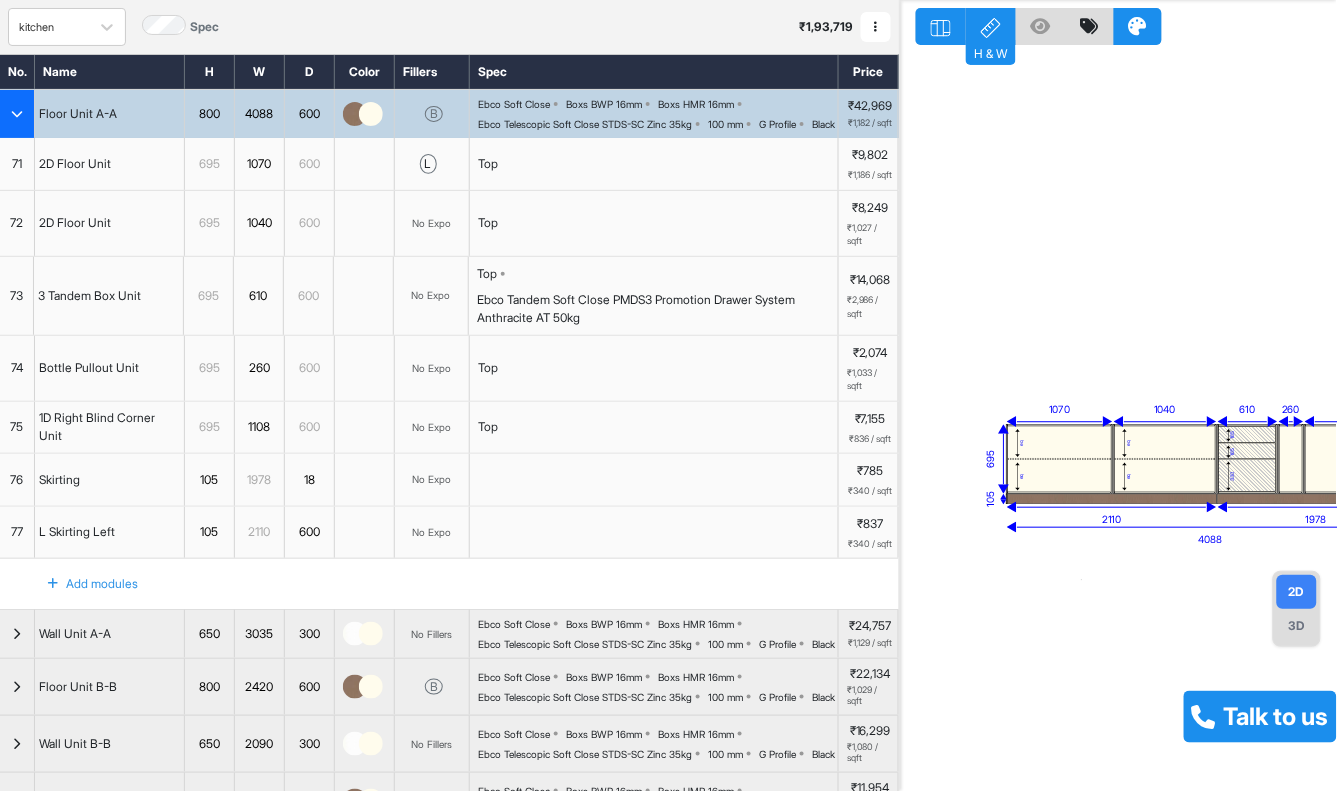 drag, startPoint x: 1138, startPoint y: 295, endPoint x: 1044, endPoint y: 268, distance: 97.80082 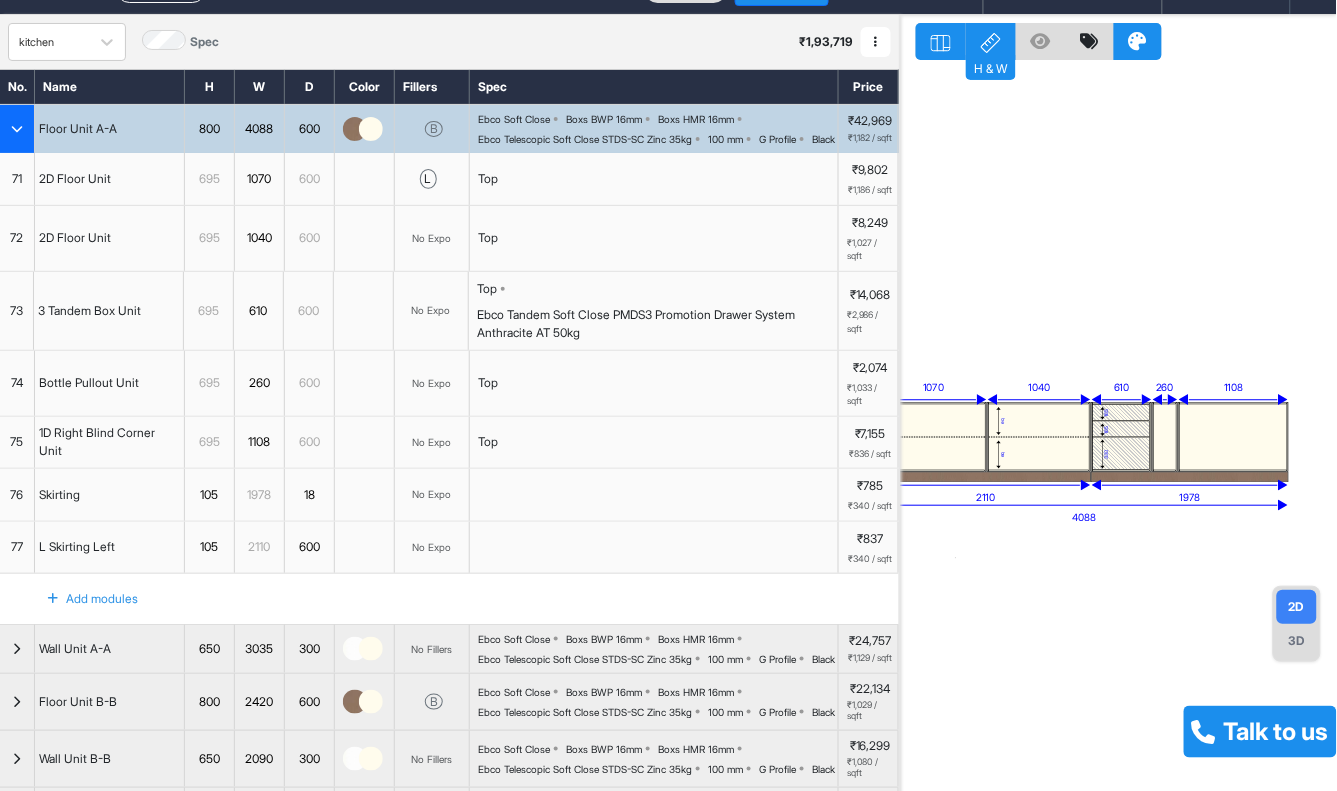 drag, startPoint x: 1168, startPoint y: 264, endPoint x: 1102, endPoint y: 267, distance: 66.068146 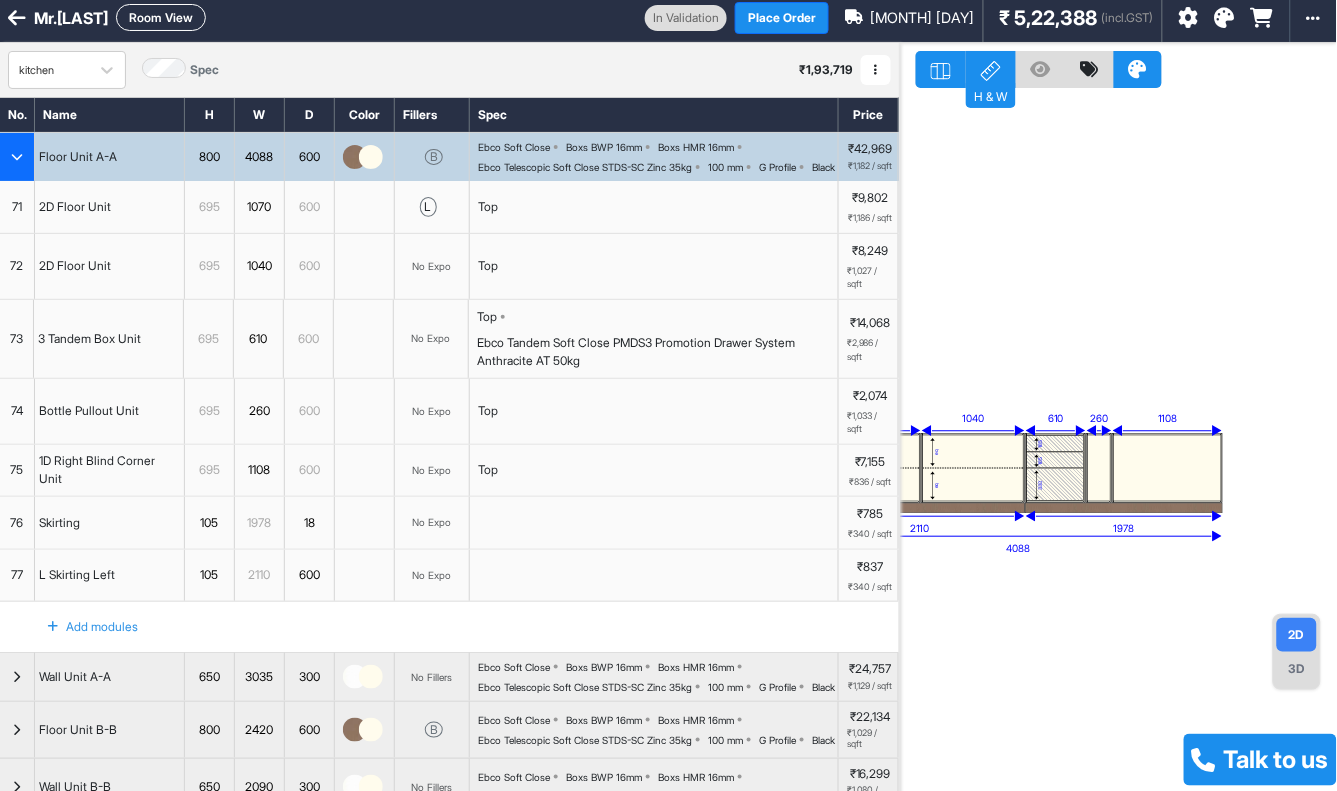 scroll, scrollTop: 0, scrollLeft: 0, axis: both 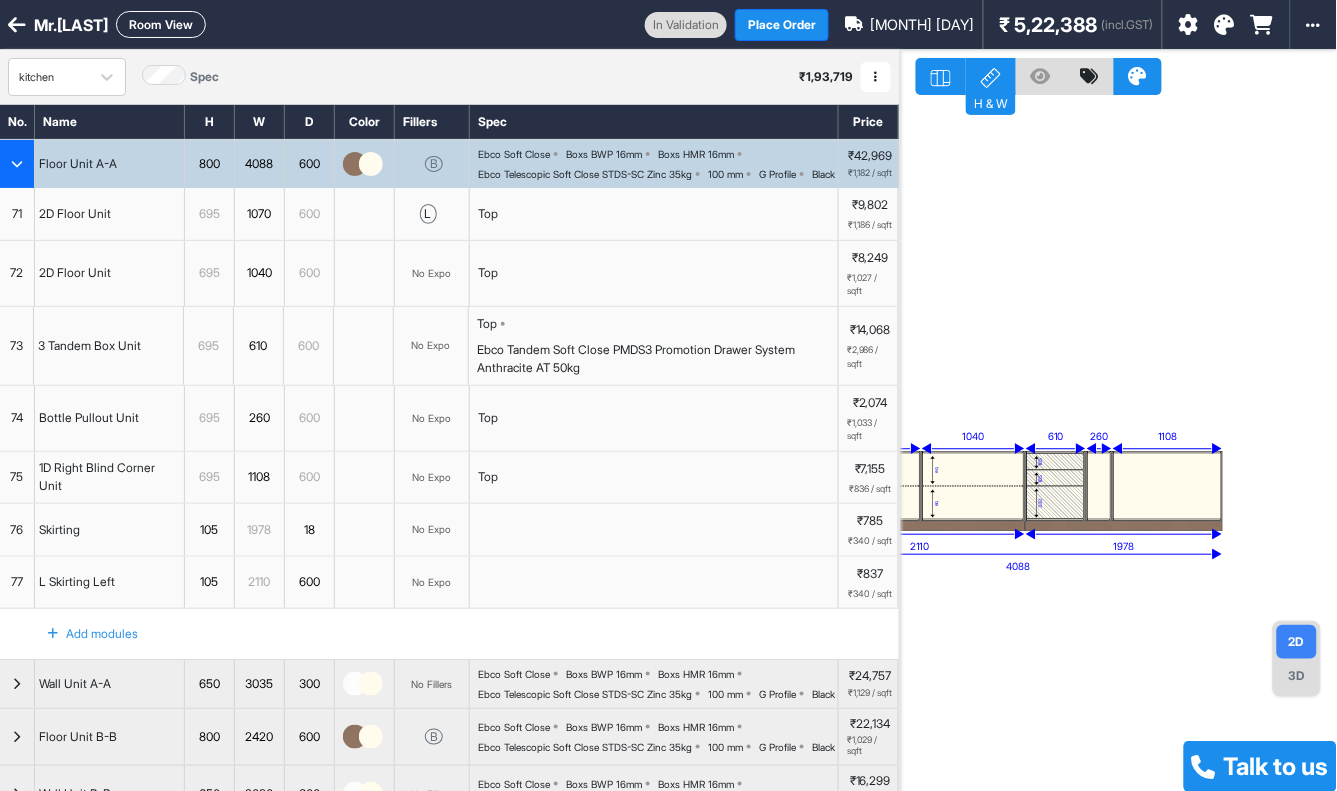 click on "Room View" at bounding box center [161, 24] 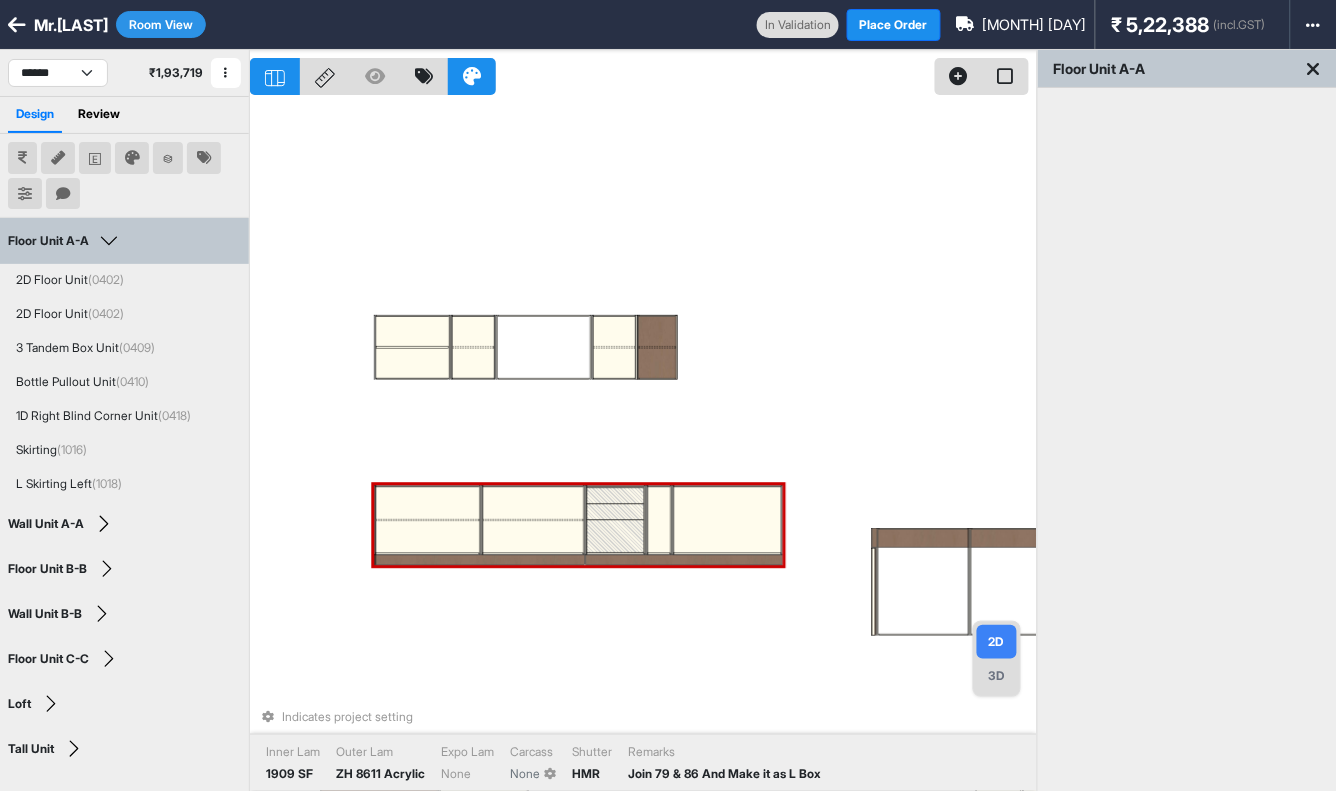 click on "Indicates project setting Inner Lam 1909 SF Outer Lam ZH 8611 Acrylic Expo Lam None Carcass None Shutter HMR Remarks Join 79 & 86 And Make it as L Box" at bounding box center [643, 445] 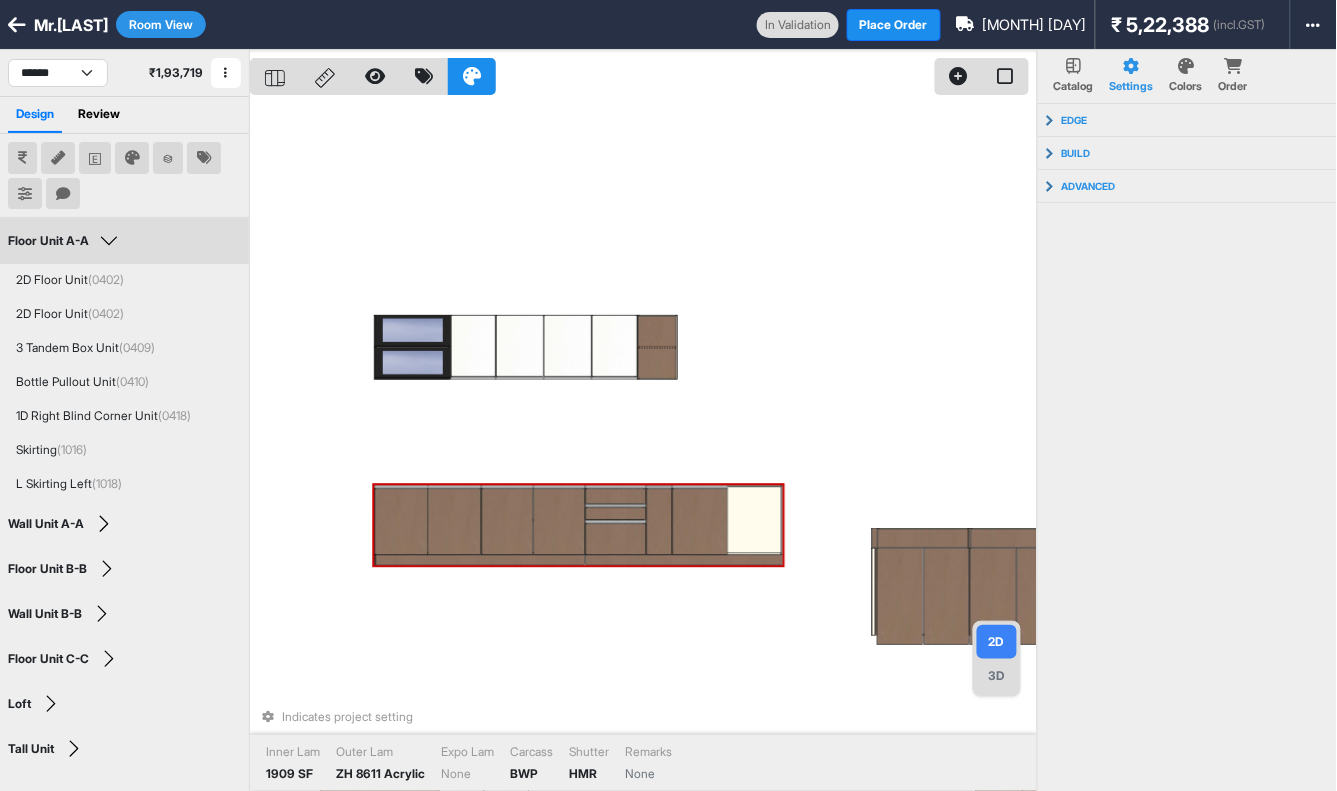 click at bounding box center [727, 520] 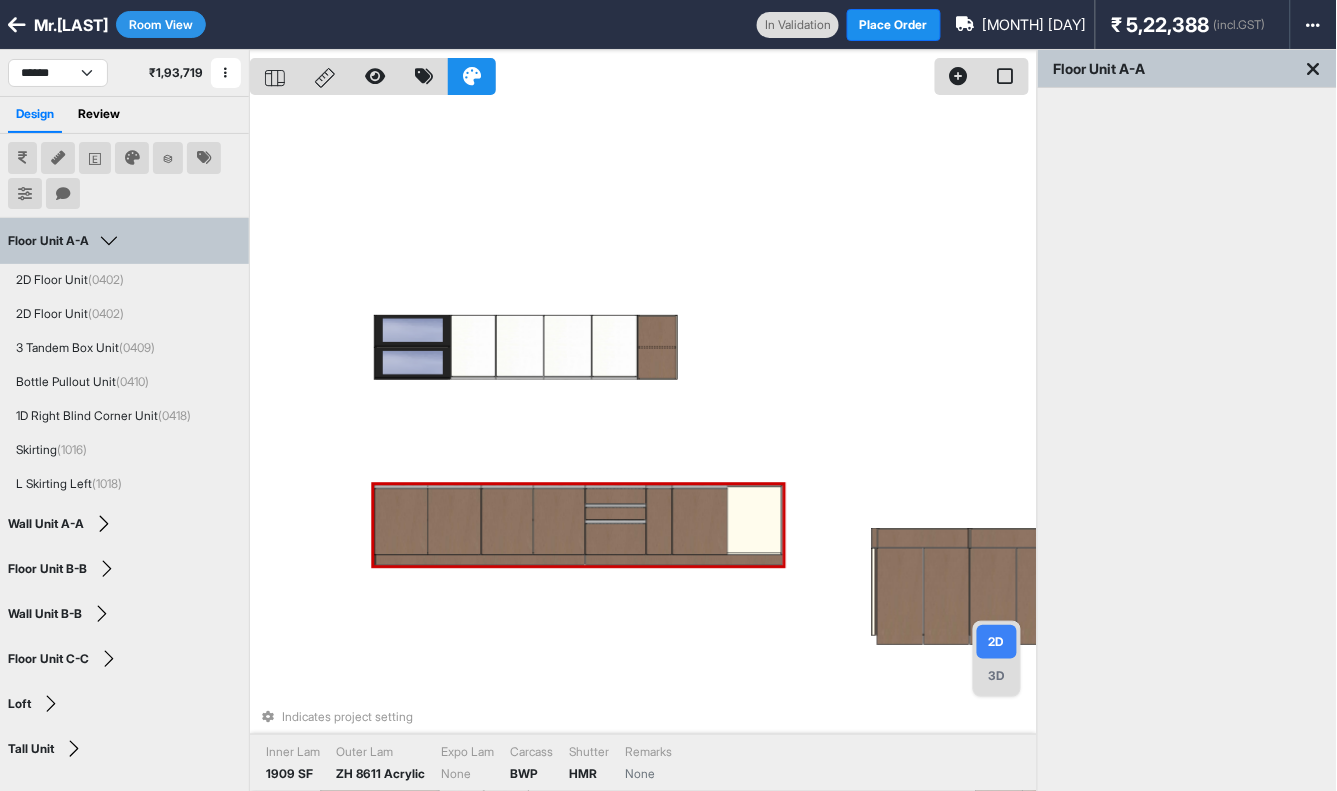 click at bounding box center (700, 522) 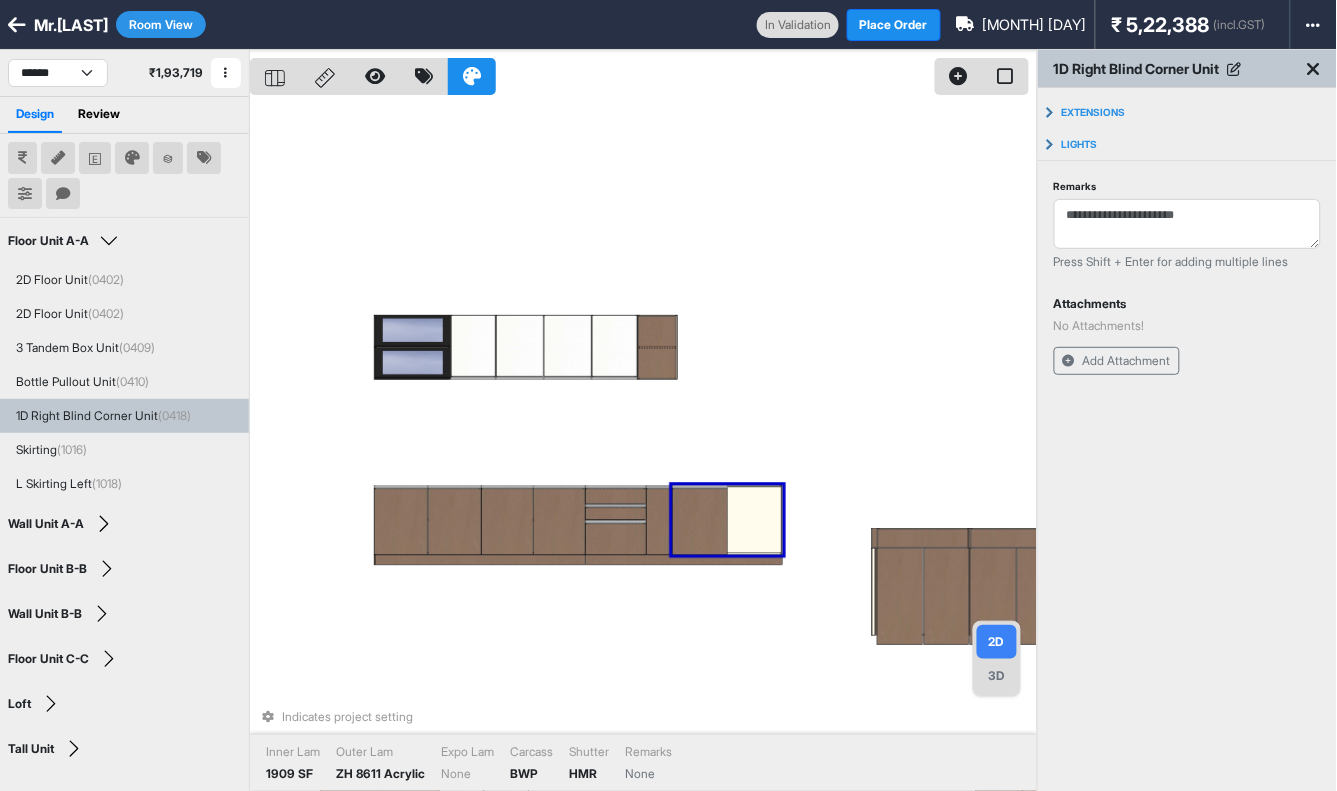 click at bounding box center (700, 522) 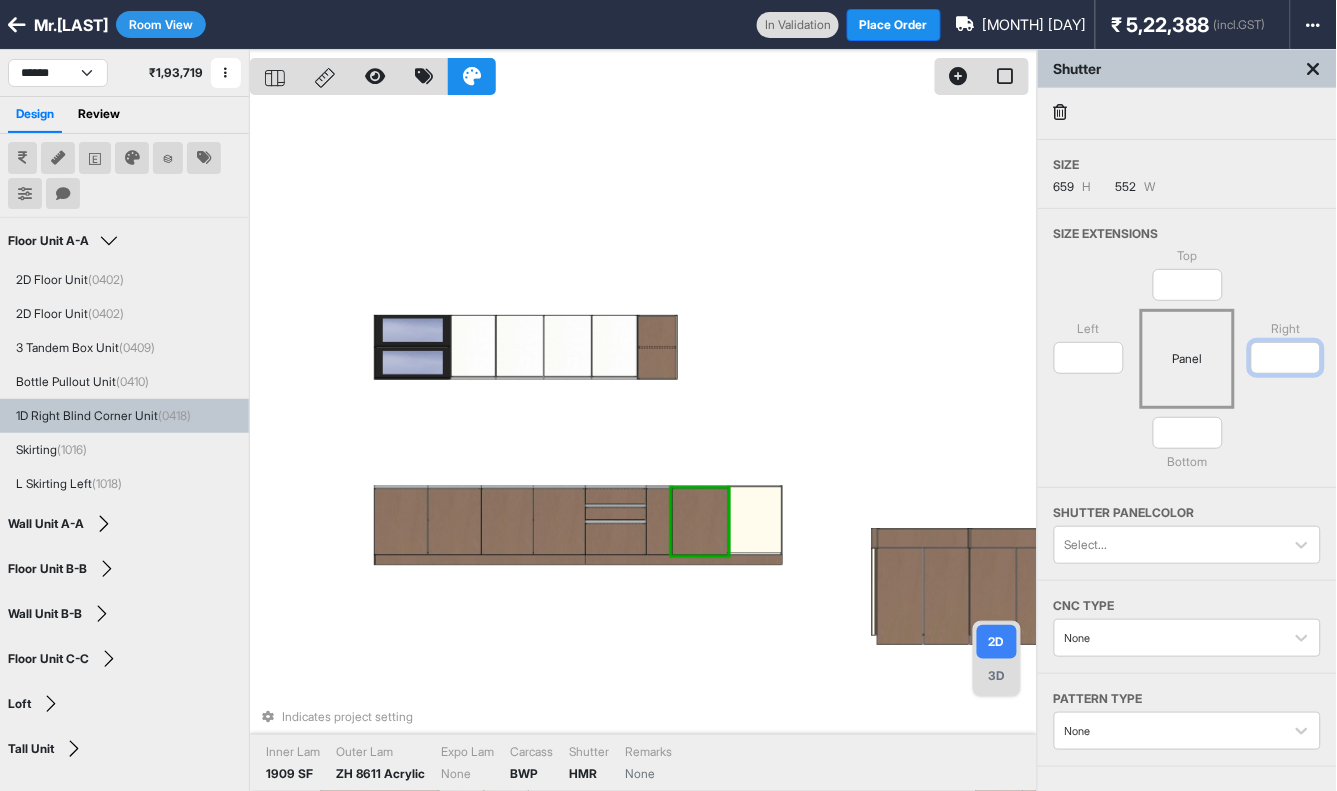click on "*" at bounding box center (1286, 358) 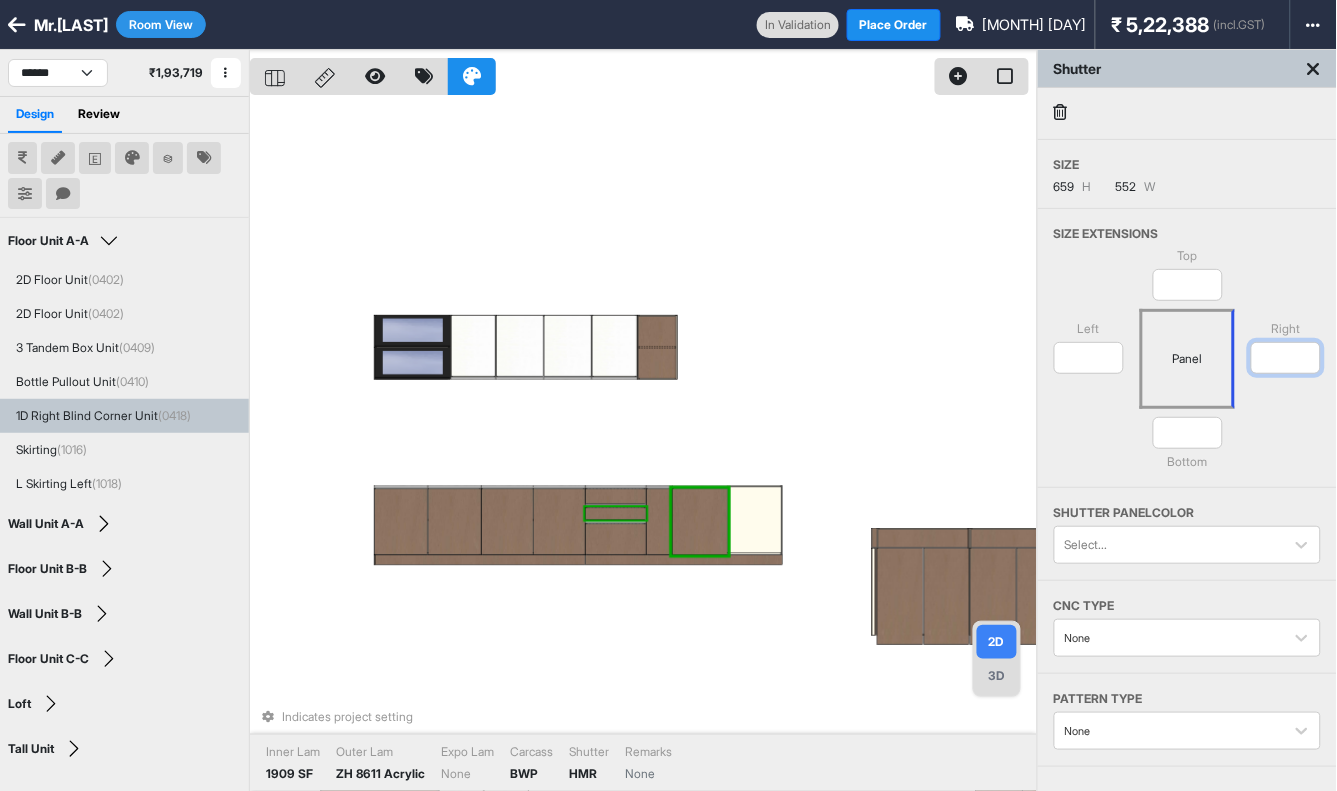 type on "***" 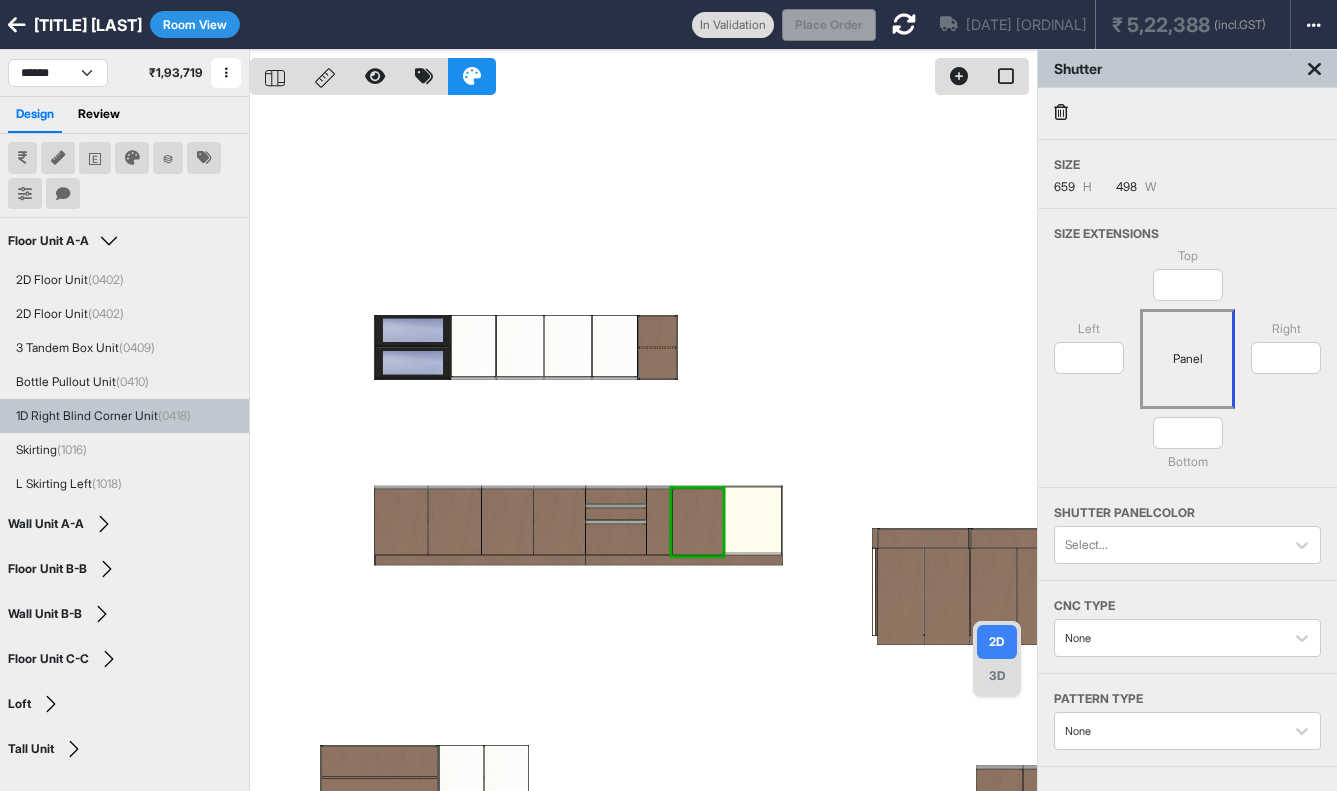 select on "****" 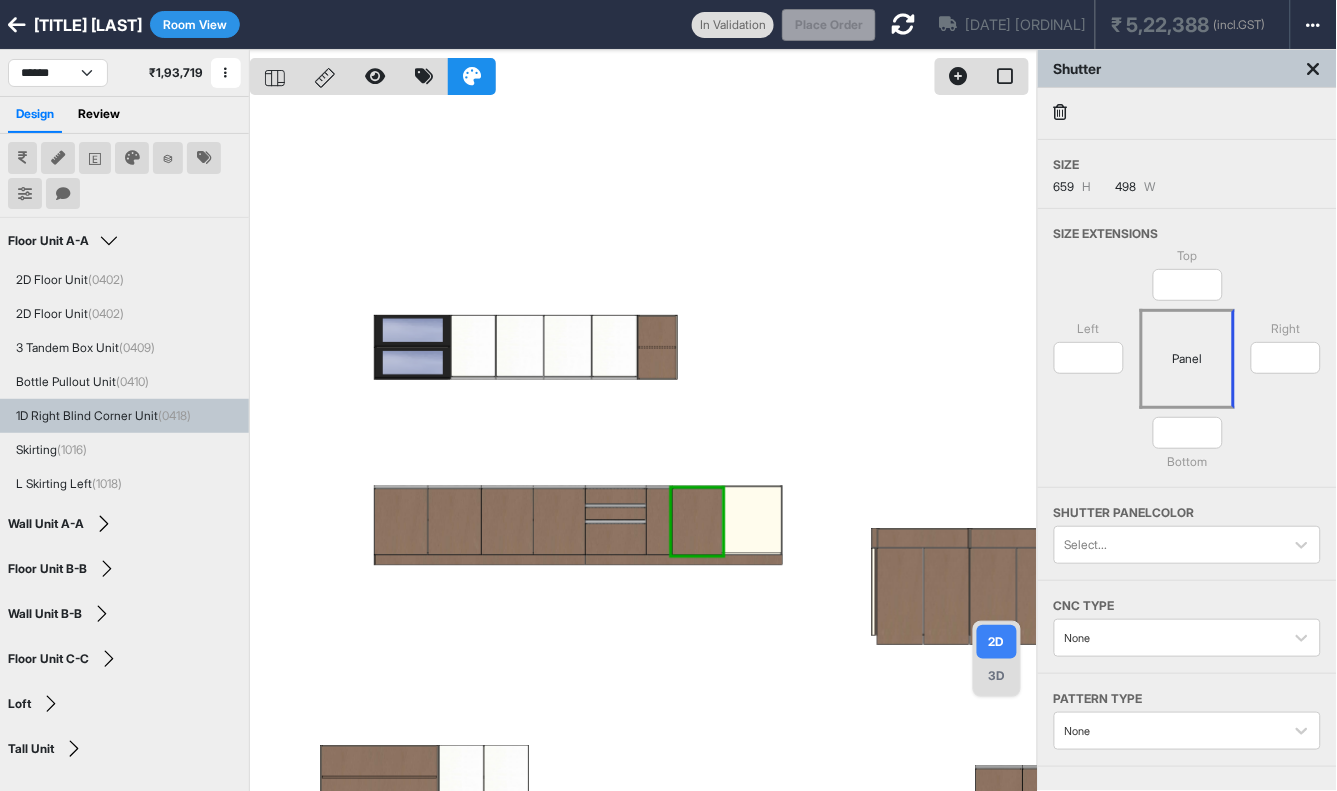 click at bounding box center (1314, 69) 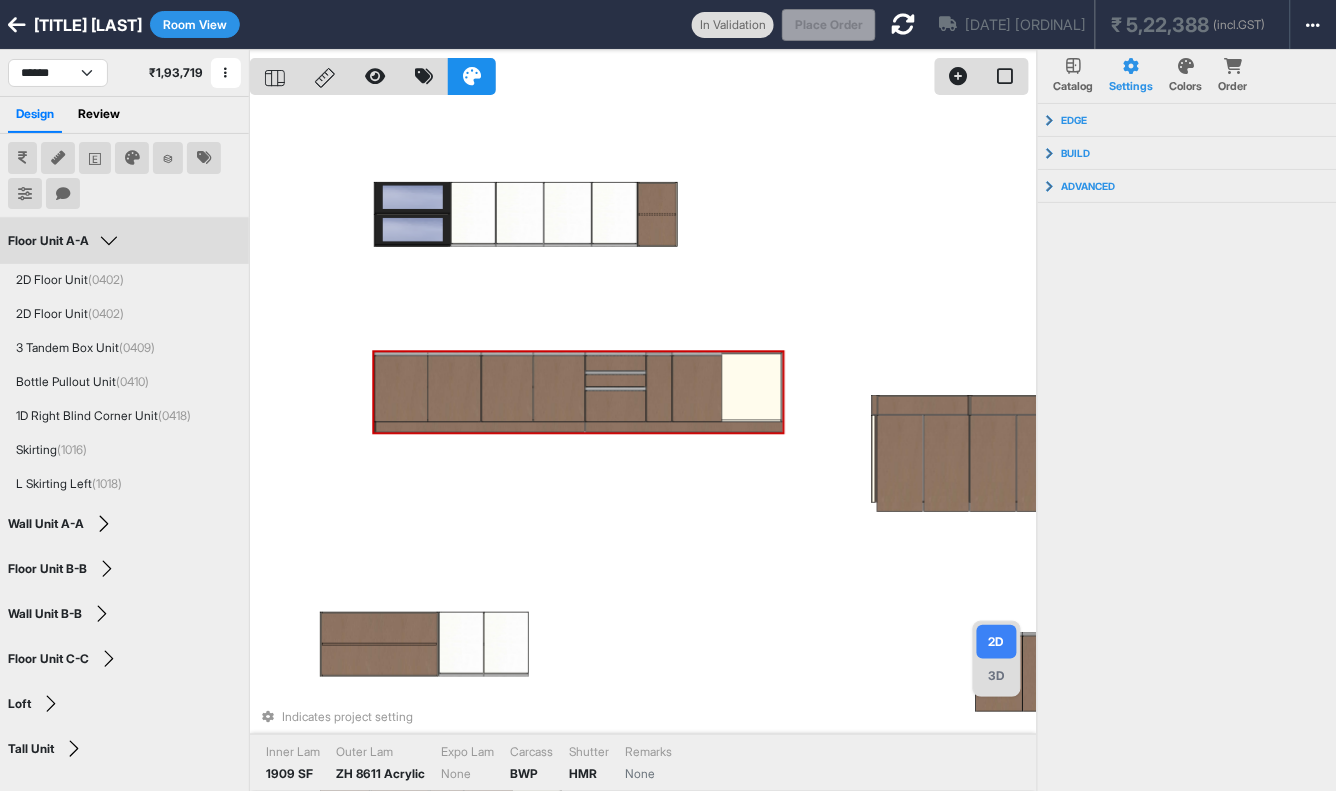 click at bounding box center (698, 389) 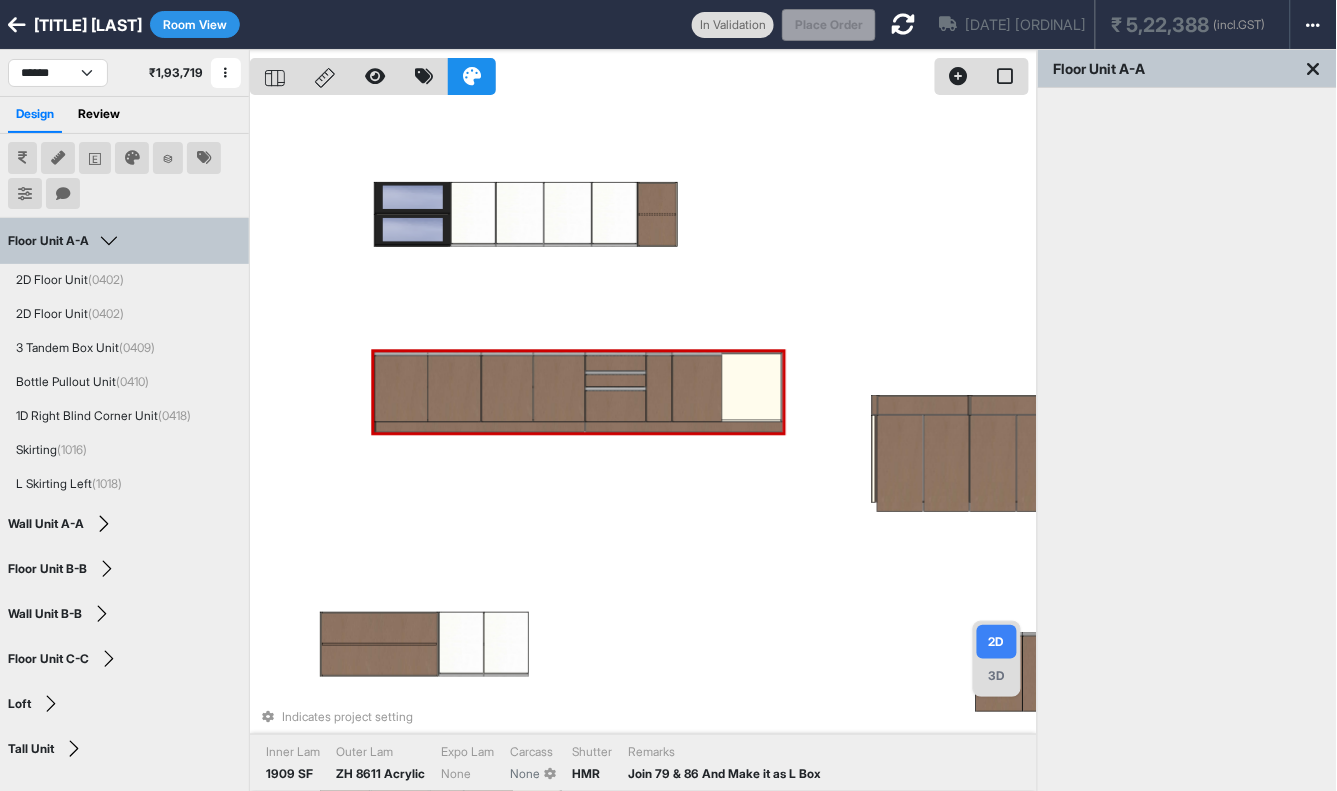click on "Room View" at bounding box center [195, 24] 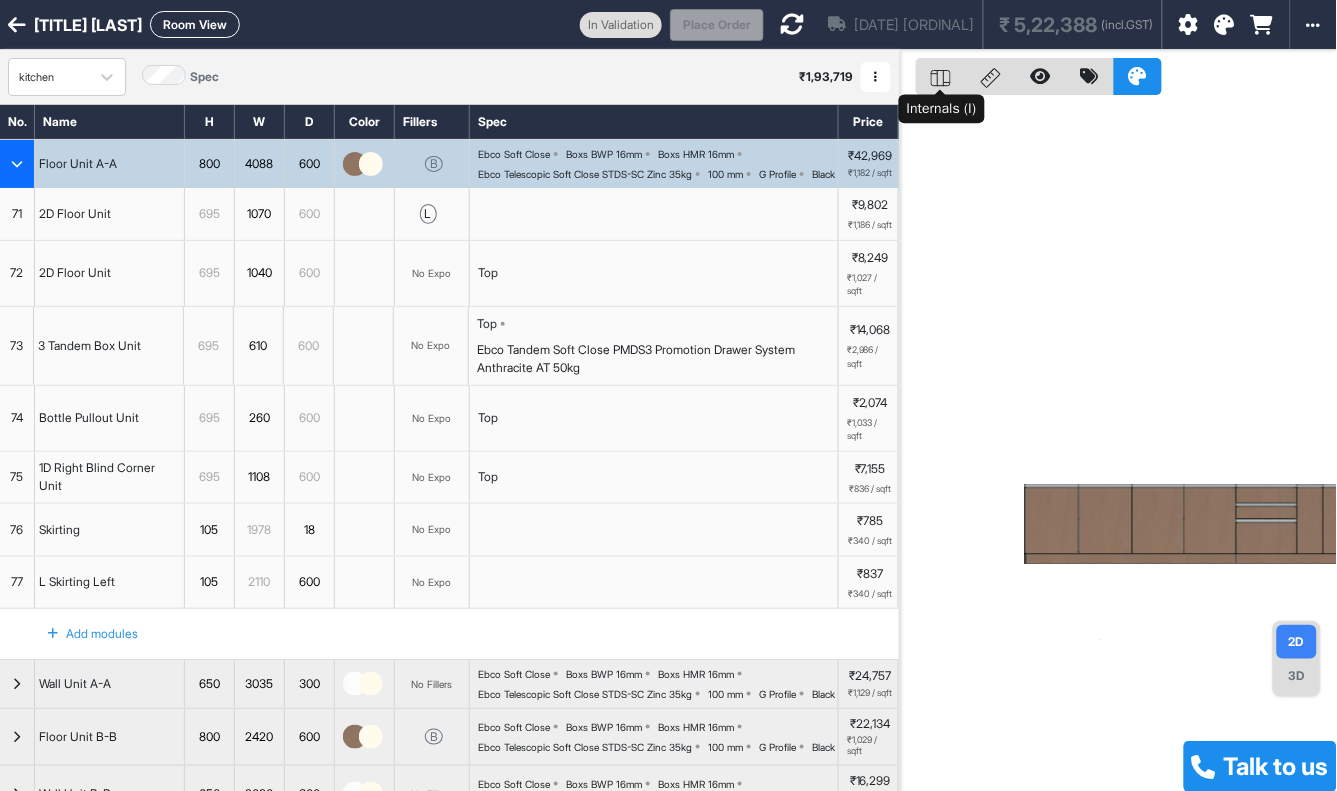 click 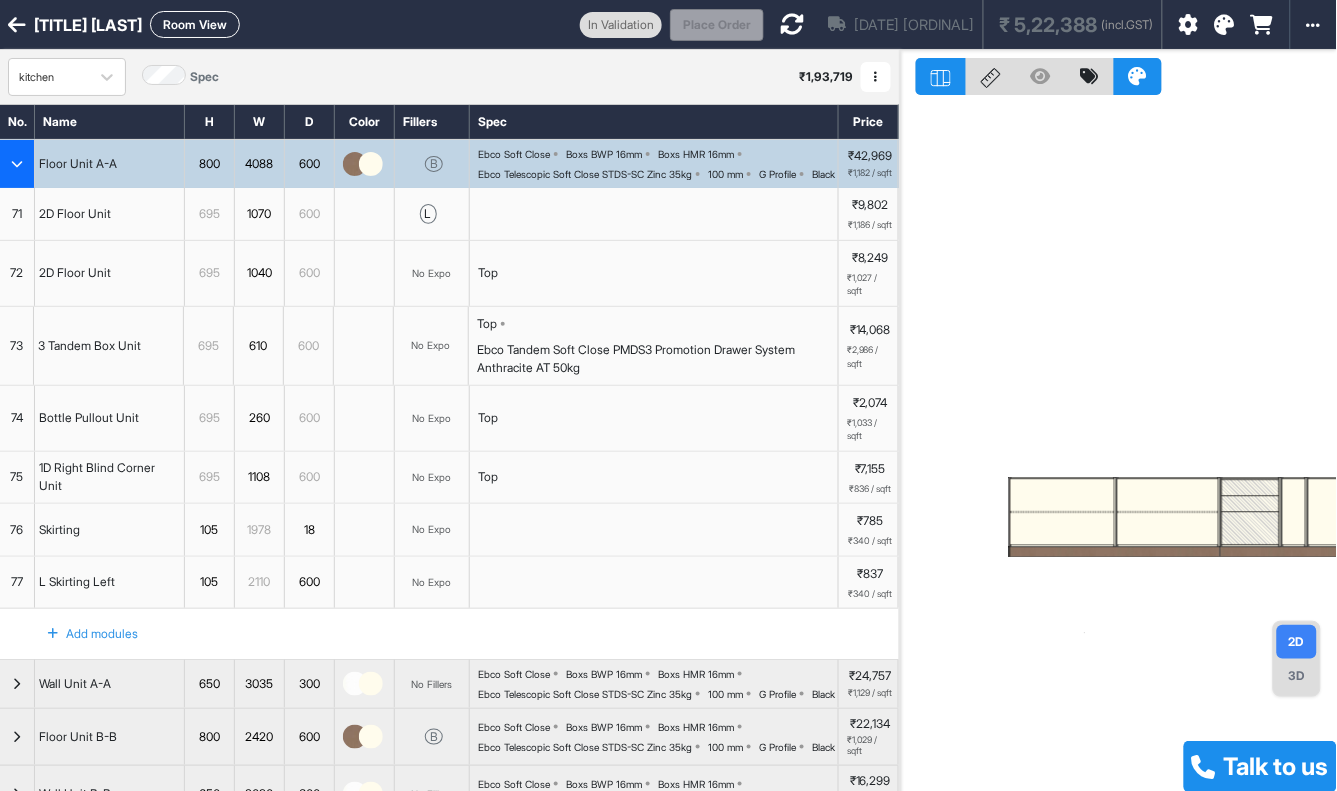 drag, startPoint x: 1067, startPoint y: 327, endPoint x: 896, endPoint y: 278, distance: 177.88199 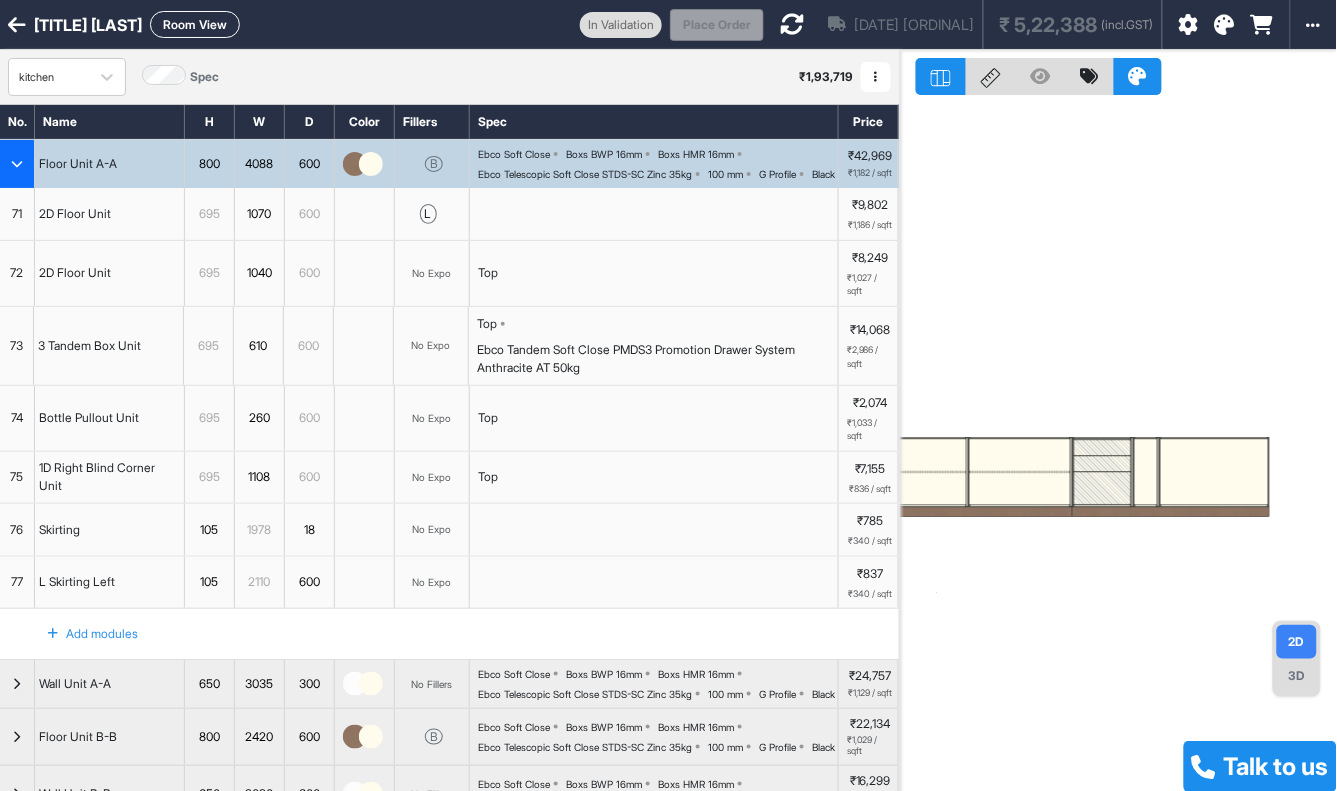 drag, startPoint x: 1185, startPoint y: 300, endPoint x: 1092, endPoint y: 295, distance: 93.13431 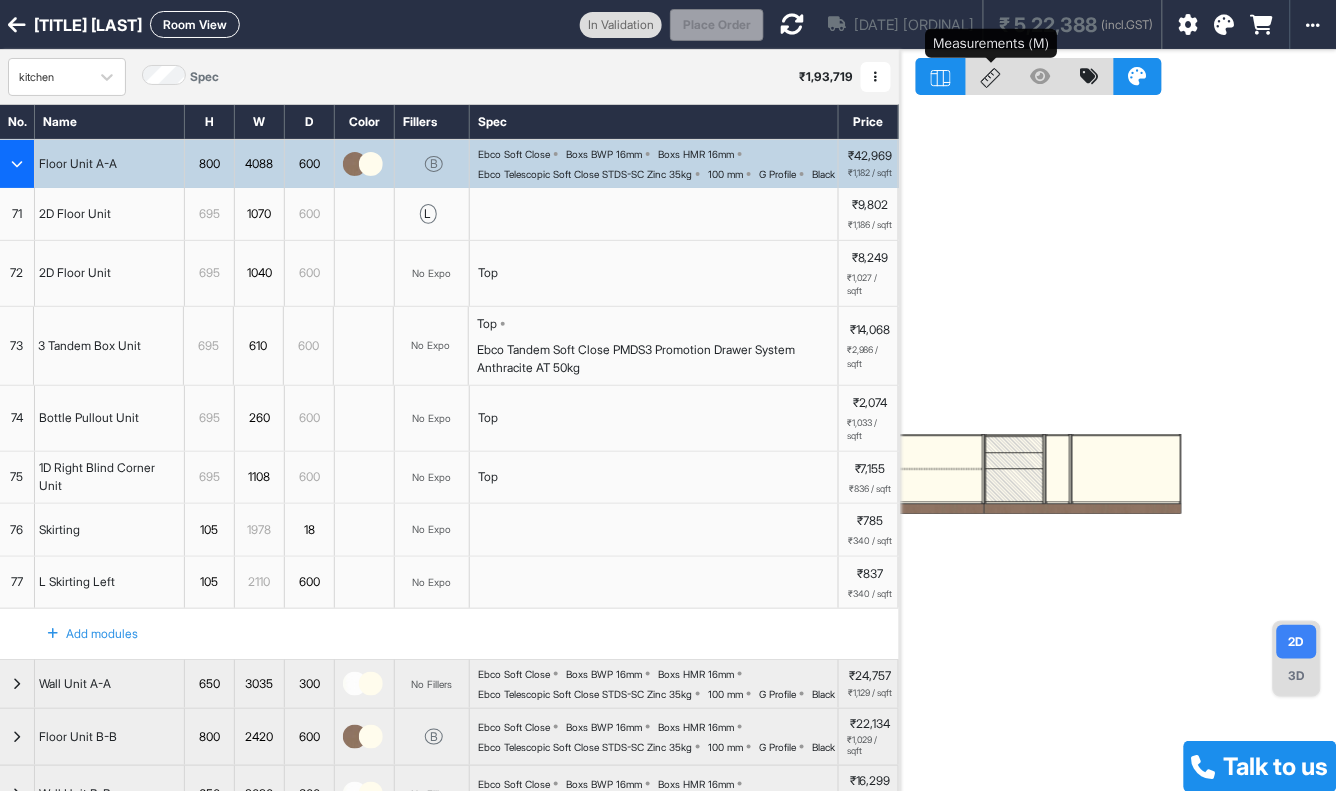 click 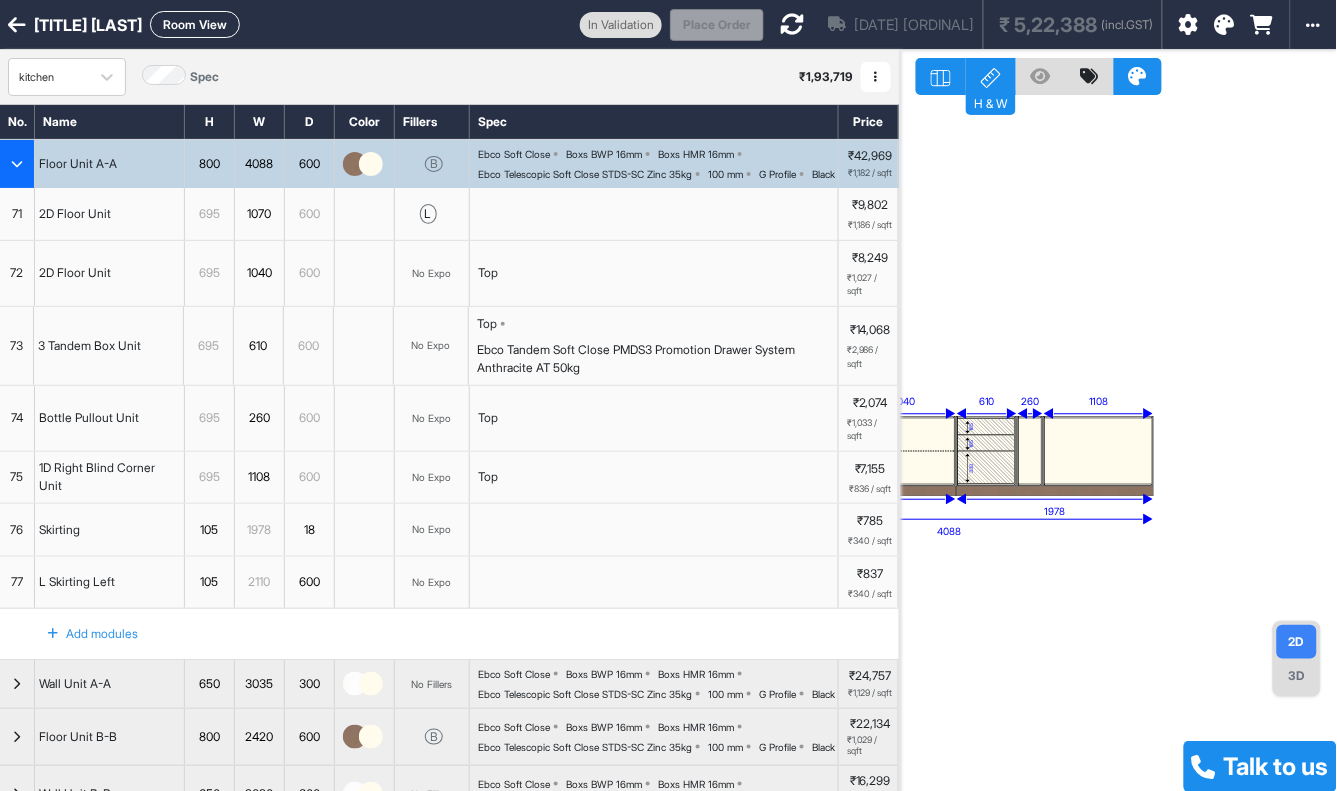 drag, startPoint x: 1105, startPoint y: 340, endPoint x: 1061, endPoint y: 307, distance: 55 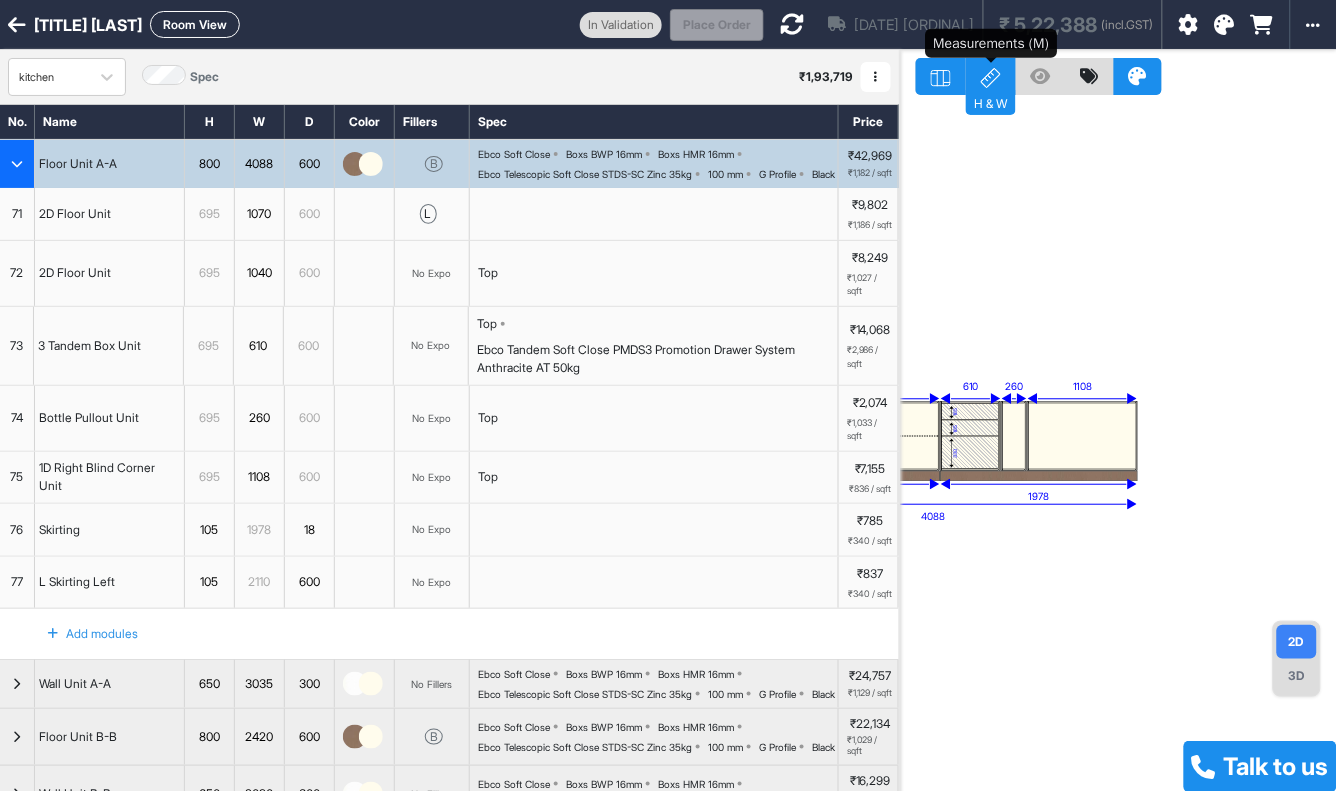 click 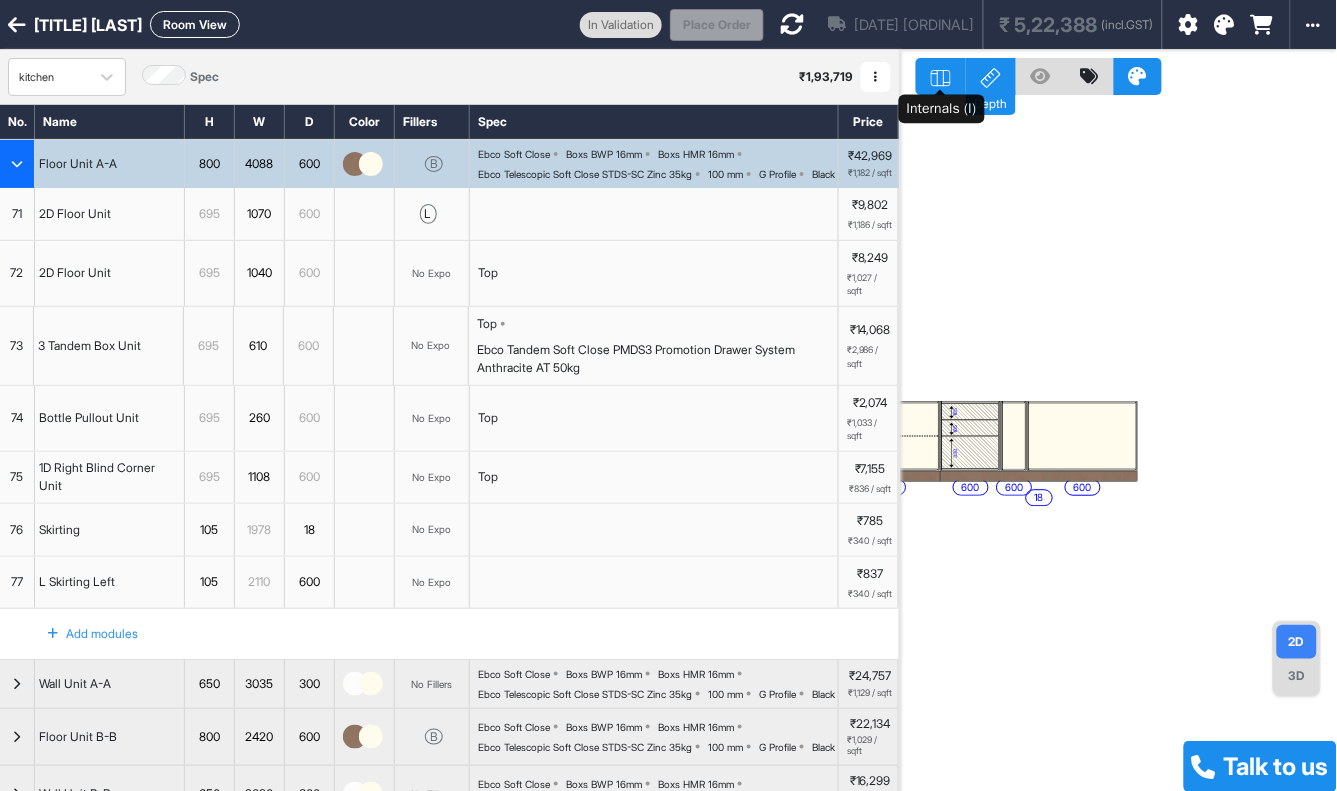 click 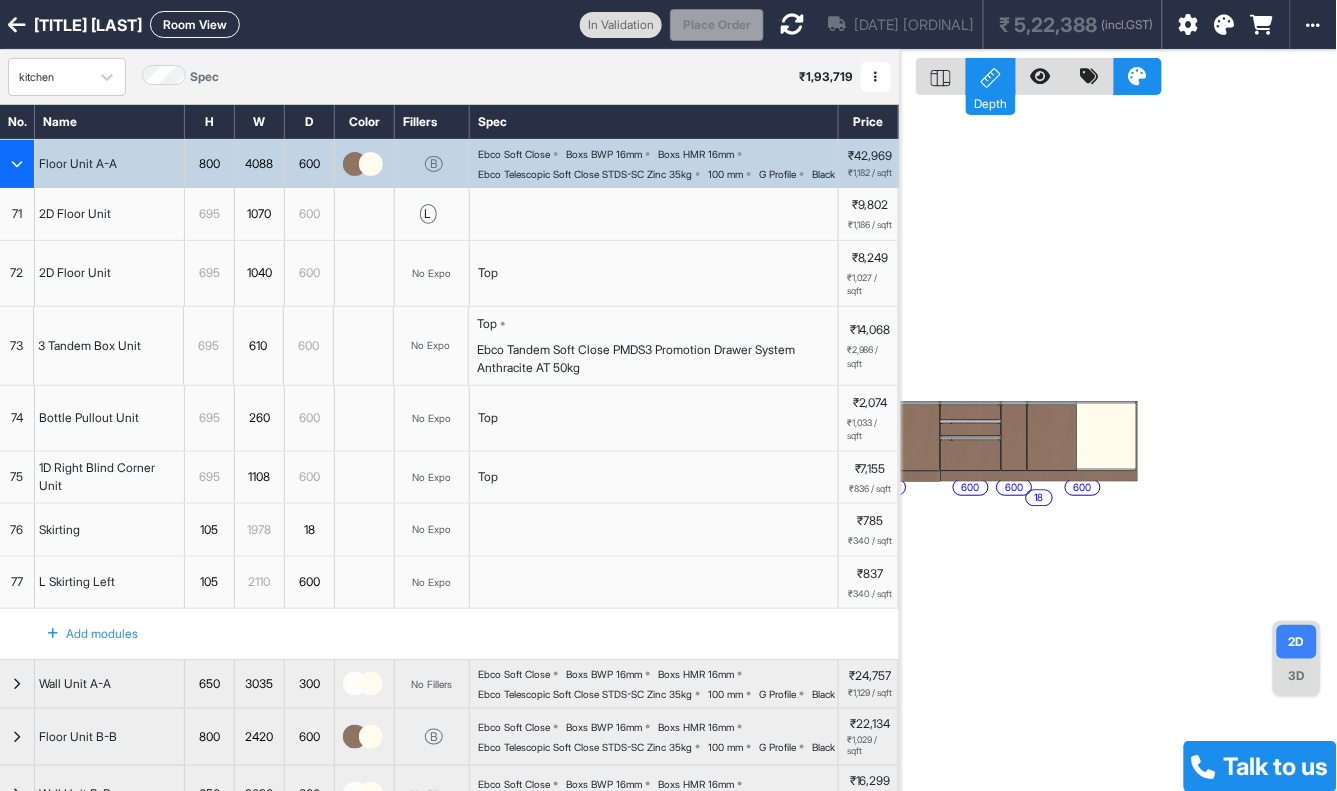 click on "eq eq 600   eq eq 600   165 165 330 600   600   600   18   600" at bounding box center [1118, 445] 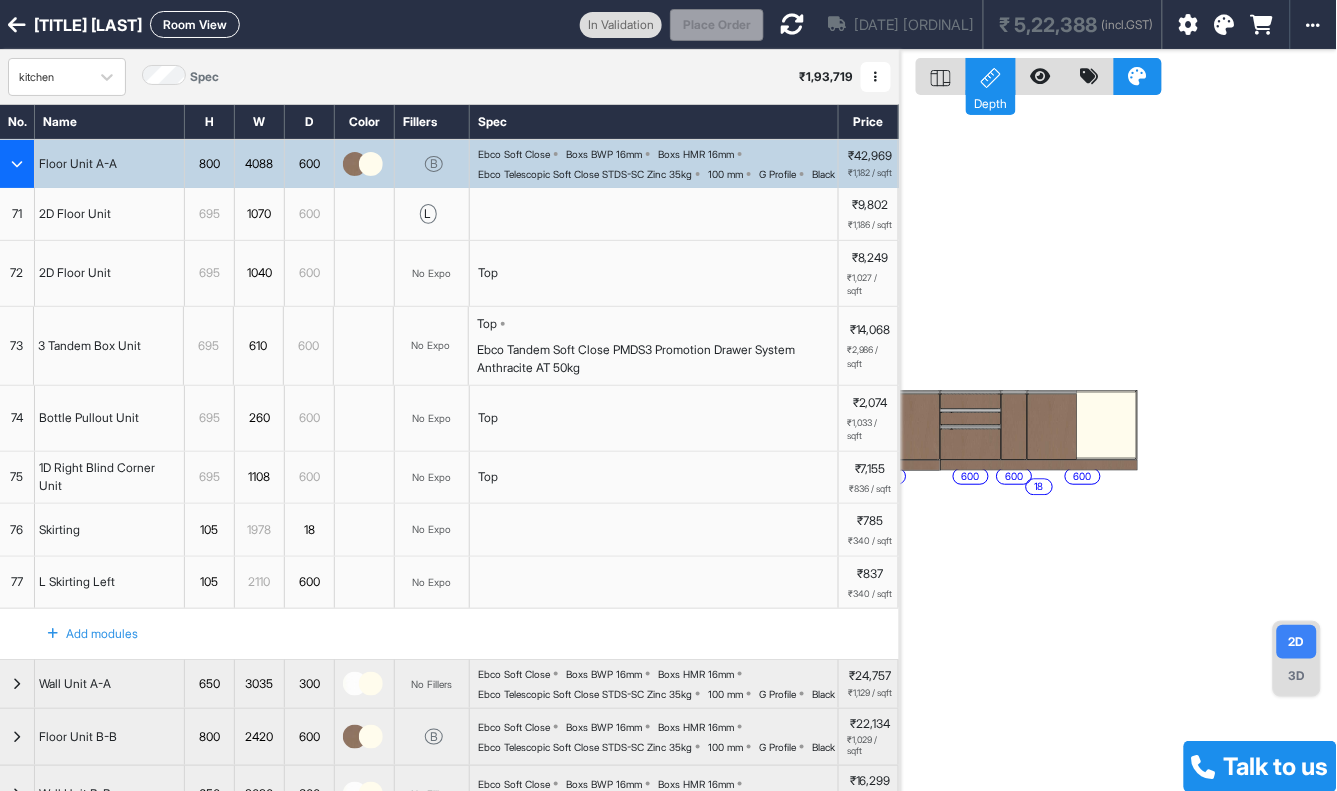 click at bounding box center [17, 164] 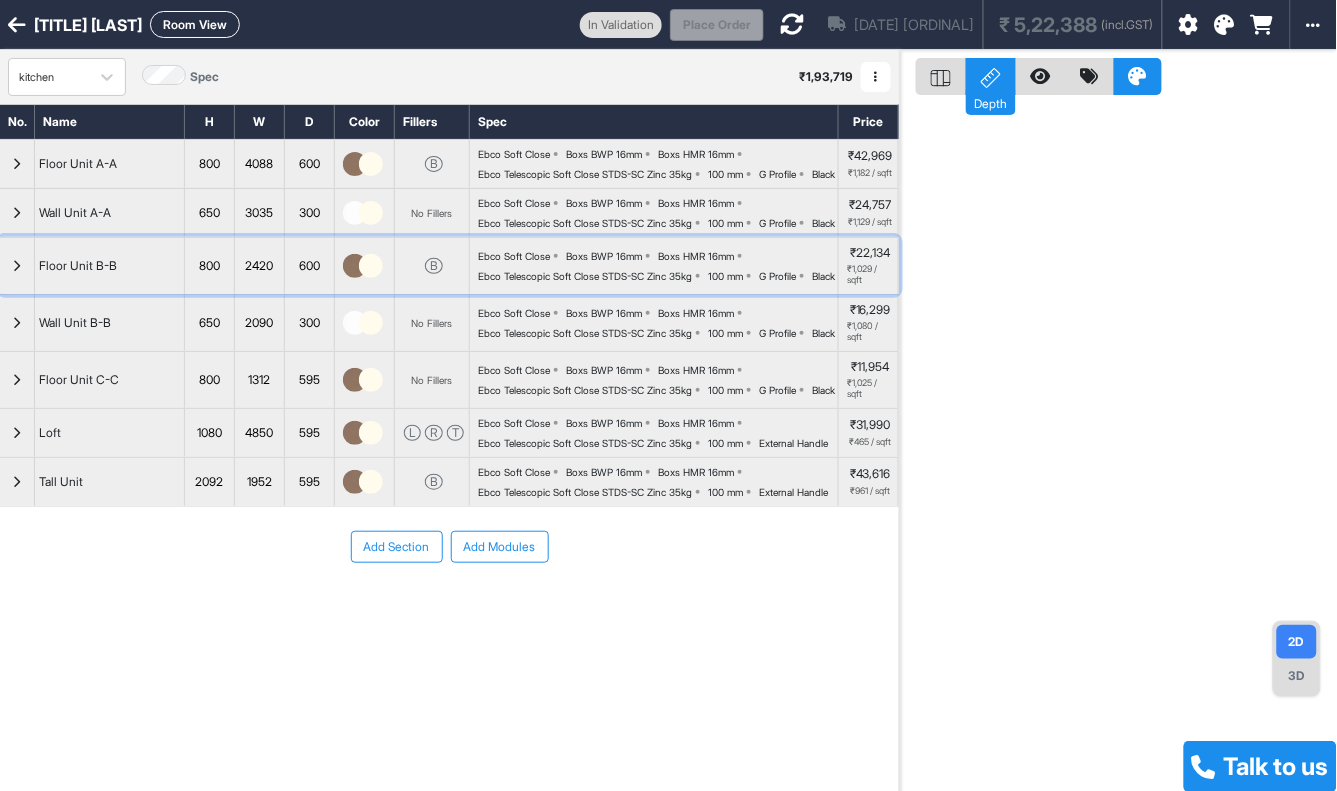 click at bounding box center [17, 266] 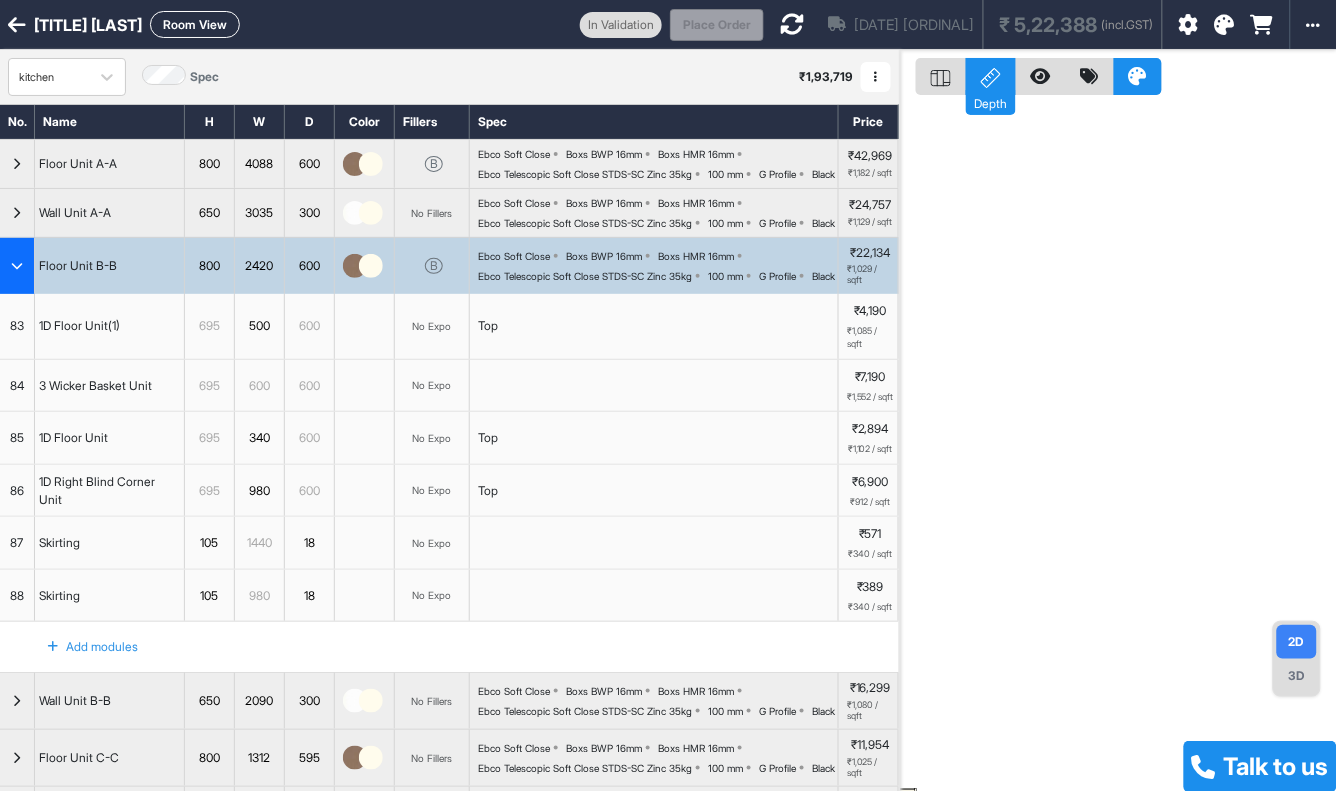 click on "1D Floor Unit(1)" at bounding box center [79, 326] 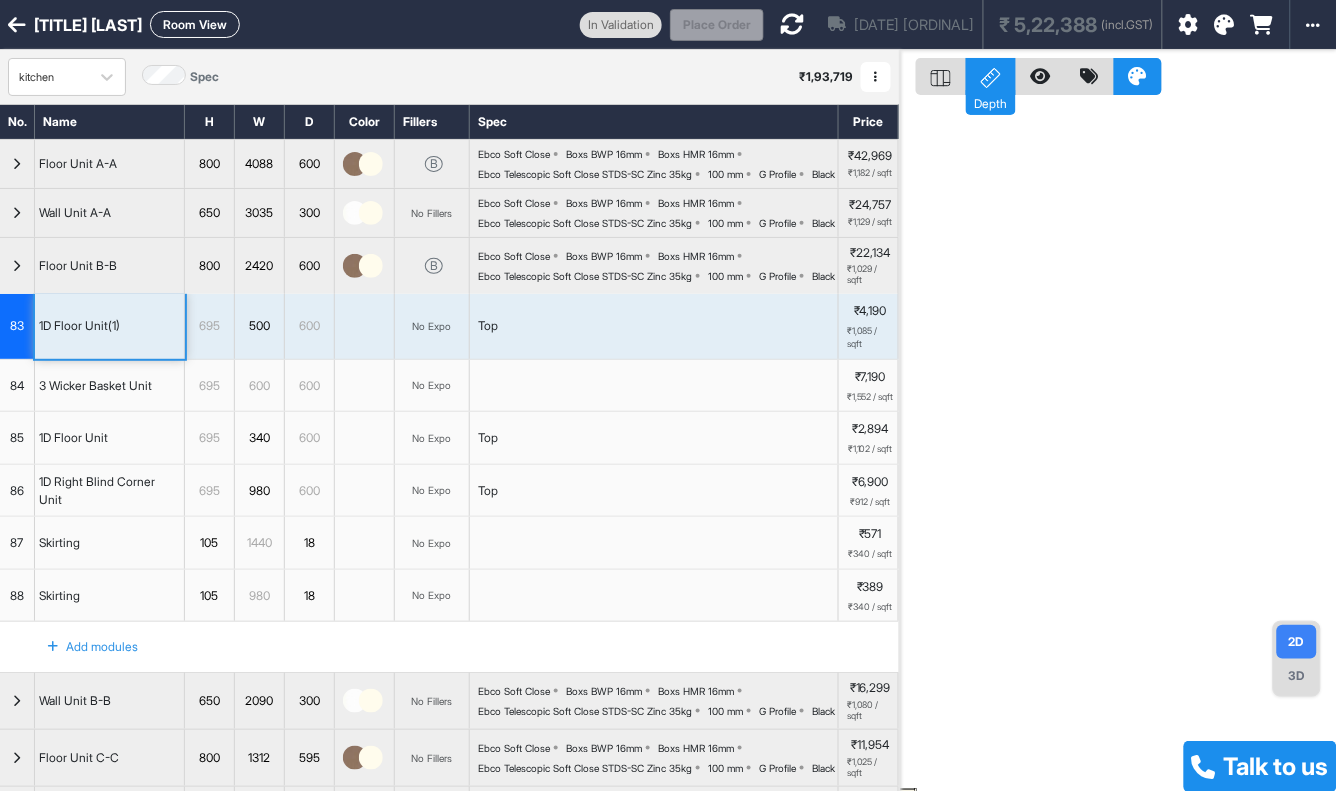 click at bounding box center (17, 266) 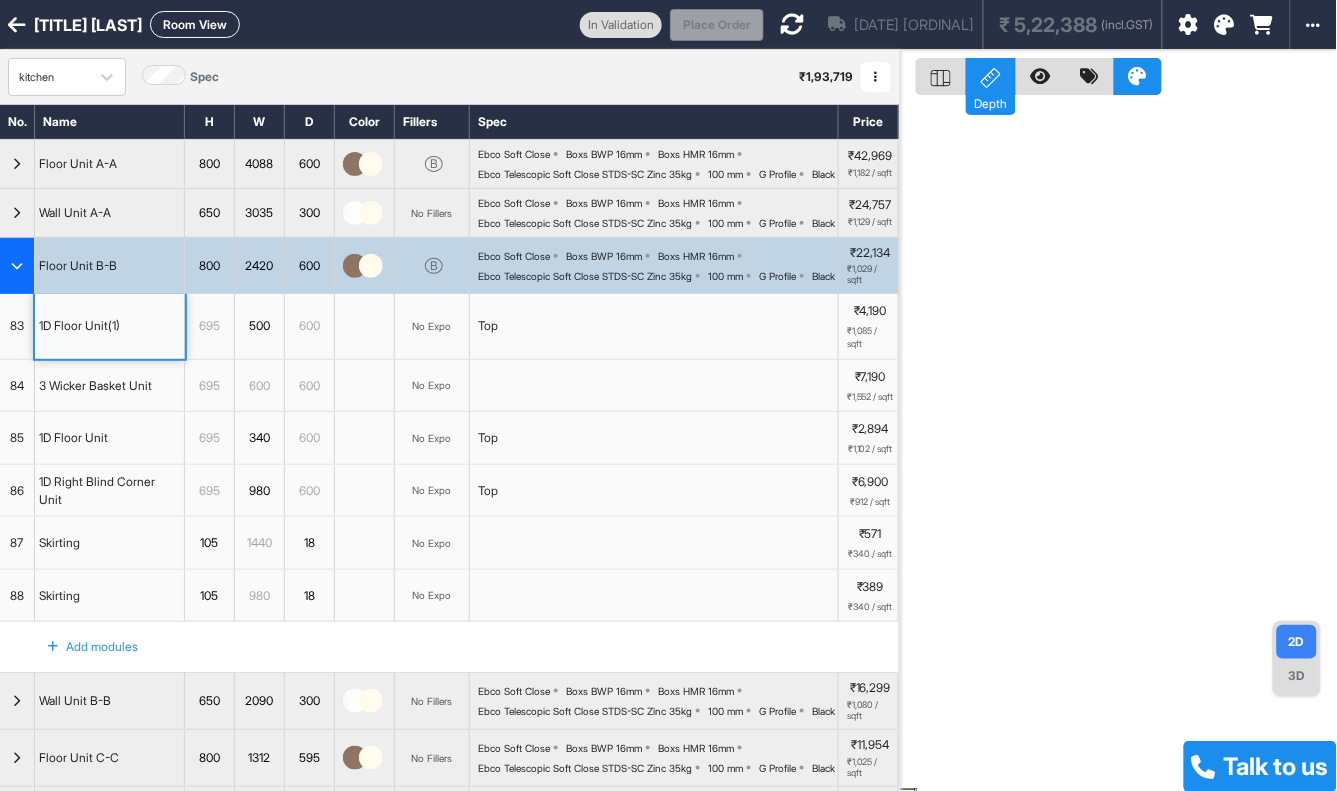 click at bounding box center [17, 266] 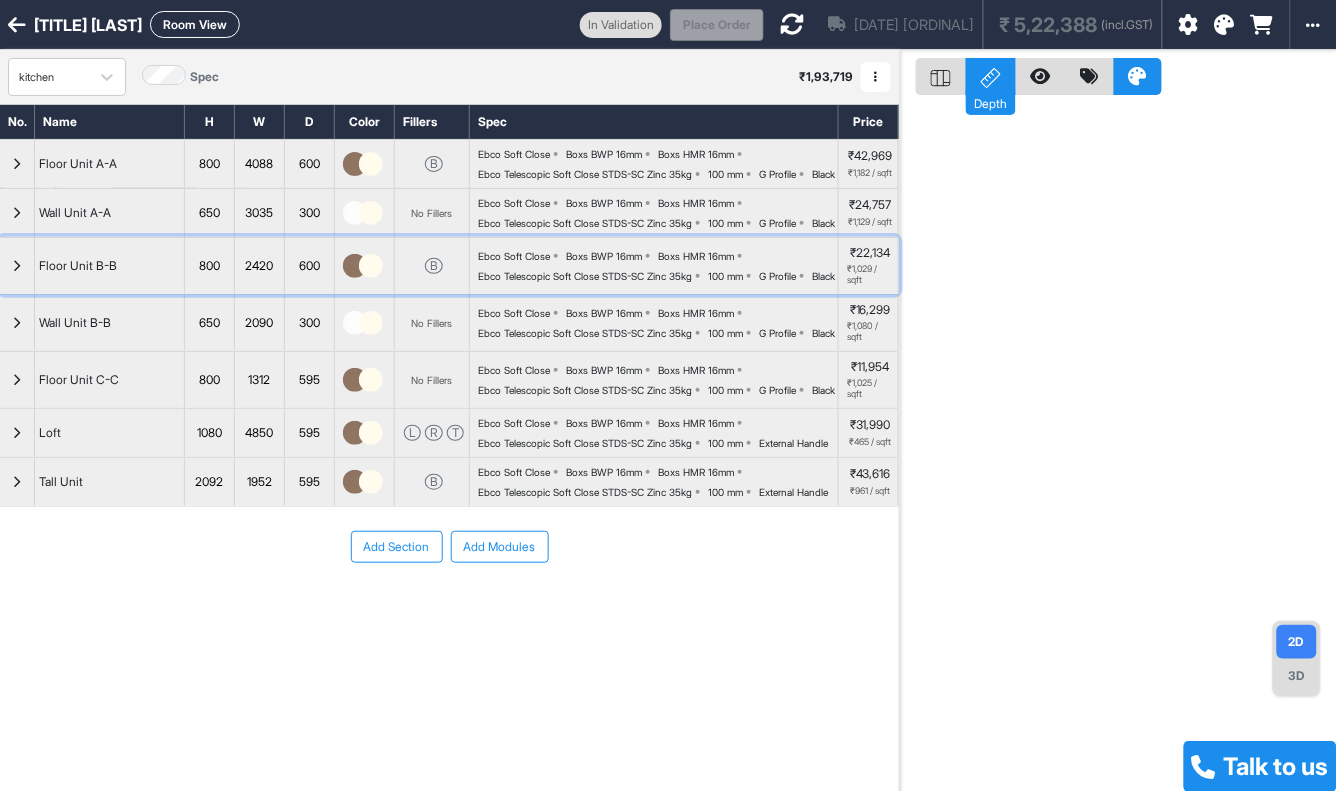 click at bounding box center (17, 266) 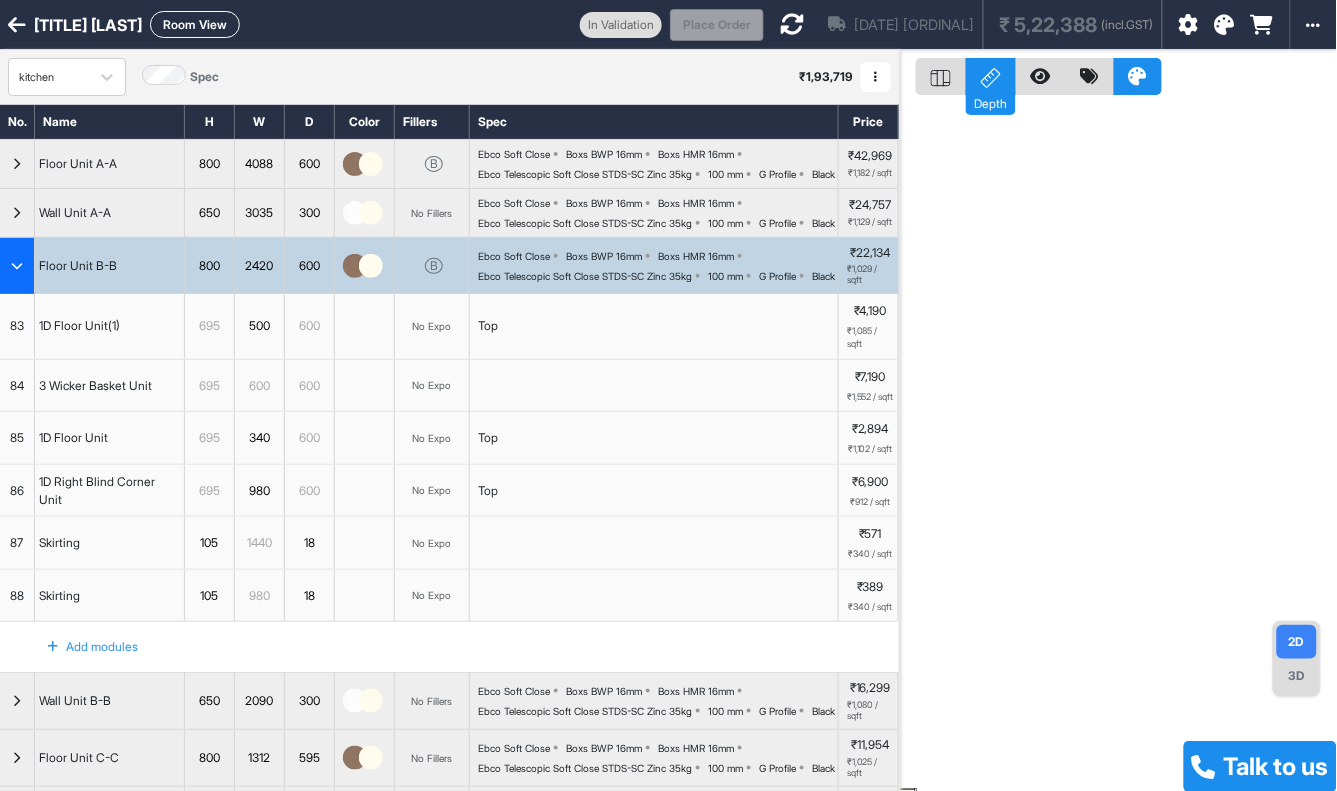 click on "1D Floor Unit(1)" at bounding box center (79, 326) 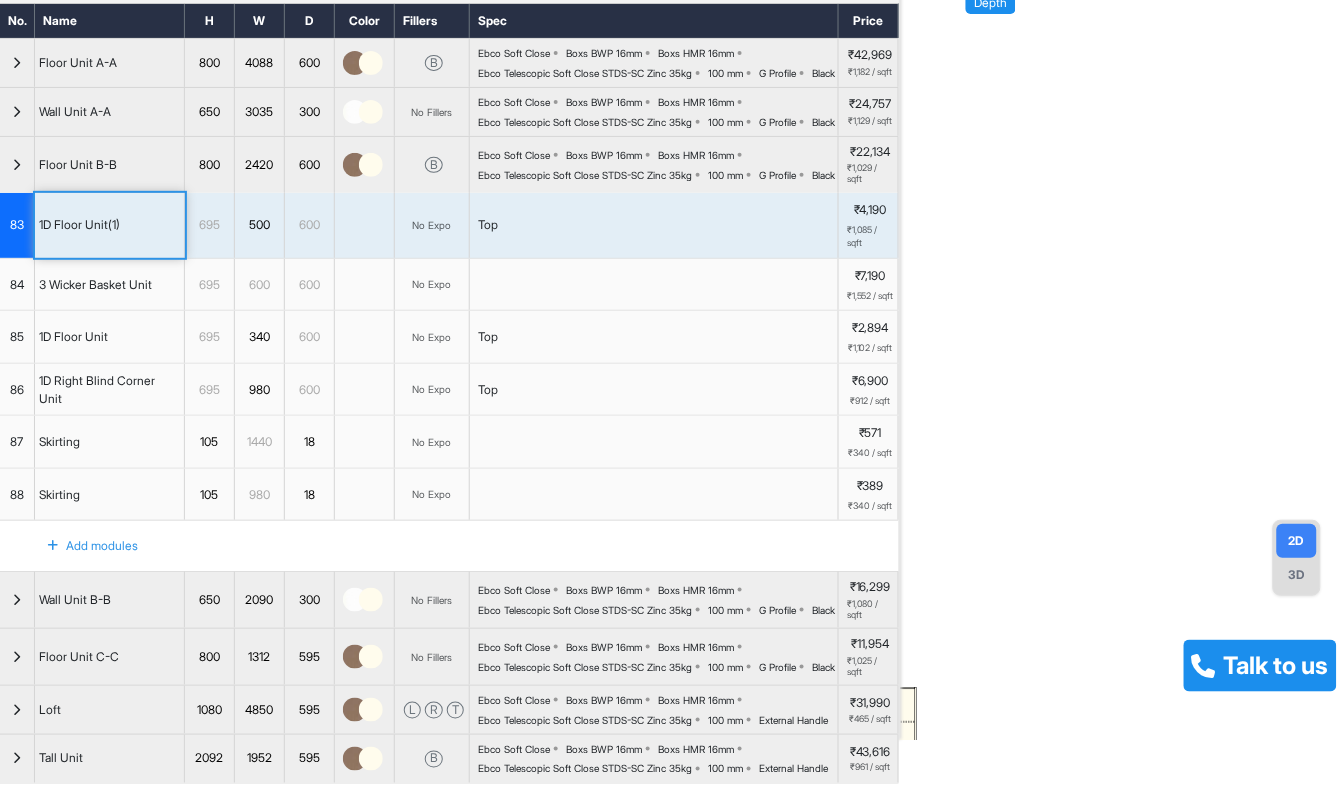 scroll, scrollTop: 222, scrollLeft: 0, axis: vertical 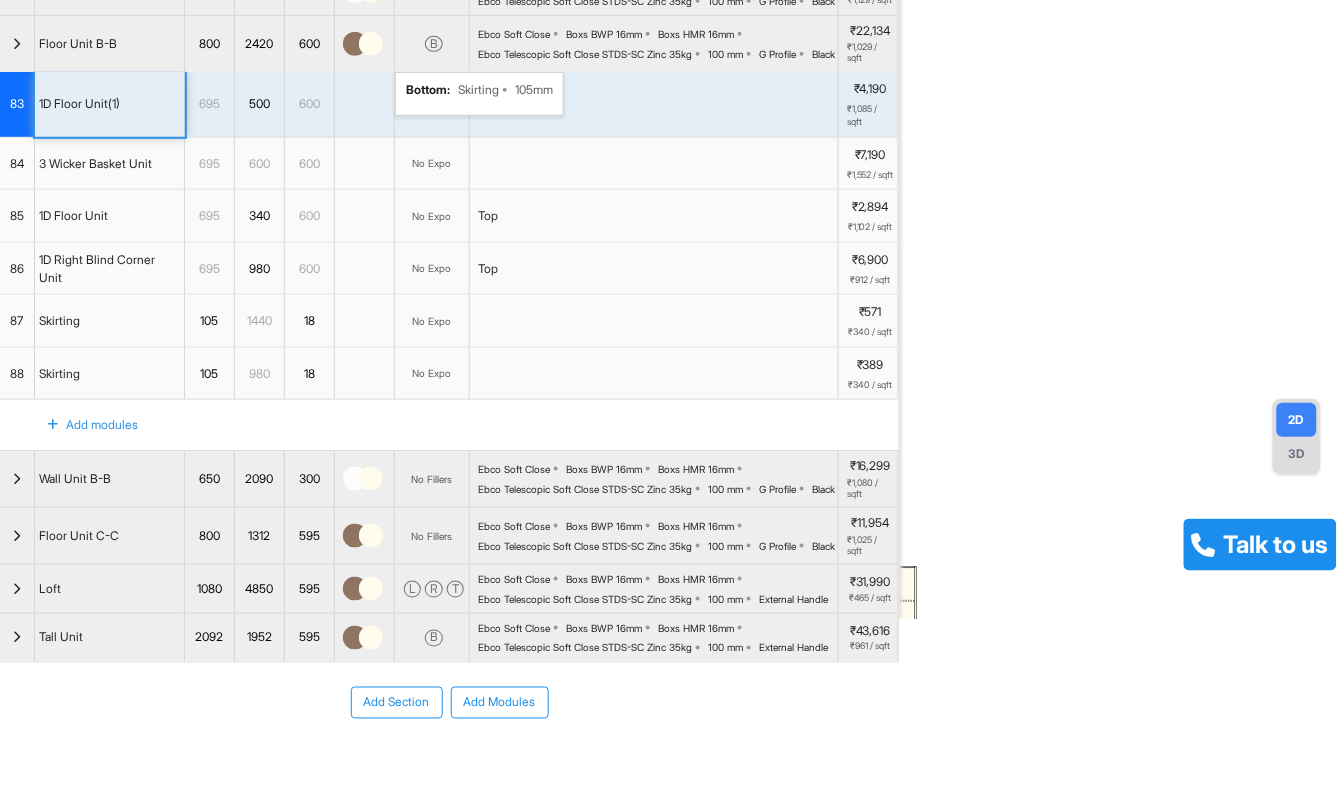 click on "B bottom : Skirting 105mm" at bounding box center [432, 44] 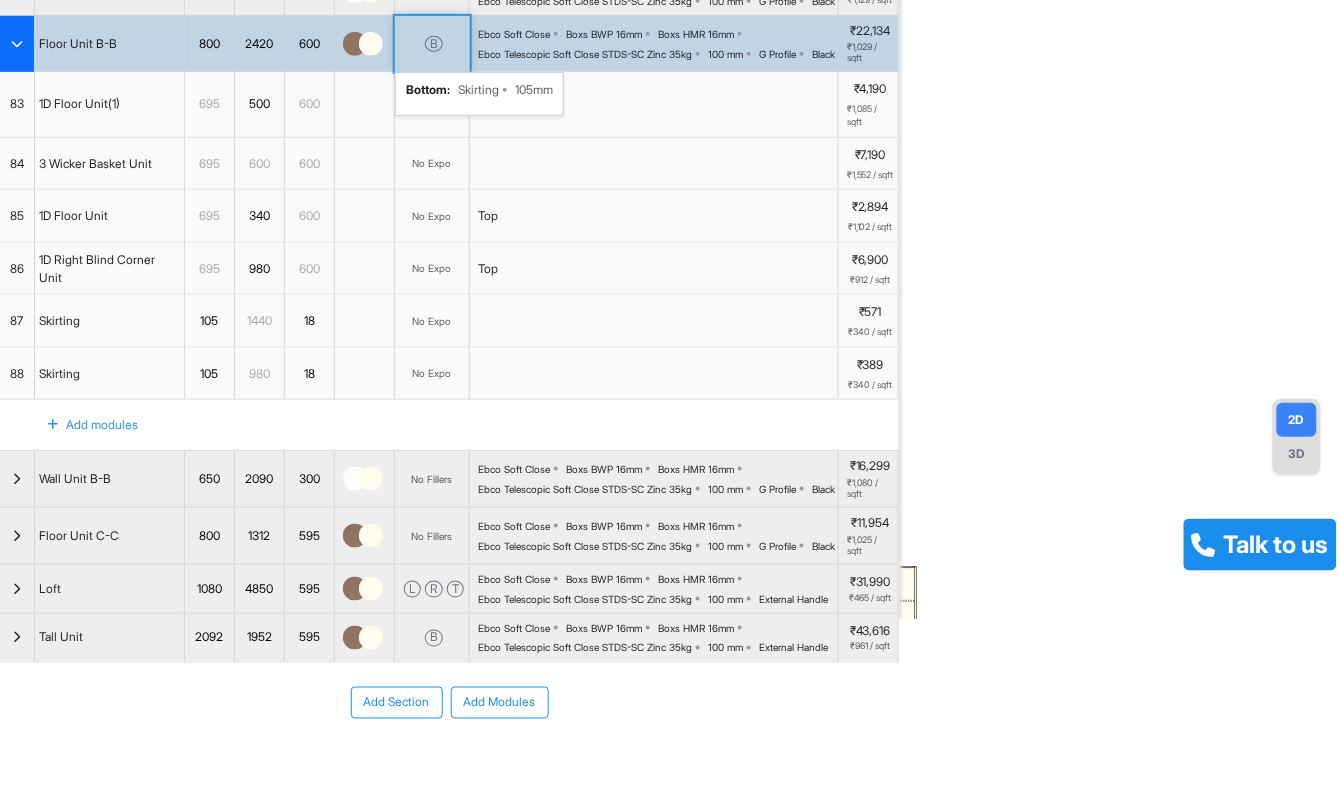 click on "B bottom : Skirting 105mm" at bounding box center [432, 44] 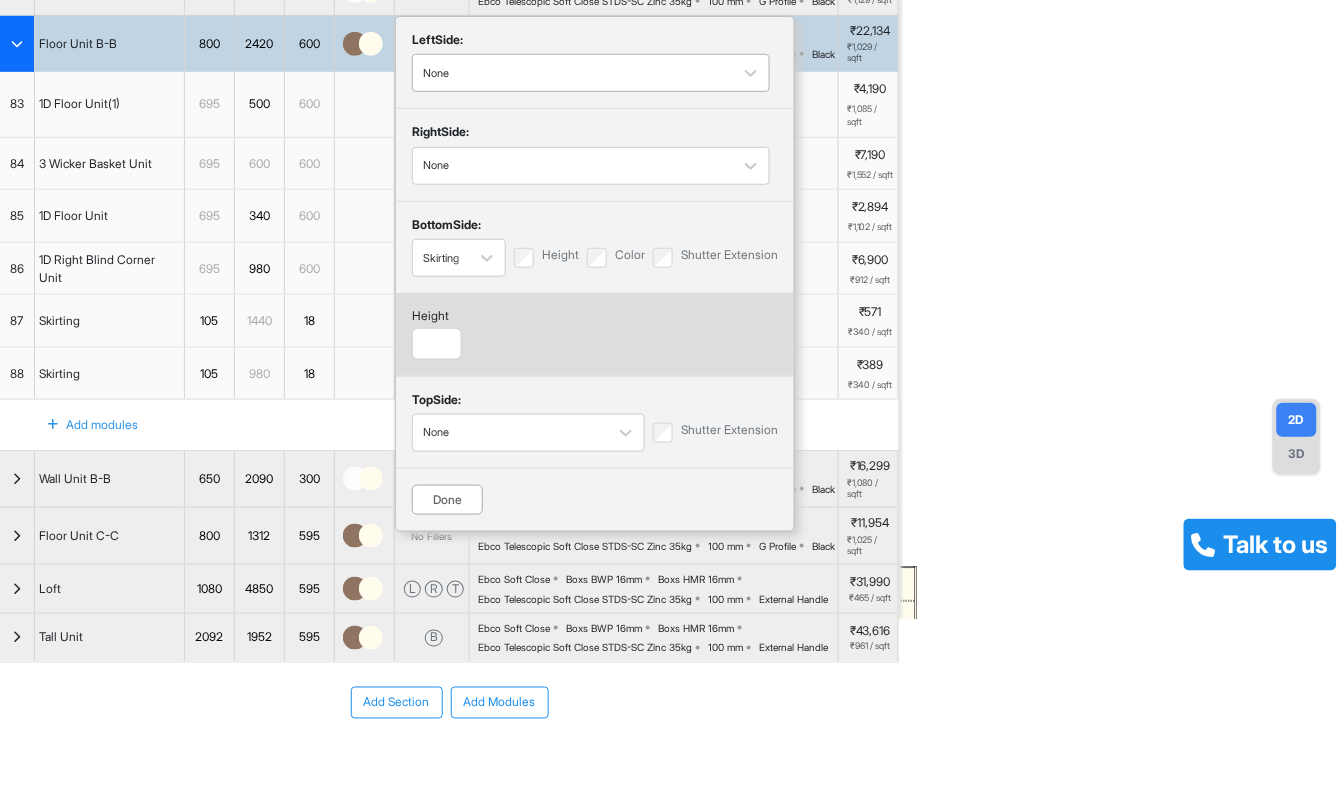click at bounding box center [573, 73] 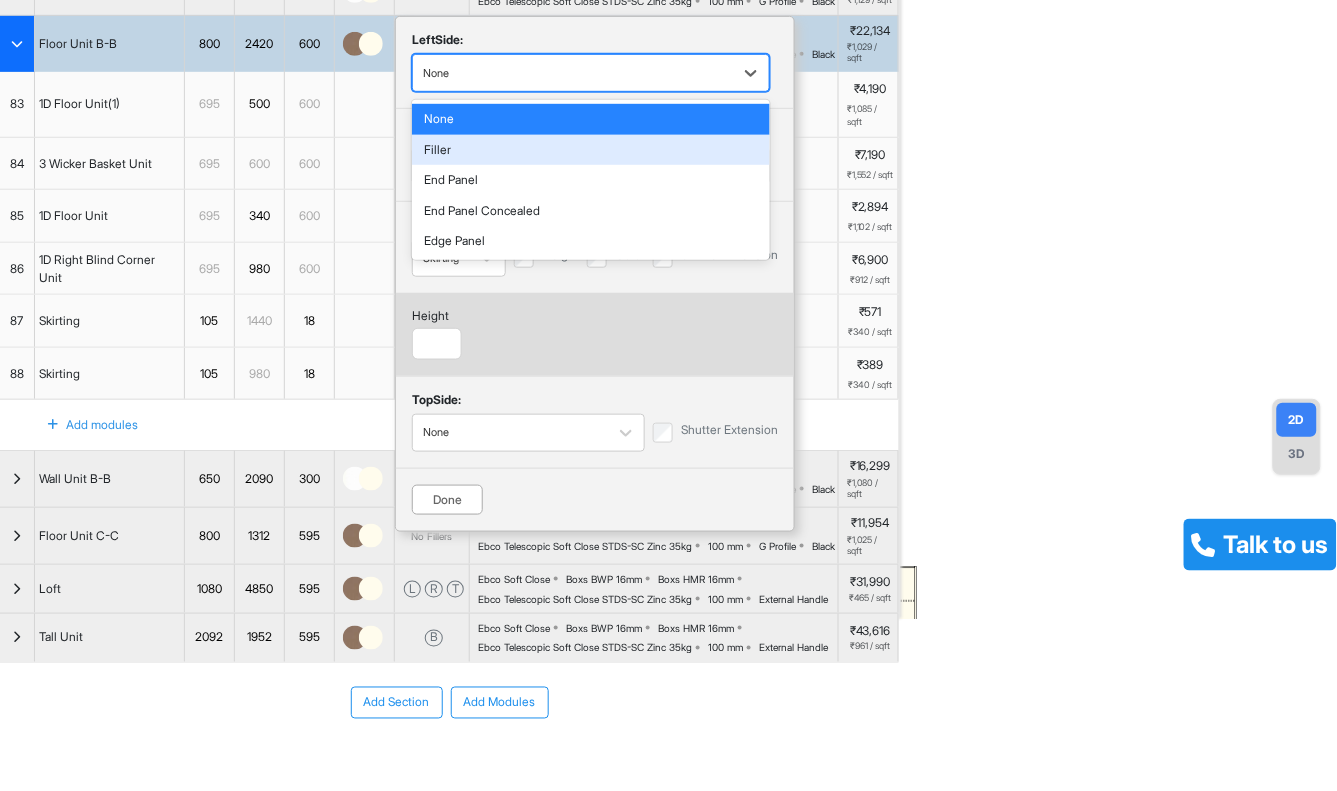 click on "Filler" at bounding box center (591, 150) 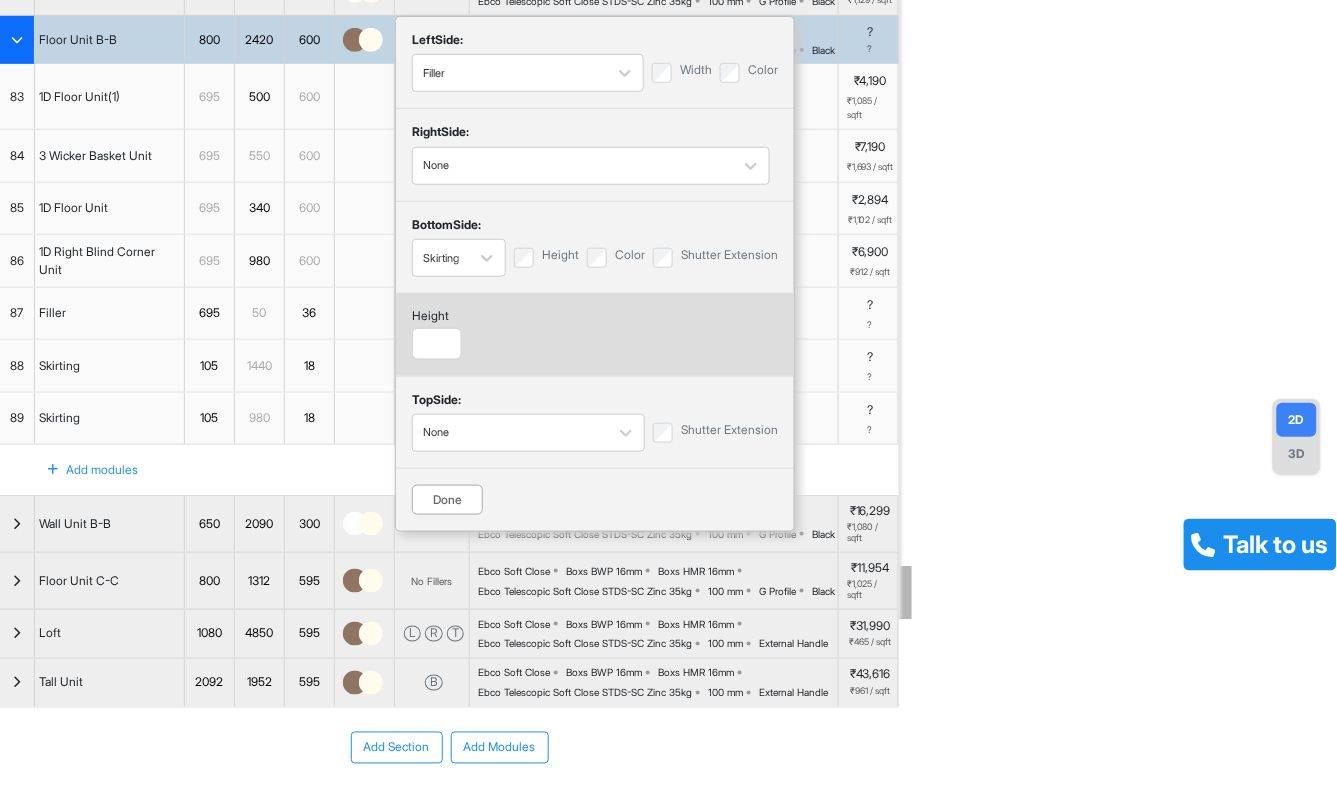 click on "Done" at bounding box center (447, 500) 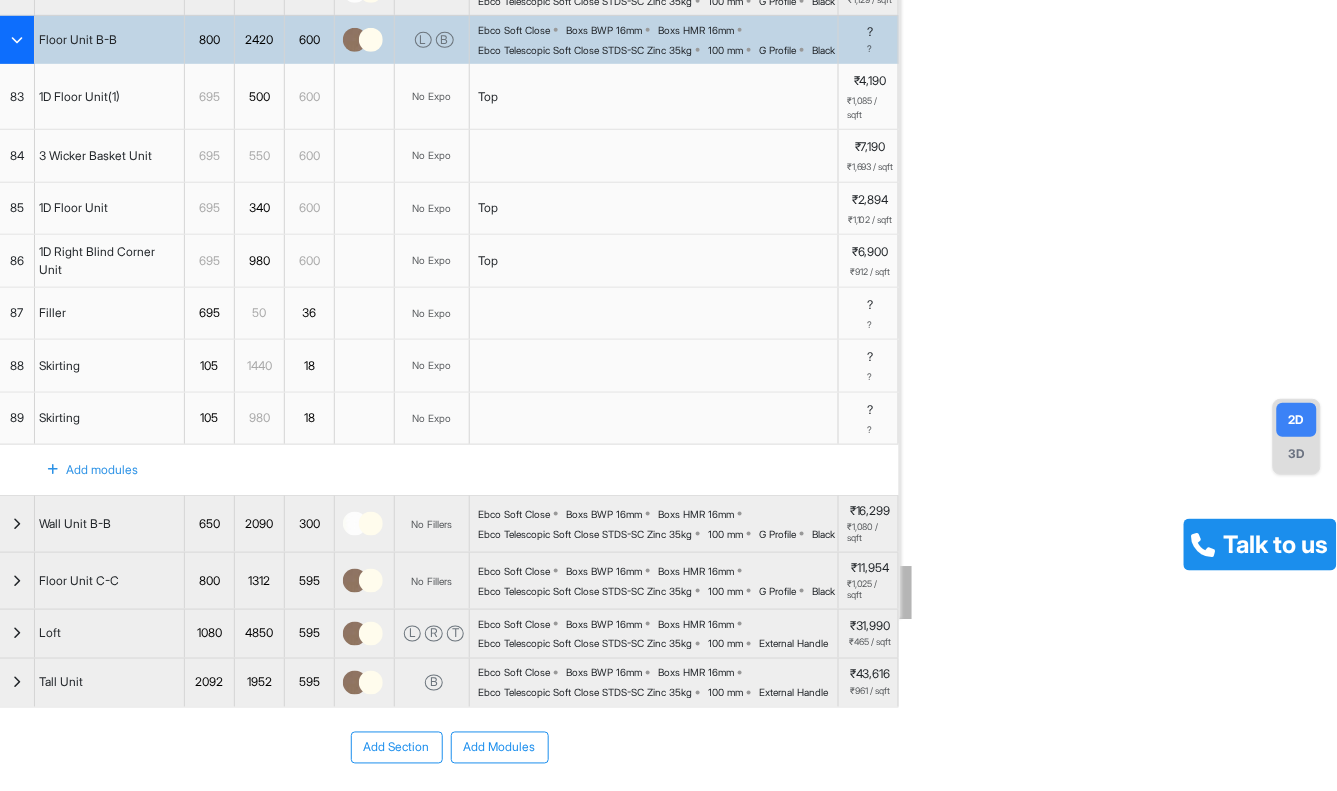 click at bounding box center (17, 40) 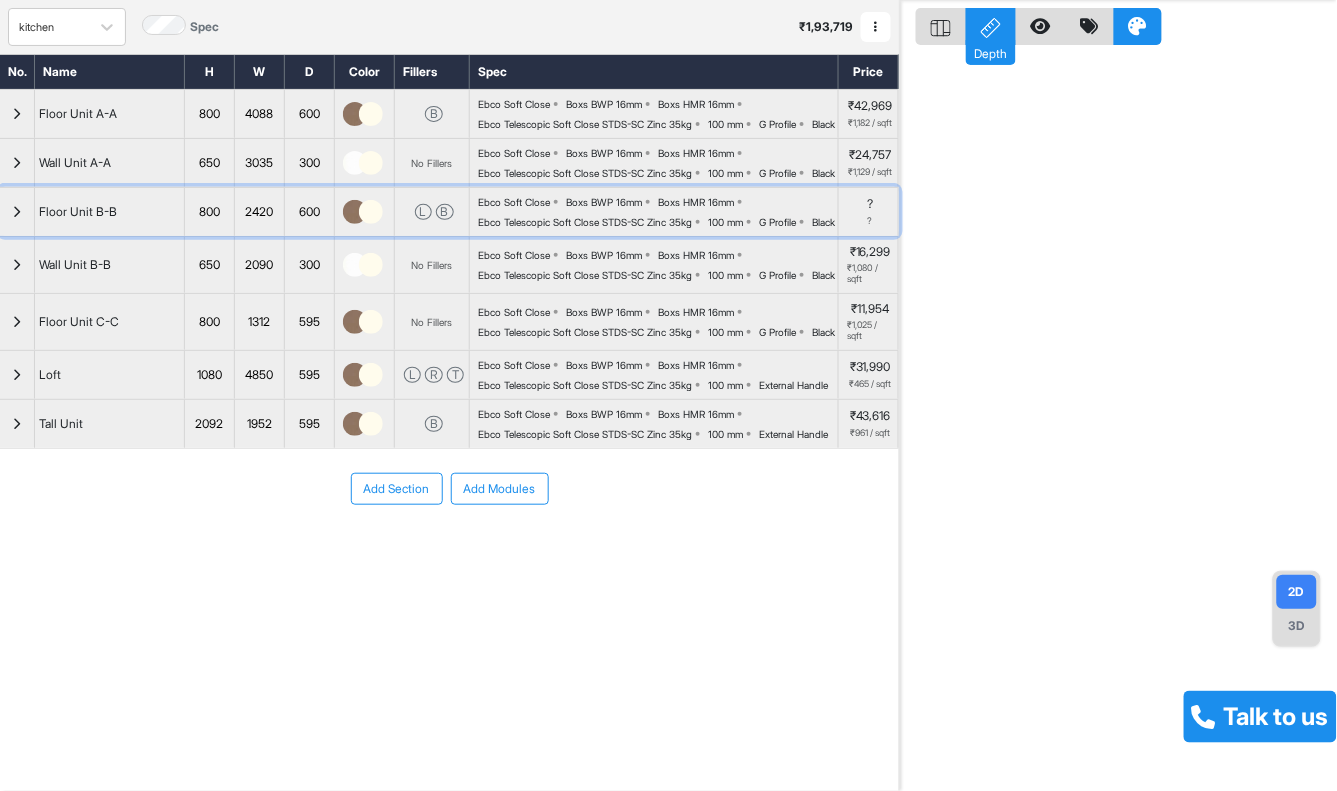 scroll, scrollTop: 50, scrollLeft: 0, axis: vertical 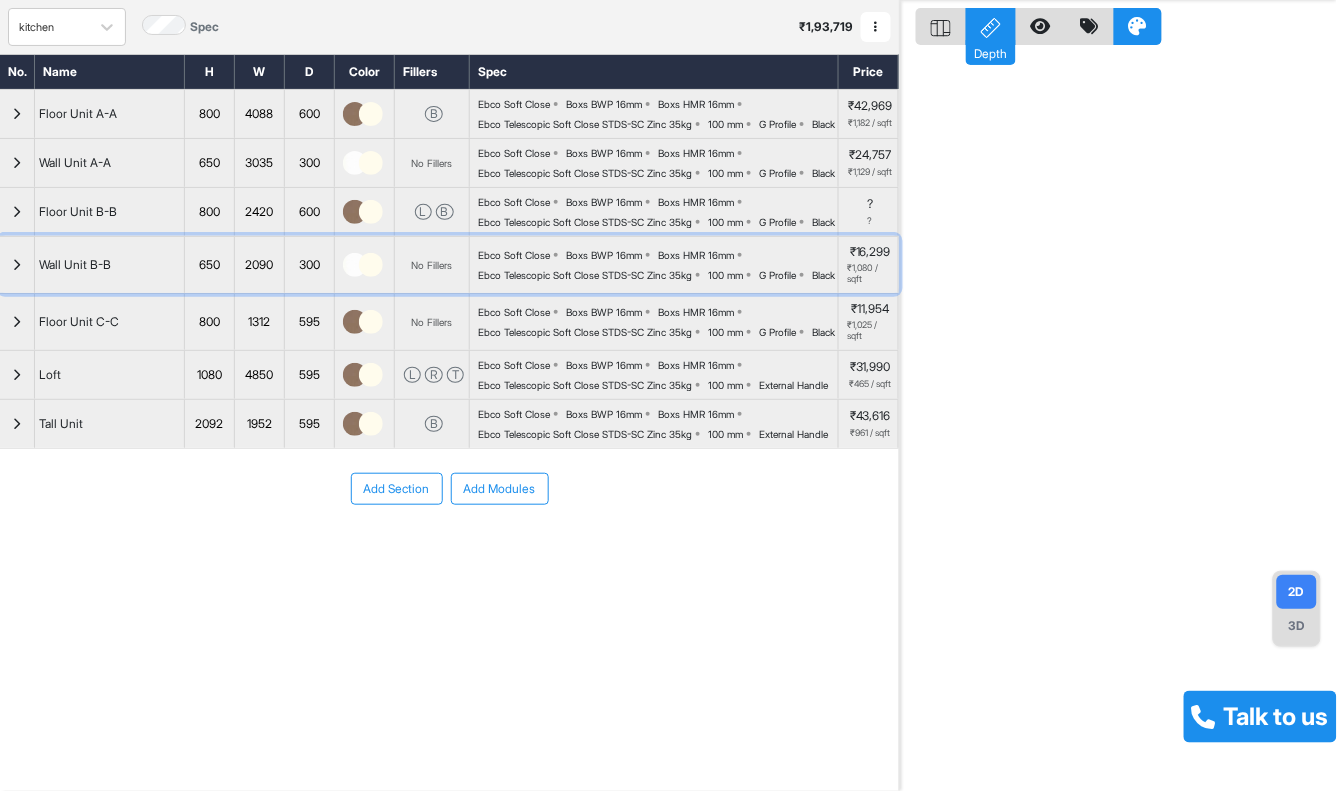 click at bounding box center [17, 265] 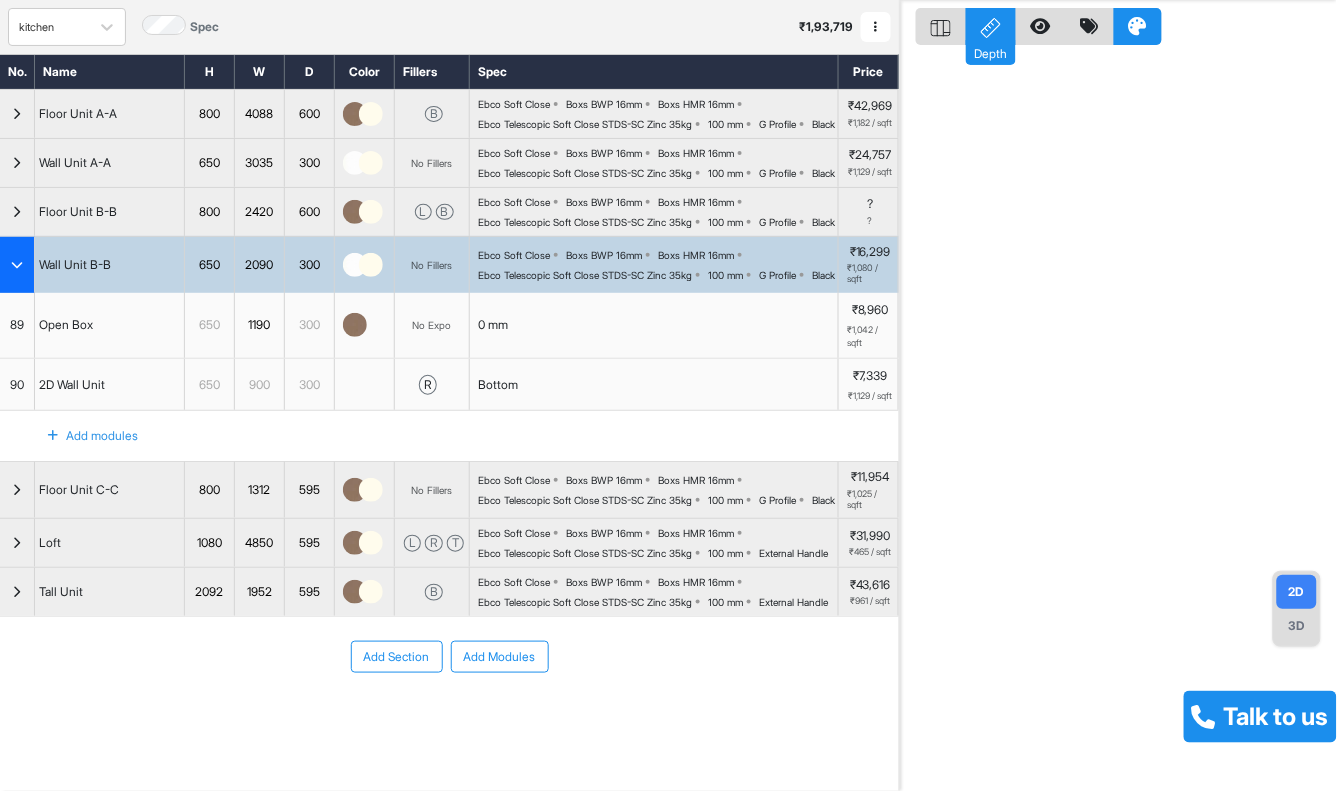 click at bounding box center (17, 265) 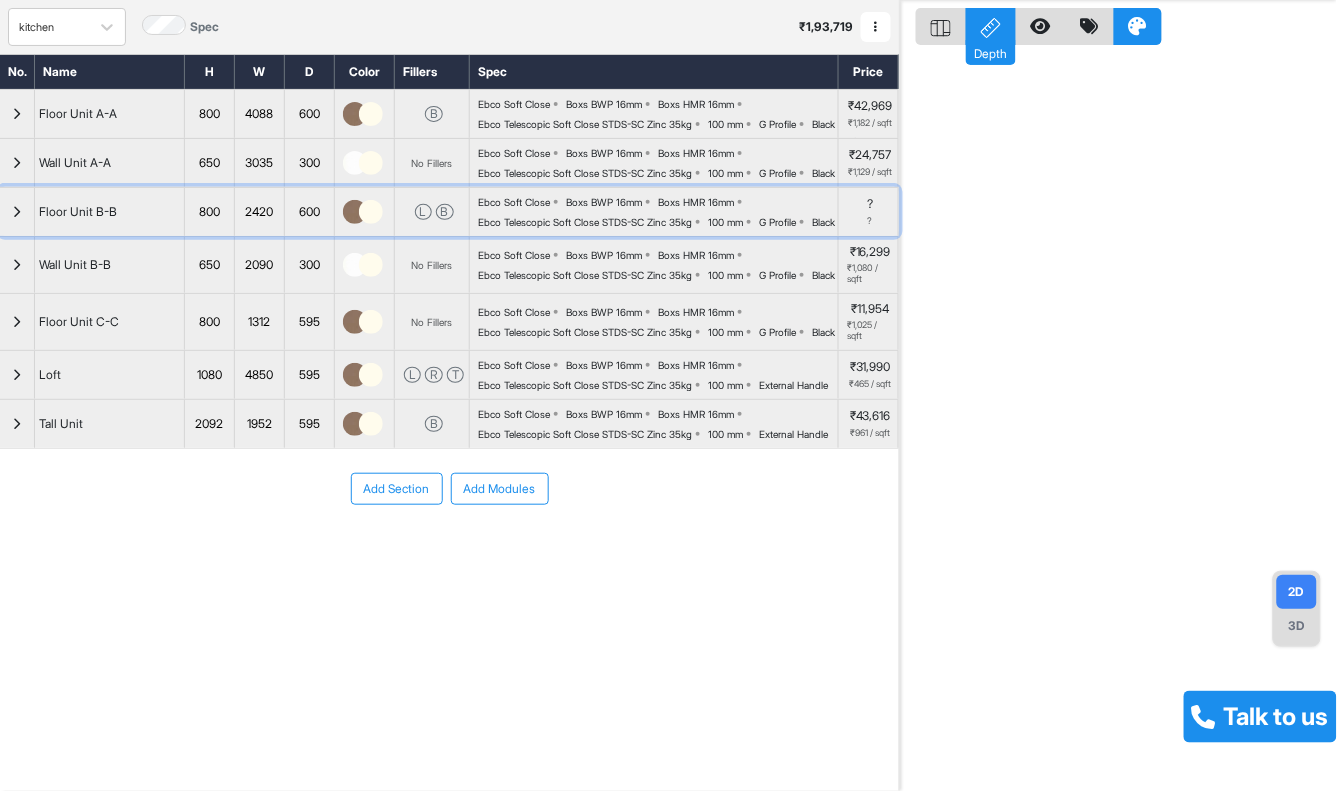 click at bounding box center [17, 212] 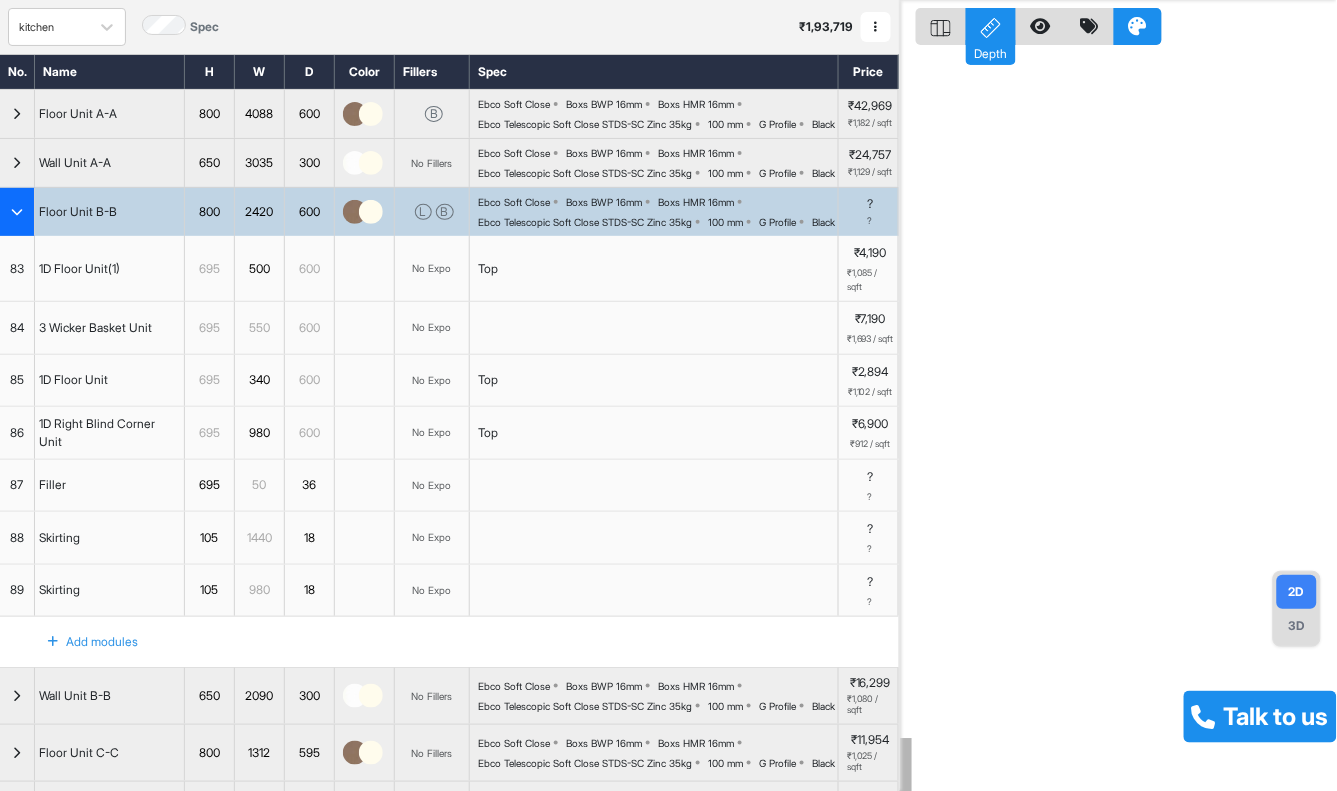 click on "550" at bounding box center (259, 328) 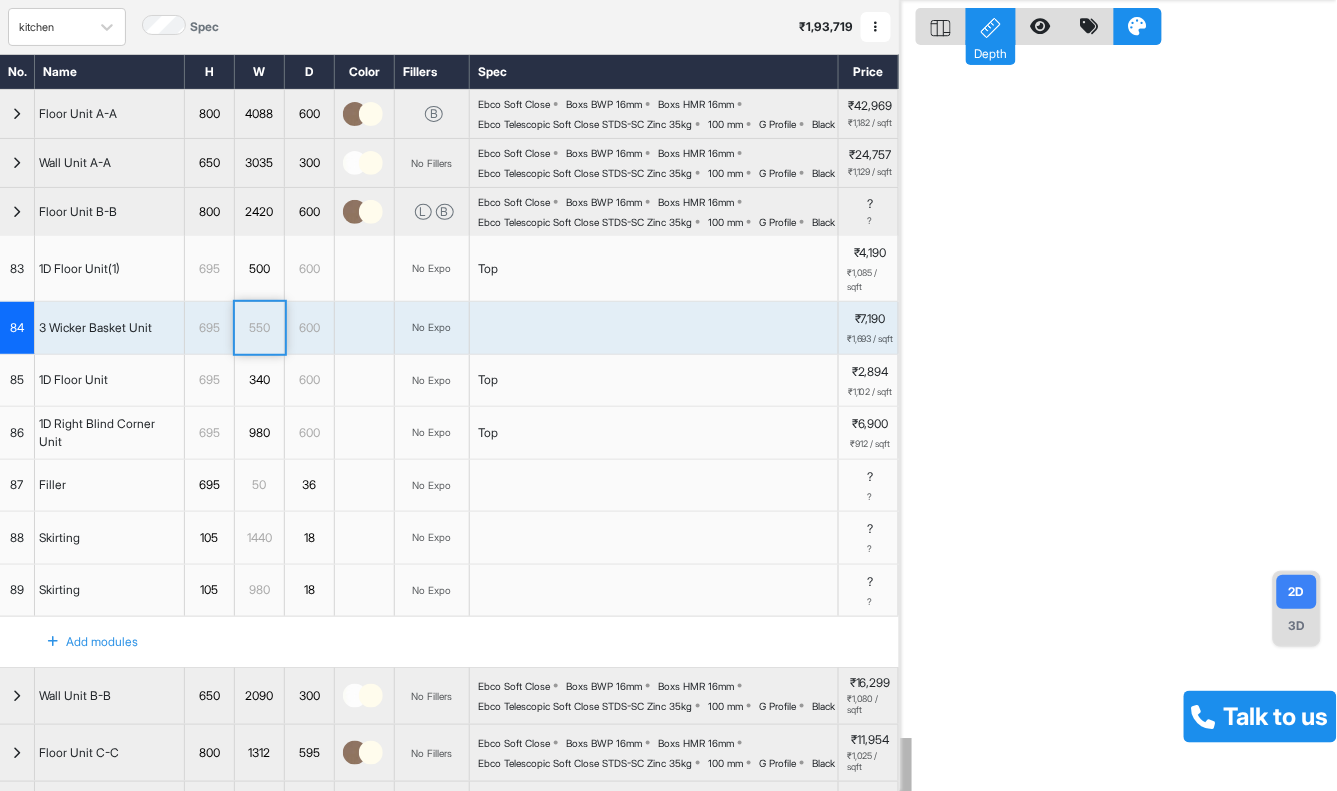click on "550" at bounding box center (259, 328) 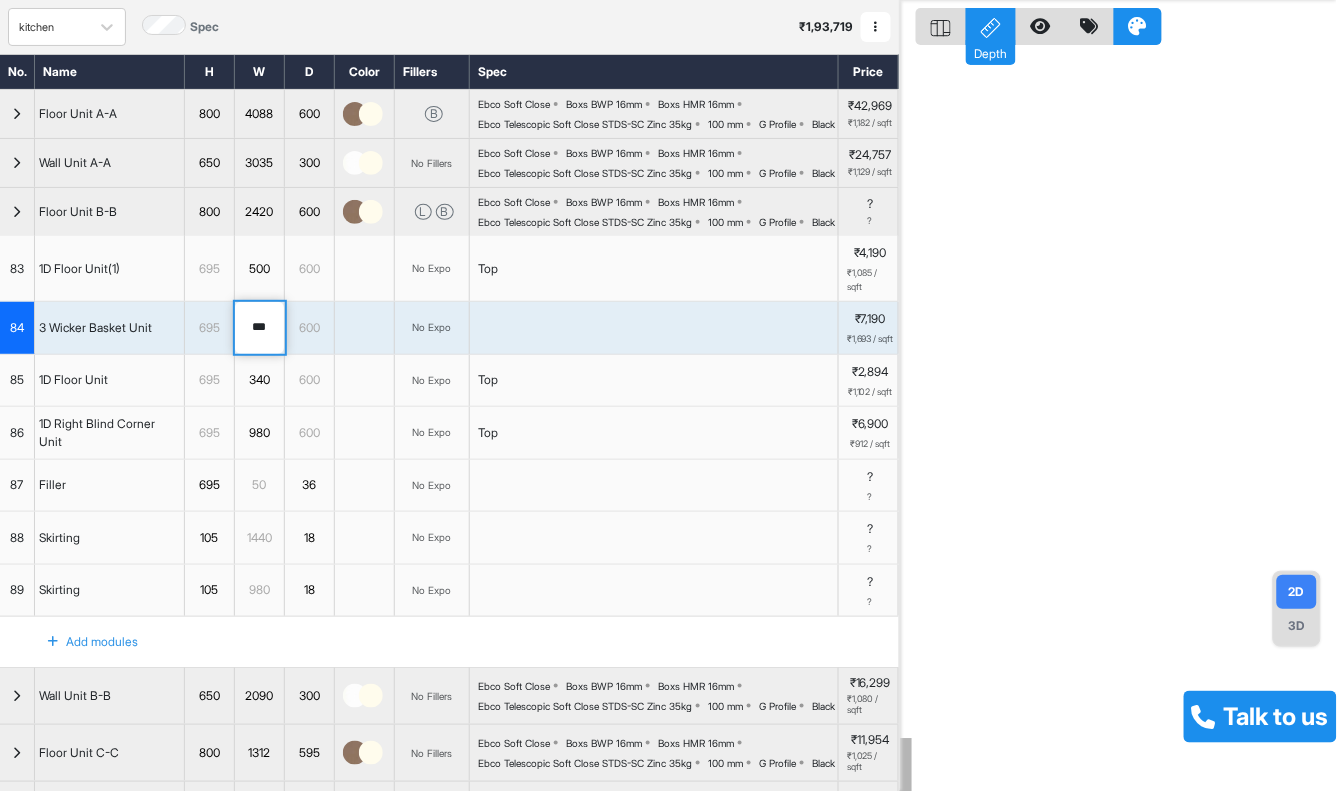 drag, startPoint x: 273, startPoint y: 402, endPoint x: 221, endPoint y: 387, distance: 54.120235 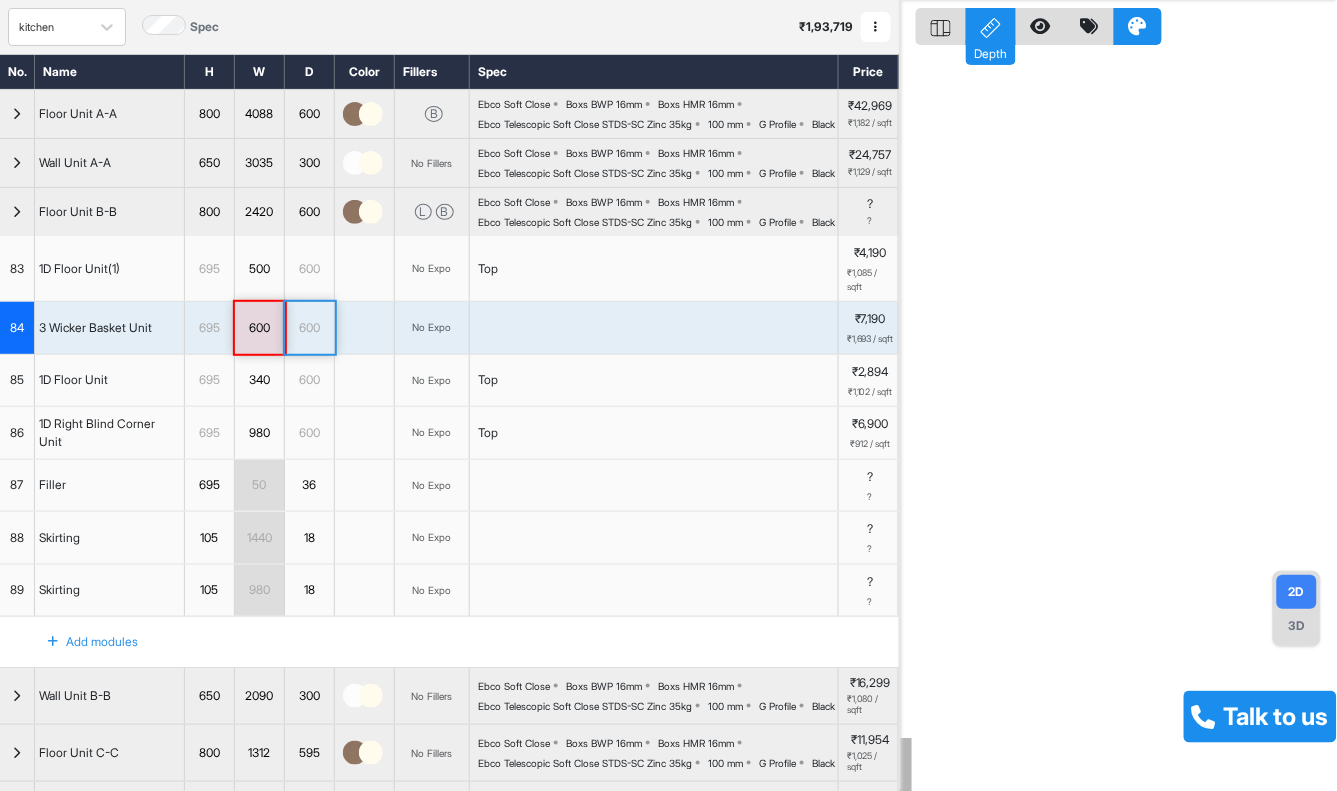 click on "600" at bounding box center (309, 328) 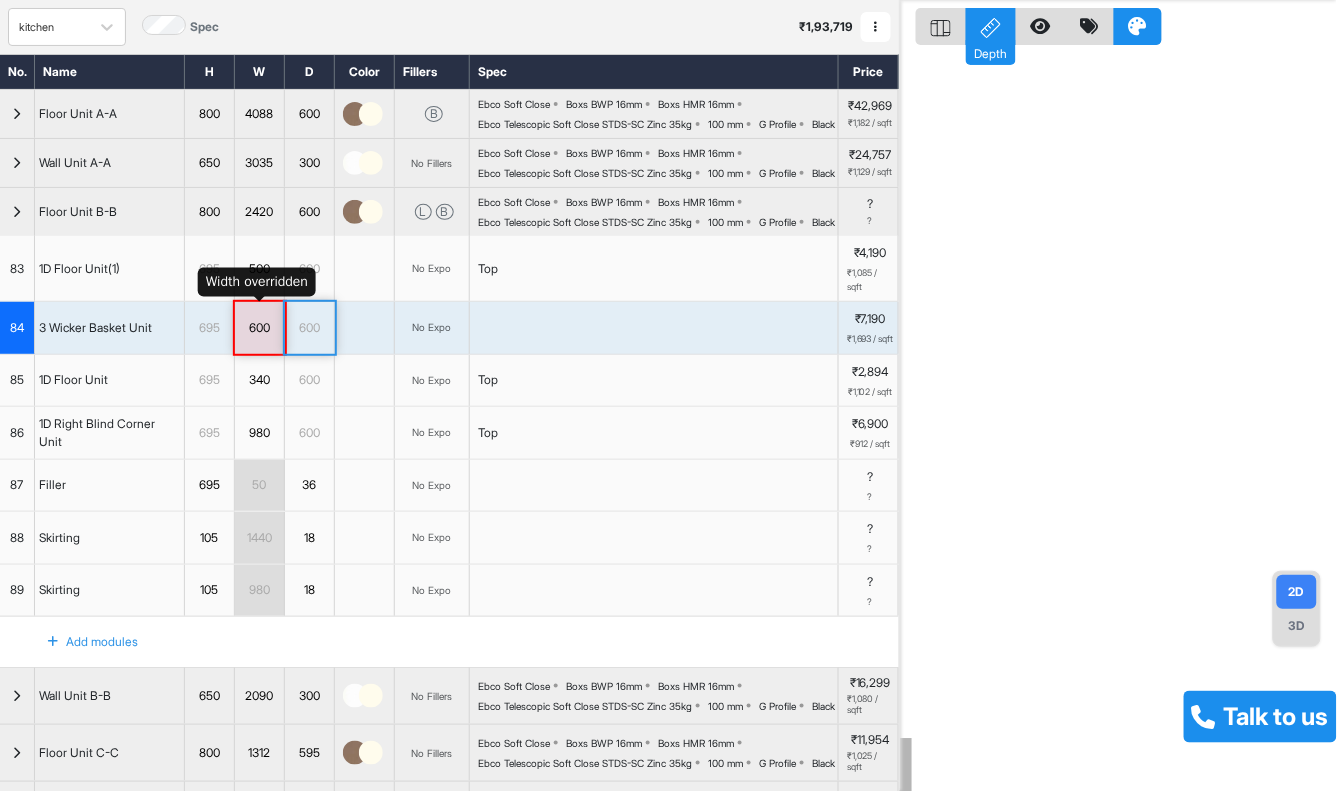 click on "500" at bounding box center (259, 269) 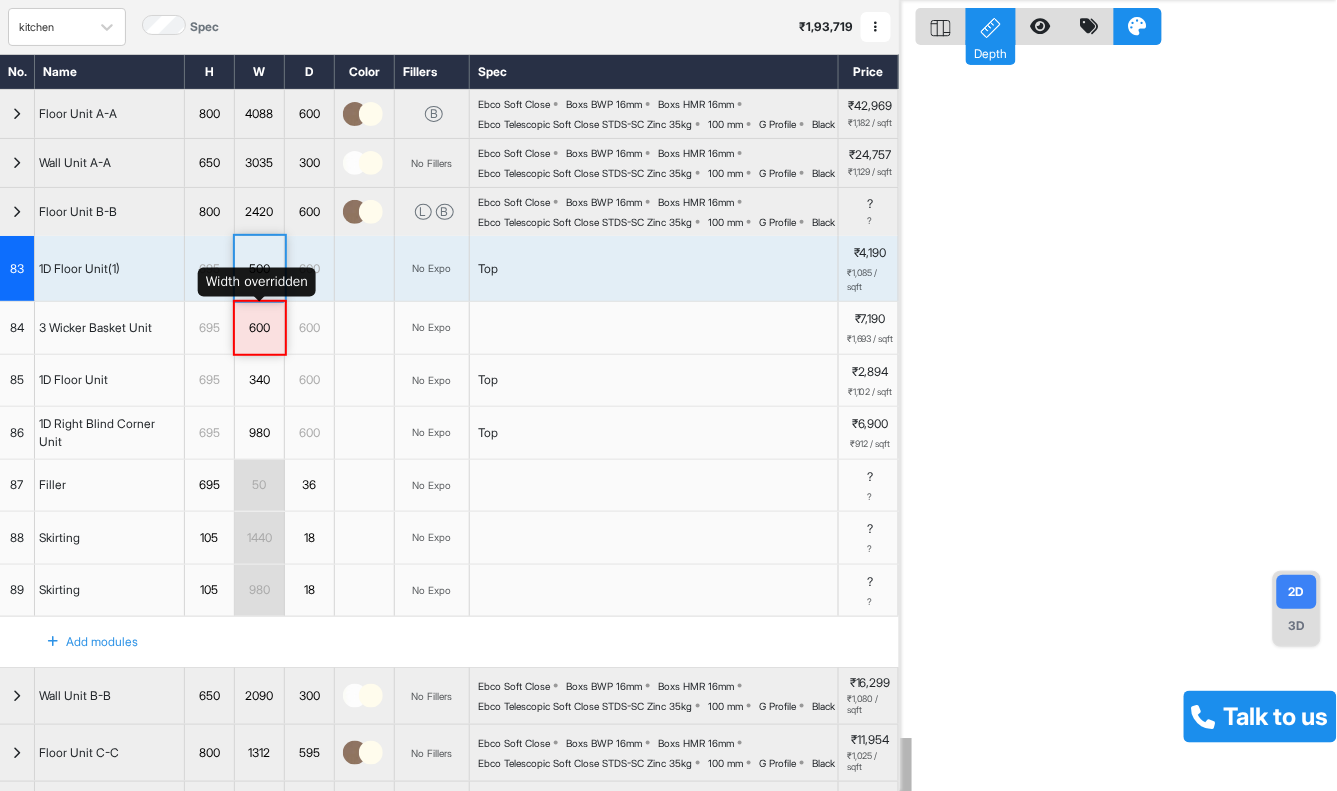 click on "500" at bounding box center (259, 269) 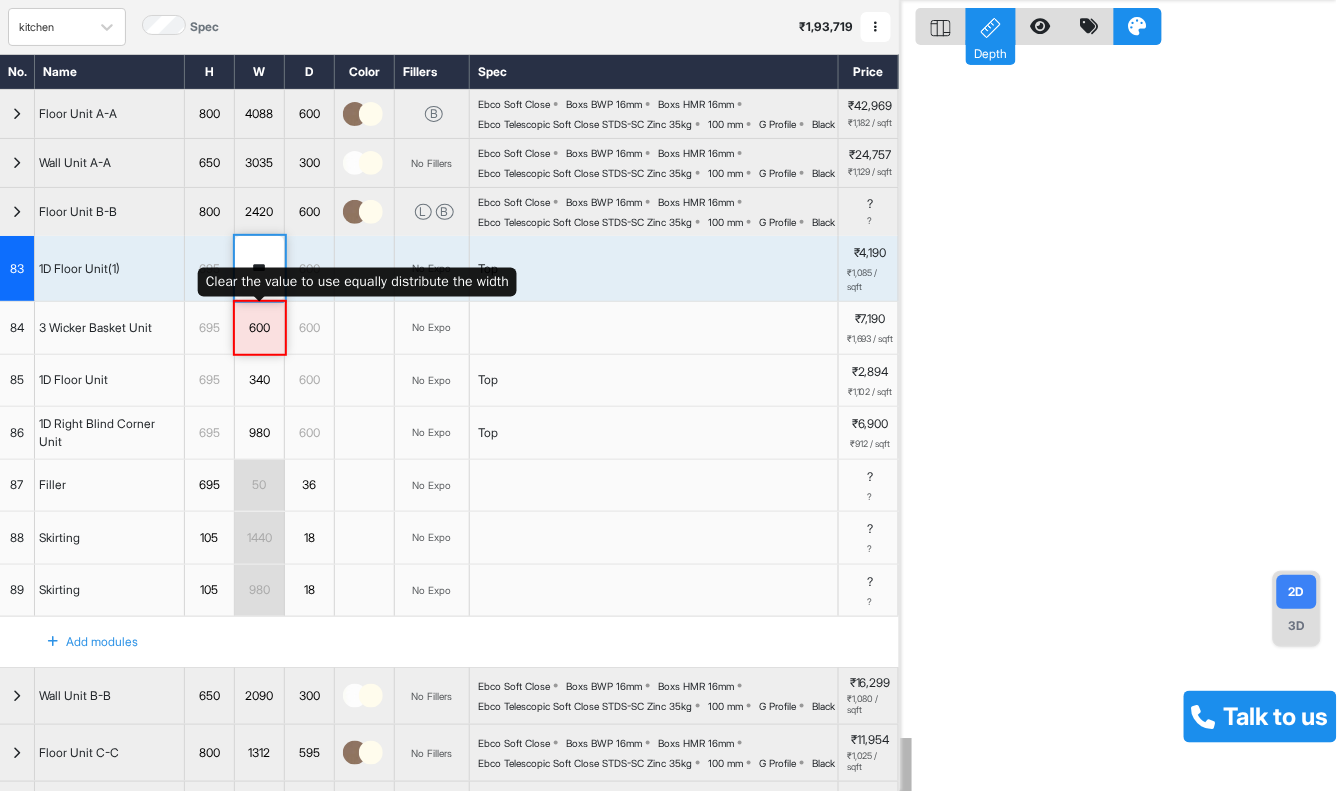 drag, startPoint x: 275, startPoint y: 331, endPoint x: 211, endPoint y: 326, distance: 64.195015 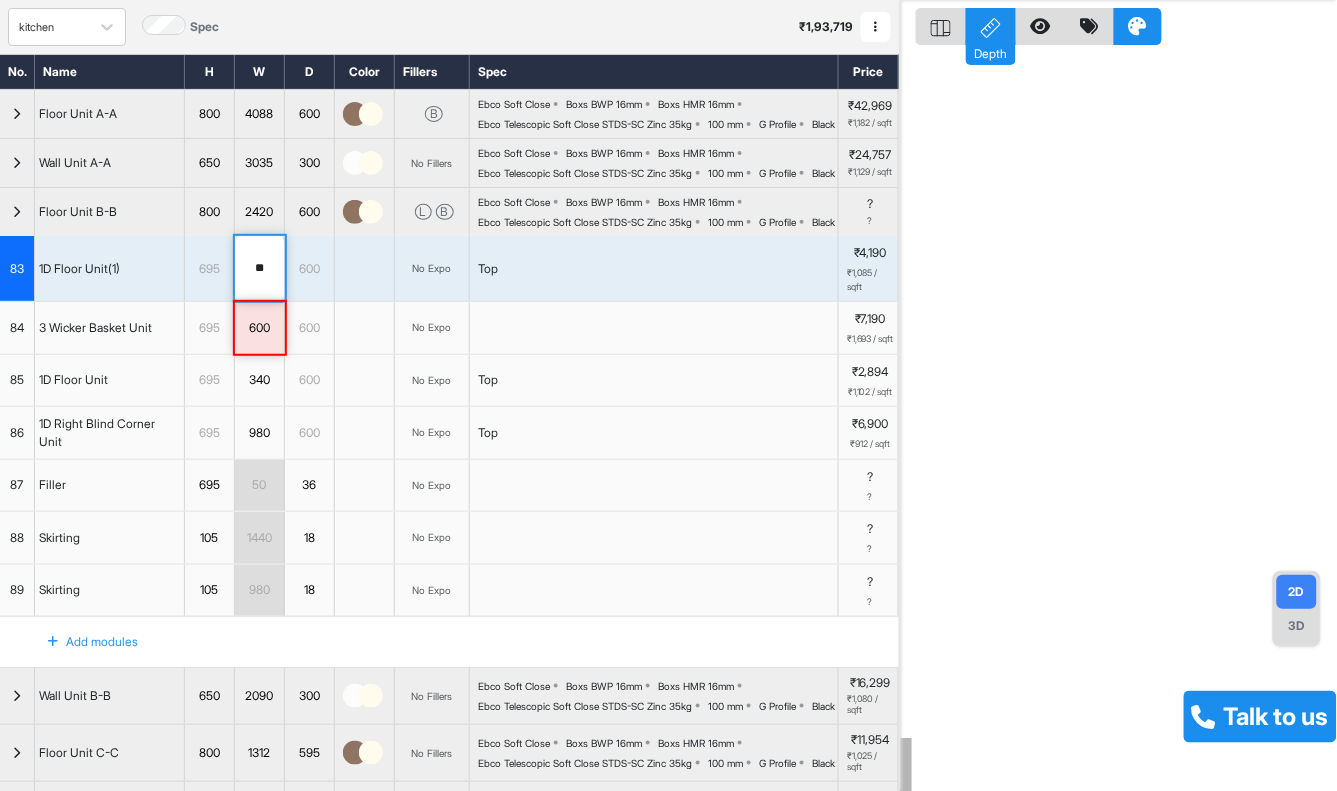 type on "***" 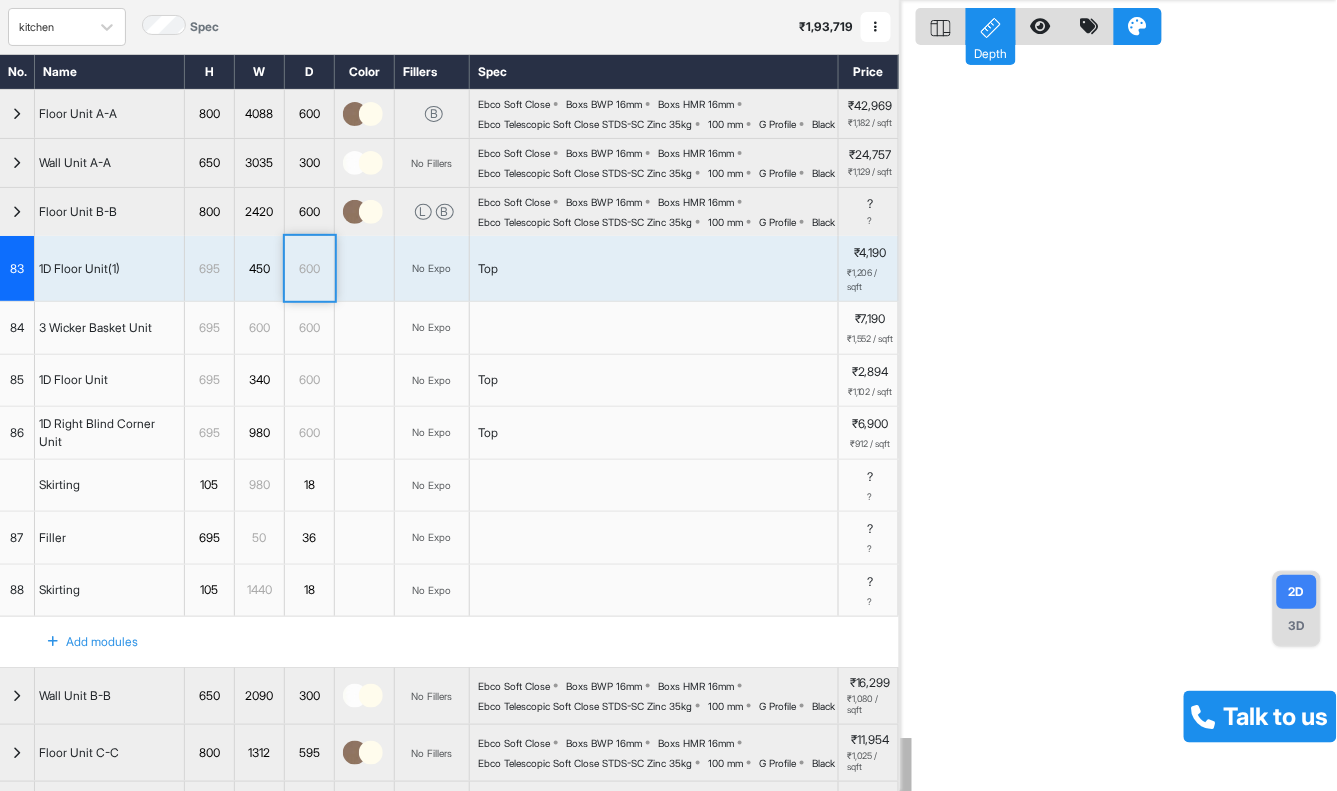 scroll, scrollTop: 161, scrollLeft: 0, axis: vertical 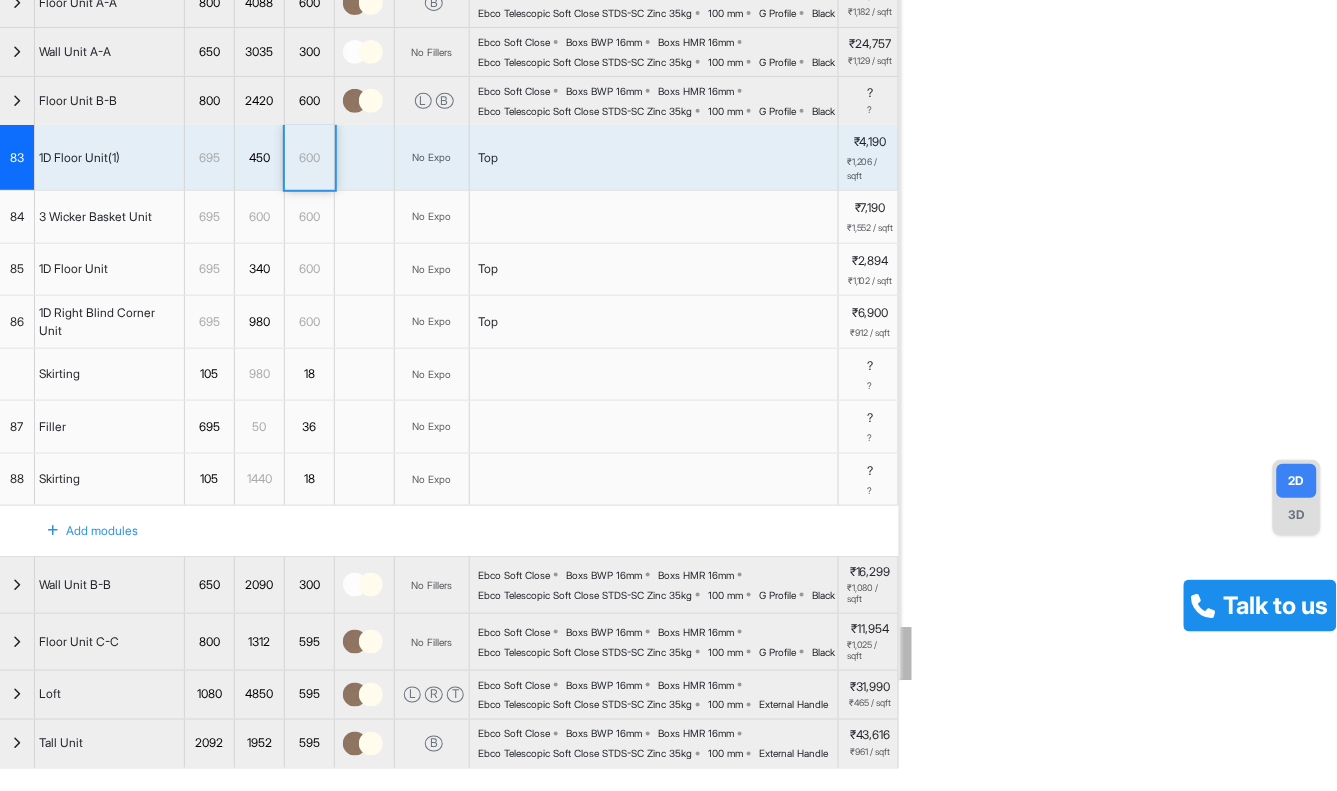 click at bounding box center [17, 101] 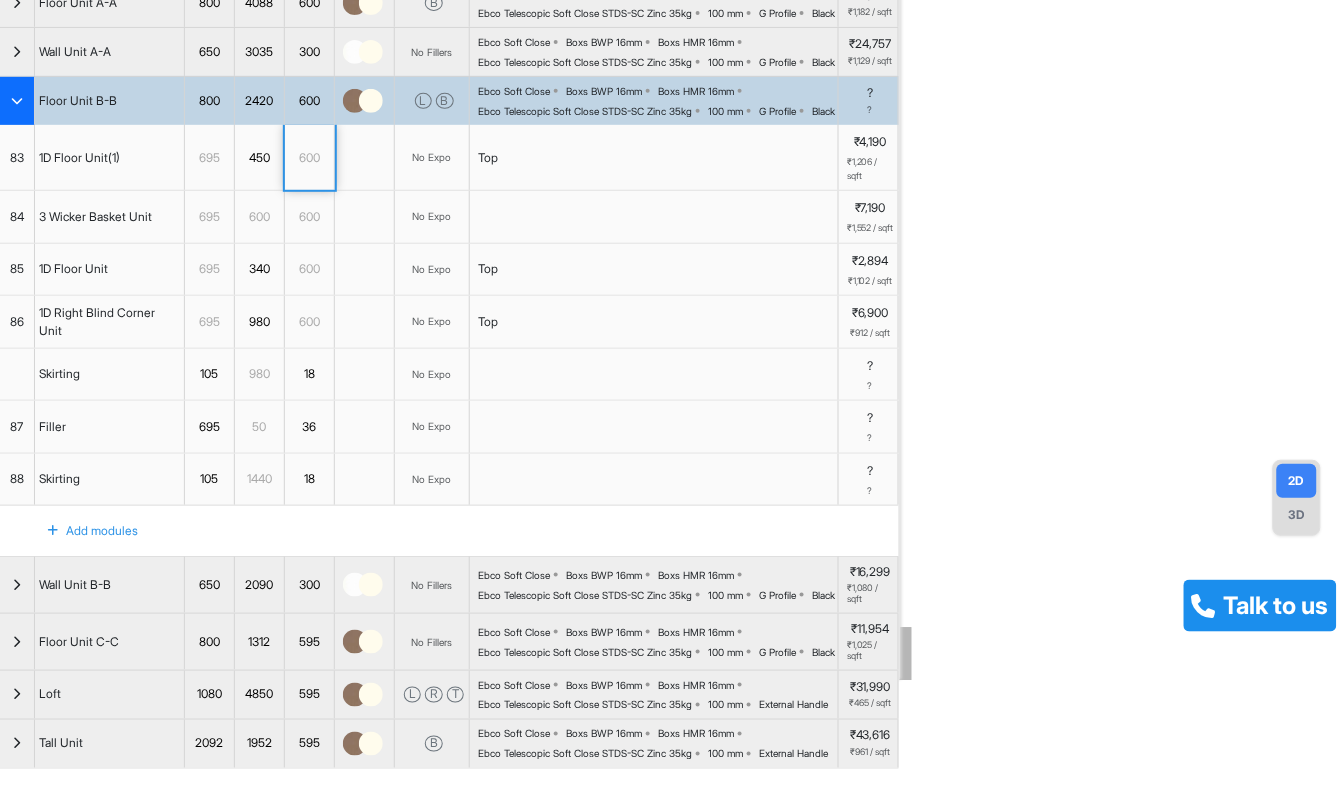 click at bounding box center [17, 101] 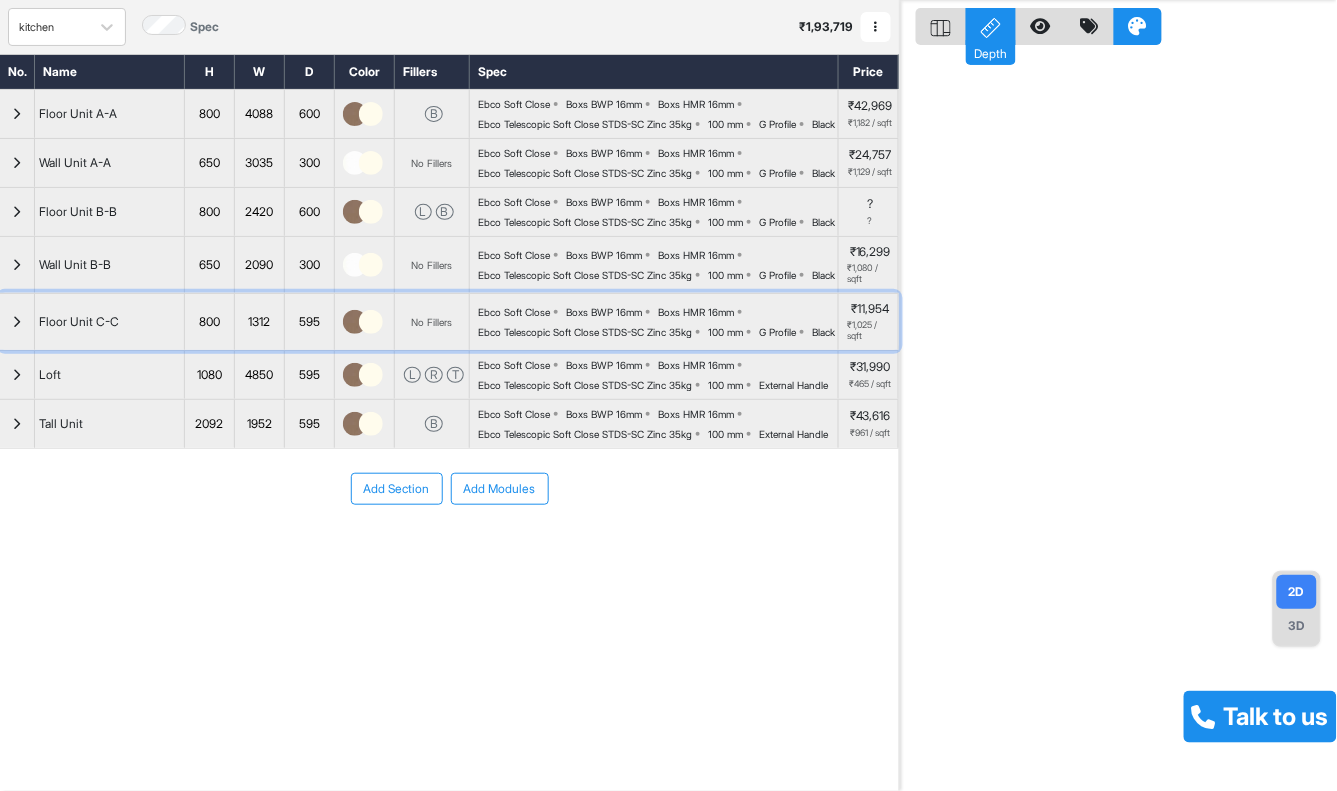 click at bounding box center (17, 322) 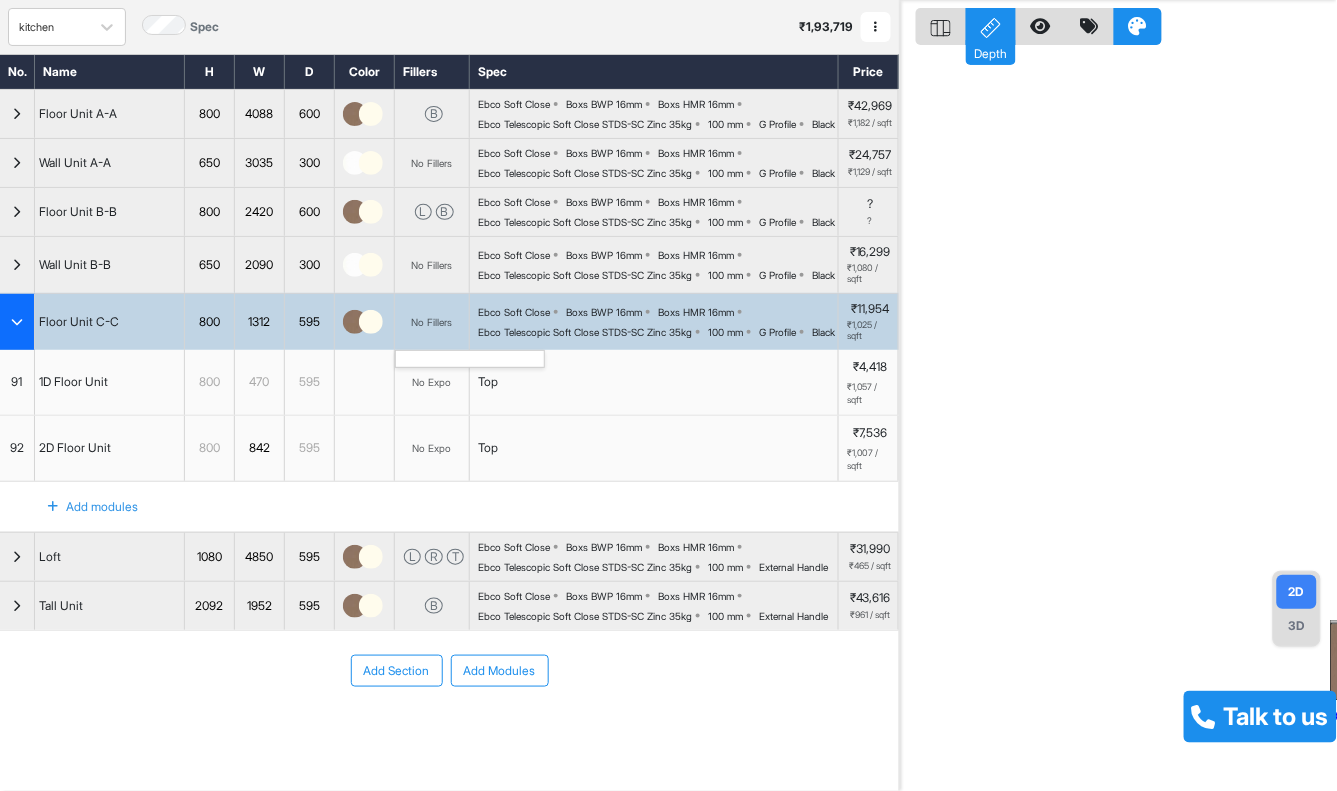 click on "No Fillers" at bounding box center (432, 322) 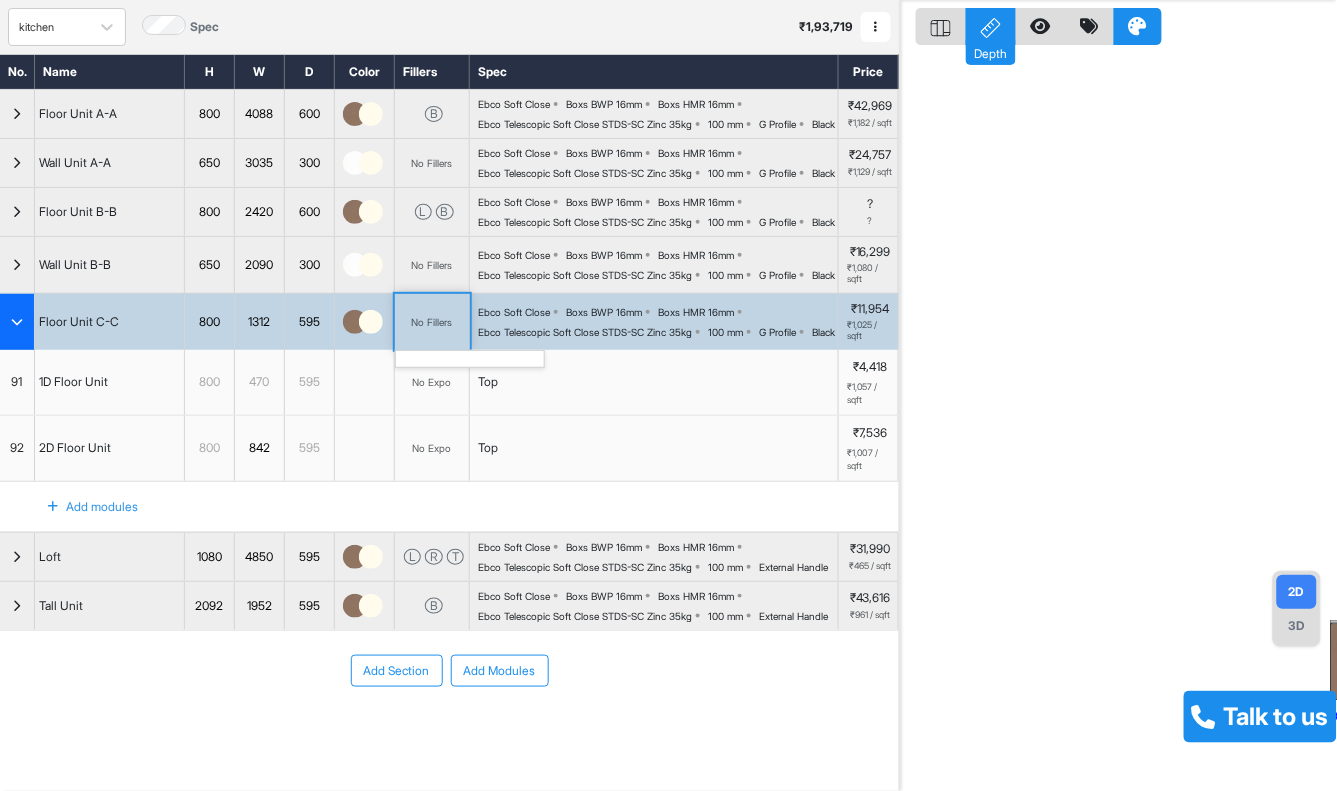 click on "No Fillers" at bounding box center [432, 322] 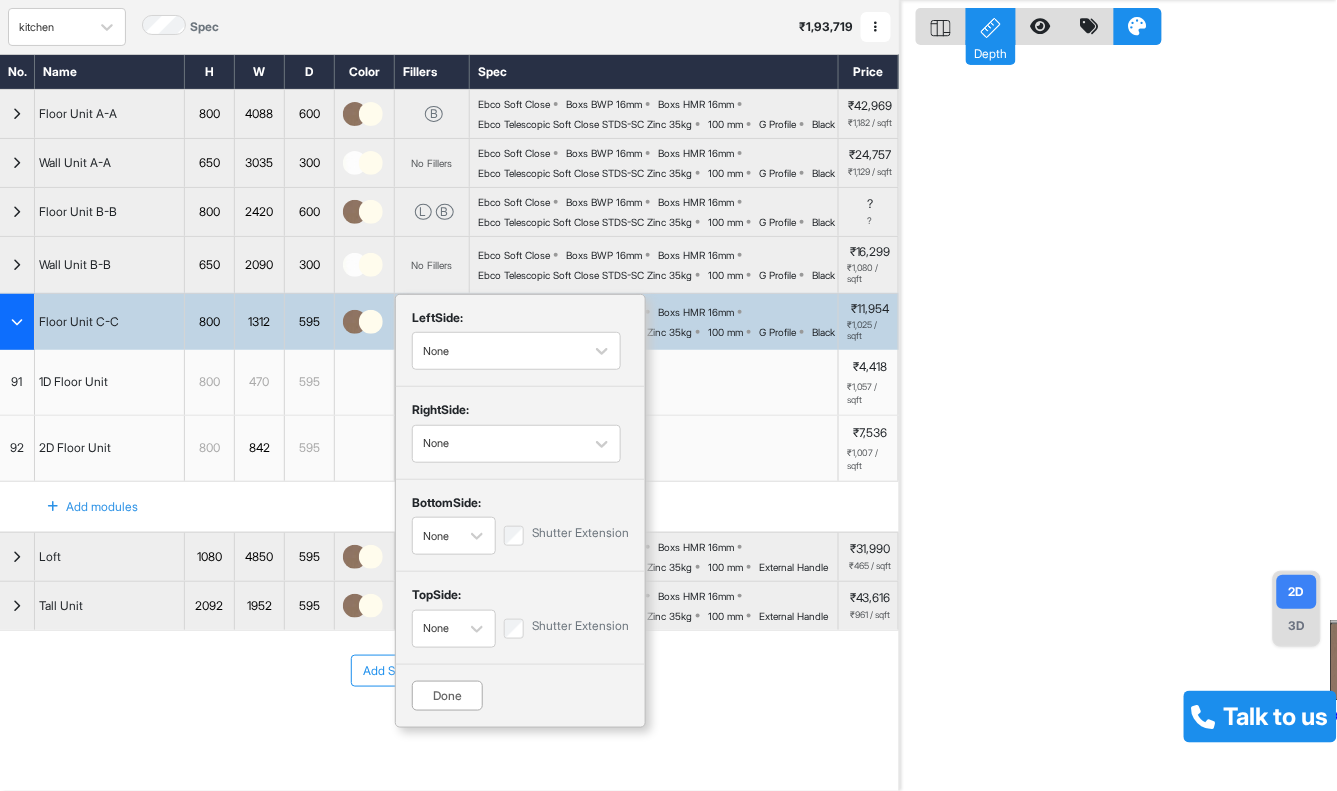 scroll, scrollTop: 161, scrollLeft: 0, axis: vertical 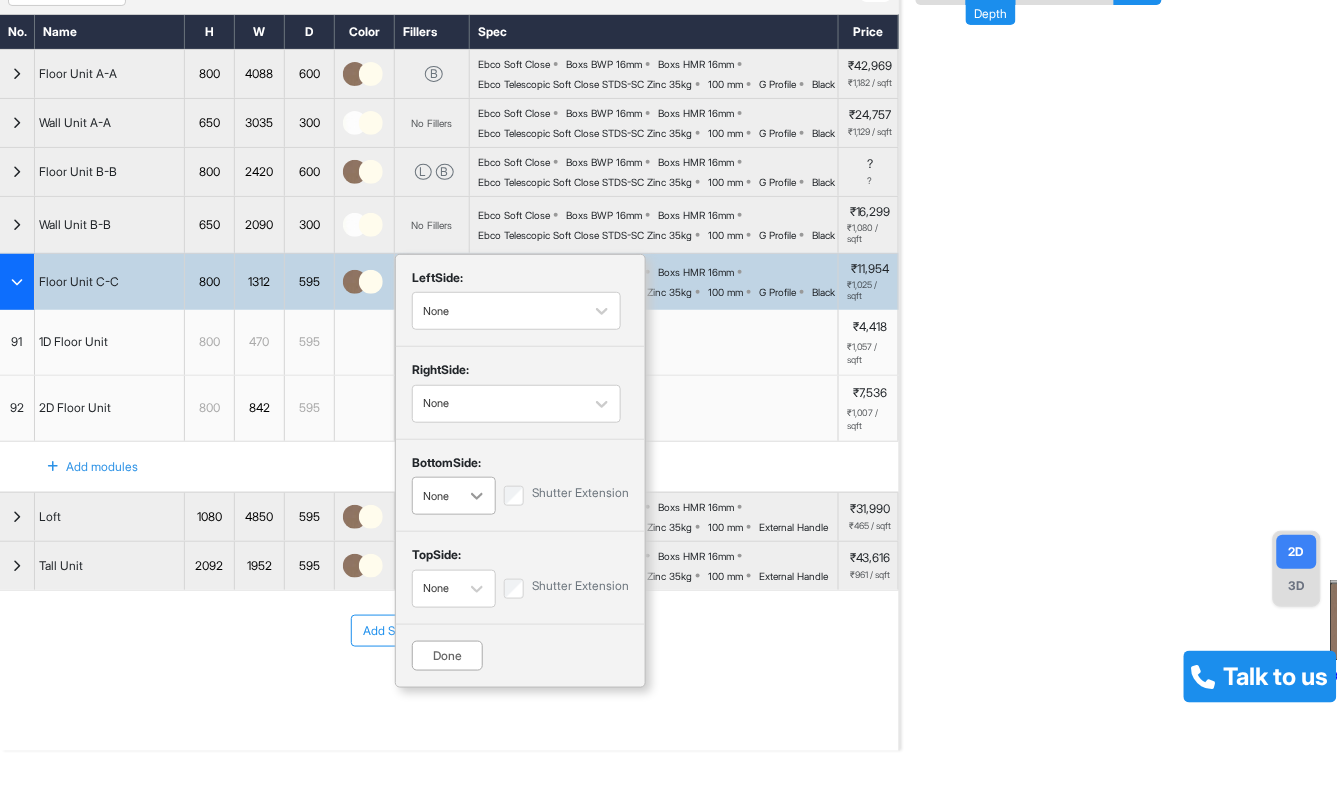 click 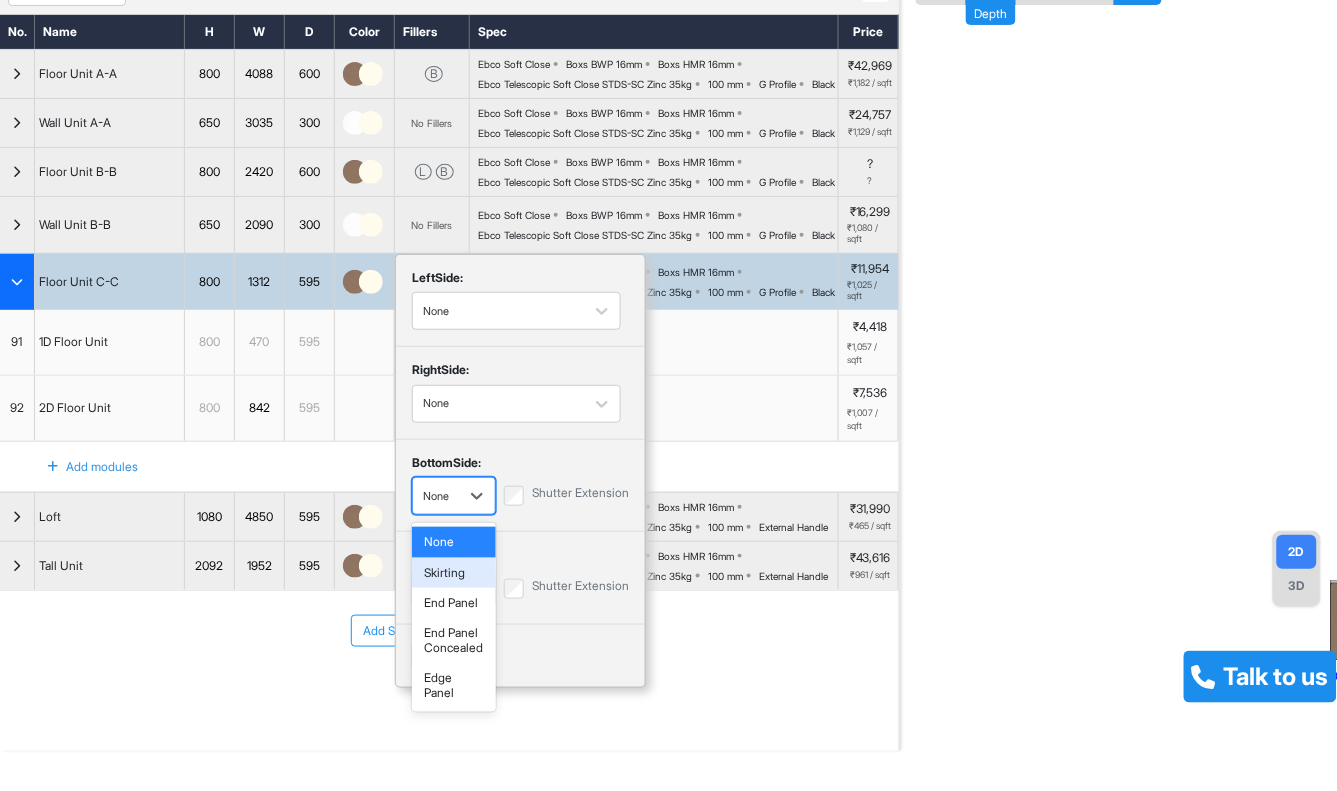 click on "Skirting" at bounding box center [454, 573] 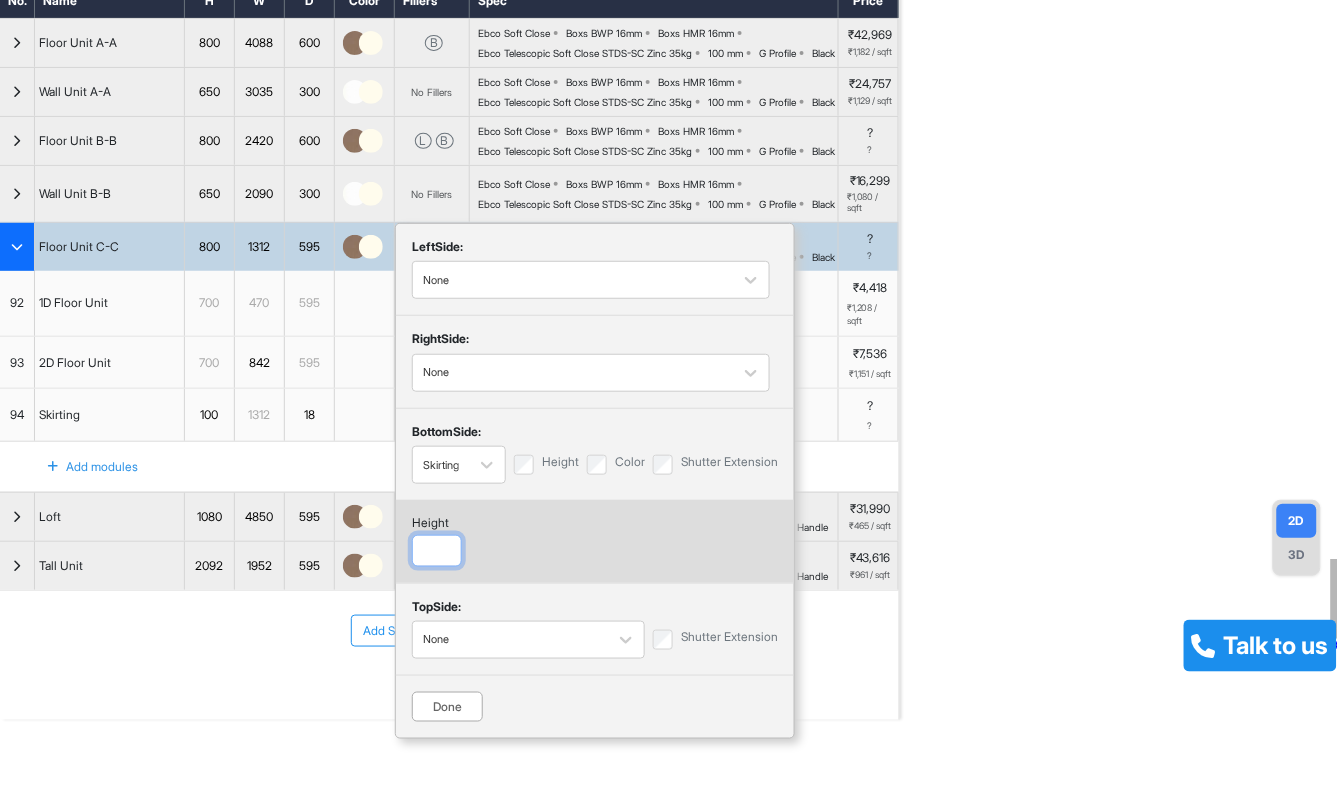 click at bounding box center [437, 551] 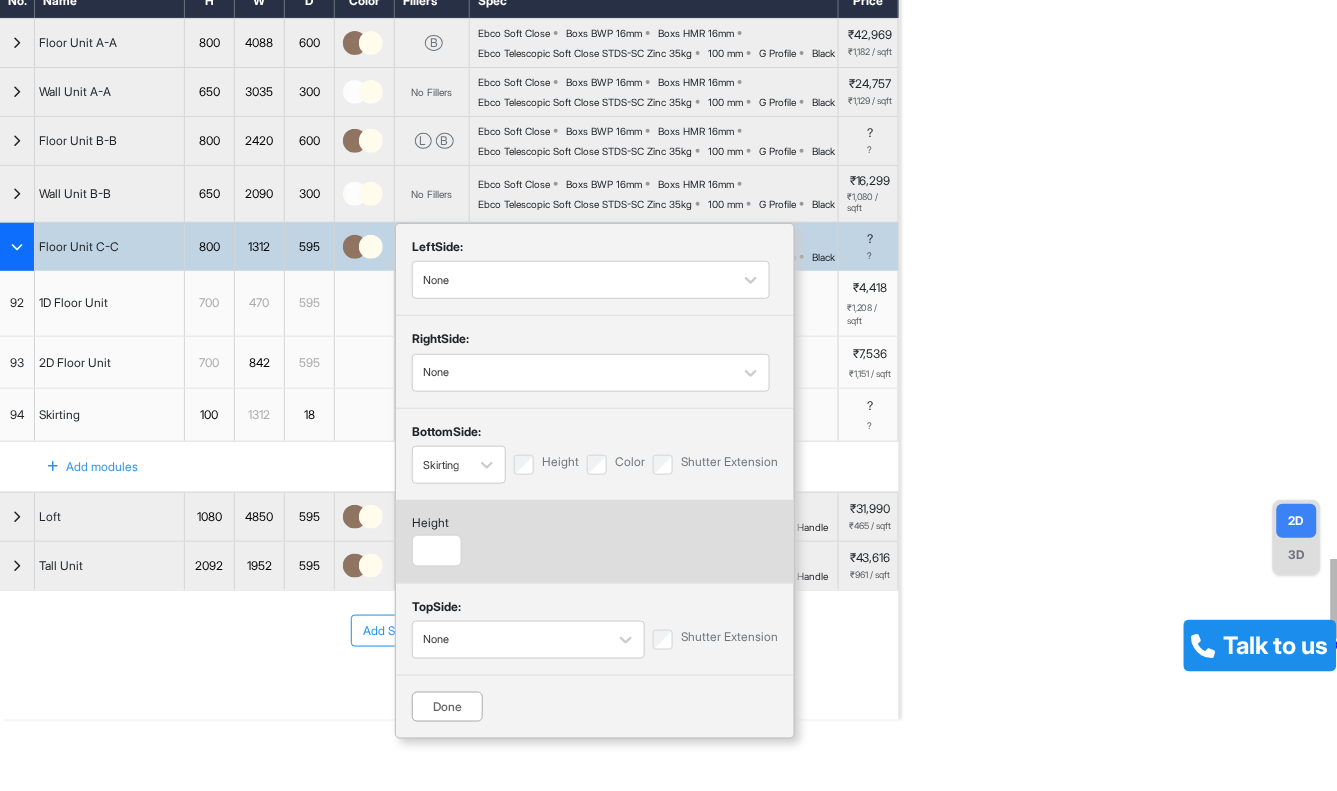 click on "Done" at bounding box center (447, 707) 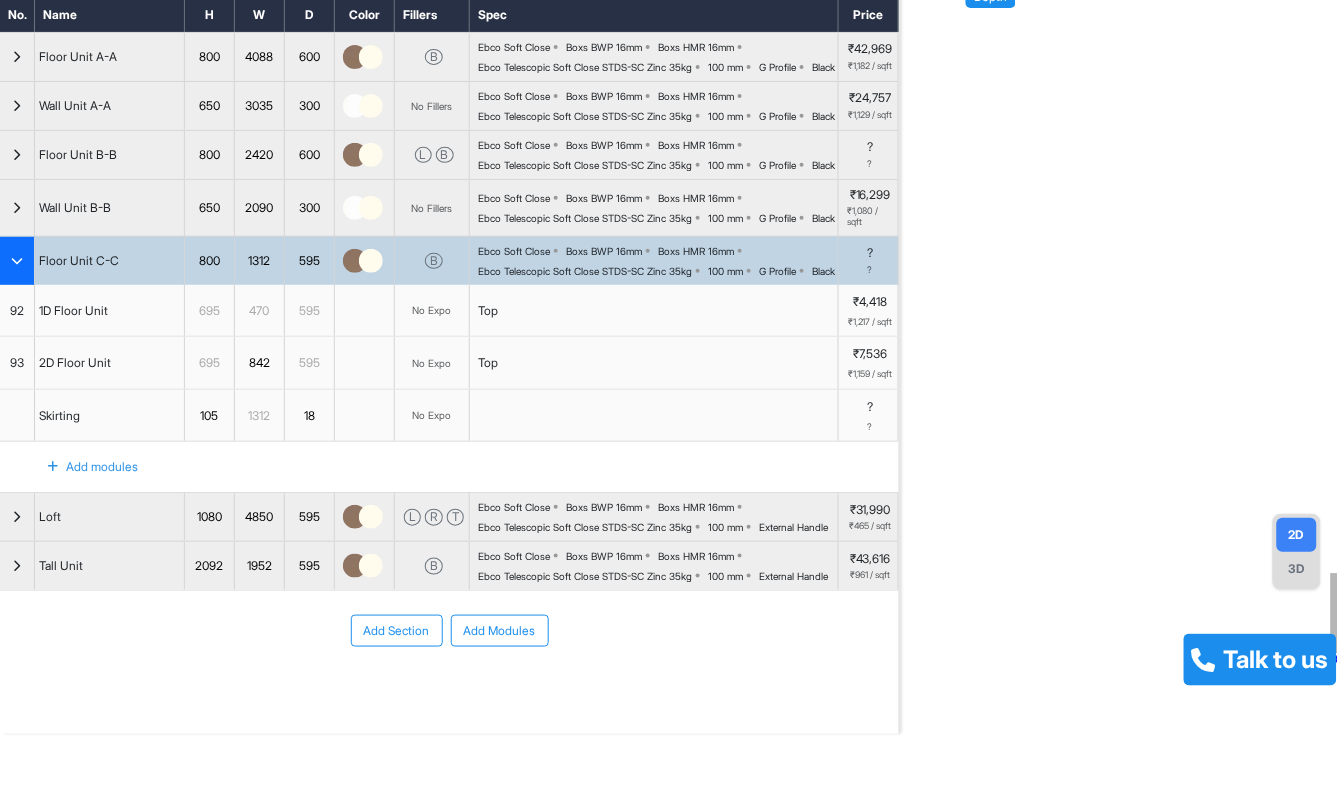click at bounding box center [17, 261] 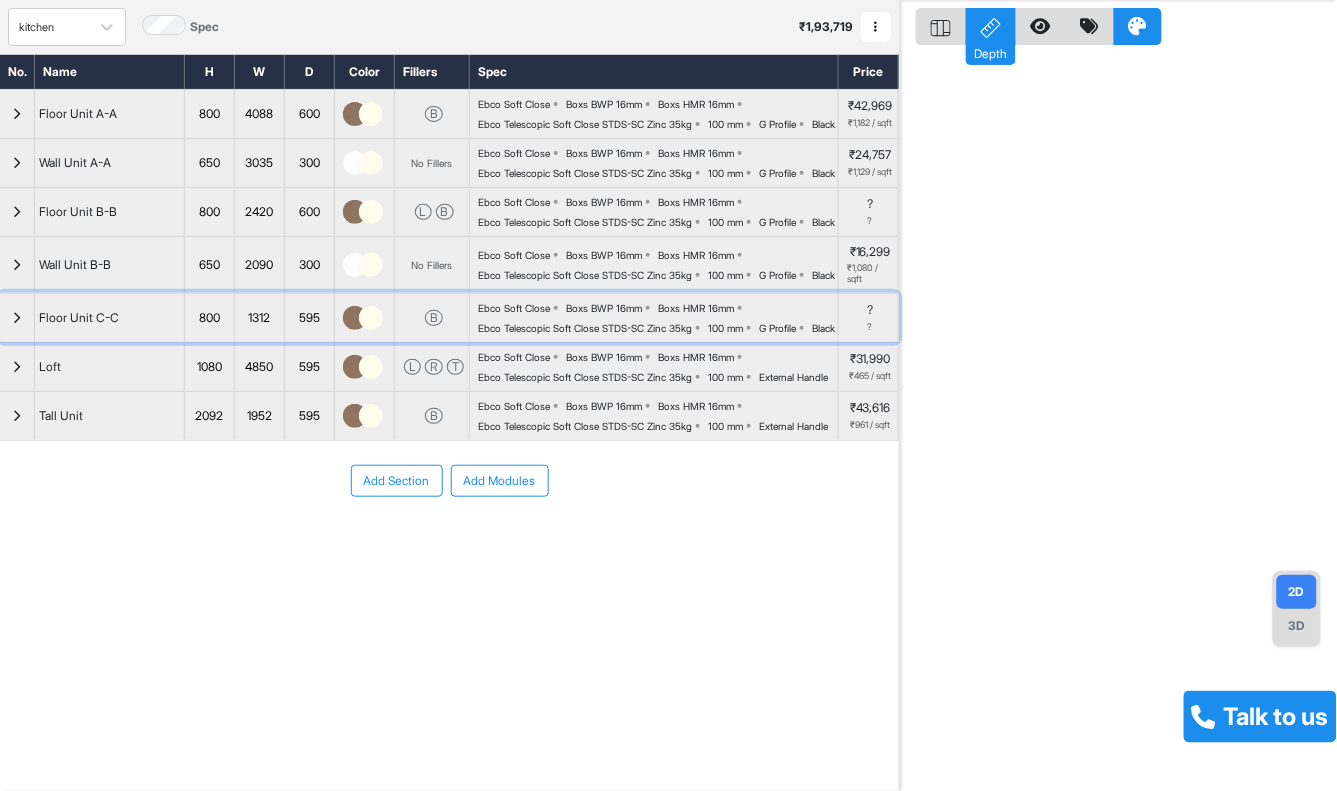 scroll, scrollTop: 50, scrollLeft: 0, axis: vertical 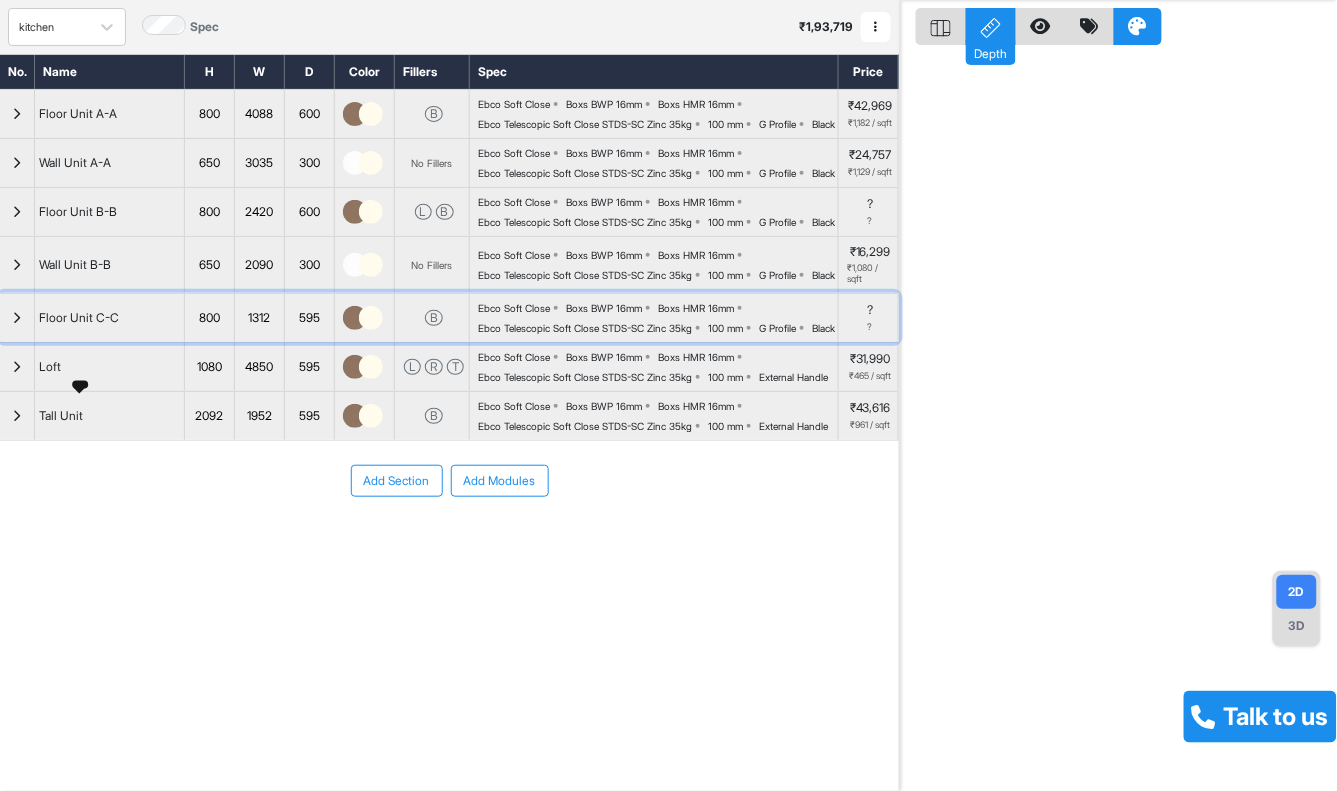 click on "Floor Unit C-C" at bounding box center (79, 318) 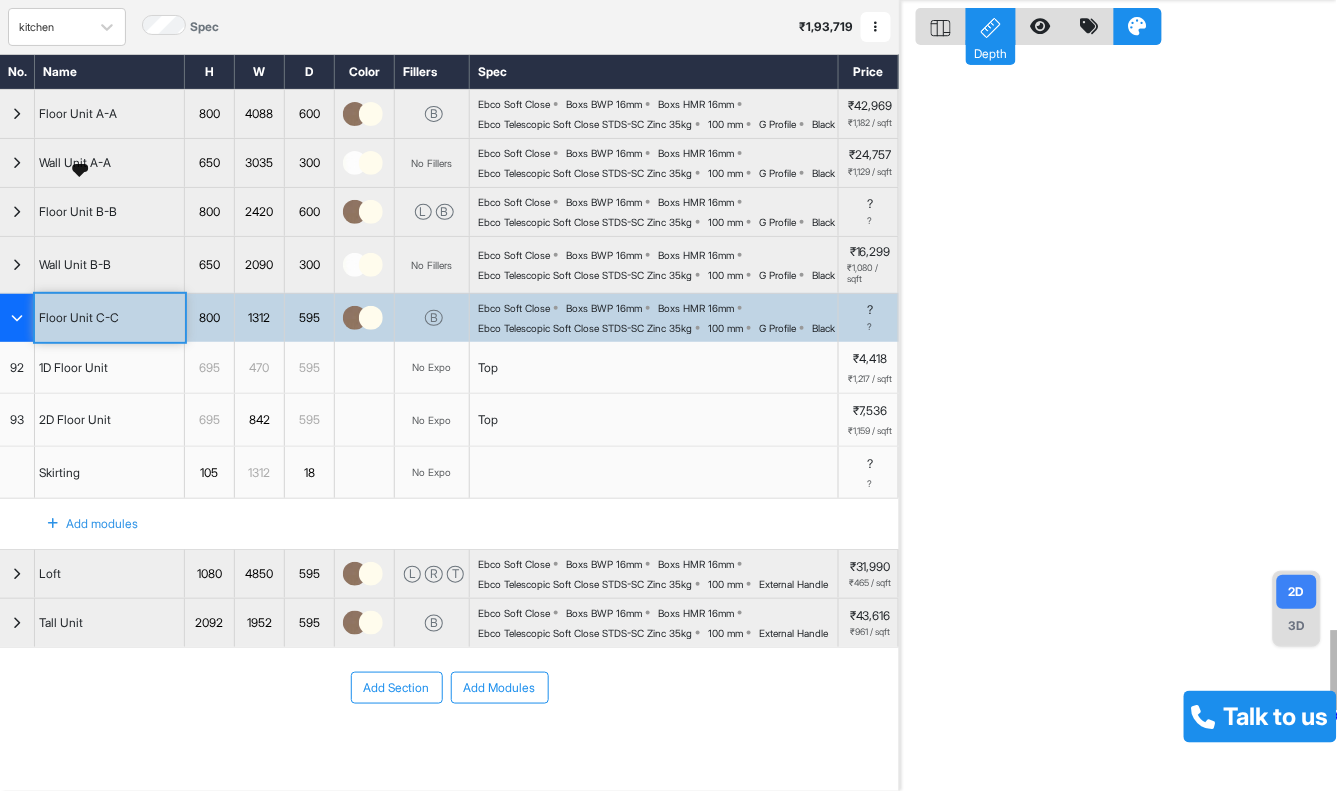 scroll, scrollTop: 266, scrollLeft: 0, axis: vertical 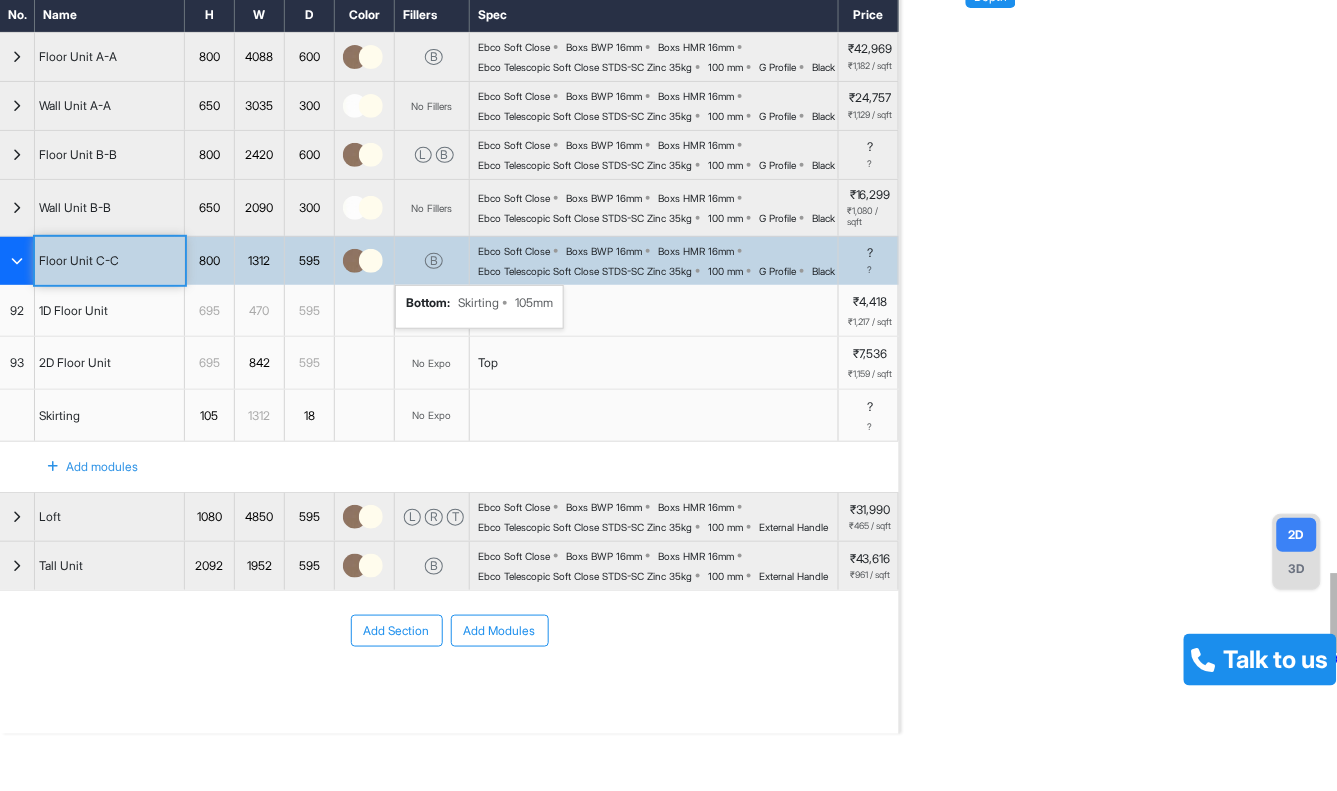click on "B bottom : Skirting 105mm" at bounding box center (432, 261) 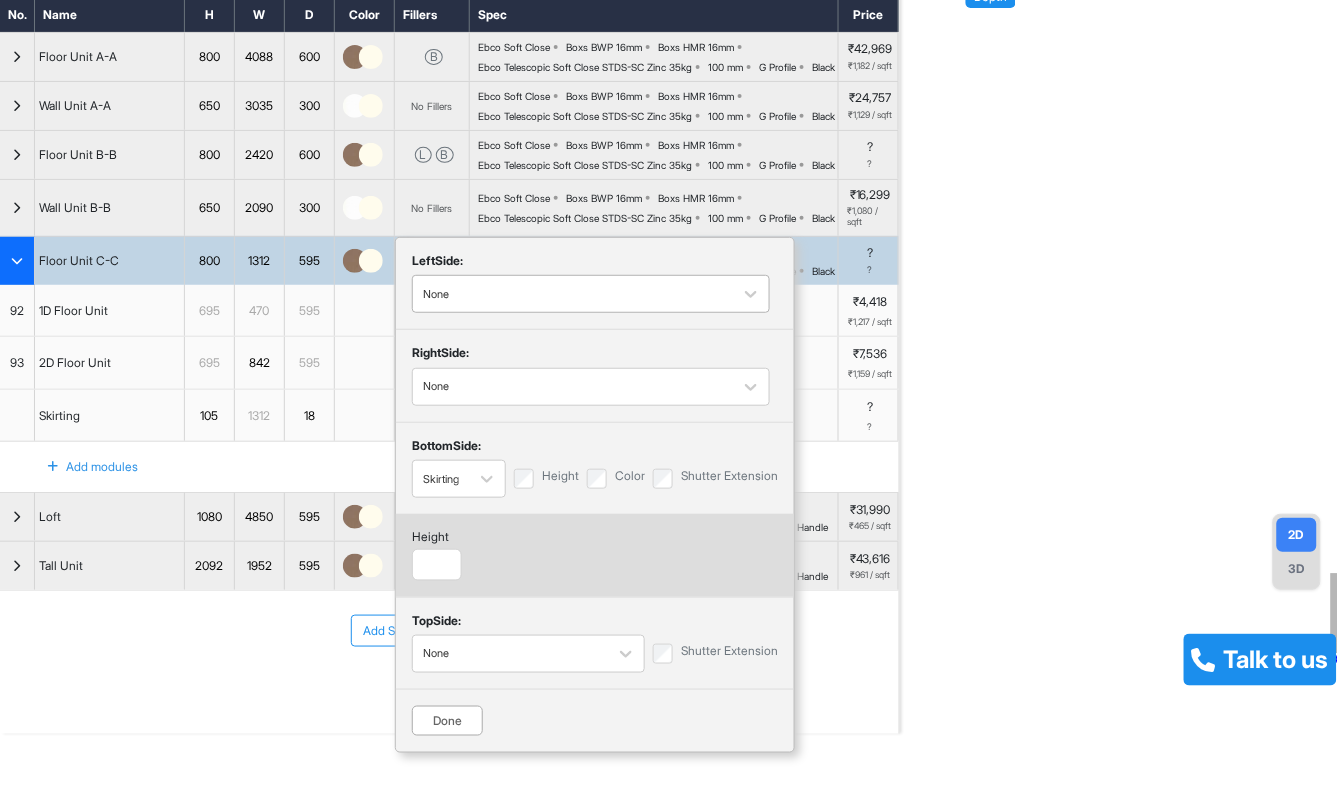 click on "None" at bounding box center [591, 294] 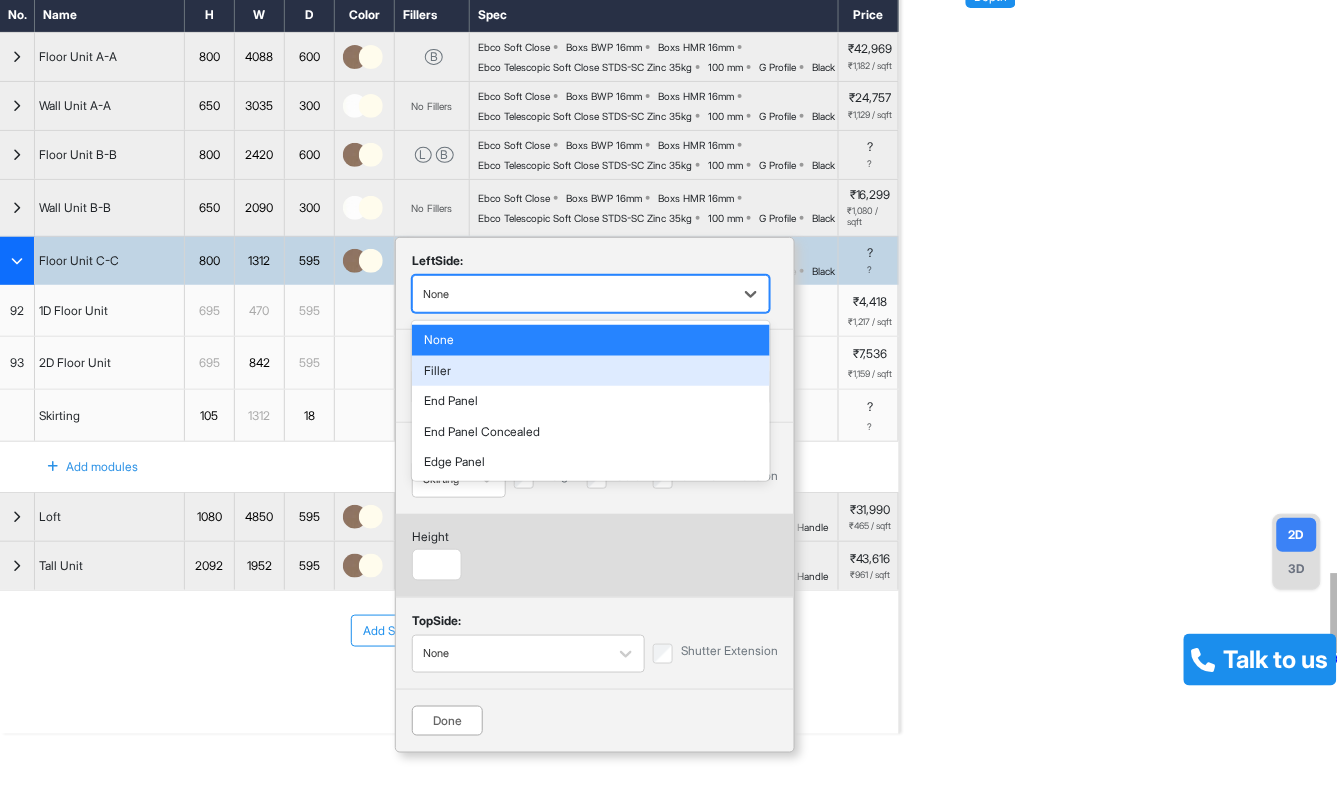 click on "Filler" at bounding box center [591, 371] 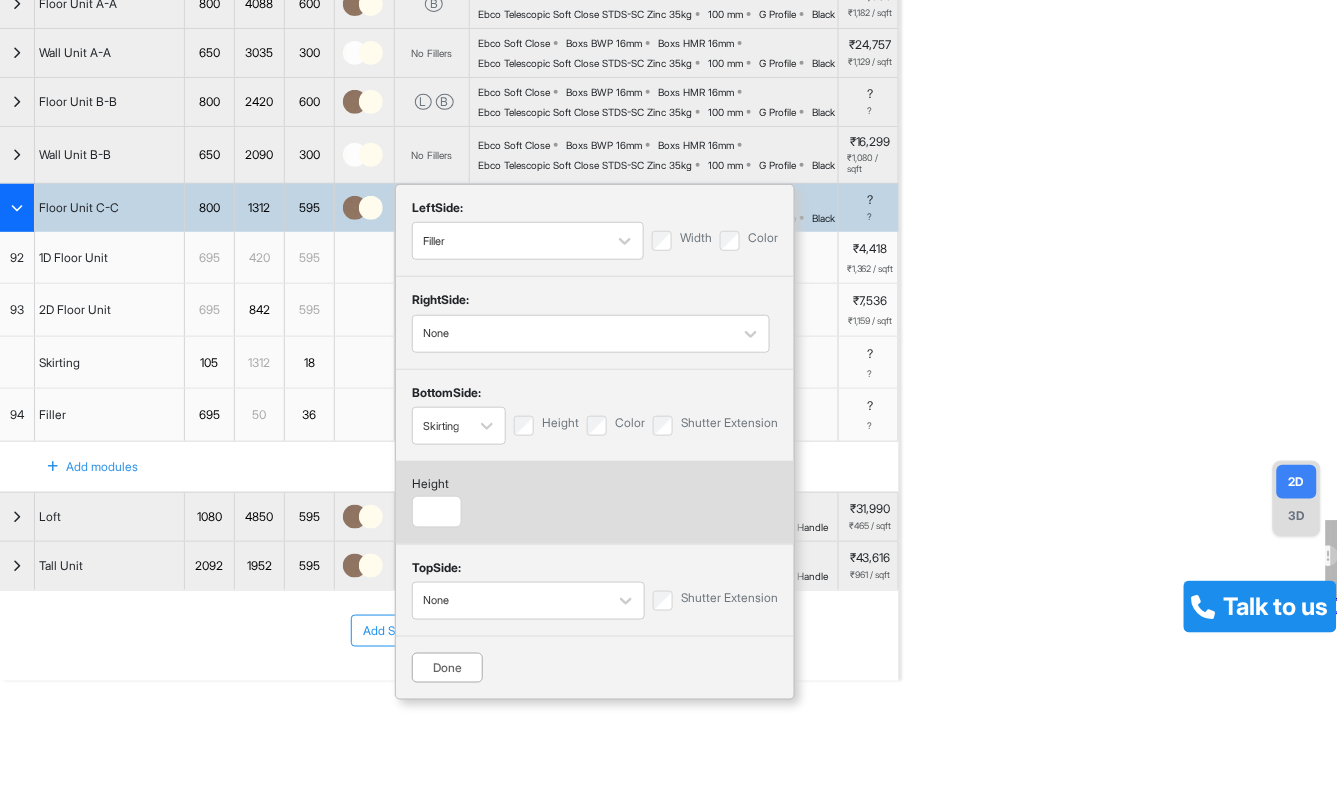 click on "Done" at bounding box center (447, 668) 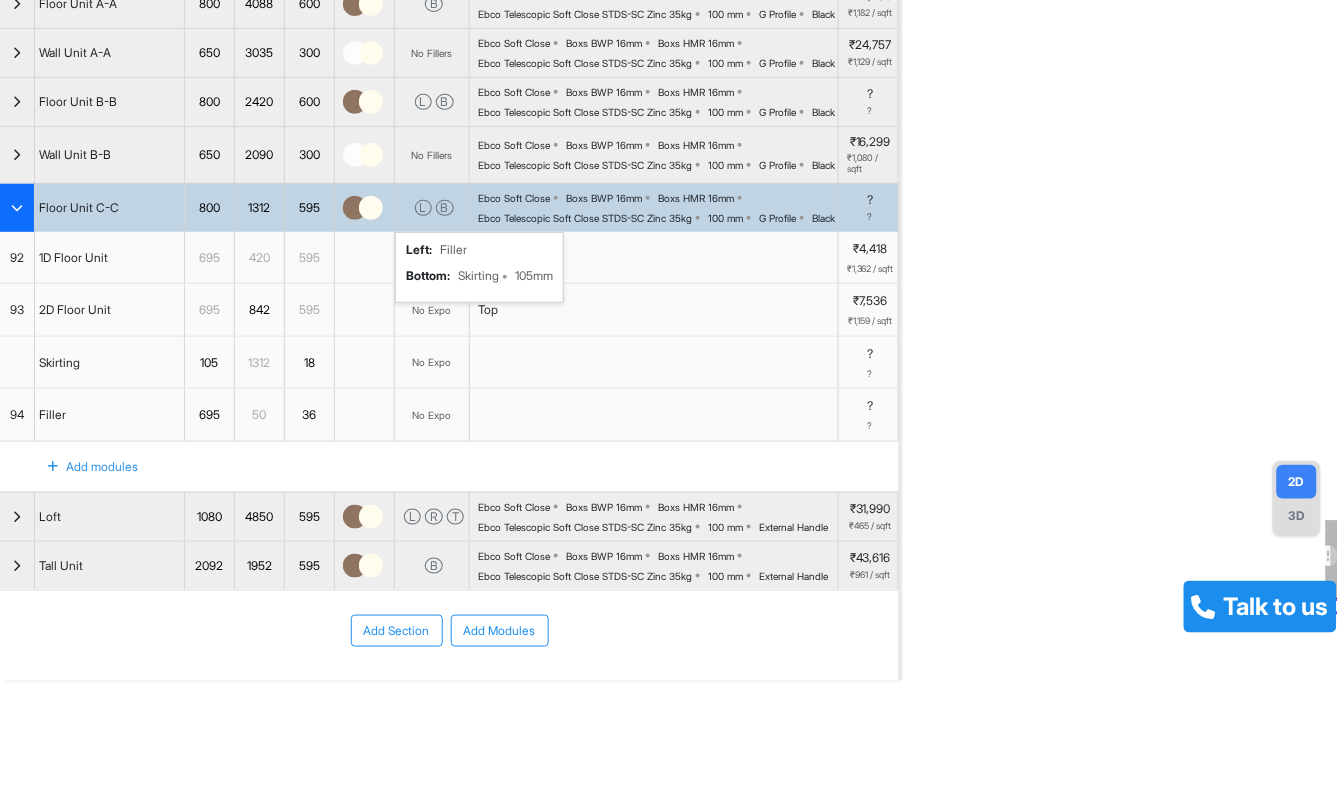 click at bounding box center [17, 208] 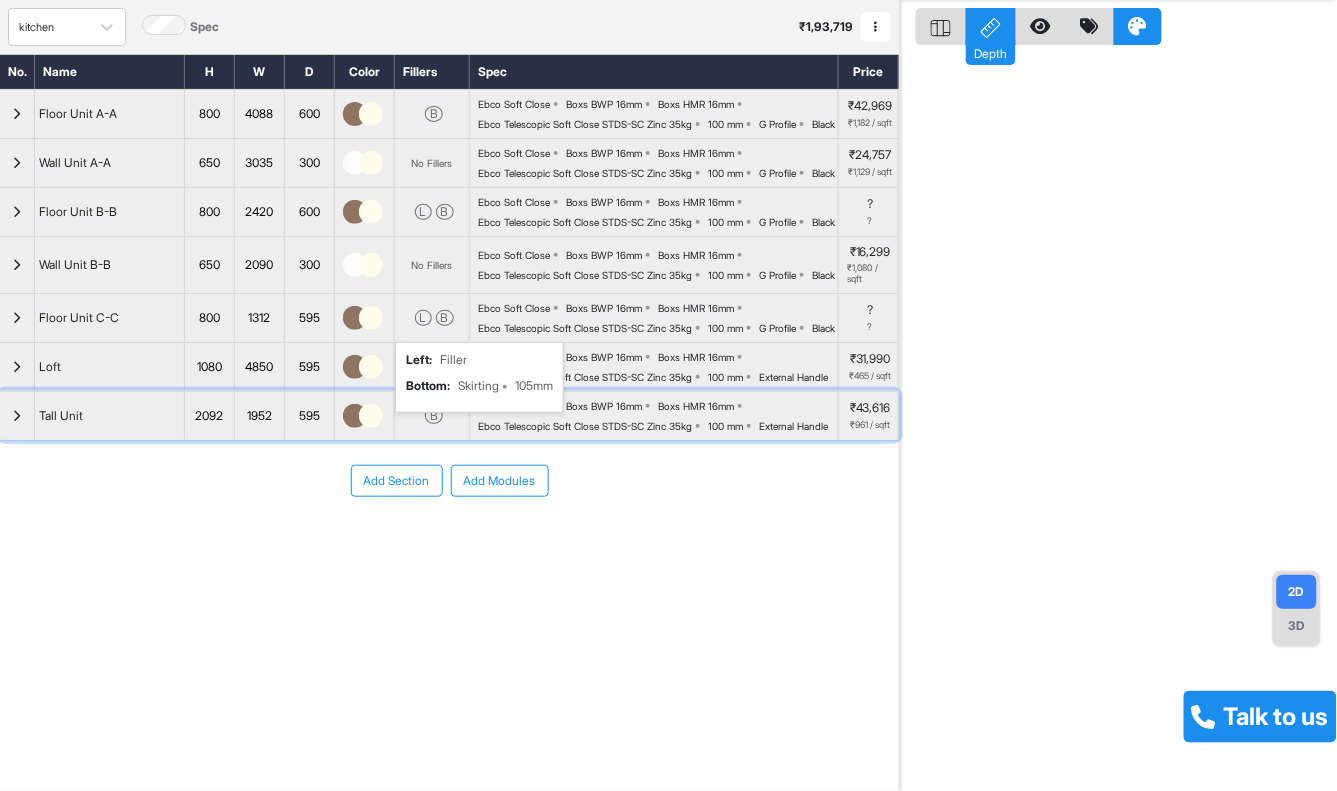 click at bounding box center [17, 416] 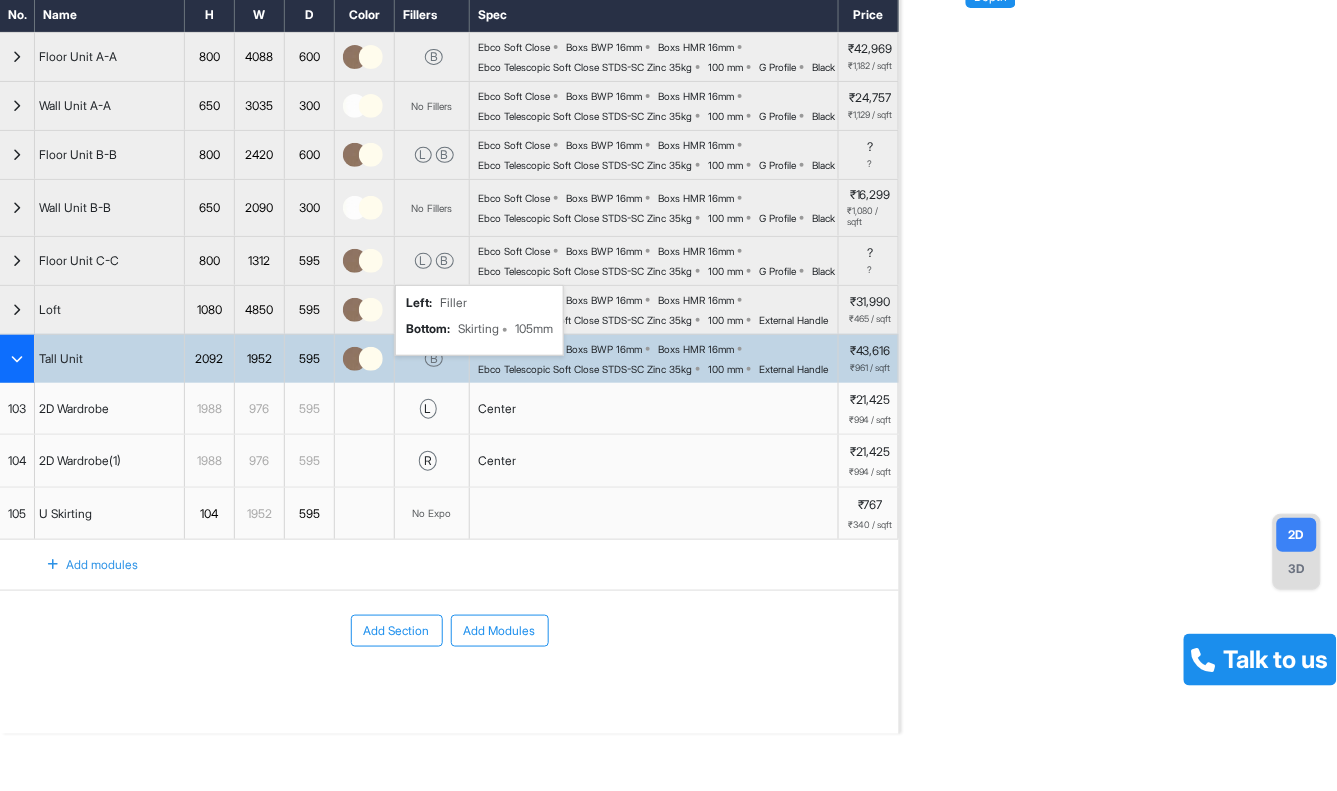 scroll, scrollTop: 240, scrollLeft: 0, axis: vertical 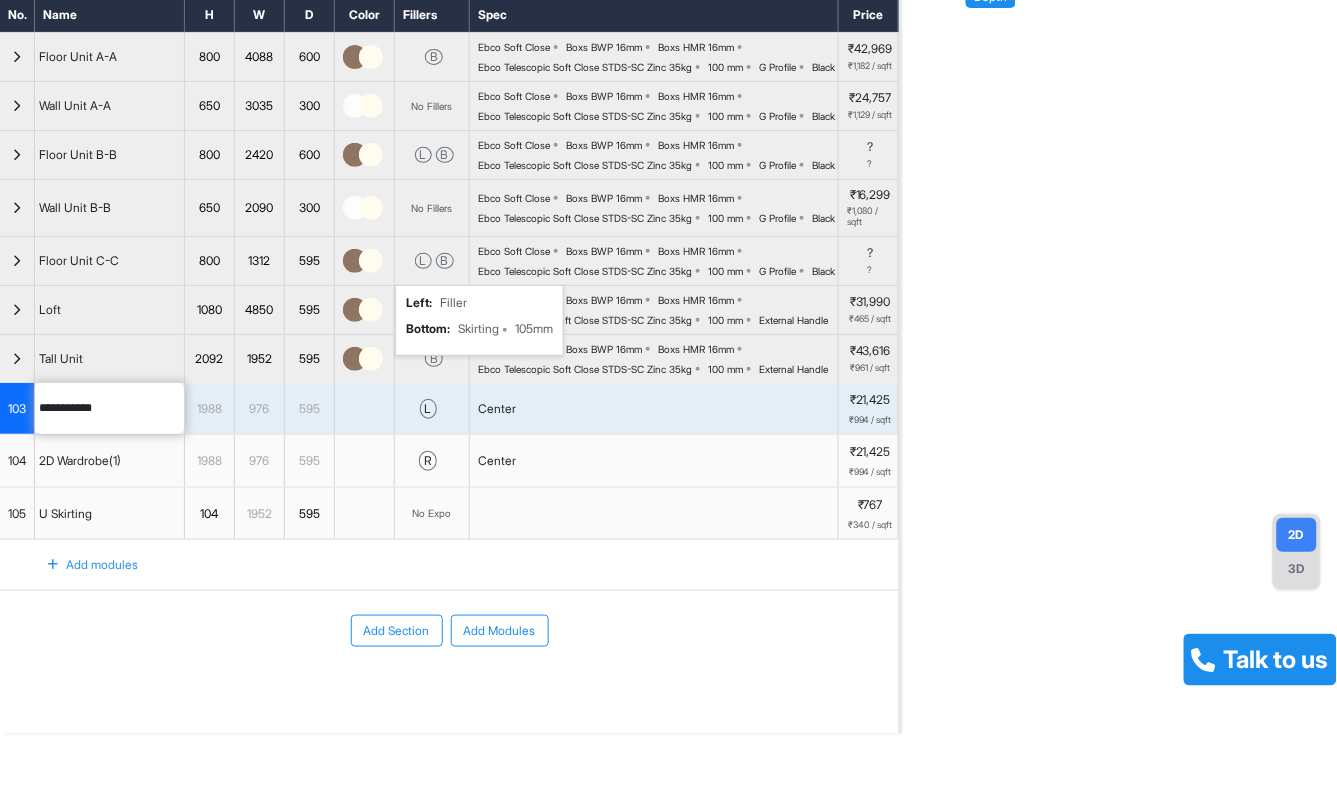 click on "104" at bounding box center (17, 461) 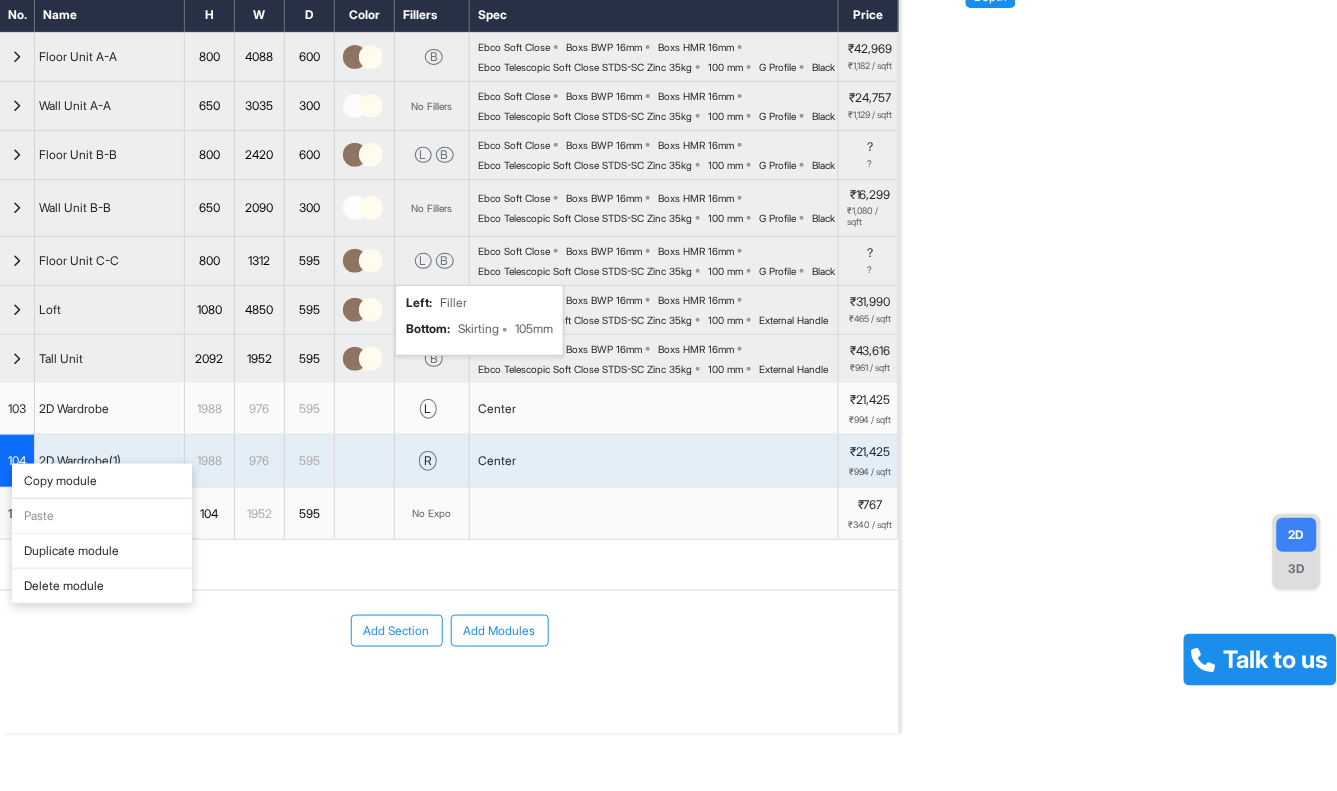 click on "Delete module" at bounding box center (102, 586) 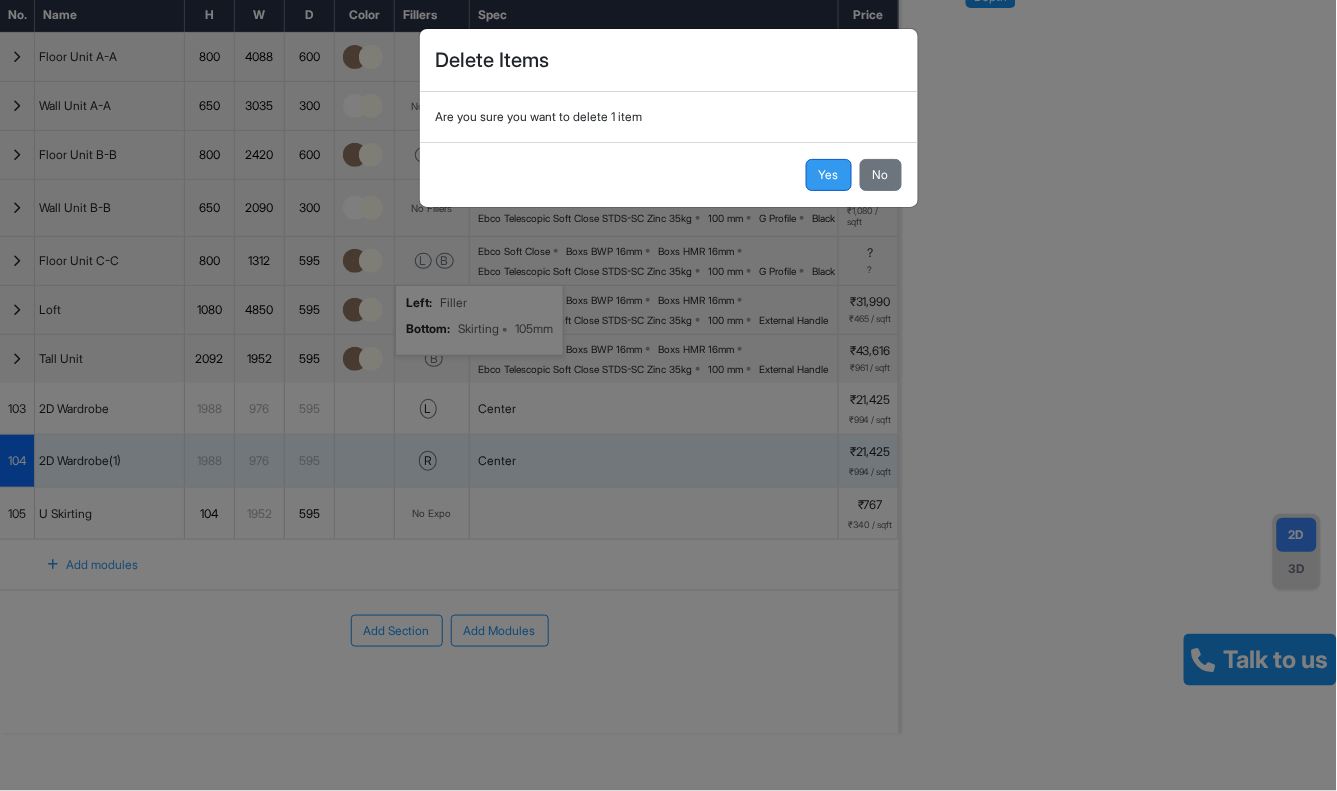 click on "Yes" at bounding box center (829, 175) 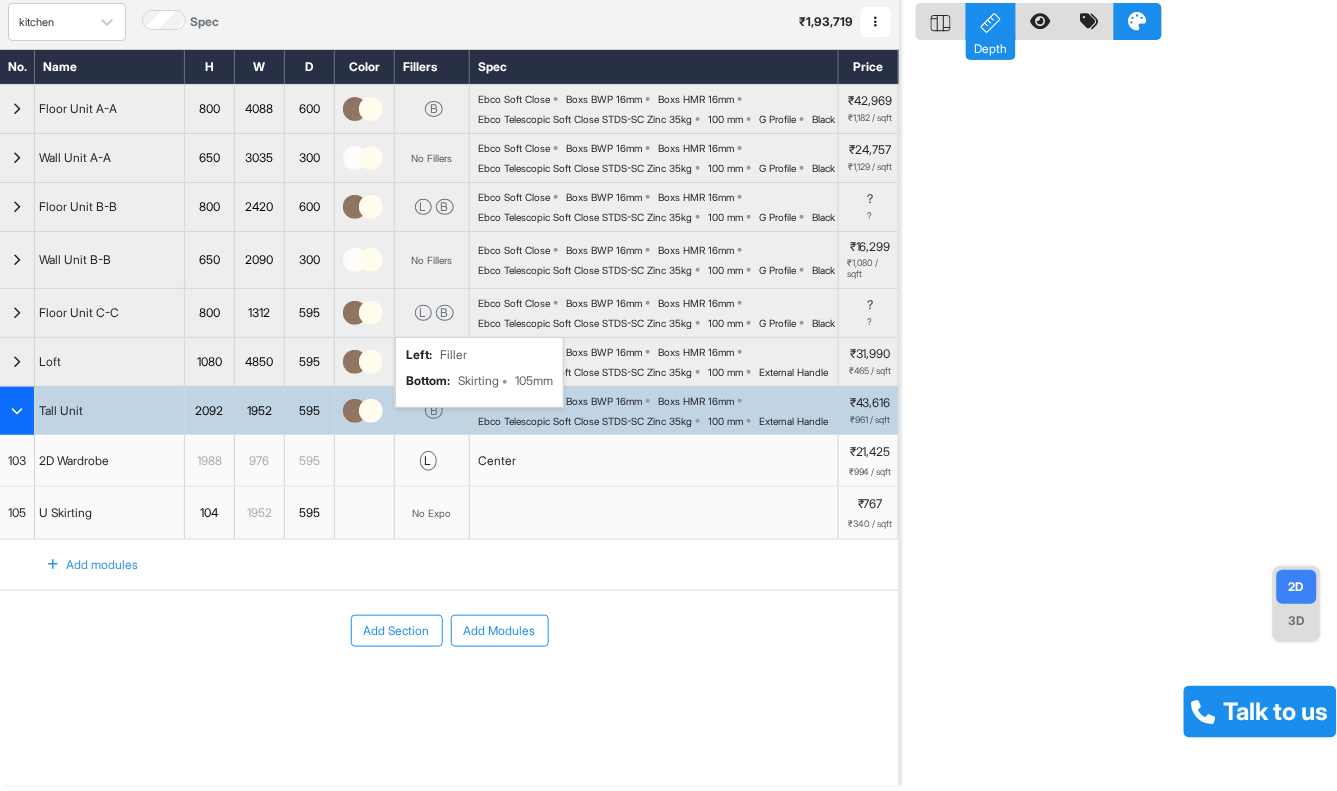 scroll, scrollTop: 187, scrollLeft: 0, axis: vertical 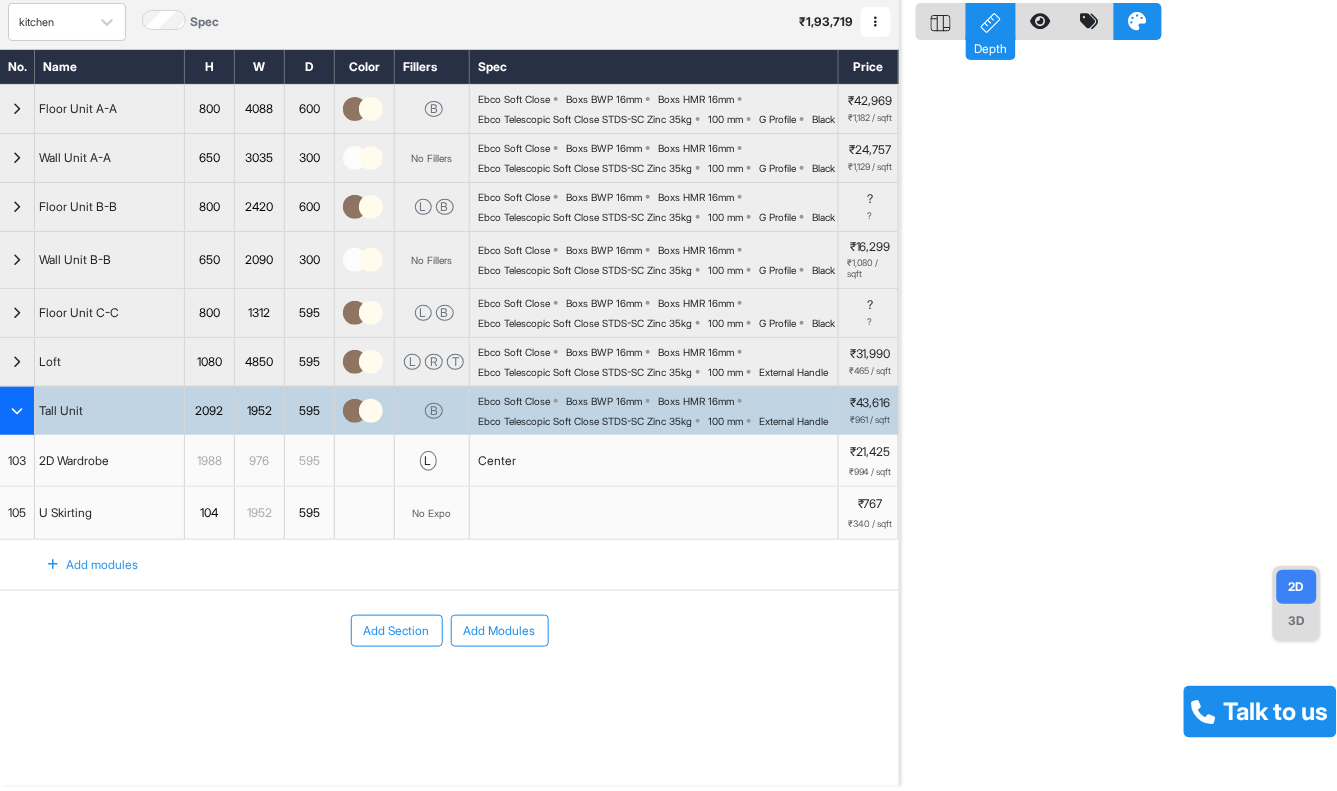 click on "Add Modules" at bounding box center (500, 631) 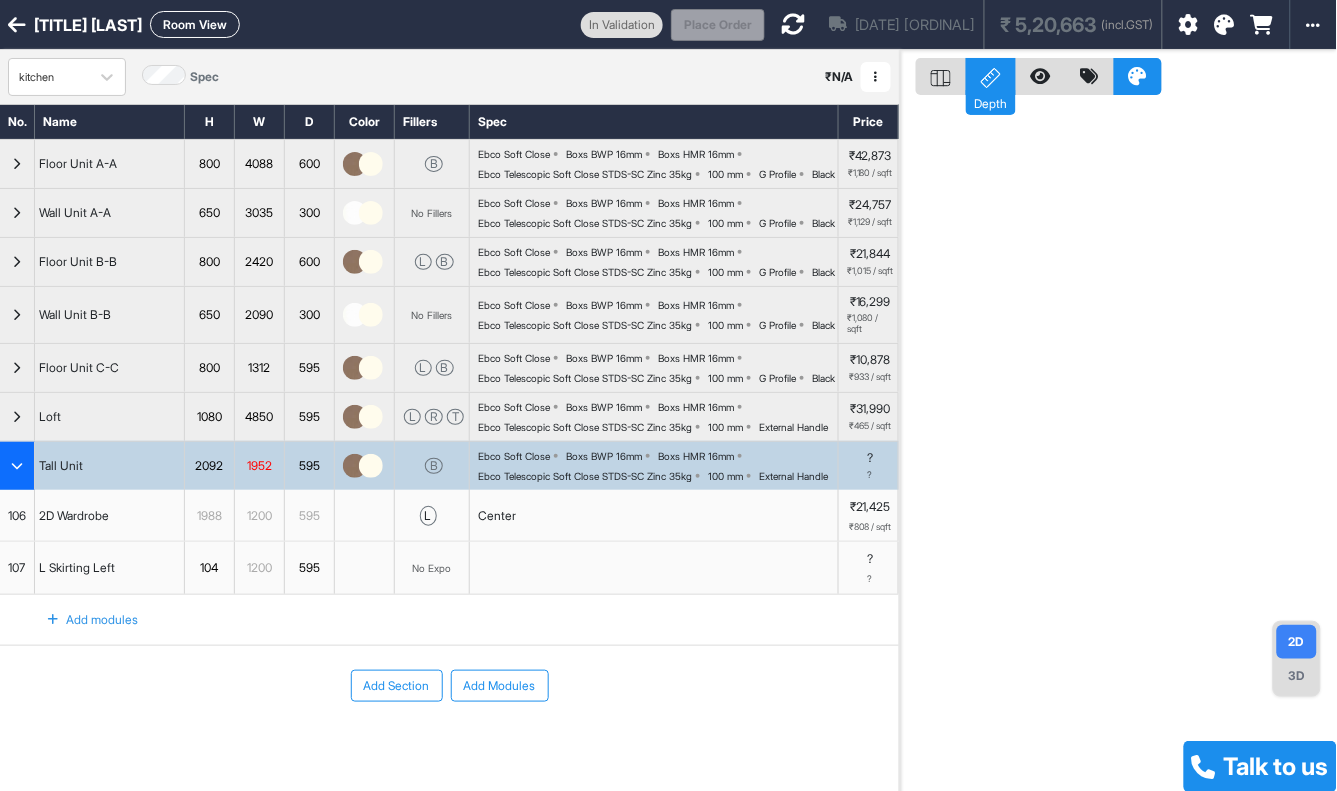 scroll, scrollTop: 187, scrollLeft: 0, axis: vertical 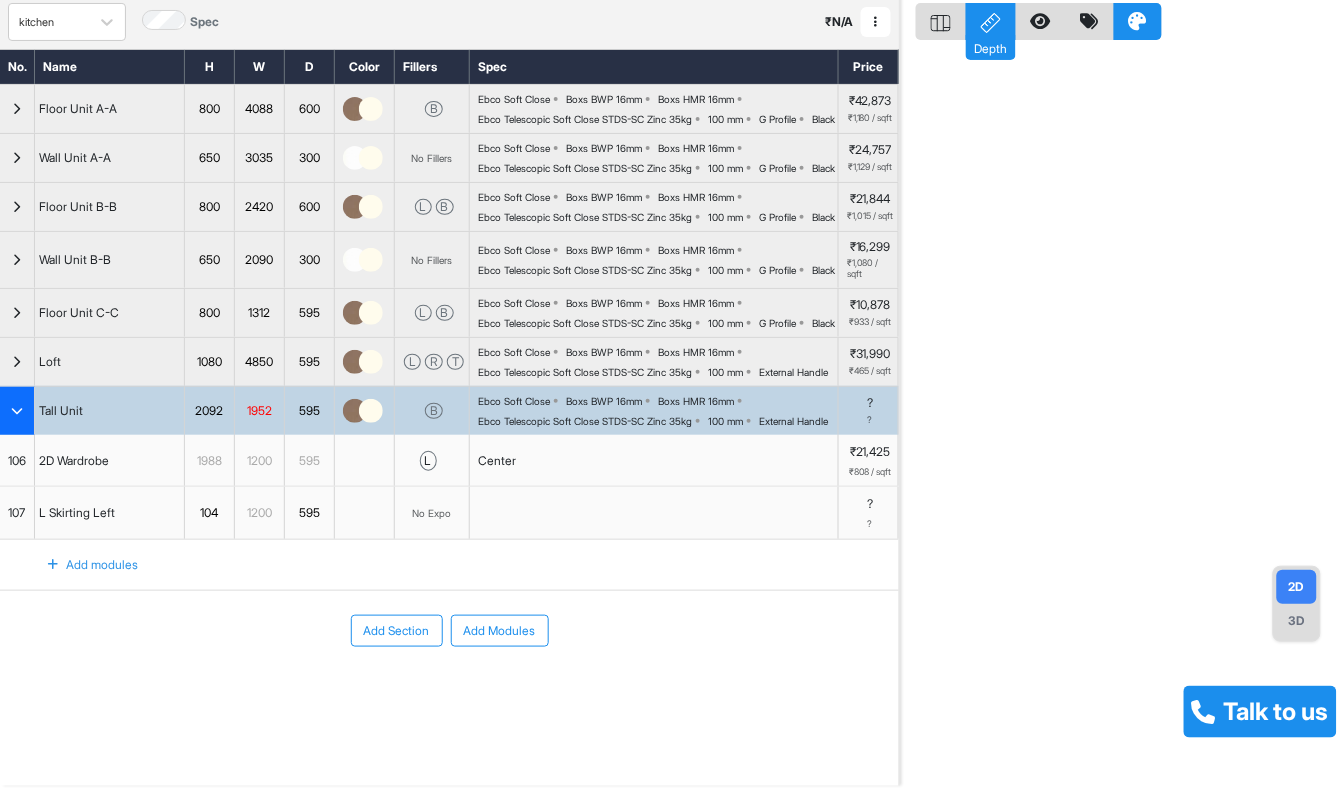 click on "Add modules" at bounding box center [81, 565] 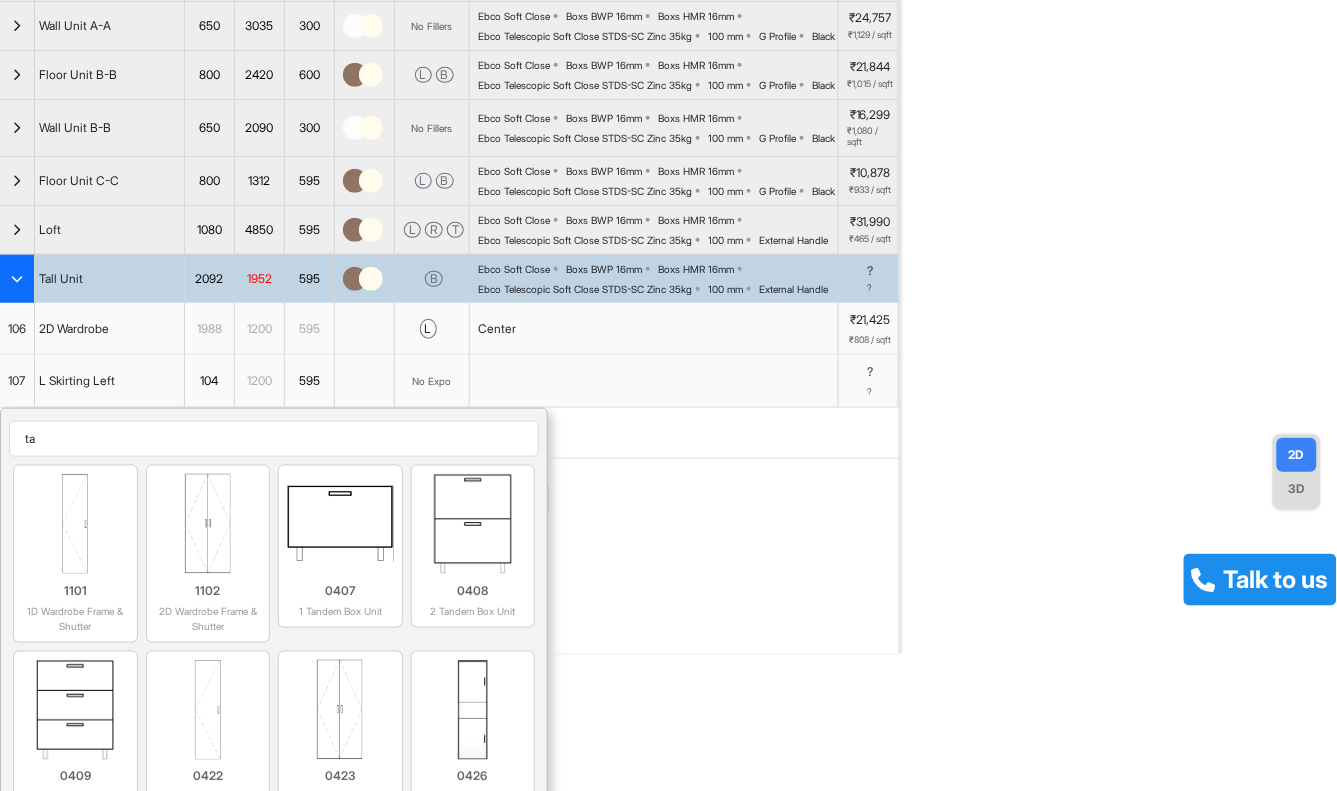 type on "t" 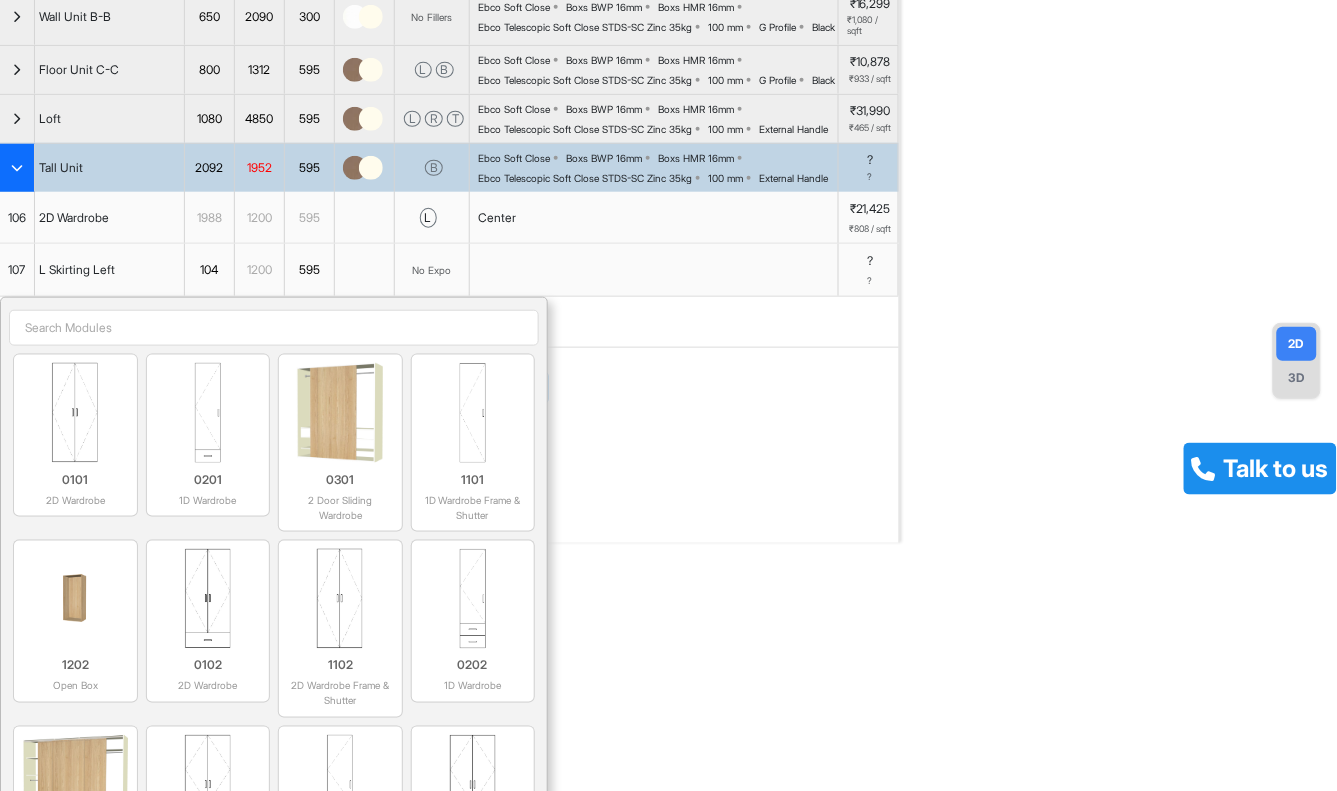 scroll, scrollTop: 410, scrollLeft: 0, axis: vertical 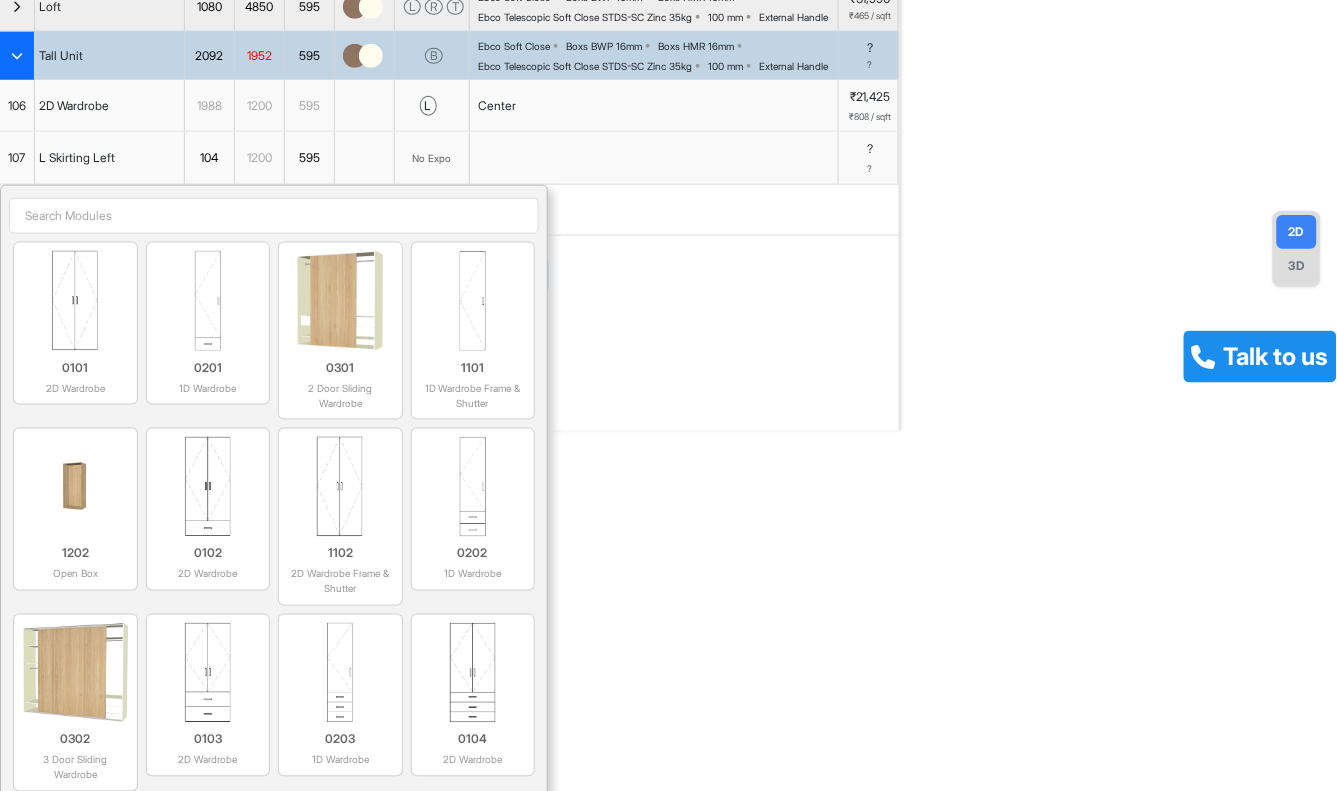 click at bounding box center (274, 216) 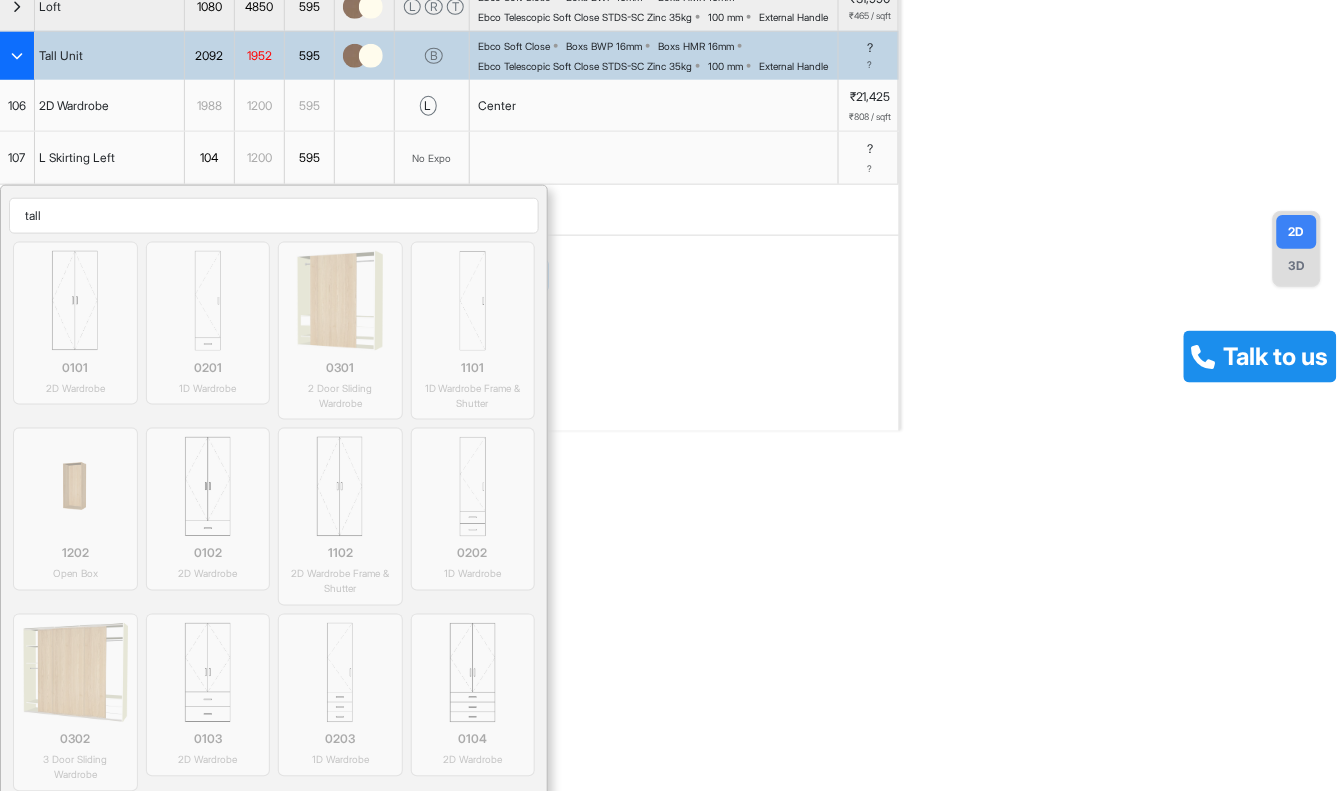 scroll, scrollTop: 352, scrollLeft: 0, axis: vertical 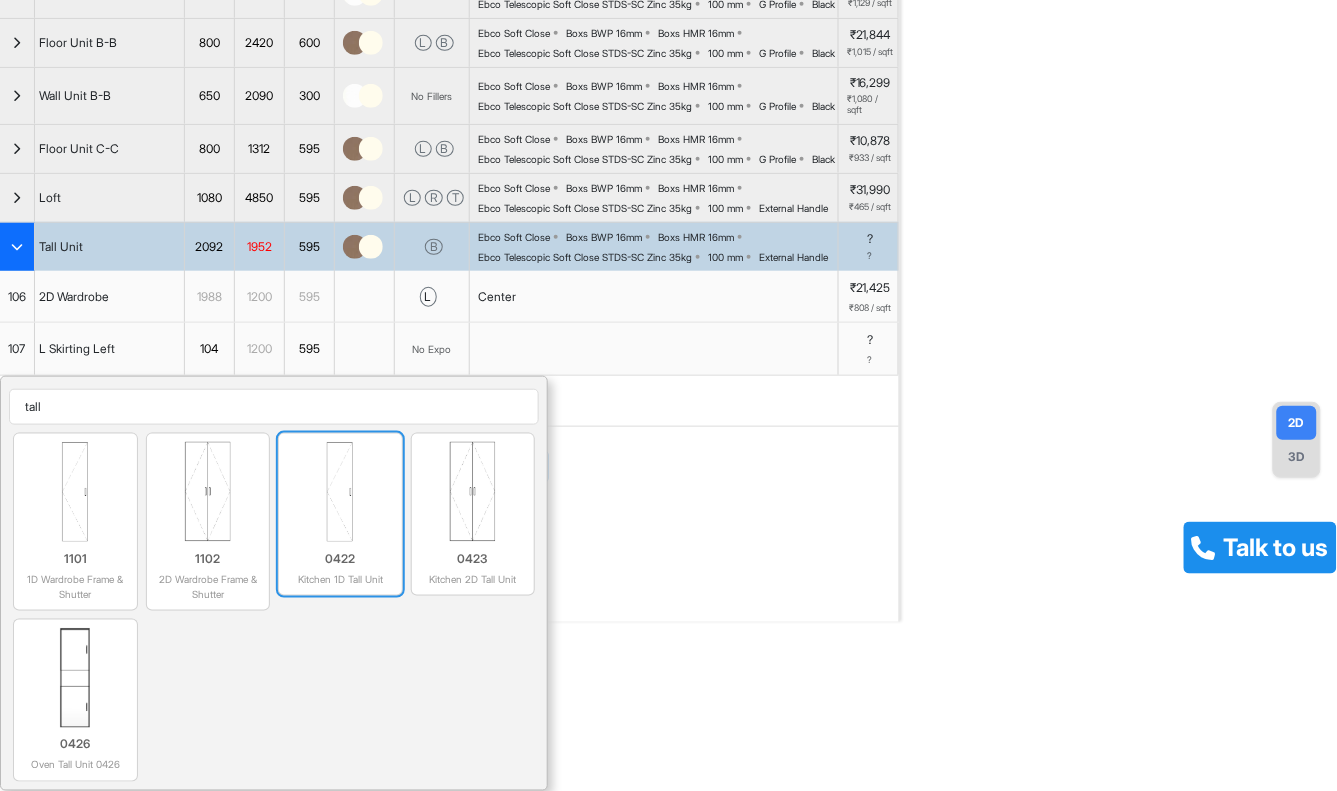 type on "tall" 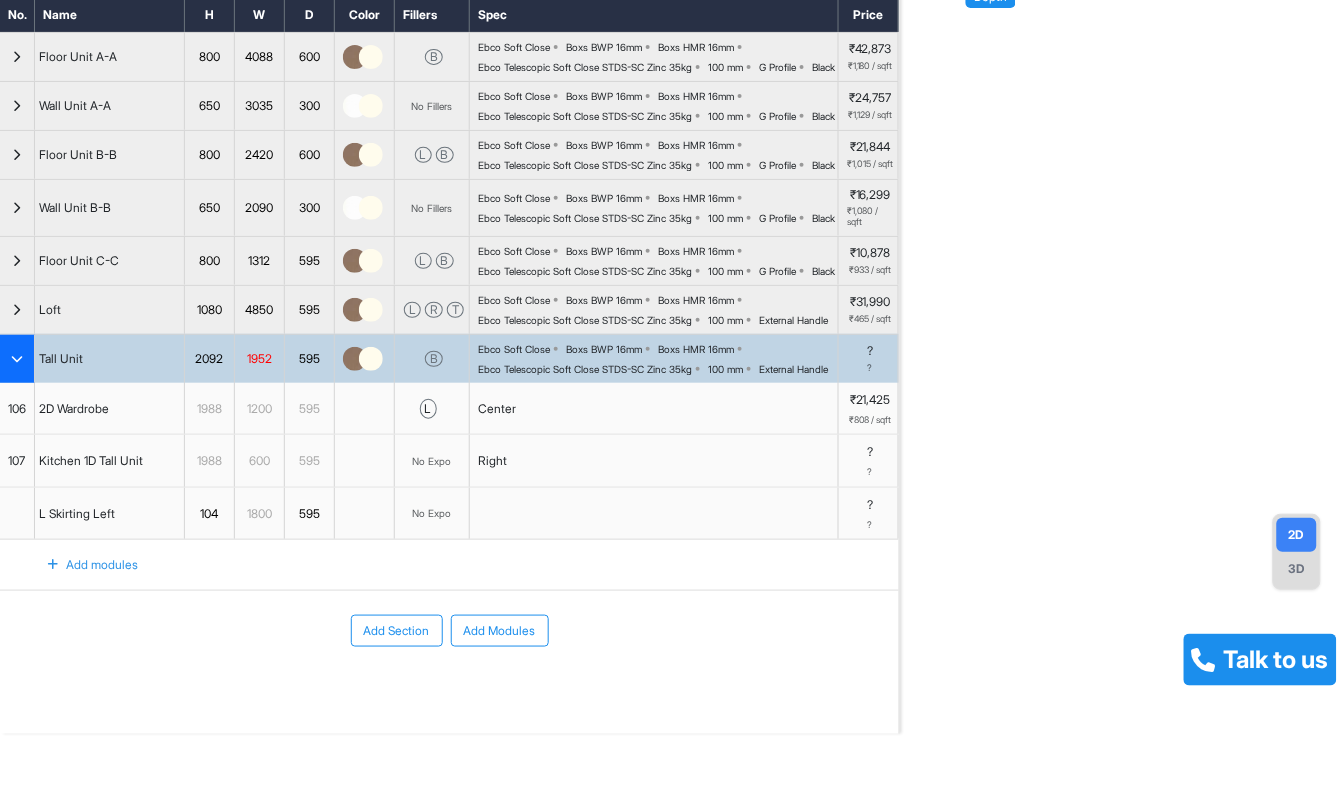 click at bounding box center (17, 359) 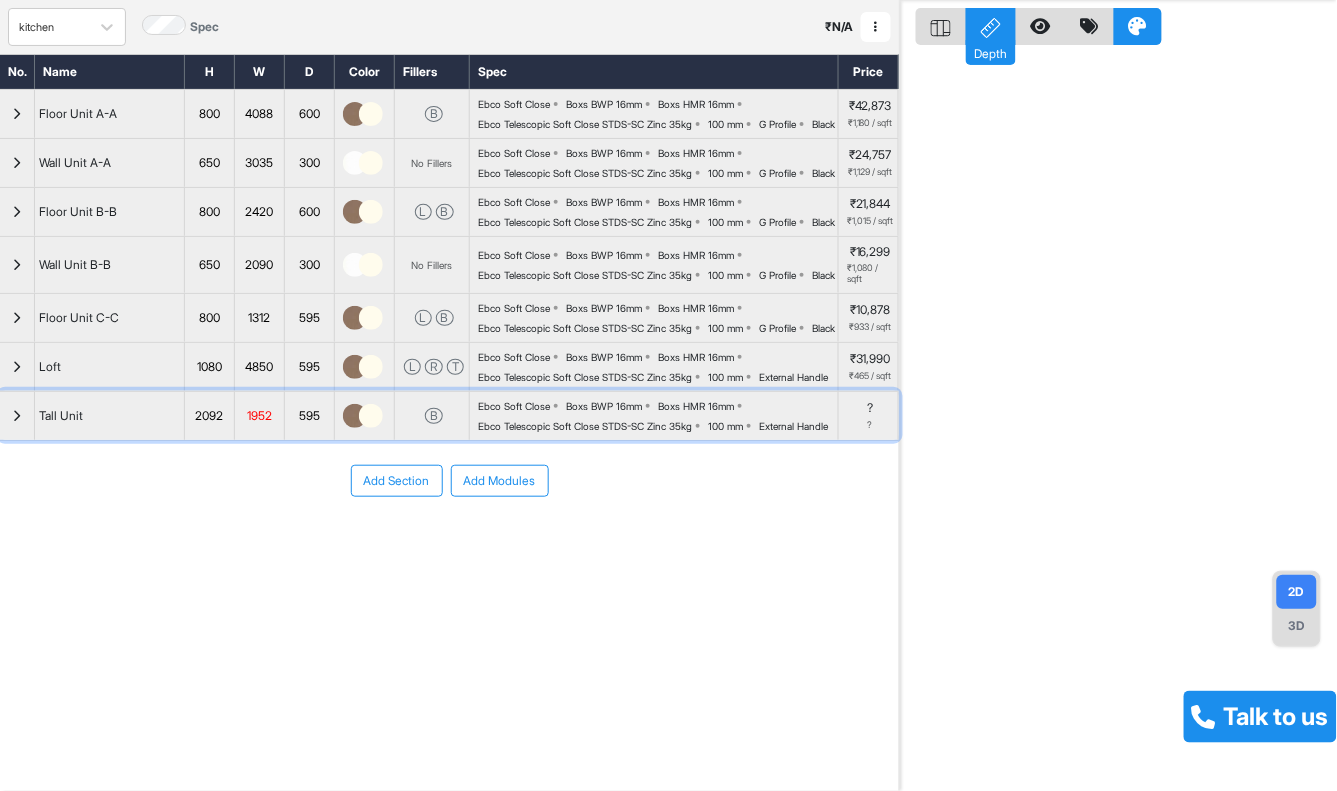click at bounding box center [17, 416] 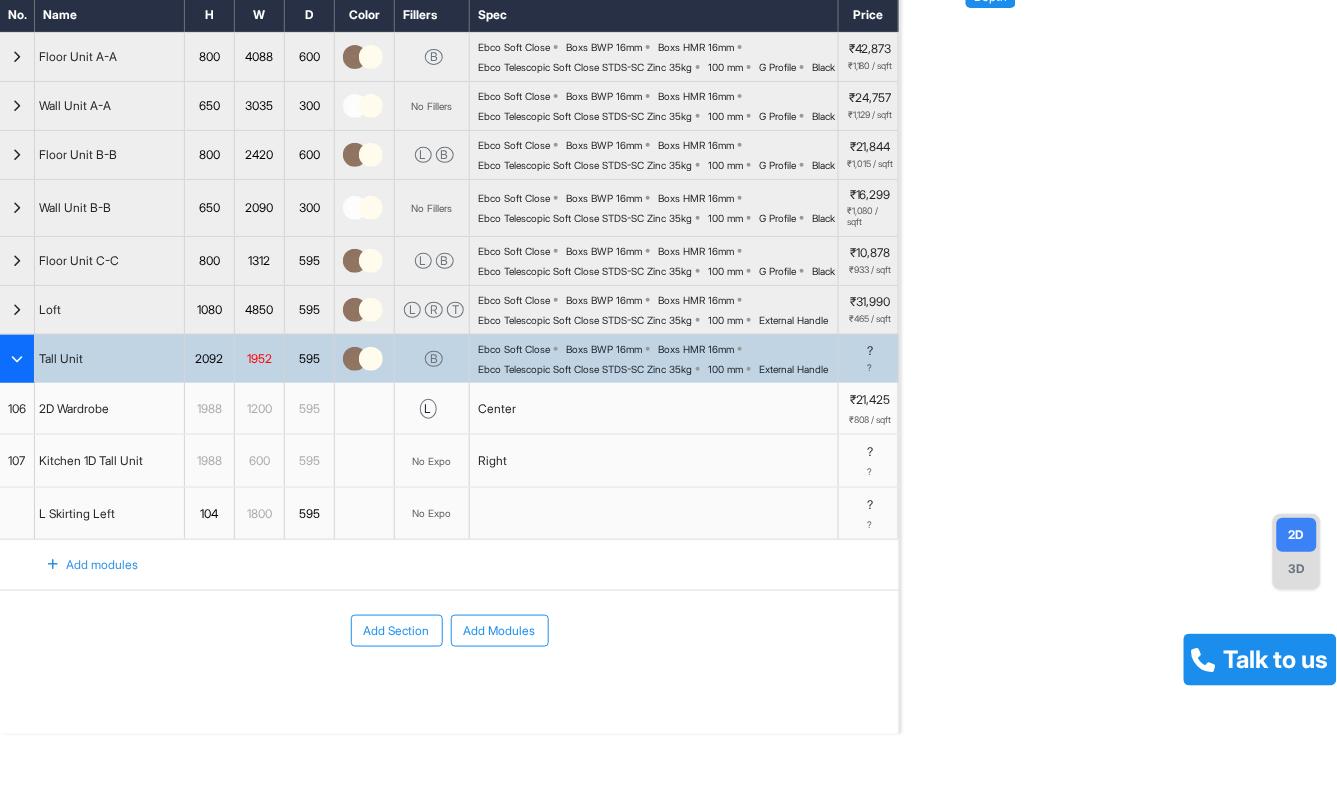 click on "106" at bounding box center (17, 409) 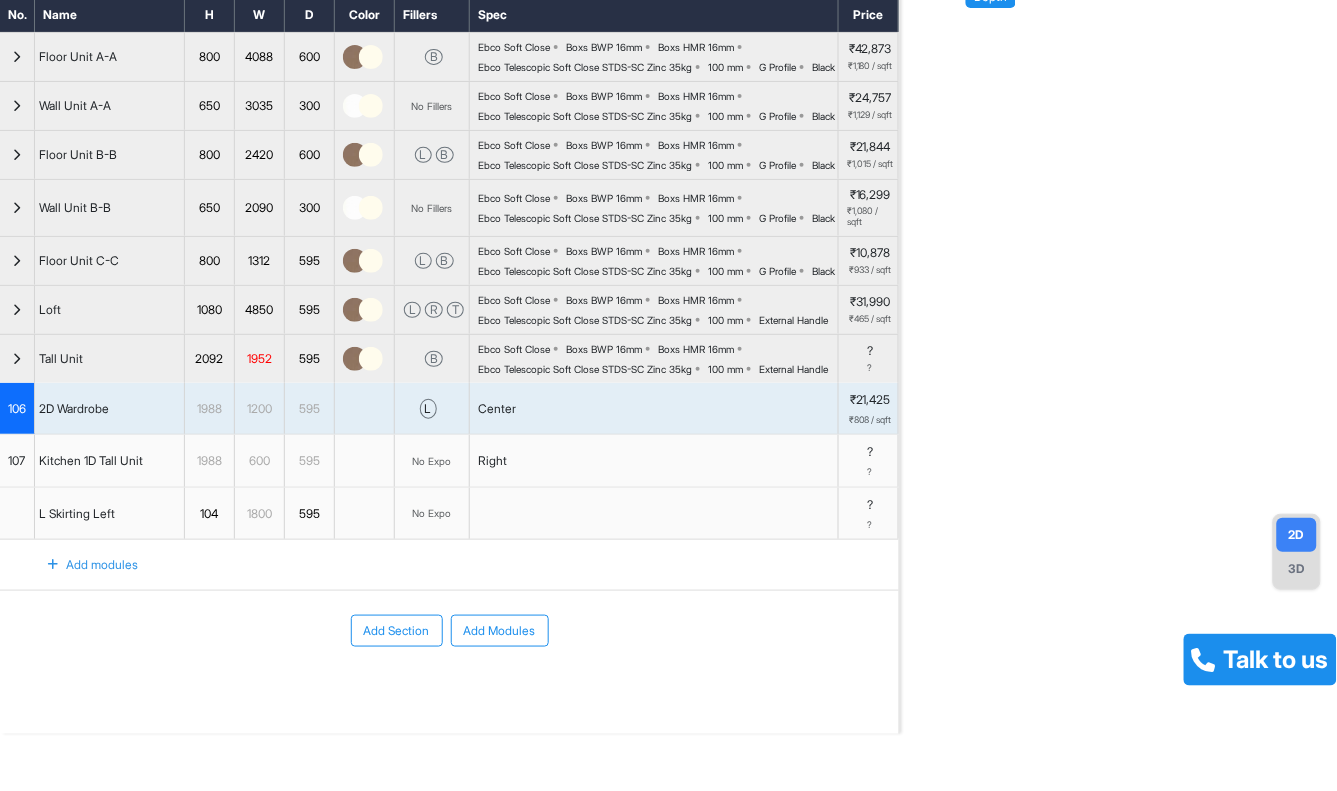 click on "107" at bounding box center (17, 461) 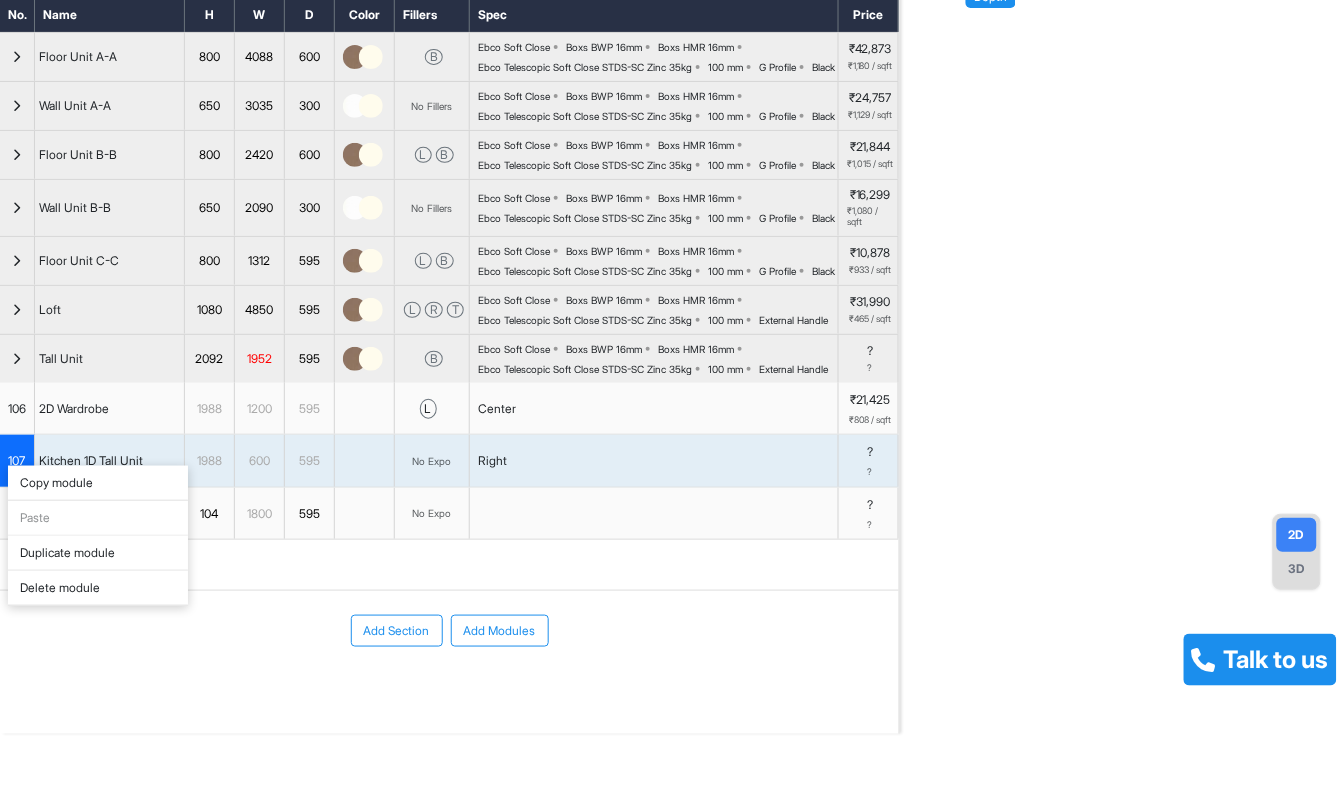 click on "Copy module" at bounding box center (98, 483) 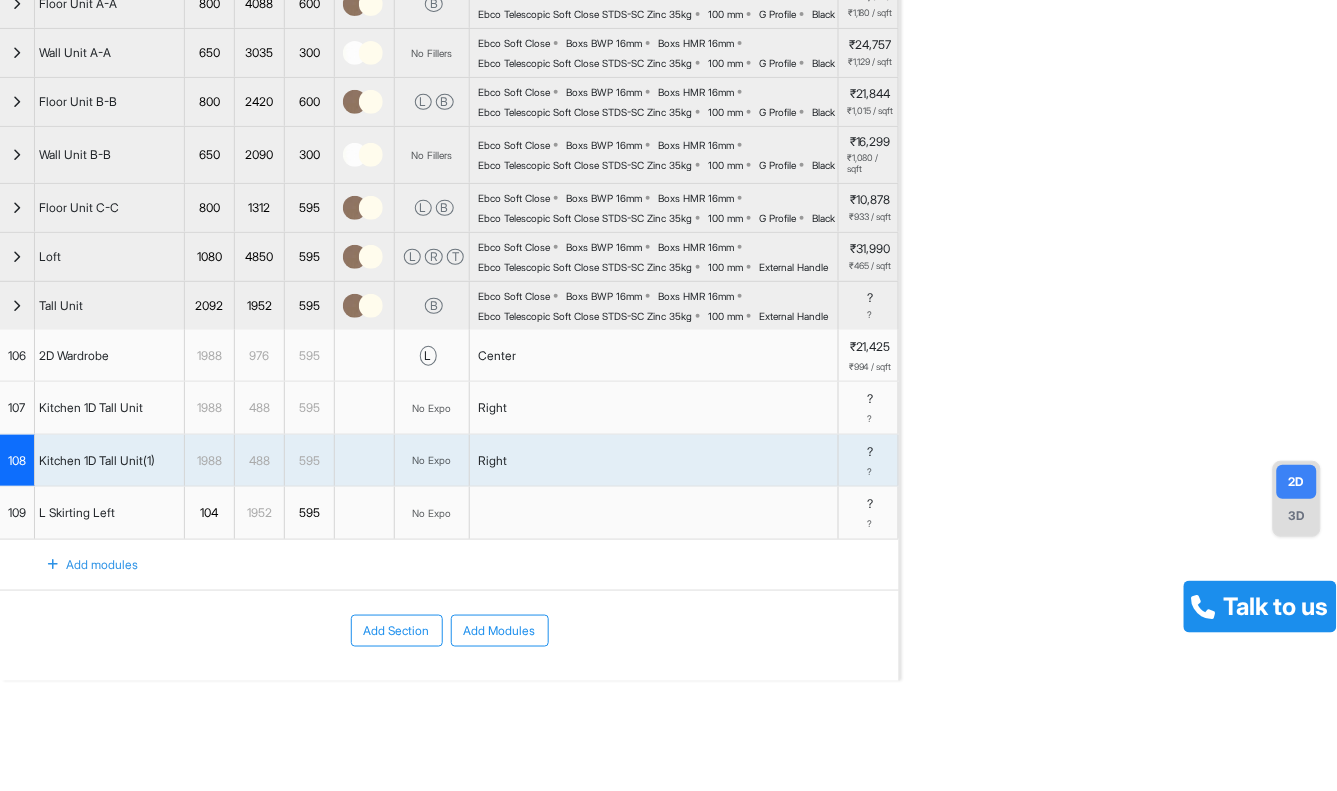click on "488" at bounding box center [260, 461] 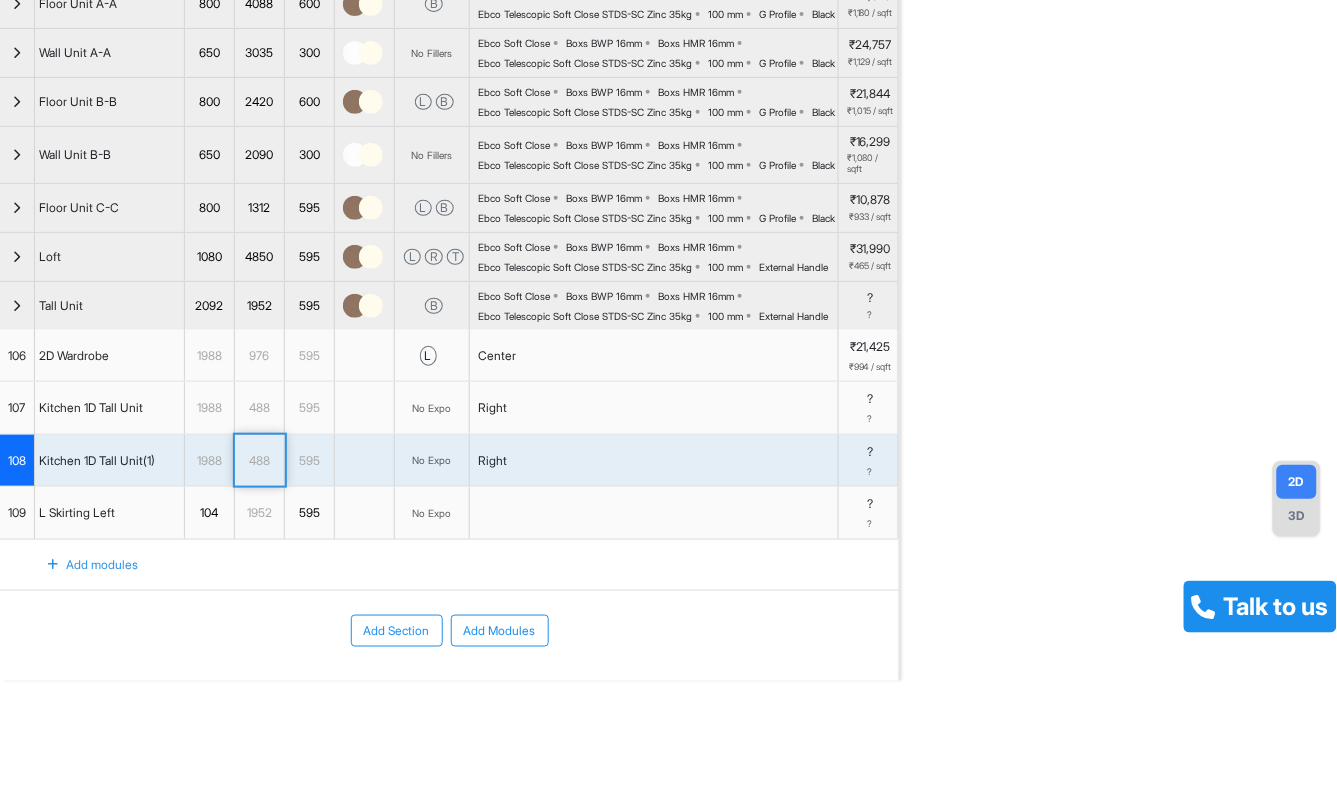 click on "488" at bounding box center [259, 408] 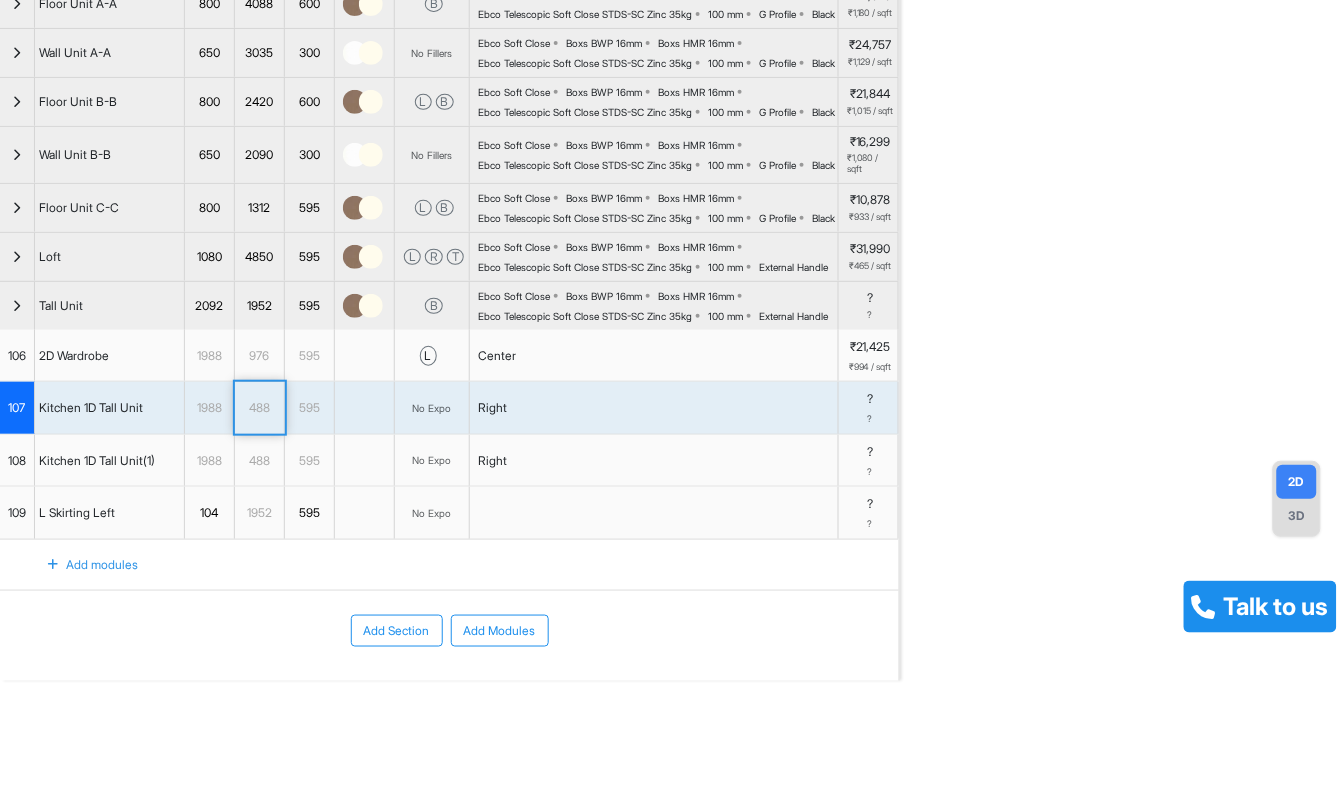 click on "488" at bounding box center (259, 461) 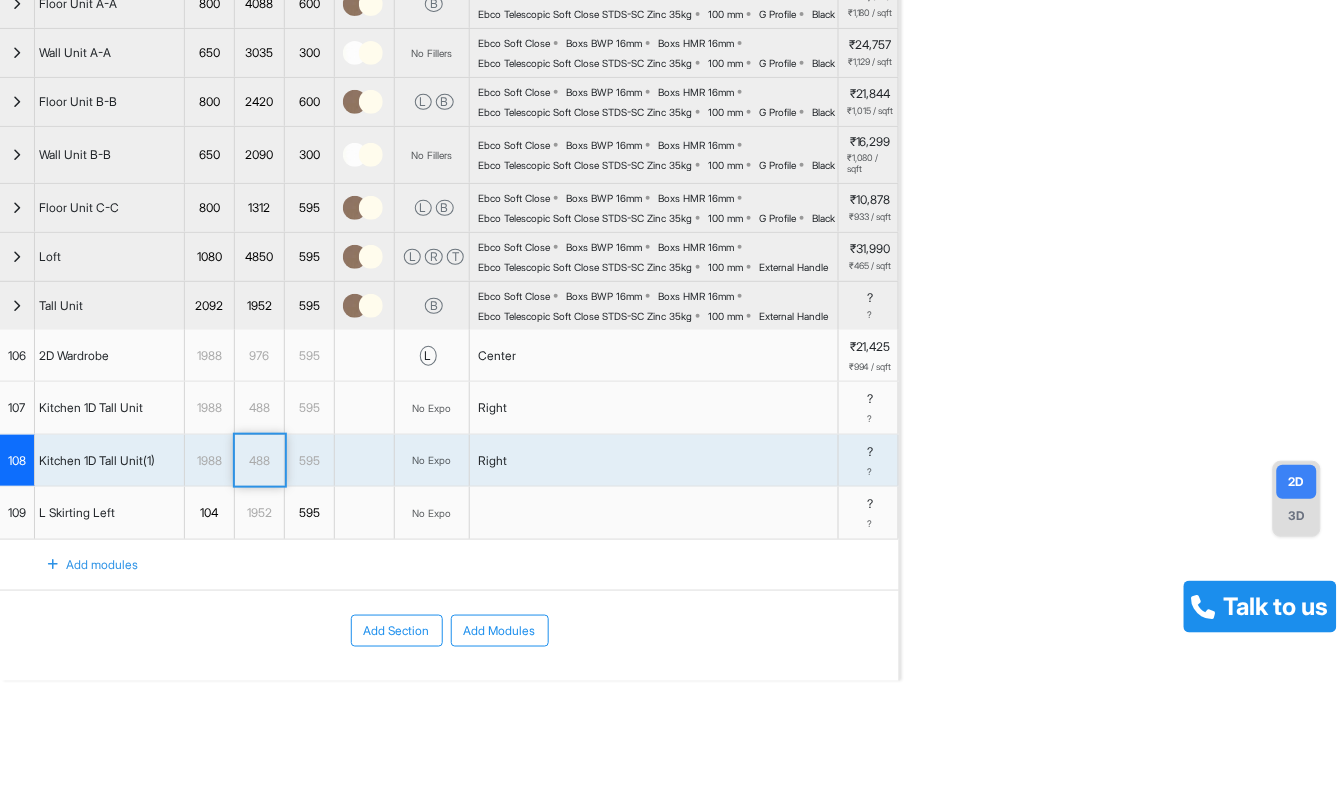click on "488" at bounding box center [260, 408] 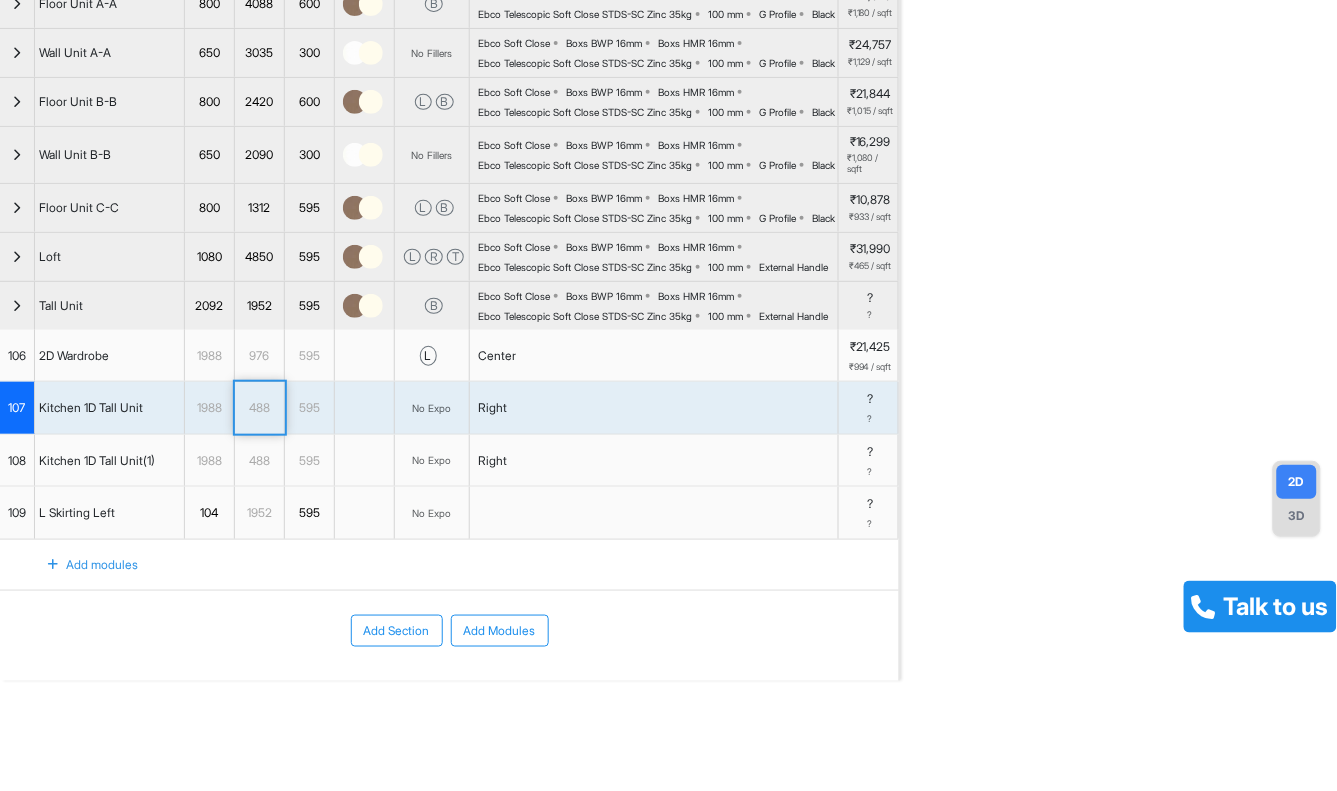 click on "488" at bounding box center [259, 408] 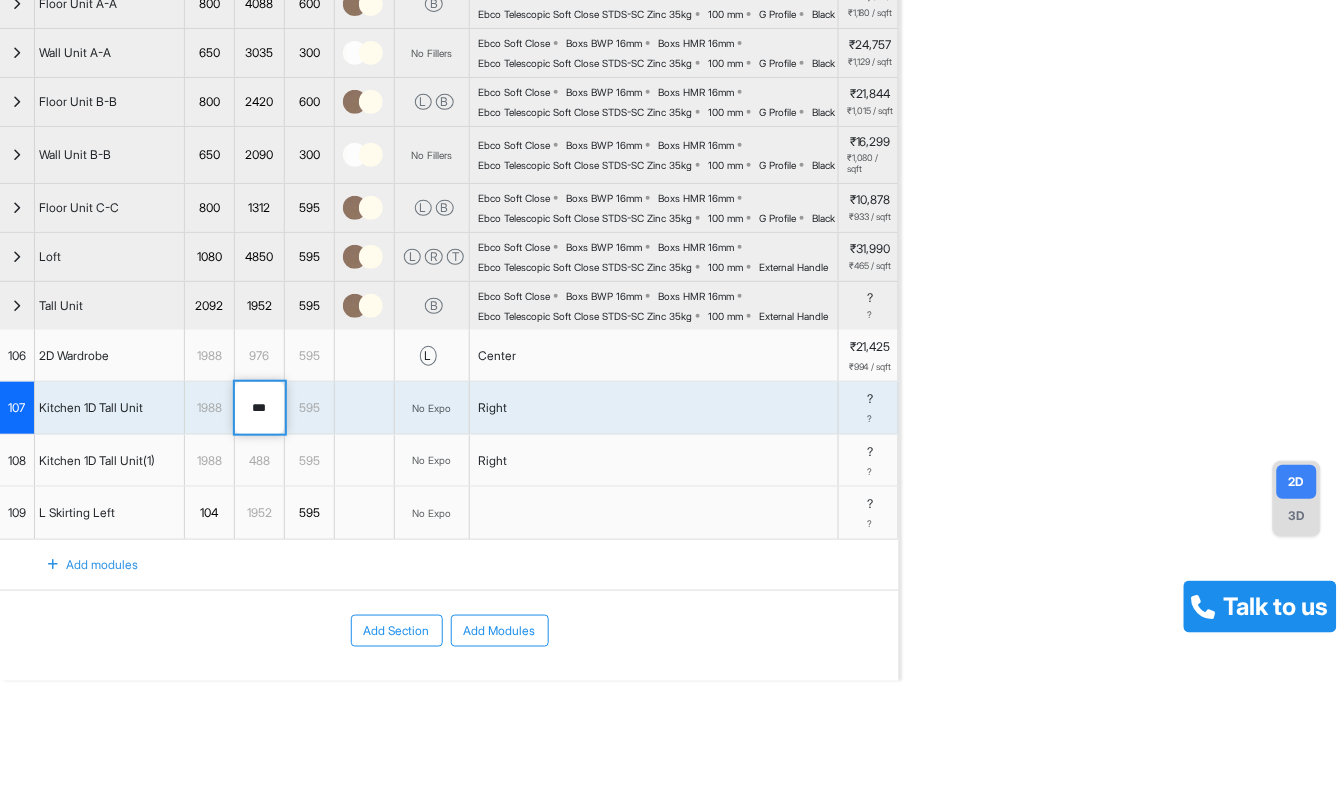 drag, startPoint x: 273, startPoint y: 463, endPoint x: 227, endPoint y: 442, distance: 50.566788 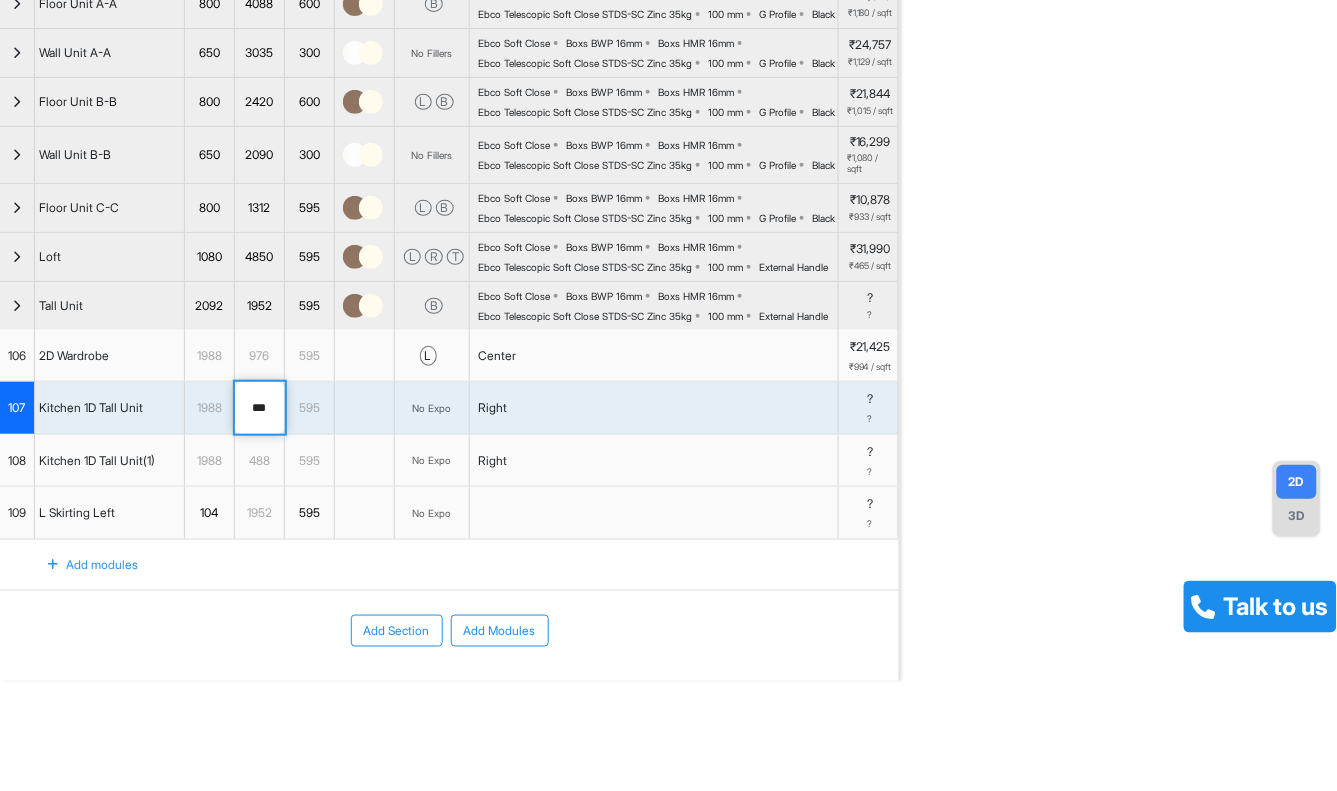 type on "***" 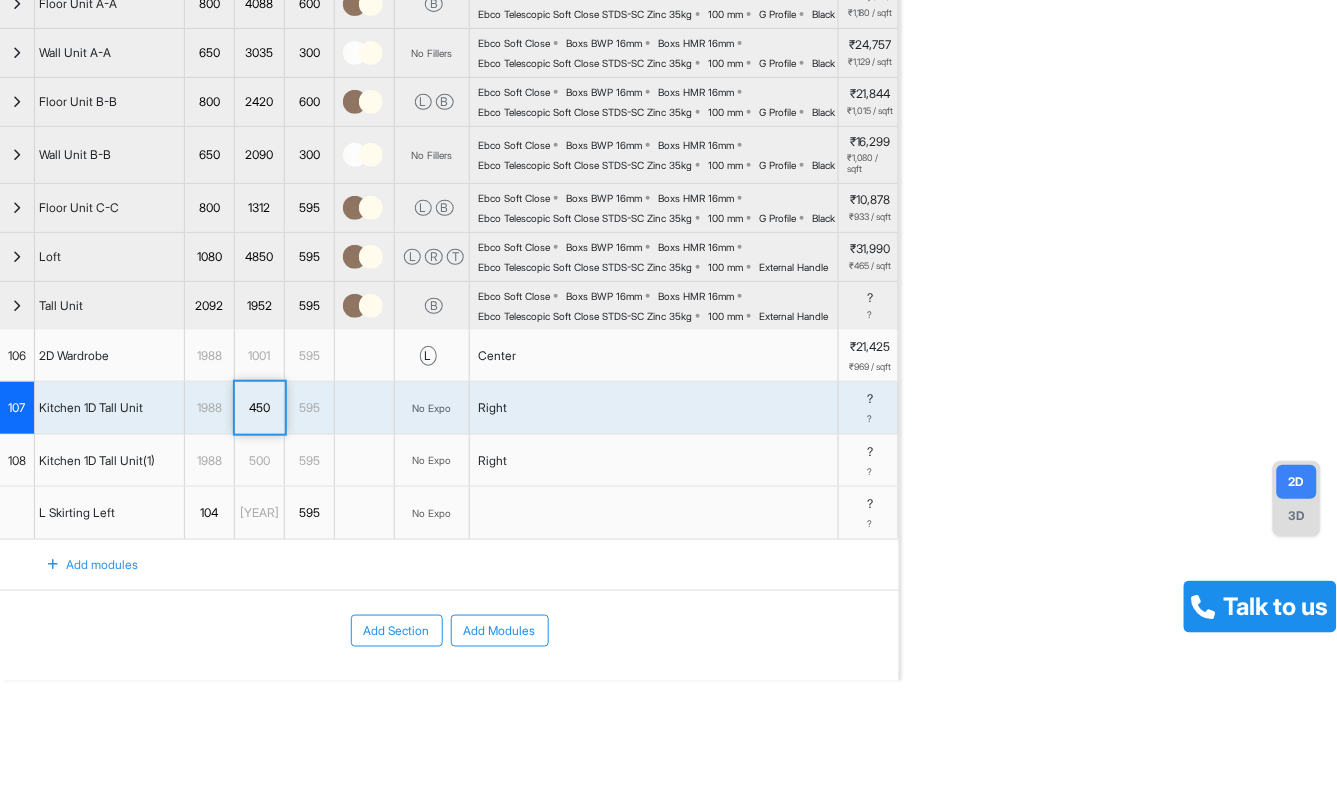 click on "No Expo" at bounding box center (432, 408) 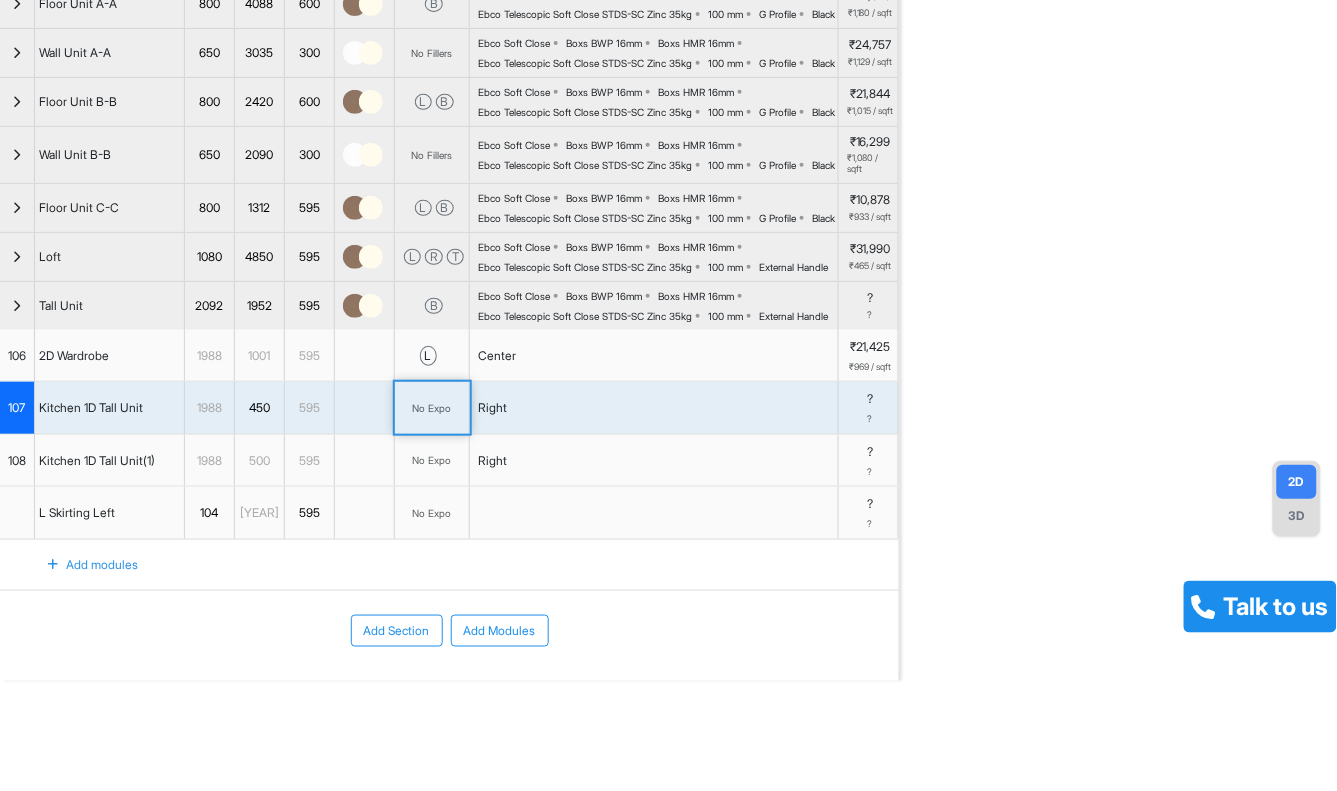 click on "No Expo" at bounding box center [432, 460] 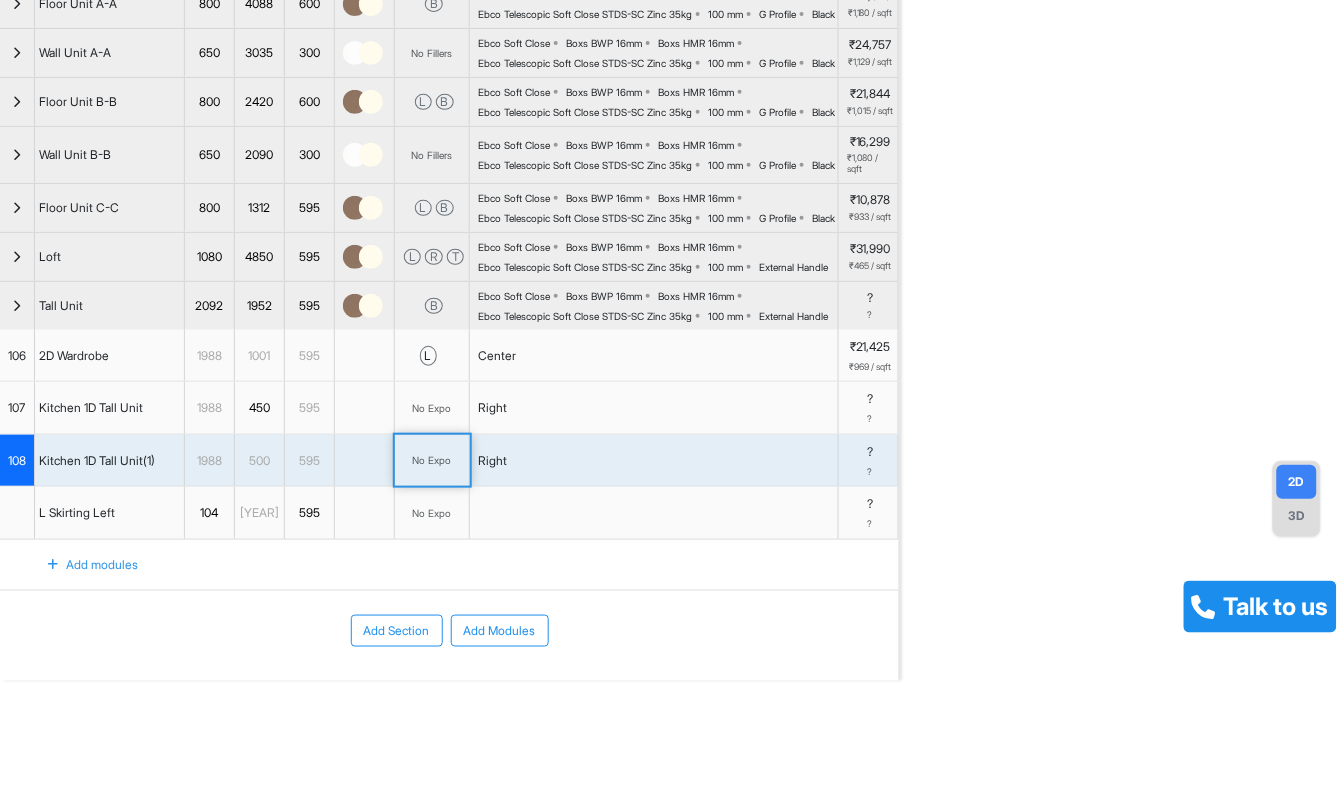 click on "No Expo" at bounding box center [432, 460] 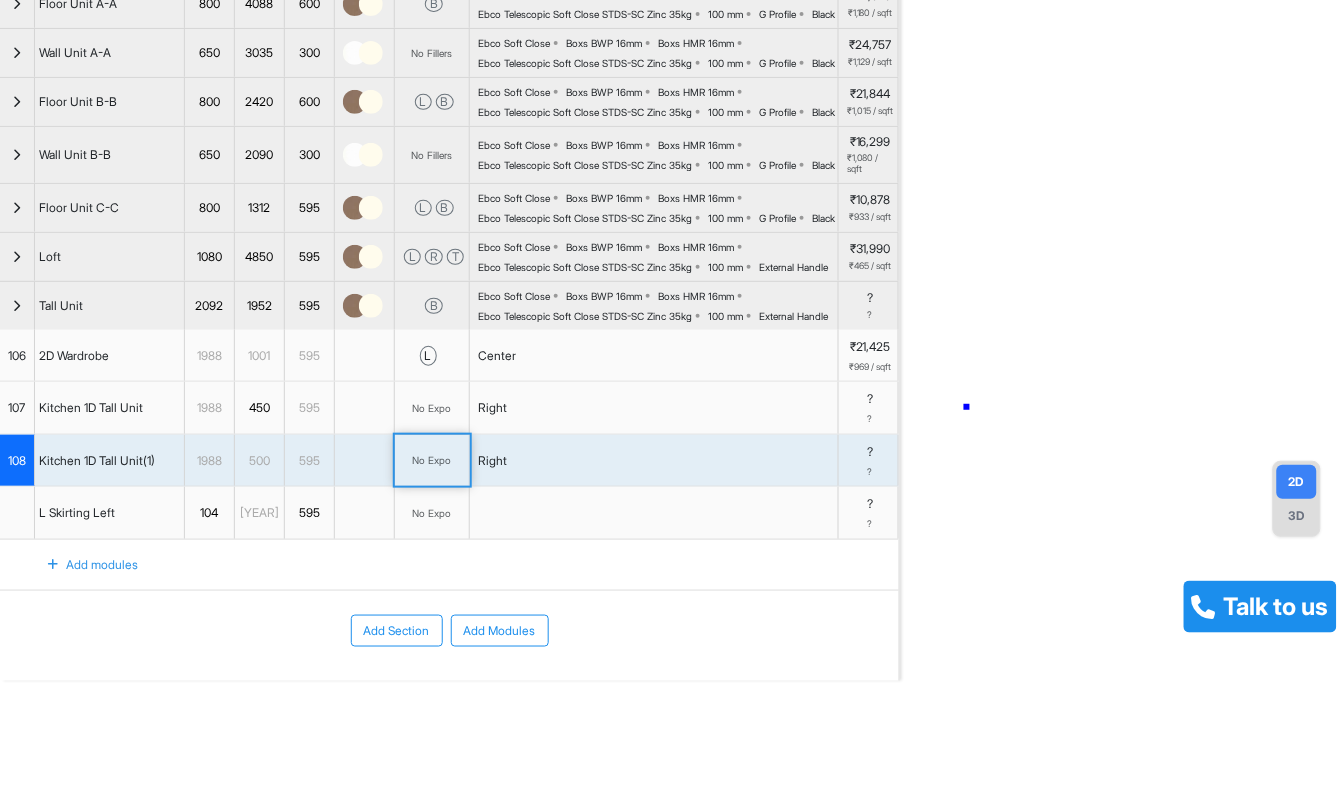 click on "595   595   595   595" at bounding box center [1118, 285] 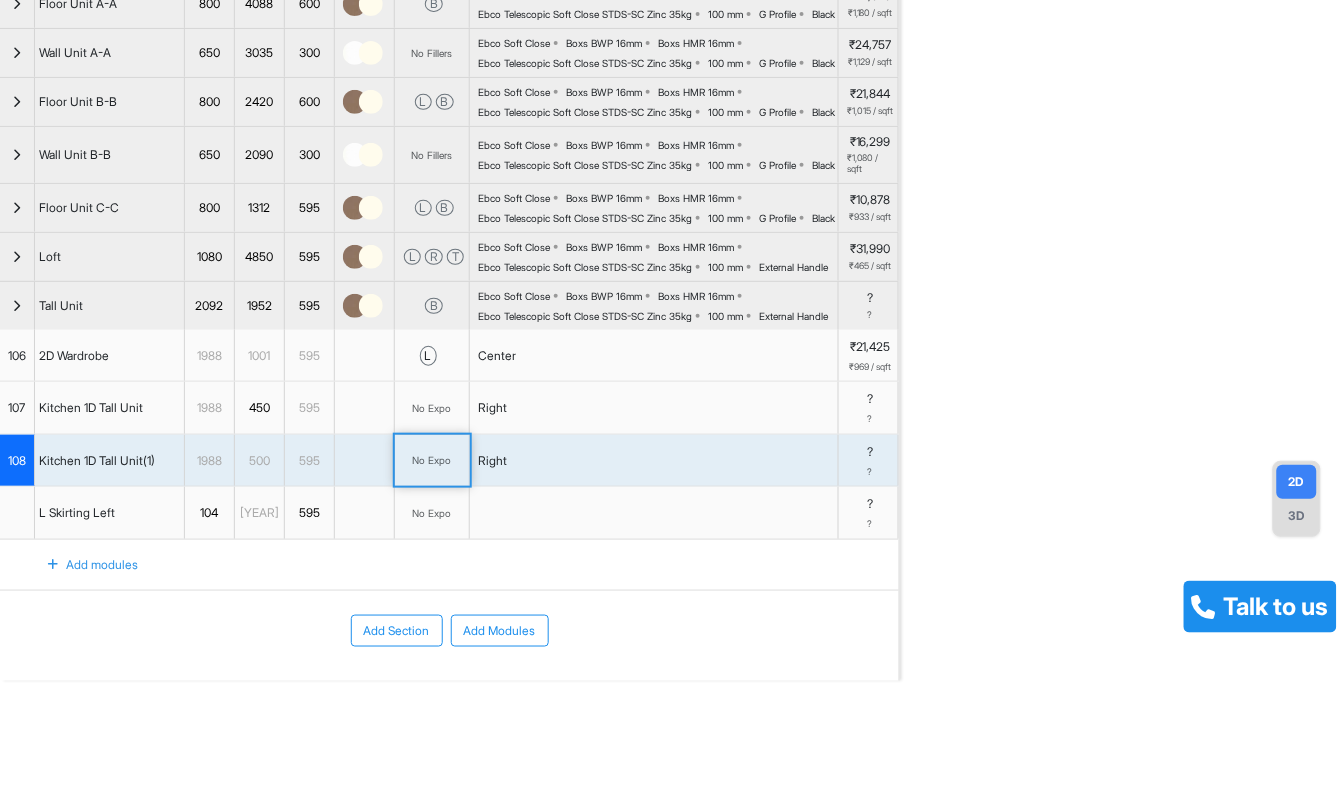 drag, startPoint x: 1115, startPoint y: 282, endPoint x: 1035, endPoint y: 297, distance: 81.394104 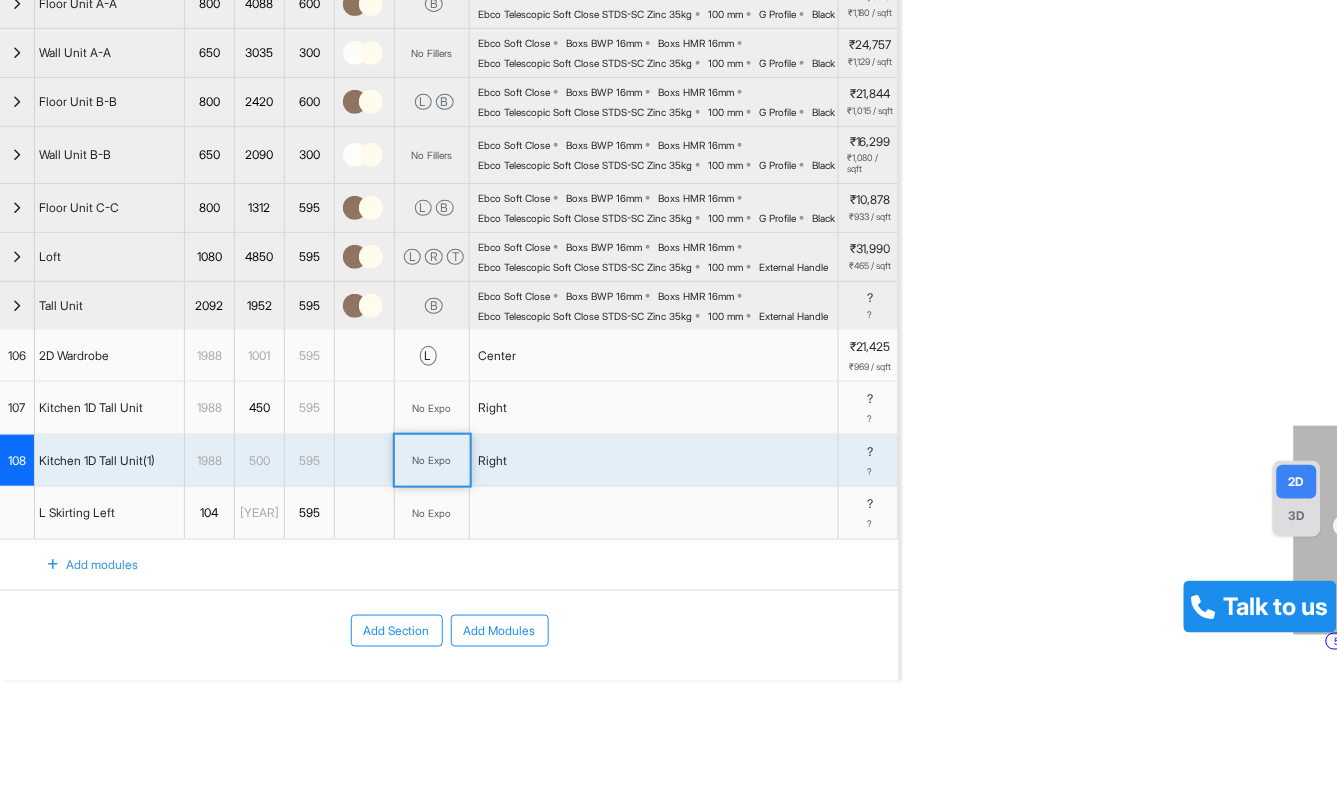 drag, startPoint x: 1111, startPoint y: 272, endPoint x: 944, endPoint y: 293, distance: 168.31519 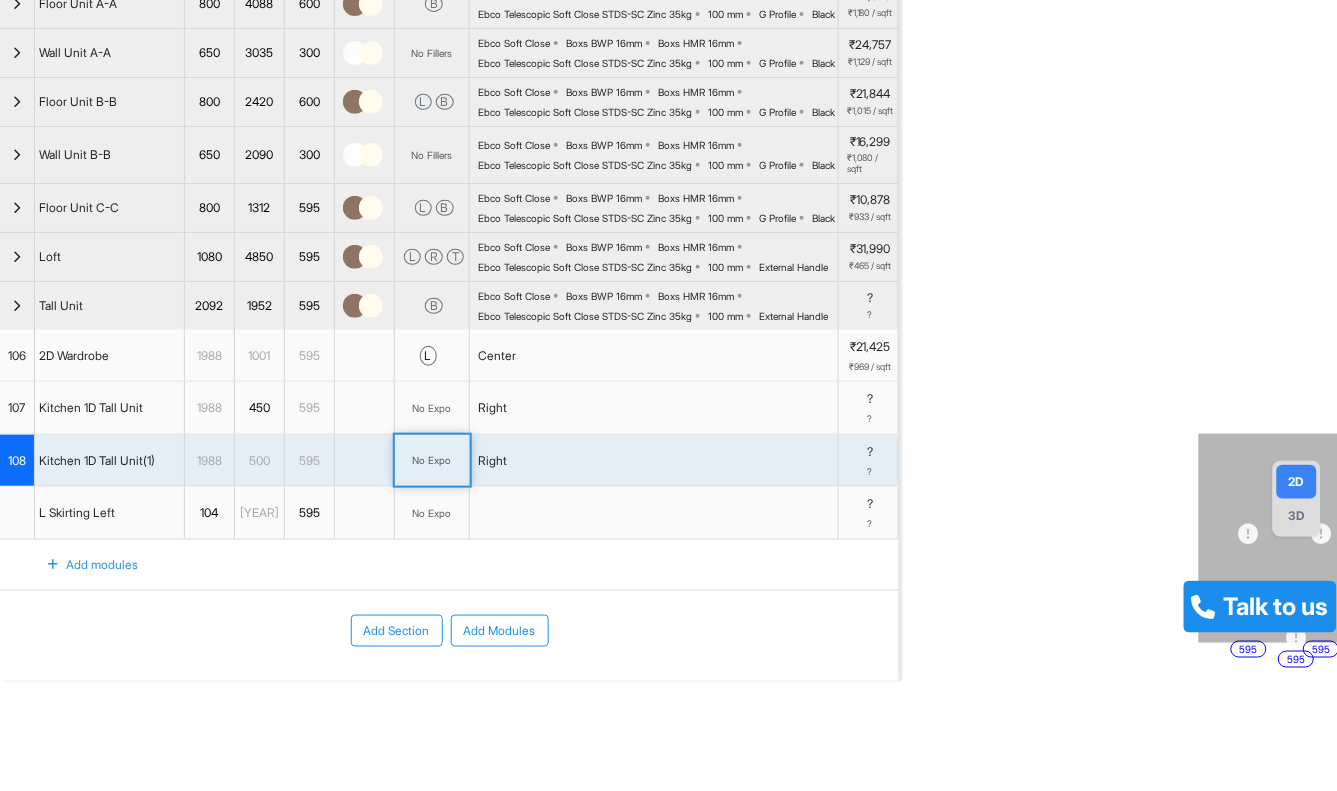 drag, startPoint x: 1068, startPoint y: 280, endPoint x: 942, endPoint y: 306, distance: 128.65457 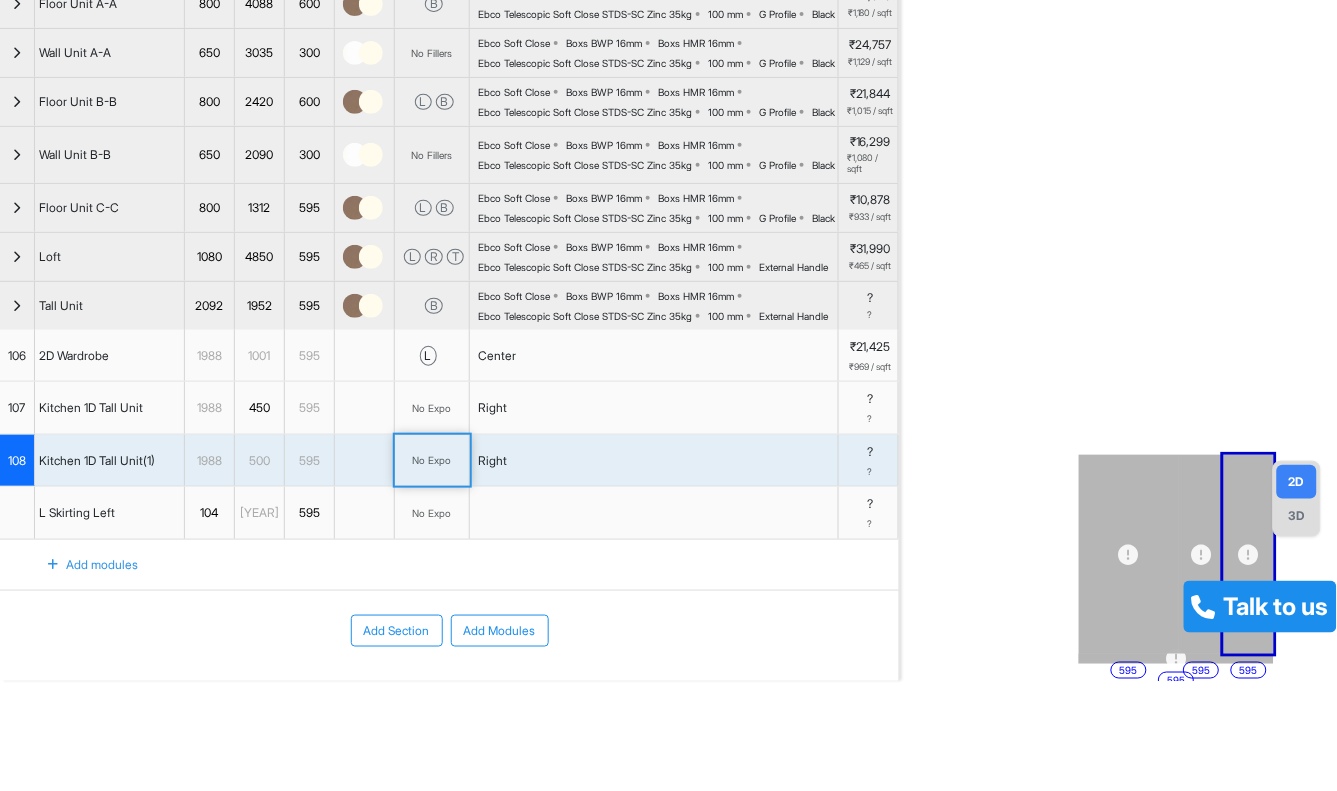 drag, startPoint x: 1064, startPoint y: 275, endPoint x: 977, endPoint y: 206, distance: 111.040535 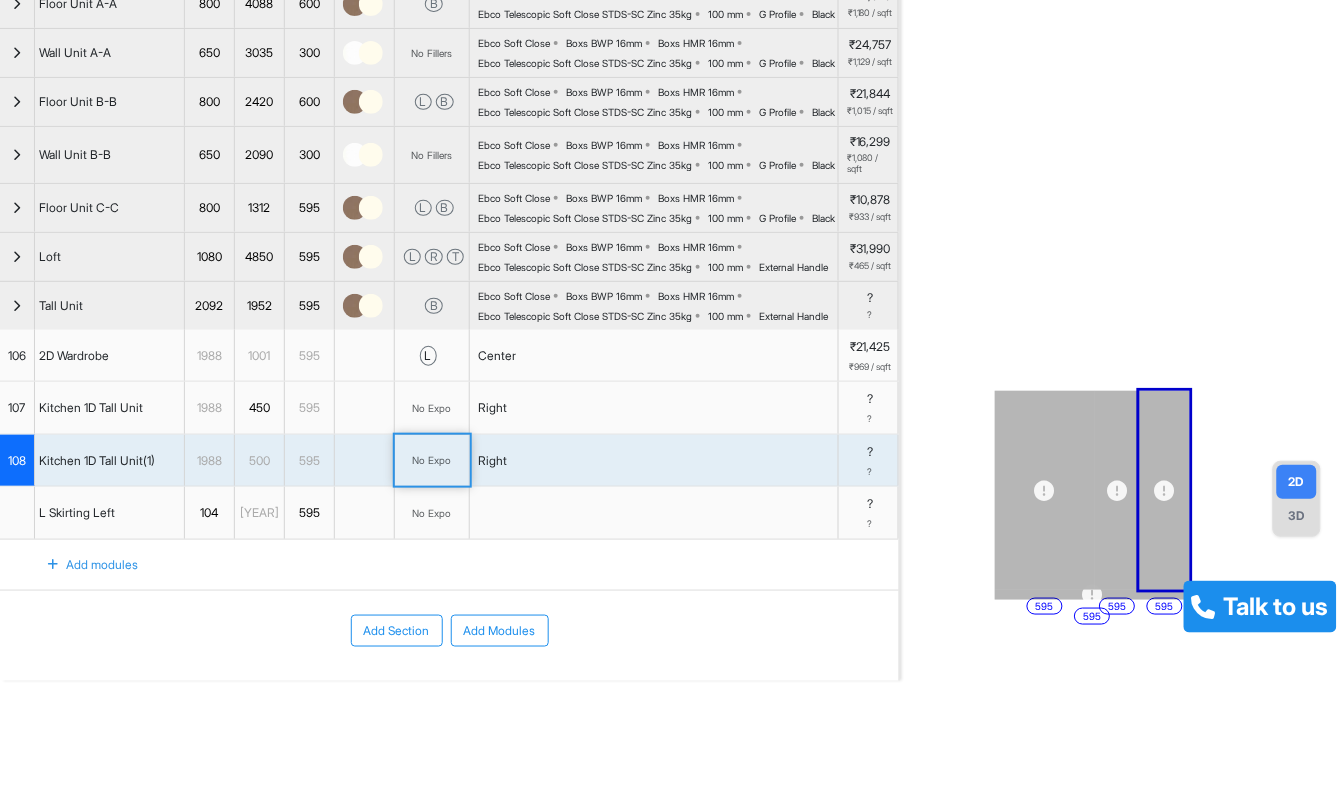 drag, startPoint x: 1115, startPoint y: 210, endPoint x: 1067, endPoint y: 196, distance: 50 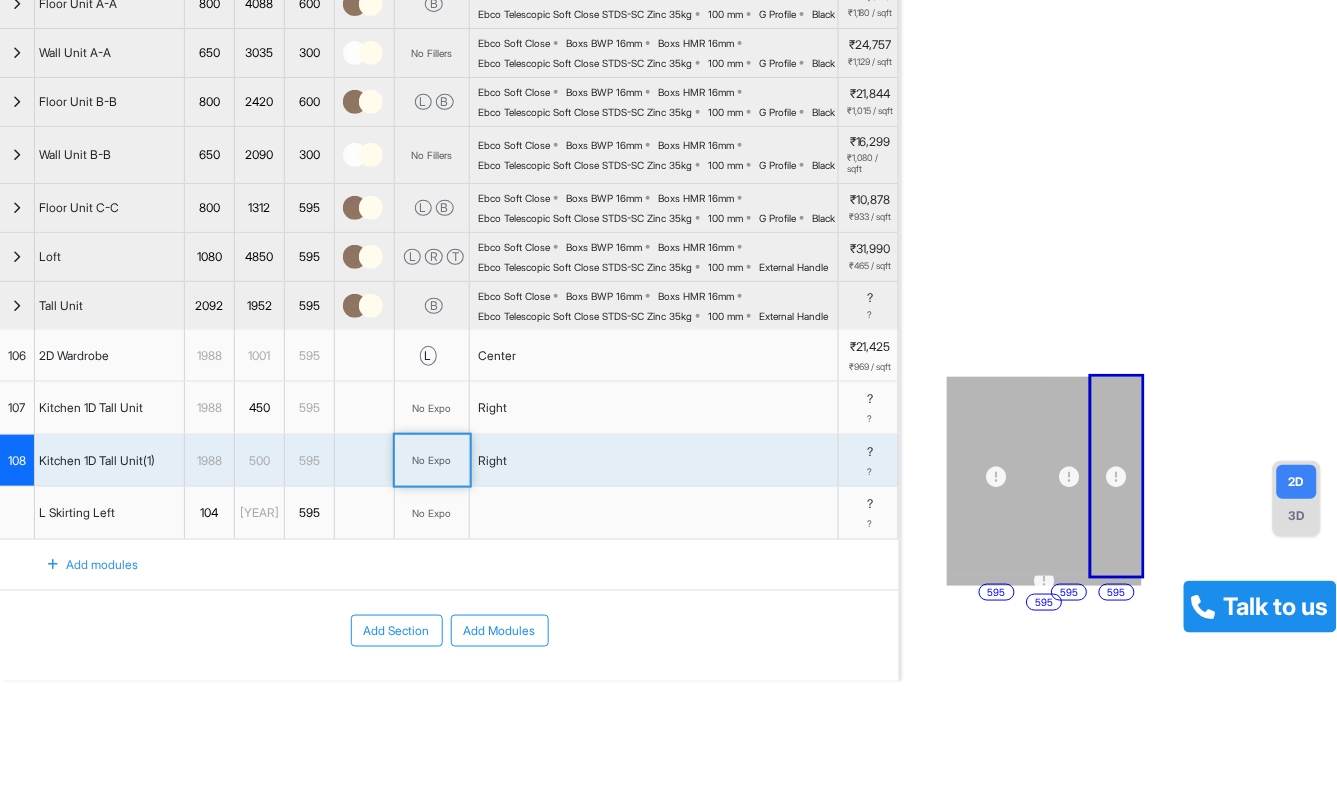 click on "No Expo" at bounding box center (432, 460) 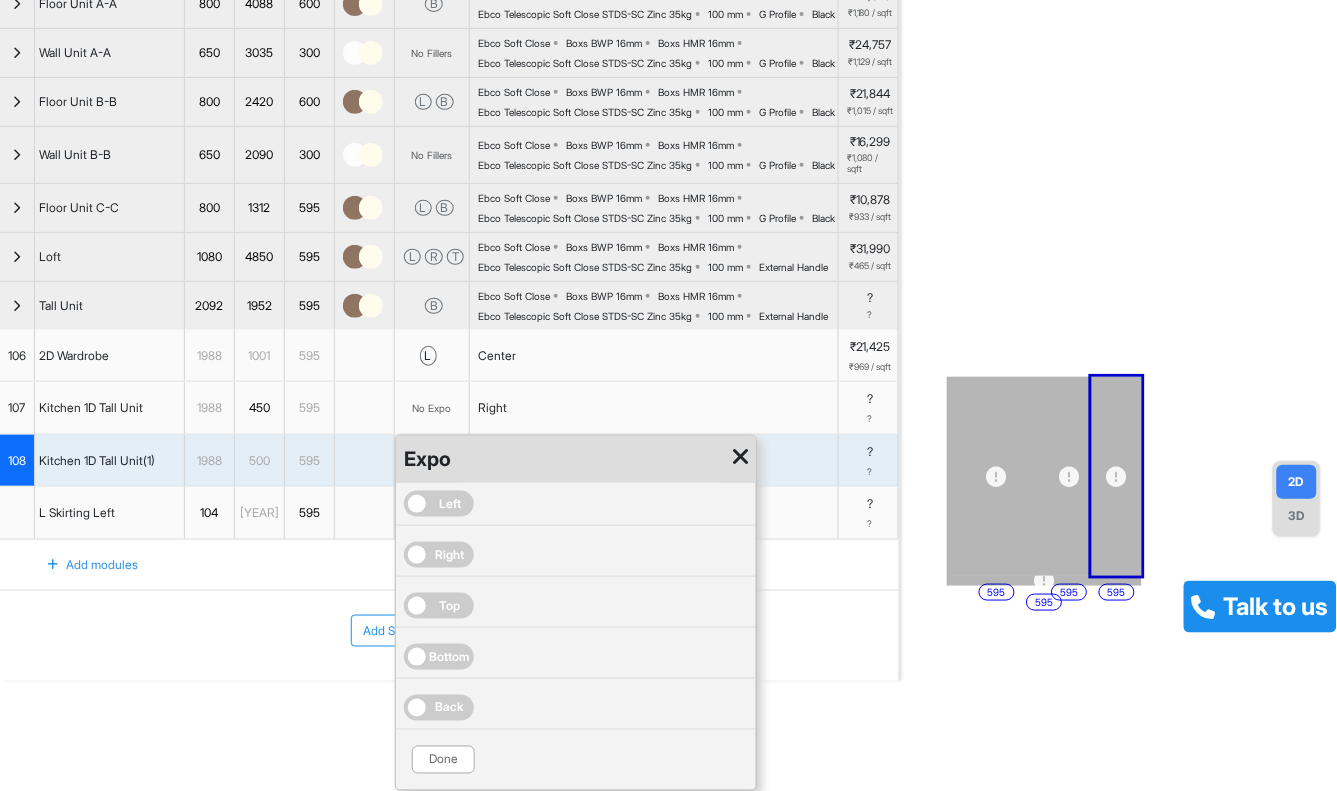 click on "Right" at bounding box center [450, 555] 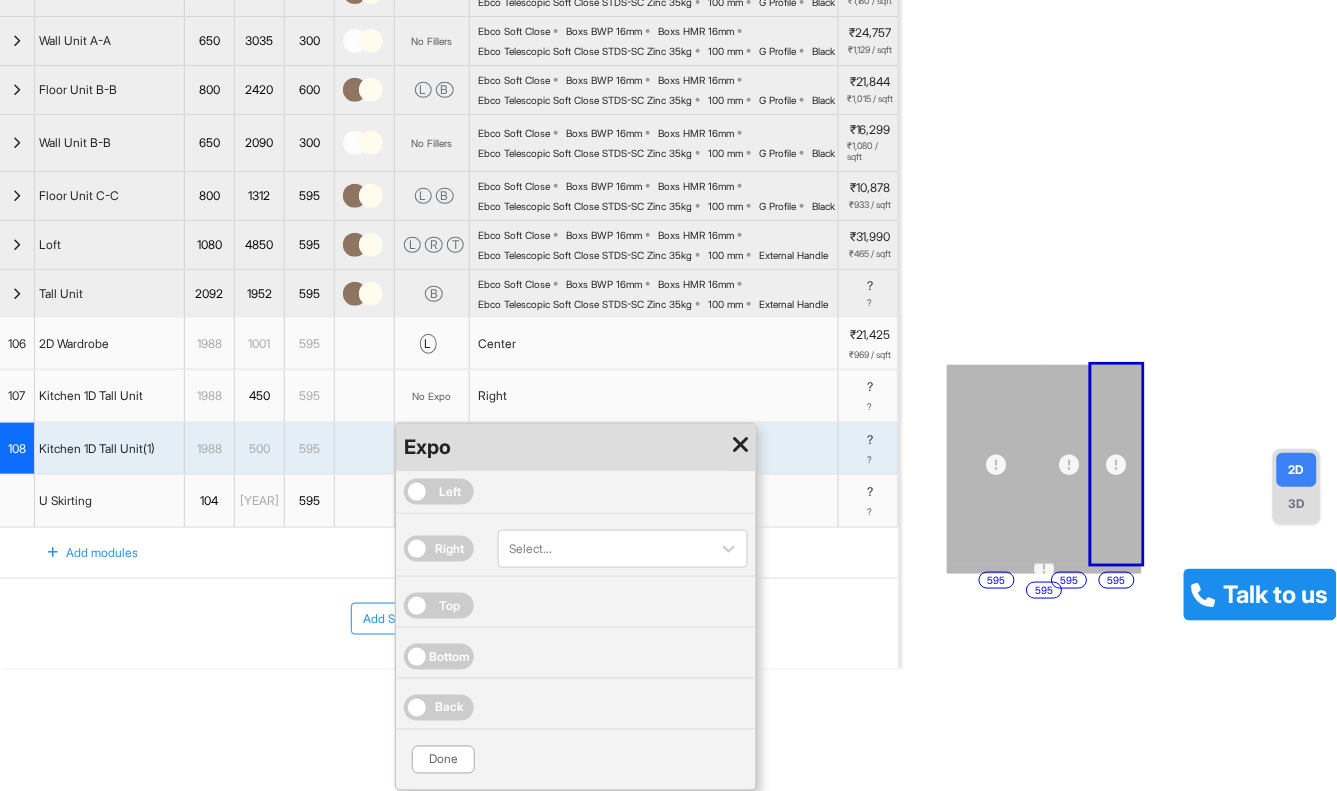 scroll, scrollTop: 305, scrollLeft: 0, axis: vertical 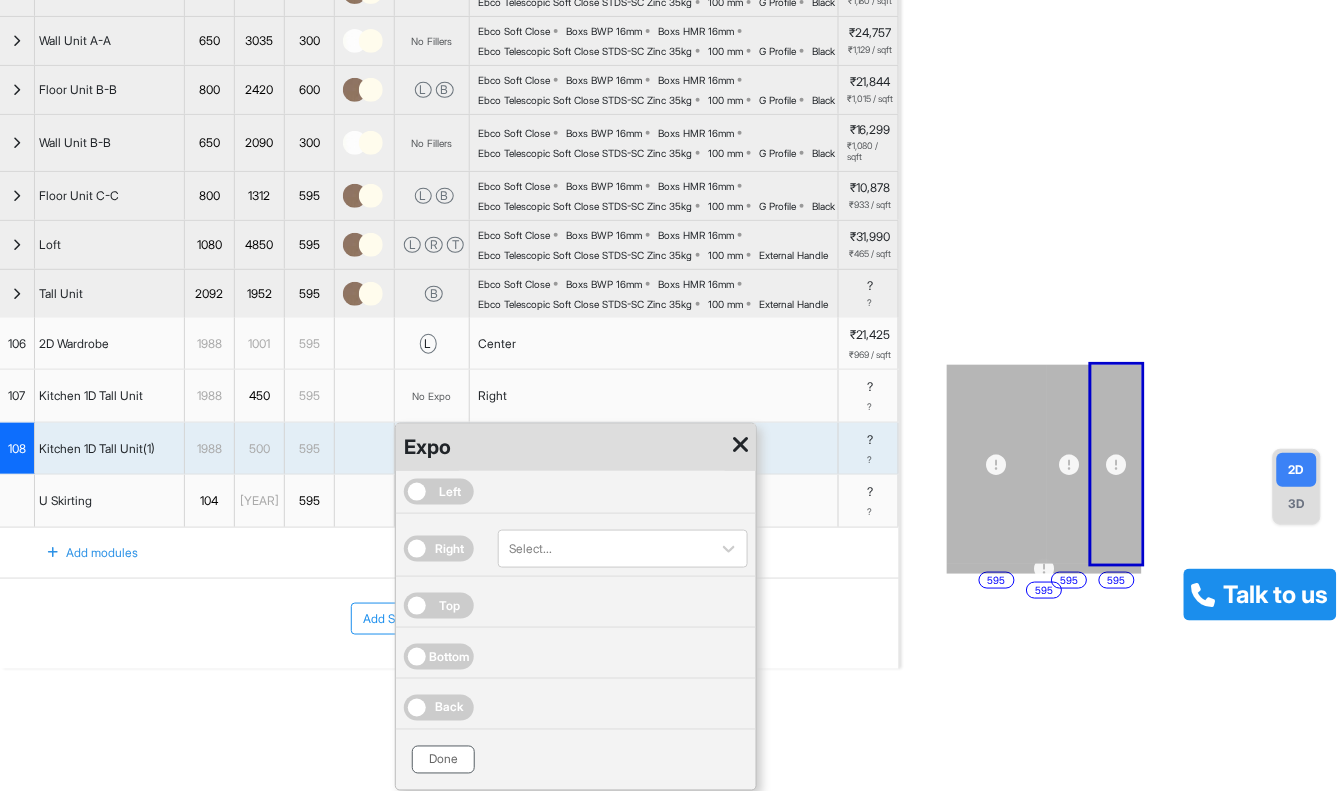click on "Done" at bounding box center [443, 760] 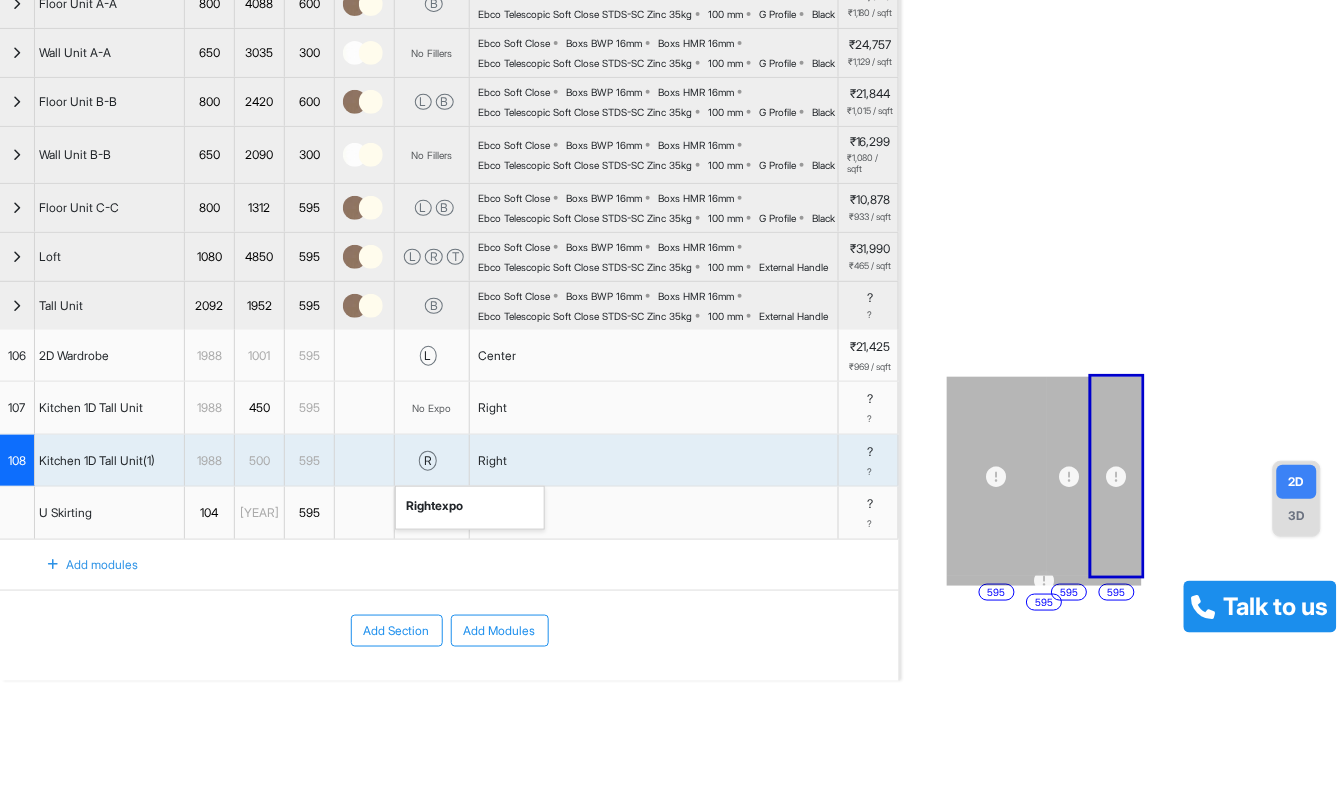 scroll, scrollTop: 292, scrollLeft: 0, axis: vertical 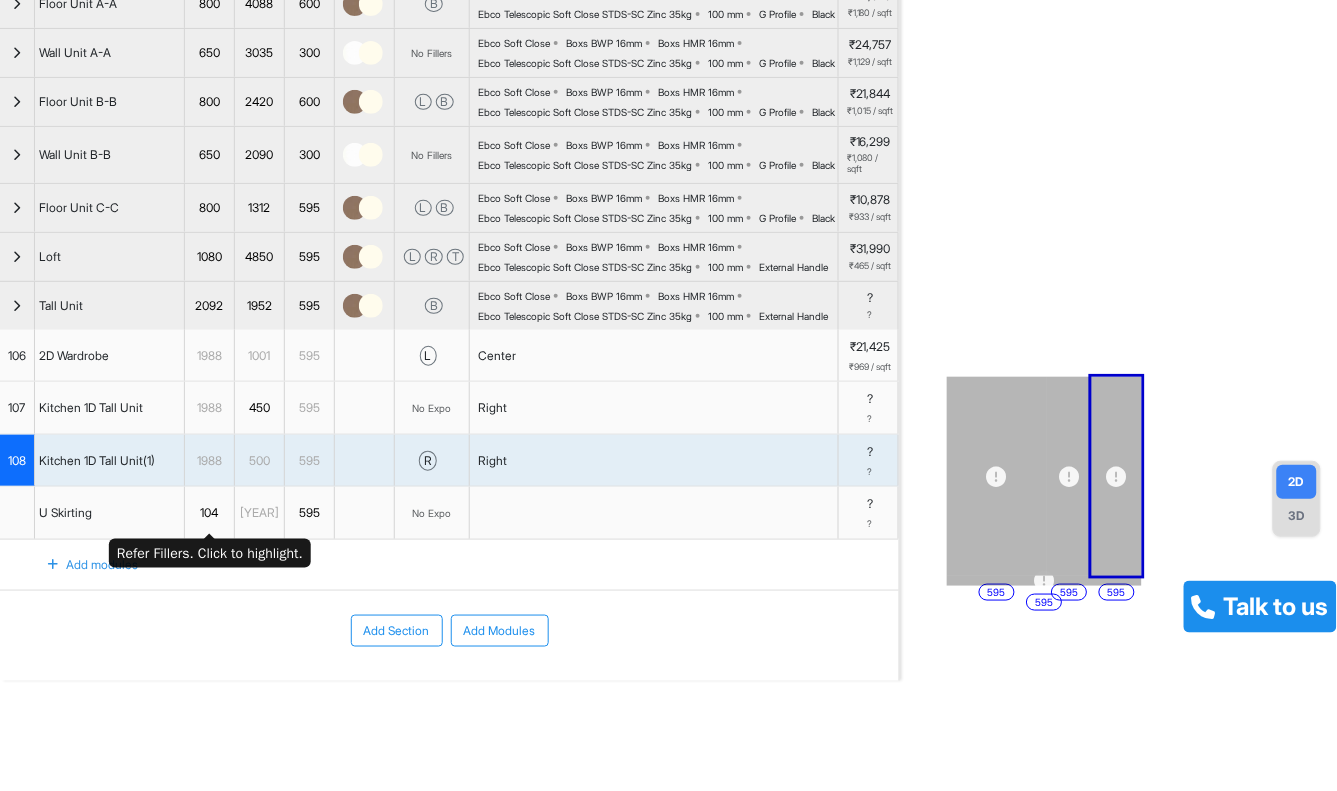 click on "104" at bounding box center [209, 513] 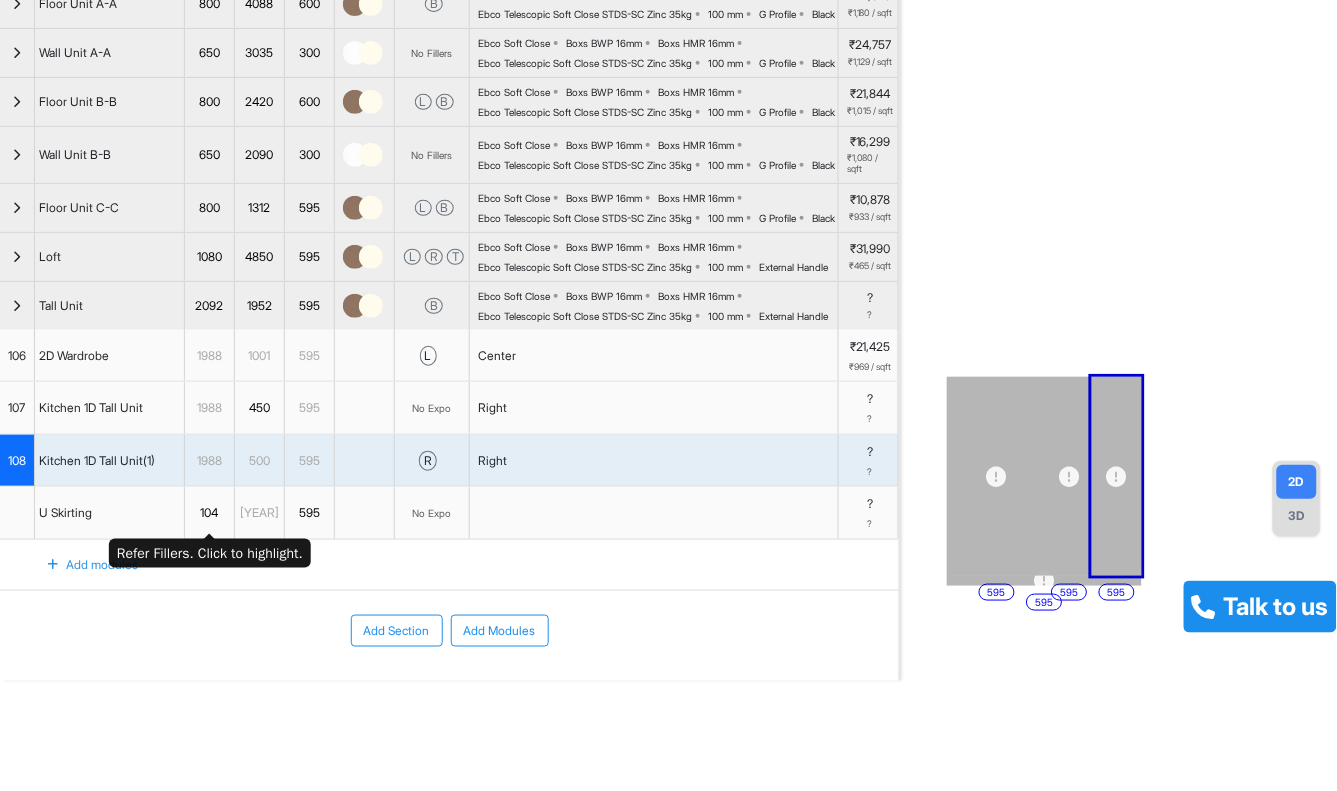 click on "104" at bounding box center [209, 513] 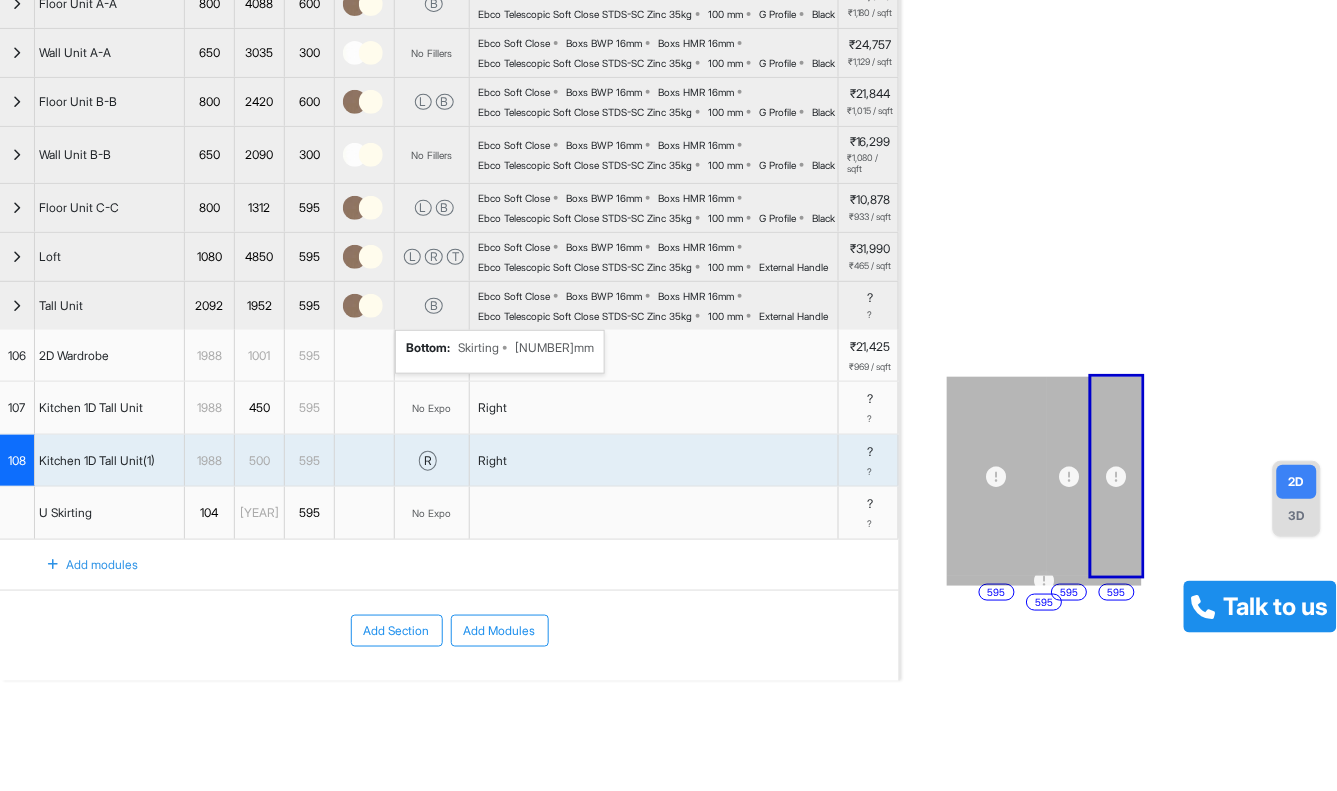 click on "B bottom : Skirting 104mm" at bounding box center [432, 306] 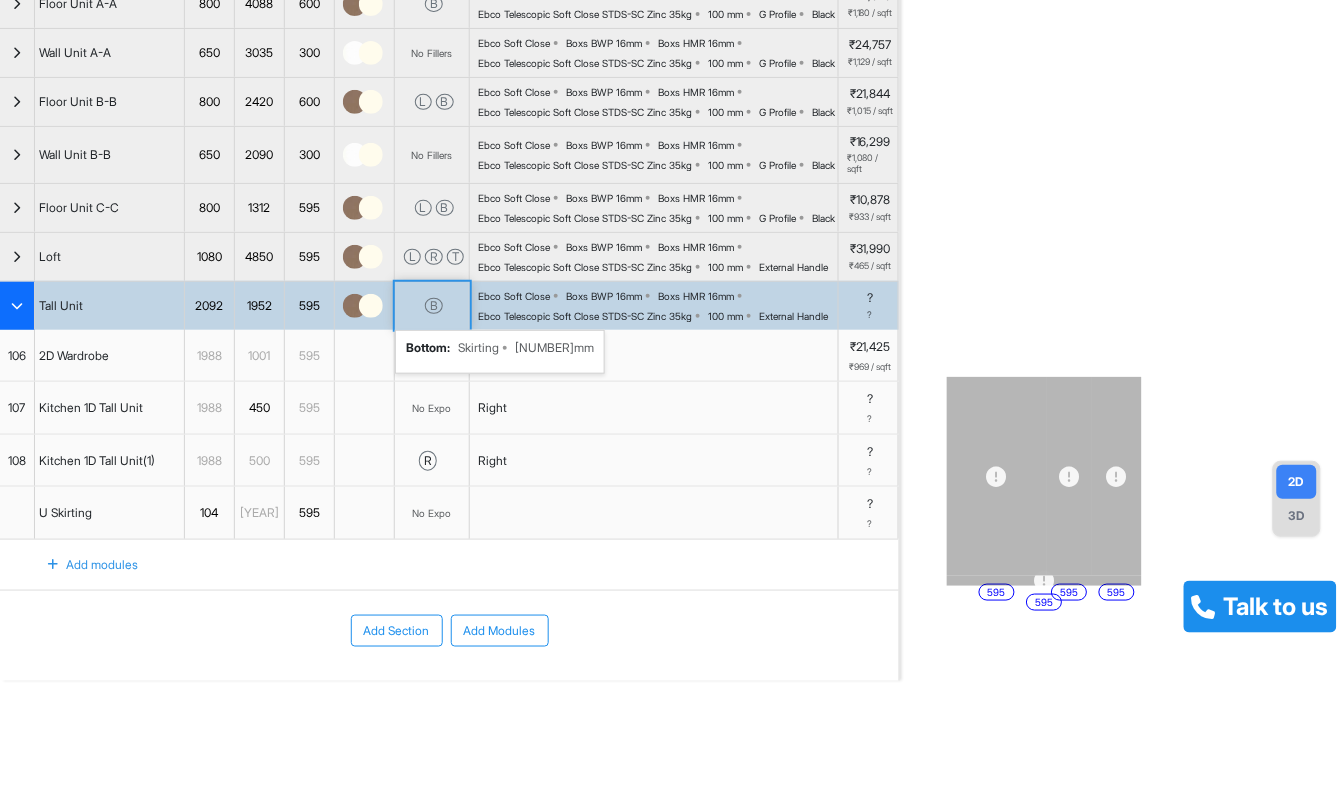 click on "B bottom : Skirting 104mm" at bounding box center [432, 306] 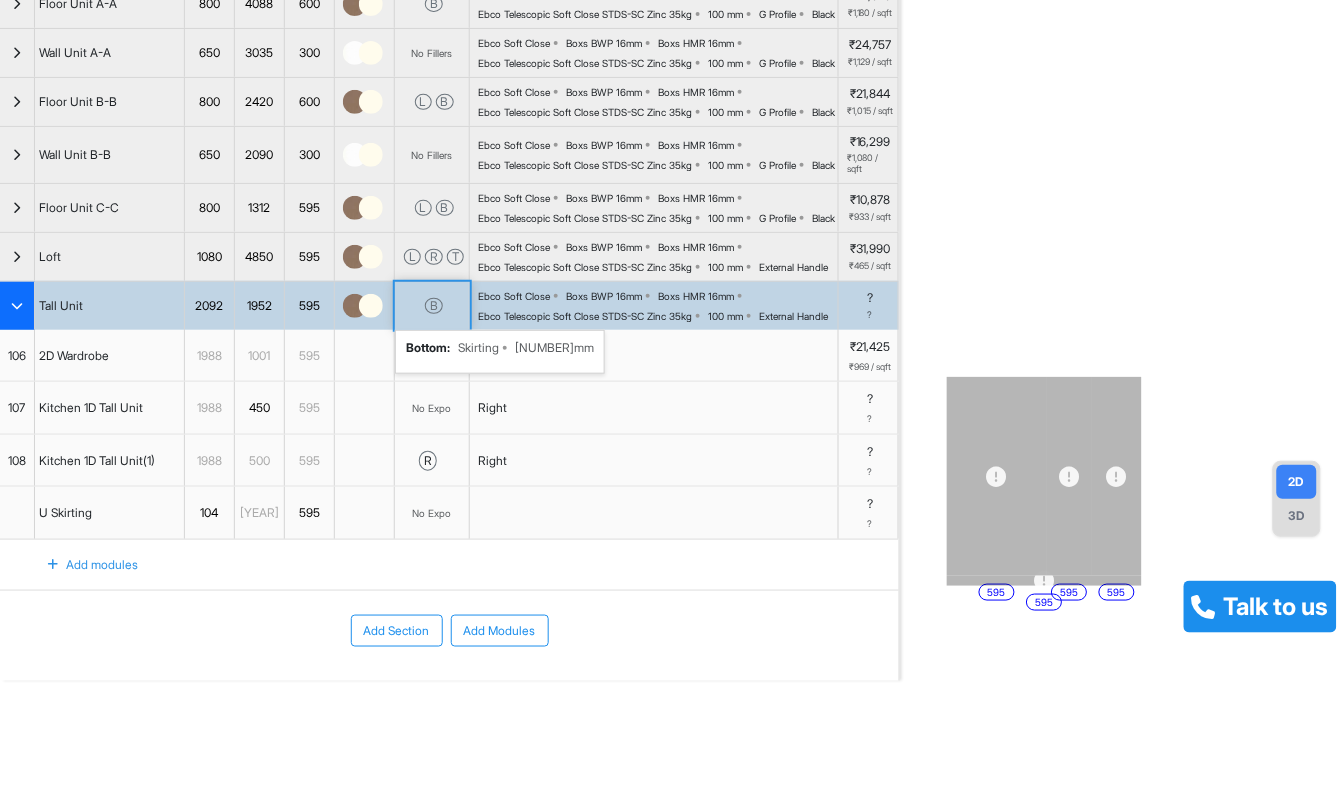 click on "B bottom : Skirting 104mm" at bounding box center (432, 306) 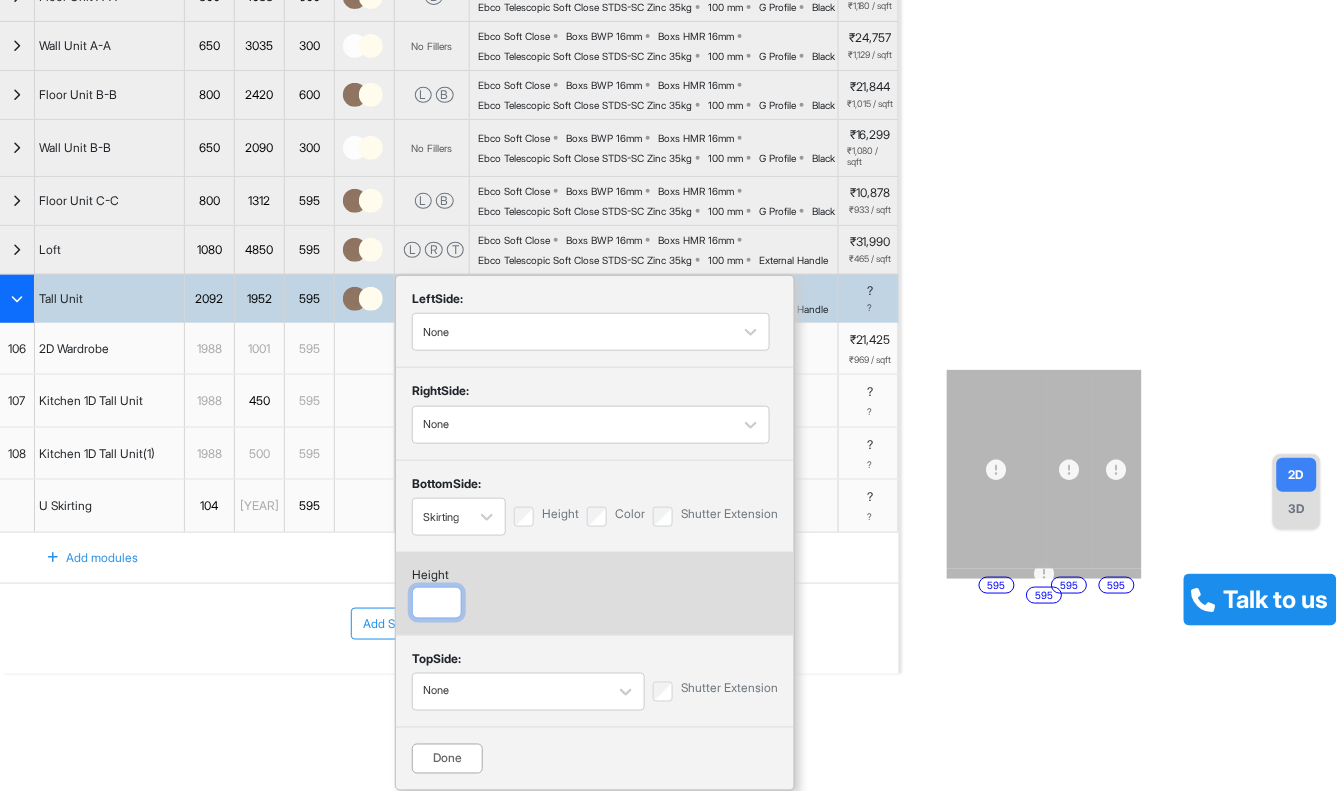 click on "***" at bounding box center (437, 603) 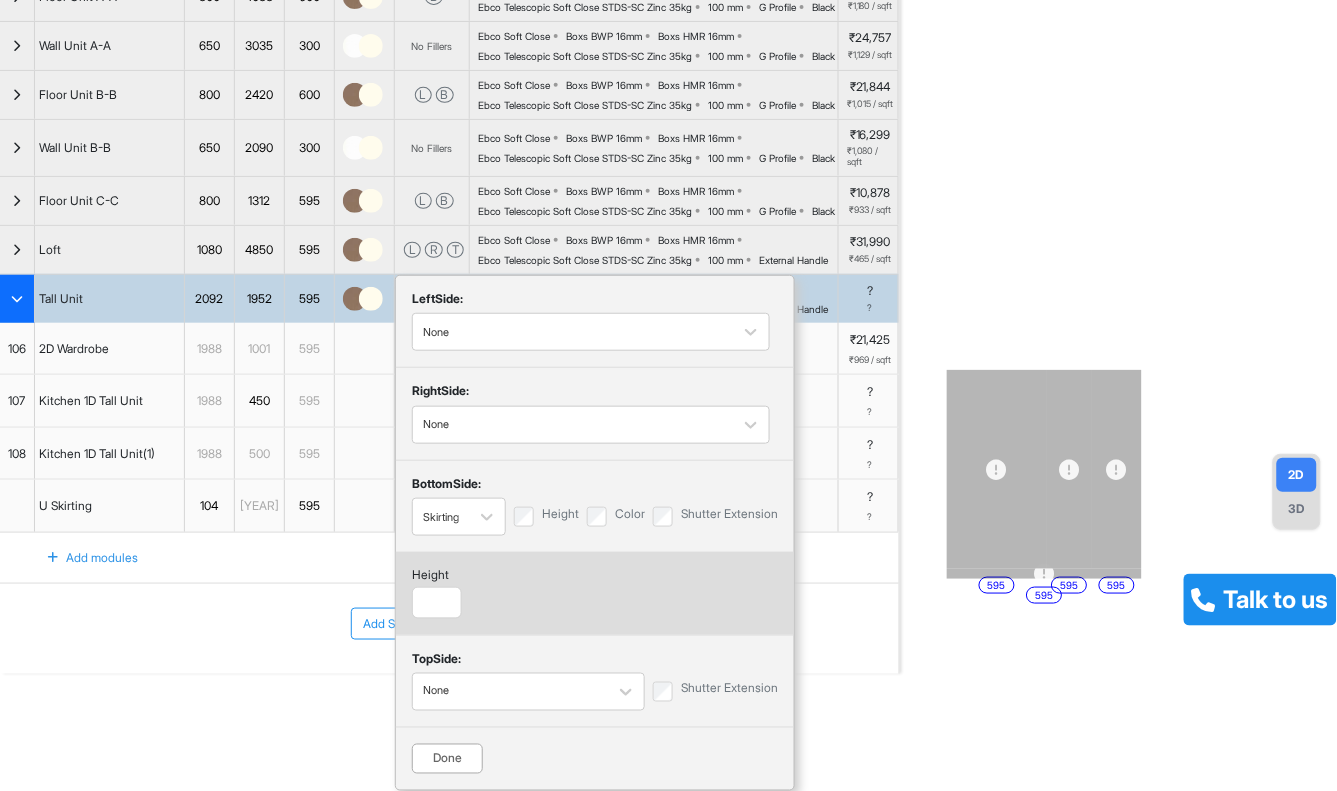 click on "Done" at bounding box center [447, 759] 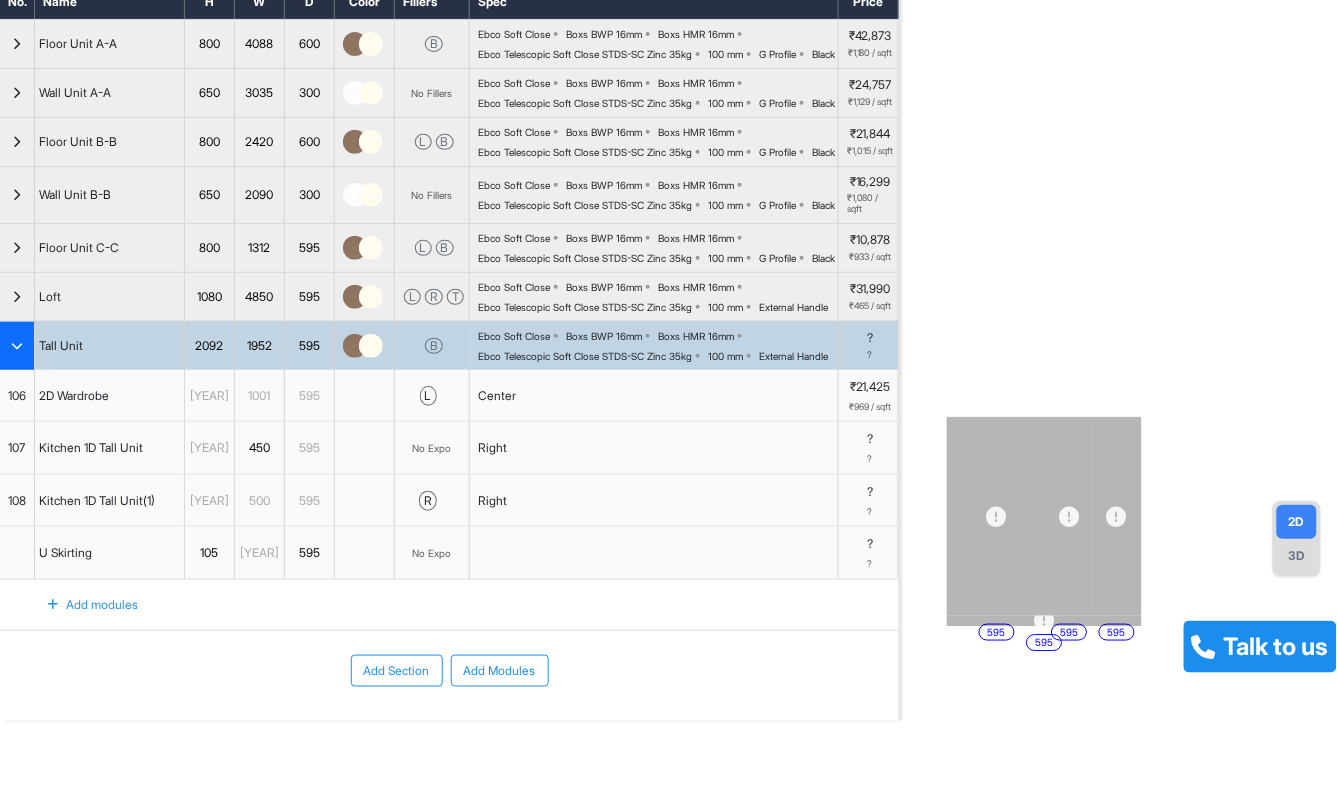 scroll, scrollTop: 0, scrollLeft: 0, axis: both 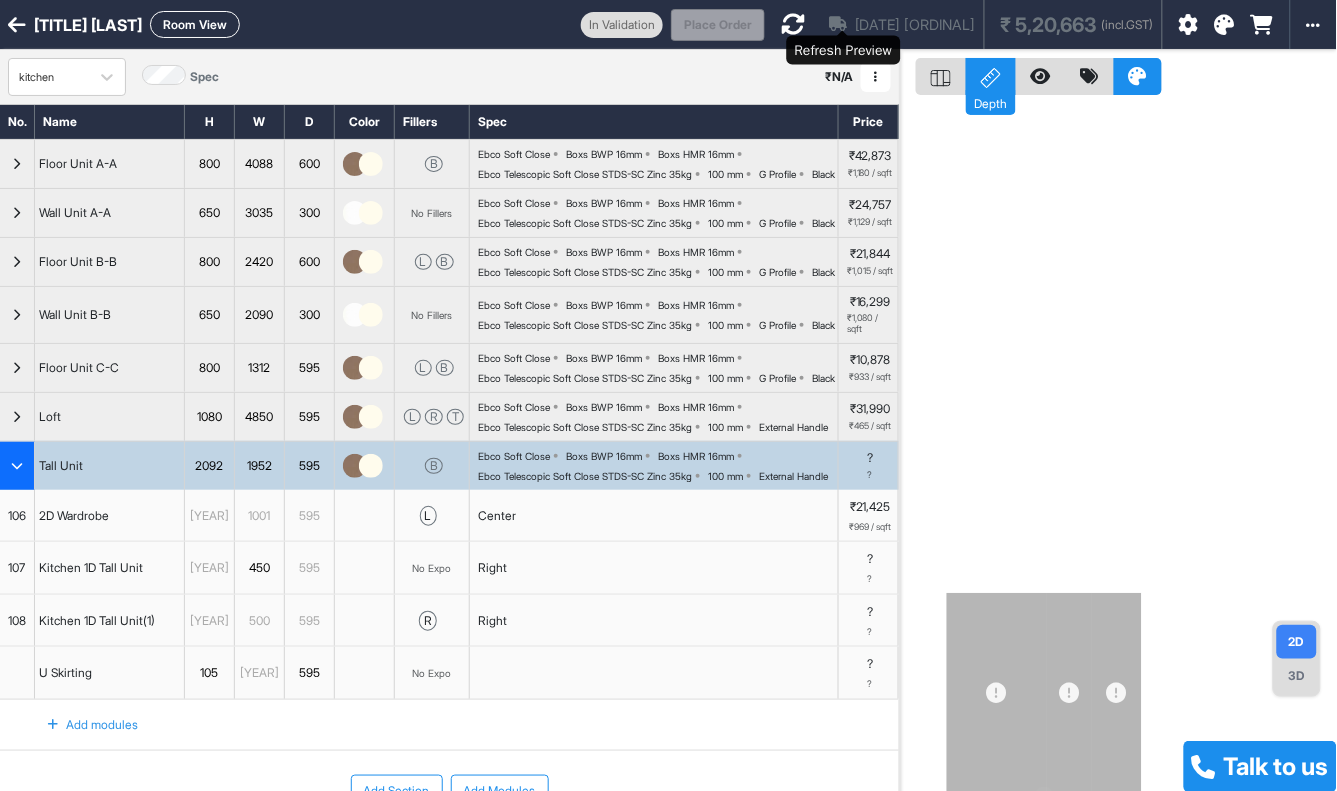click at bounding box center [793, 24] 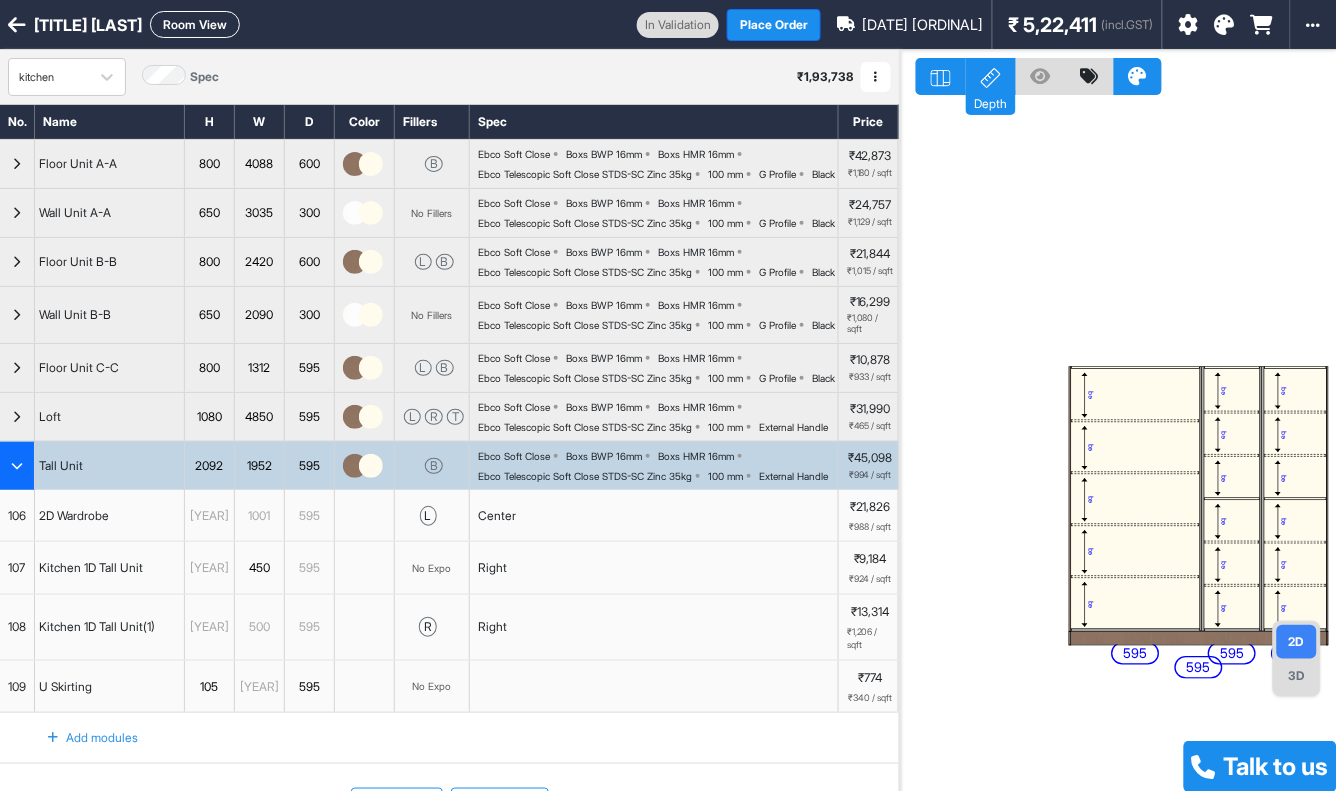 drag, startPoint x: 1058, startPoint y: 584, endPoint x: 917, endPoint y: 488, distance: 170.57843 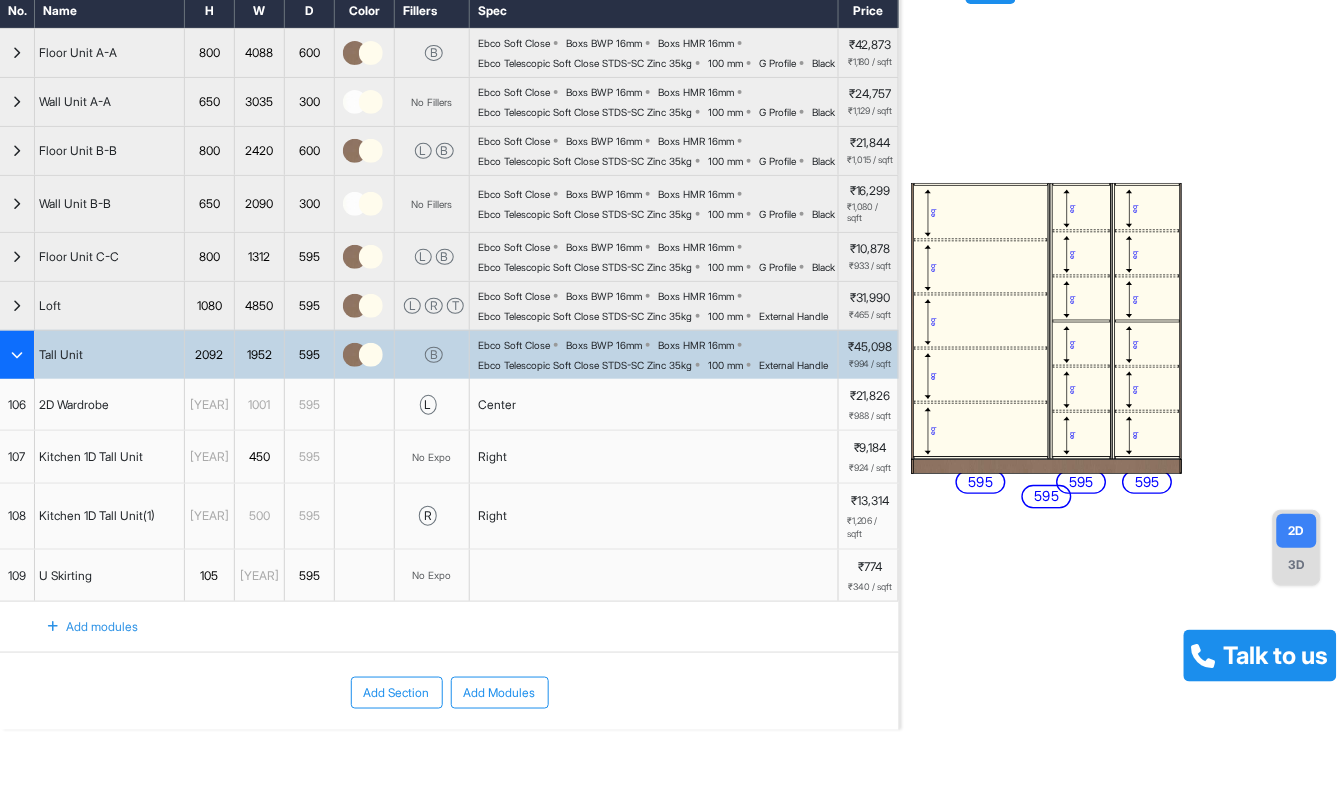 scroll, scrollTop: 222, scrollLeft: 0, axis: vertical 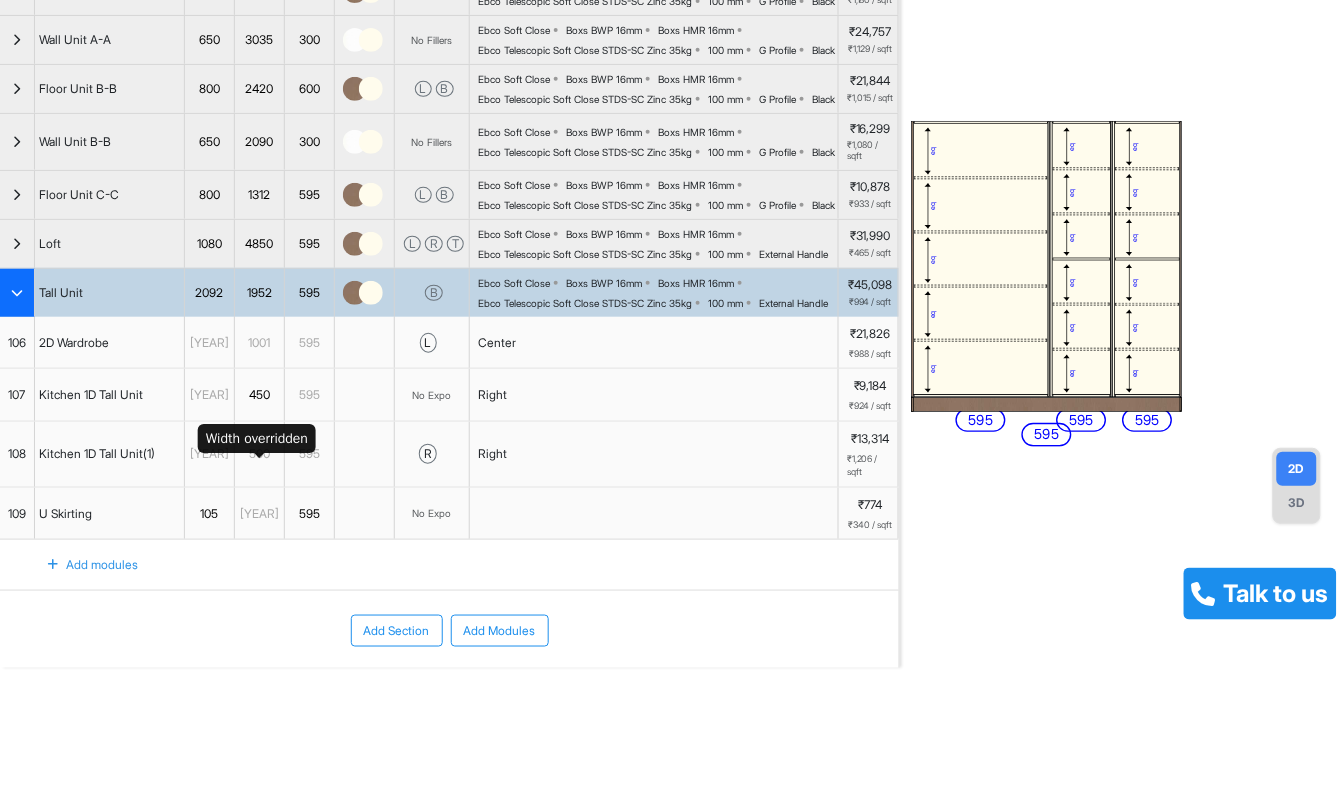 click on "450" at bounding box center (259, 395) 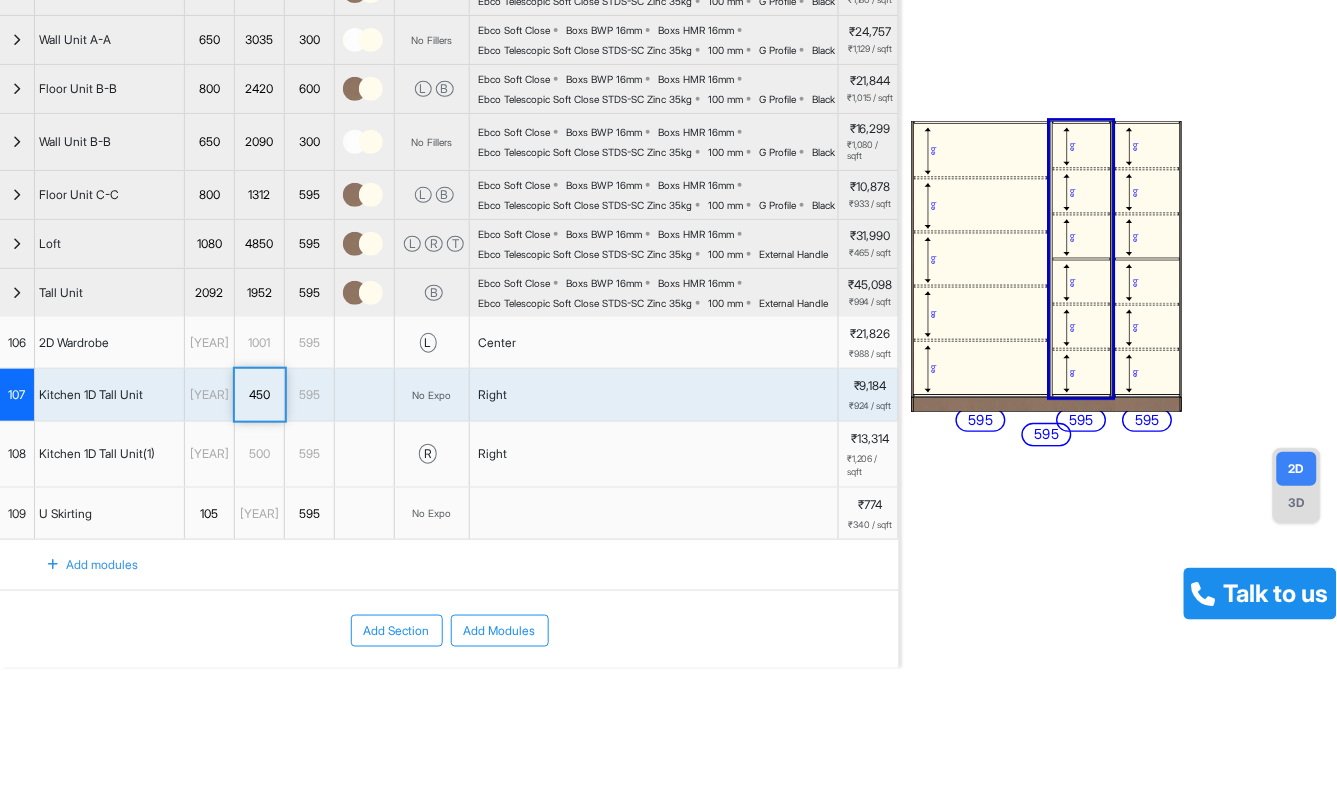 click on "1001" at bounding box center (259, 343) 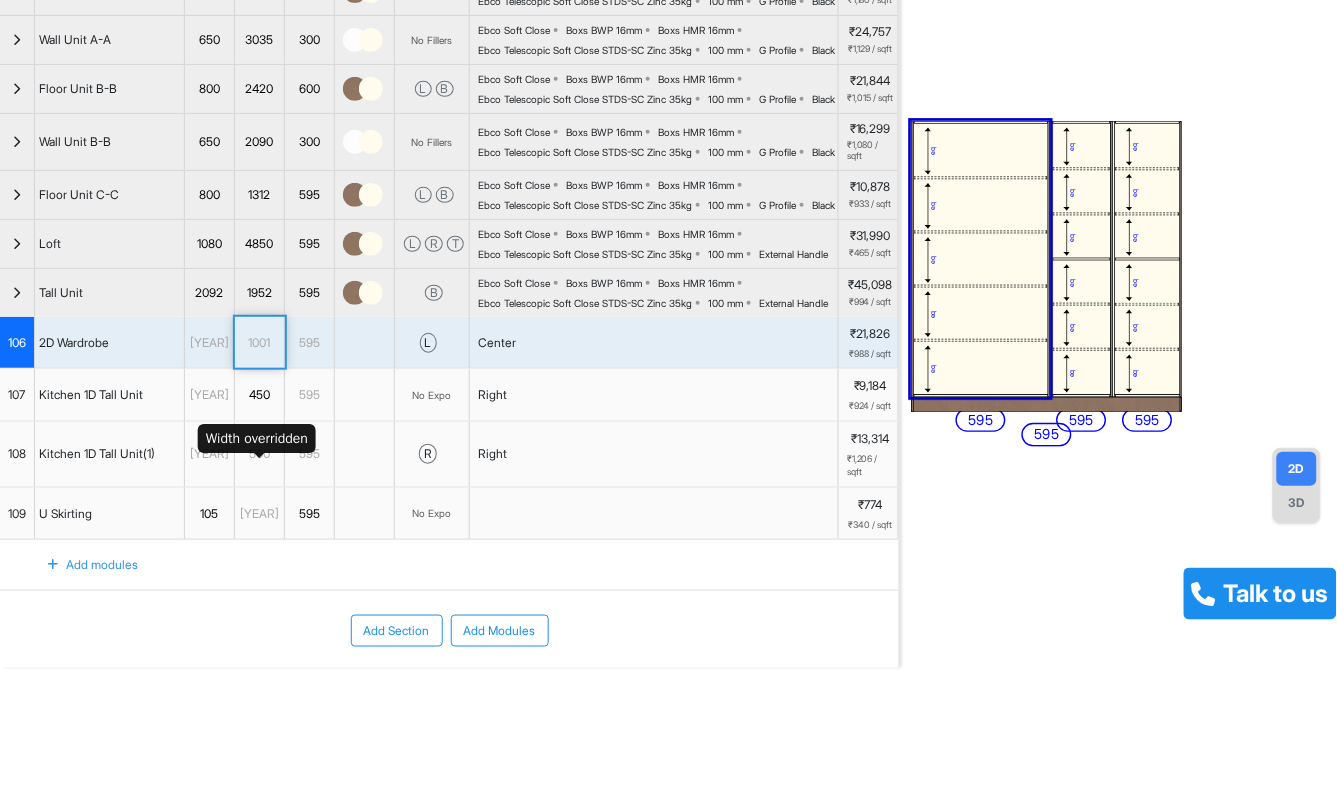 click on "450" at bounding box center (259, 395) 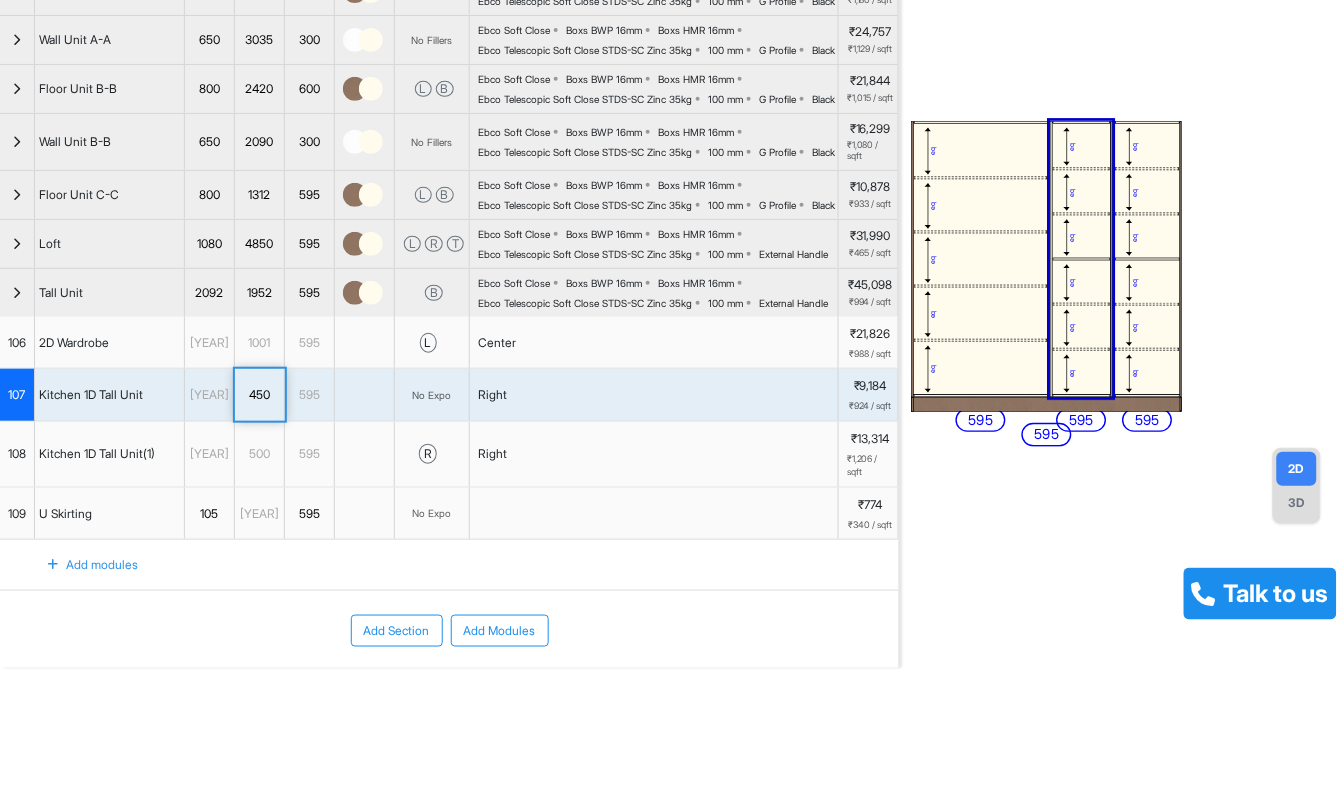 click on "500" at bounding box center (260, 454) 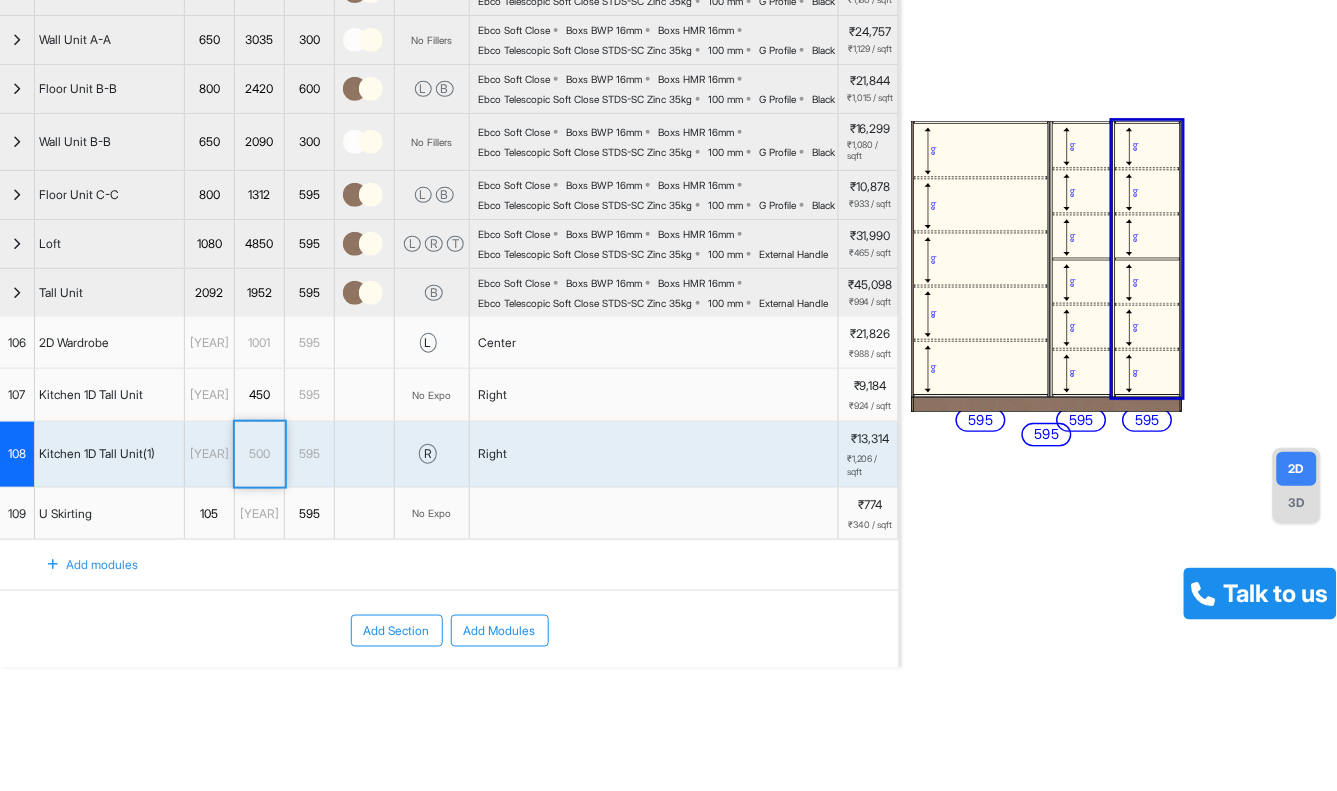 click on "500" at bounding box center [259, 454] 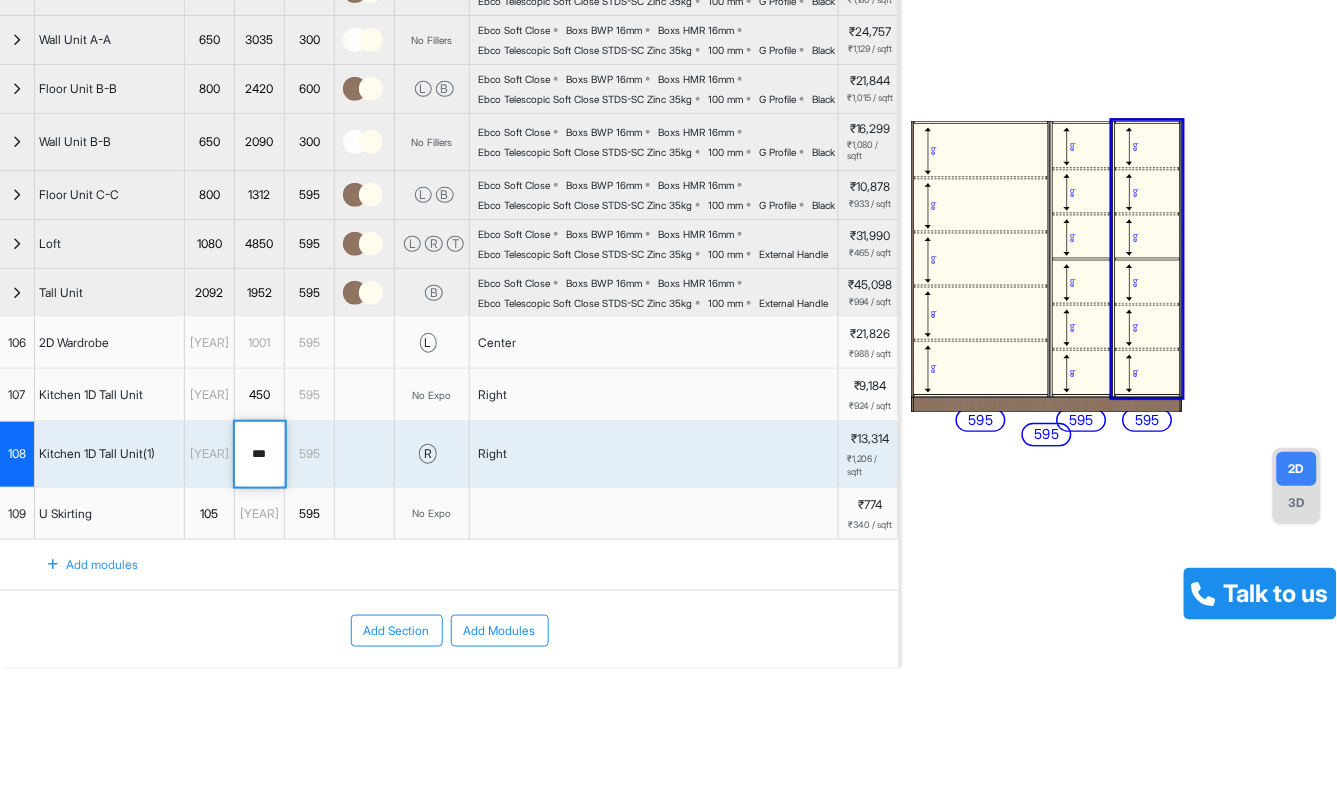 drag, startPoint x: 276, startPoint y: 536, endPoint x: 236, endPoint y: 528, distance: 40.792156 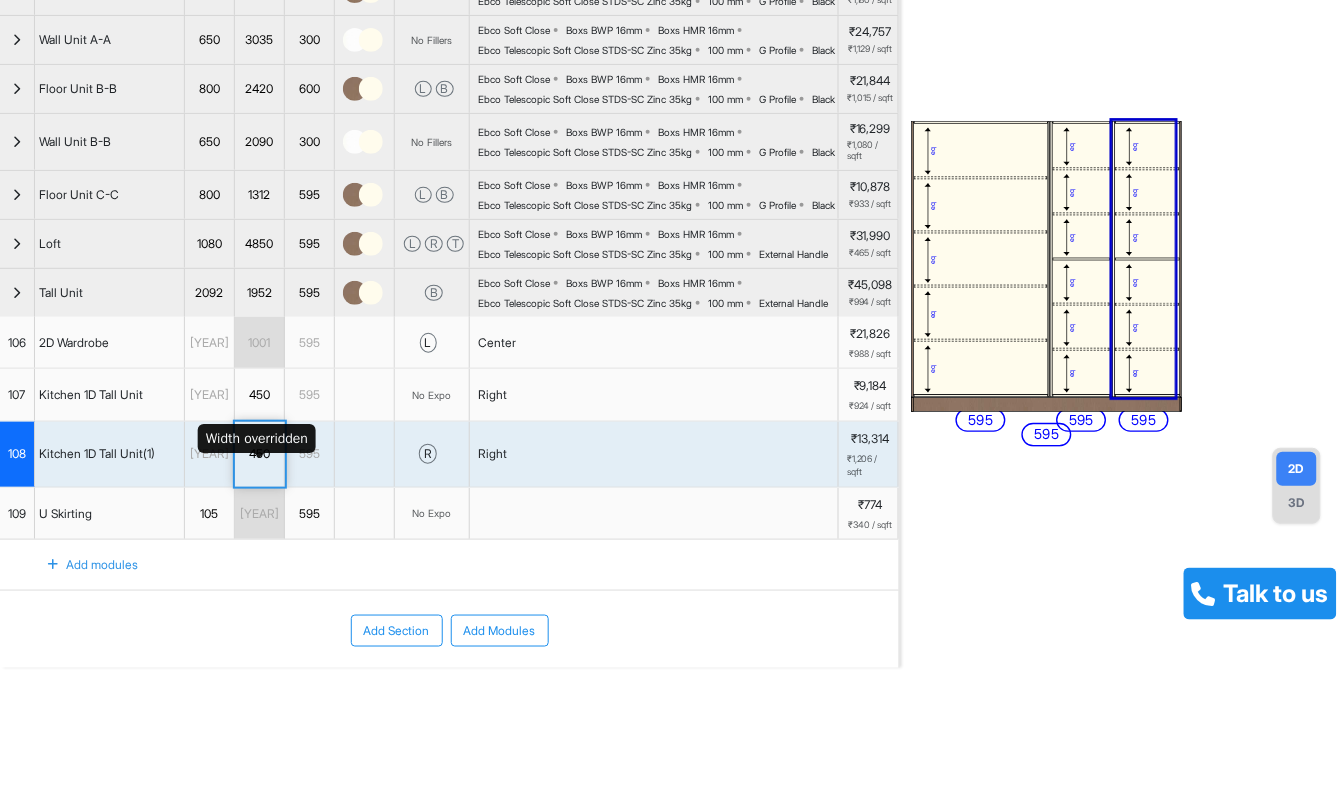 click on "450" at bounding box center [259, 395] 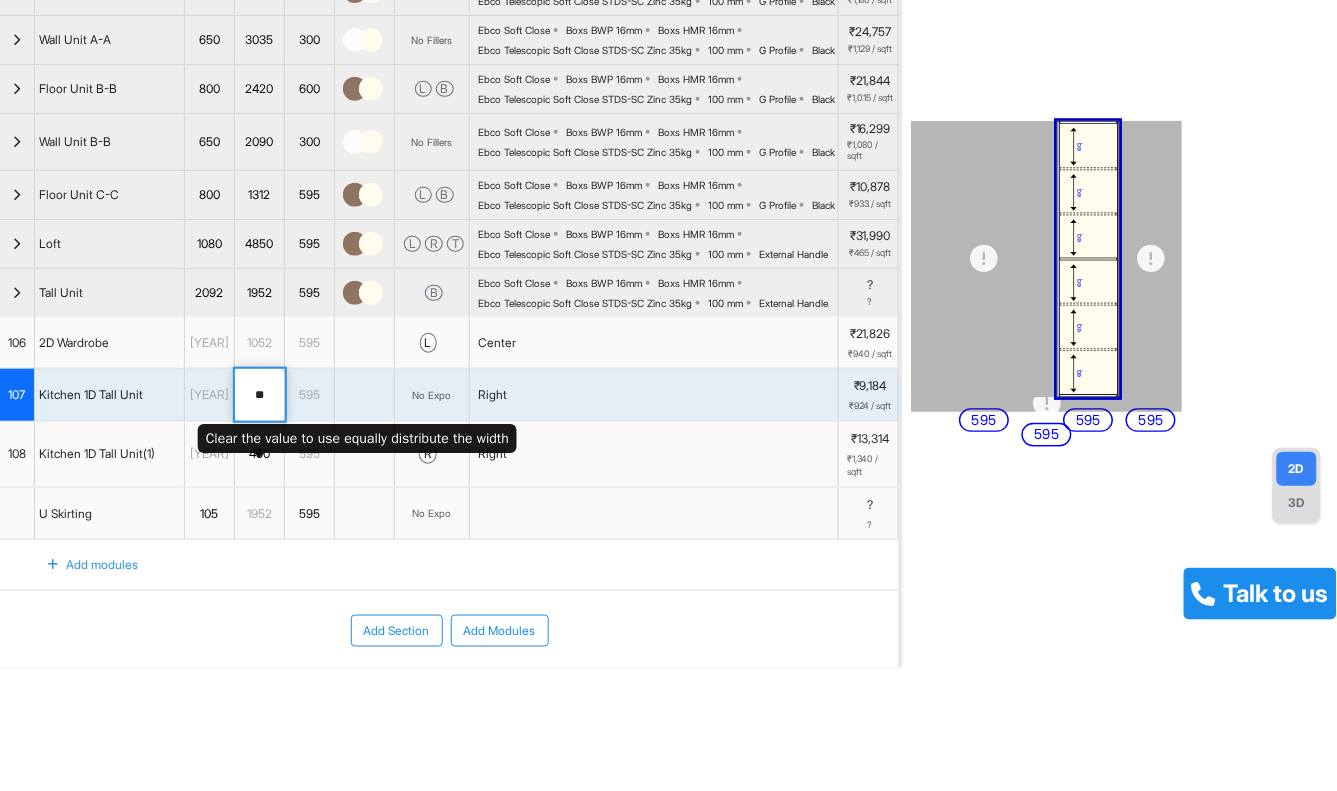 type on "***" 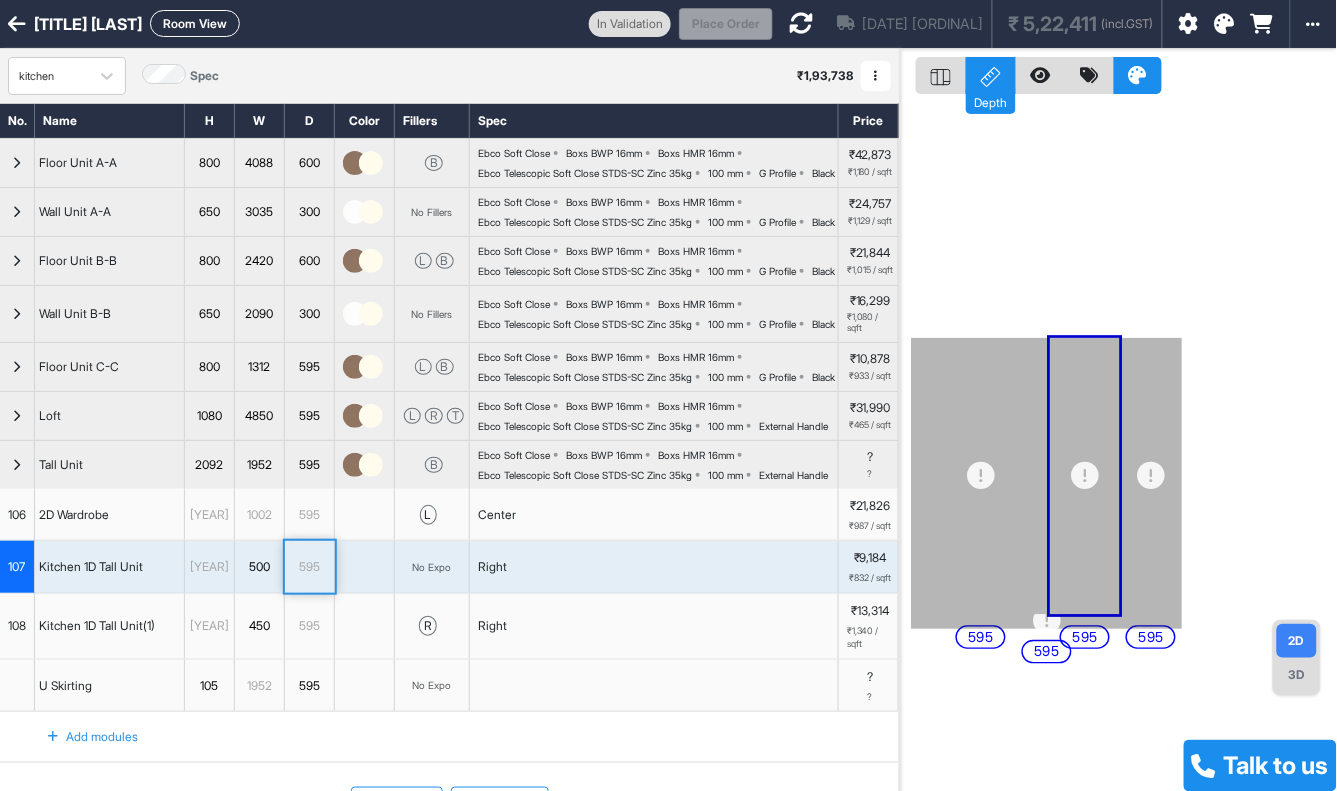 scroll, scrollTop: 0, scrollLeft: 0, axis: both 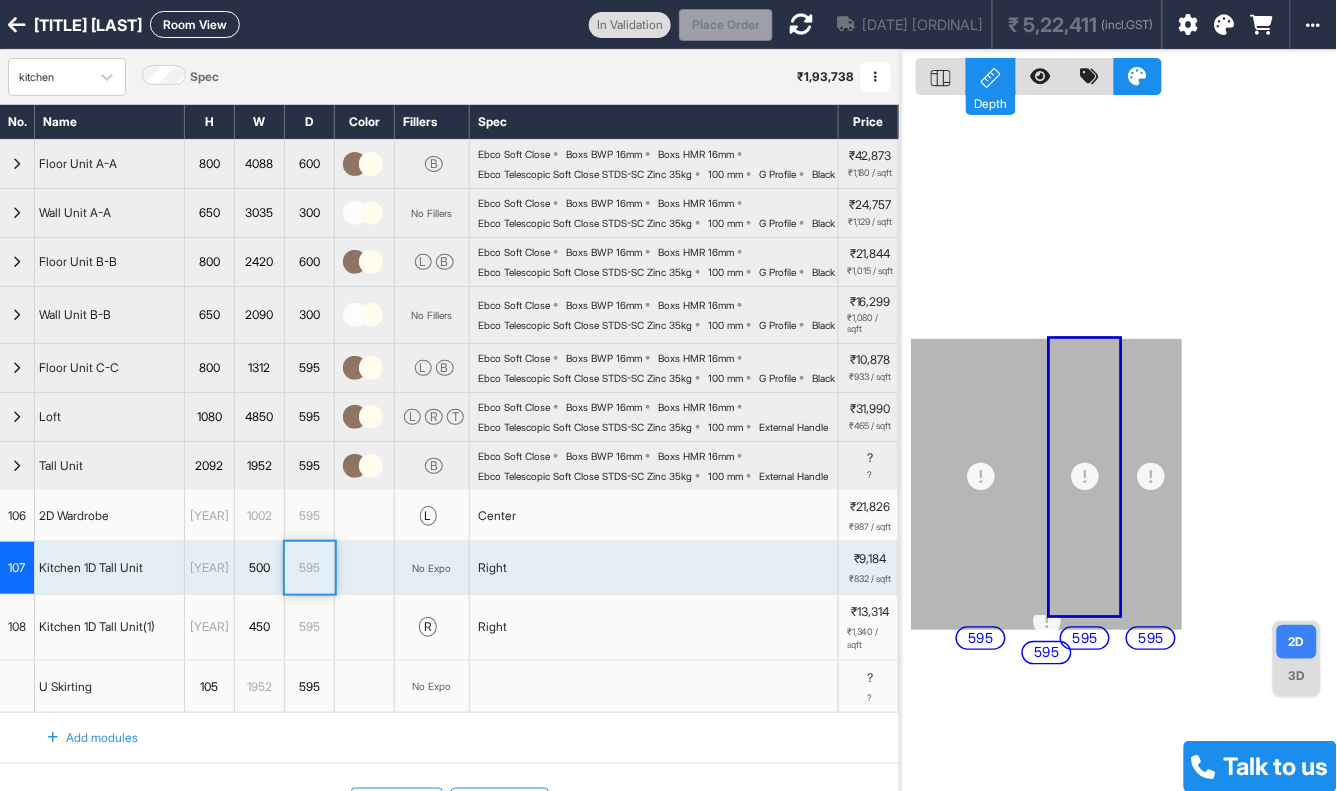 click at bounding box center (801, 24) 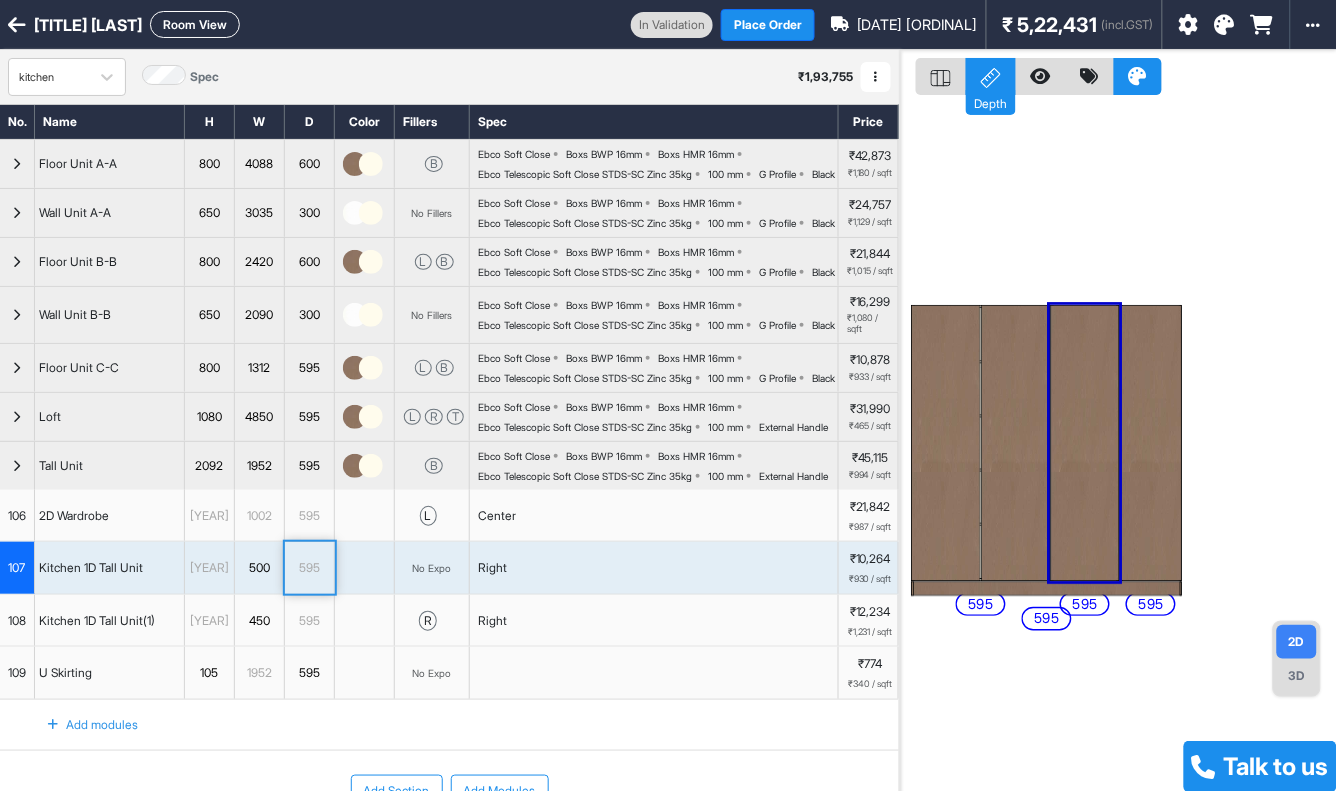 click at bounding box center [1151, 444] 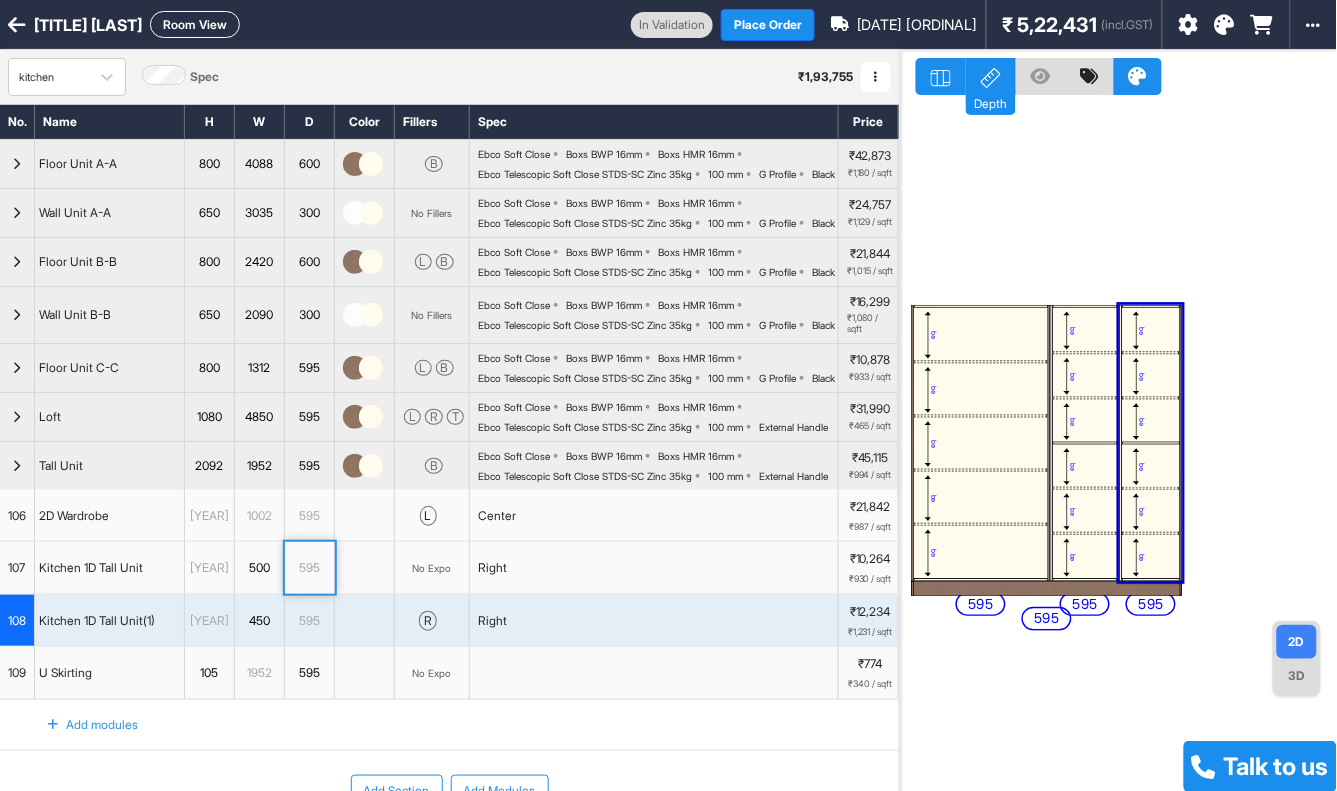 click at bounding box center [1181, 444] 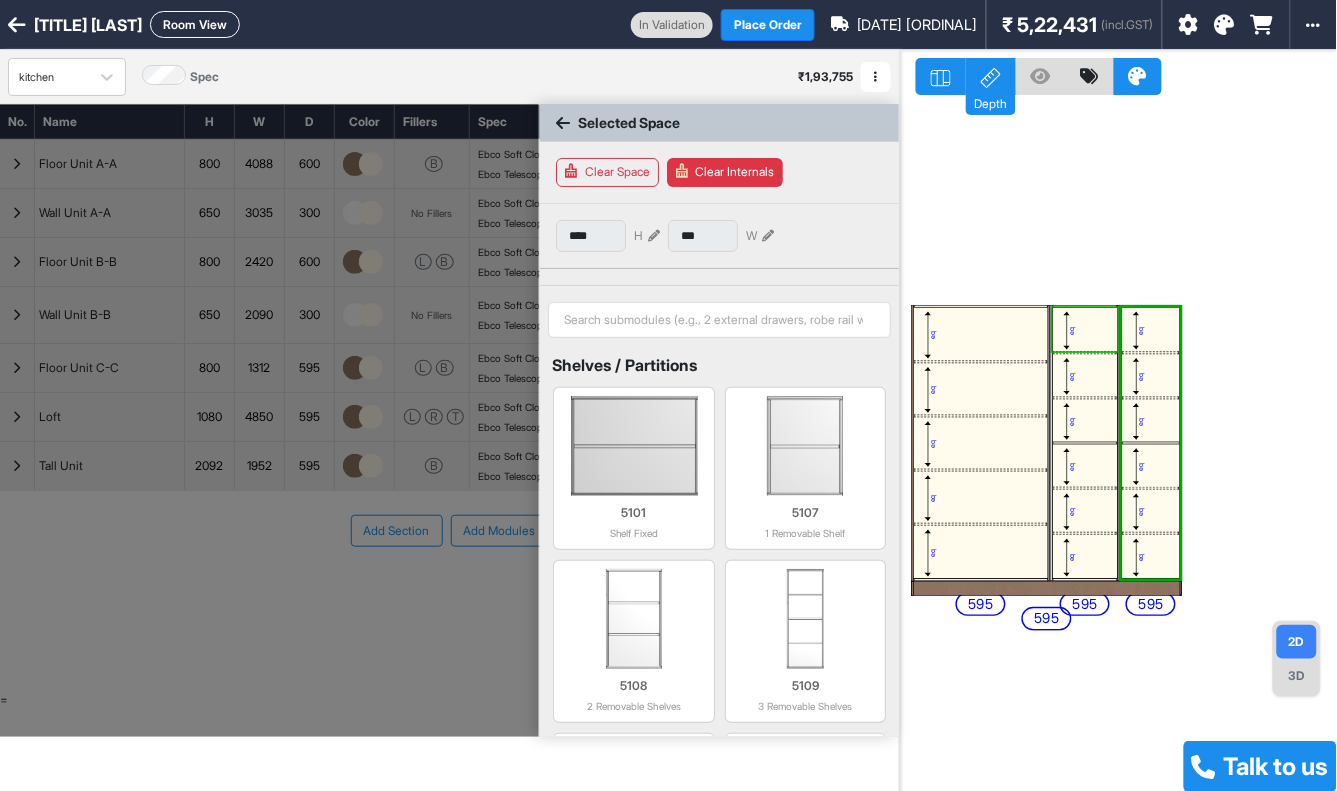 click on "Clear Internals" at bounding box center (725, 172) 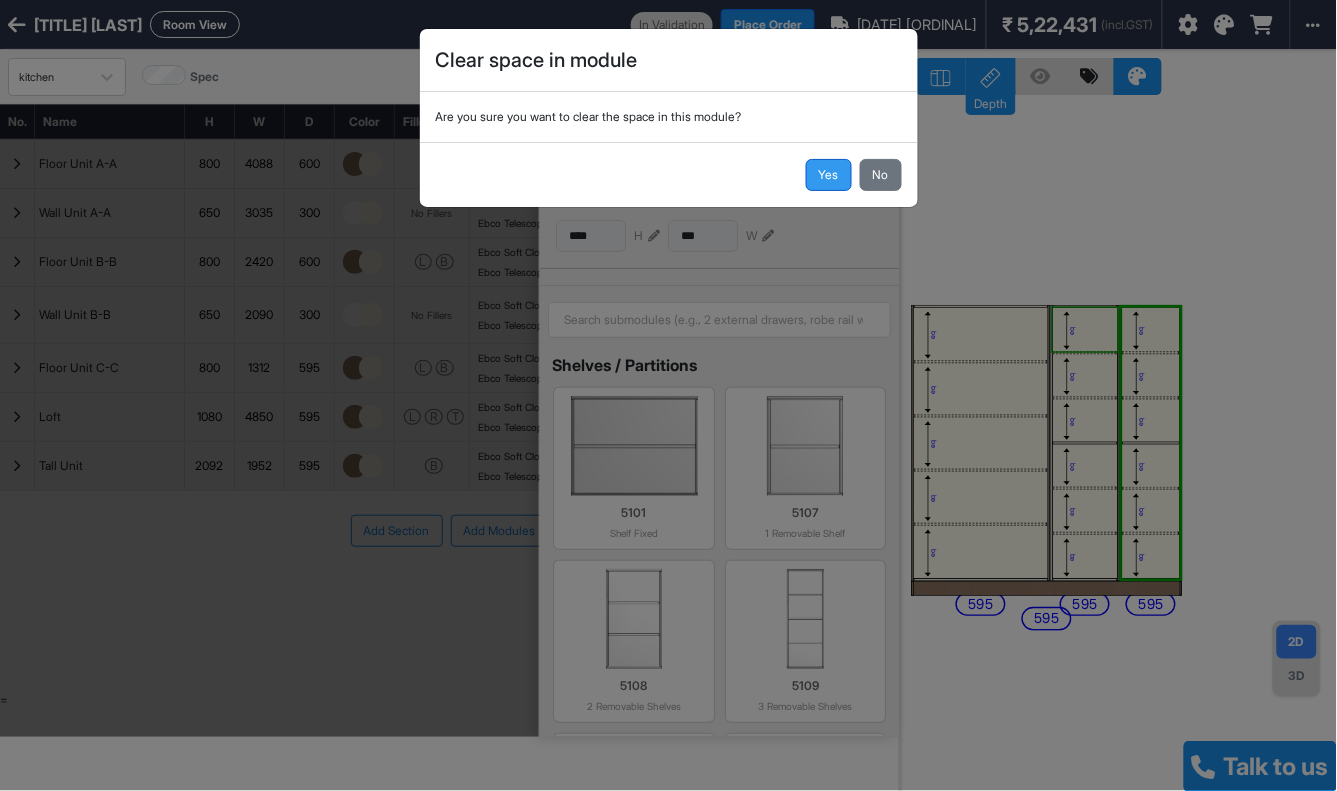 click on "Yes" at bounding box center [829, 175] 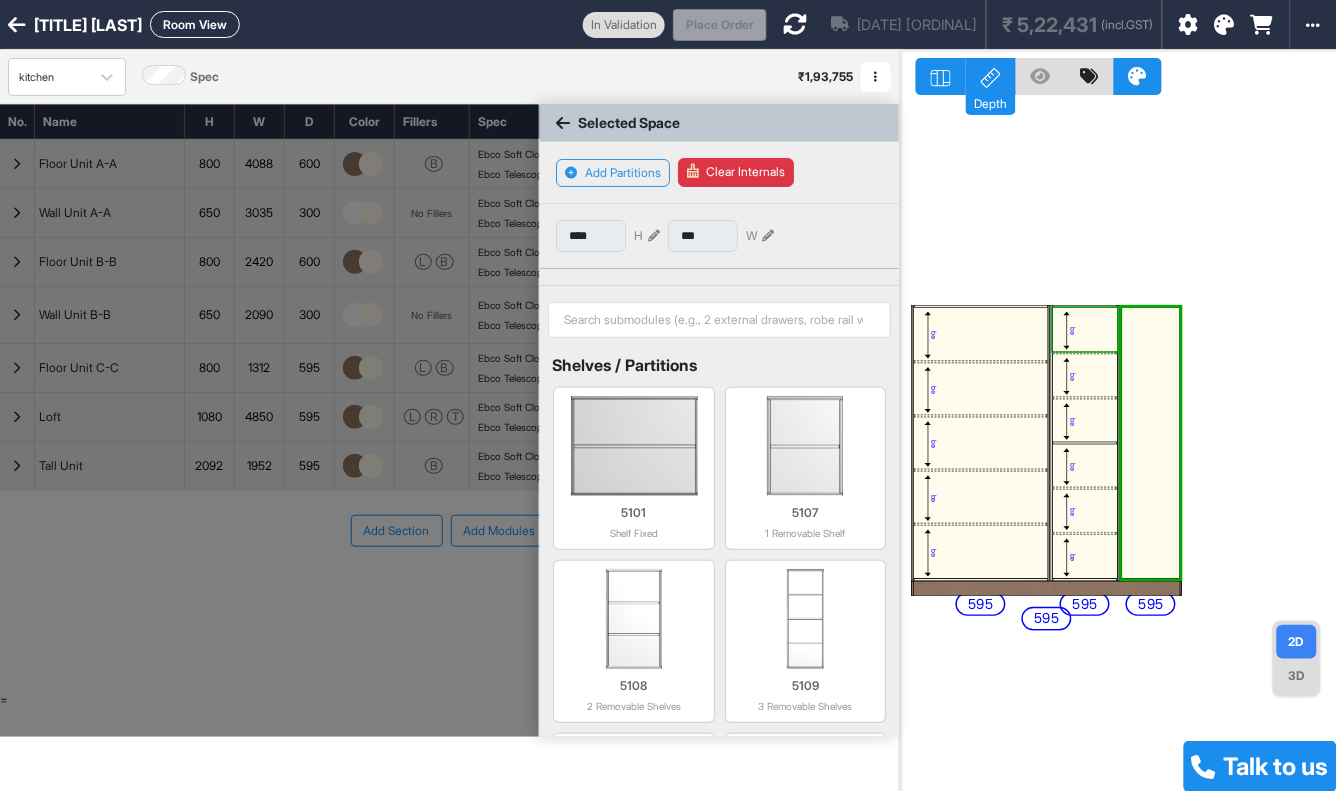 click at bounding box center (563, 123) 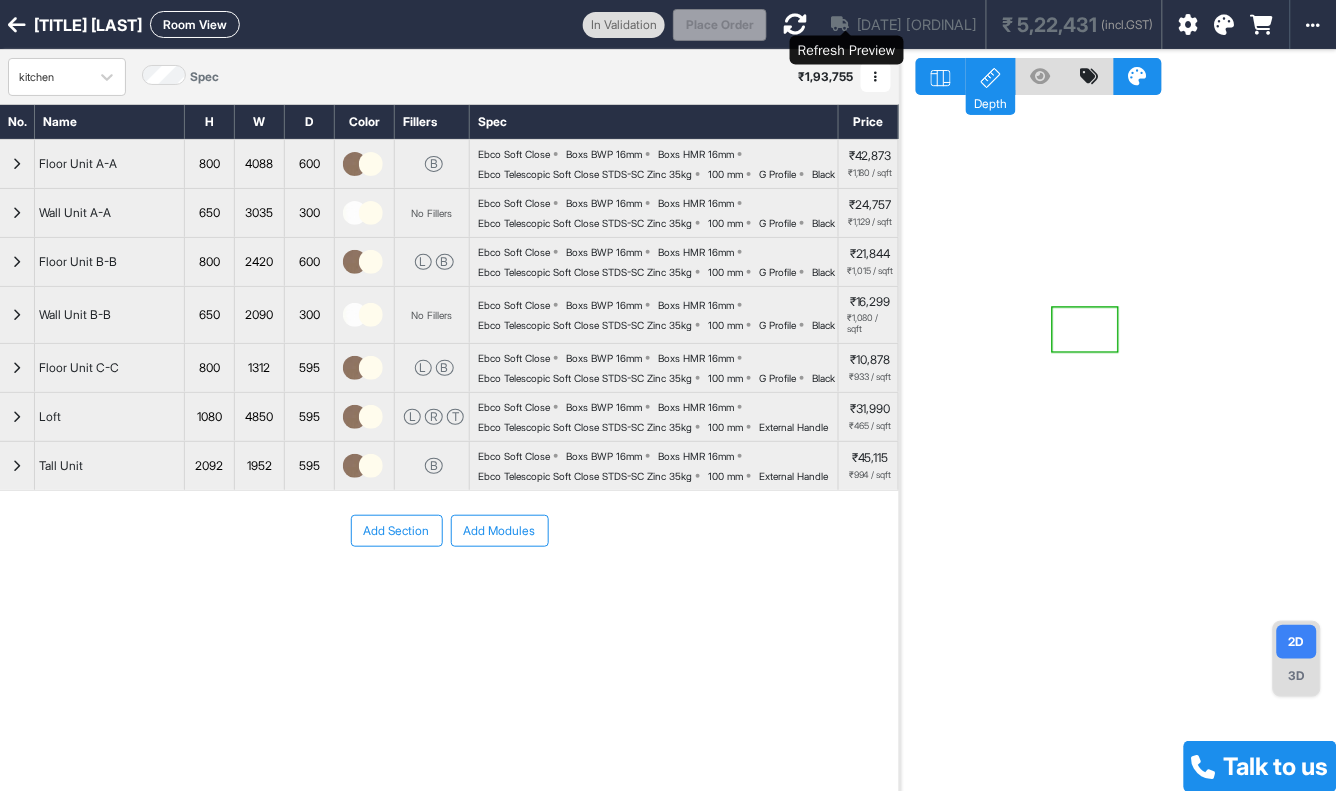 click at bounding box center (795, 24) 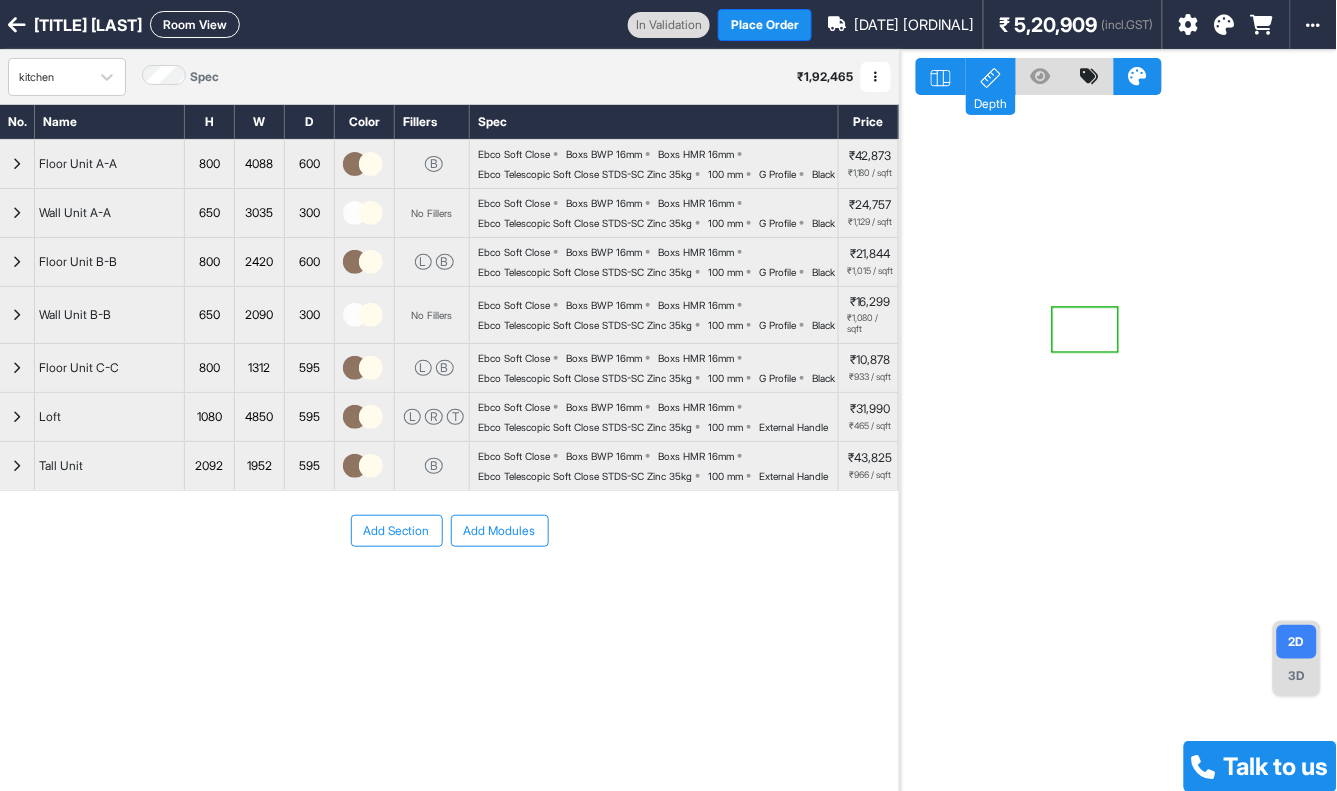 click at bounding box center (1118, 445) 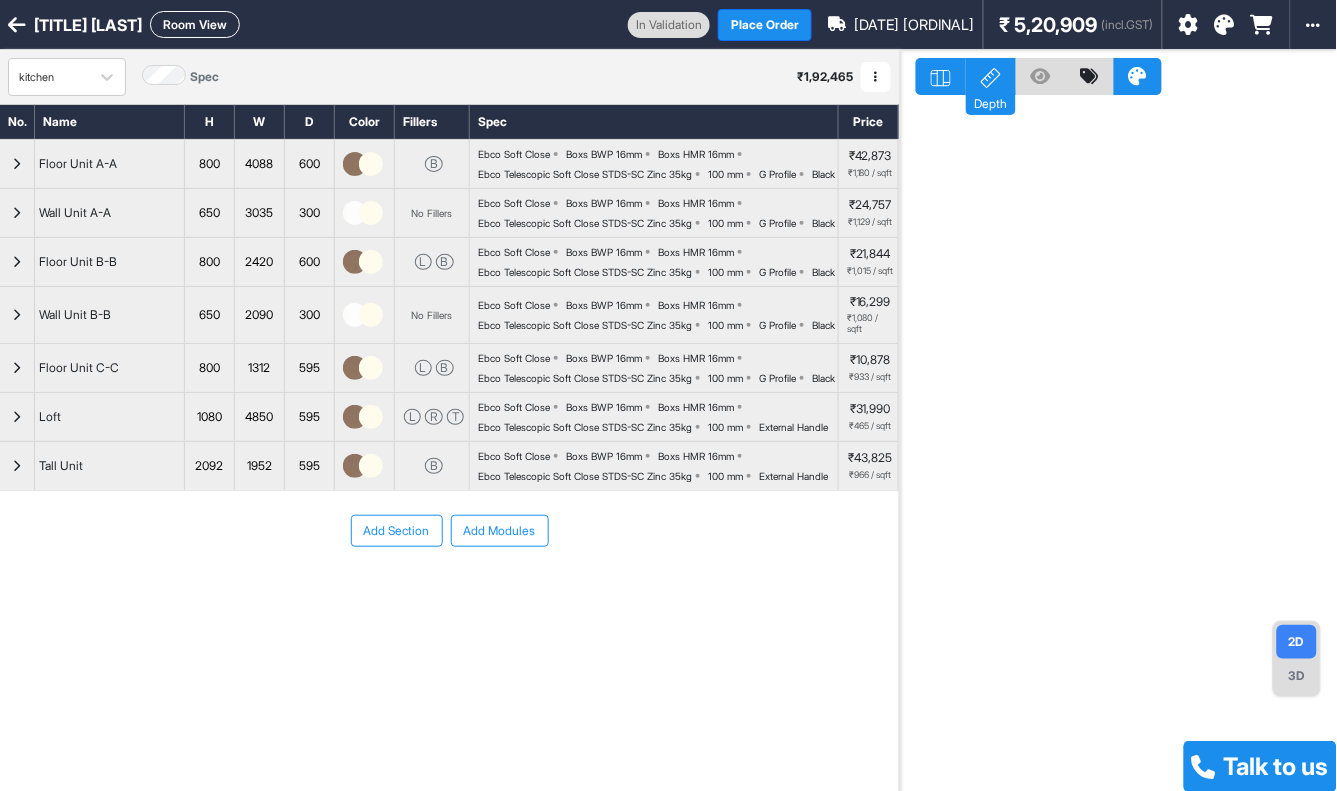 click on "Room View" at bounding box center (195, 24) 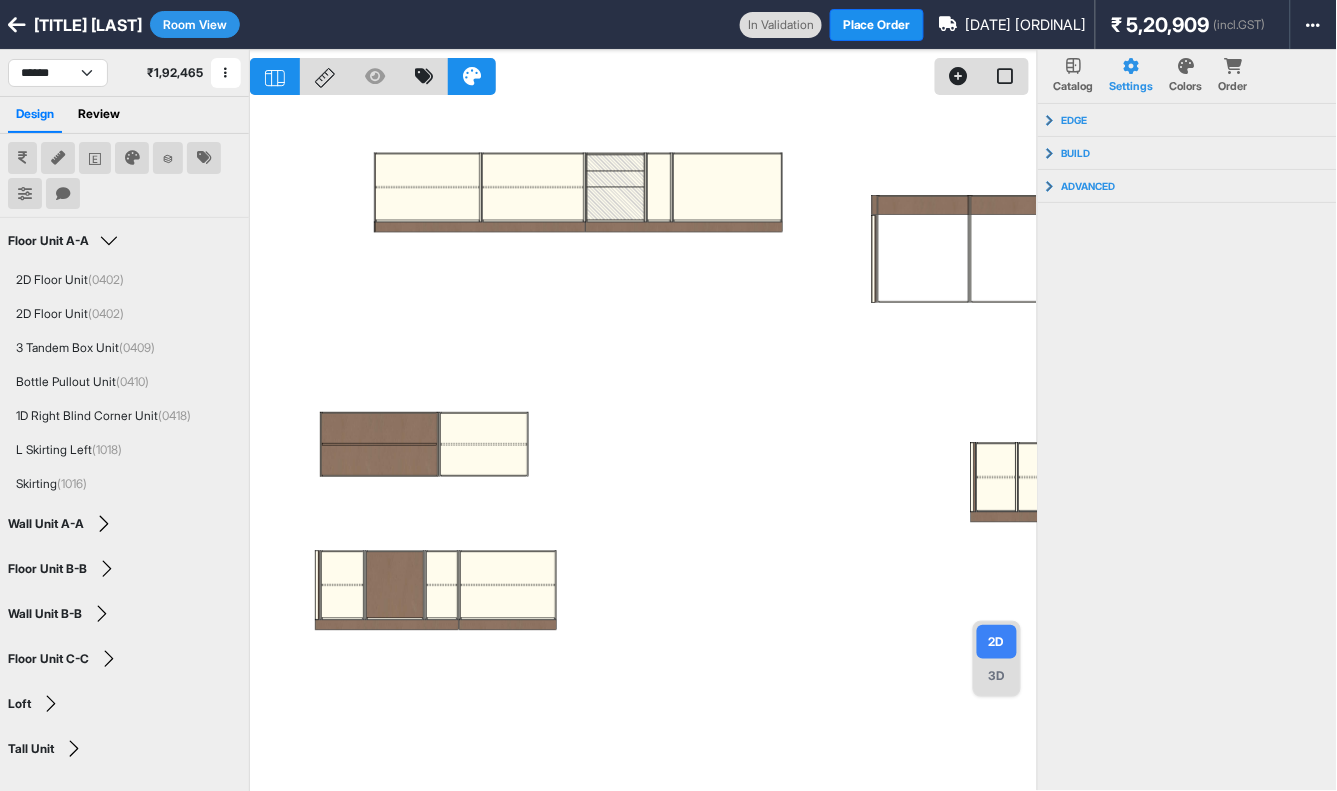 type 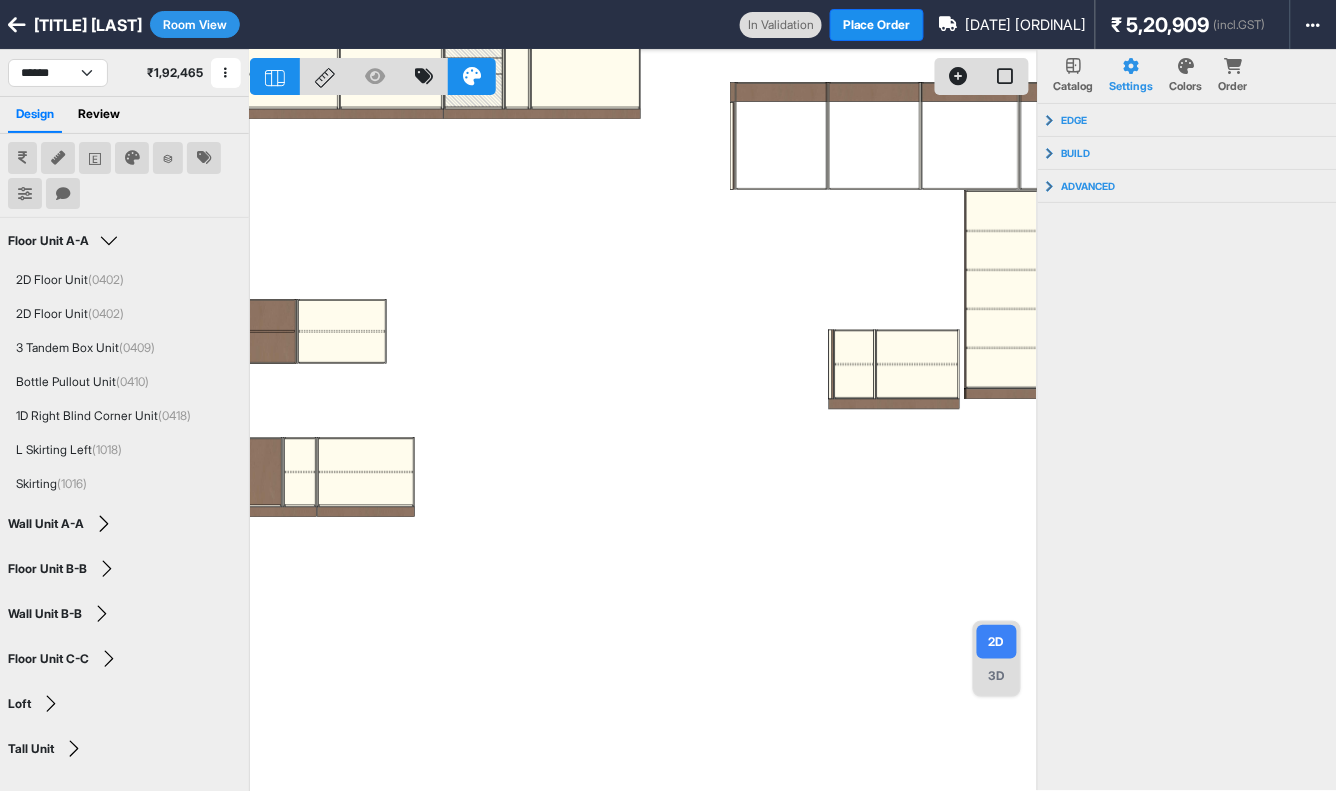 drag, startPoint x: 464, startPoint y: 338, endPoint x: 510, endPoint y: 336, distance: 46.043457 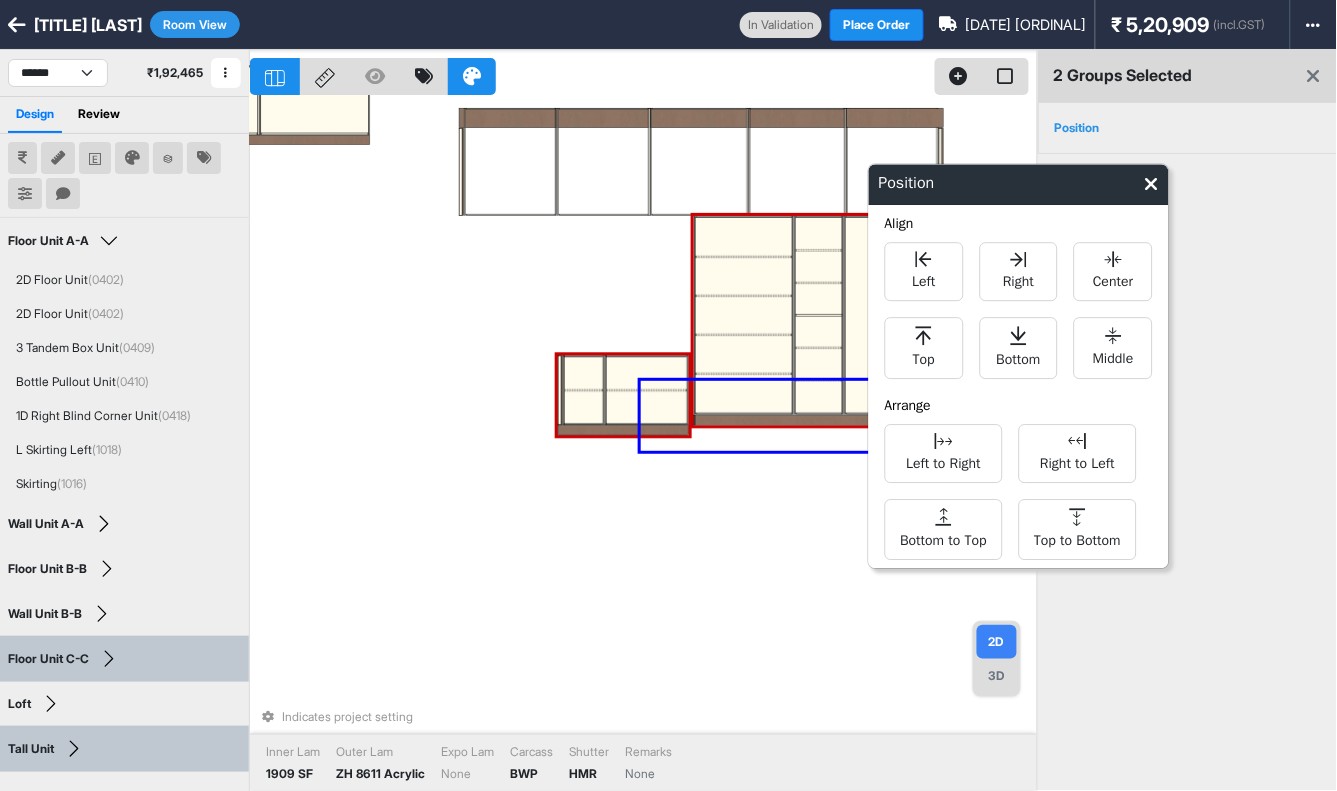 drag, startPoint x: 913, startPoint y: 451, endPoint x: 648, endPoint y: 367, distance: 277.9946 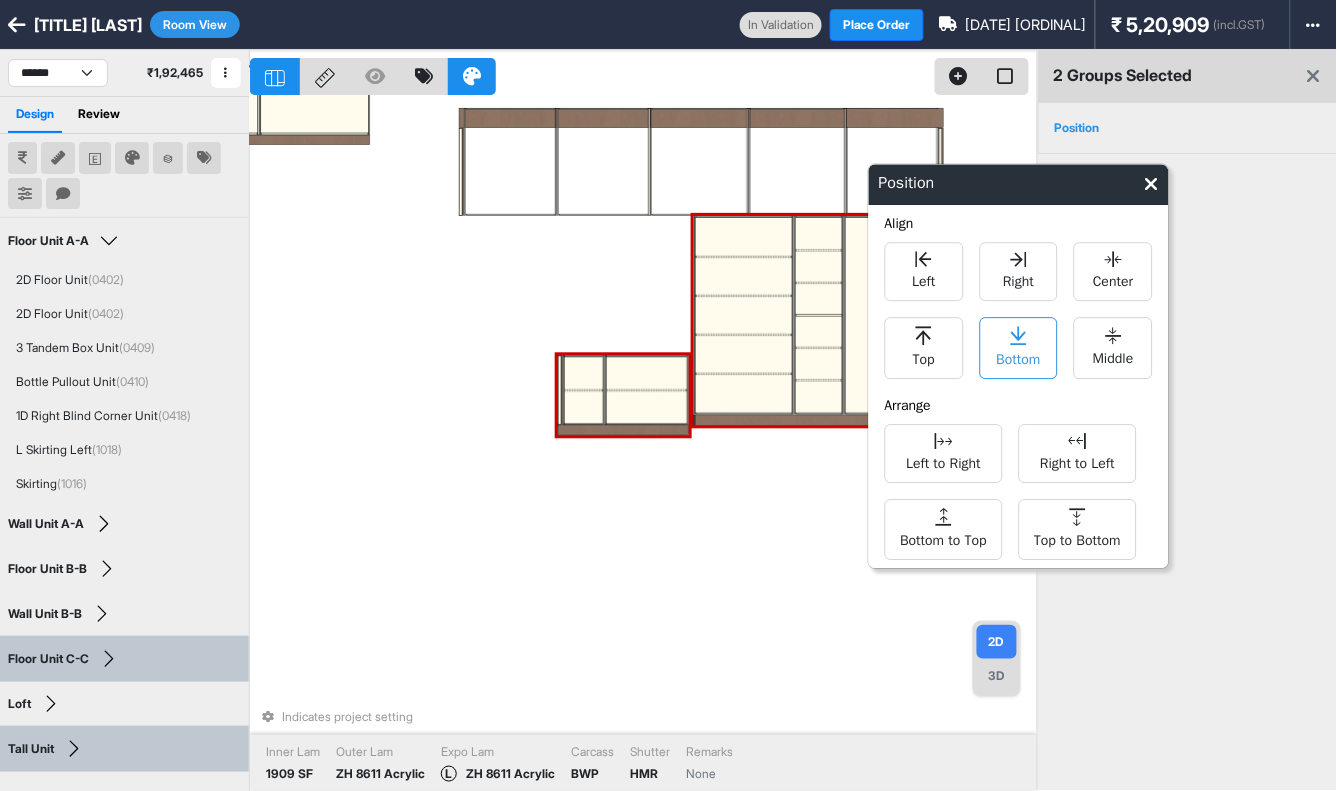 click on "Bottom" at bounding box center [1019, 357] 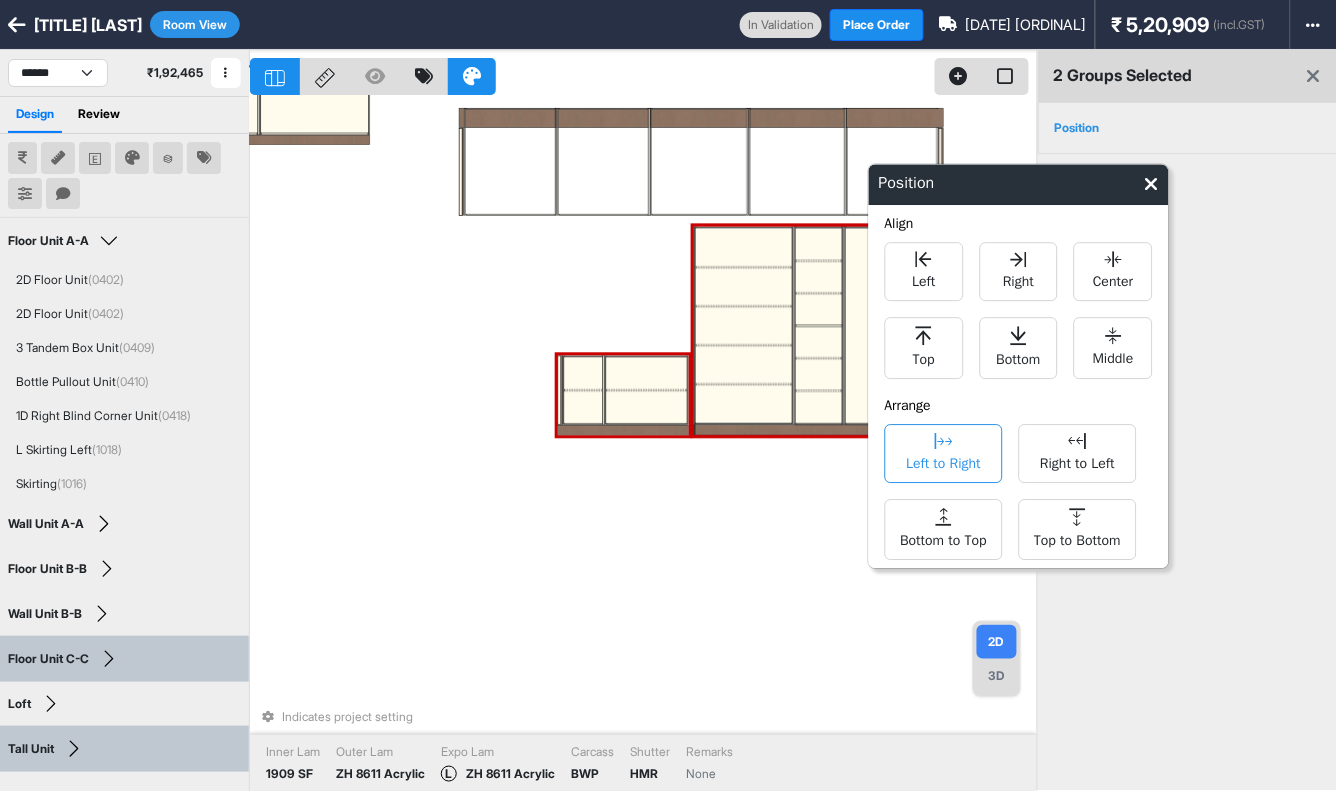 click on "Left to Right" at bounding box center (943, 461) 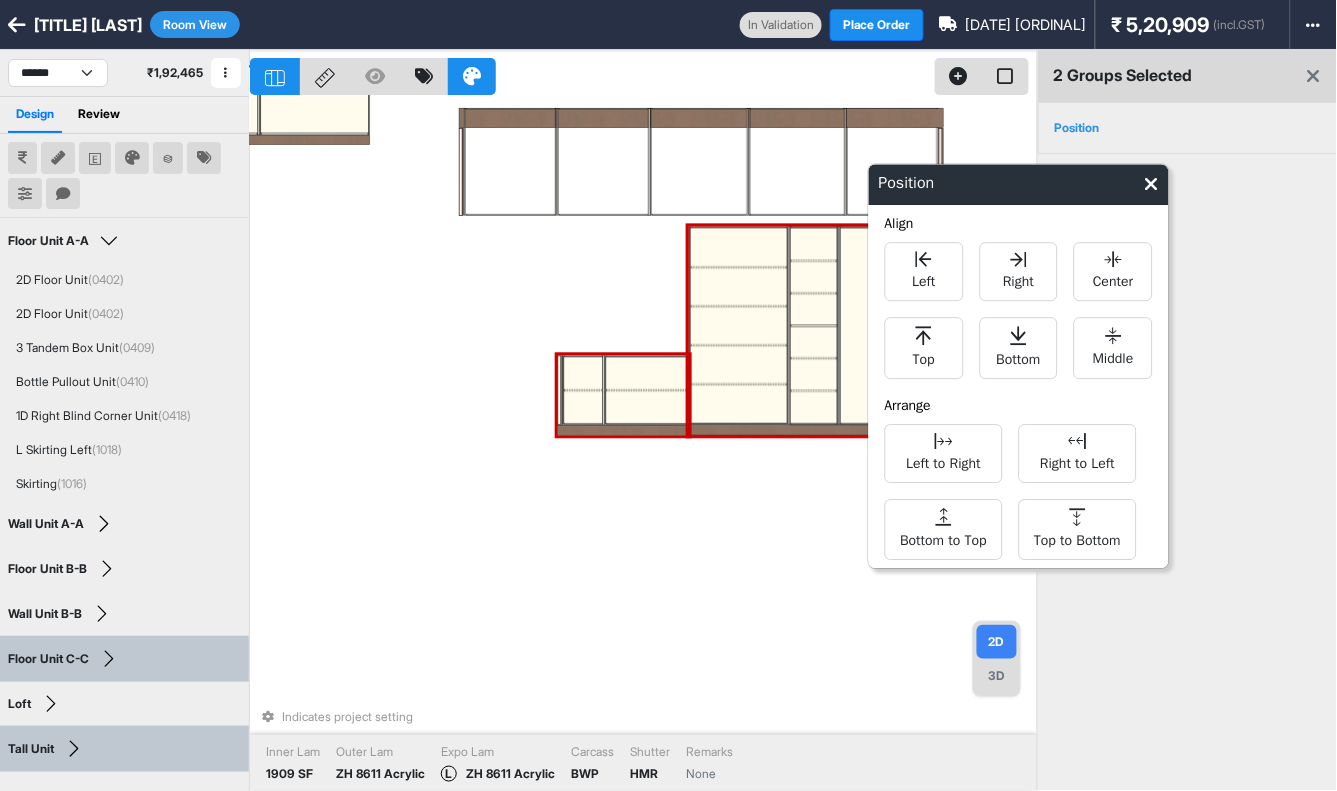 click on "Indicates project setting Inner Lam 1909 SF Outer Lam ZH 8611 Acrylic Expo Lam L ZH 8611 Acrylic Carcass BWP Shutter HMR Remarks None" at bounding box center [643, 445] 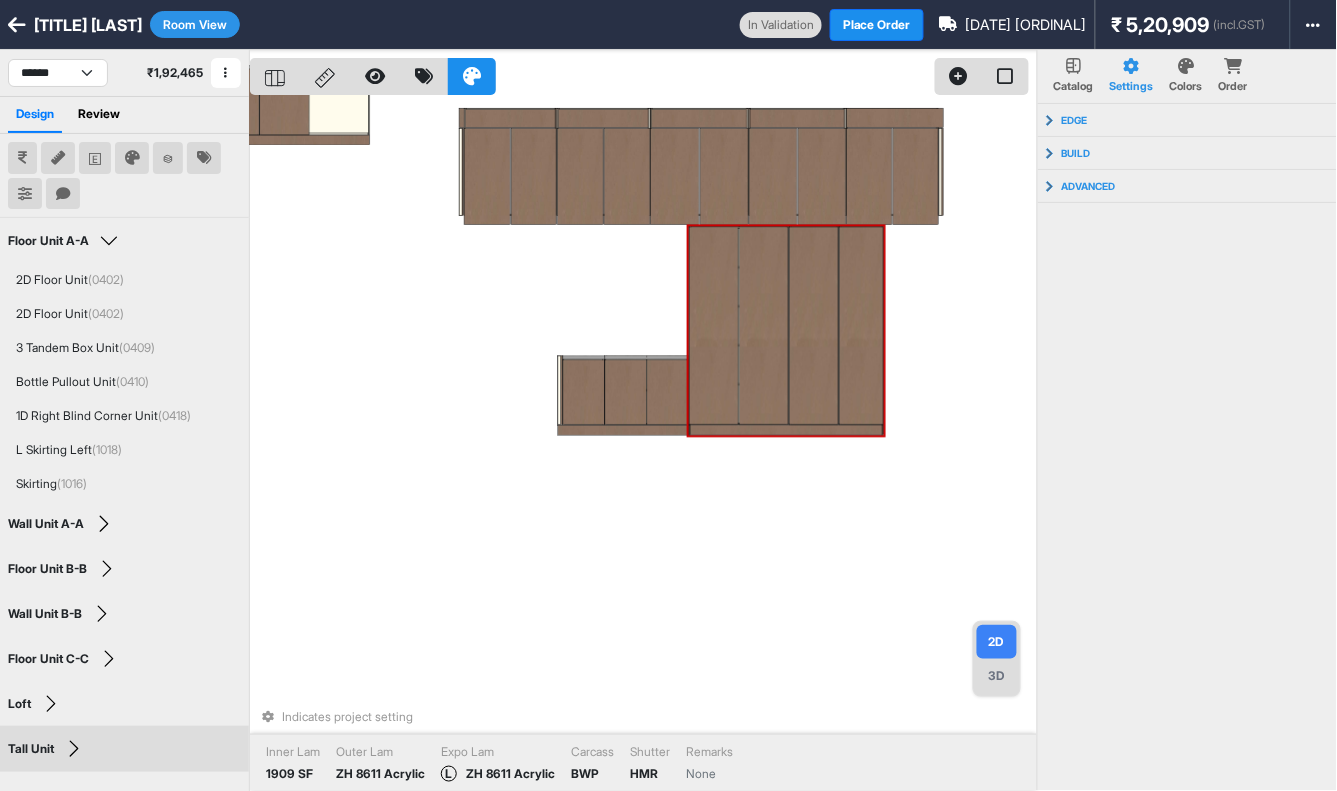 click on "Indicates project setting Inner Lam 1909 SF Outer Lam ZH 8611 Acrylic Expo Lam L ZH 8611 Acrylic Carcass BWP Shutter HMR Remarks None" at bounding box center (643, 445) 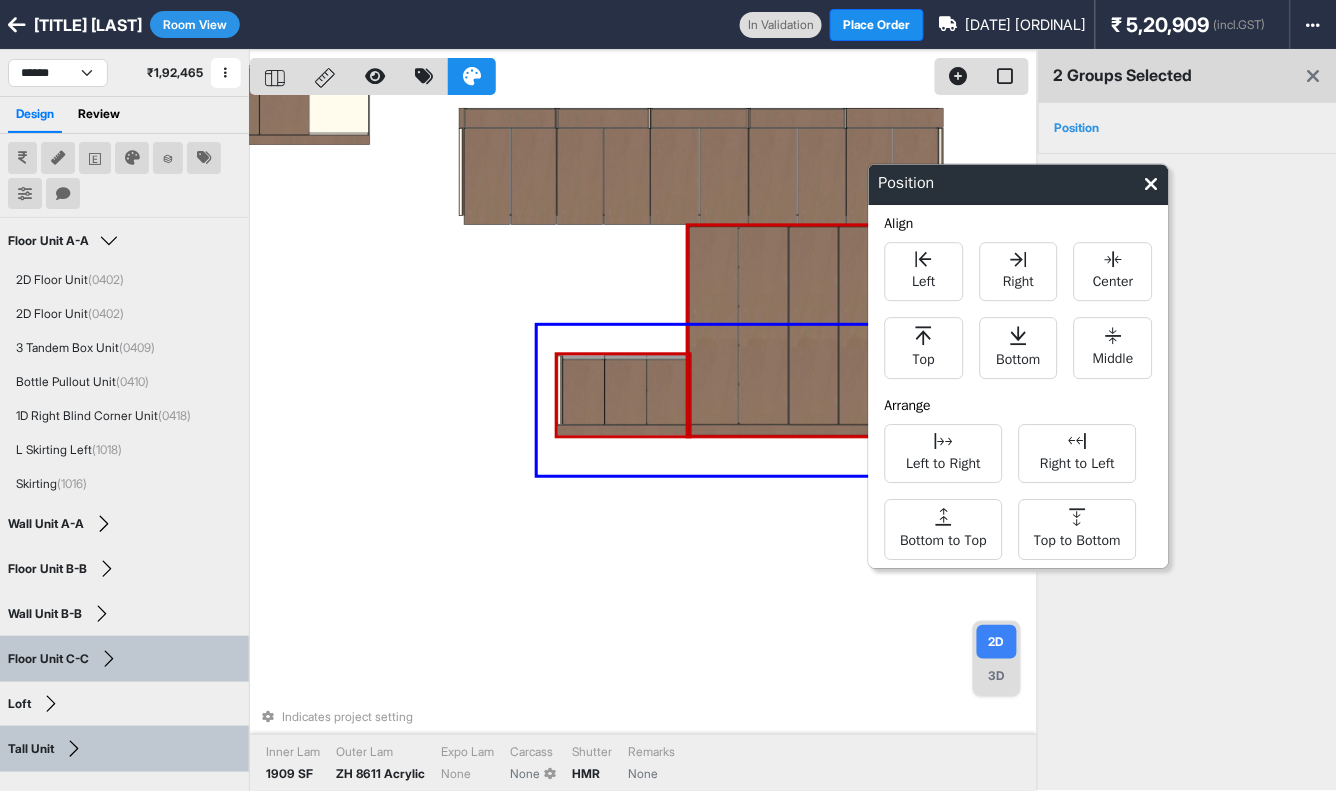 drag, startPoint x: 930, startPoint y: 326, endPoint x: 535, endPoint y: 476, distance: 422.5222 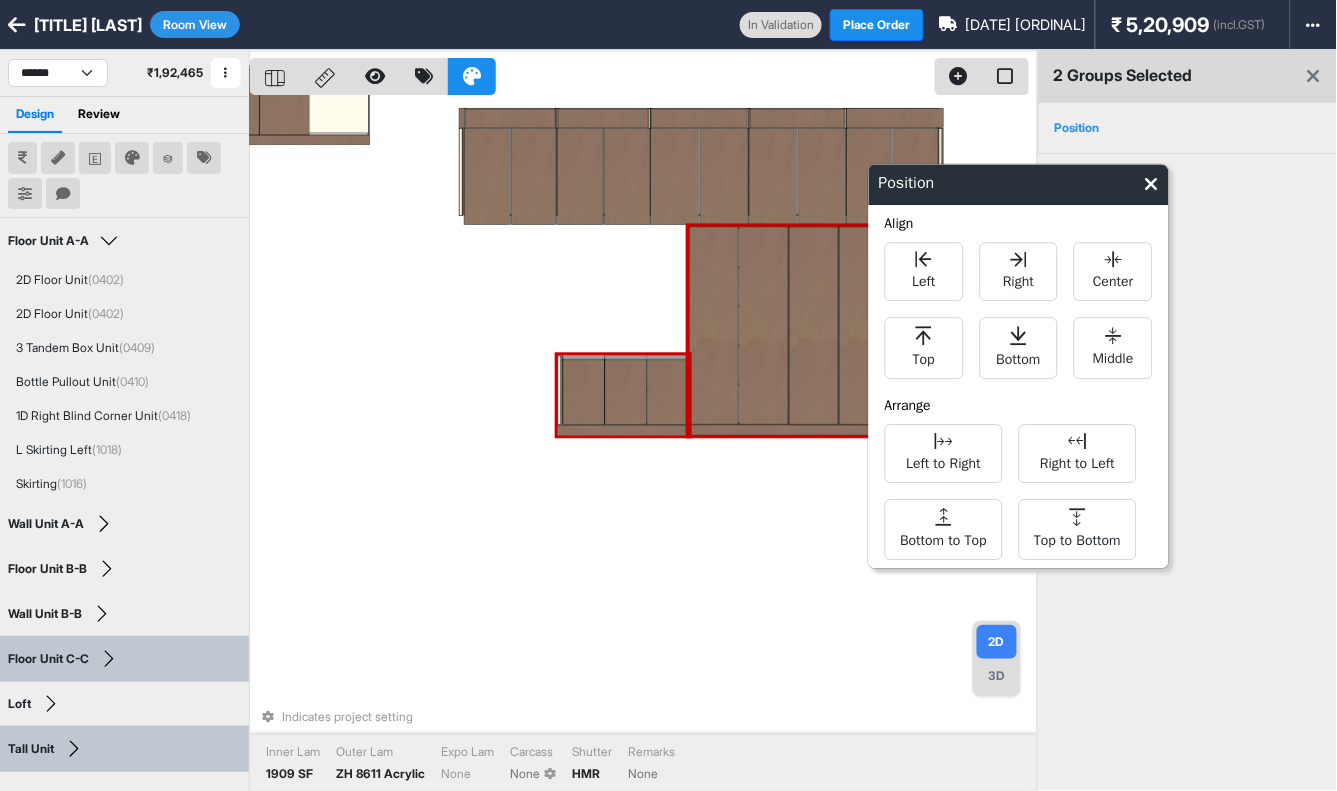 click on "Indicates project setting Inner Lam 1909 SF Outer Lam ZH 8611 Acrylic Expo Lam None Carcass None Shutter HMR Remarks None" at bounding box center (643, 445) 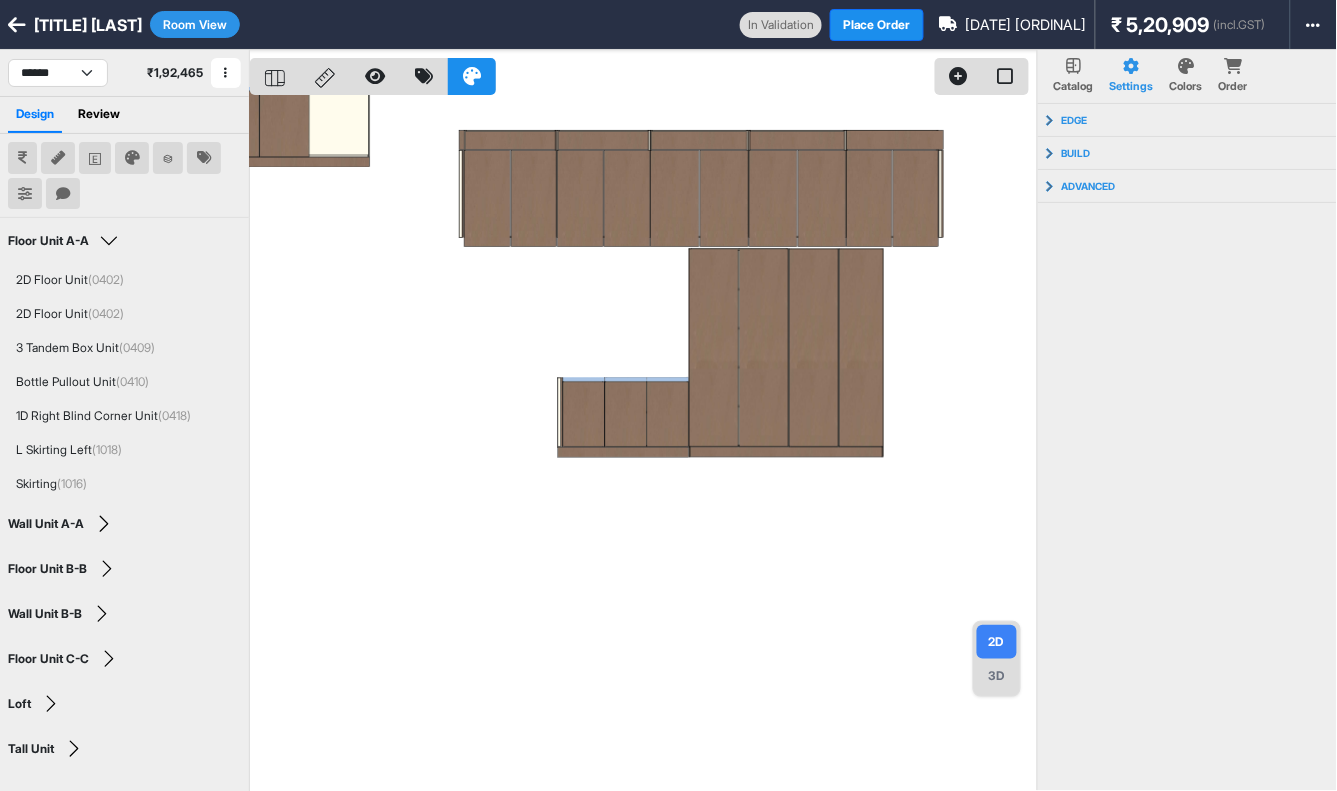 click at bounding box center (643, 445) 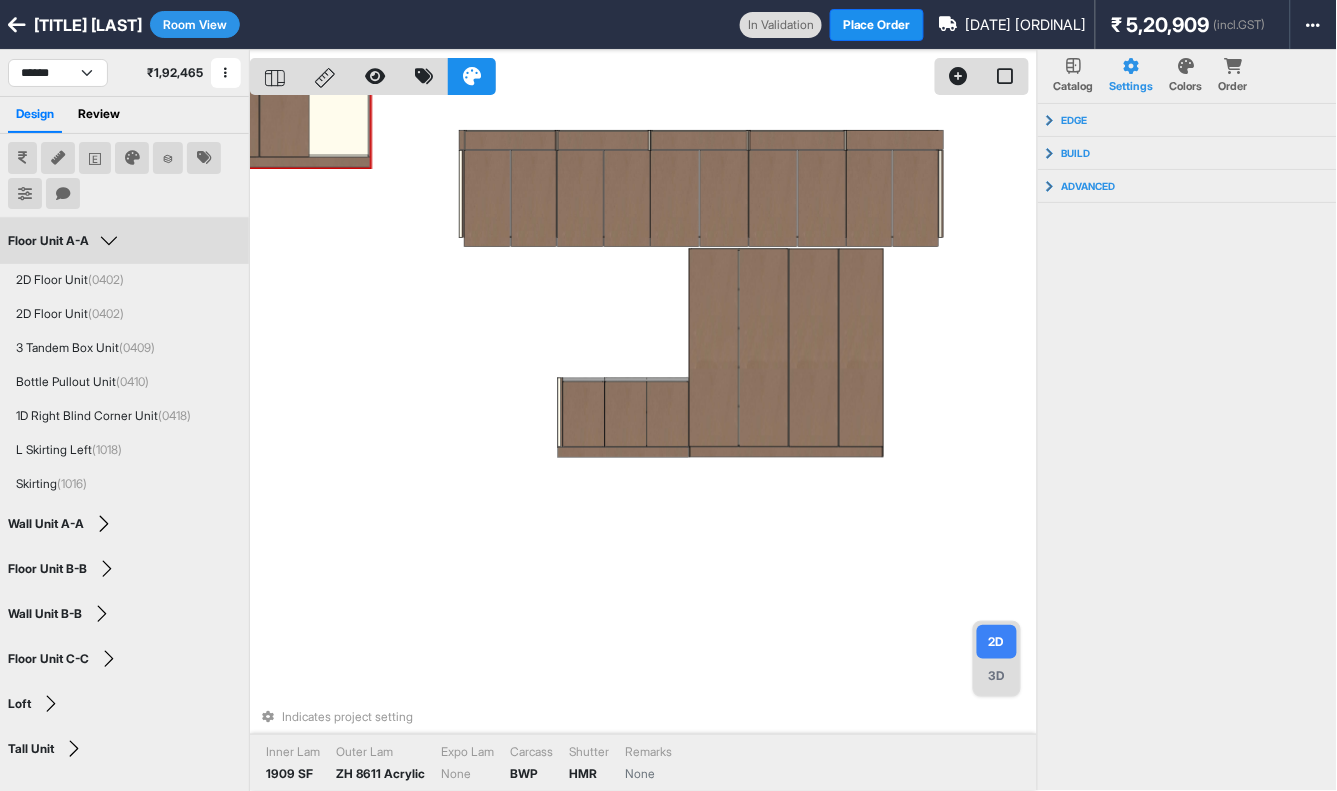 click on "Room View" at bounding box center (195, 24) 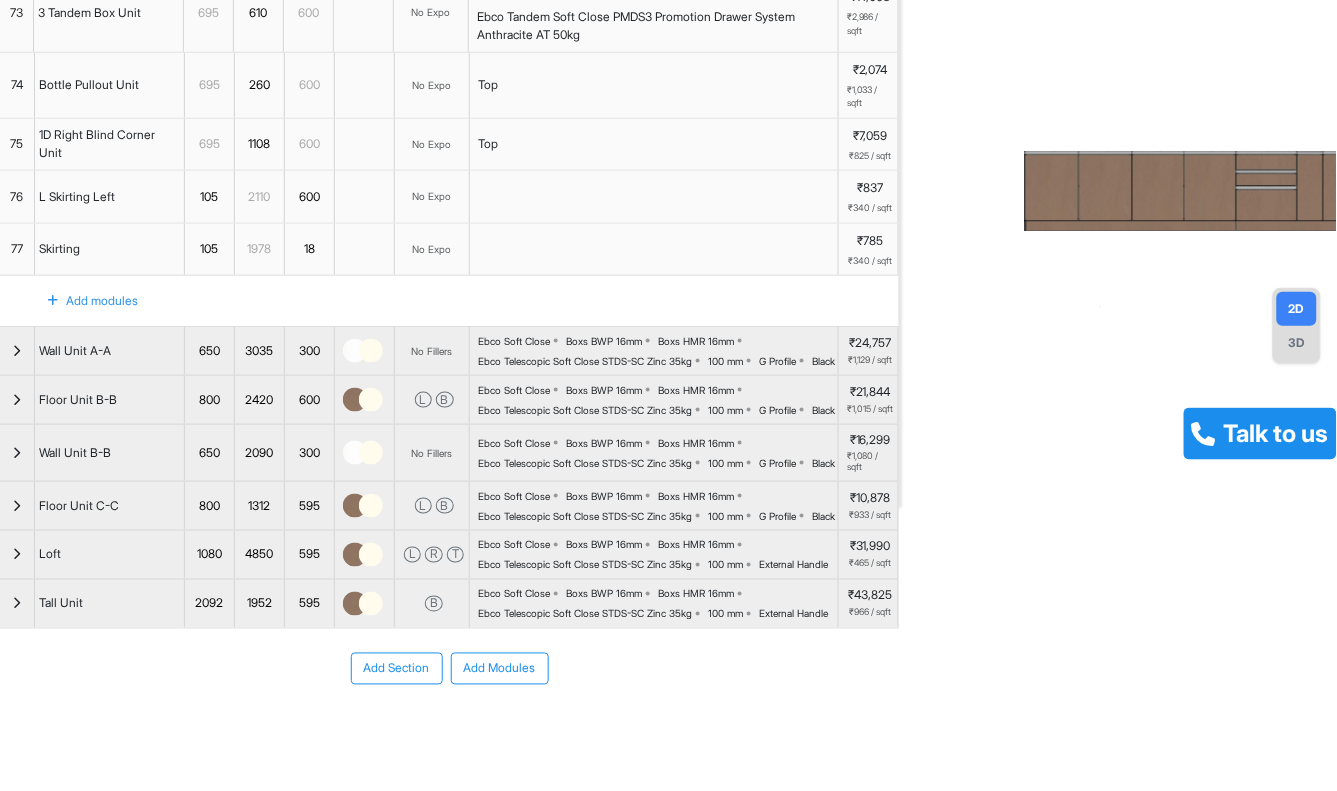 scroll, scrollTop: 517, scrollLeft: 0, axis: vertical 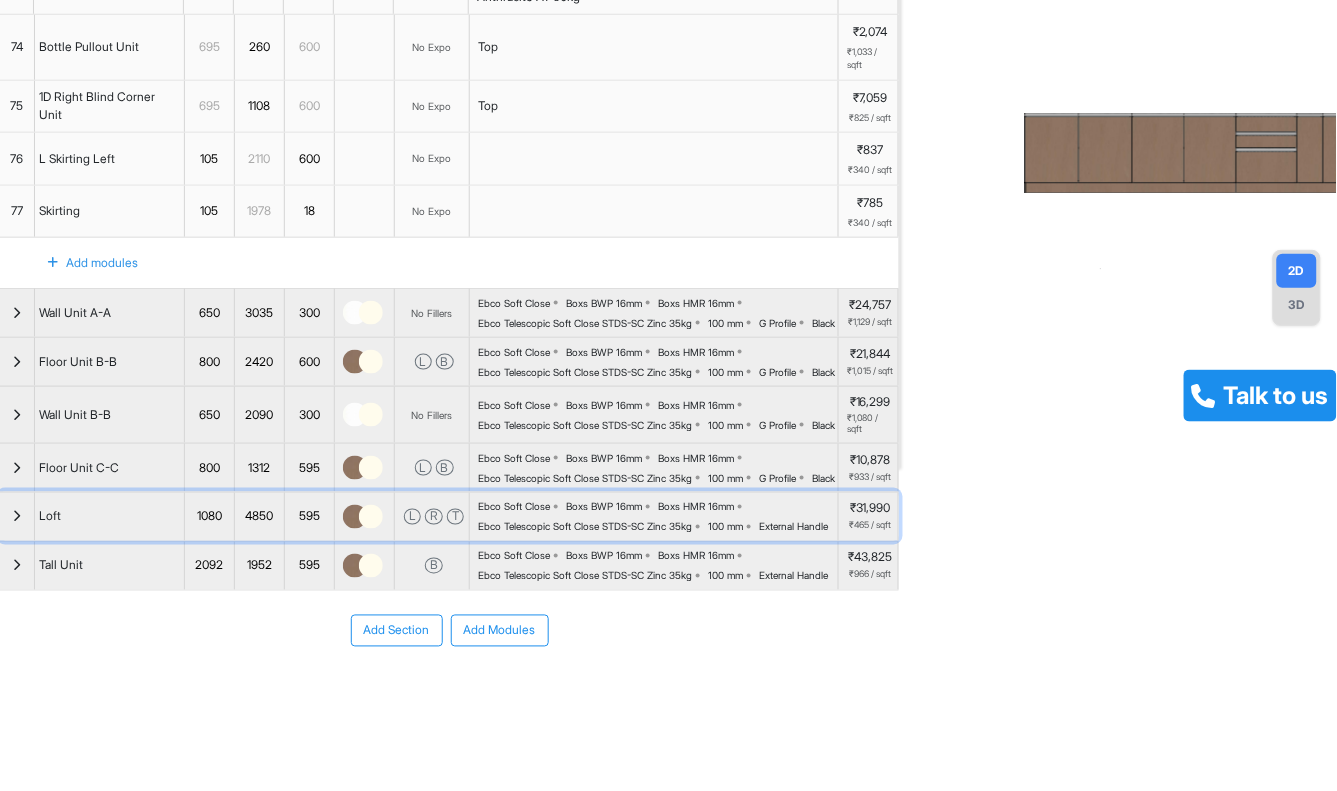 click on "Loft" at bounding box center (110, 517) 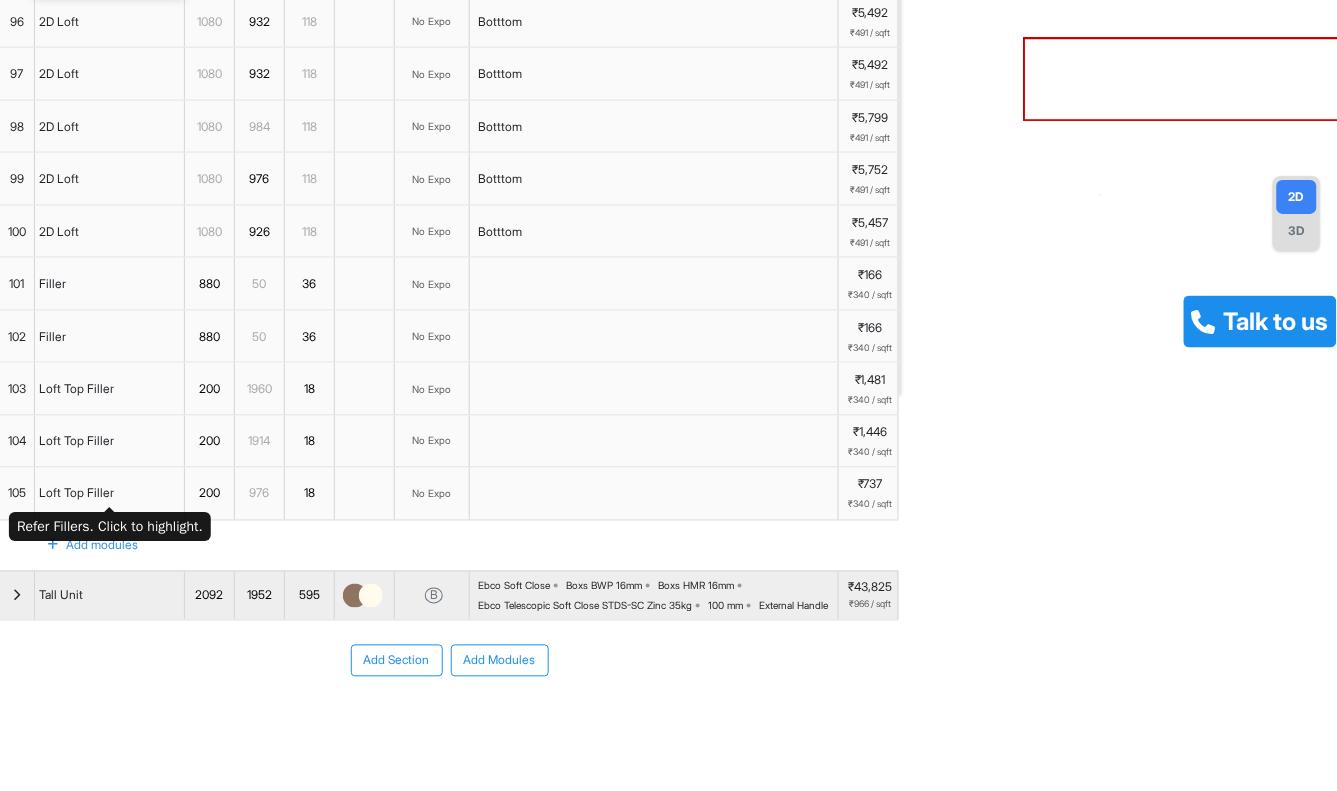 scroll, scrollTop: 406, scrollLeft: 0, axis: vertical 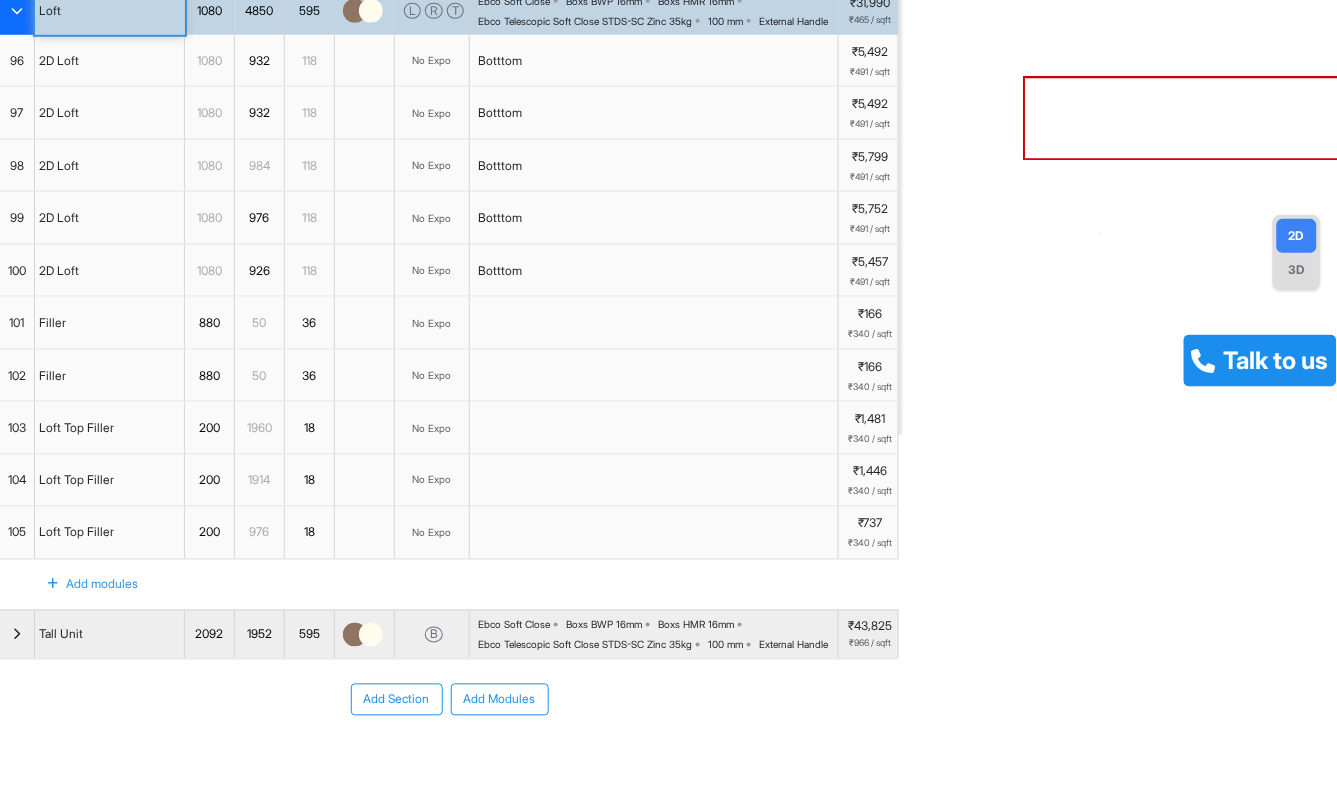 type 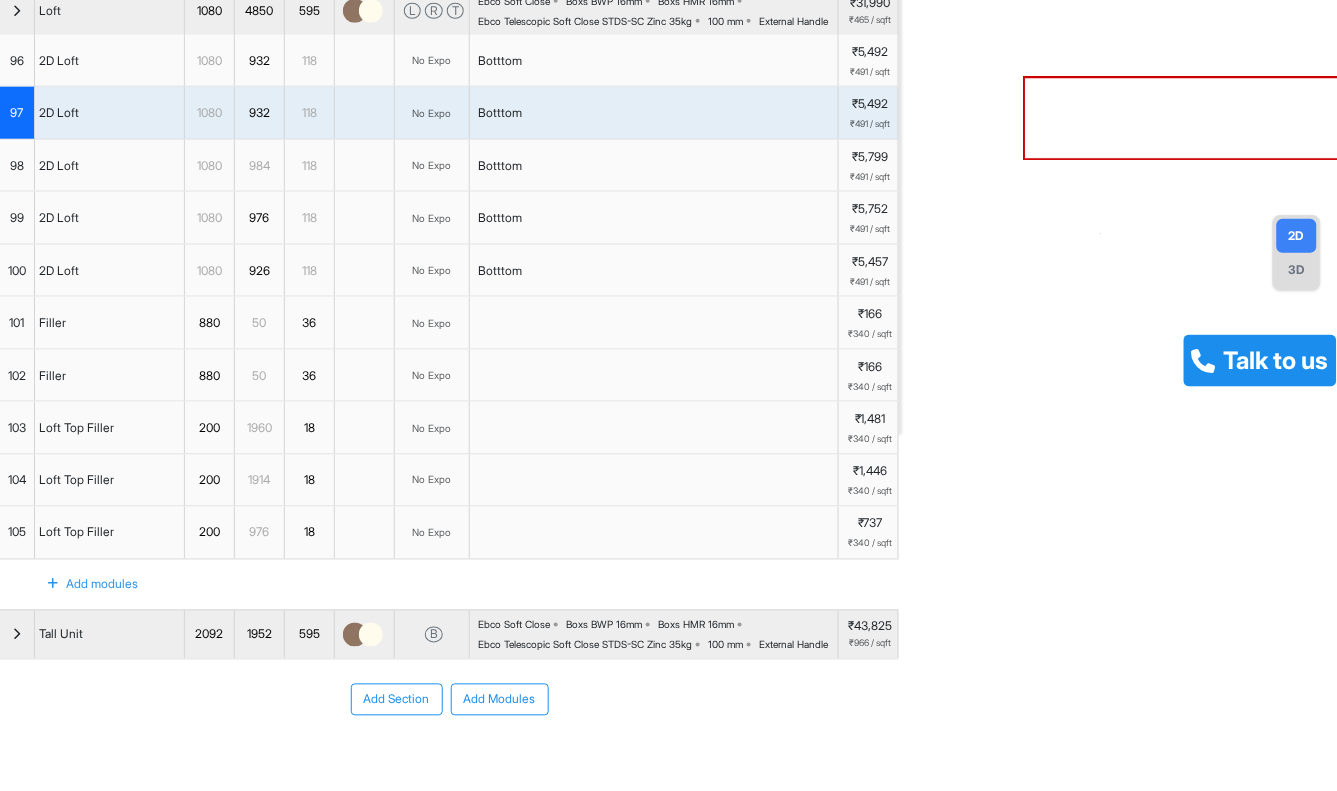 click on "100" at bounding box center (17, 271) 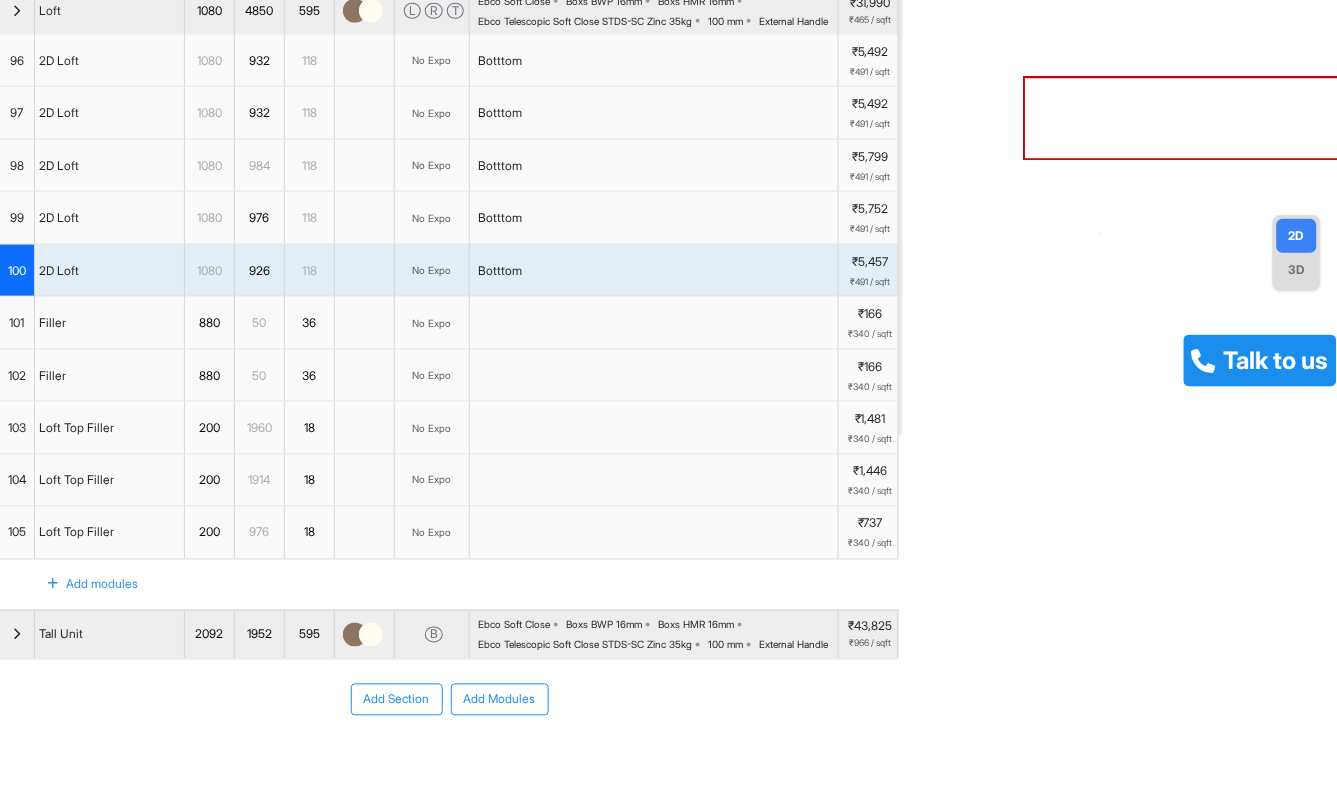 click on "99" at bounding box center [17, 218] 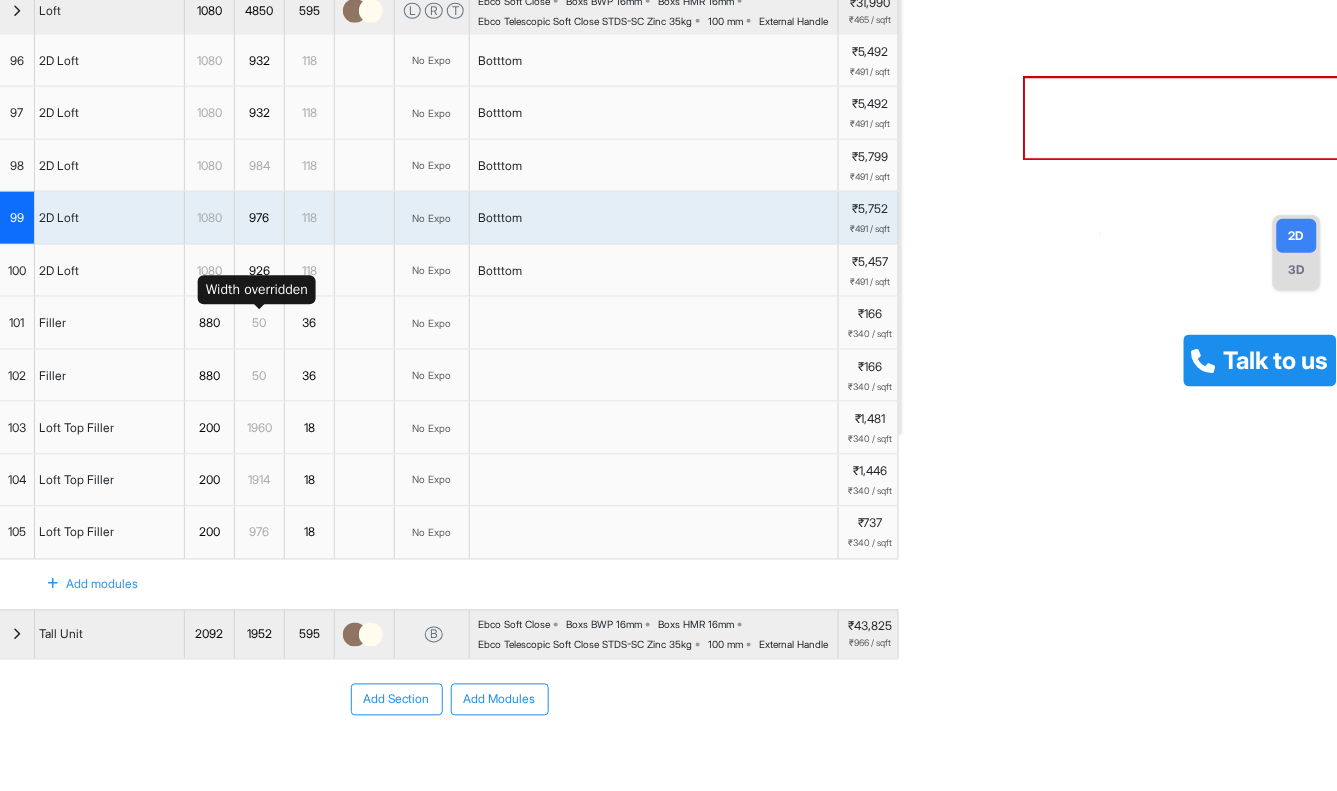 click on "976" at bounding box center (259, 218) 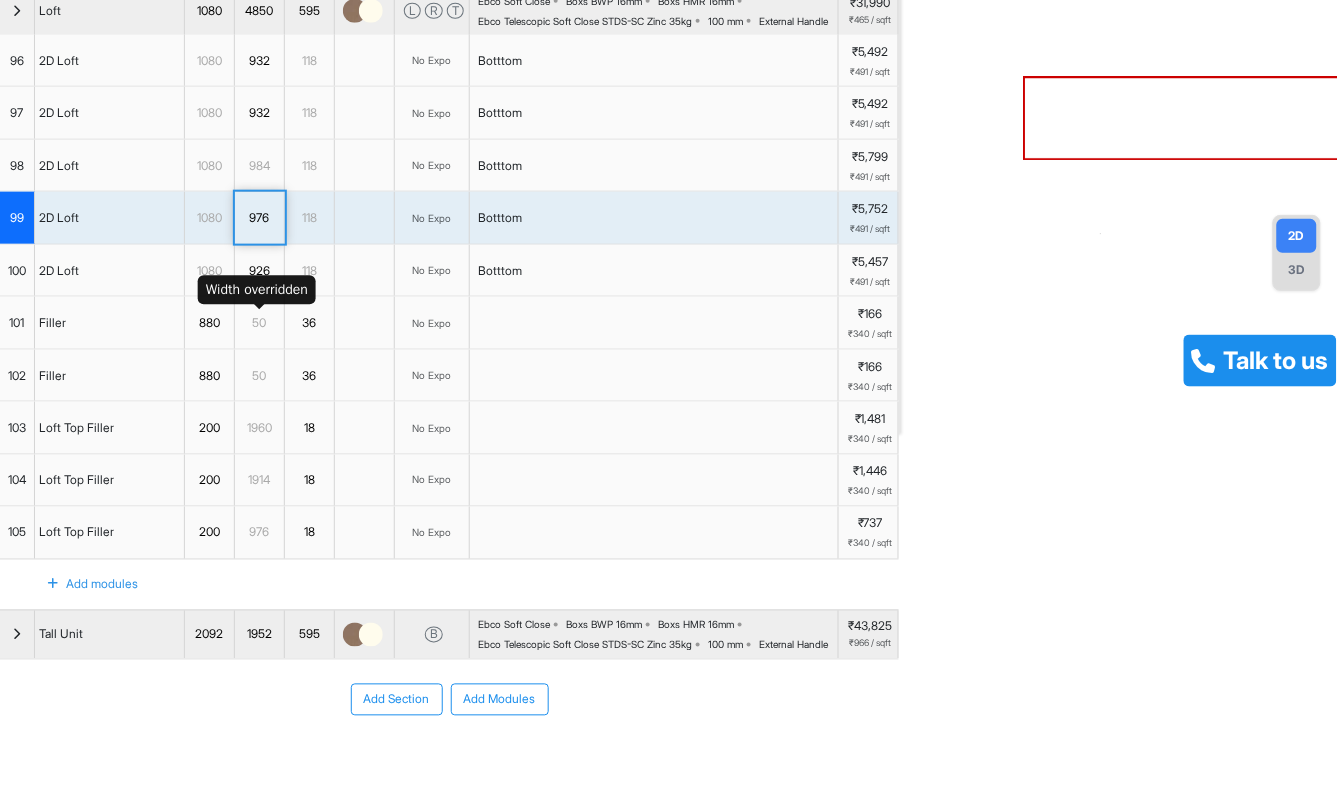 click on "976" at bounding box center [259, 218] 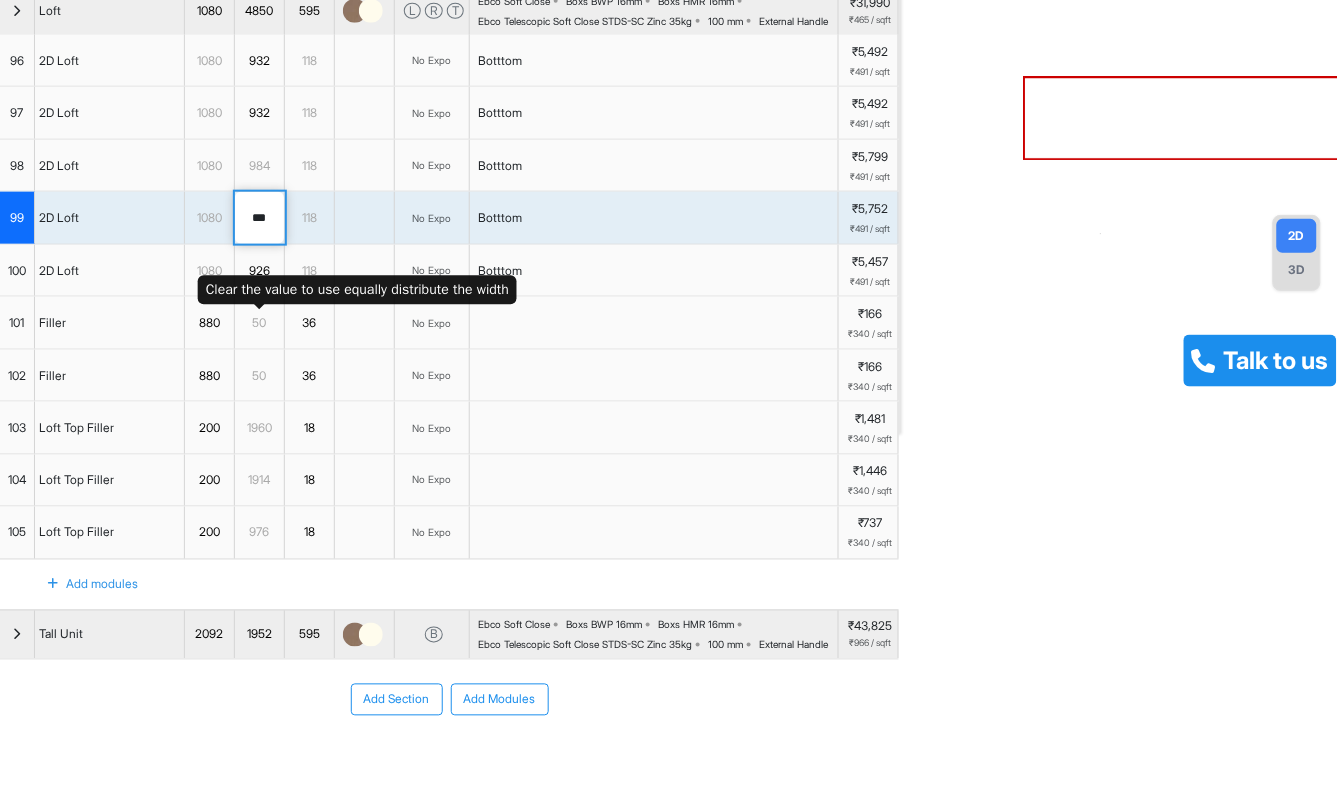 drag, startPoint x: 273, startPoint y: 334, endPoint x: 230, endPoint y: 322, distance: 44.64303 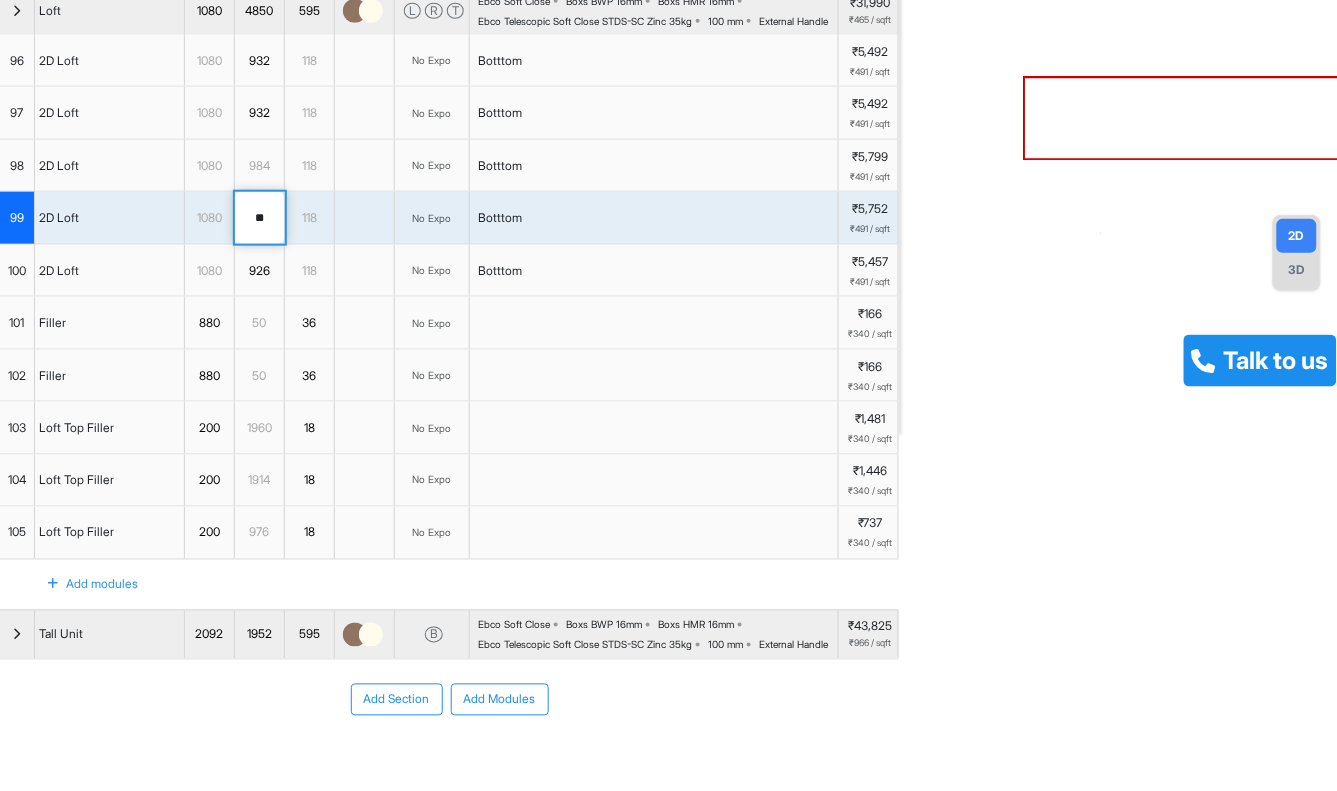 type on "*" 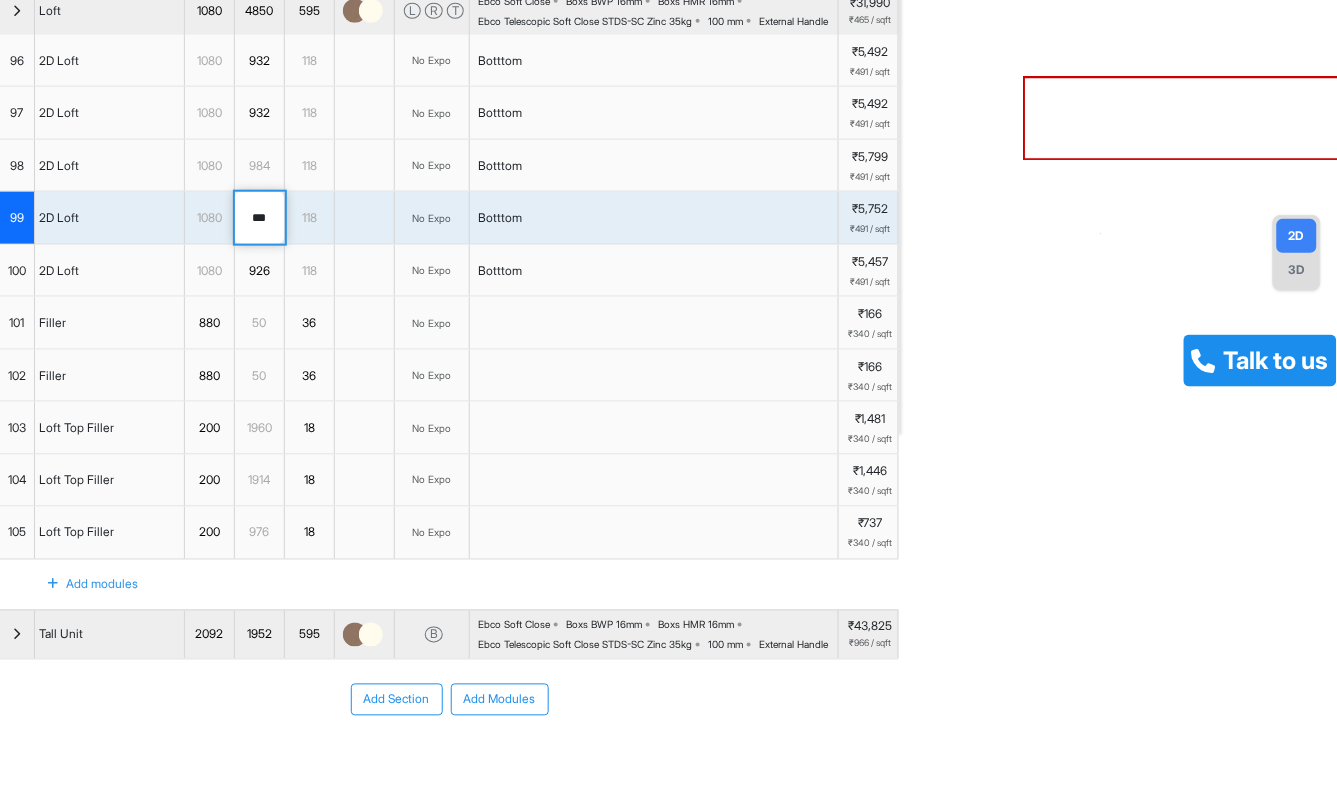 type on "***" 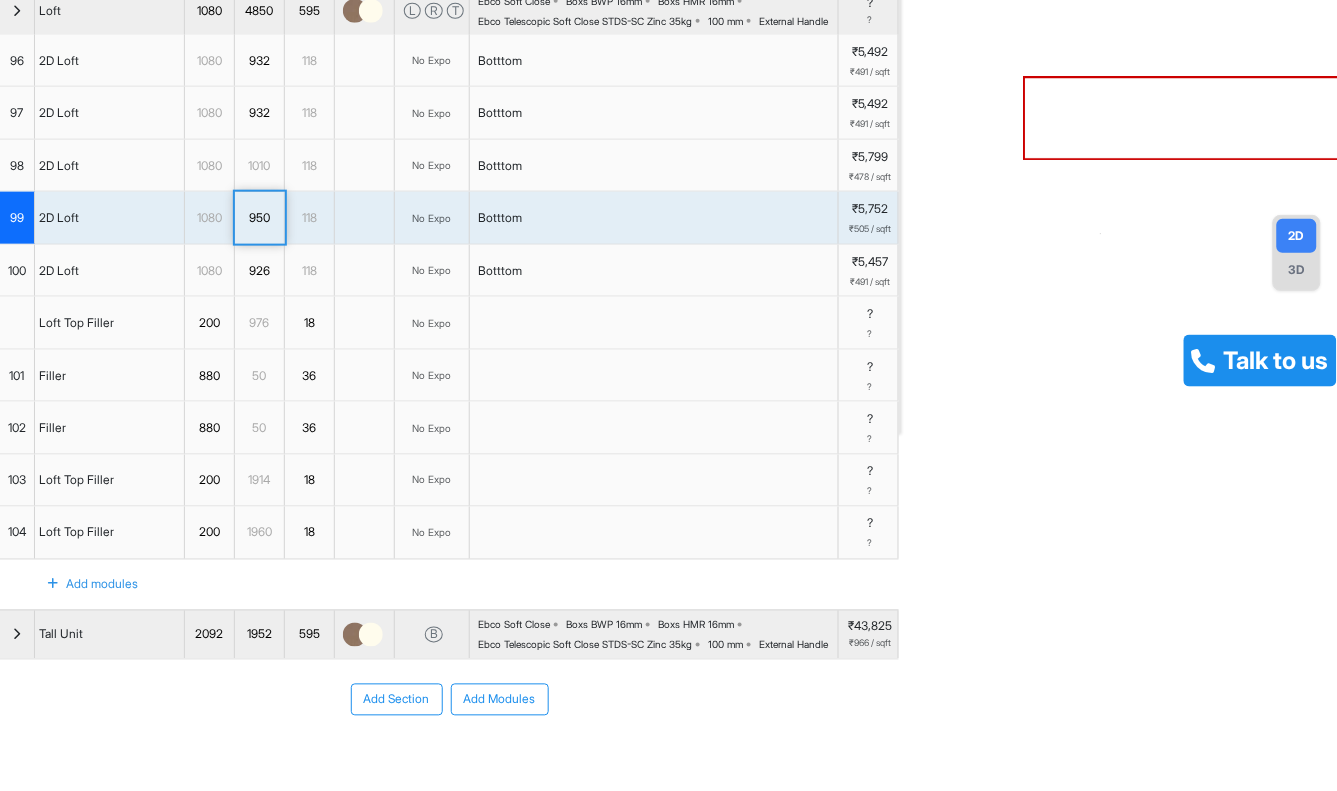 click on "1010" at bounding box center (259, 166) 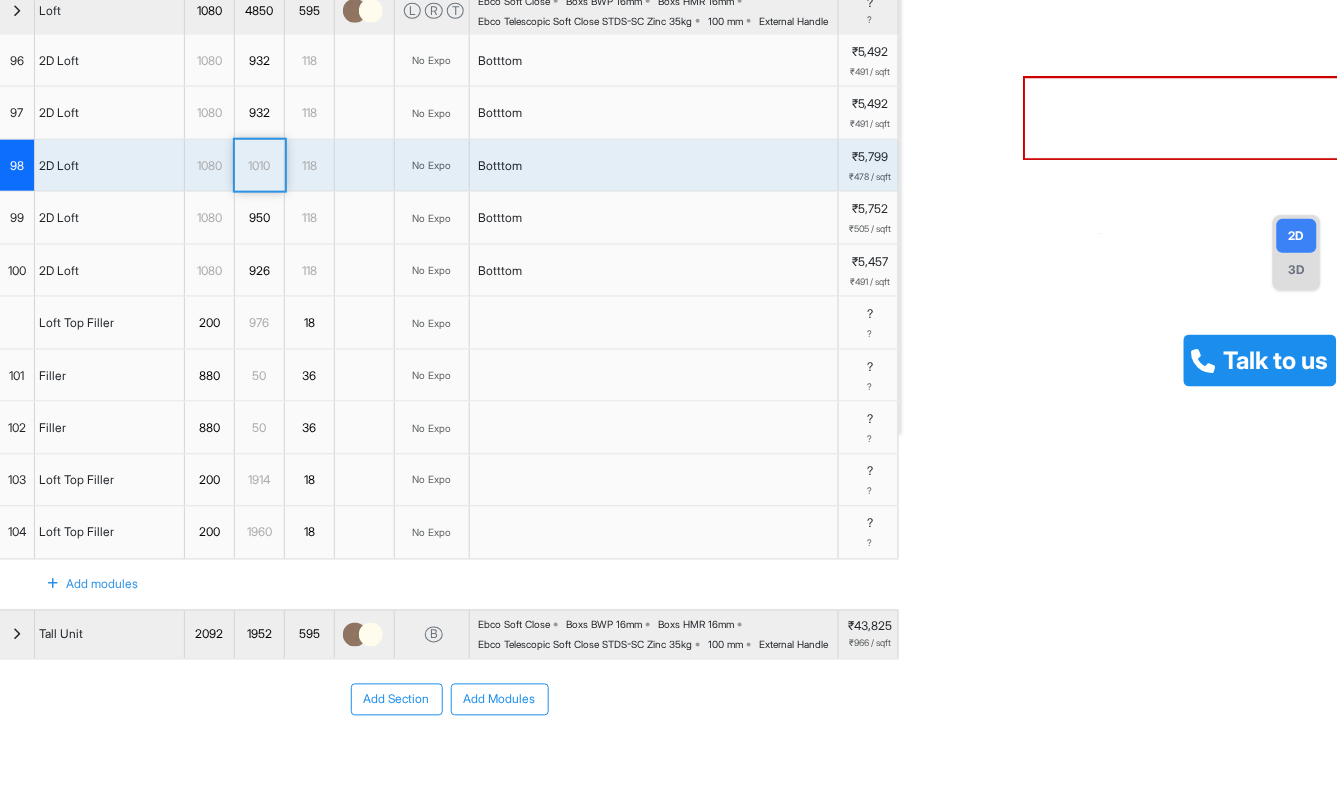 click on "1010" at bounding box center (259, 166) 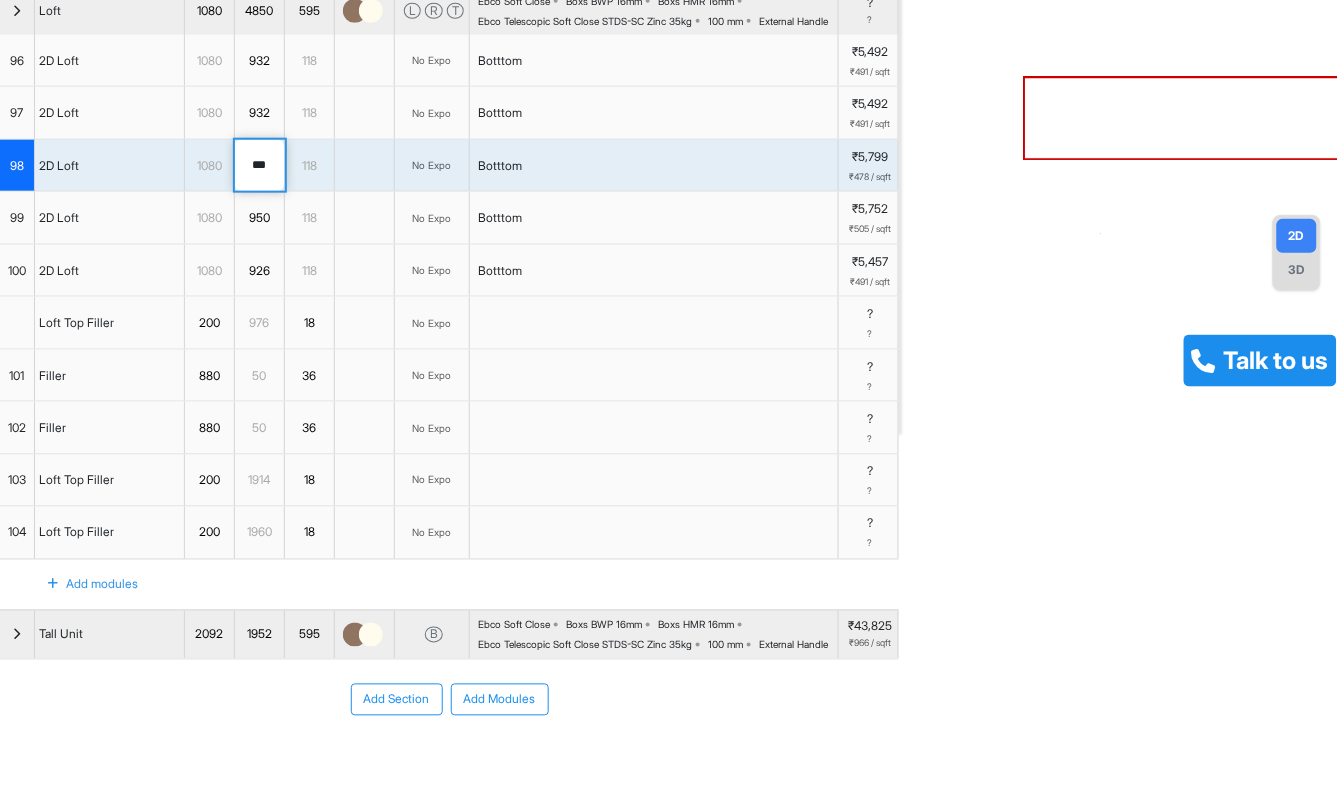 type on "****" 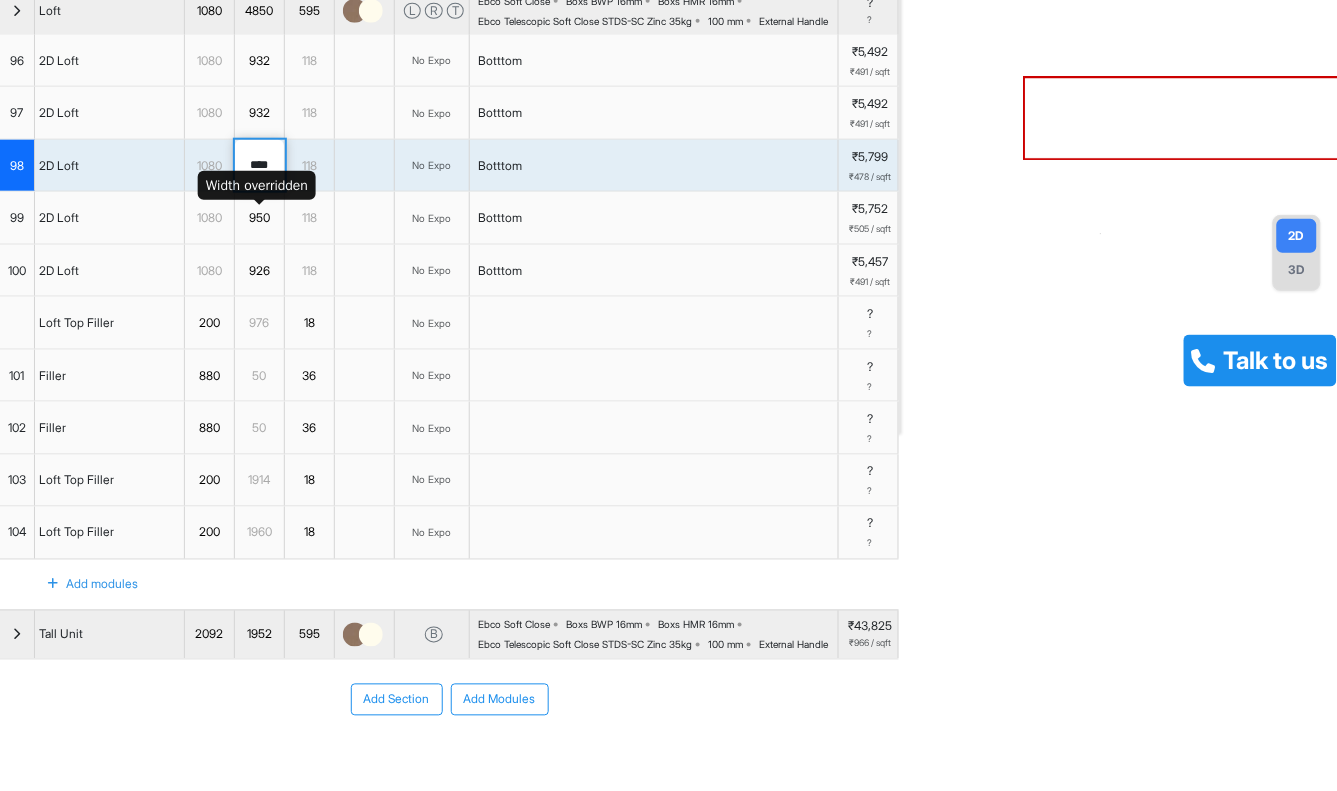 click on "932" at bounding box center [259, 113] 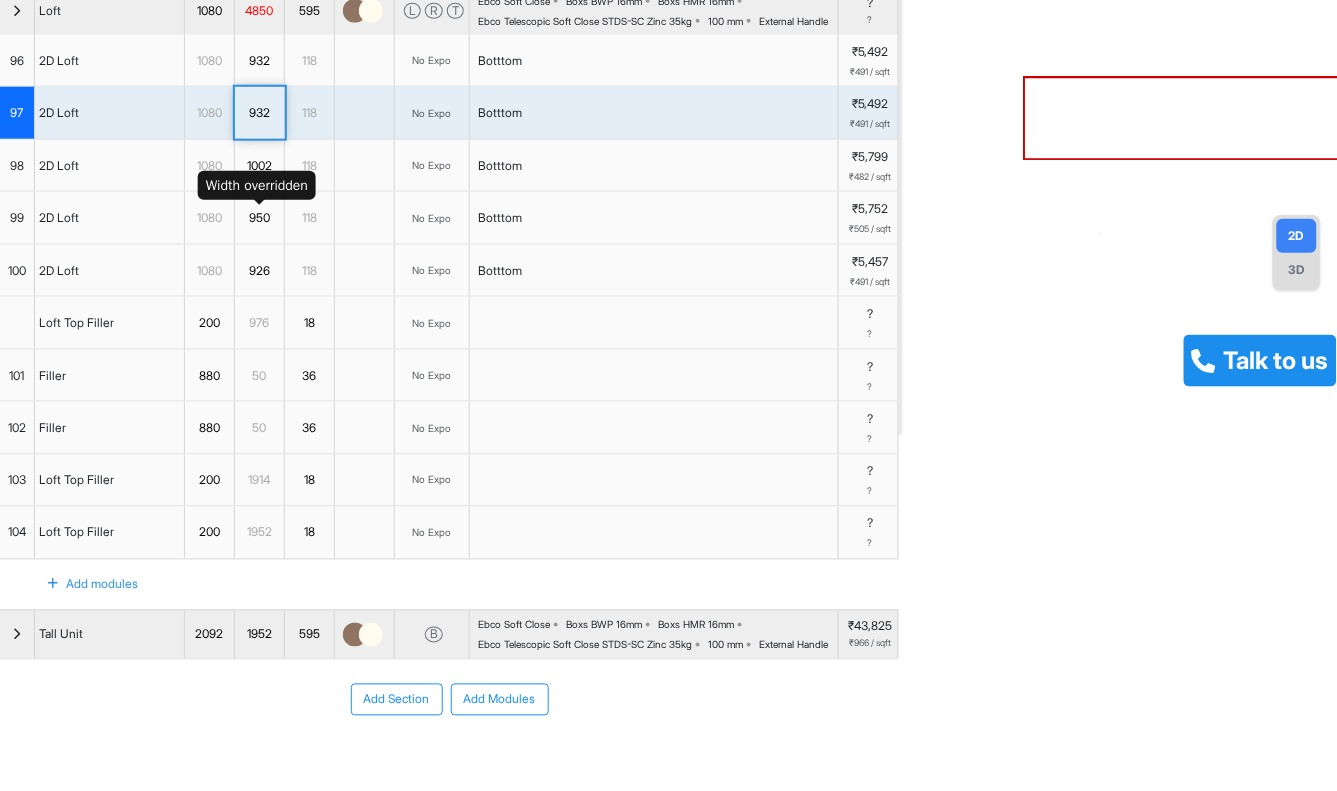 click on "932" at bounding box center [259, 113] 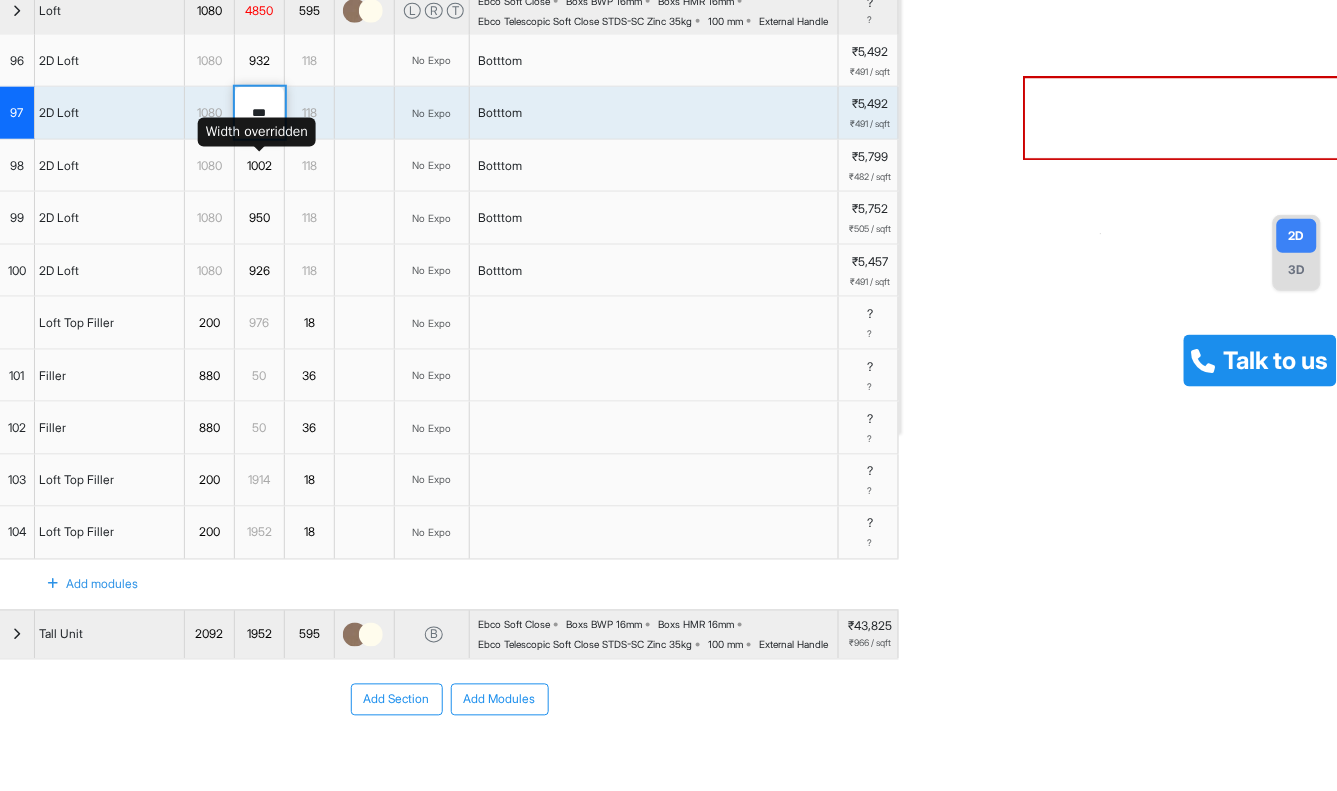 type on "***" 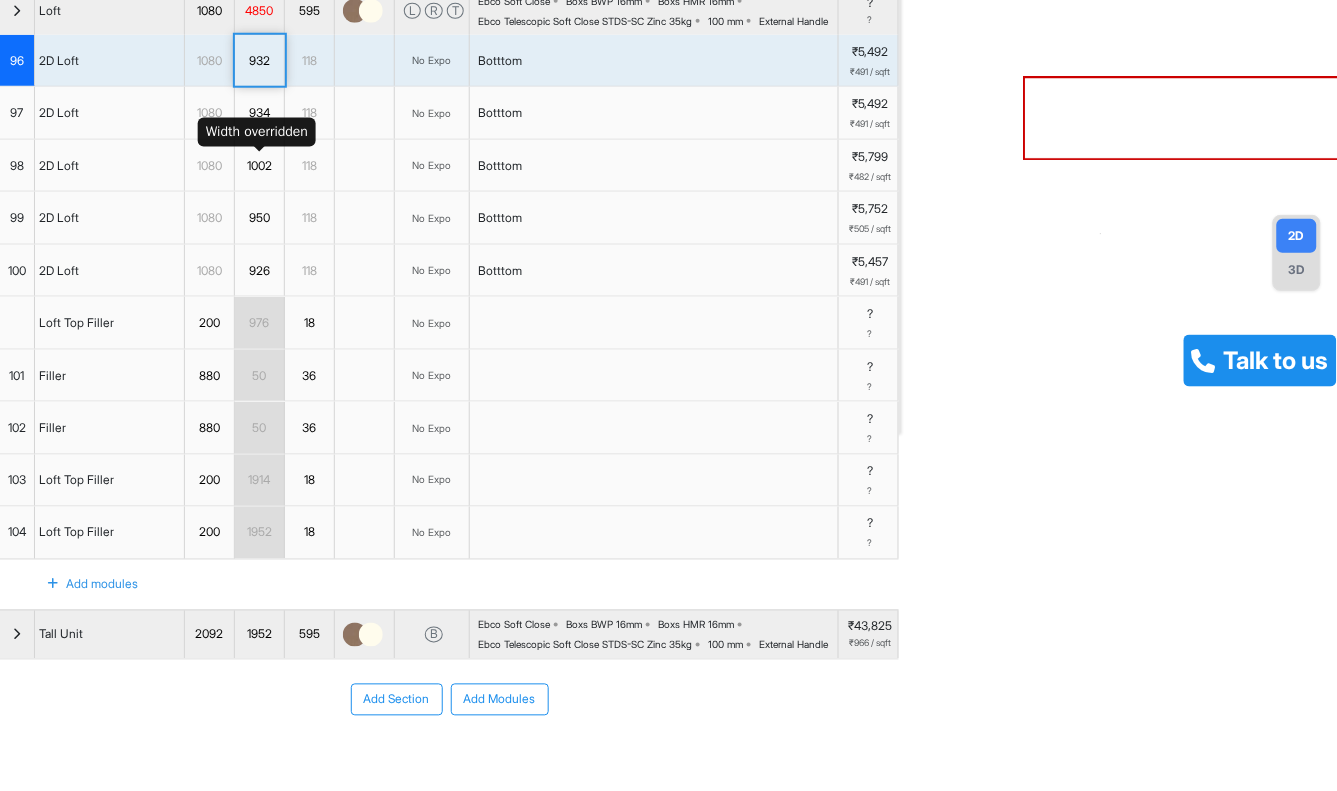 click on "932" at bounding box center (259, 61) 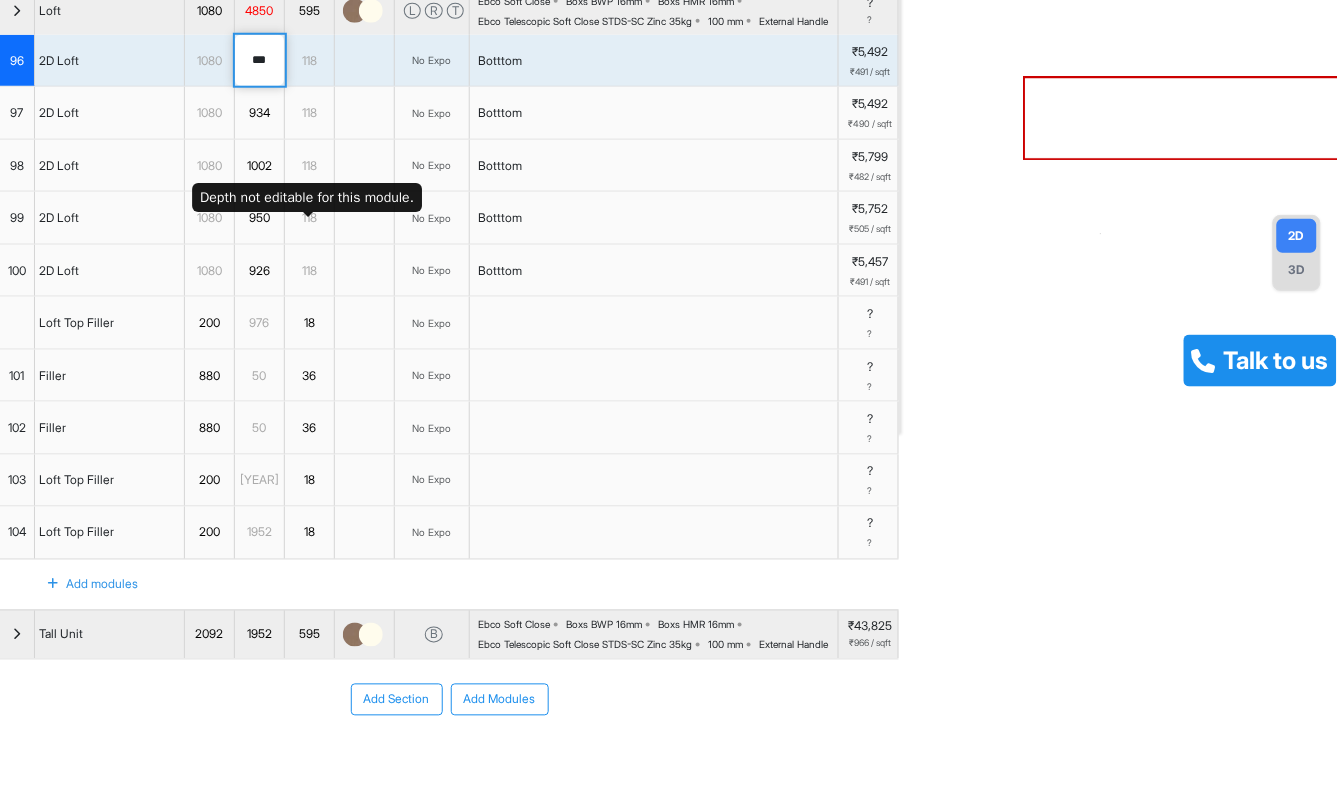 type on "***" 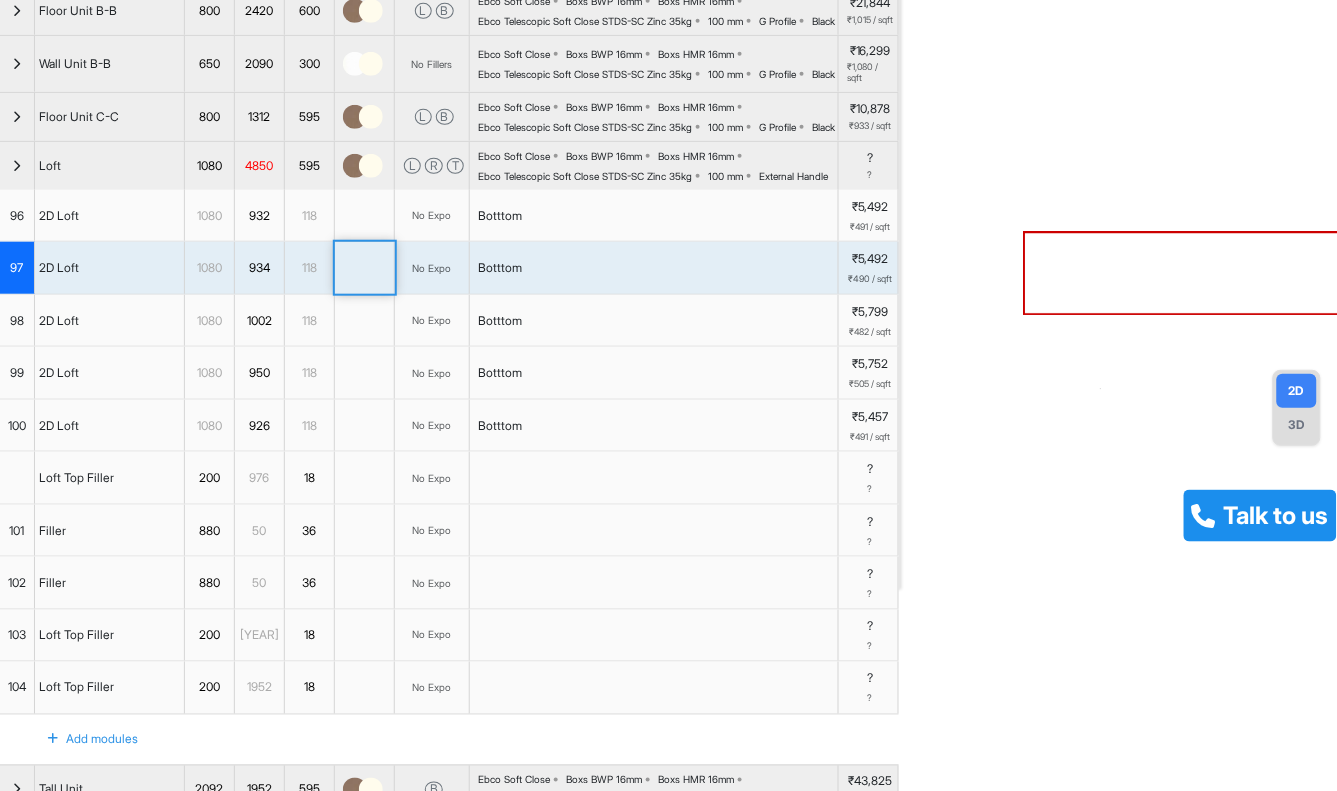 scroll, scrollTop: 0, scrollLeft: 0, axis: both 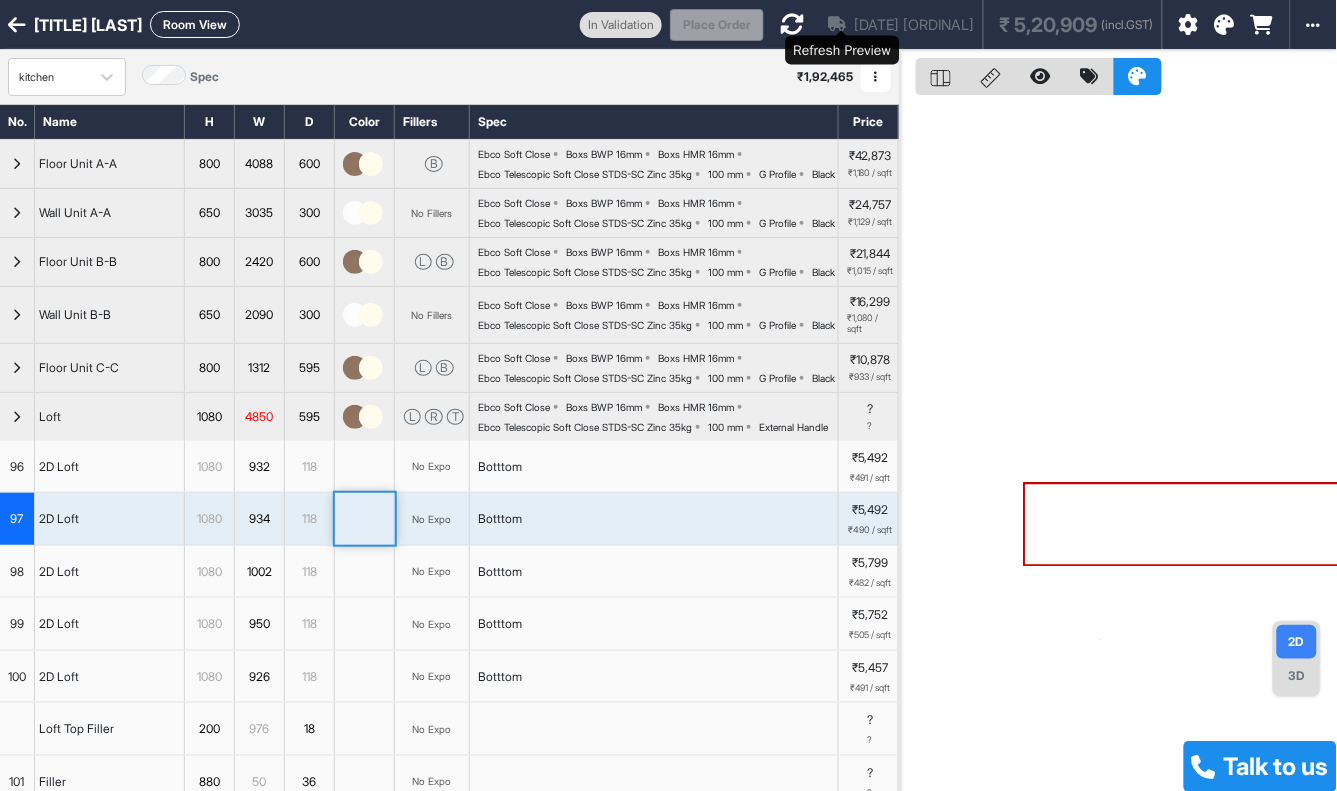 click at bounding box center [792, 24] 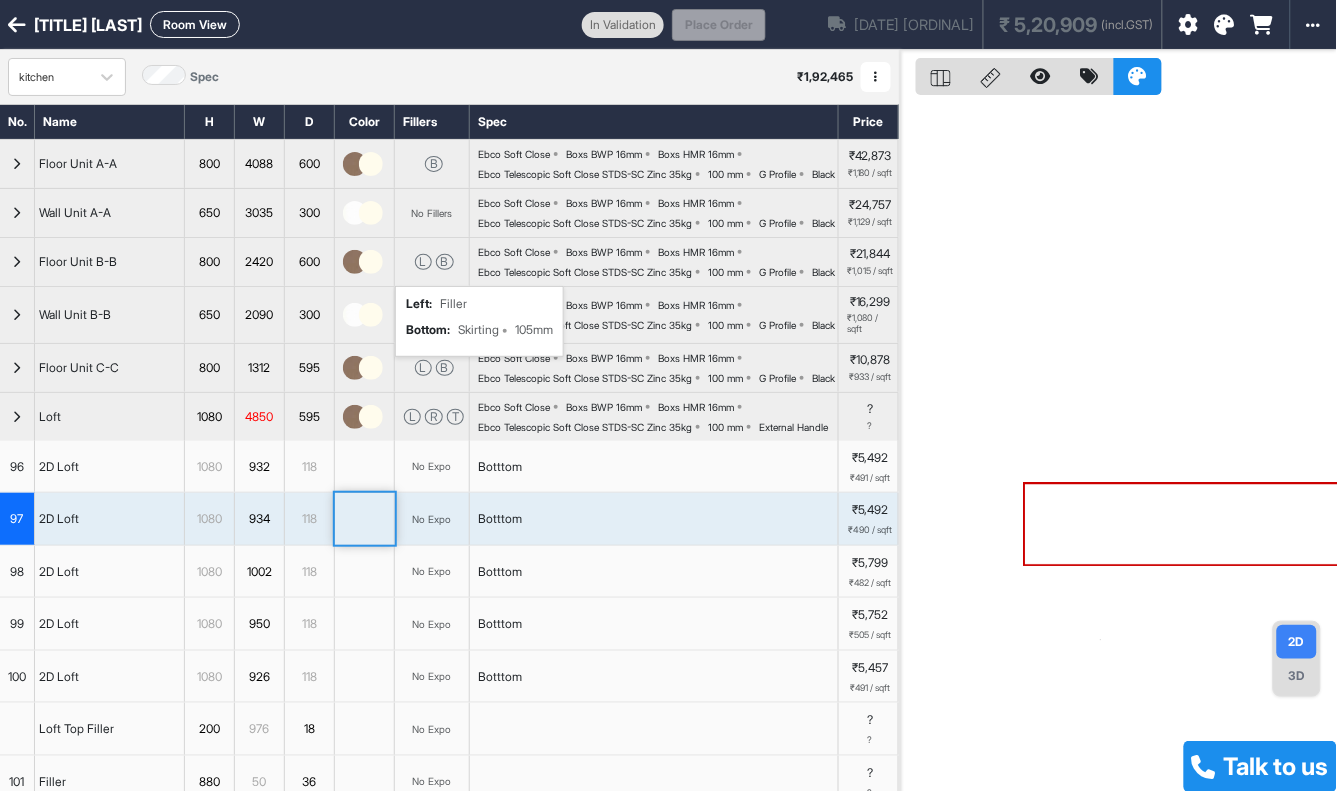 scroll, scrollTop: 111, scrollLeft: 0, axis: vertical 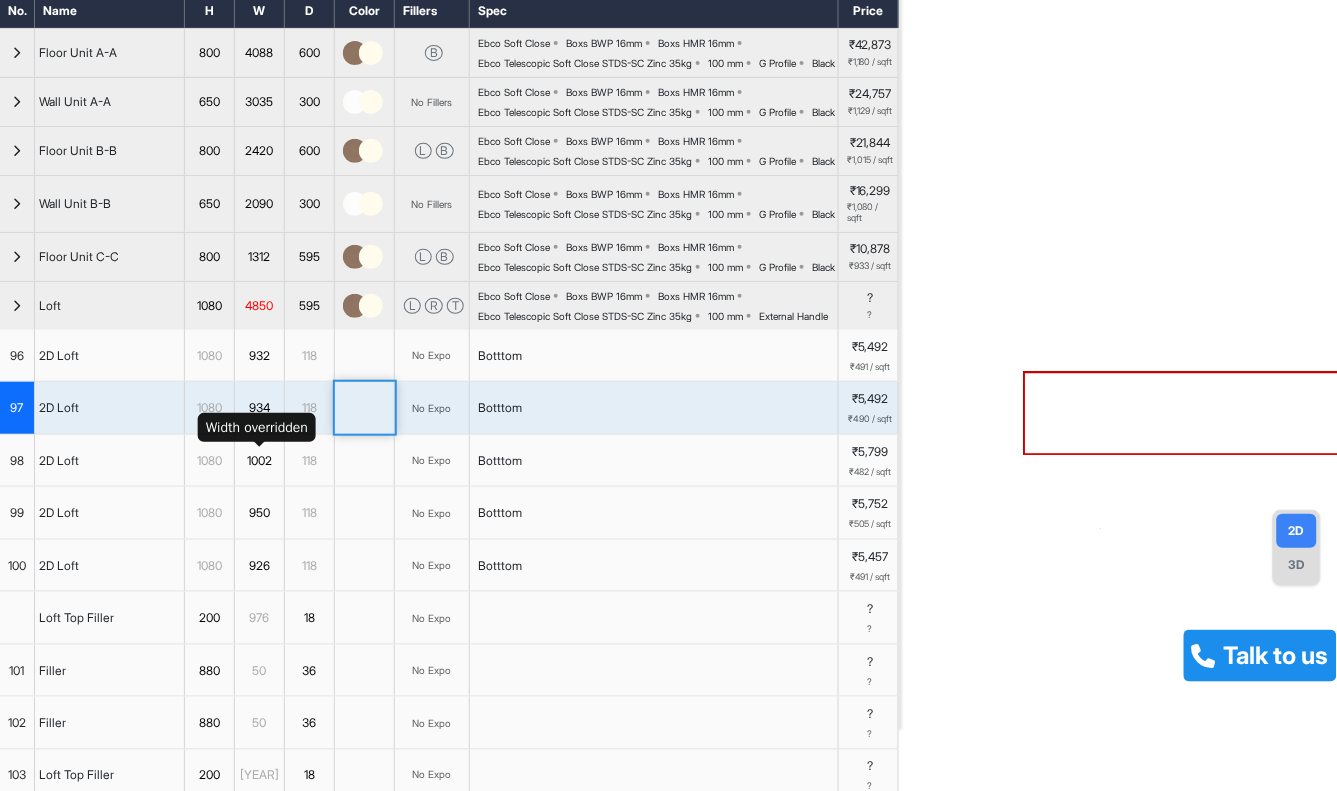 click on "932" at bounding box center [259, 356] 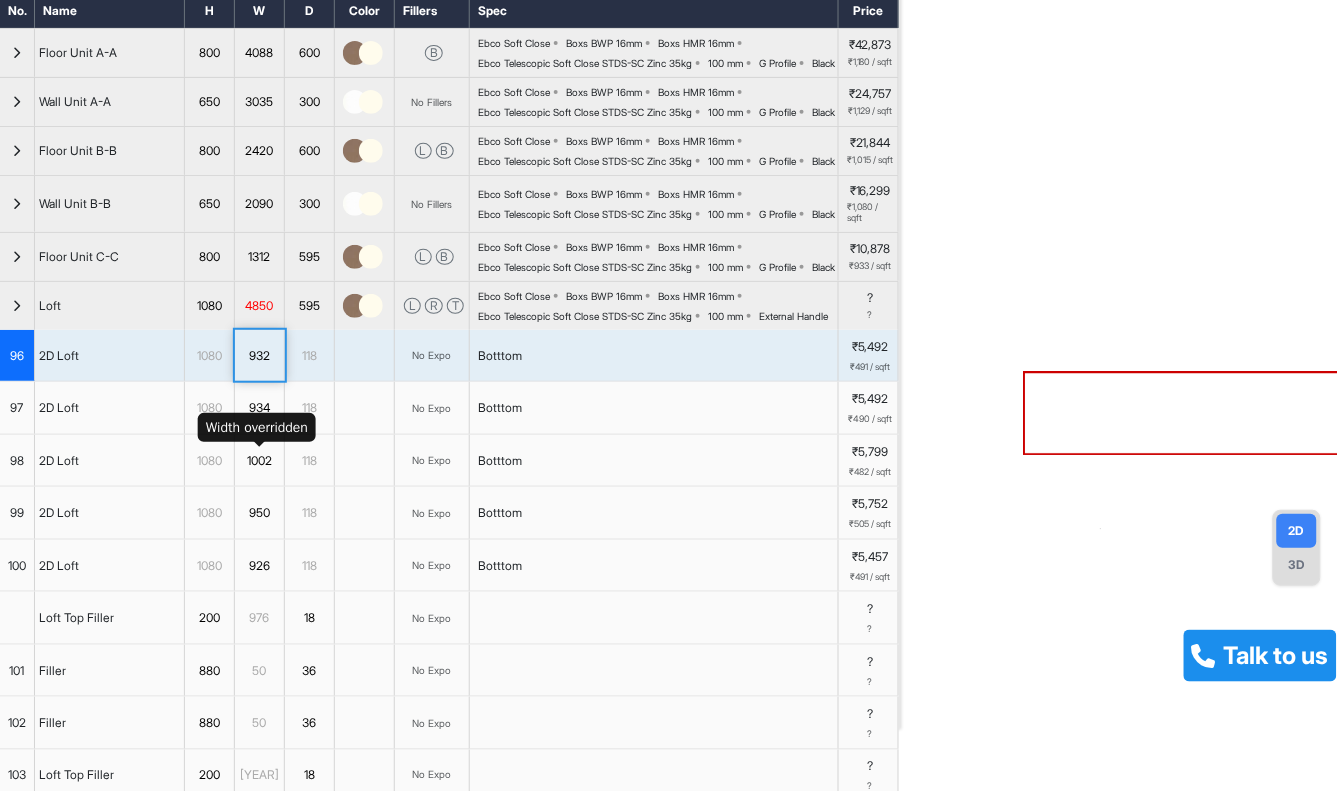click on "932" at bounding box center (259, 356) 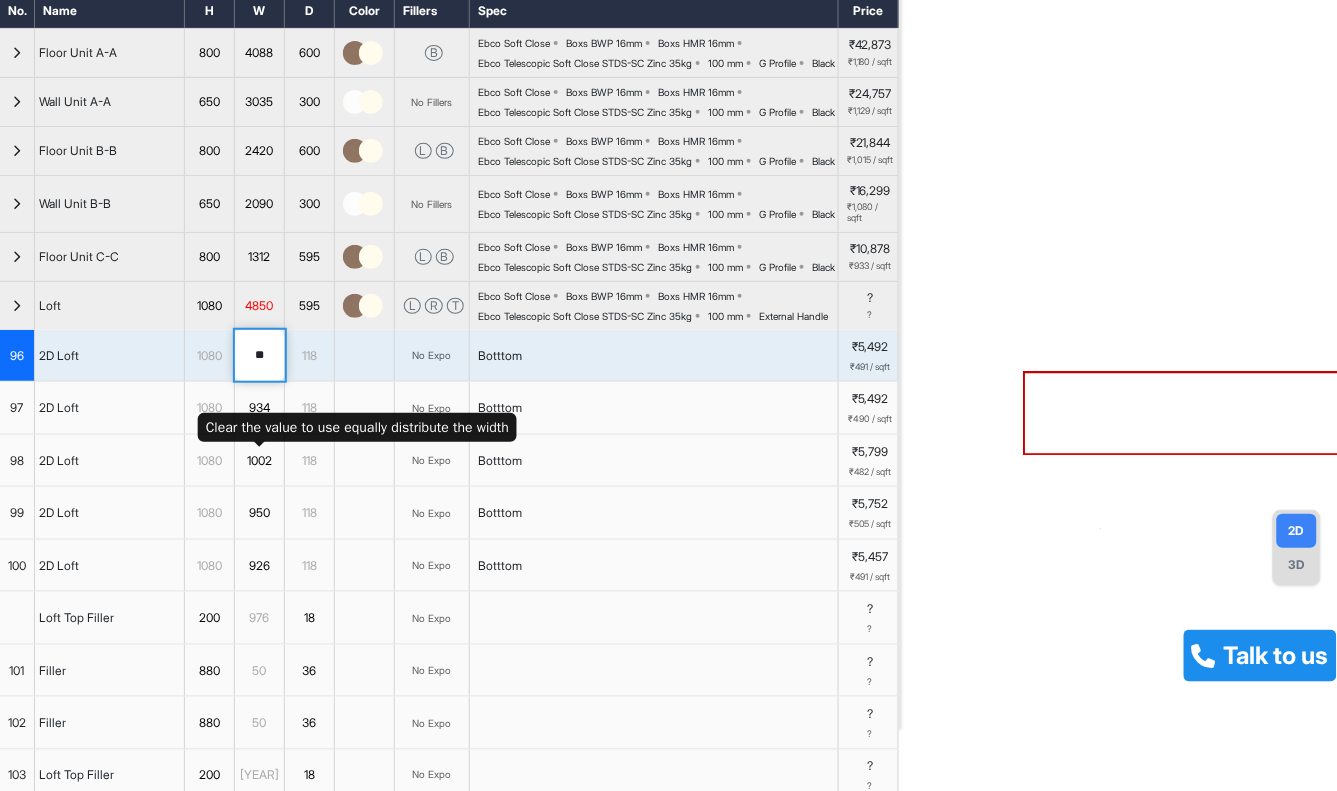 type on "***" 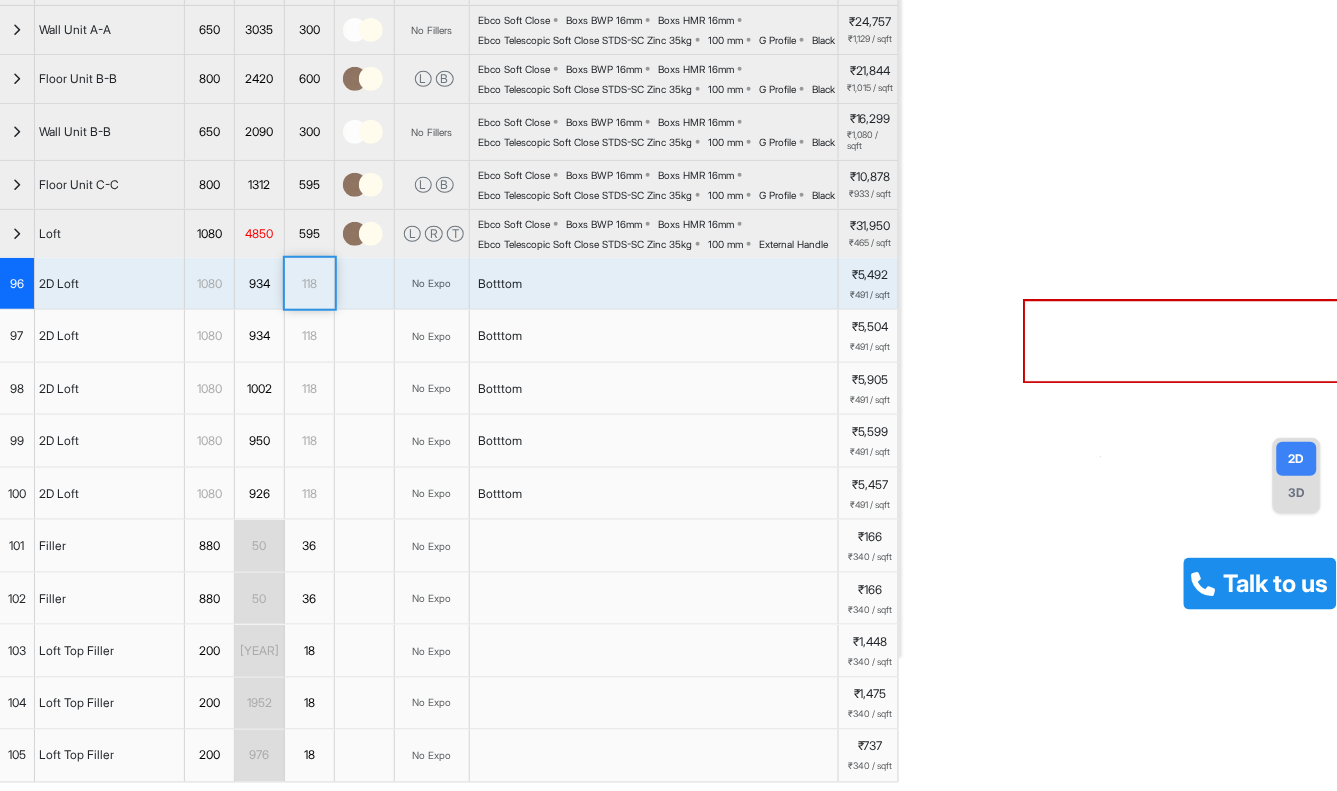 scroll, scrollTop: 222, scrollLeft: 0, axis: vertical 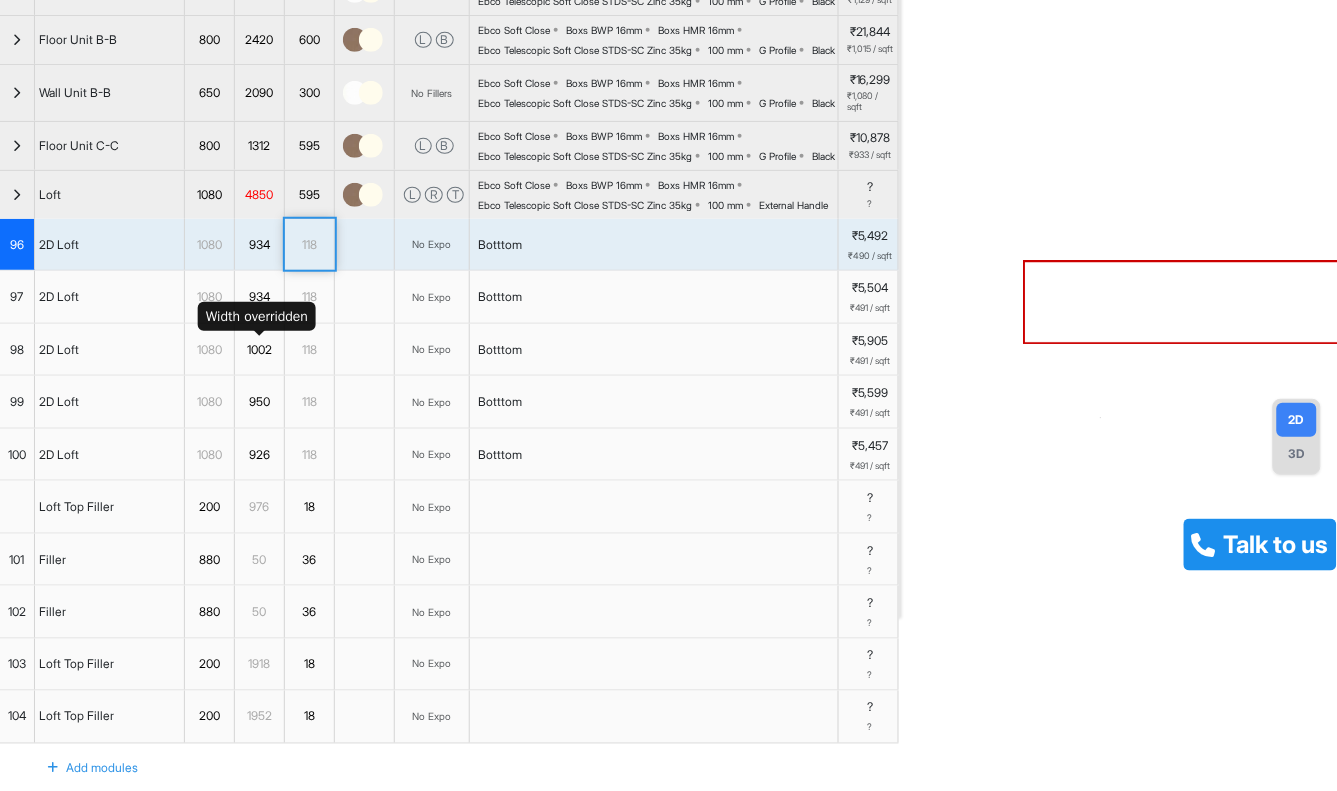 click on "934" at bounding box center (259, 245) 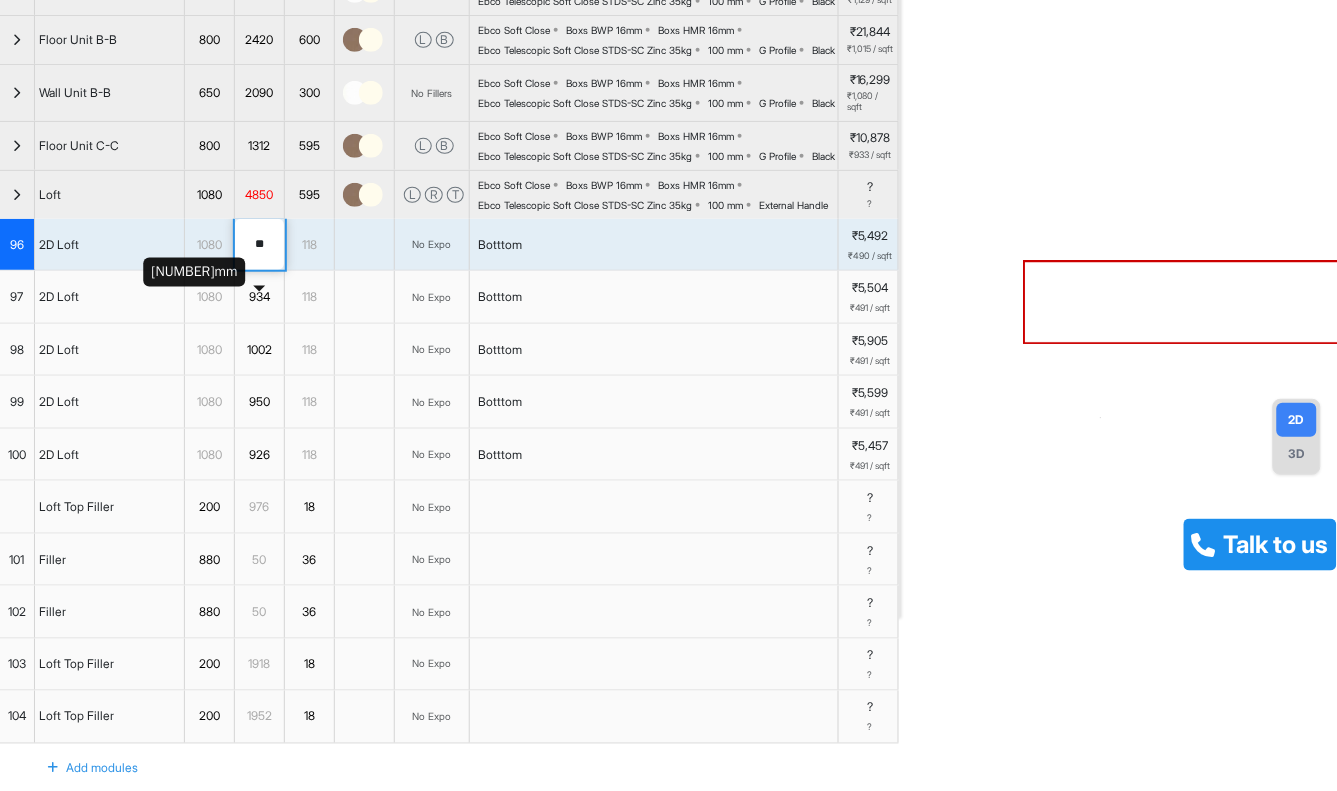 type on "***" 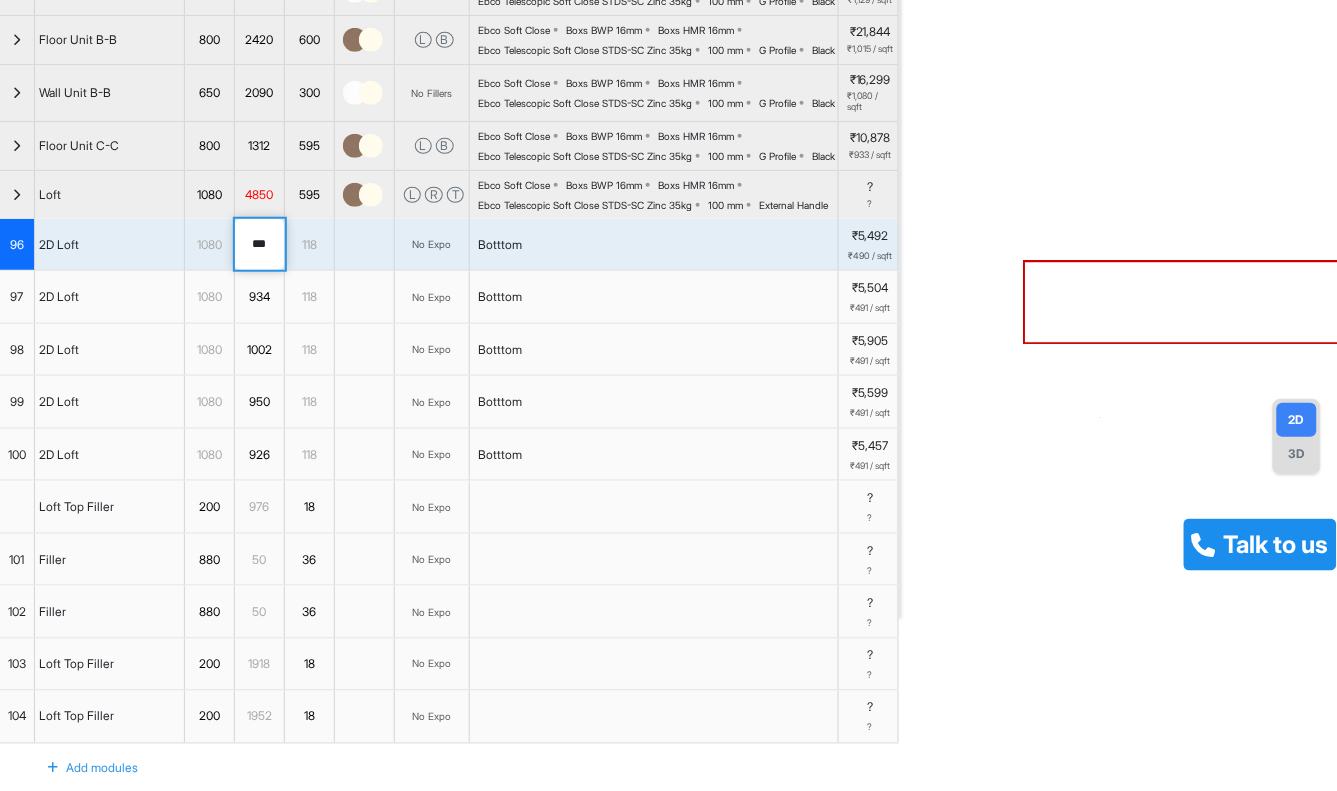 click on "934" at bounding box center [259, 297] 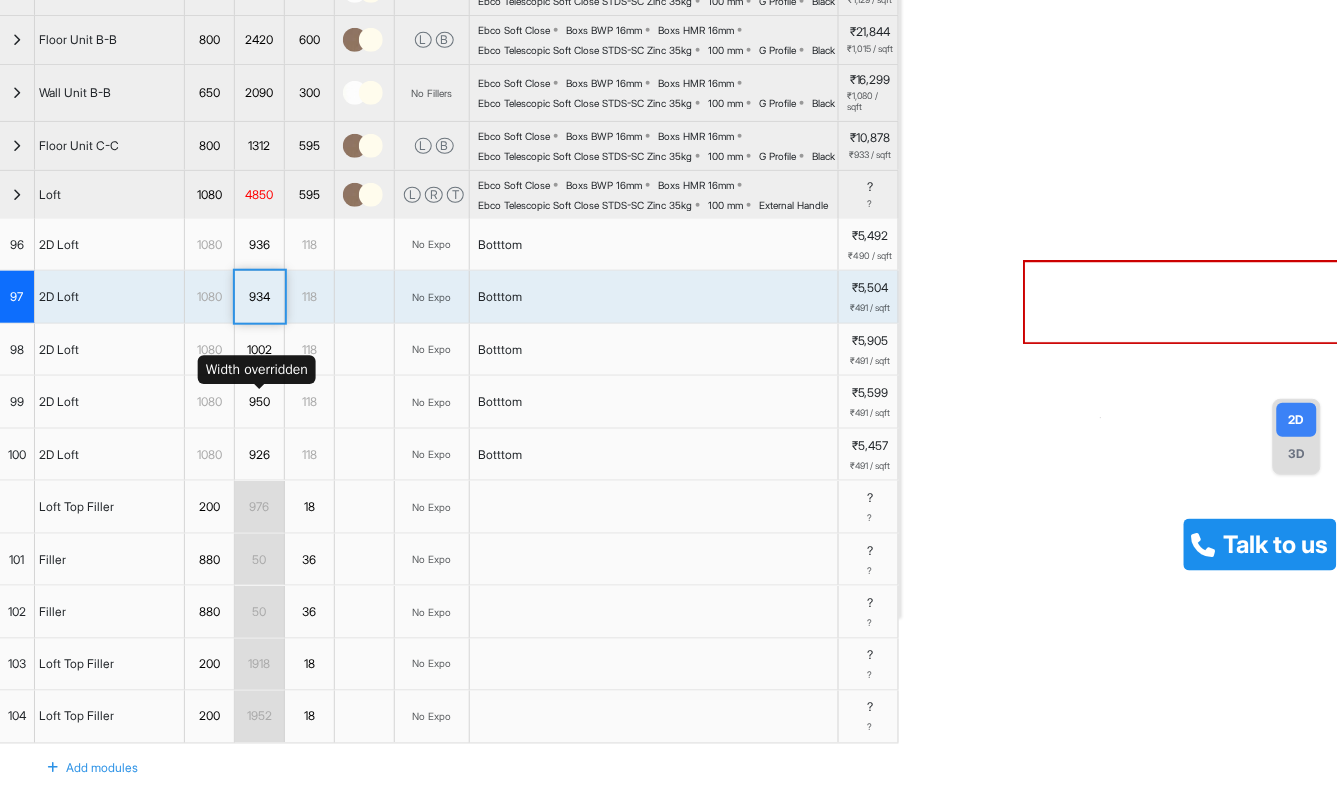 click on "934" at bounding box center (259, 297) 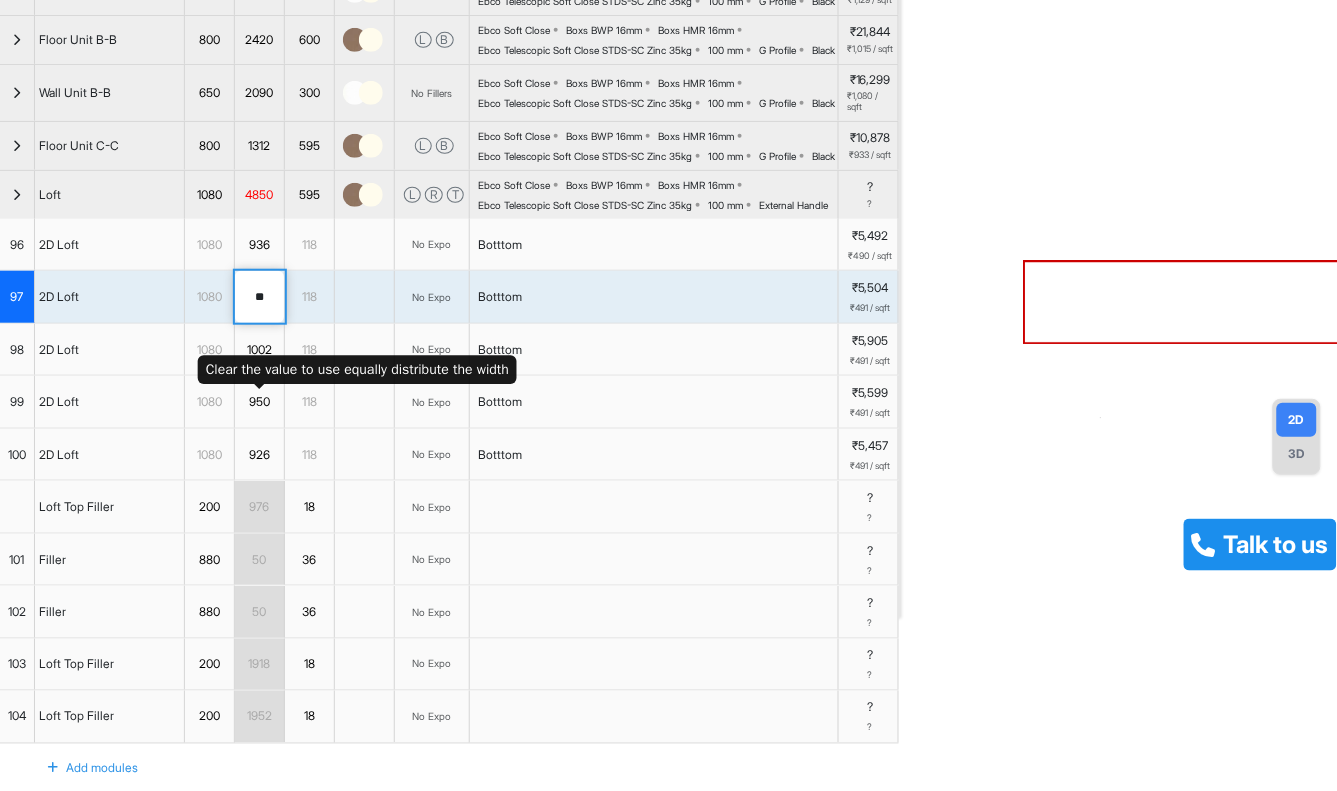 type on "***" 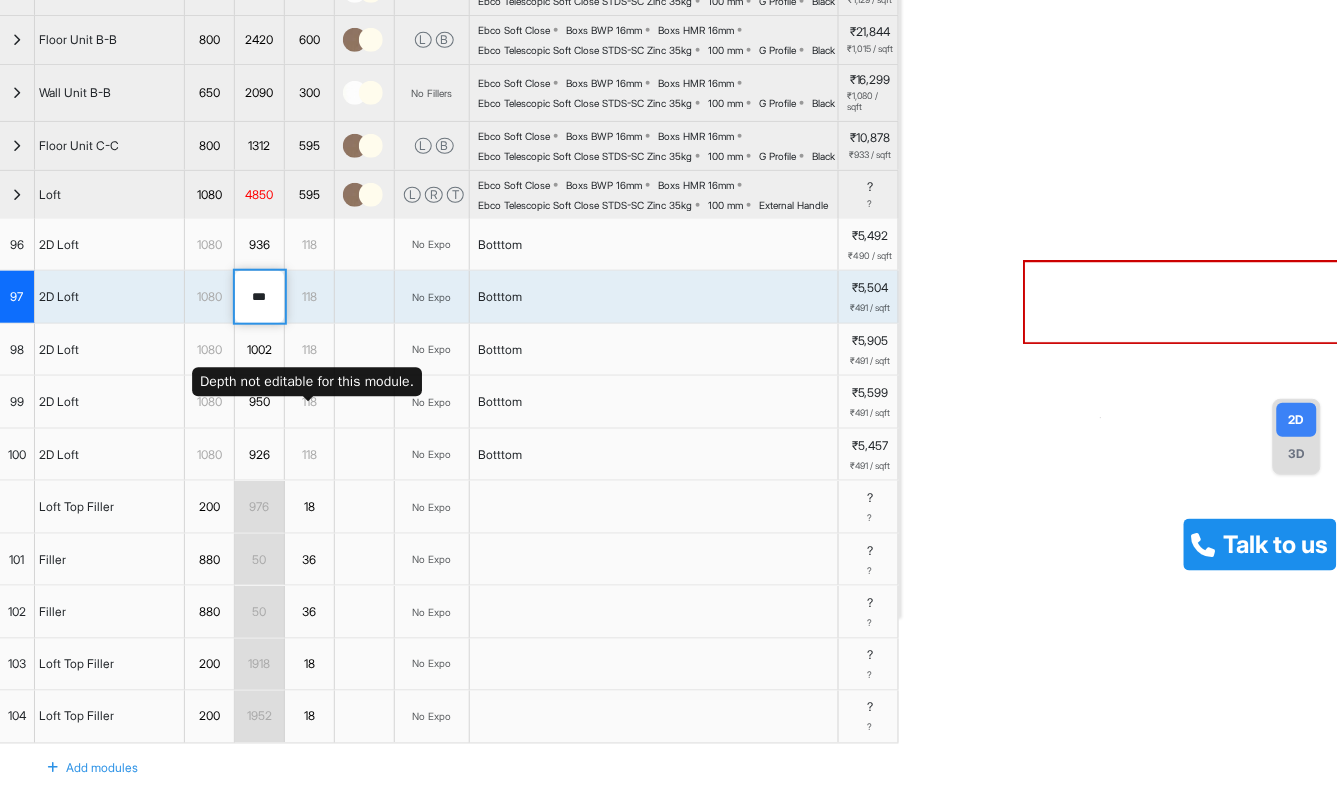 click on "118" at bounding box center (309, 297) 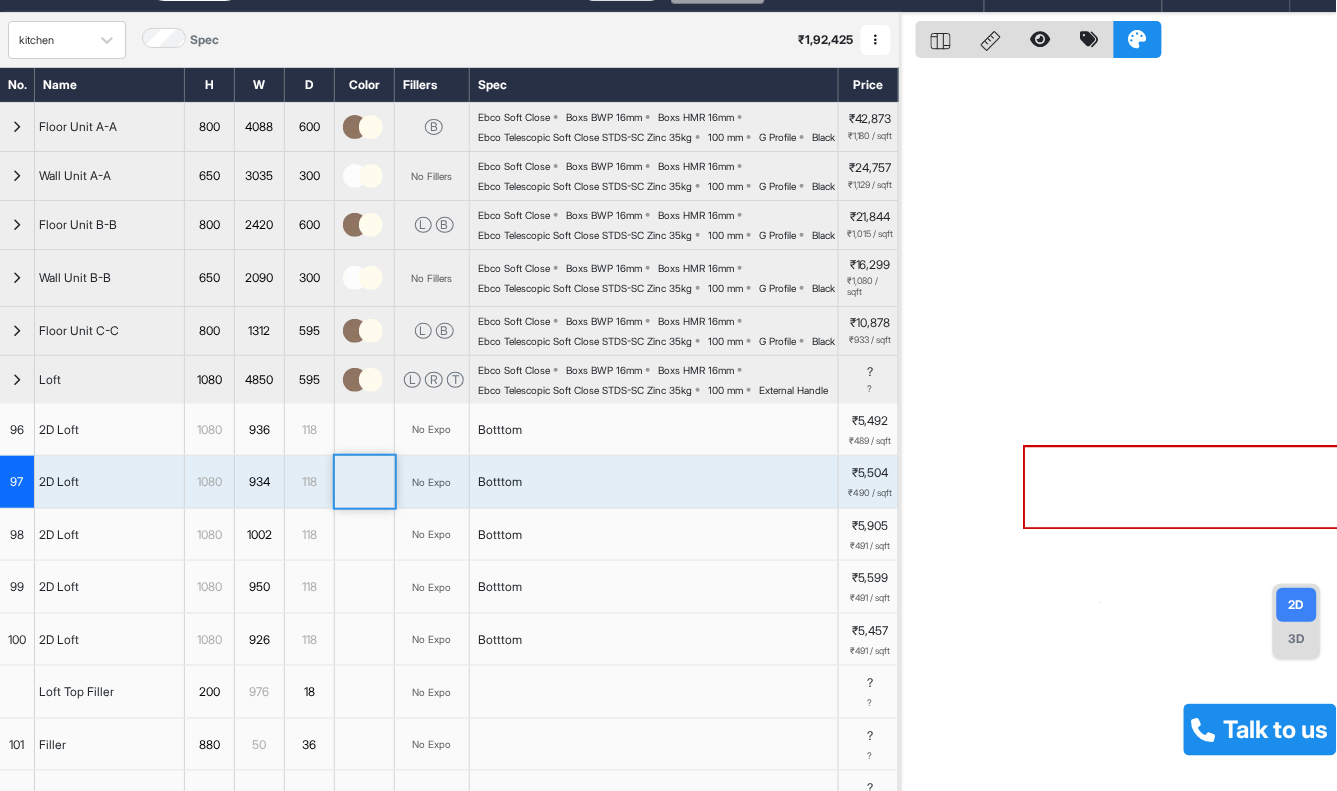 scroll, scrollTop: 0, scrollLeft: 0, axis: both 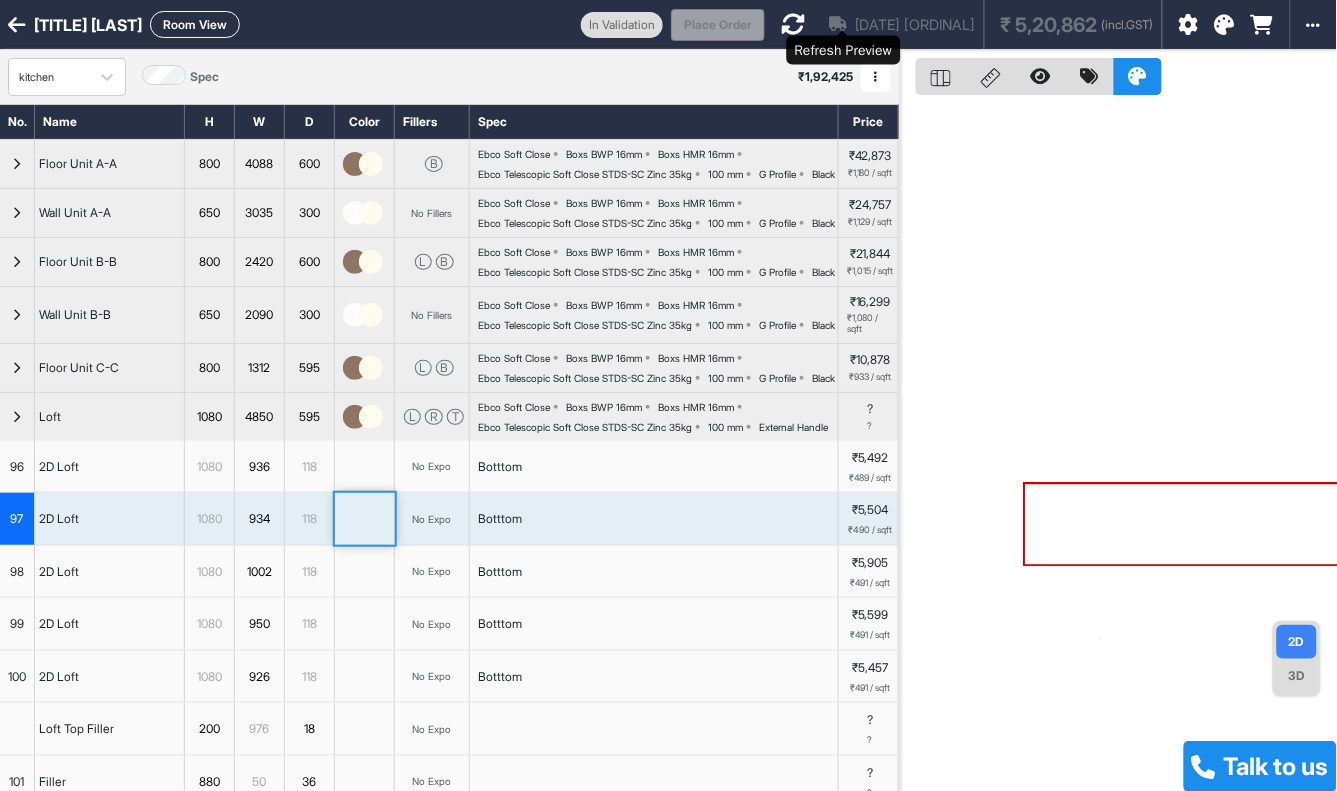 click at bounding box center (793, 24) 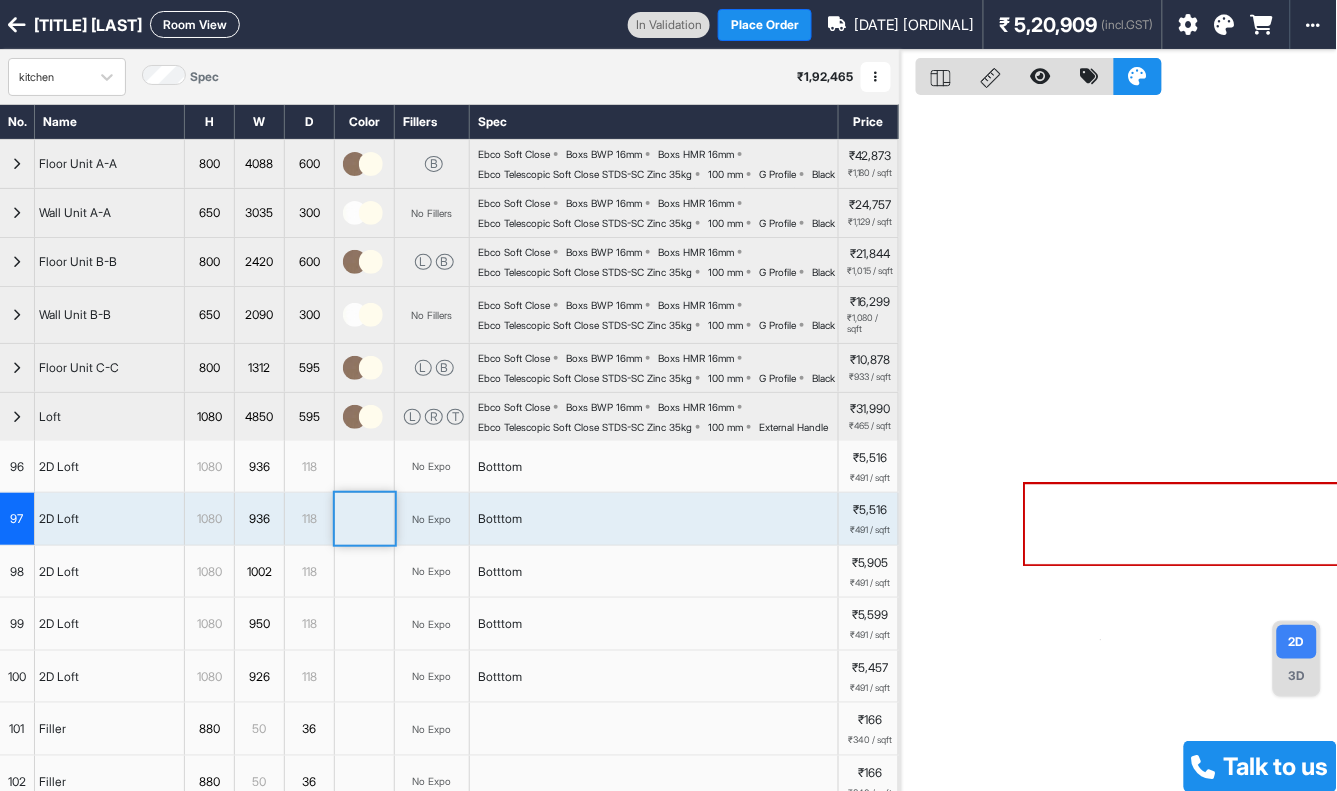click on "Room View" at bounding box center (195, 24) 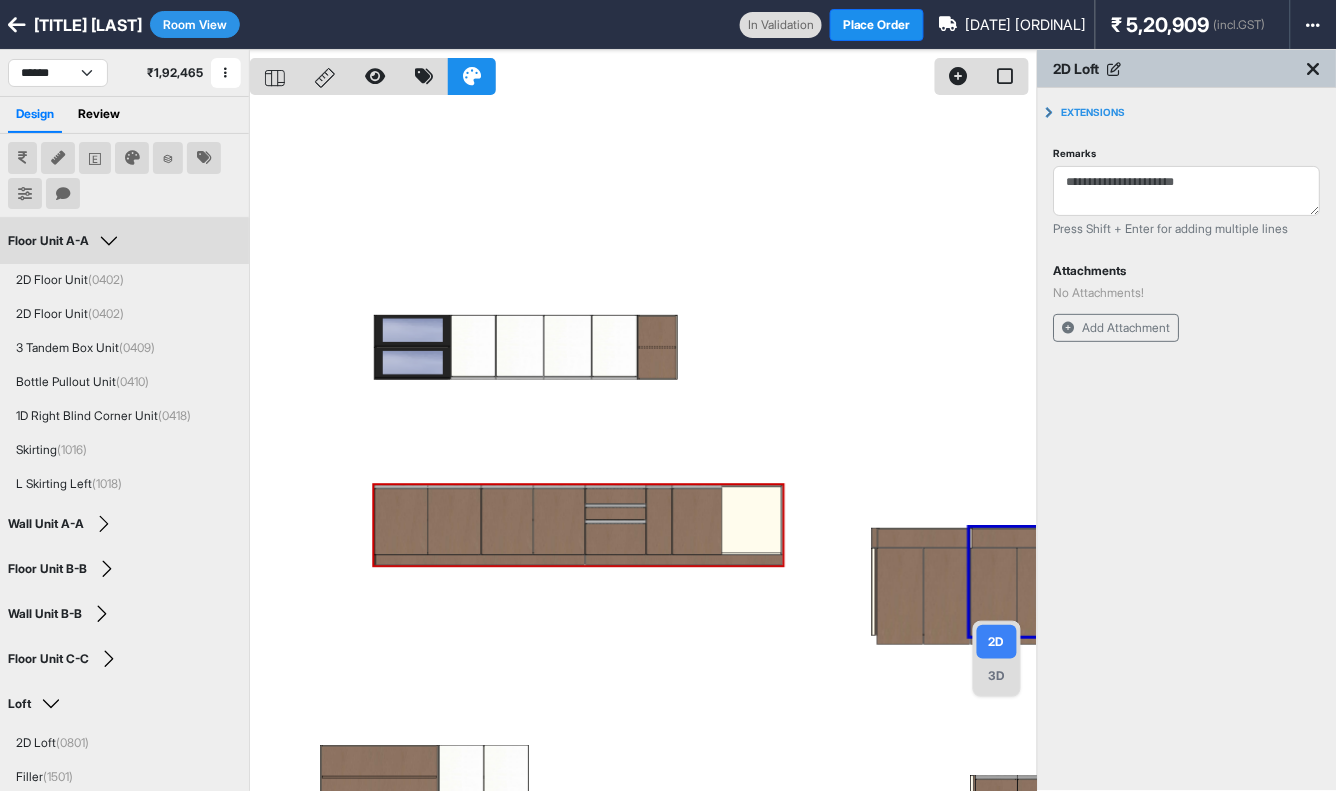 click at bounding box center [643, 445] 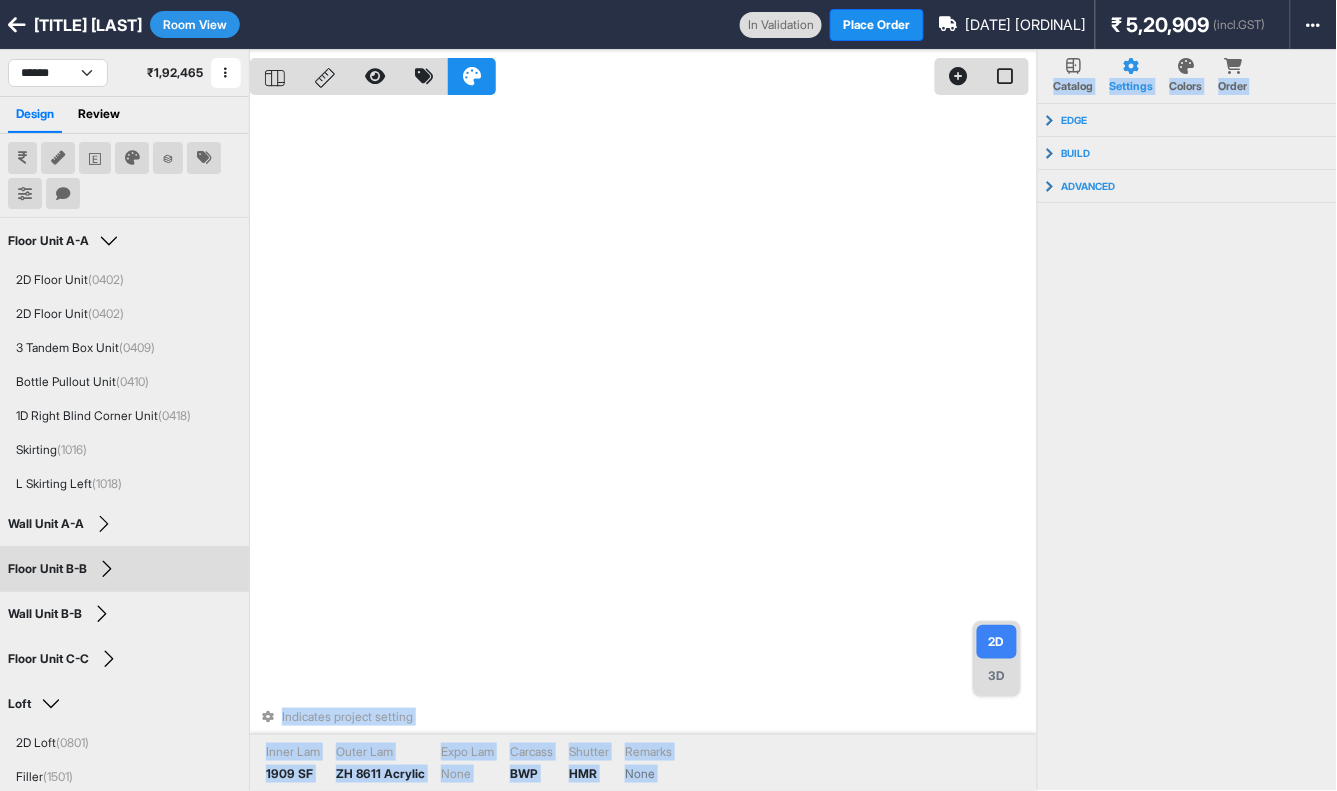 drag, startPoint x: 588, startPoint y: 266, endPoint x: 547, endPoint y: 240, distance: 48.548943 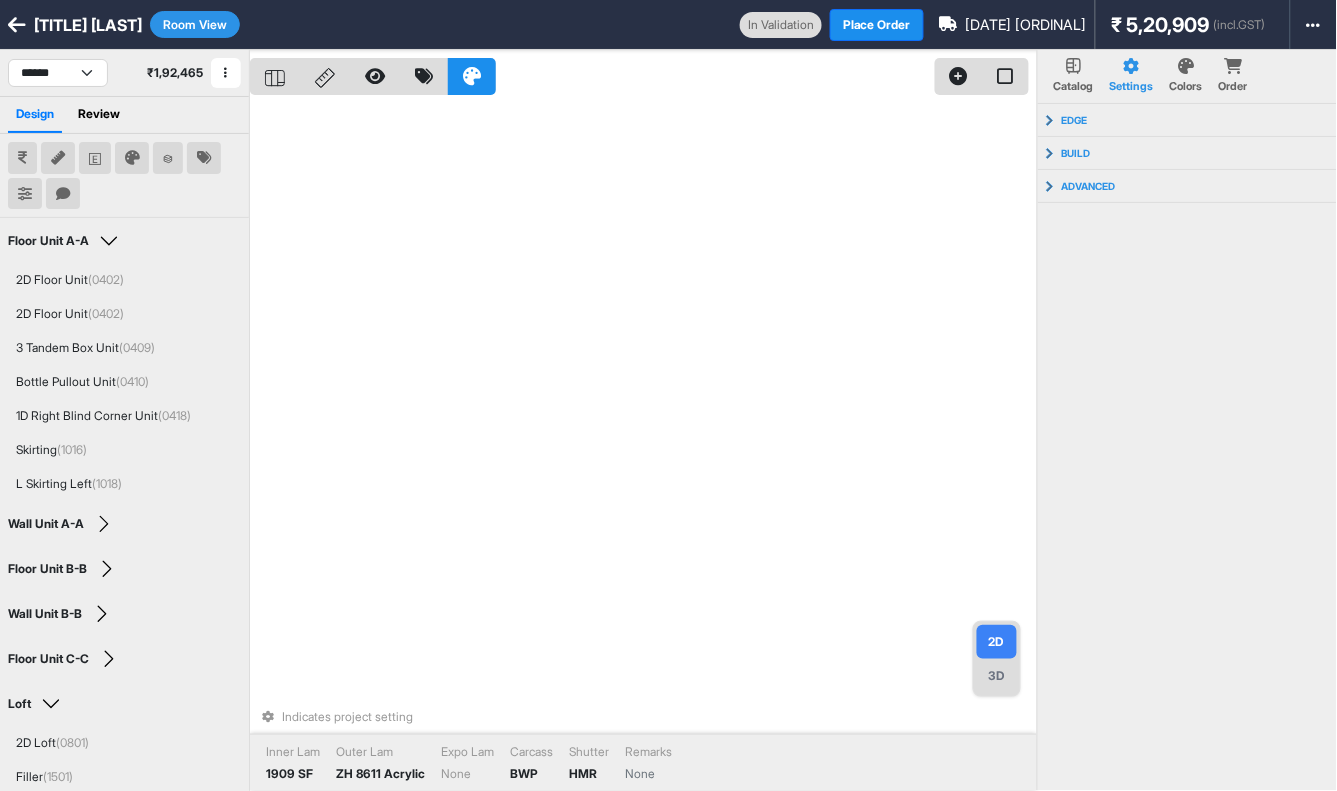 drag, startPoint x: 475, startPoint y: 241, endPoint x: 512, endPoint y: 285, distance: 57.48913 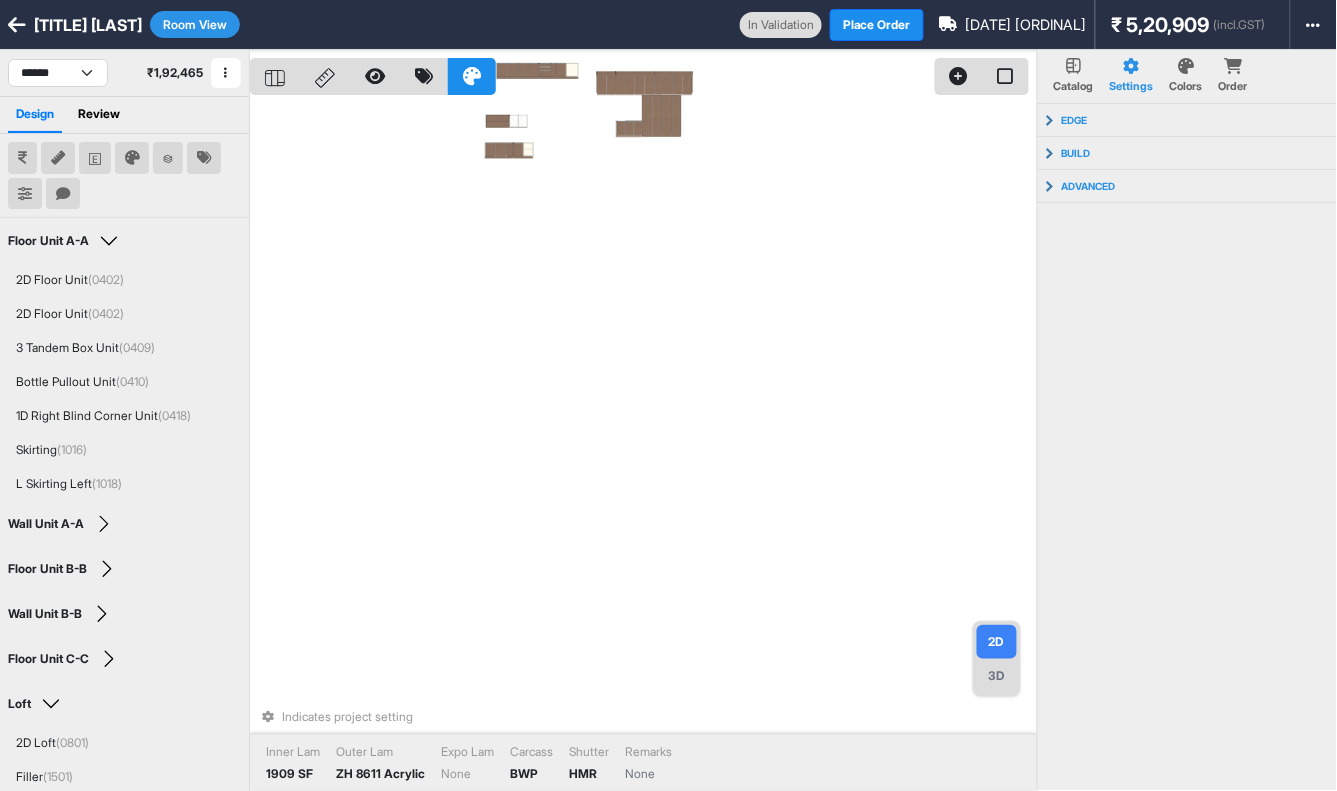 drag, startPoint x: 548, startPoint y: 420, endPoint x: 563, endPoint y: 375, distance: 47.434166 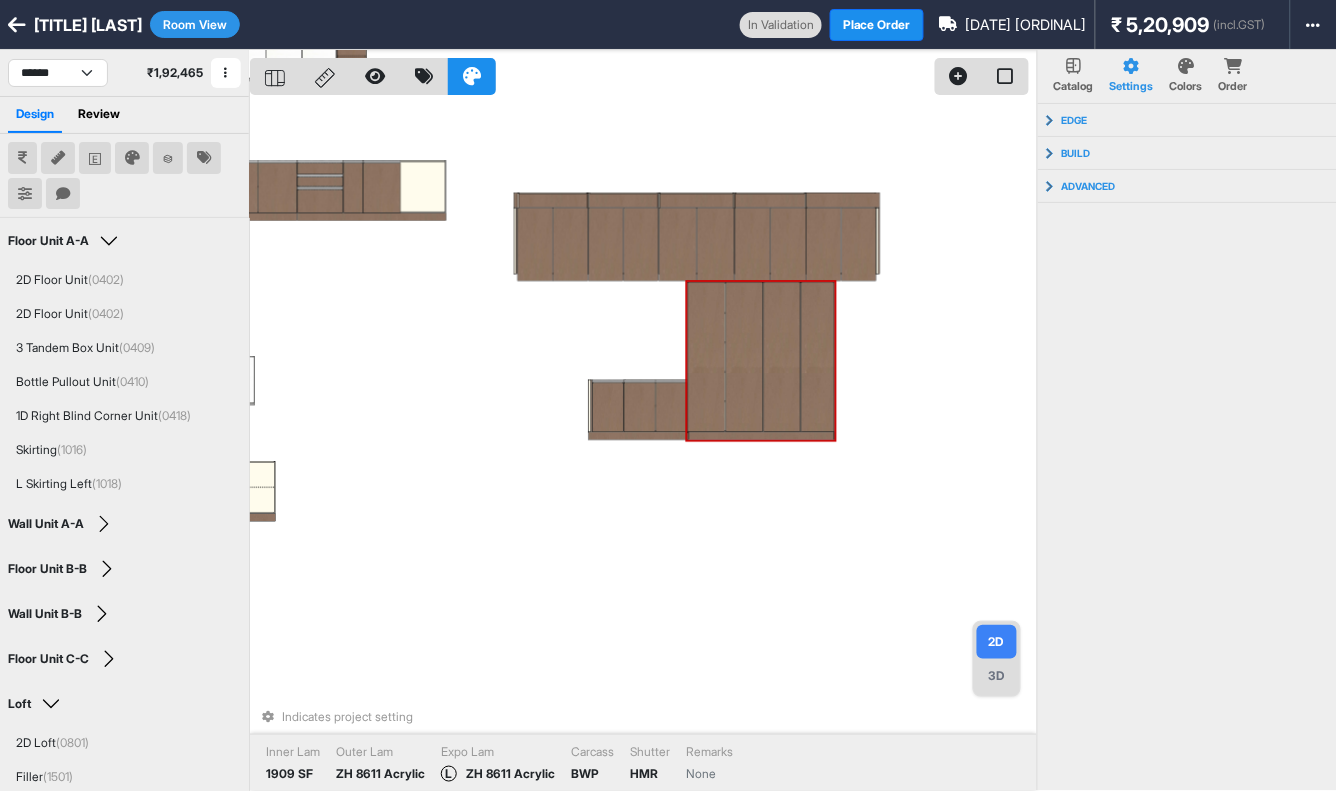 drag, startPoint x: 784, startPoint y: 335, endPoint x: 470, endPoint y: 351, distance: 314.40738 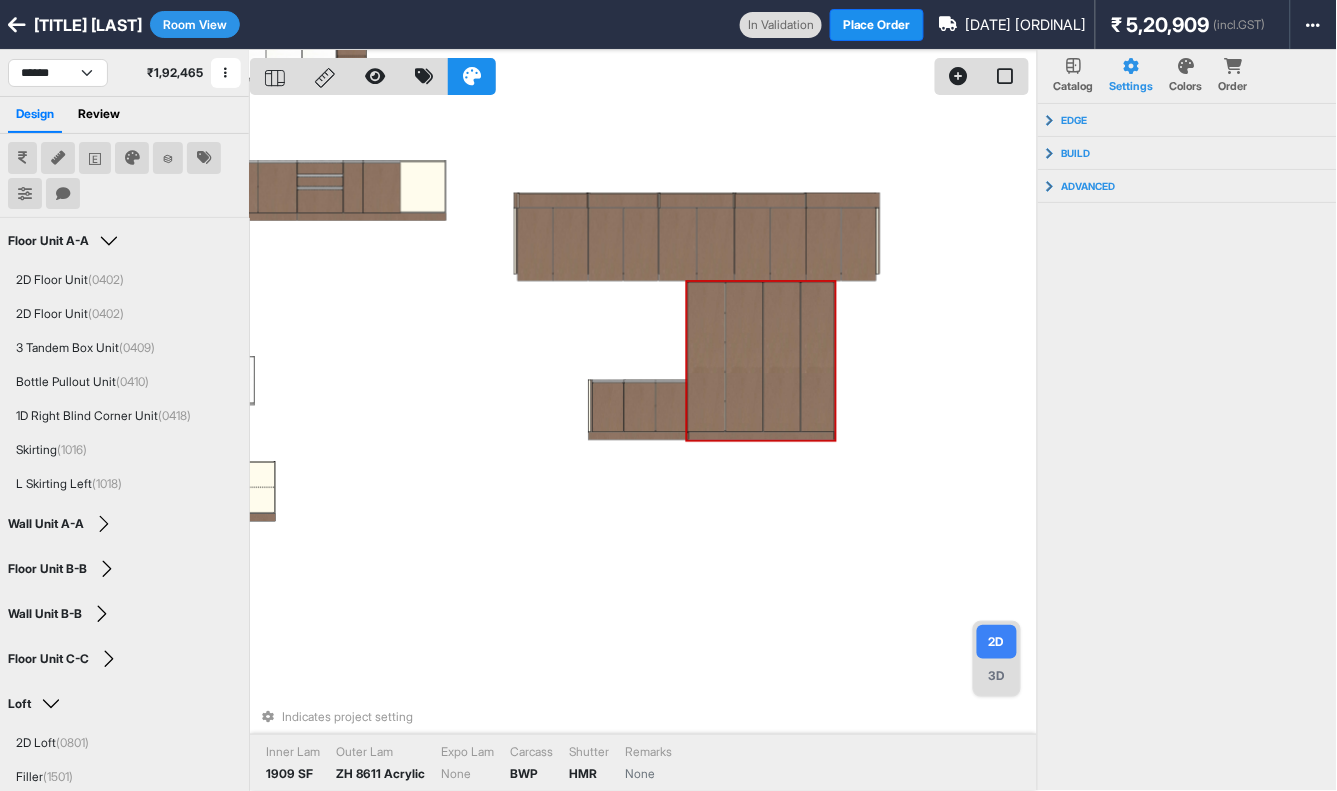 click on "Indicates project setting Inner Lam 1909 SF Outer Lam ZH 8611 Acrylic Expo Lam None Carcass BWP Shutter HMR Remarks None" at bounding box center [643, 445] 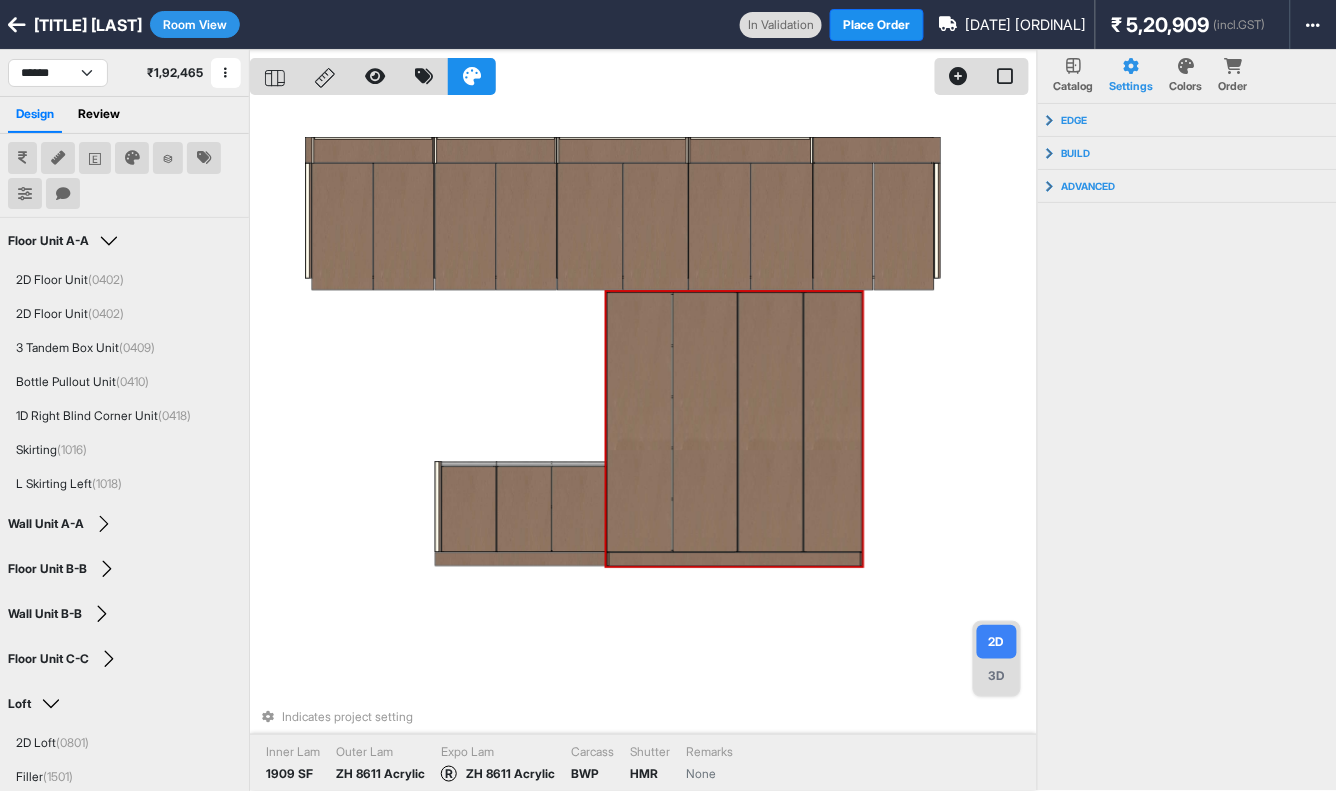 drag, startPoint x: 845, startPoint y: 368, endPoint x: 402, endPoint y: 375, distance: 443.0553 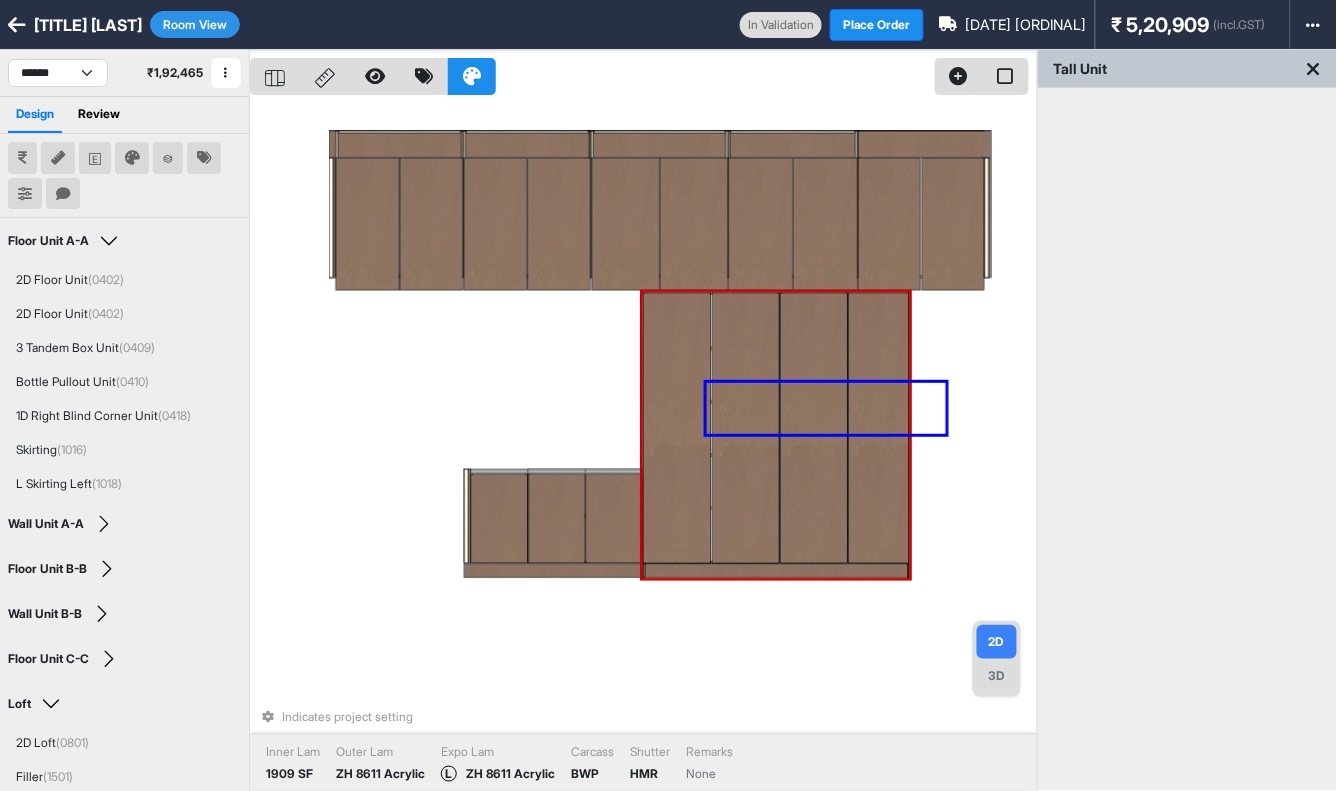 drag, startPoint x: 946, startPoint y: 383, endPoint x: 706, endPoint y: 434, distance: 245.35892 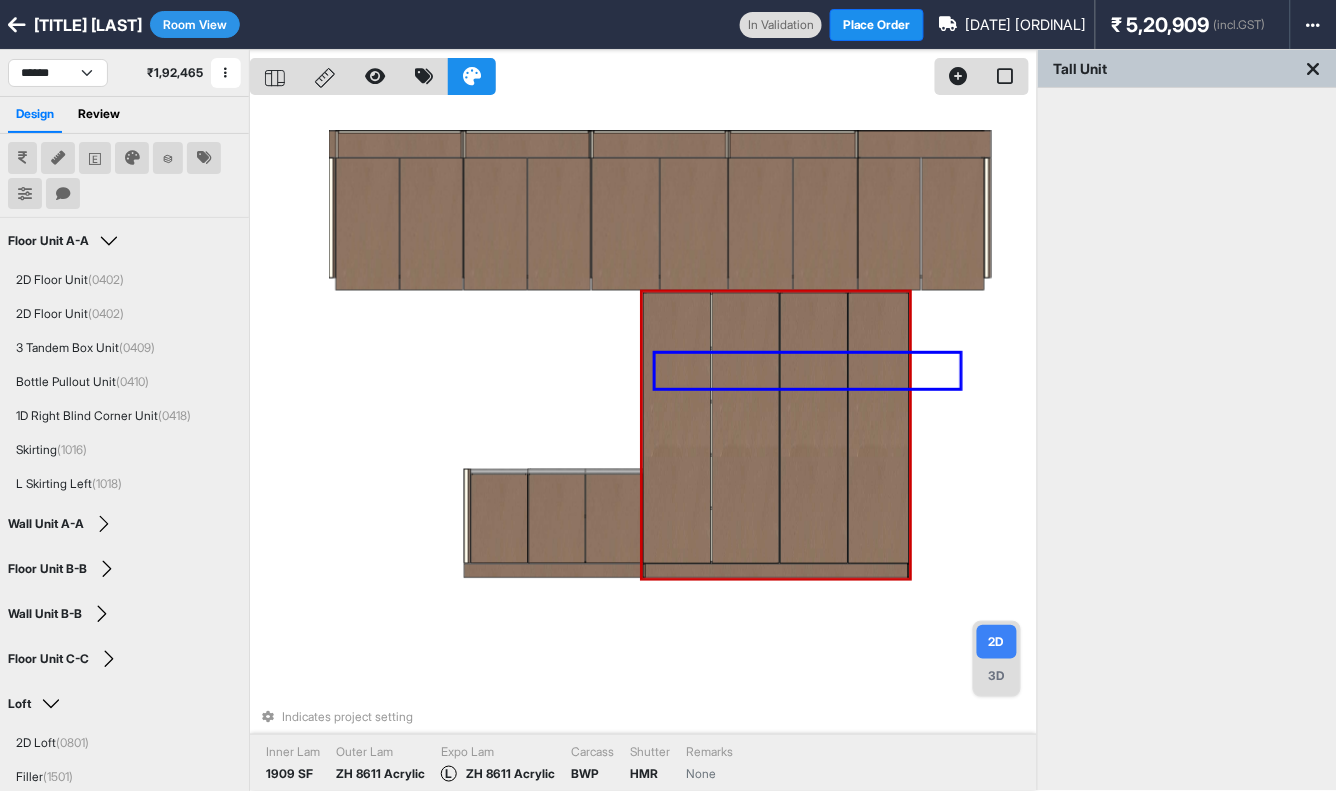 drag, startPoint x: 960, startPoint y: 354, endPoint x: 926, endPoint y: 357, distance: 34.132095 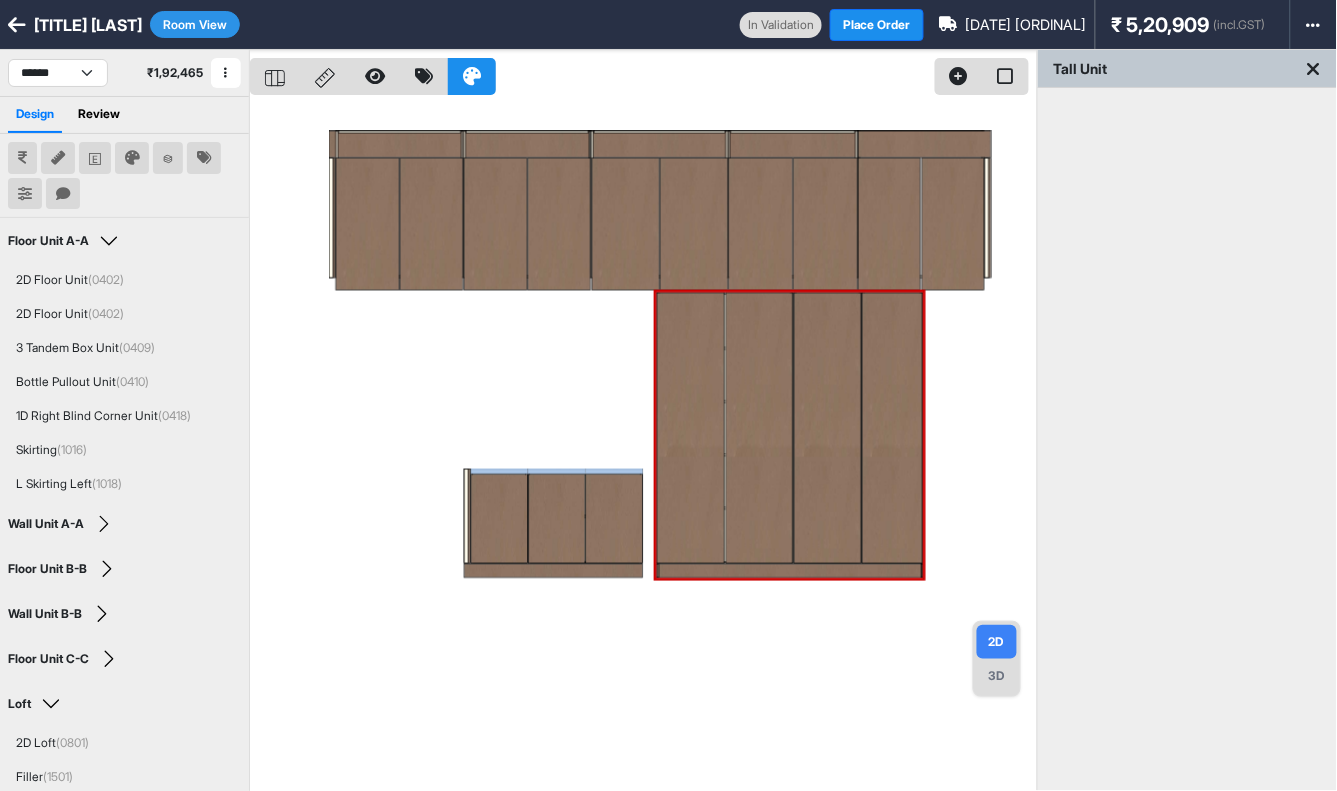 click at bounding box center [643, 445] 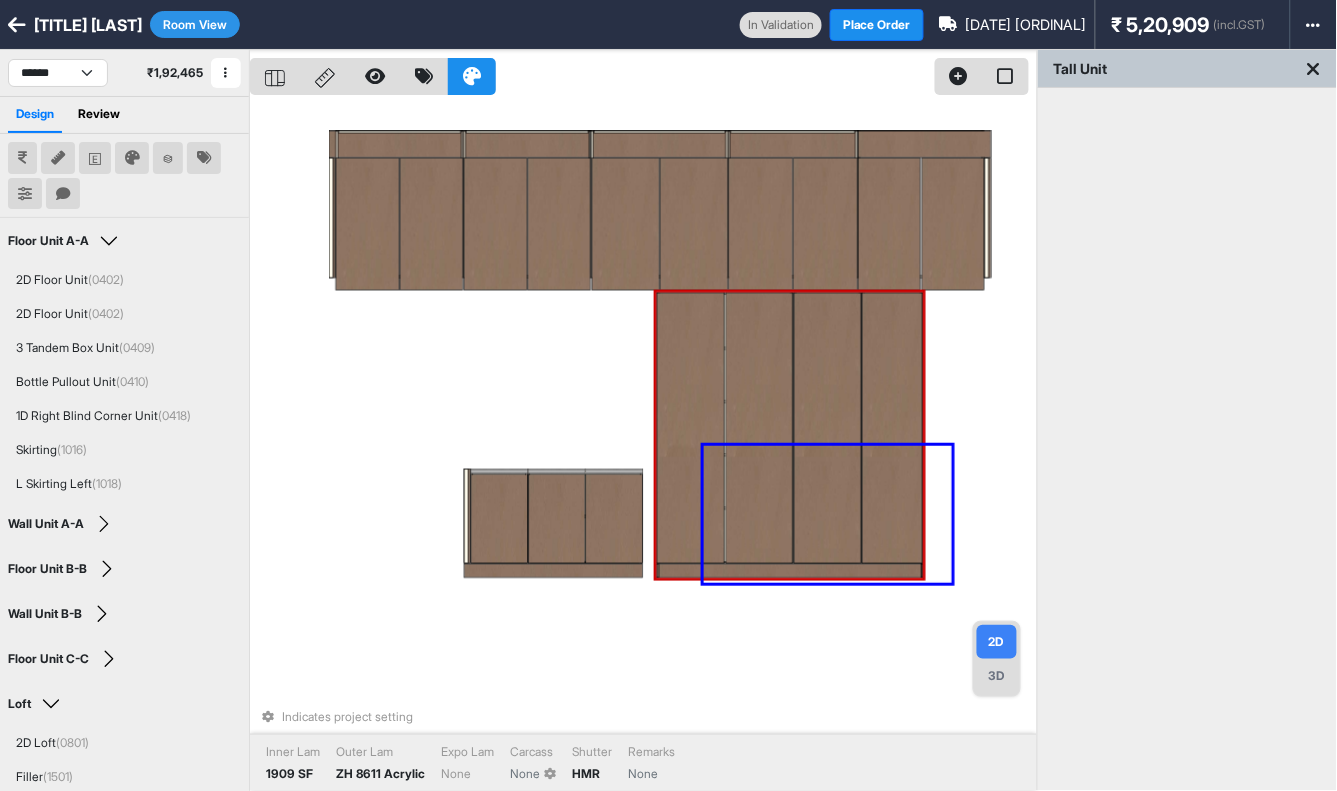 drag, startPoint x: 952, startPoint y: 446, endPoint x: 704, endPoint y: 584, distance: 283.80978 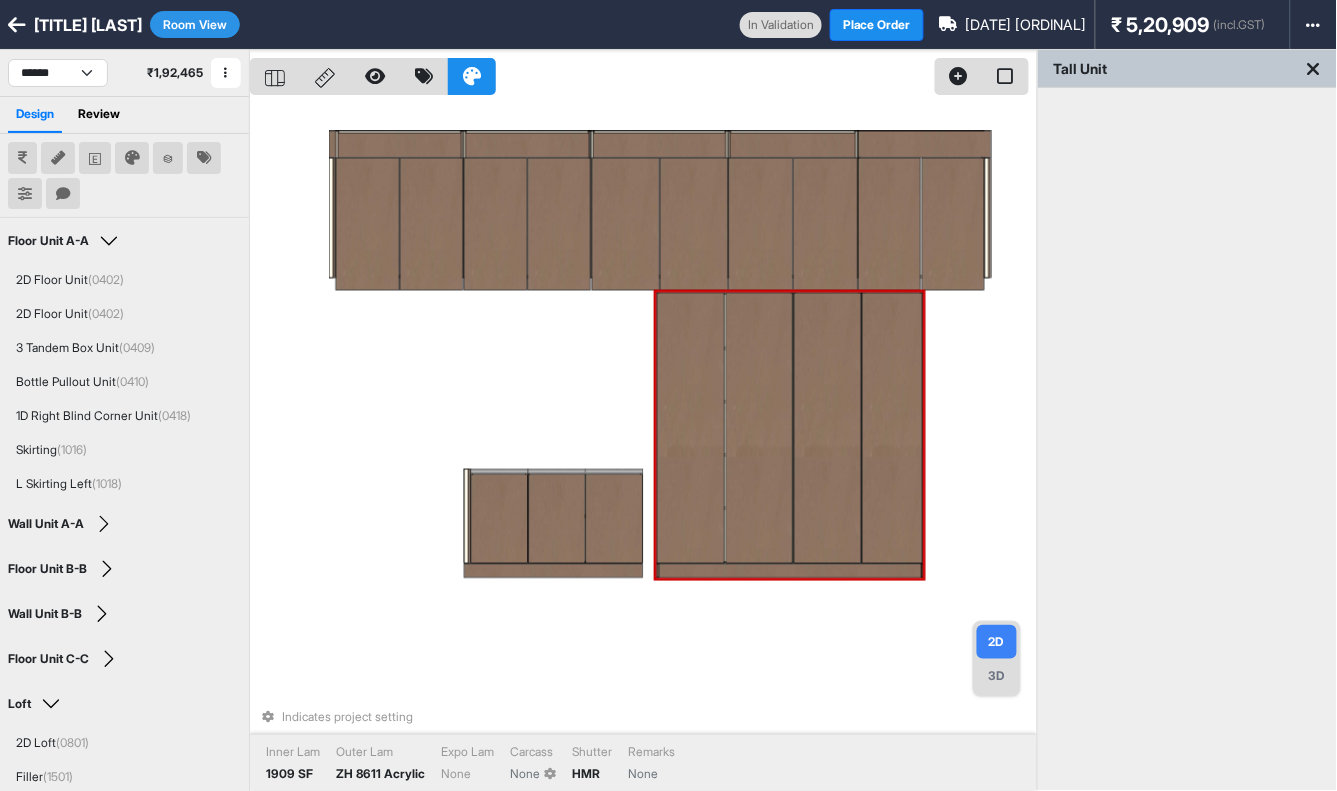 click on "Indicates project setting Inner Lam 1909 SF Outer Lam ZH 8611 Acrylic Expo Lam None Carcass None Shutter HMR Remarks None" at bounding box center (643, 445) 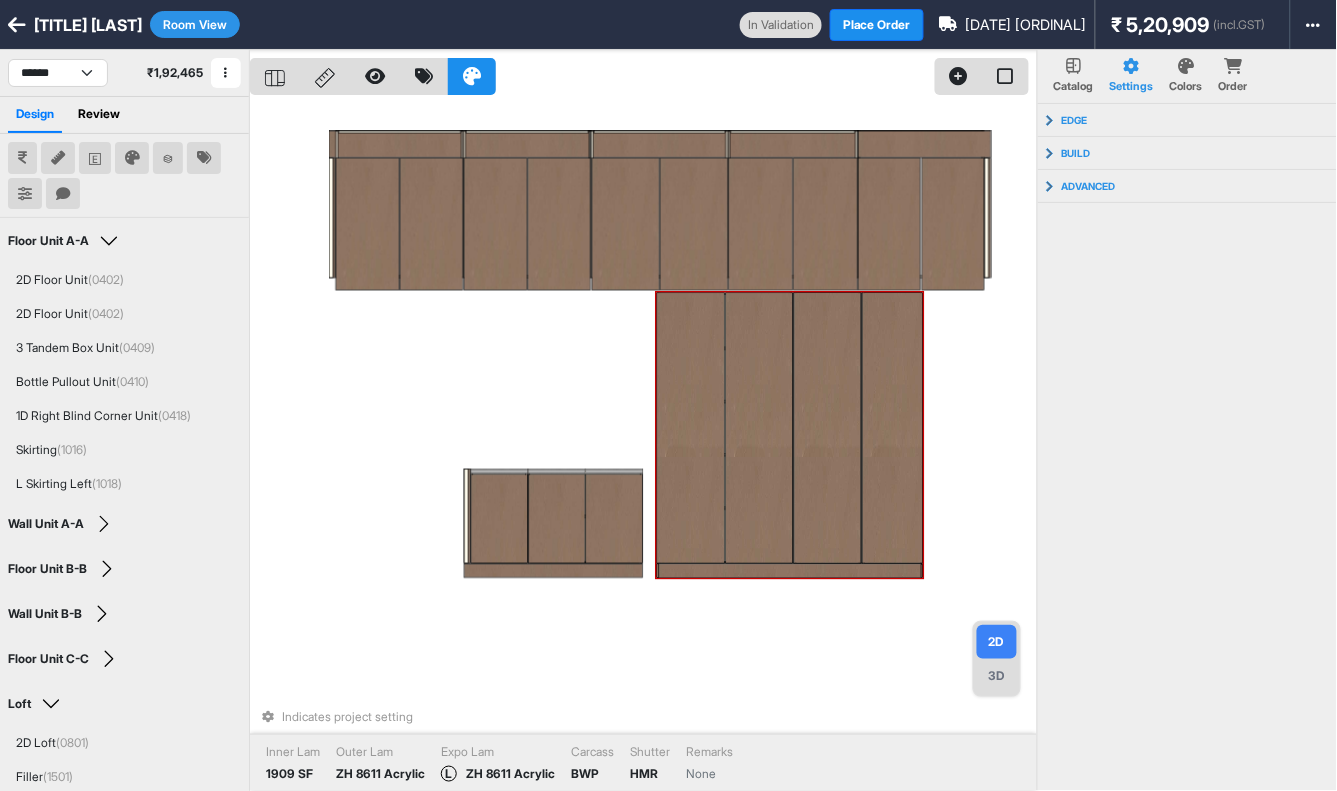 click at bounding box center [691, 429] 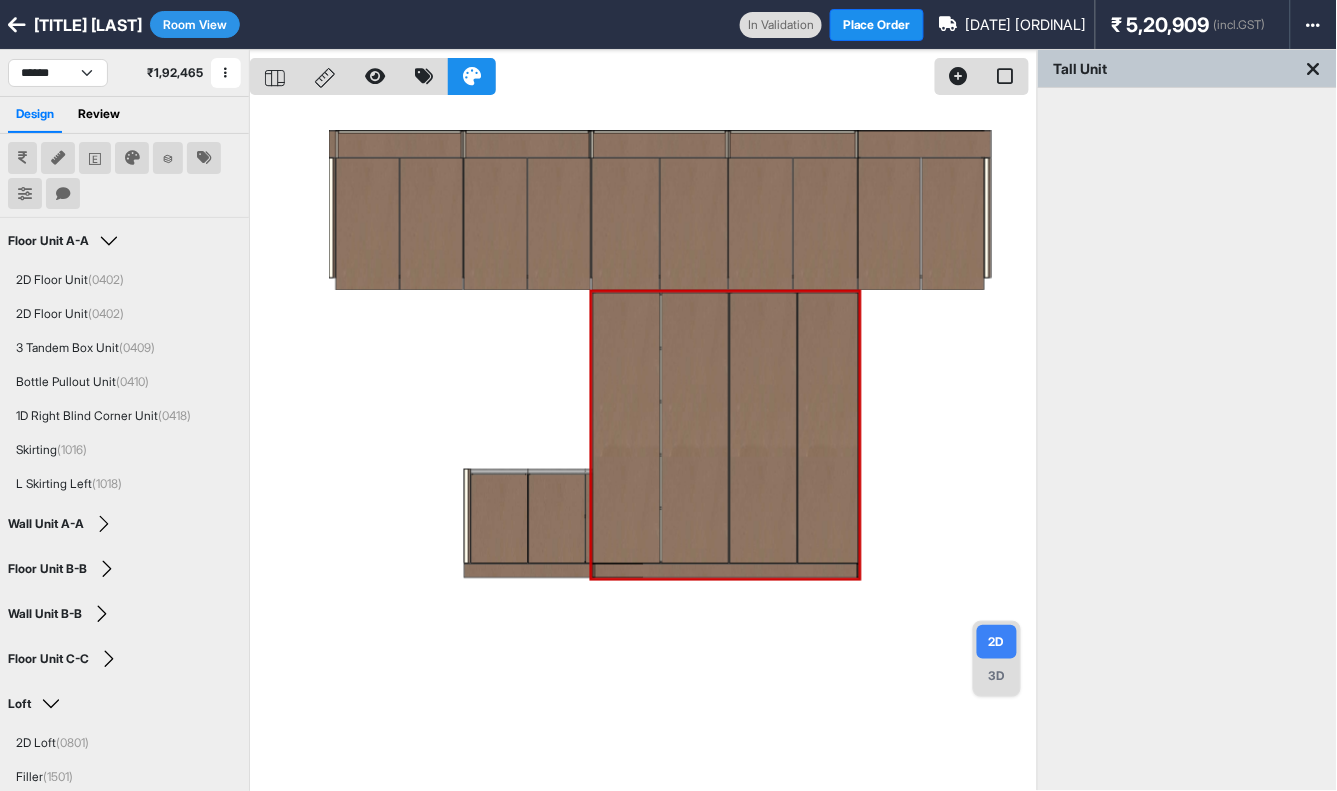 click at bounding box center (643, 445) 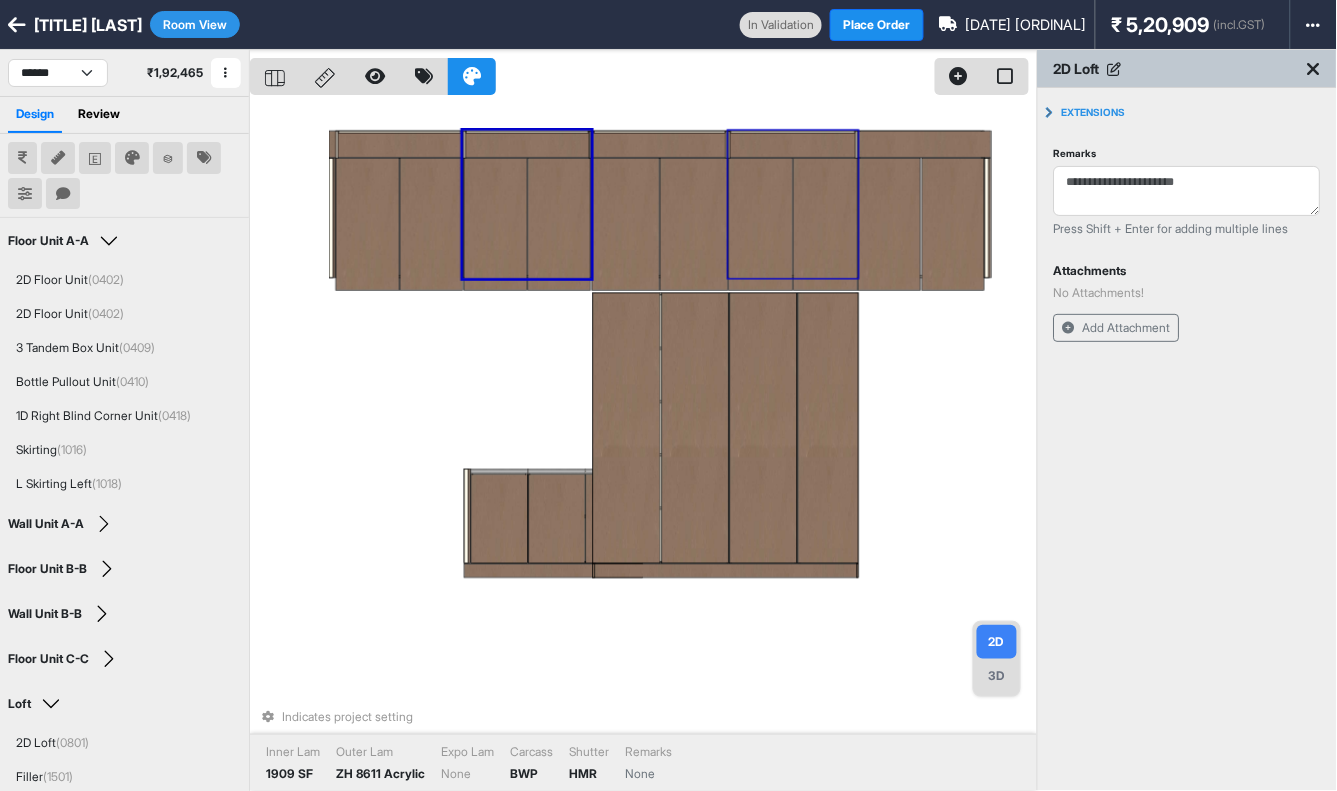 click at bounding box center (761, 224) 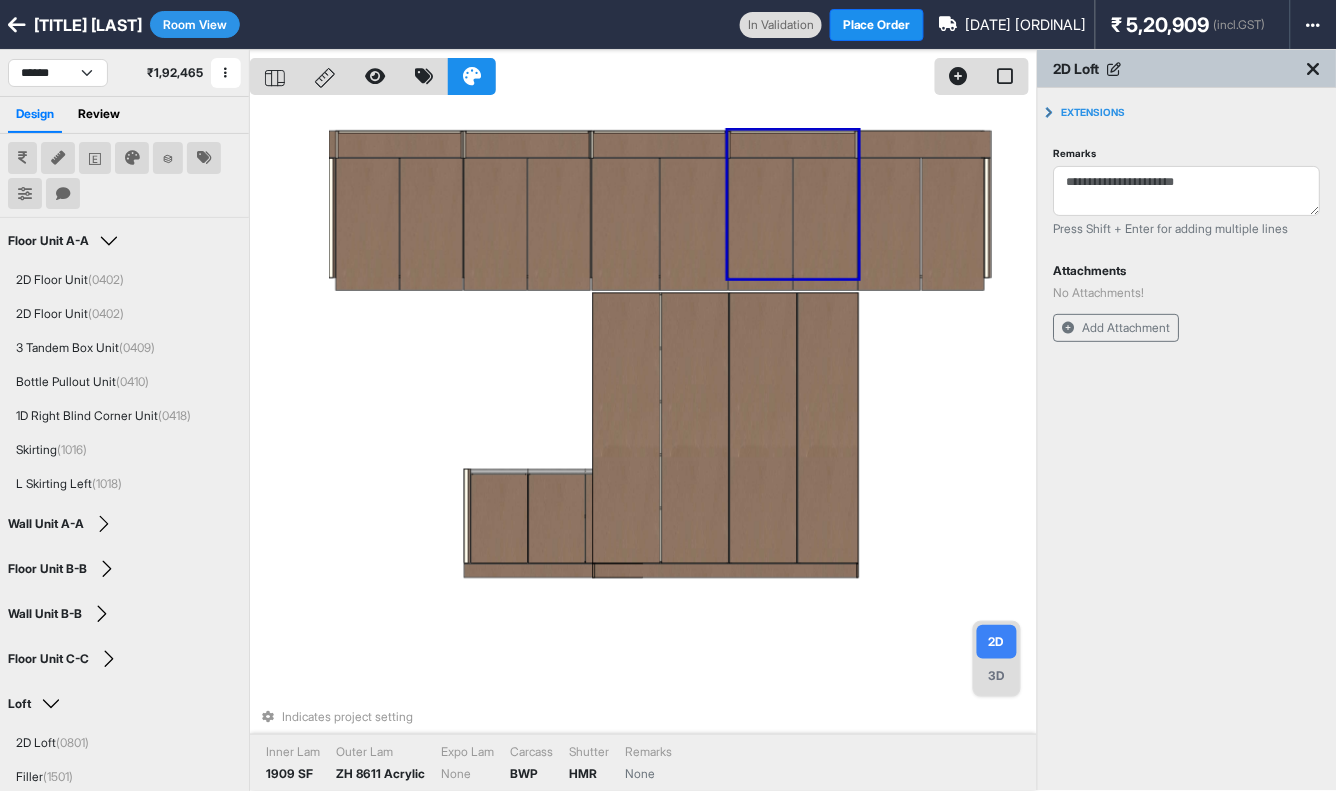 click at bounding box center [761, 224] 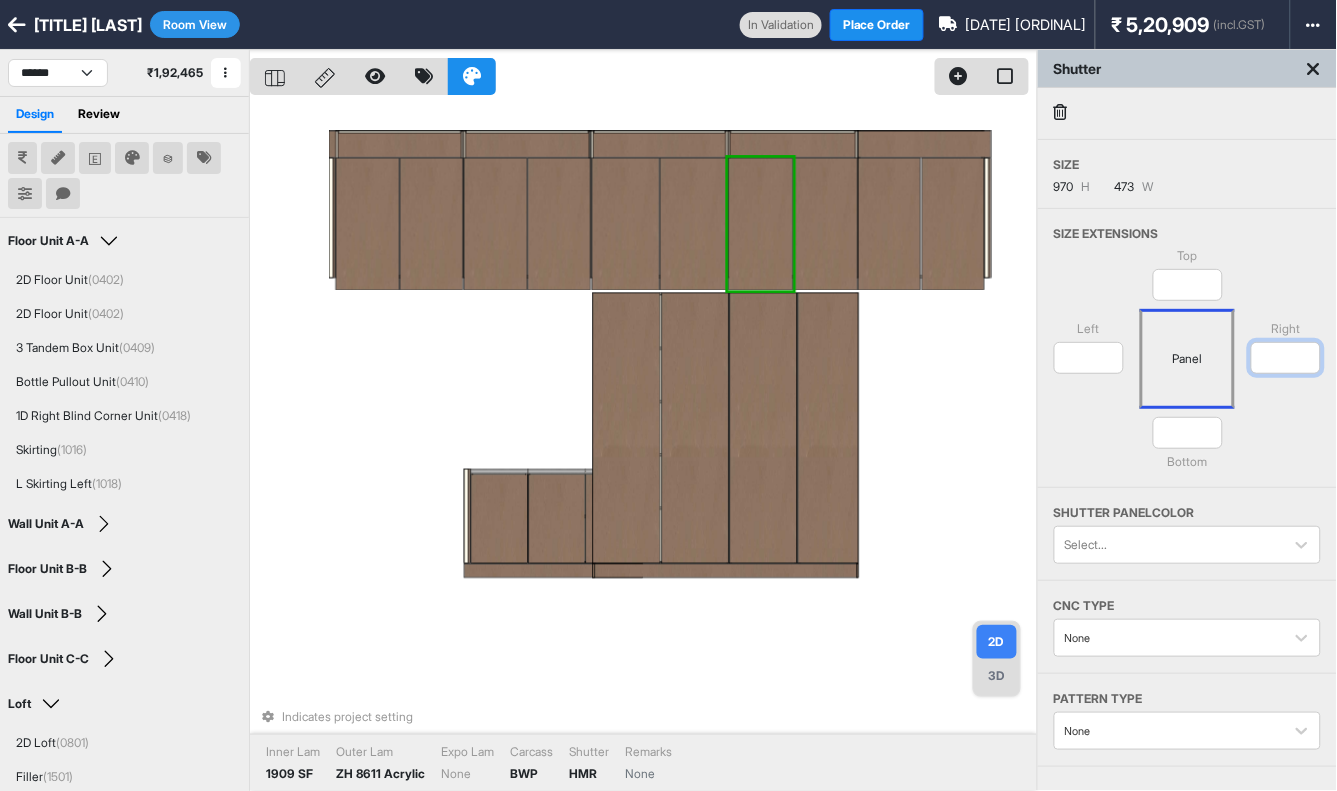 click on "*" at bounding box center (1286, 358) 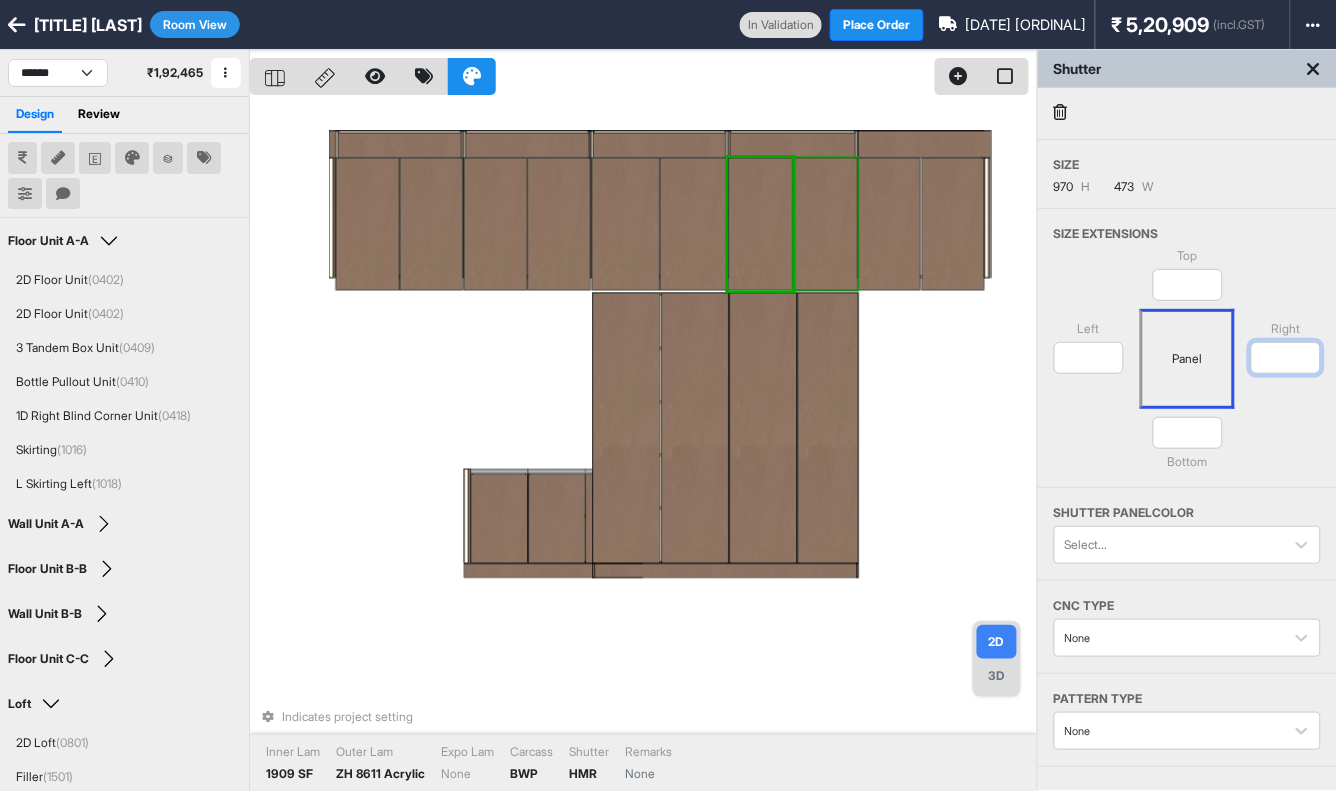 click on "**" at bounding box center (1286, 358) 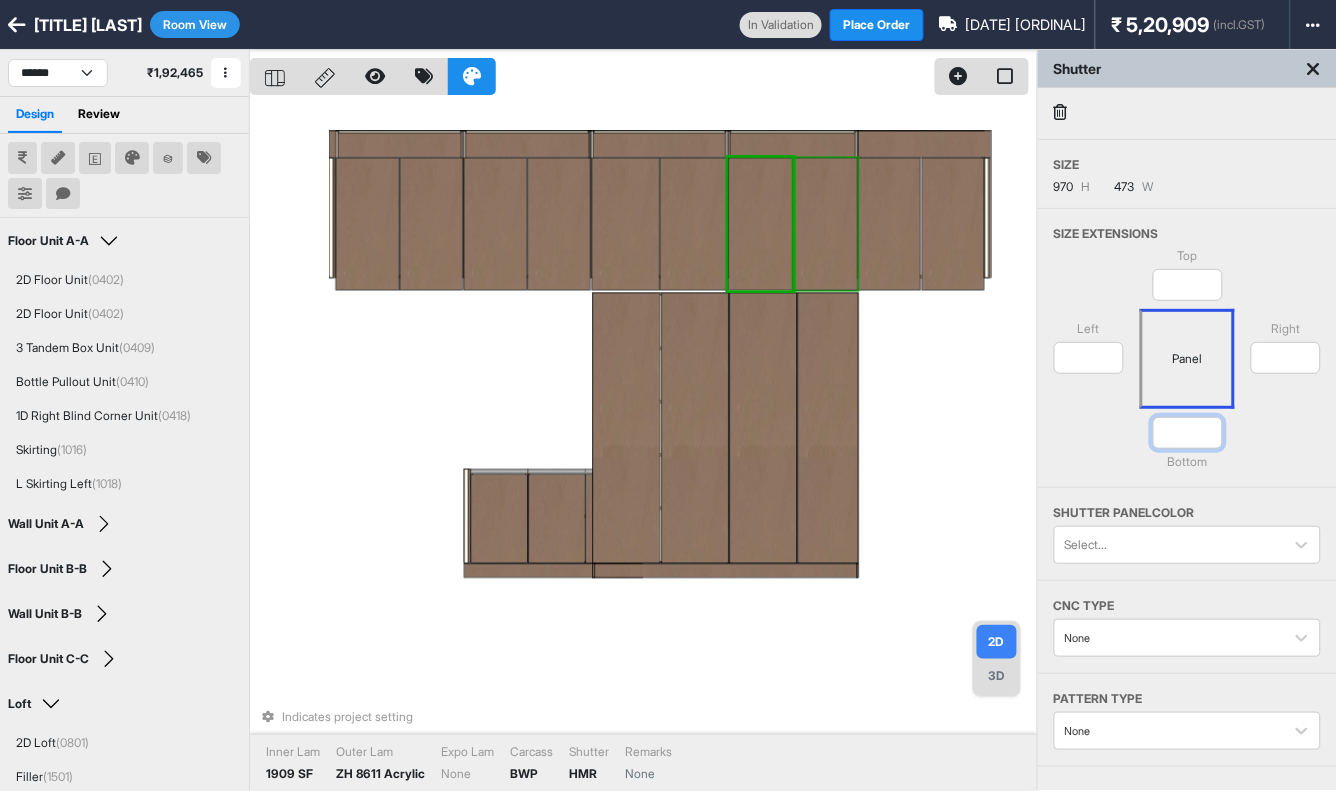 click on "**" at bounding box center (1188, 433) 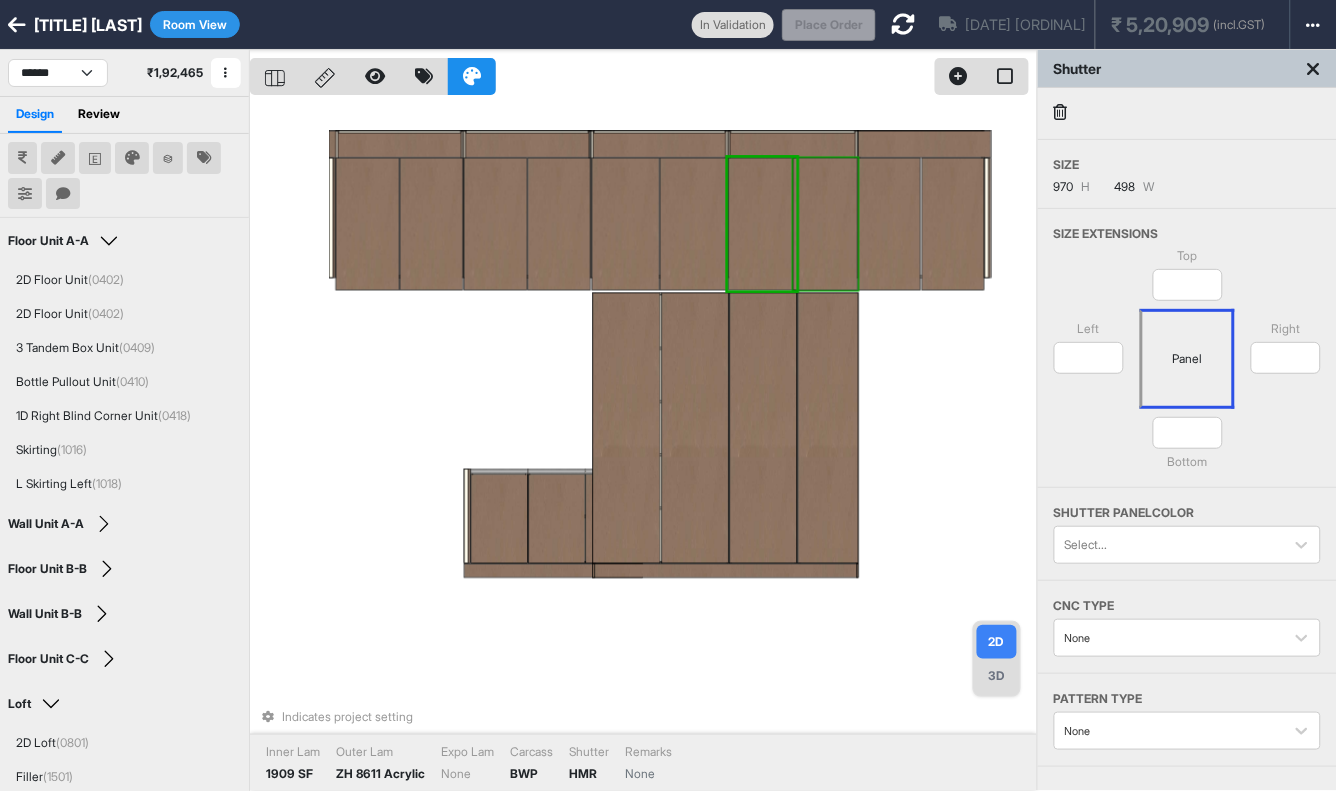 type on "**" 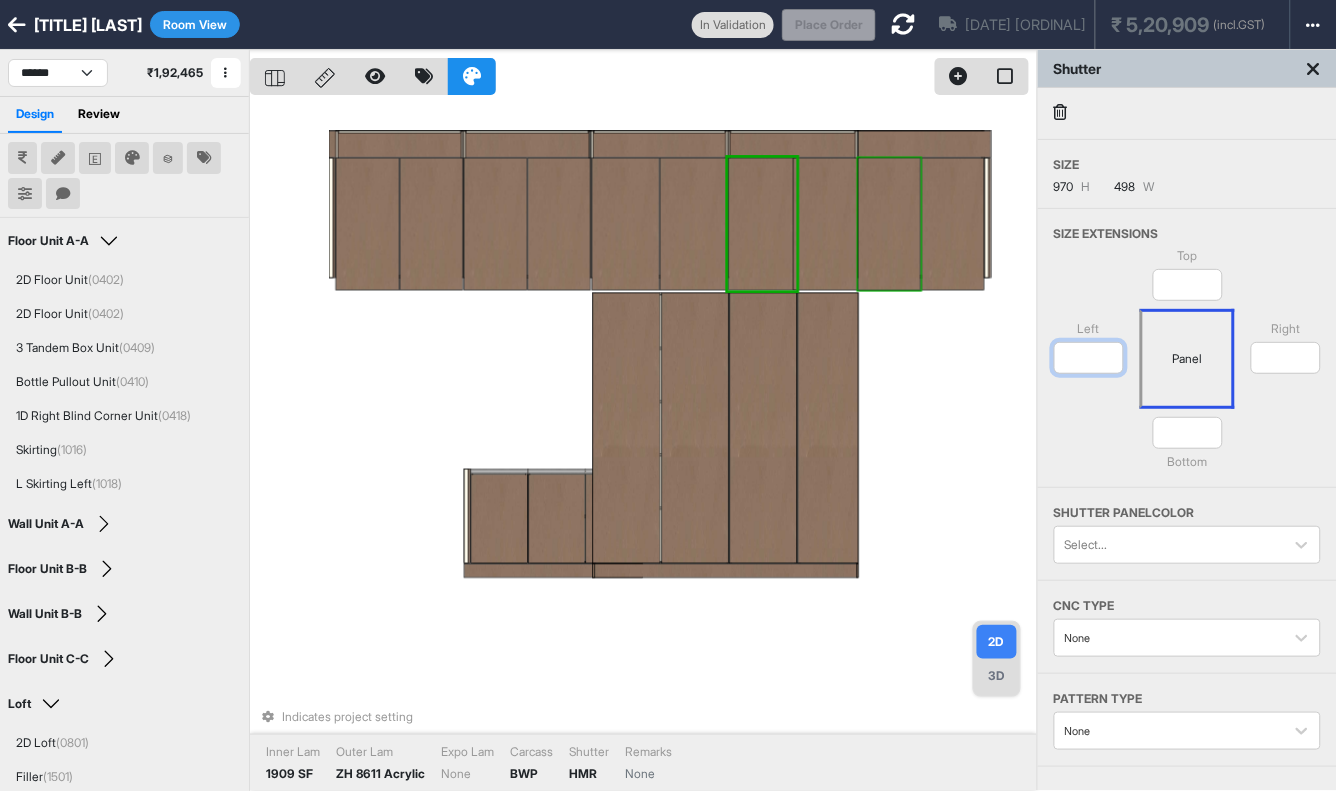 click on "*" at bounding box center [1089, 358] 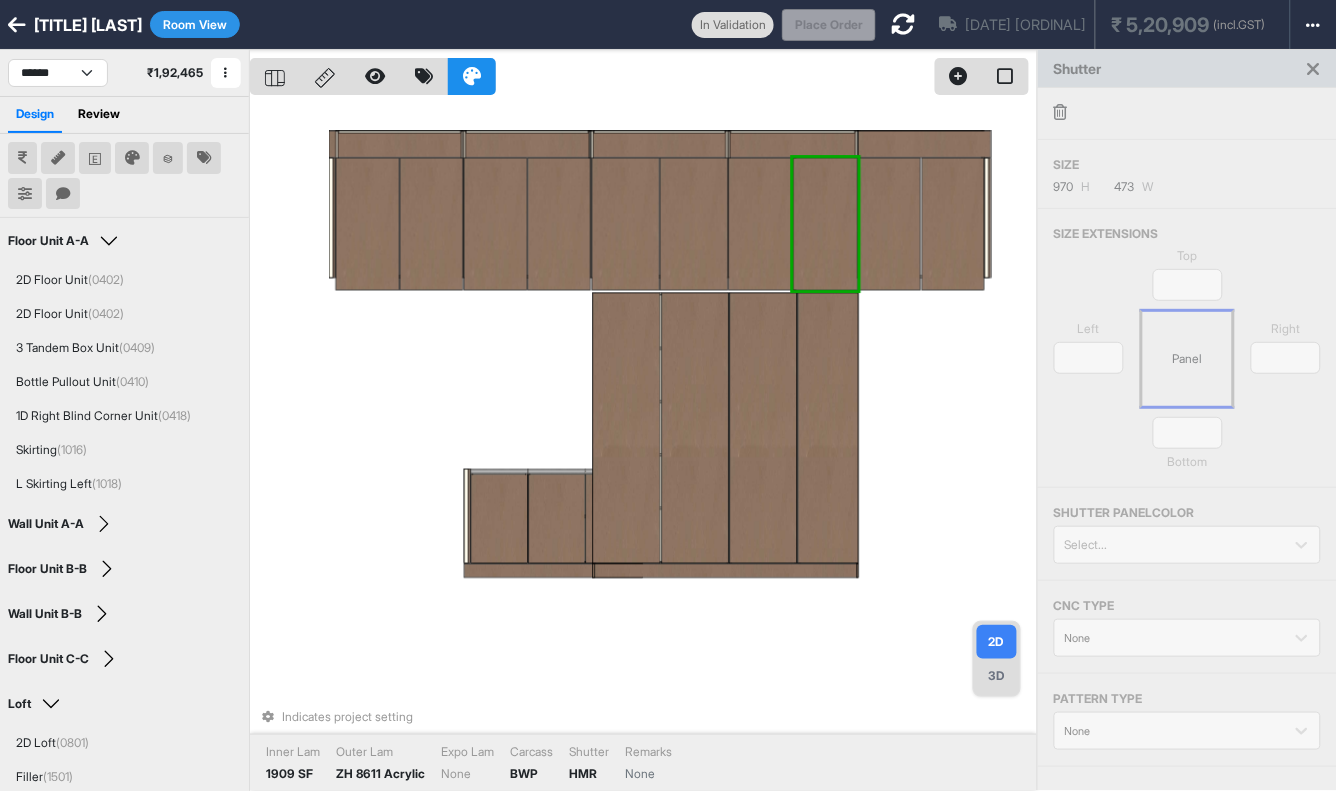 type on "*" 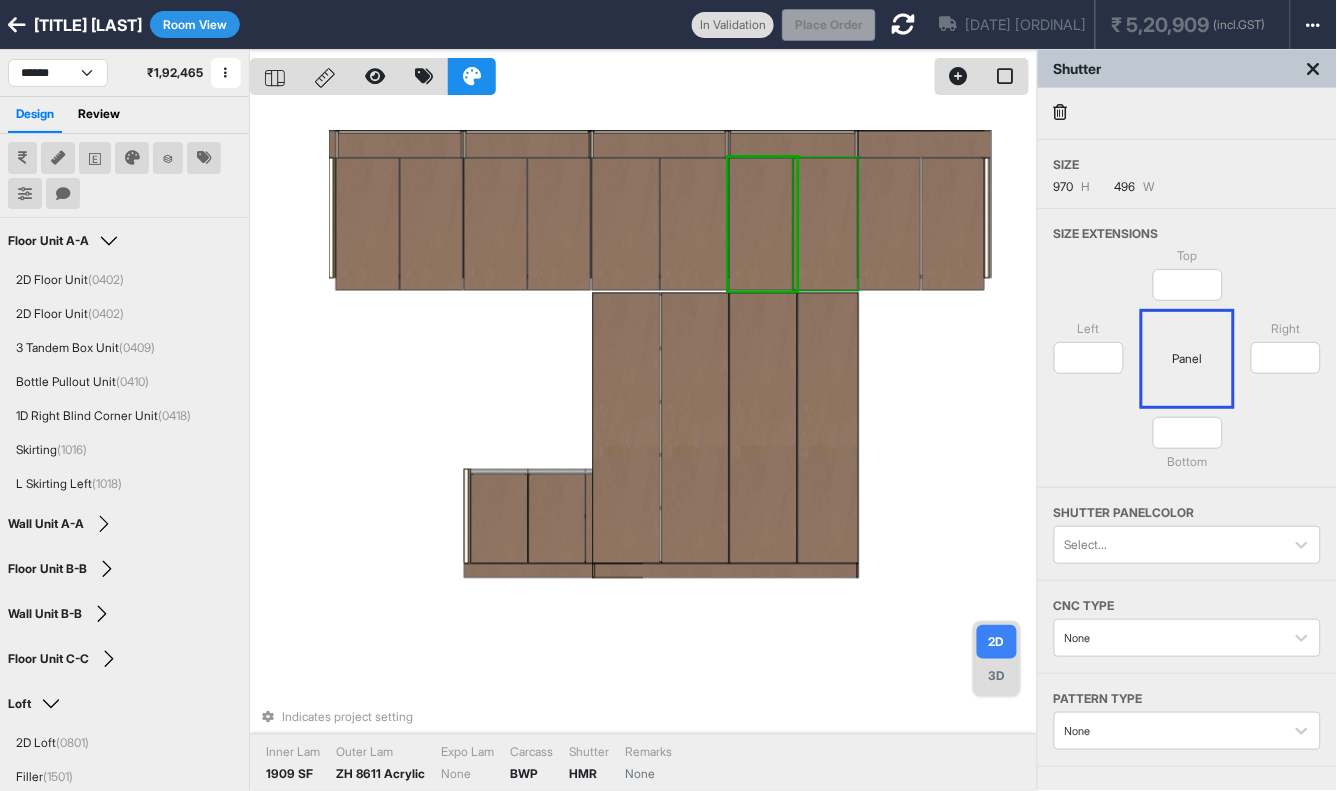 type on "**" 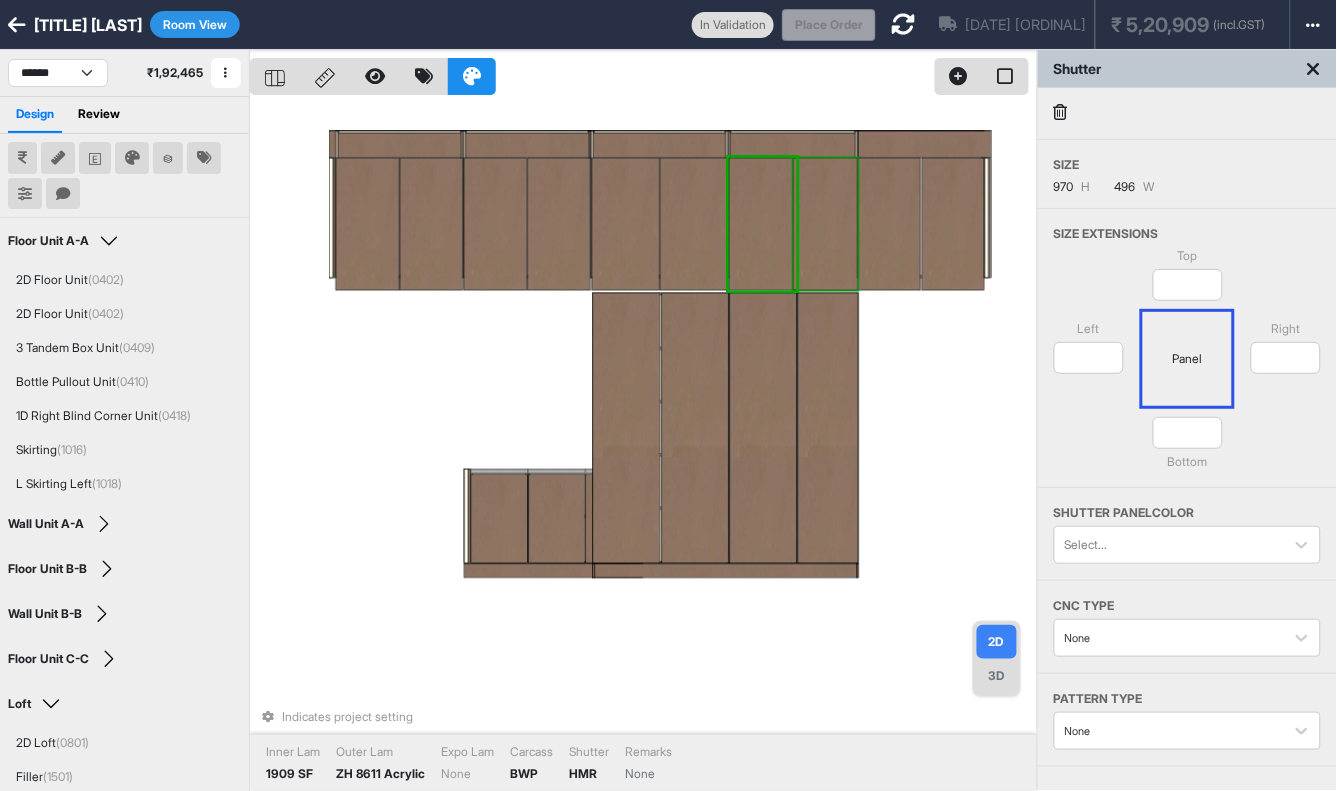 click at bounding box center [826, 224] 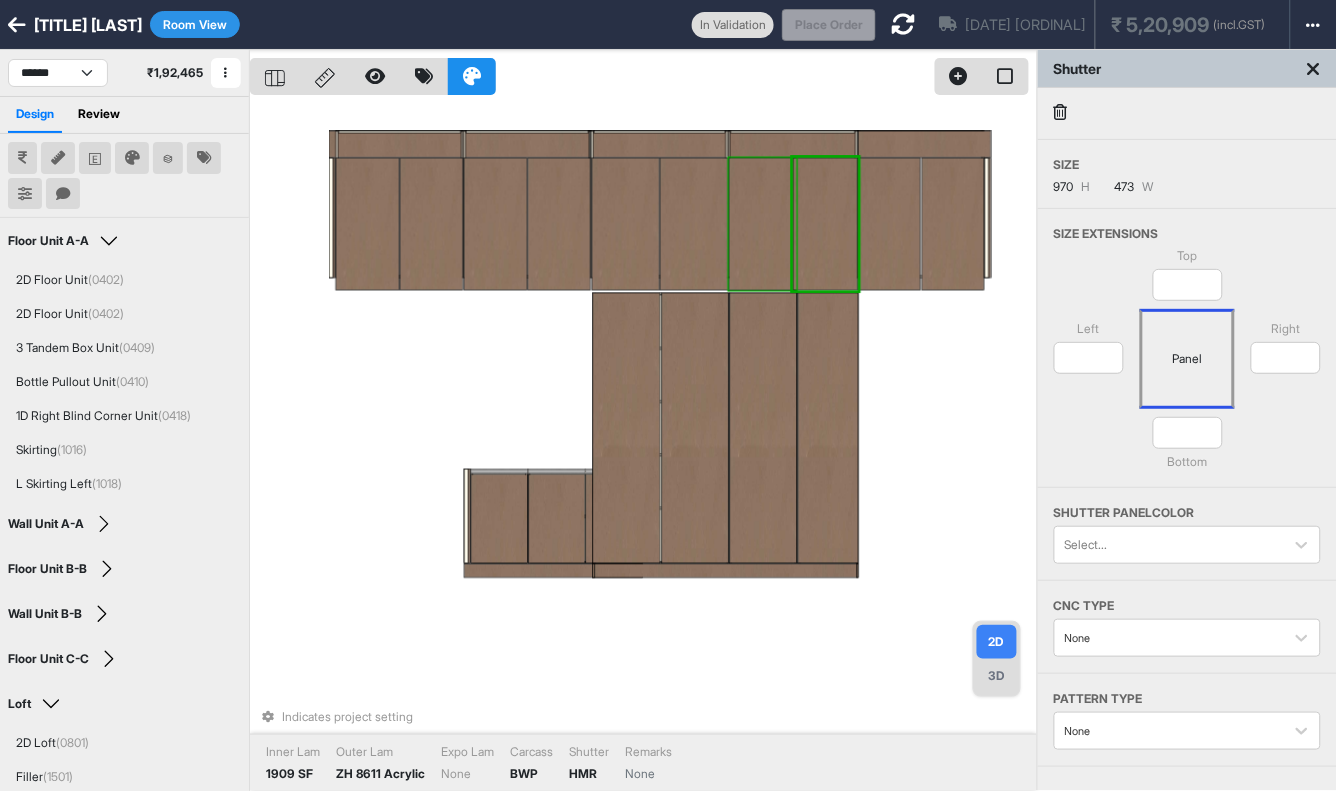 click at bounding box center (763, 224) 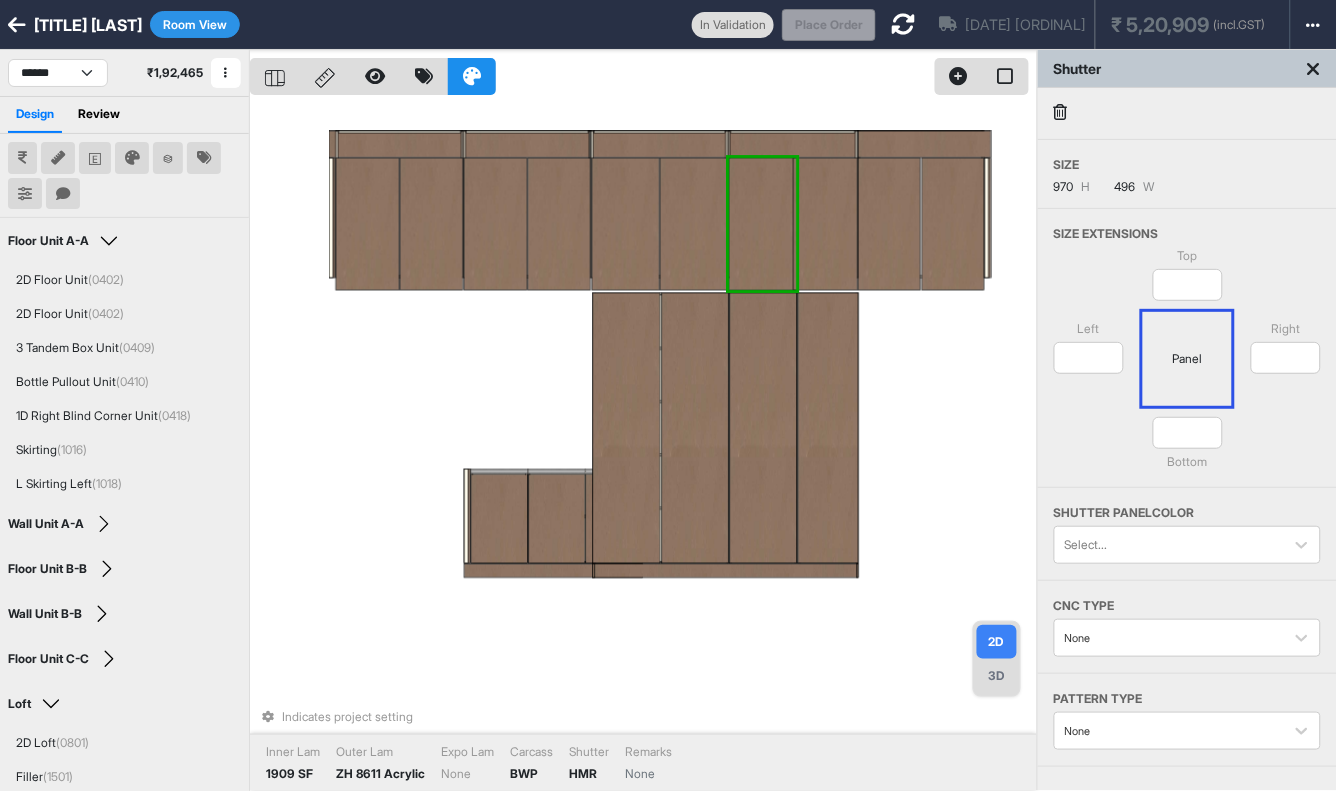 type on "**" 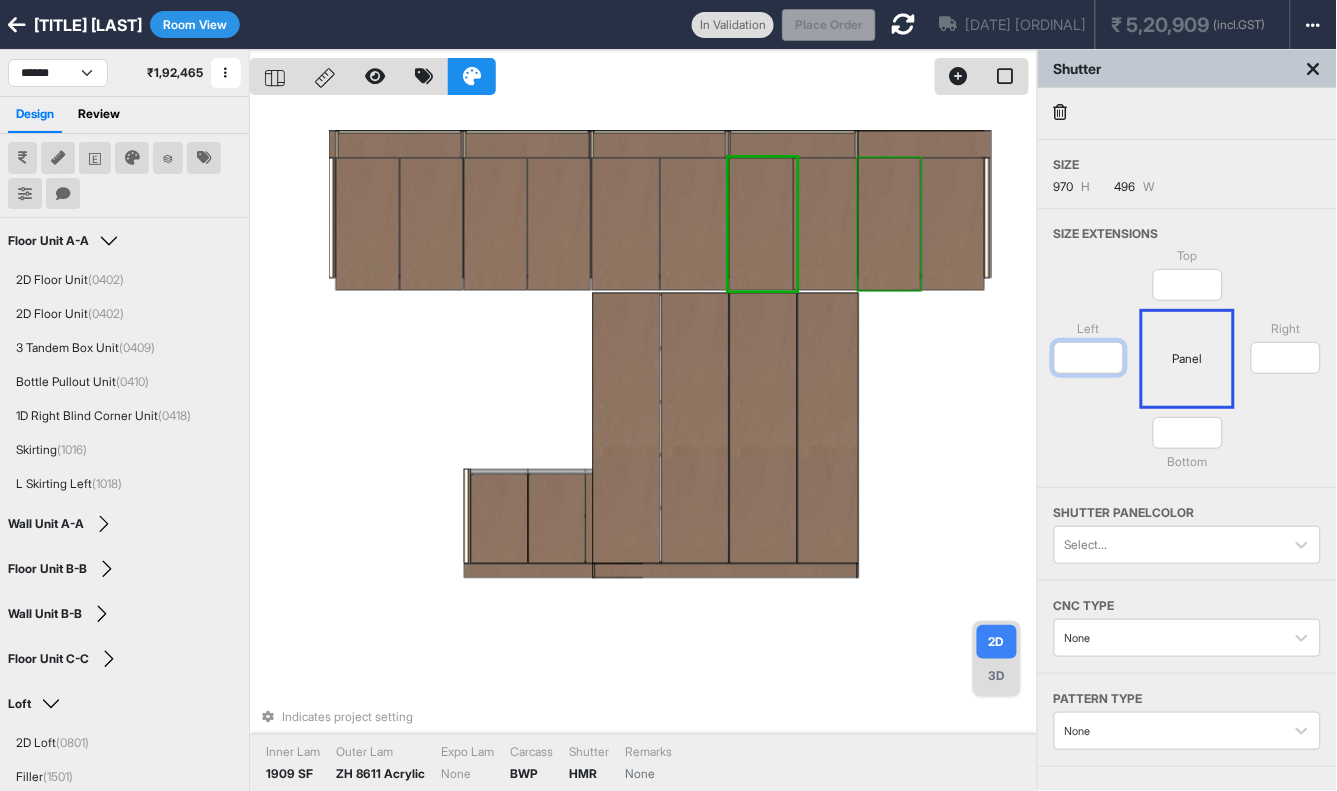 click on "**" at bounding box center [1089, 358] 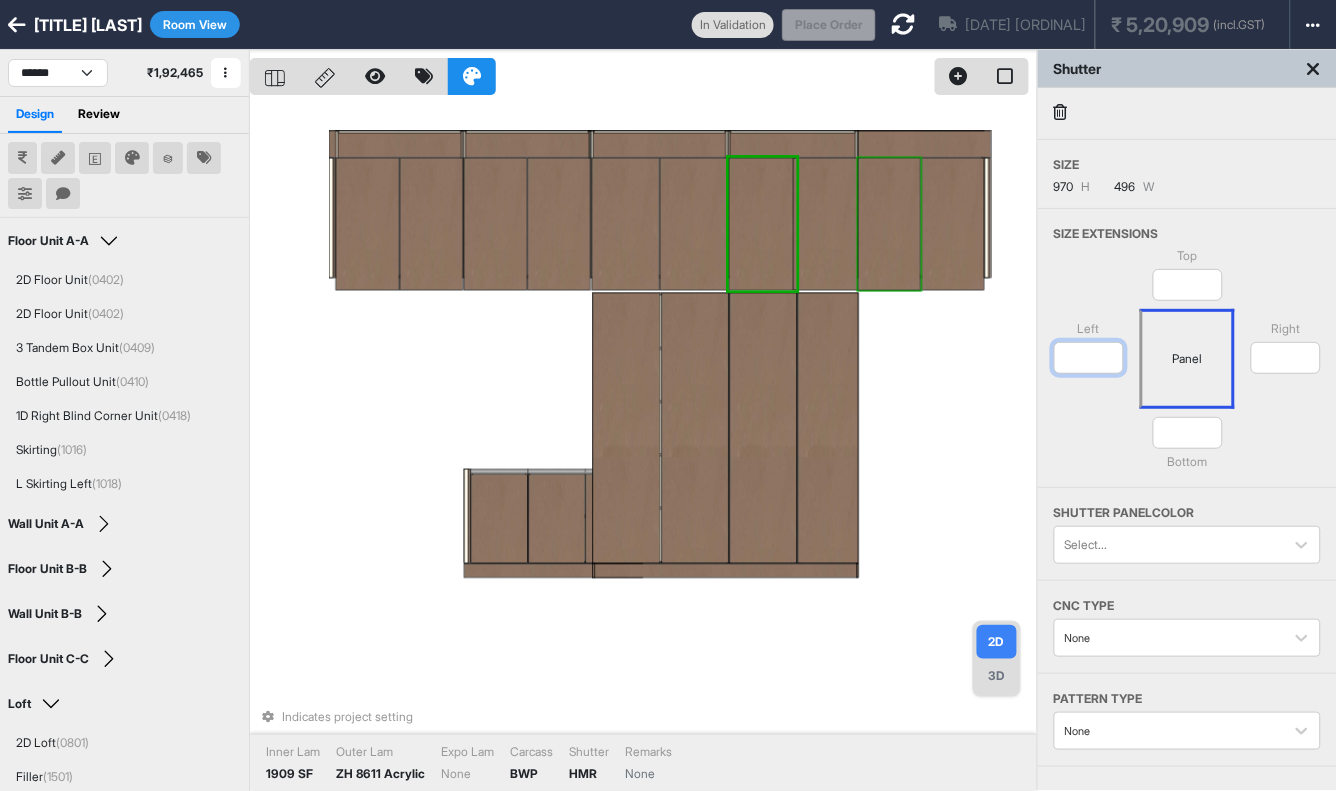 type on "*" 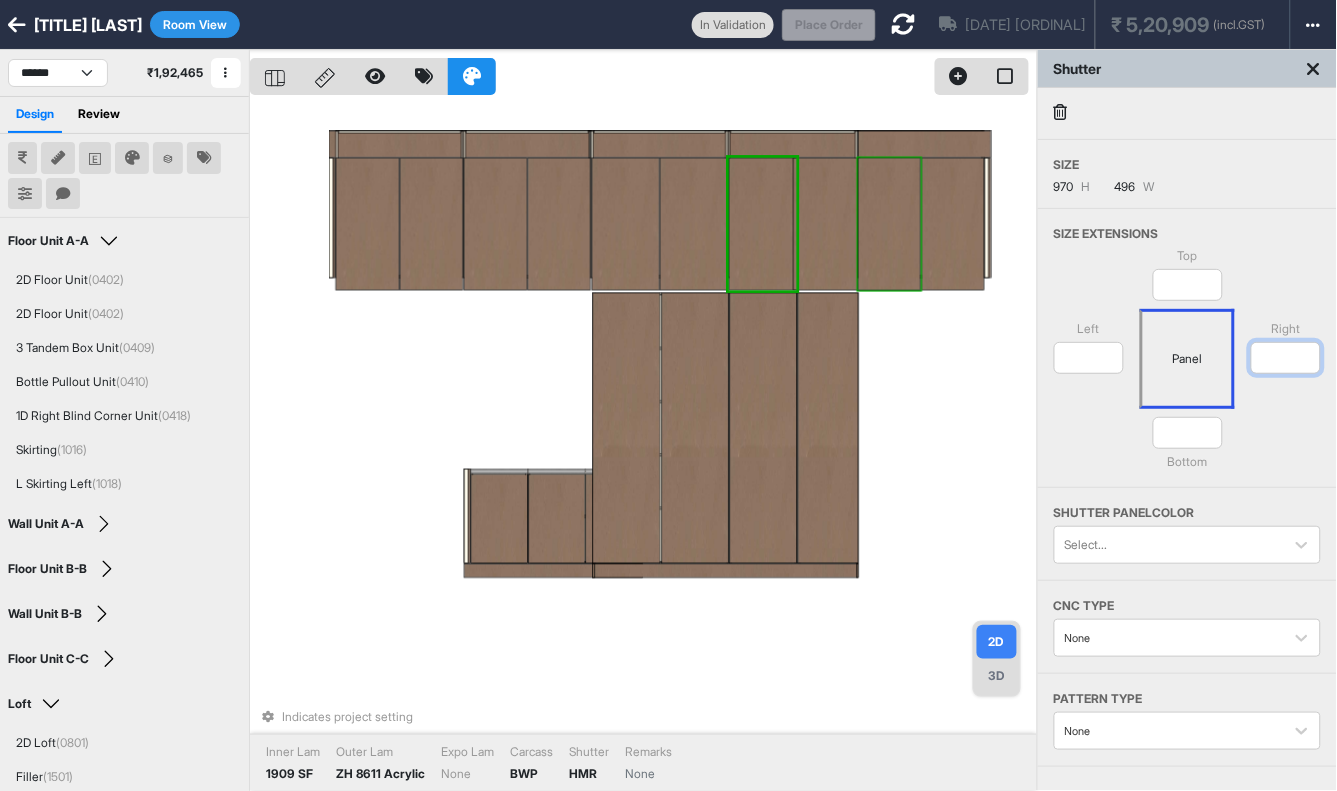click on "**" at bounding box center [1286, 358] 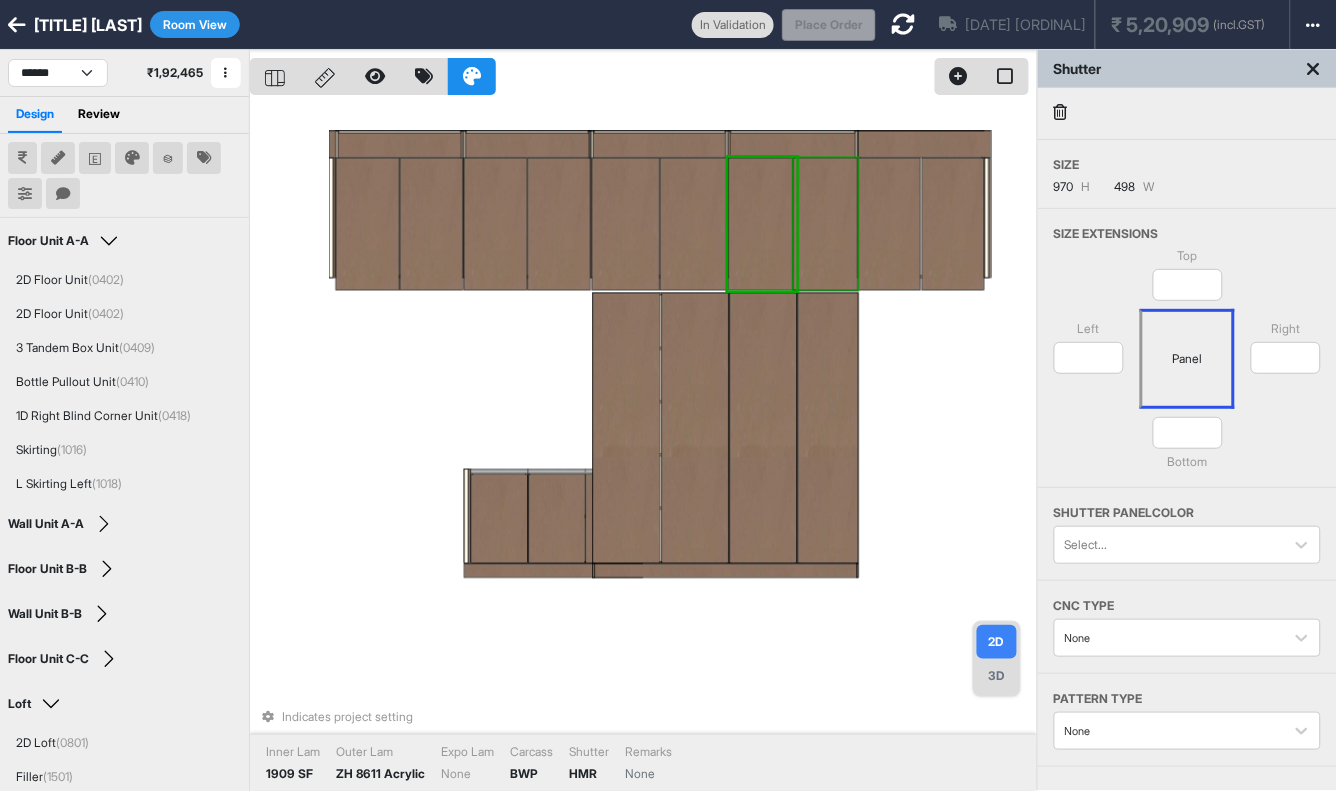 click at bounding box center (826, 224) 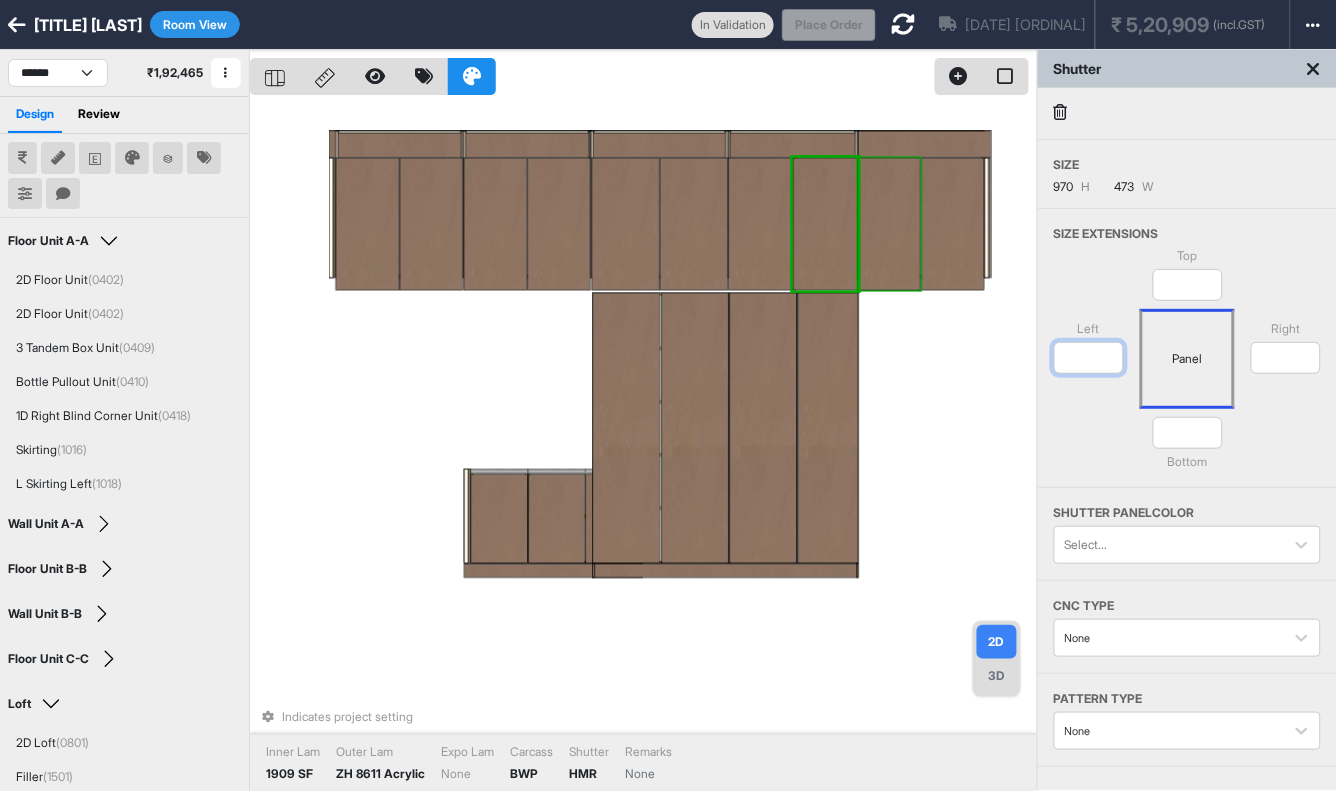 drag, startPoint x: 1098, startPoint y: 358, endPoint x: 1043, endPoint y: 347, distance: 56.089214 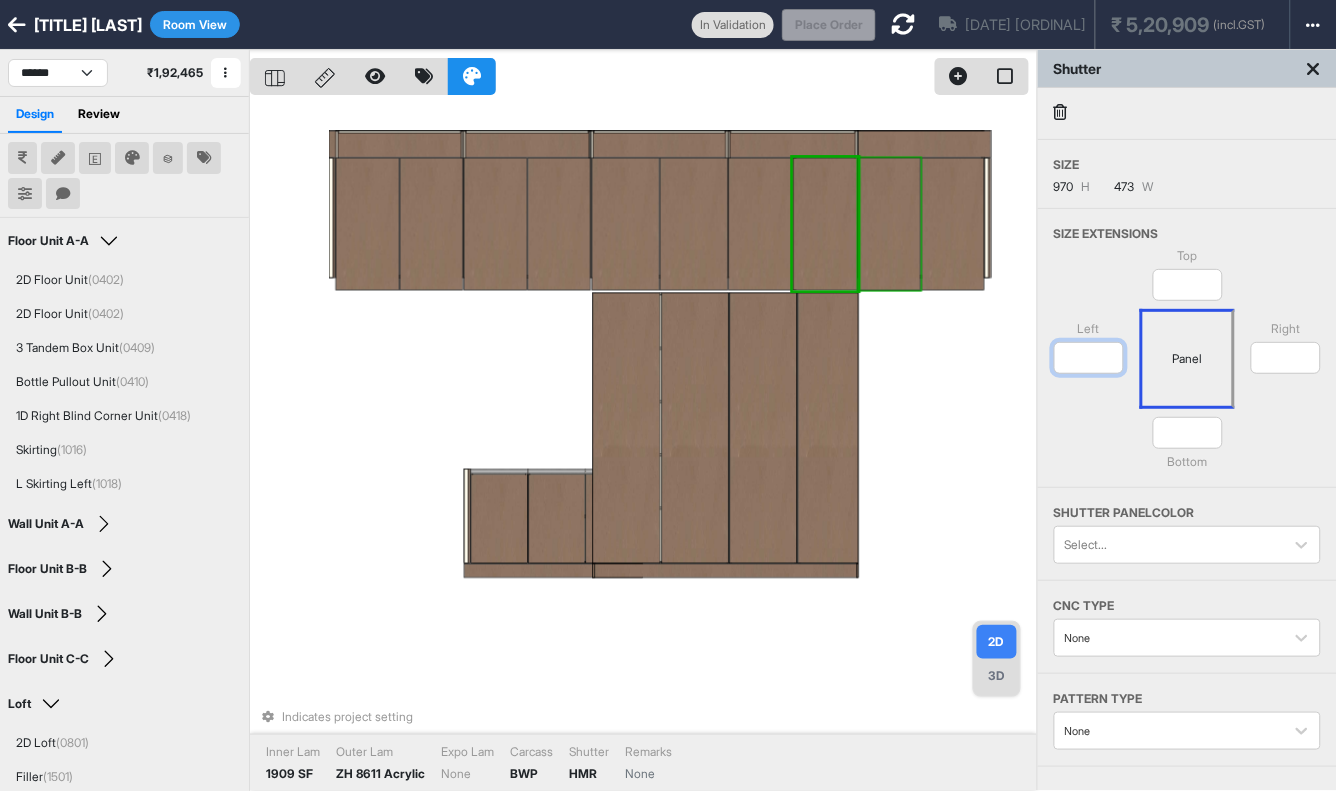 type on "***" 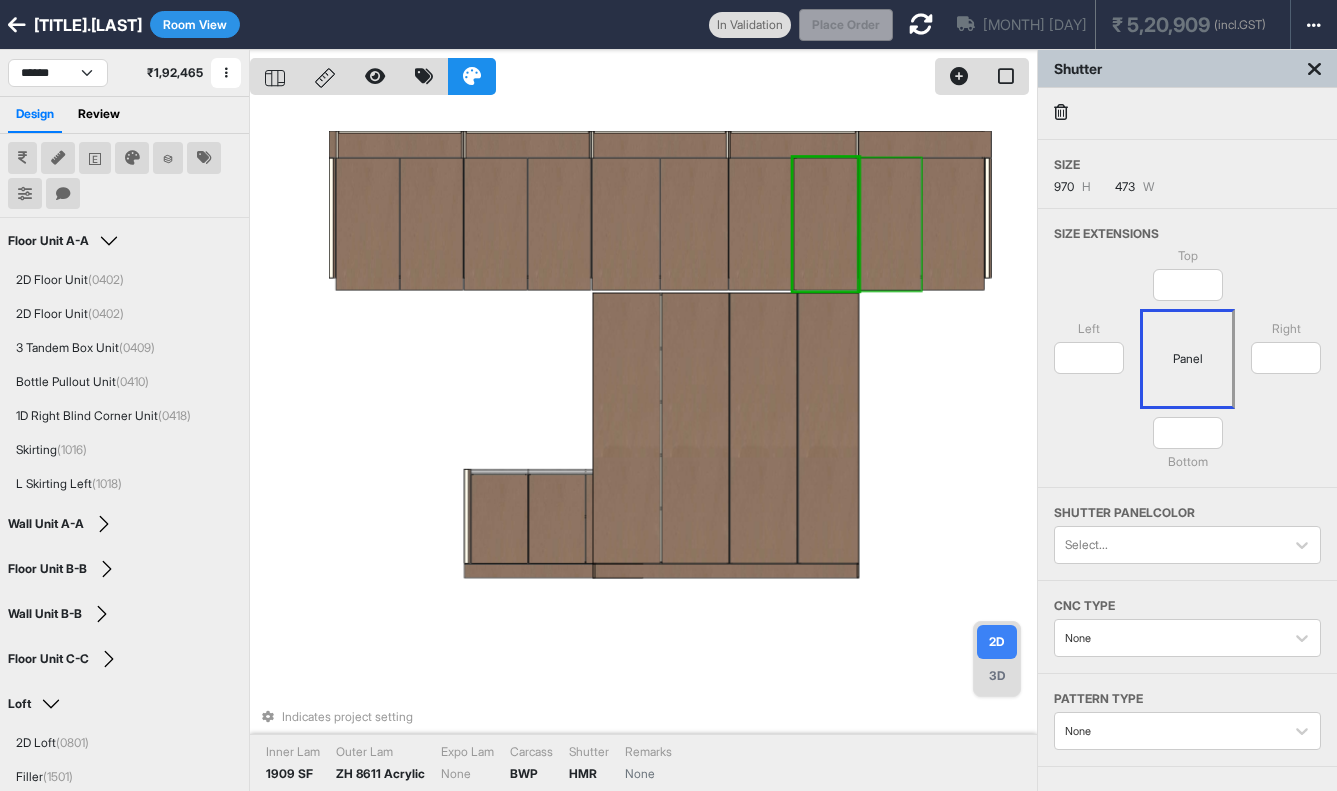 select on "****" 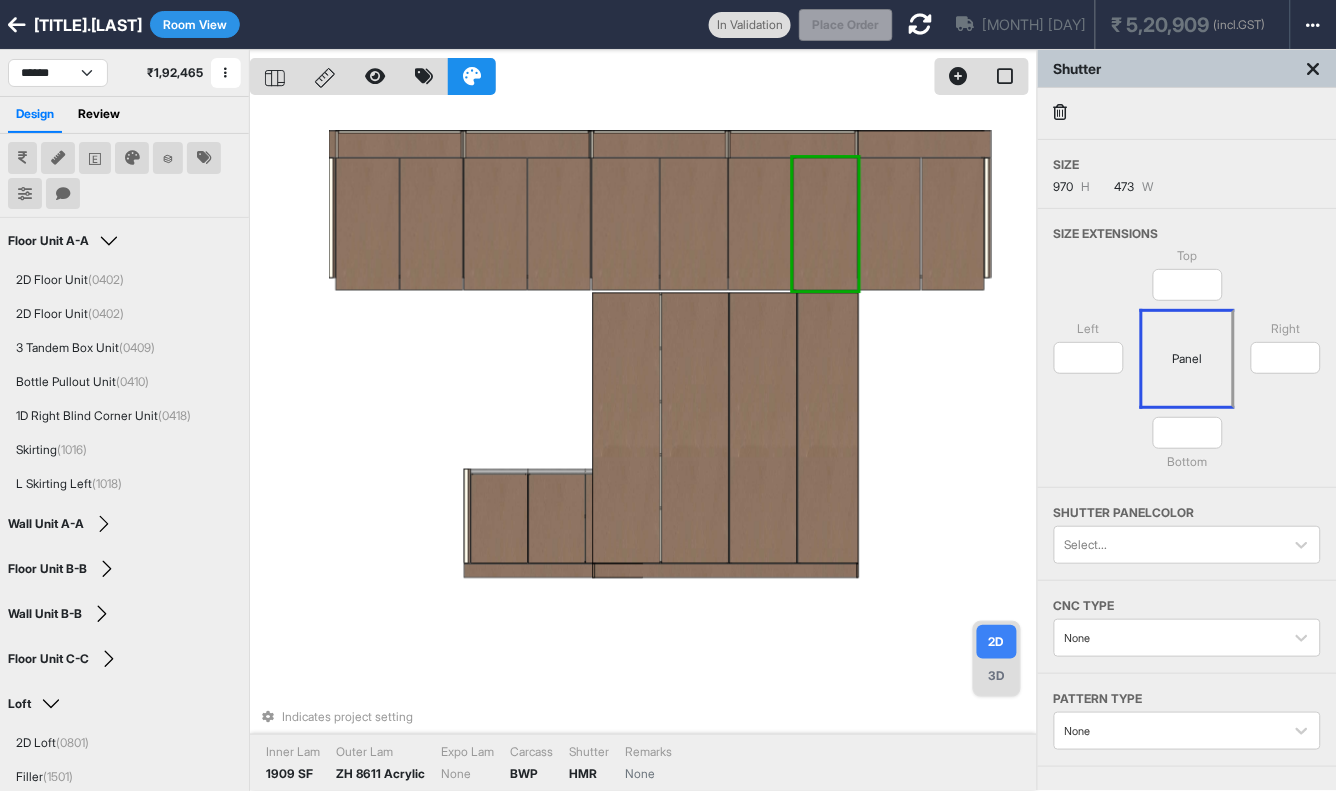 type on "***" 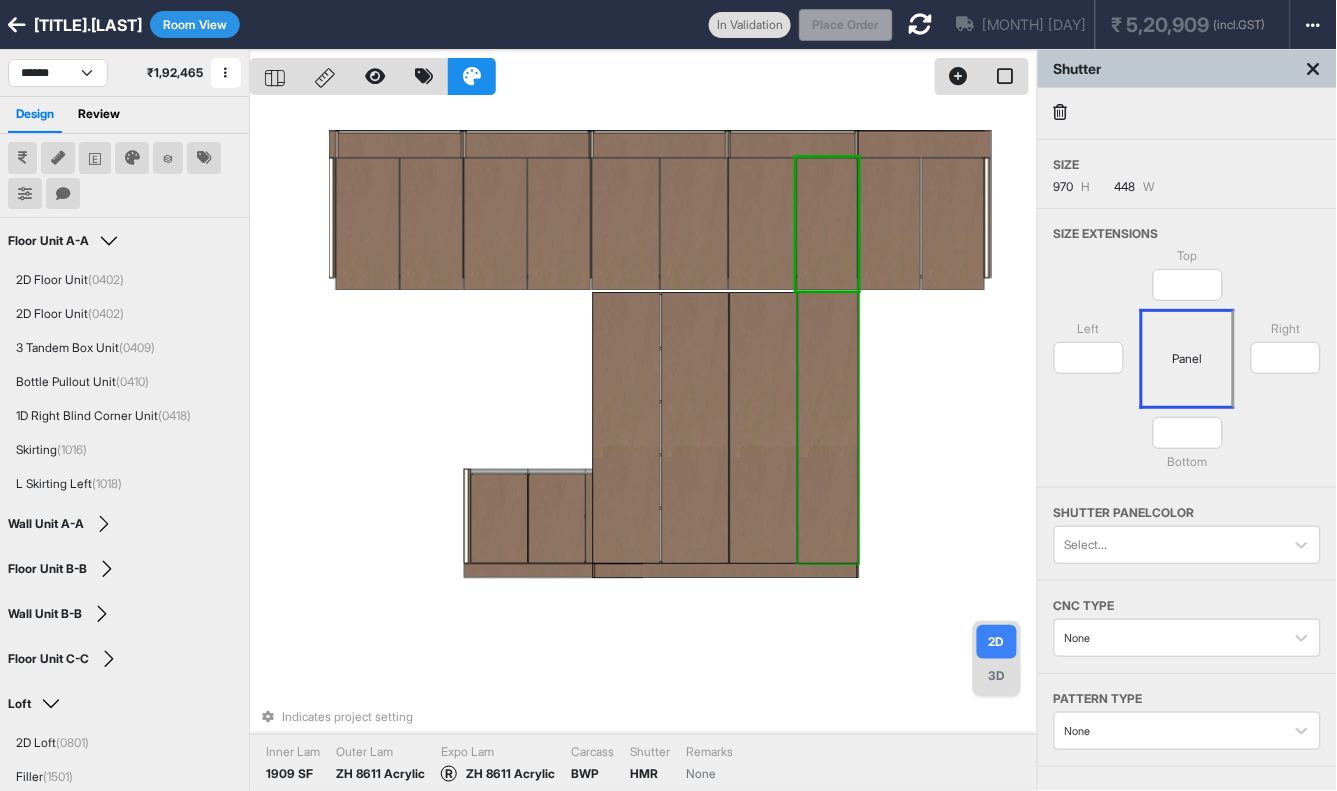 click at bounding box center [828, 429] 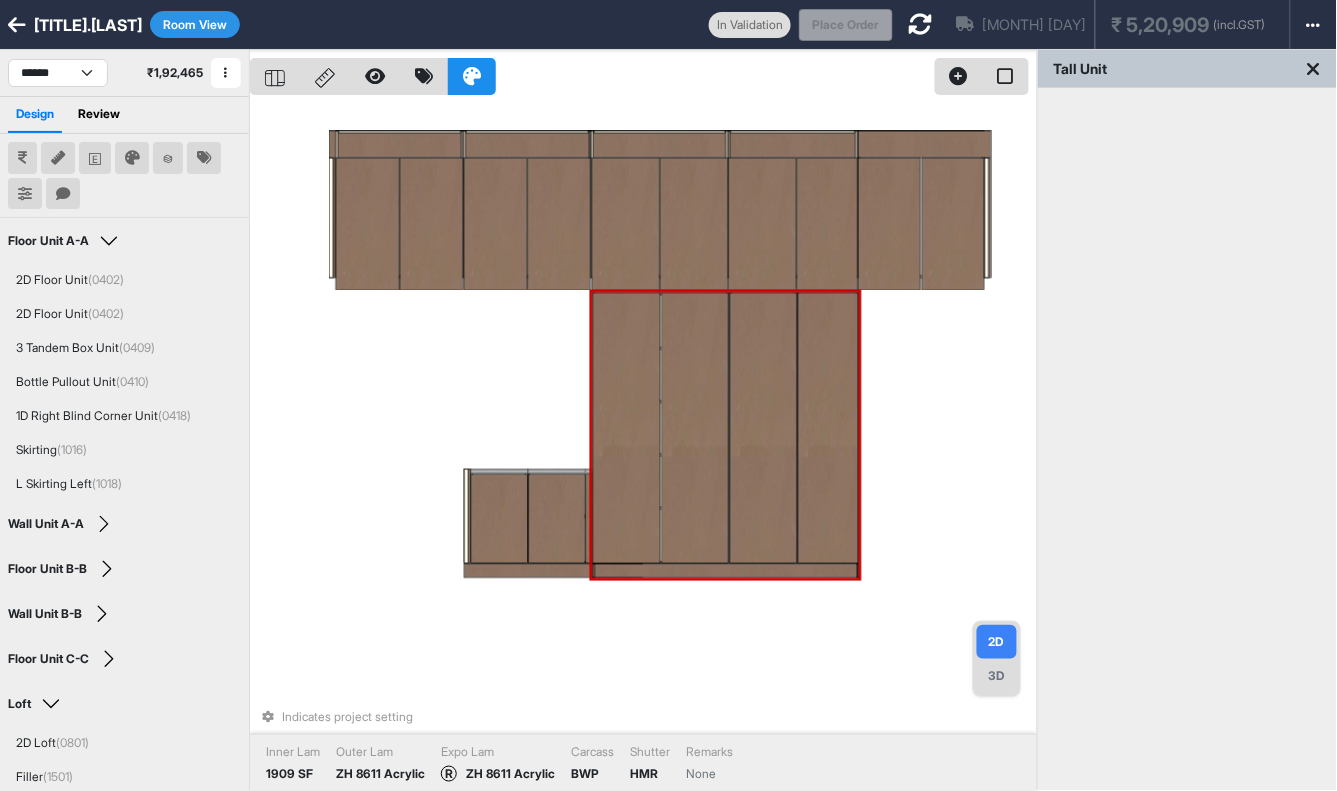click at bounding box center [828, 429] 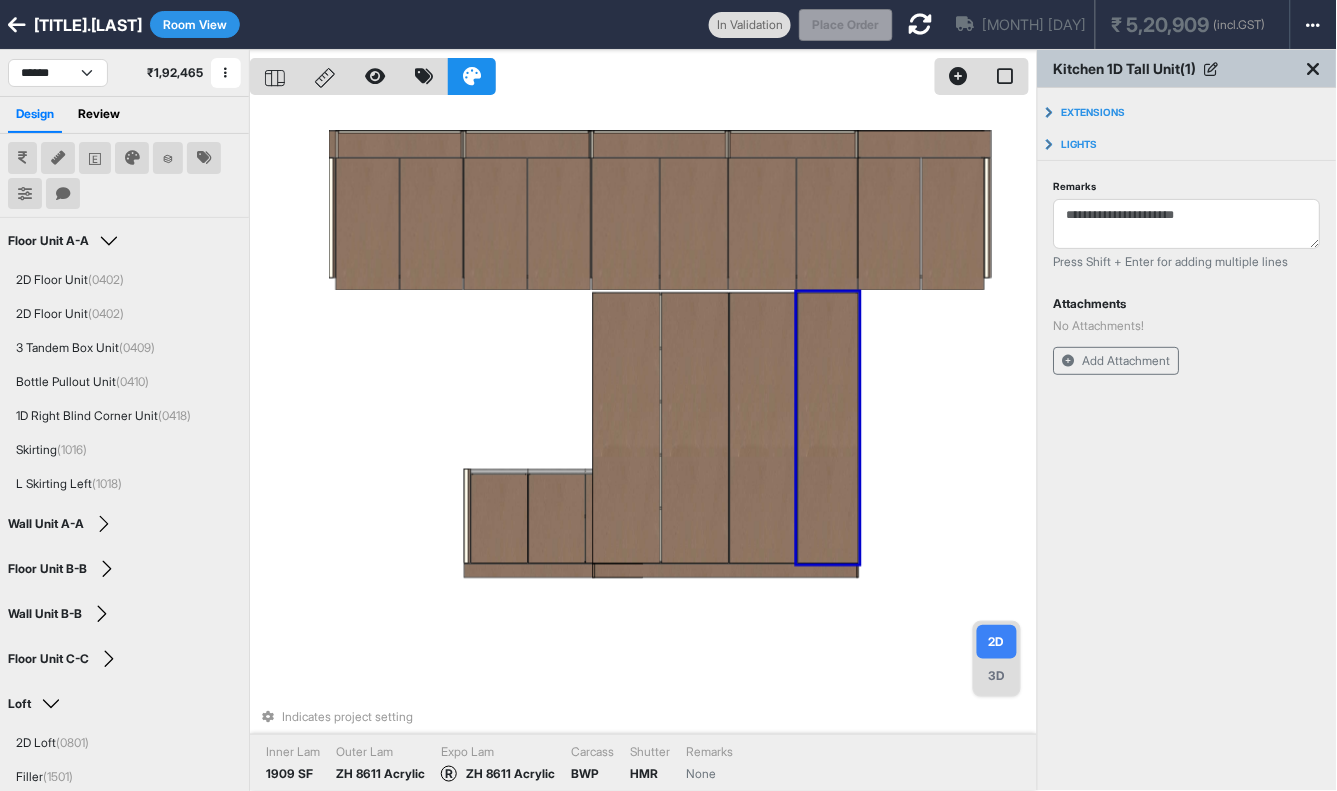 click at bounding box center [828, 429] 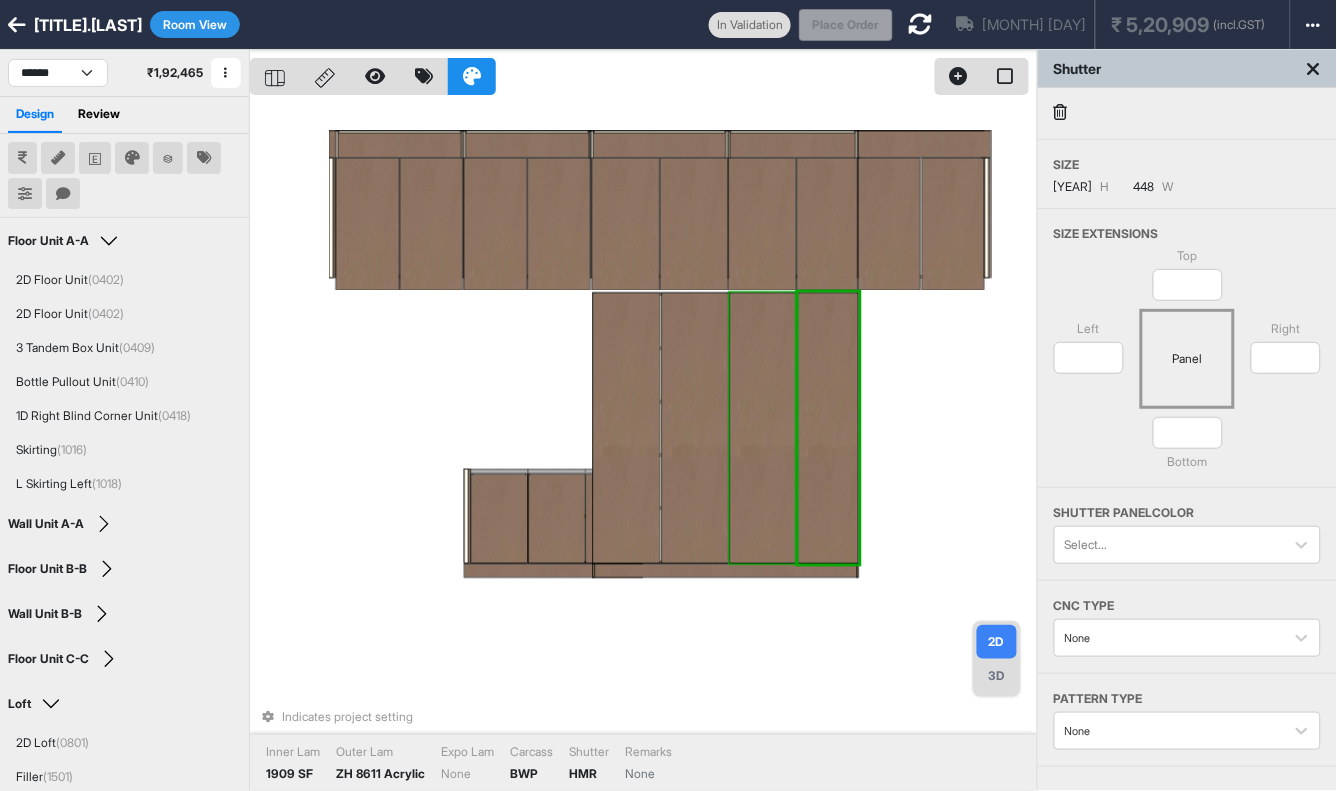 click at bounding box center [764, 429] 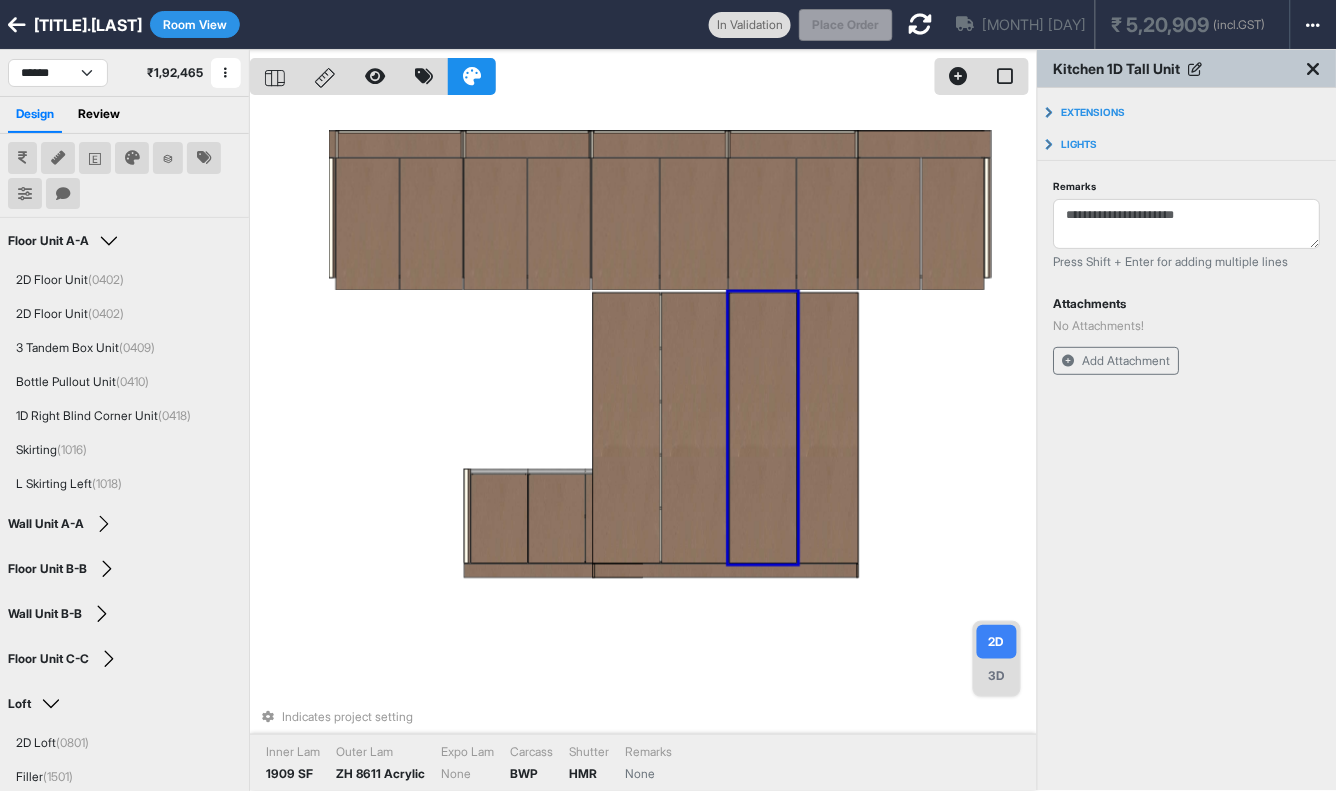 click at bounding box center (764, 429) 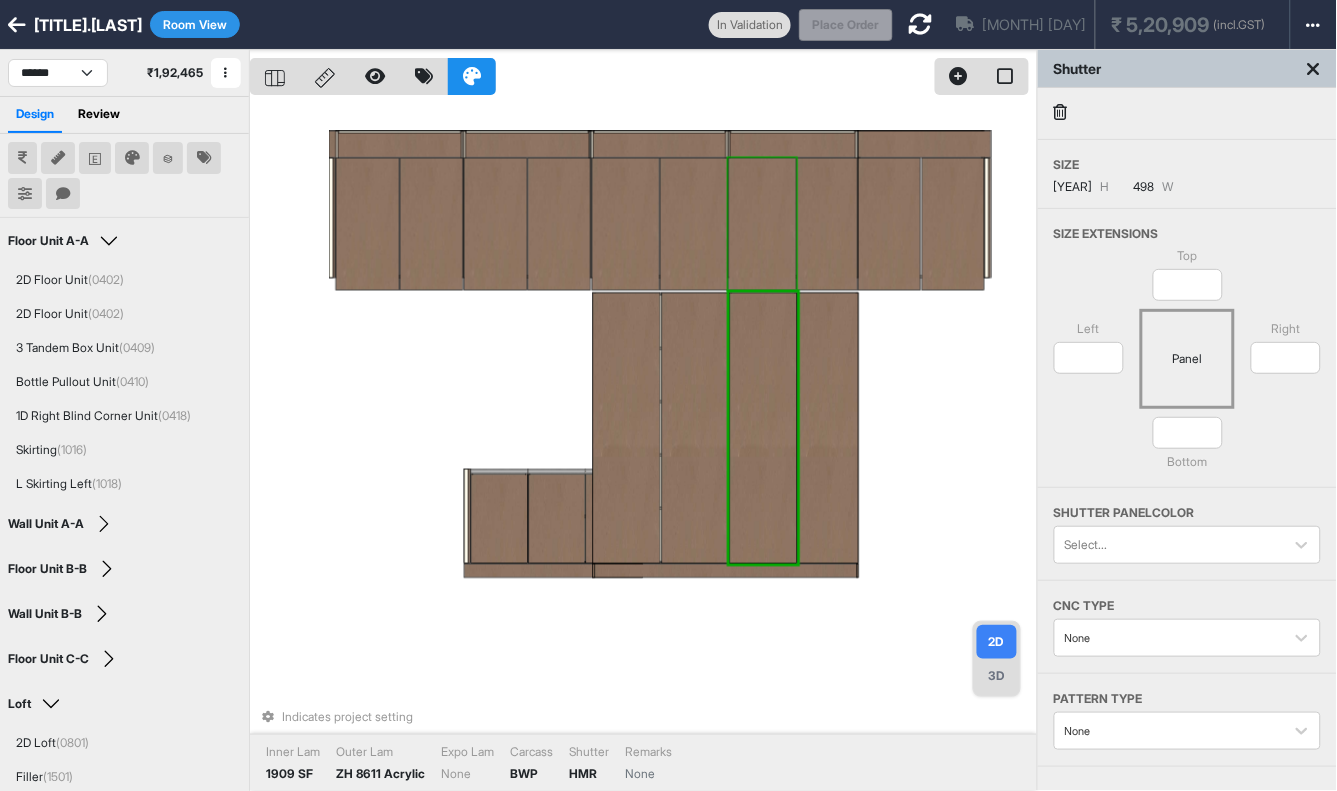 click at bounding box center (763, 224) 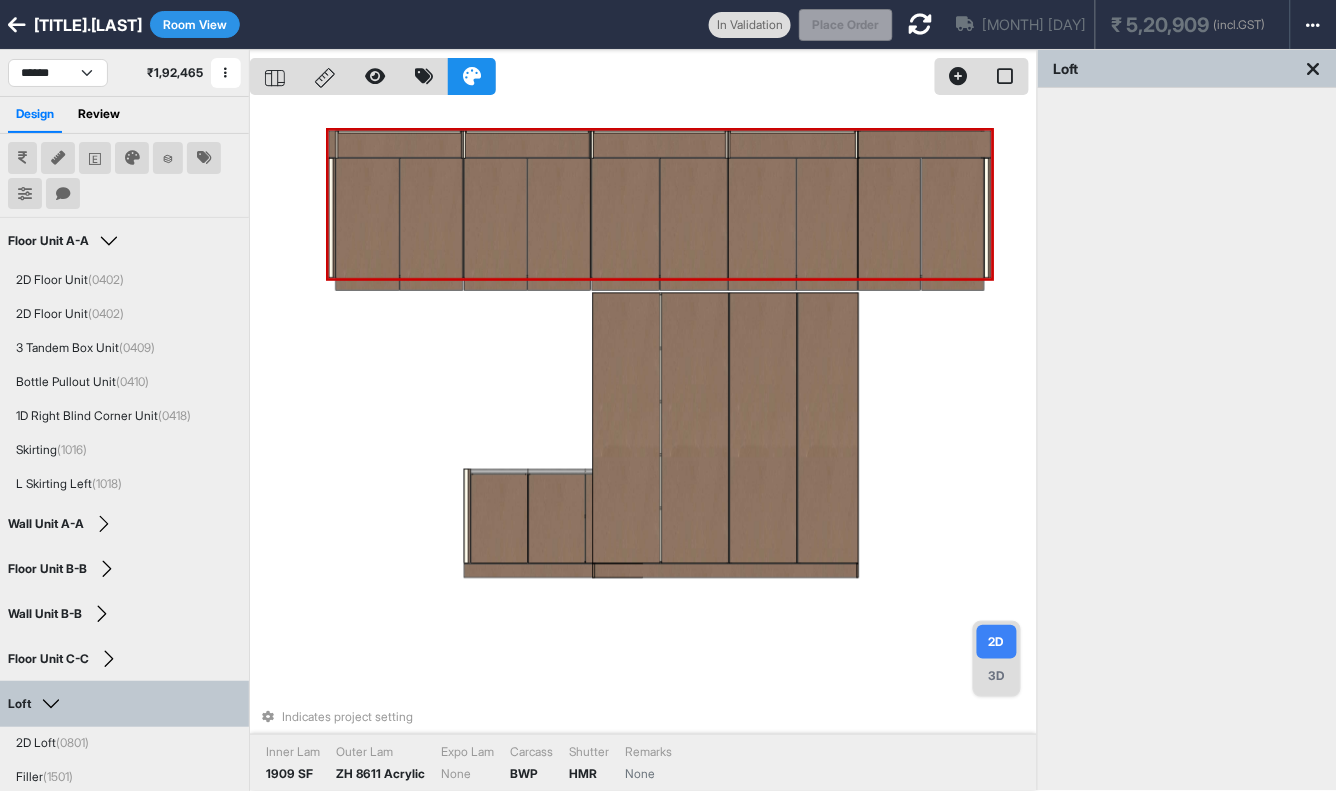 click at bounding box center [763, 224] 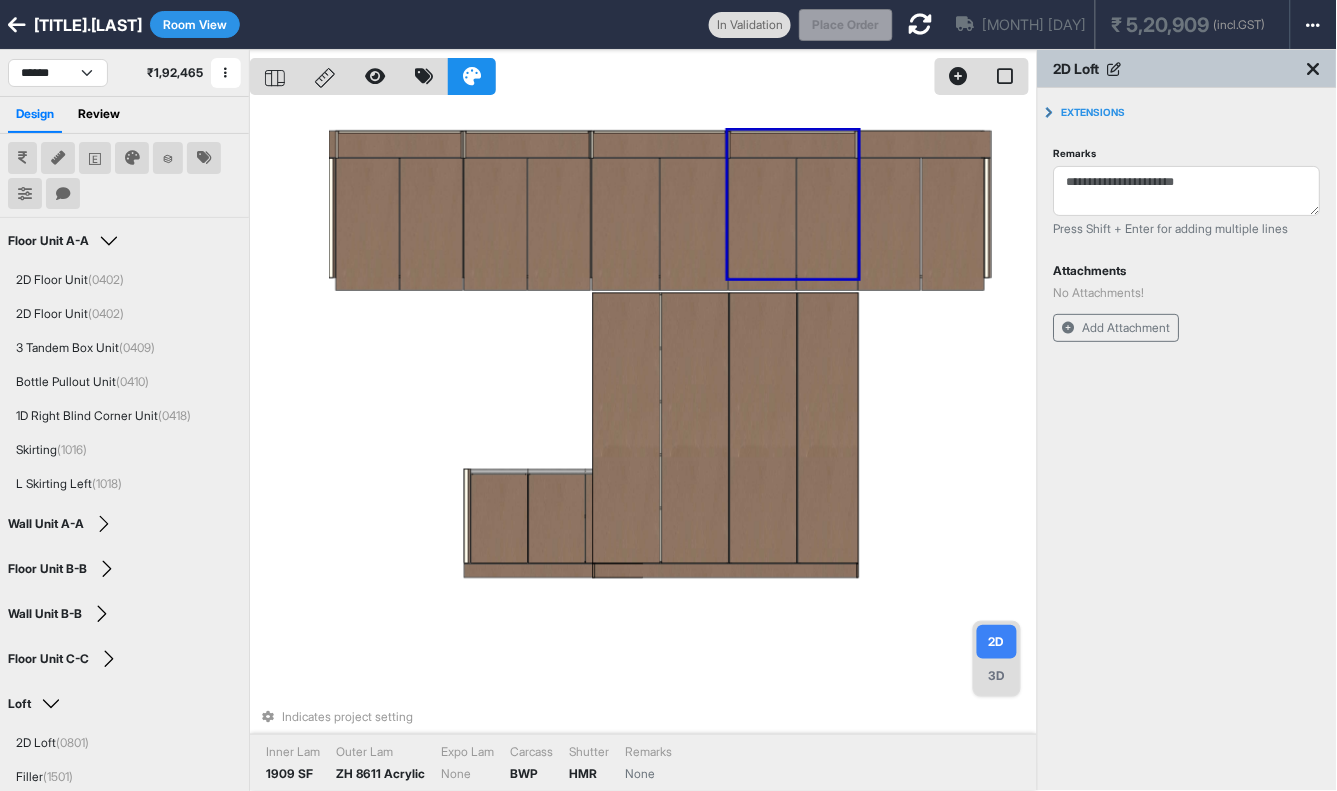 click at bounding box center [763, 224] 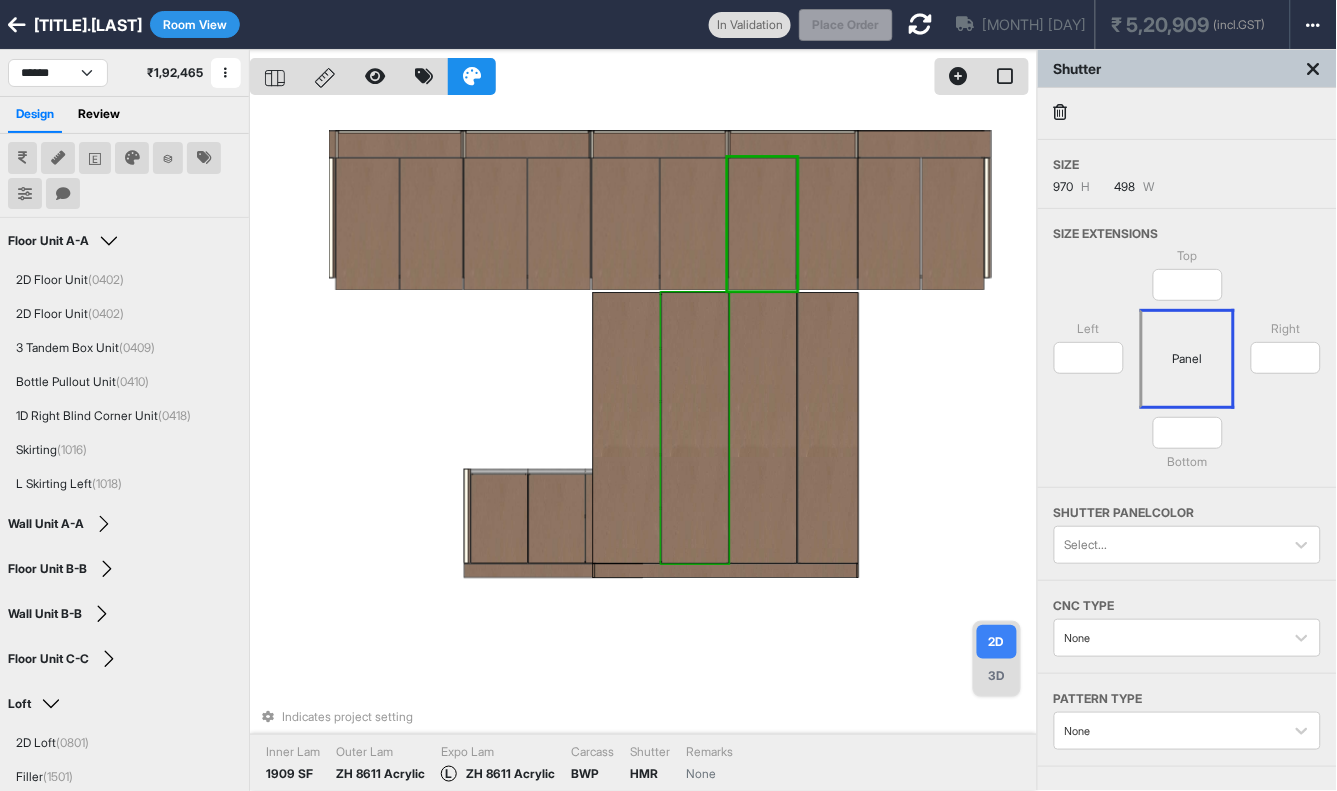drag, startPoint x: 767, startPoint y: 245, endPoint x: 718, endPoint y: 267, distance: 53.712196 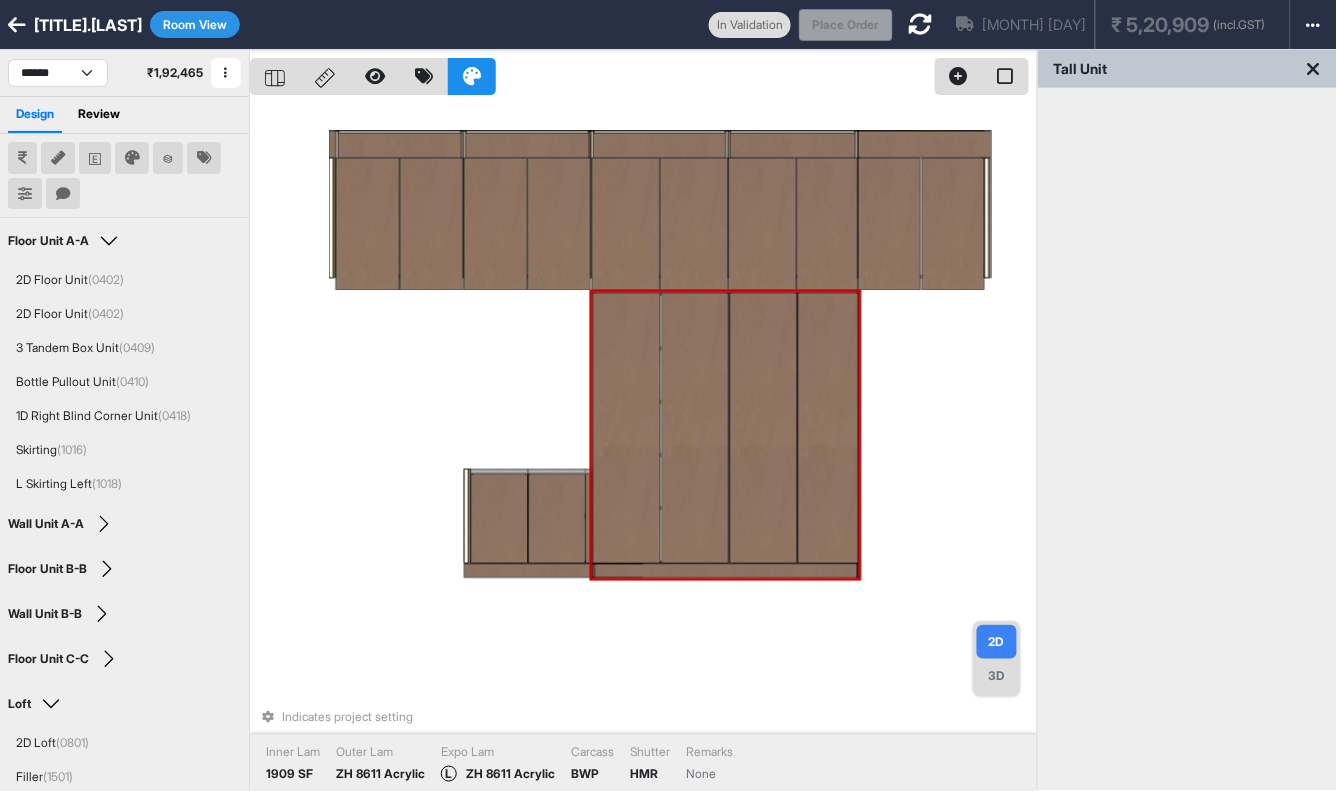 click at bounding box center [695, 429] 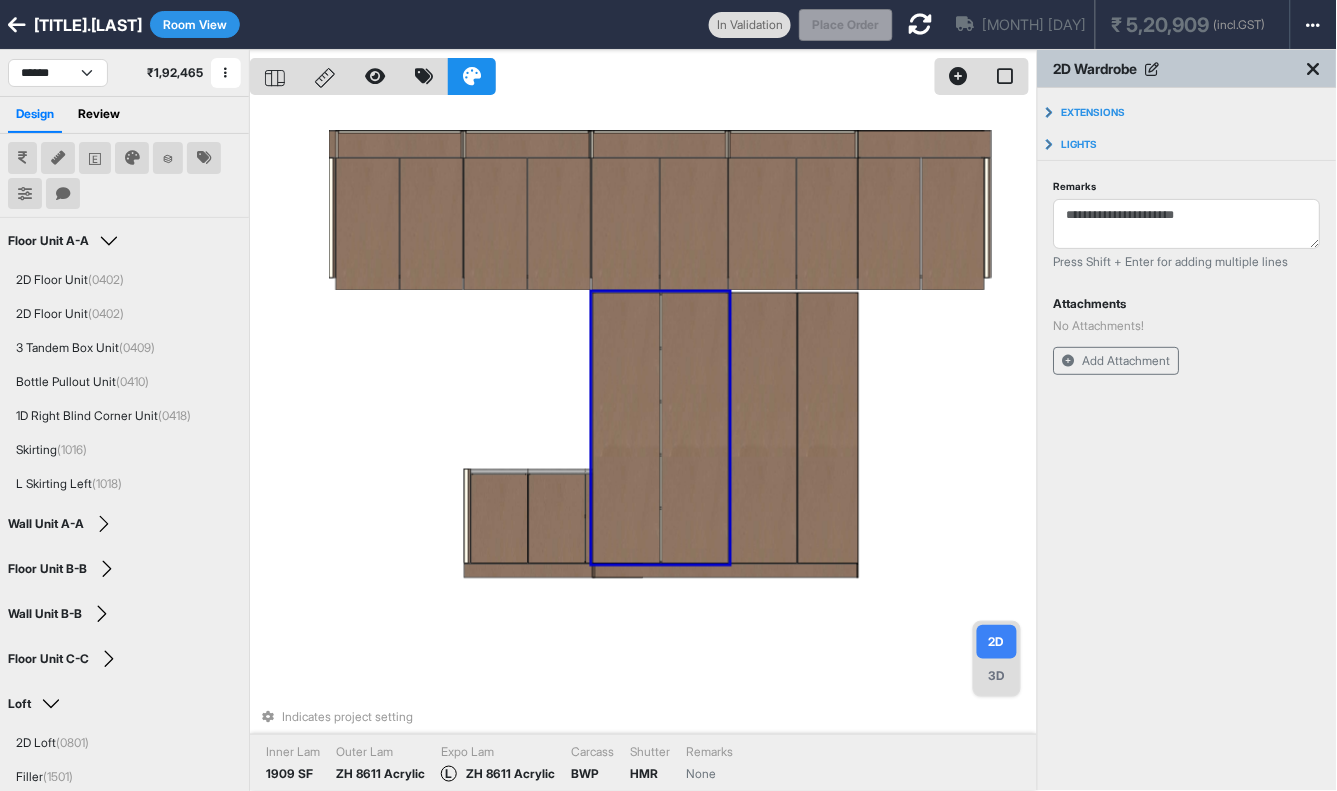 click at bounding box center (695, 429) 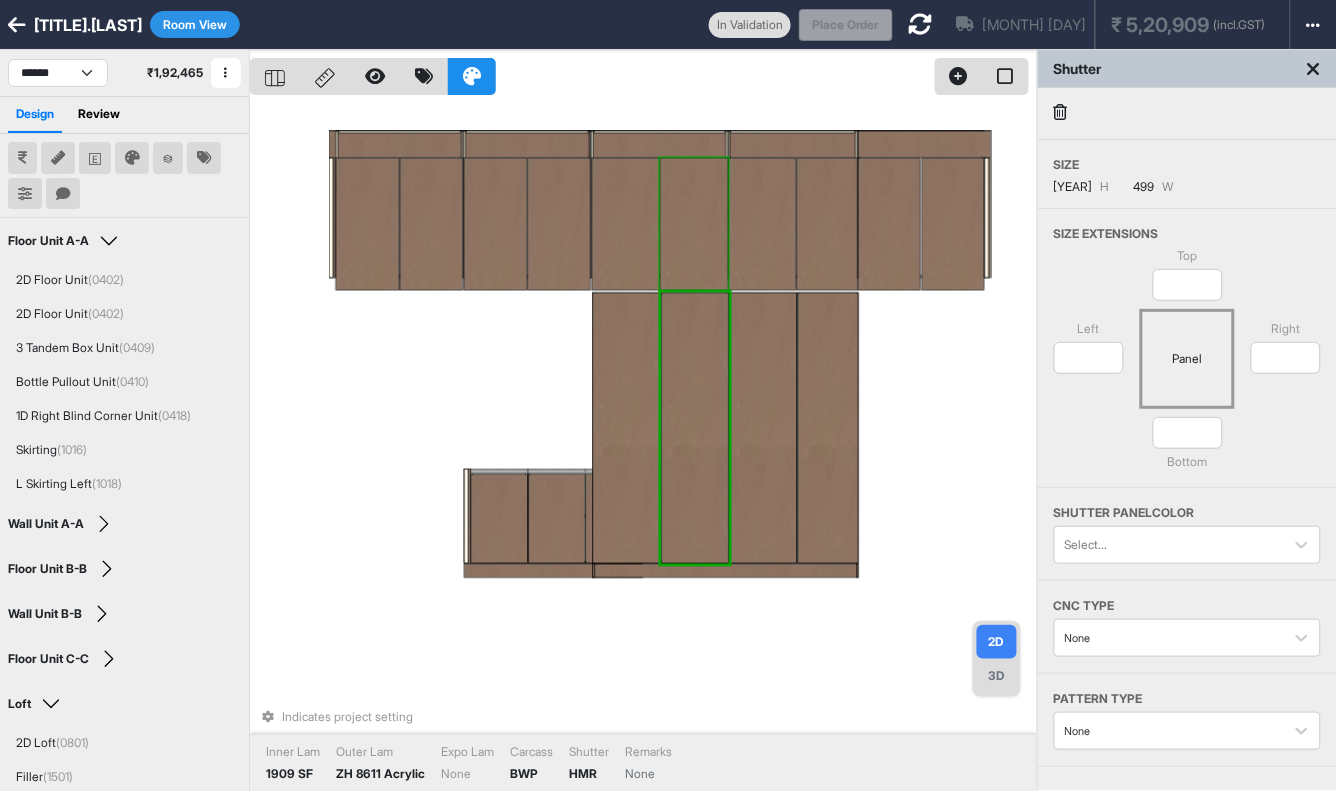 click at bounding box center (694, 224) 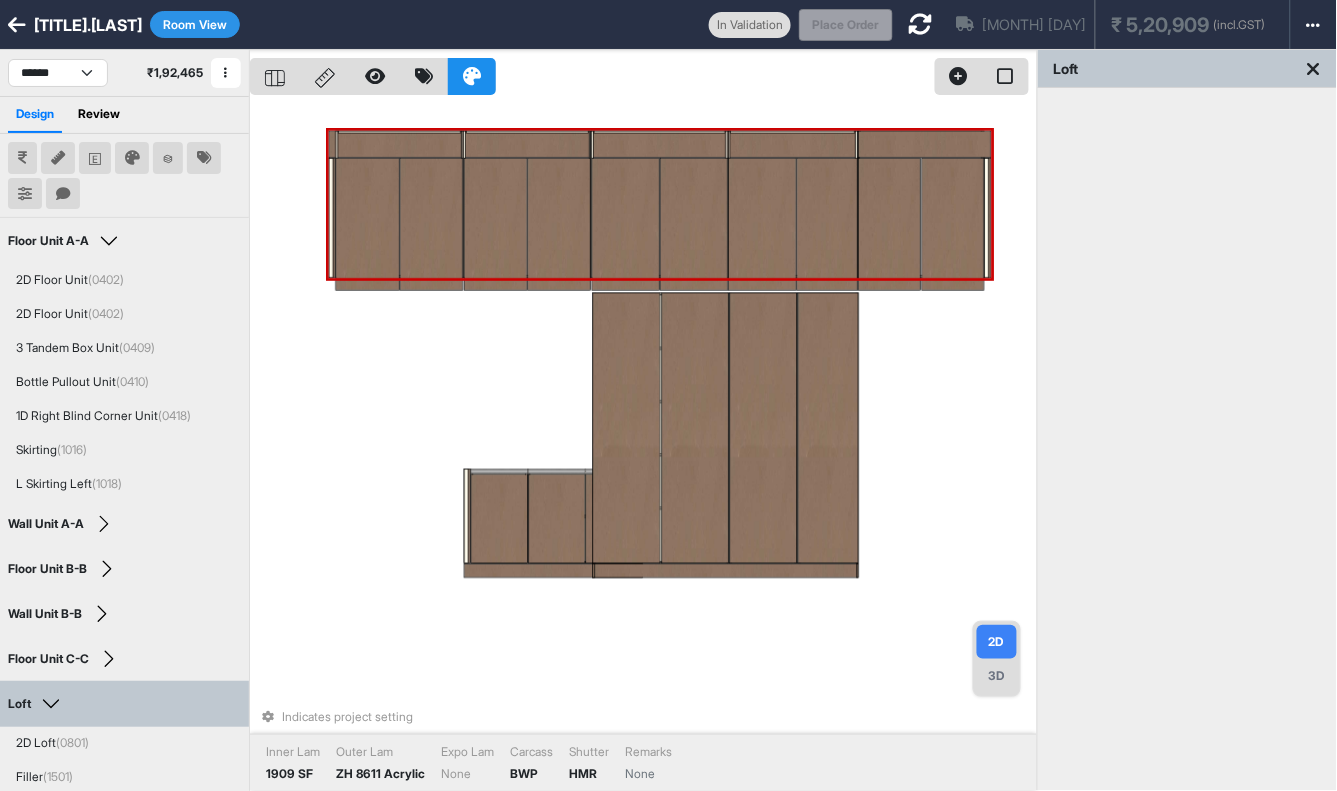 click at bounding box center [694, 224] 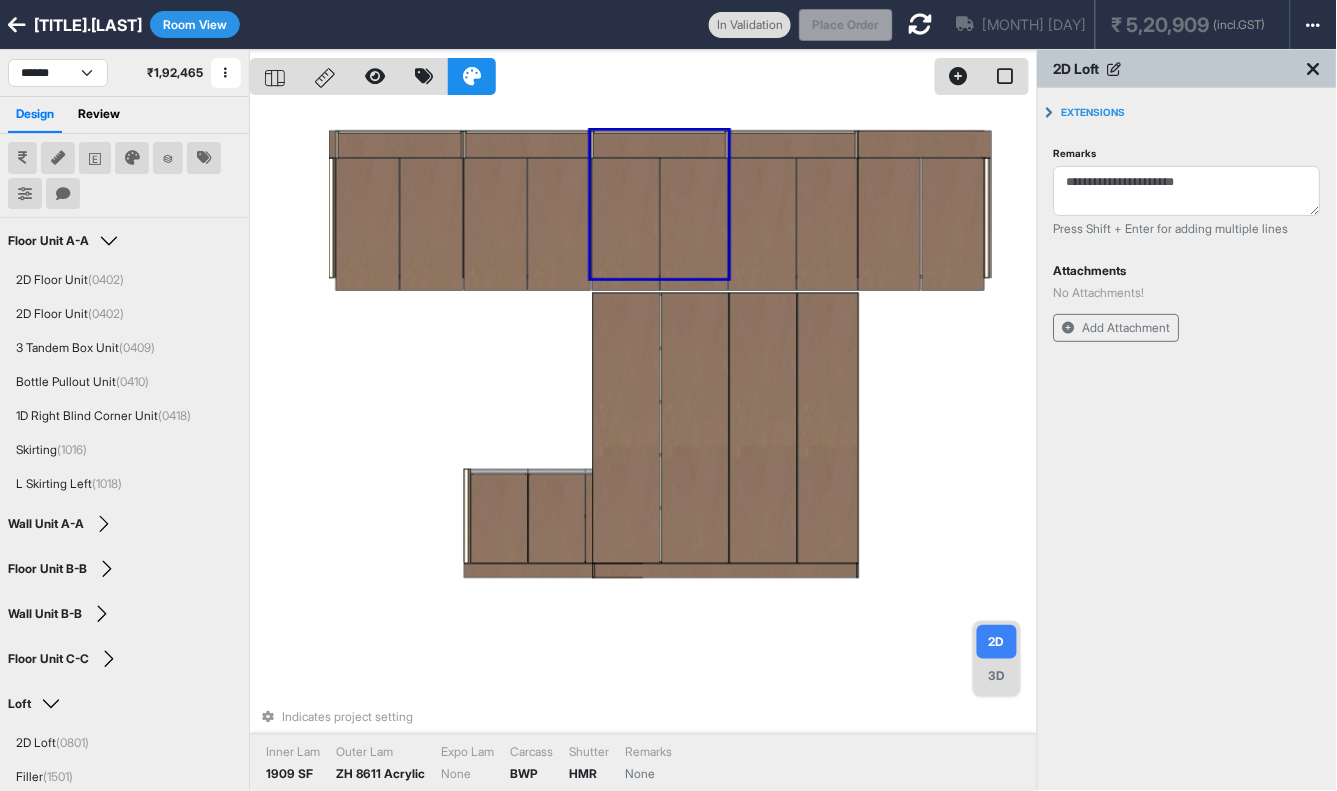 click at bounding box center (694, 224) 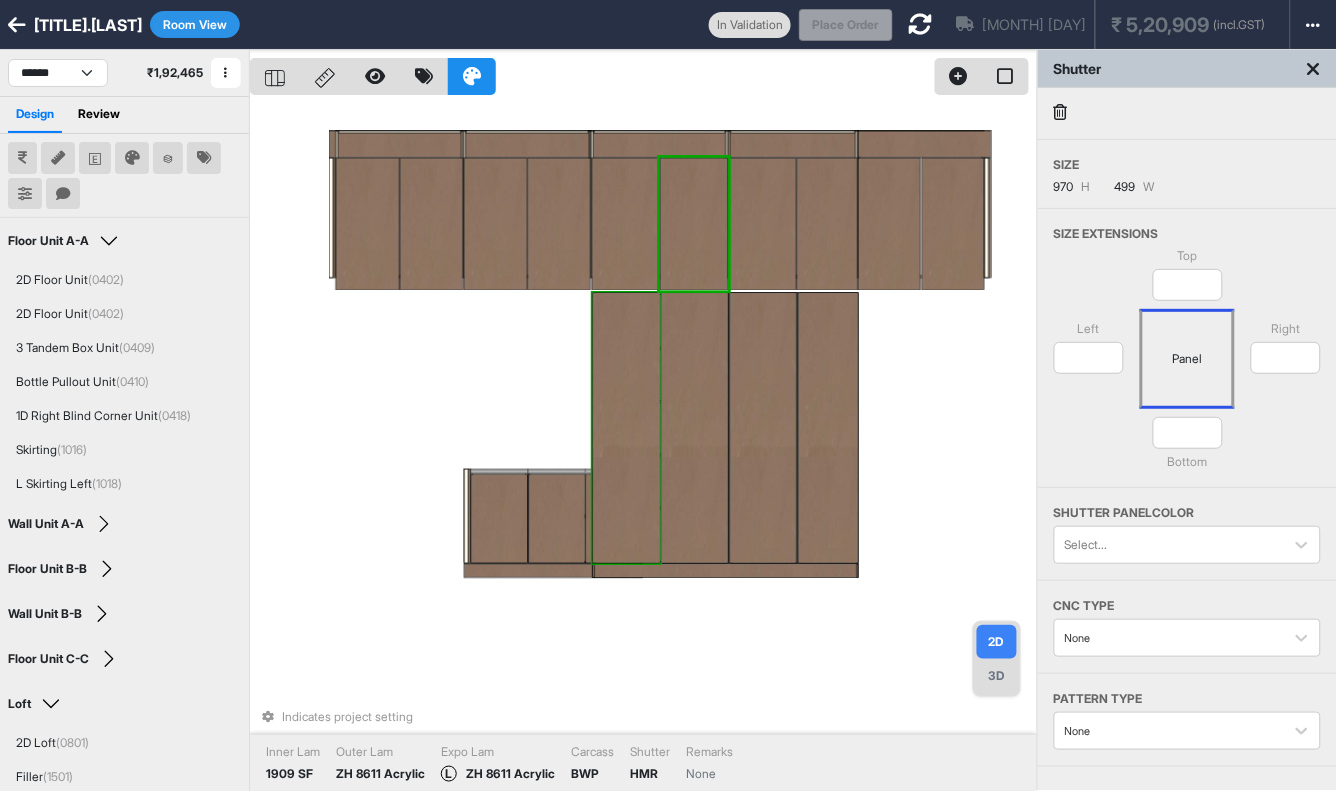 click at bounding box center (627, 429) 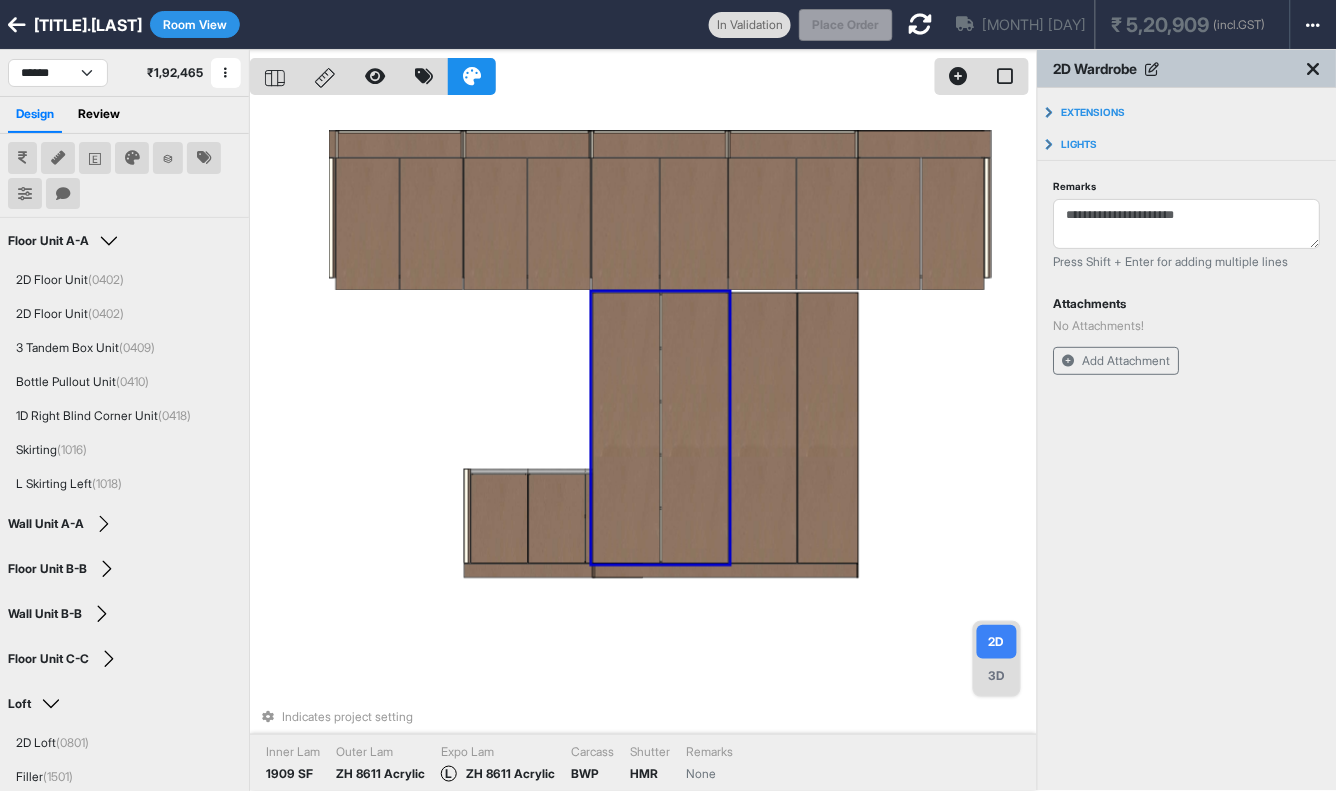 click at bounding box center [627, 429] 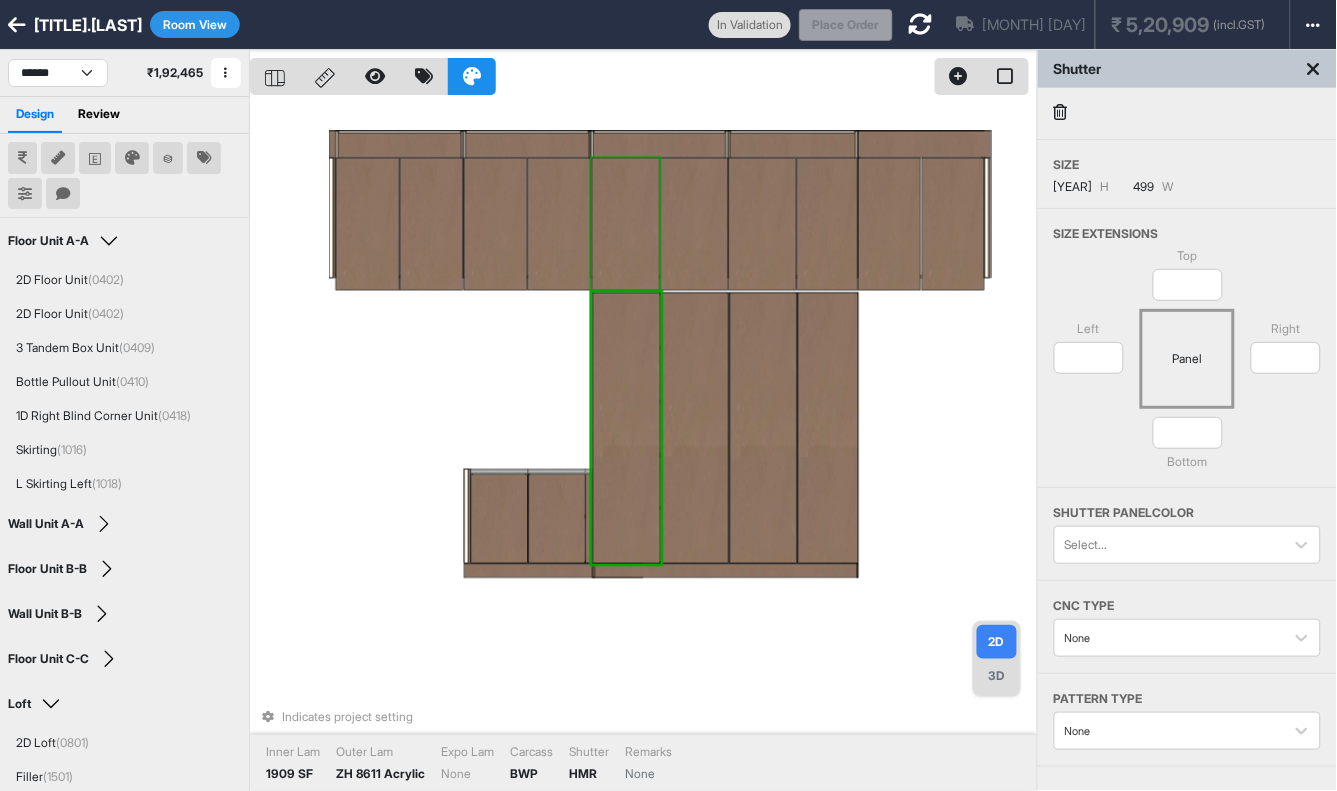 click at bounding box center [626, 224] 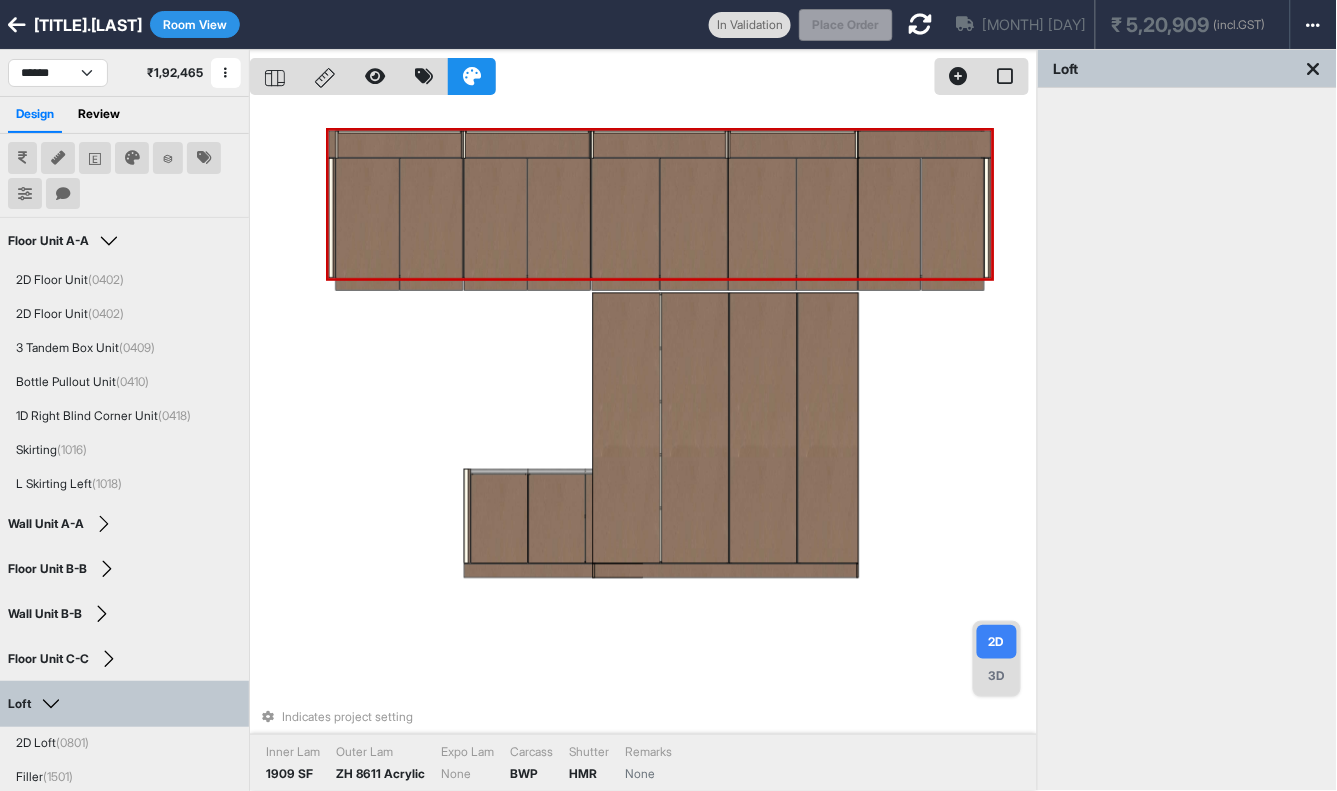 click at bounding box center [626, 224] 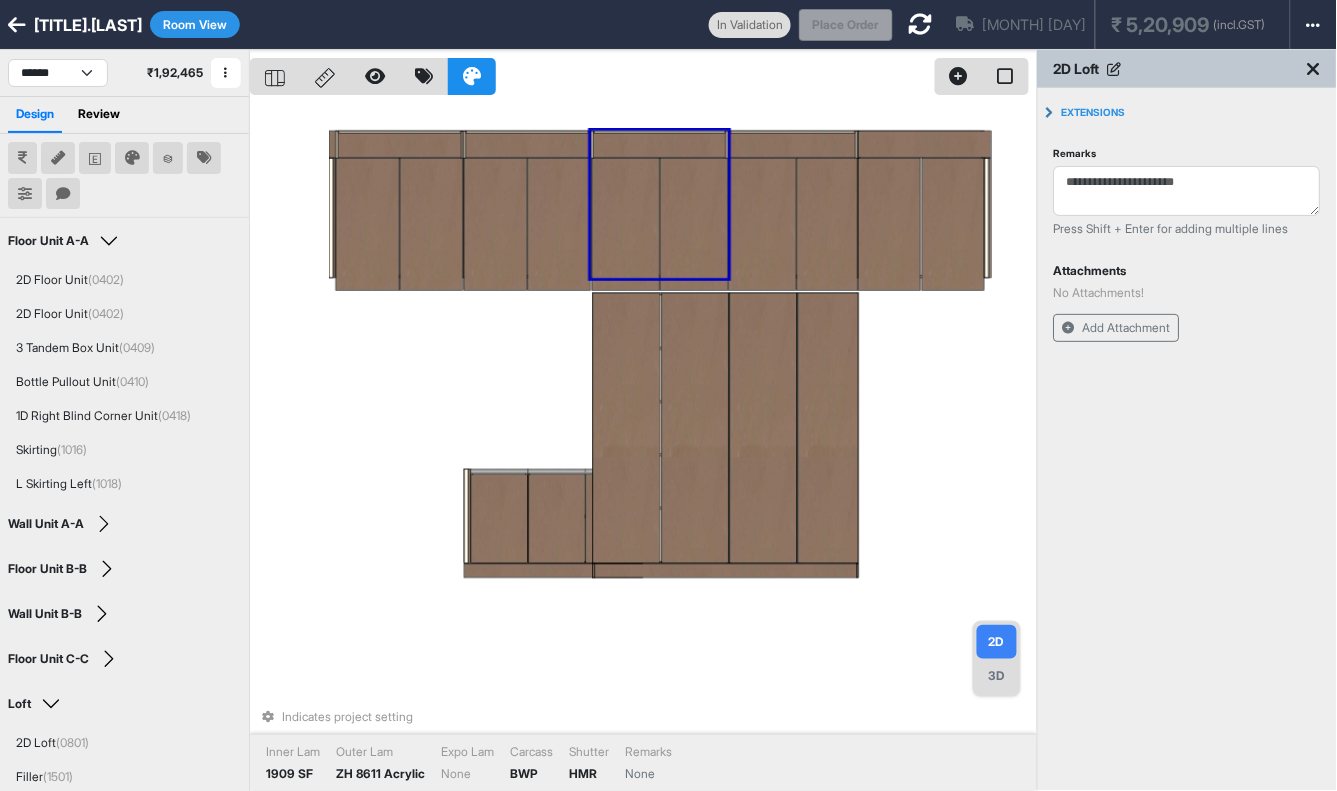 click at bounding box center [626, 224] 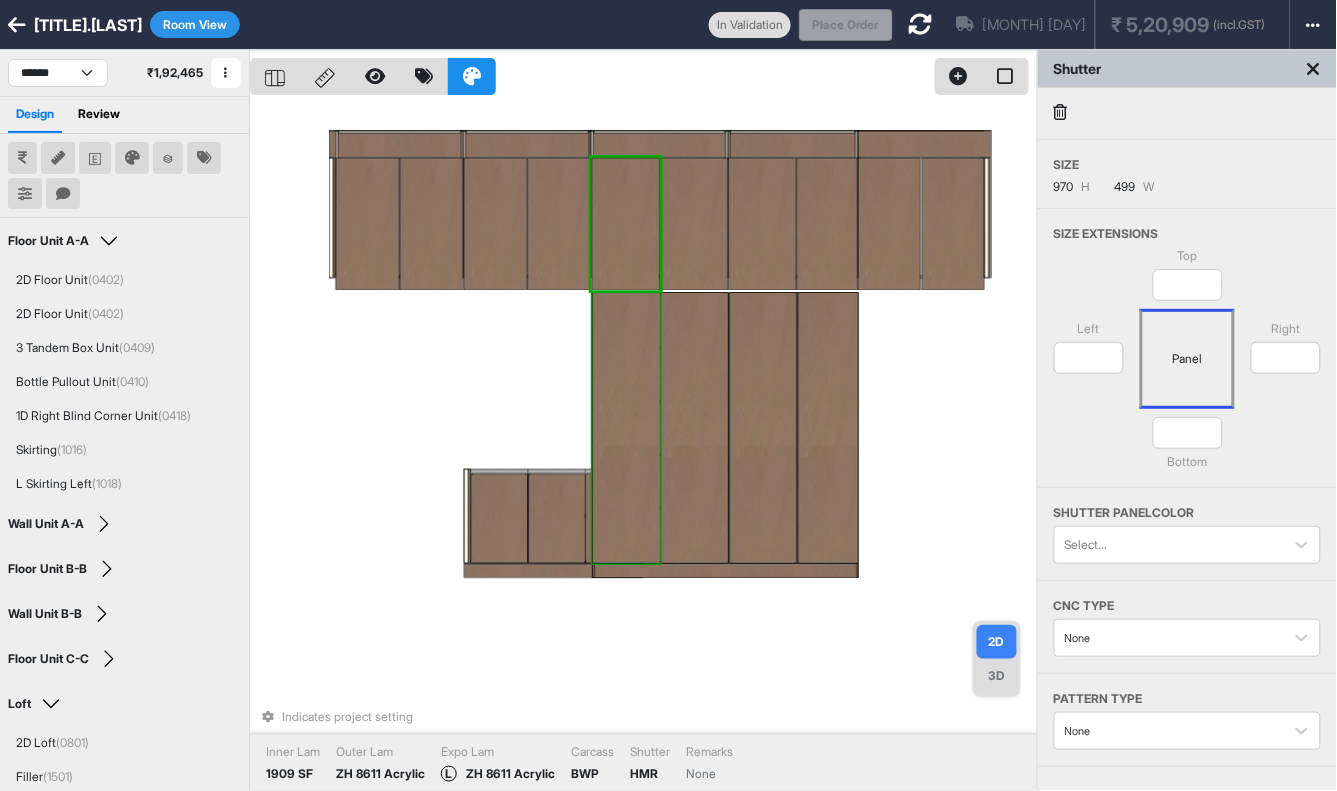 click on "Indicates project setting Inner Lam 1909 SF Outer Lam ZH 8611 Acrylic Expo Lam L ZH 8611 Acrylic Carcass BWP Shutter HMR Remarks None" at bounding box center [643, 445] 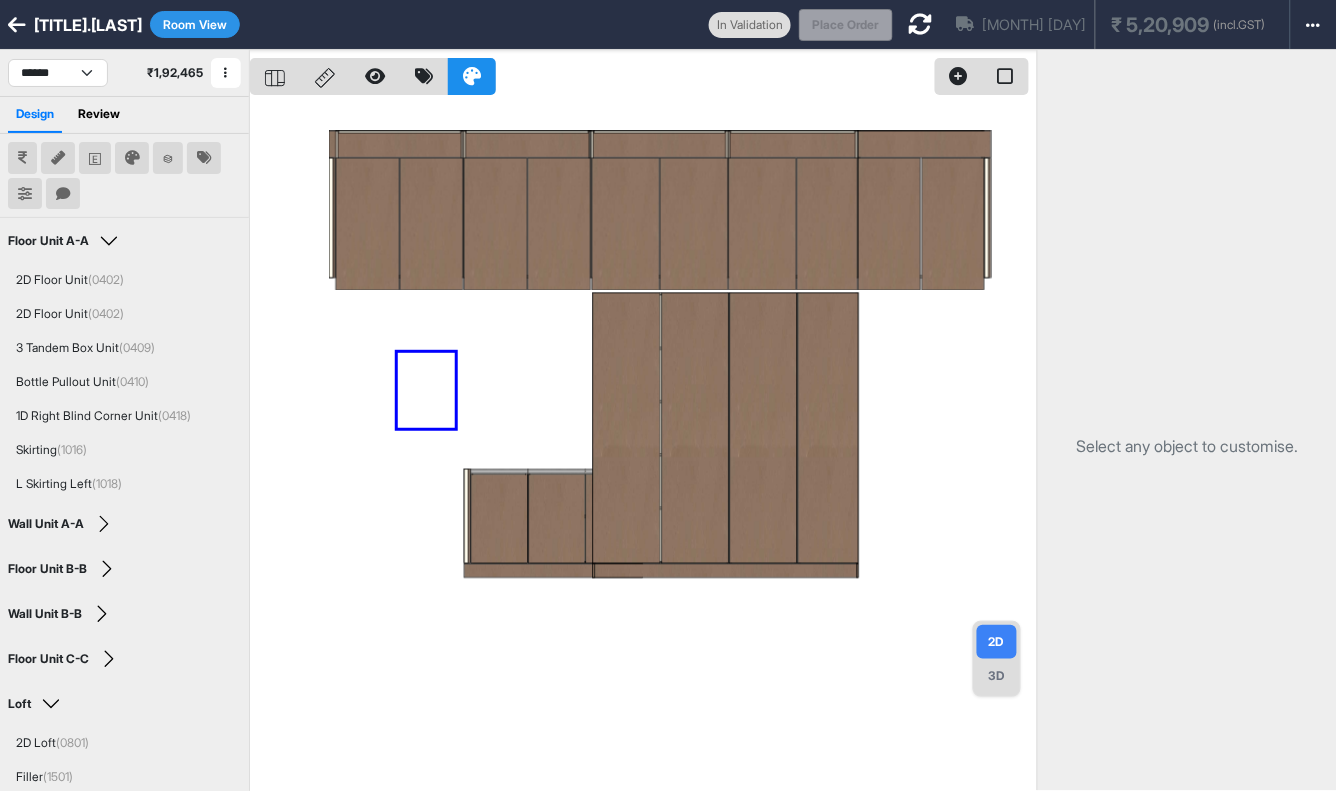 drag, startPoint x: 398, startPoint y: 353, endPoint x: 402, endPoint y: 416, distance: 63.126858 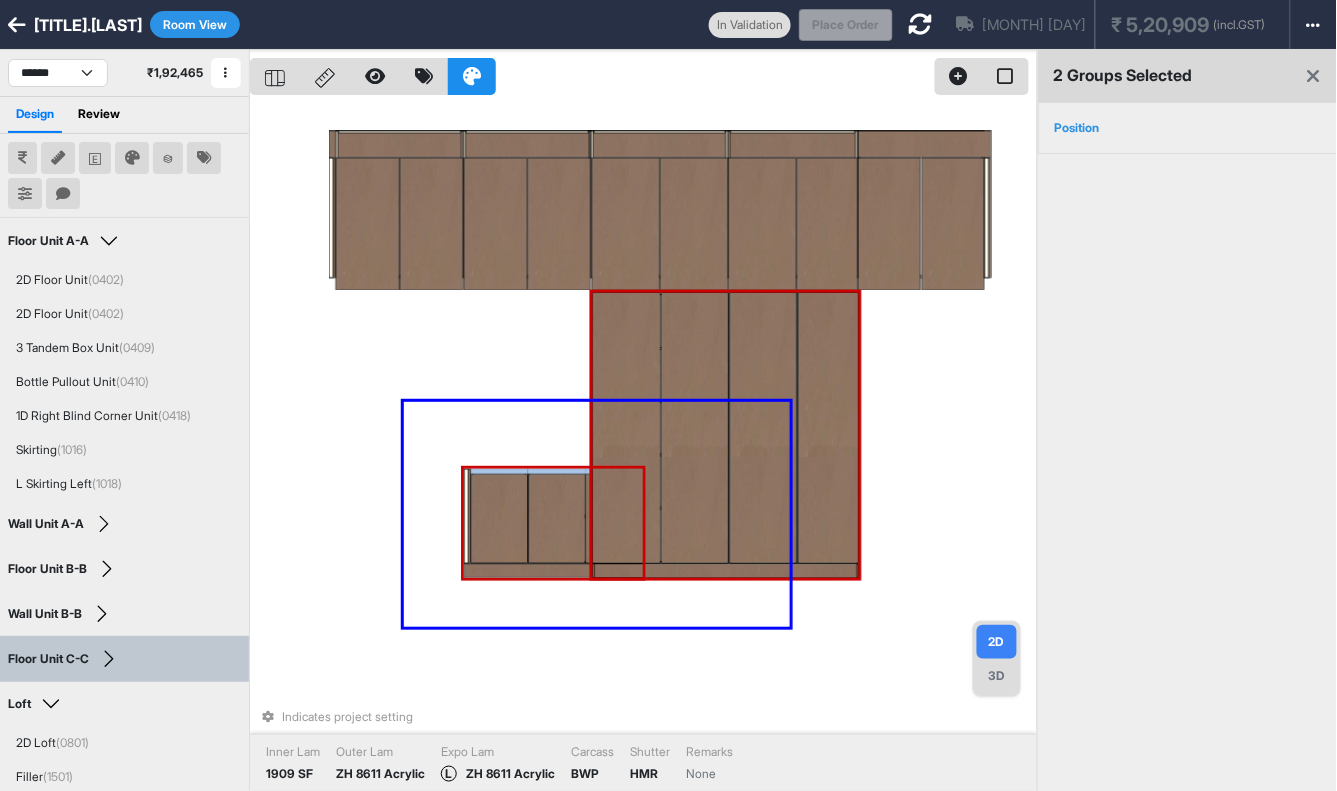 drag, startPoint x: 404, startPoint y: 402, endPoint x: 801, endPoint y: 633, distance: 459.3147 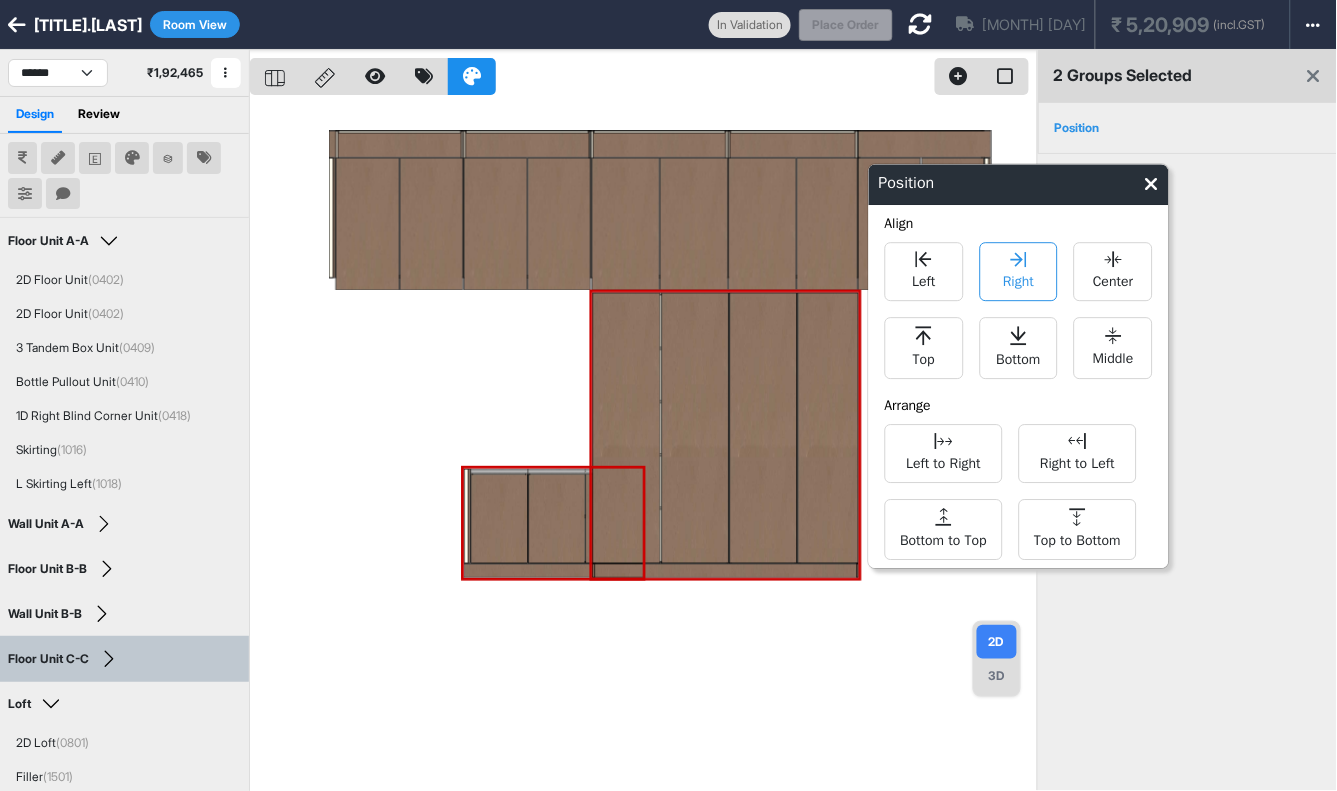 click on "Right" at bounding box center (1018, 271) 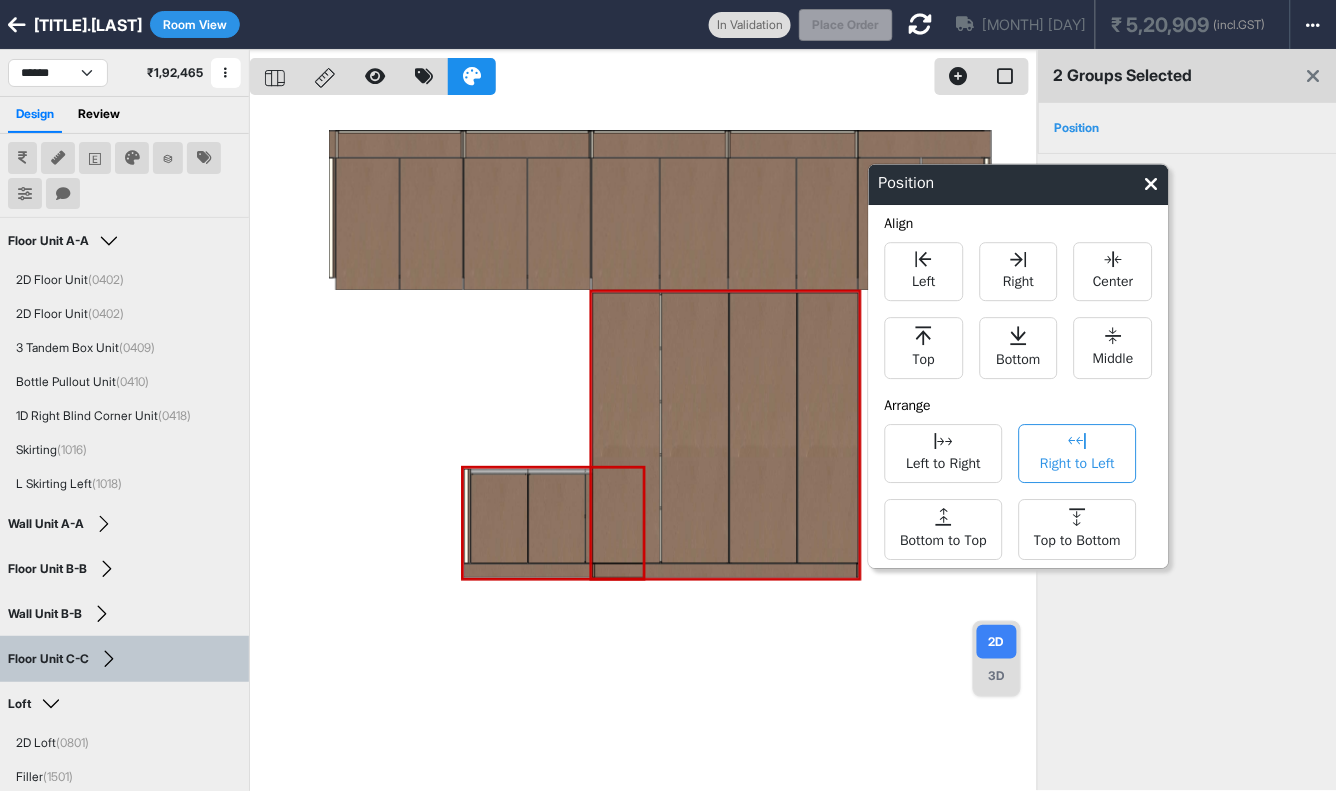 click on "Right to Left" at bounding box center [1077, 461] 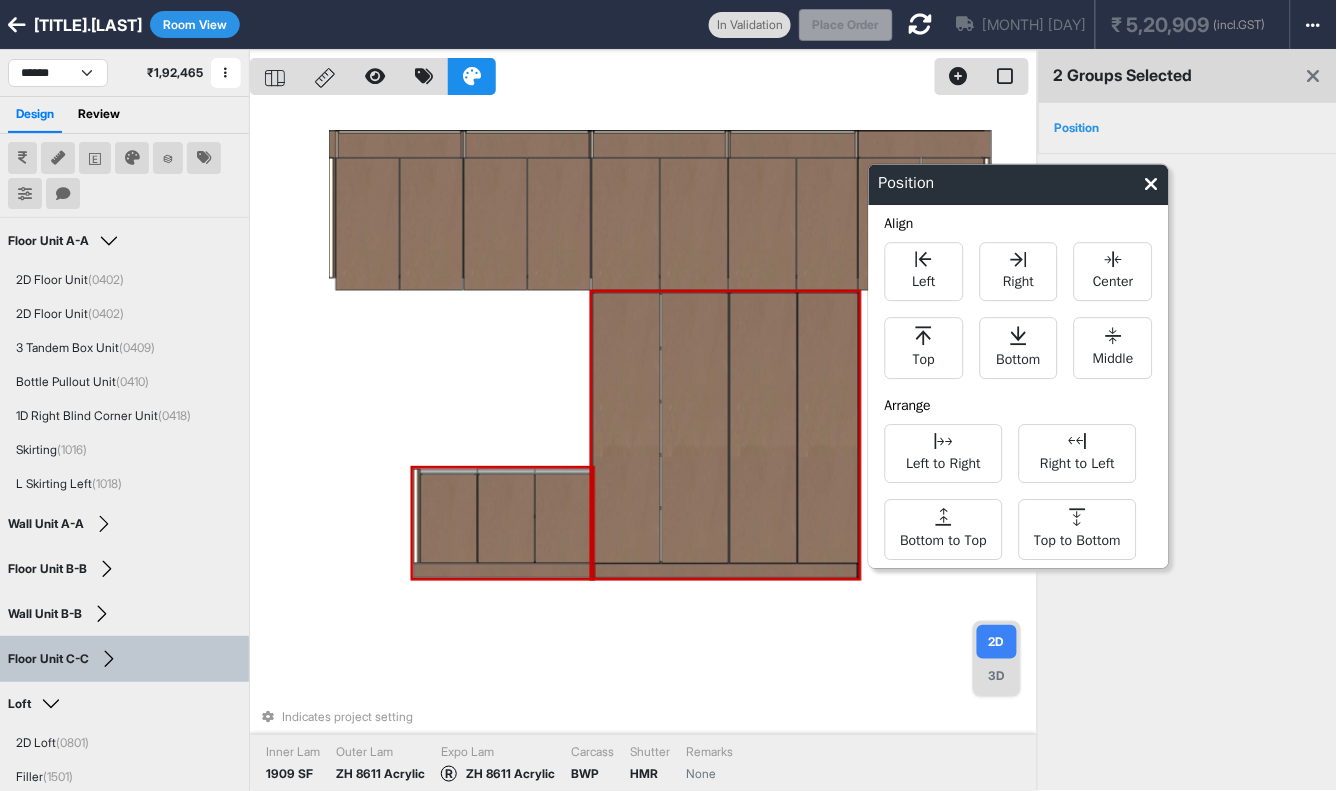 click on "Indicates project setting Inner Lam 1909 SF Outer Lam ZH 8611 Acrylic Expo Lam R ZH 8611 Acrylic Carcass BWP Shutter HMR Remarks None" at bounding box center [643, 445] 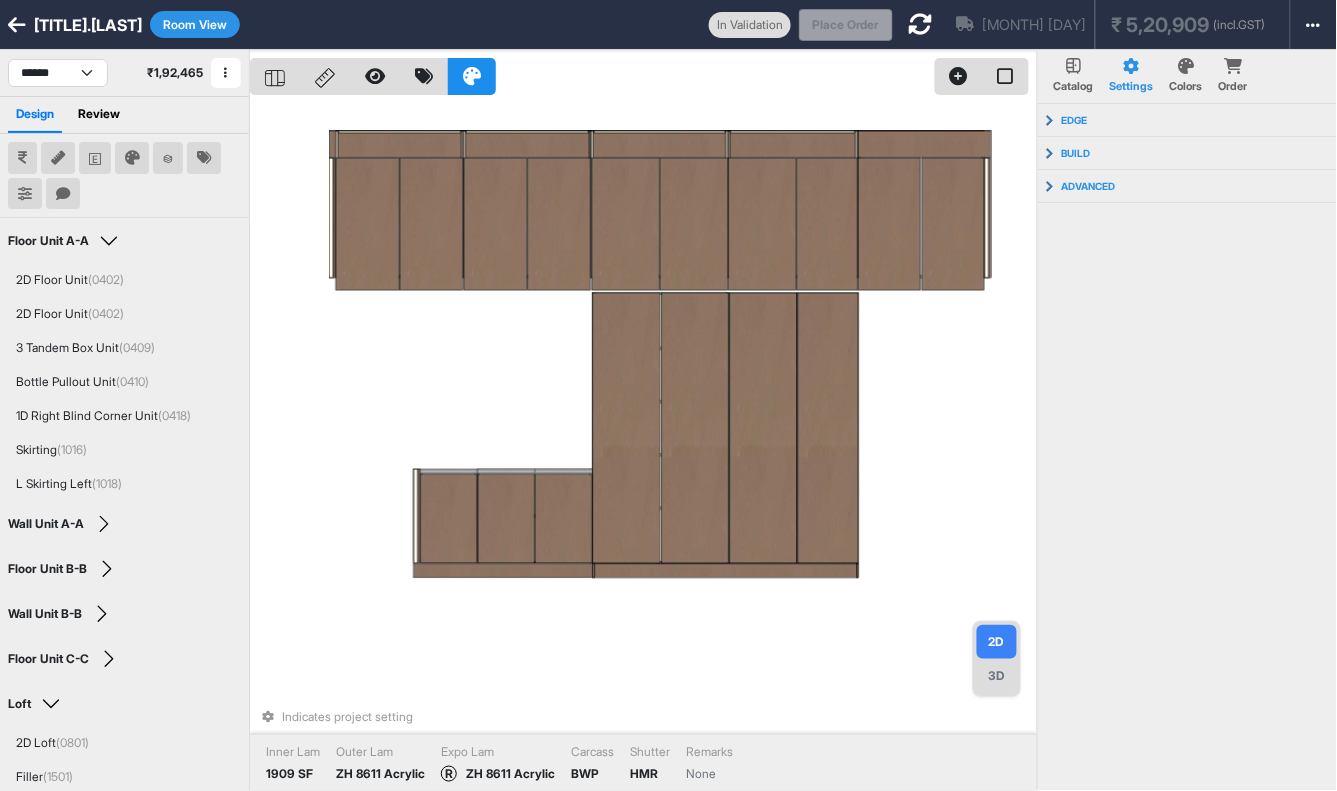 click at bounding box center [921, 24] 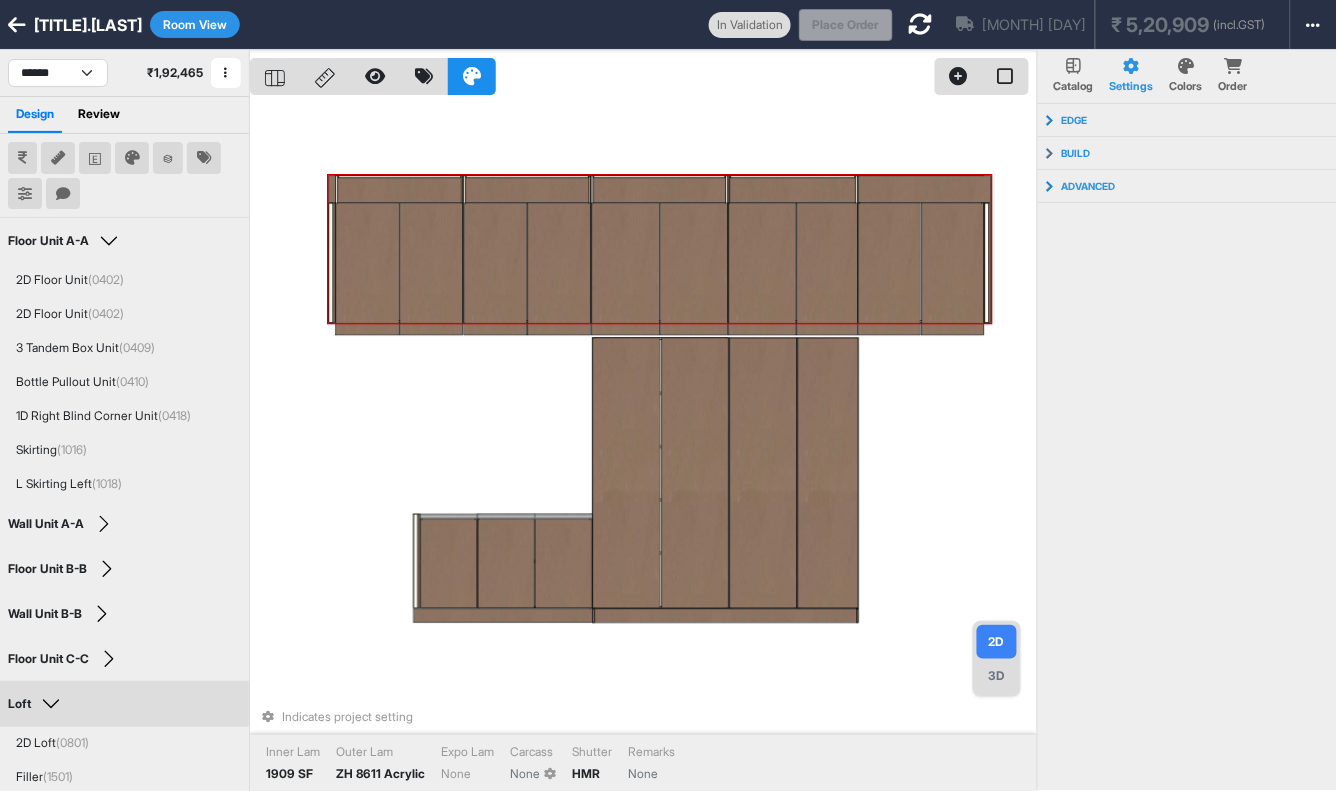 click on "3D" at bounding box center (997, 676) 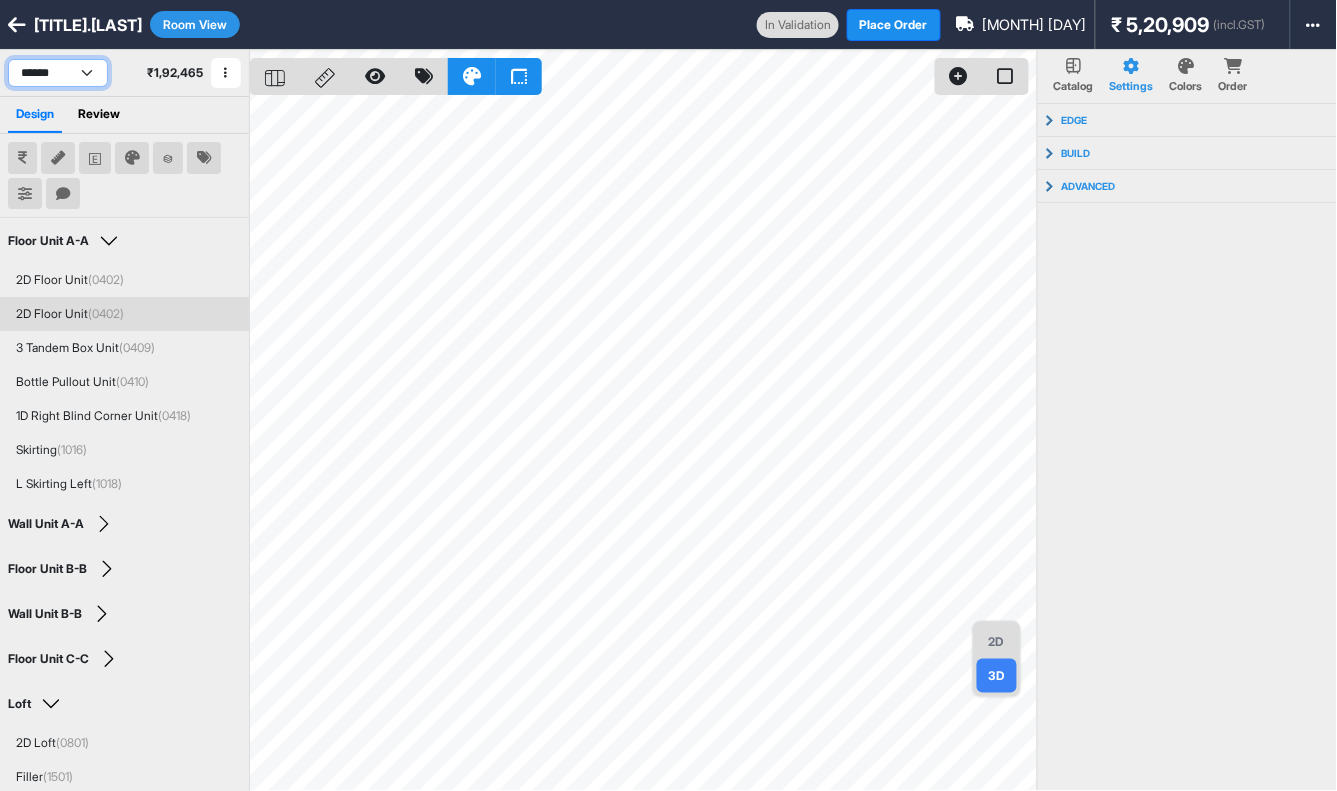 click on "**********" at bounding box center (58, 73) 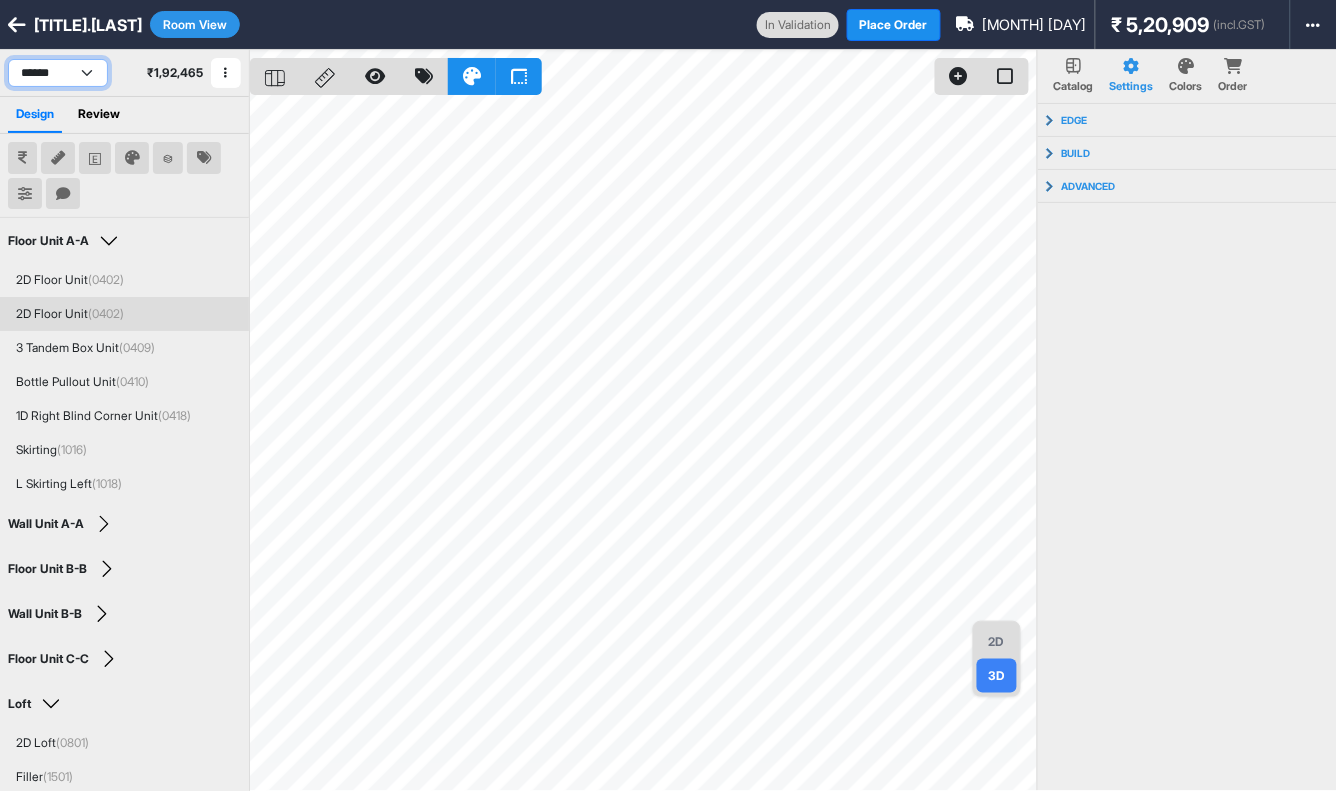 click on "**********" at bounding box center (58, 73) 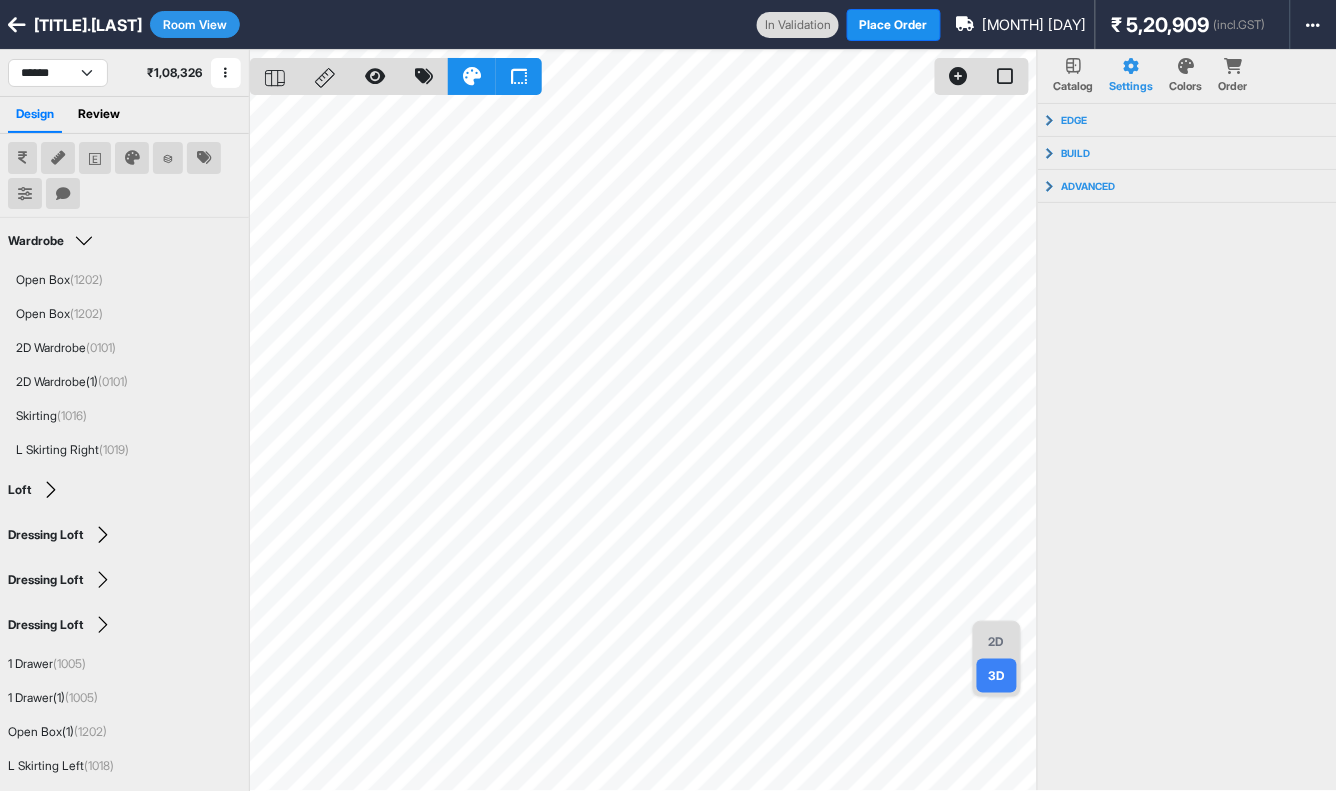 click on "2D" at bounding box center (997, 642) 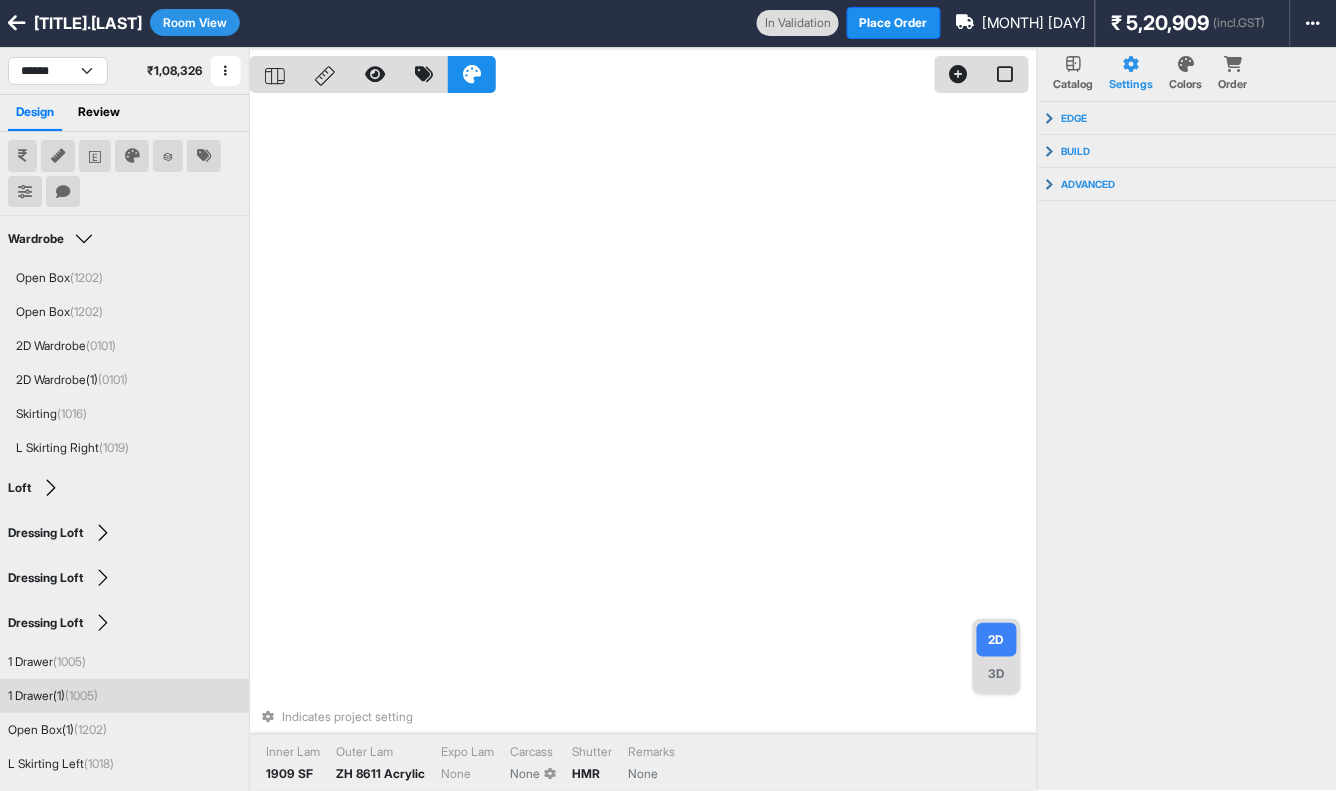 scroll, scrollTop: 0, scrollLeft: 0, axis: both 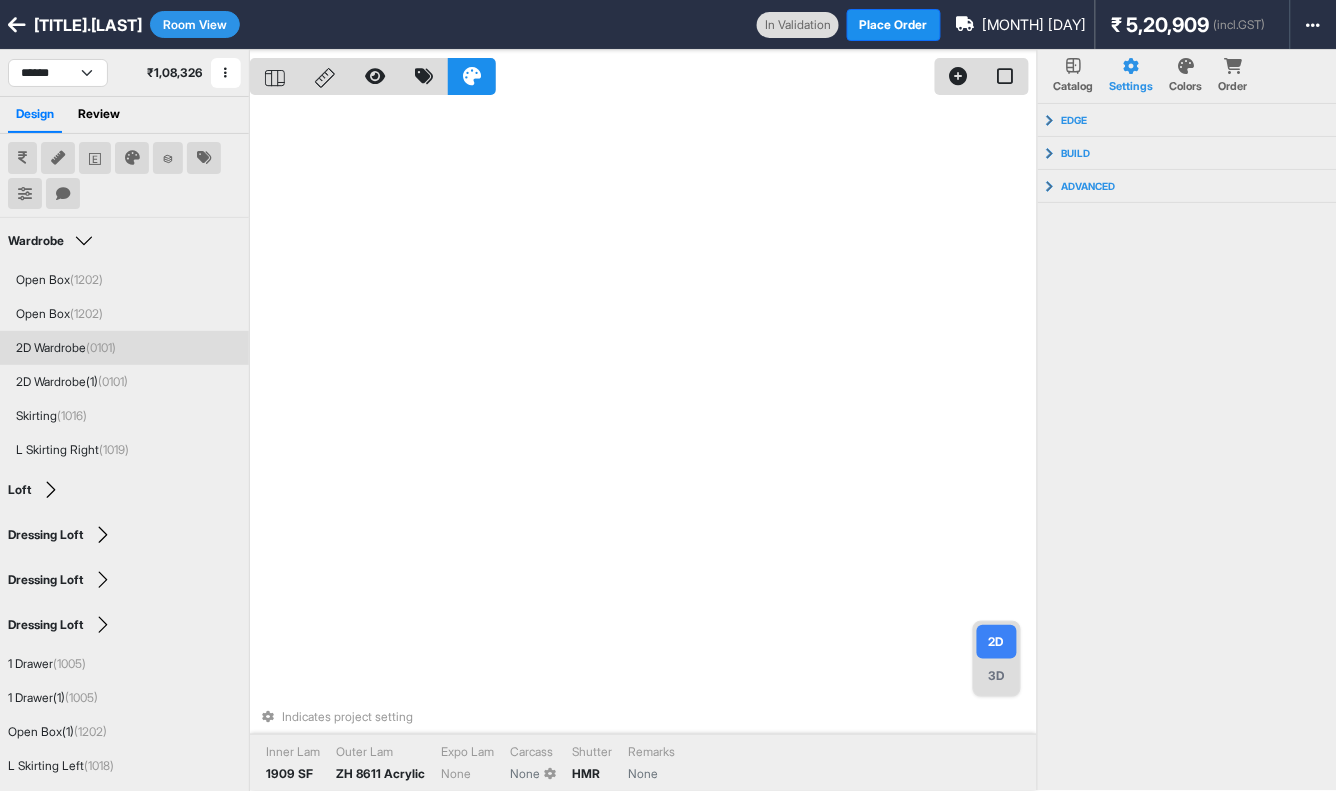 click on "2D Wardrobe  (0101)" at bounding box center [66, 348] 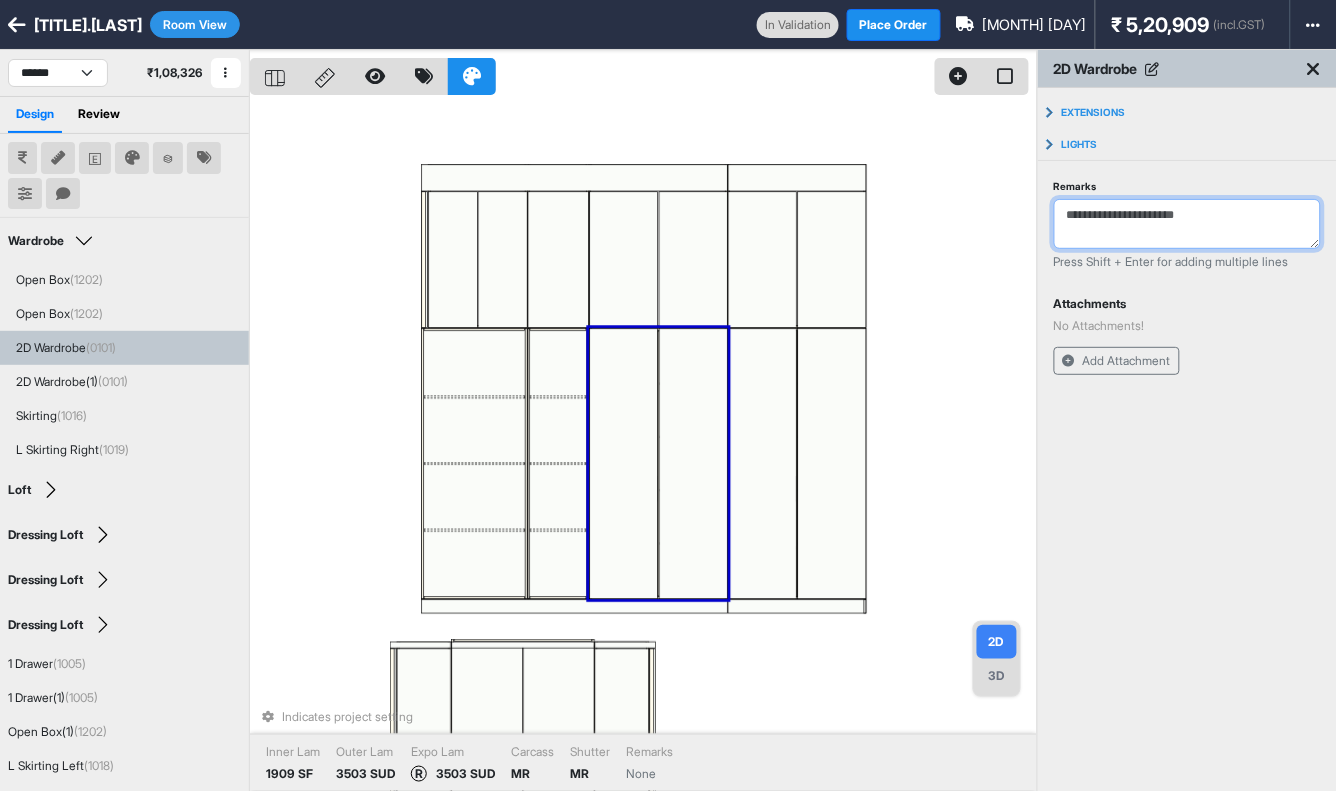 click on "Remarks" at bounding box center [1187, 224] 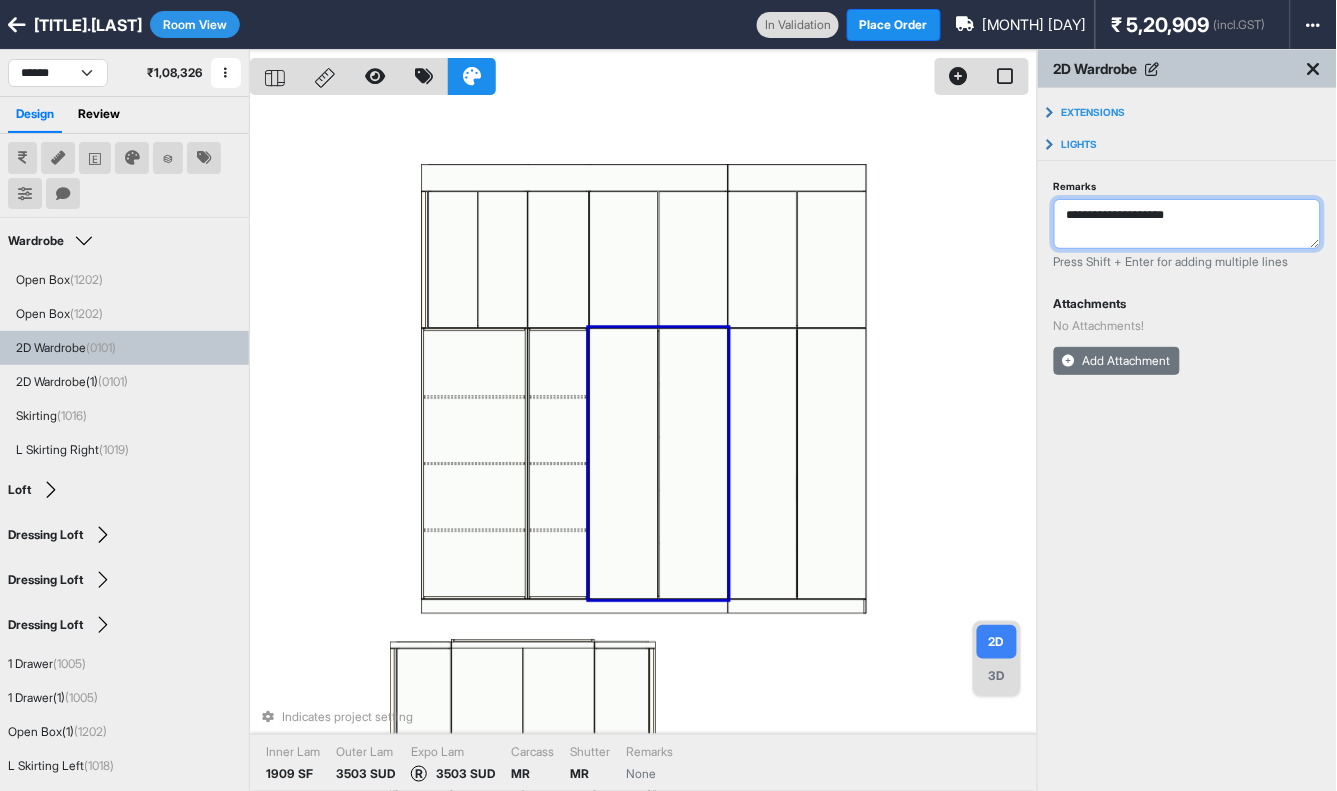 type on "**********" 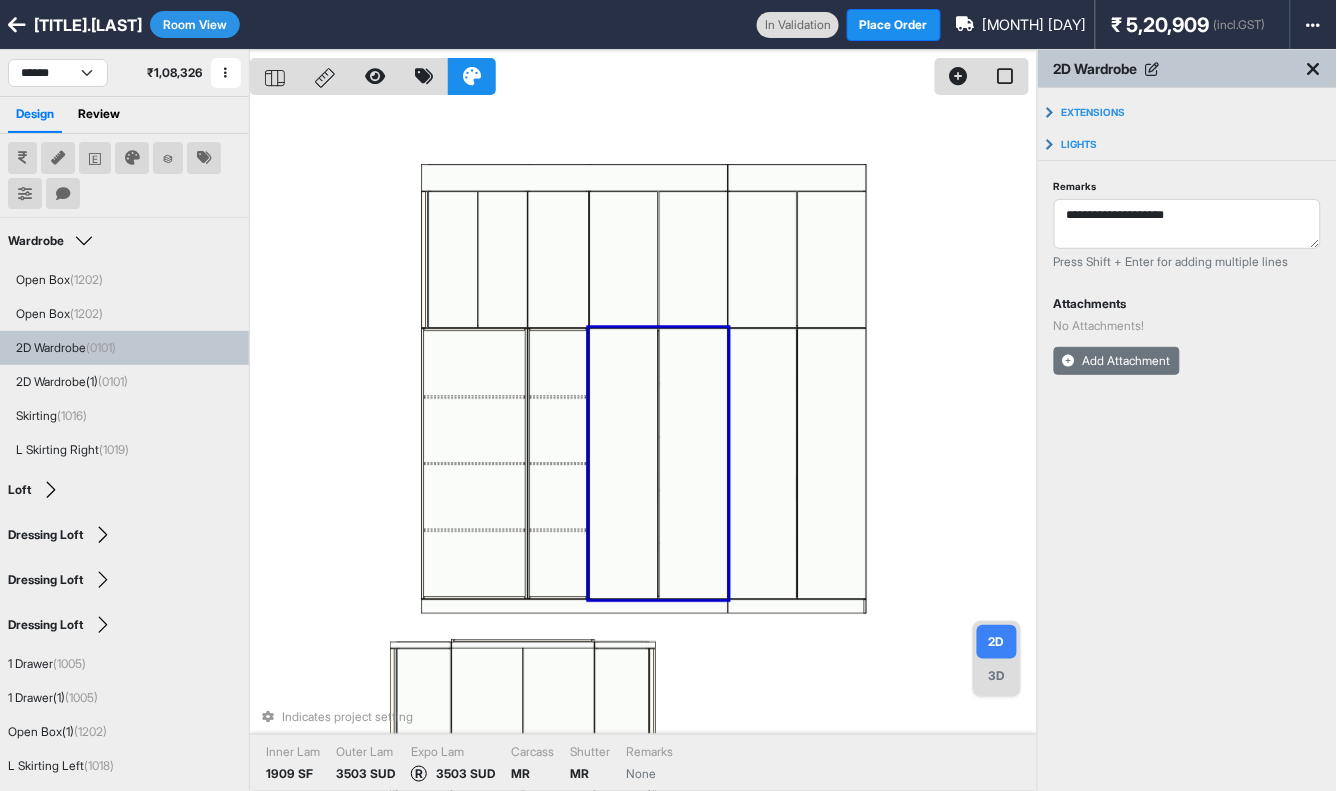 type 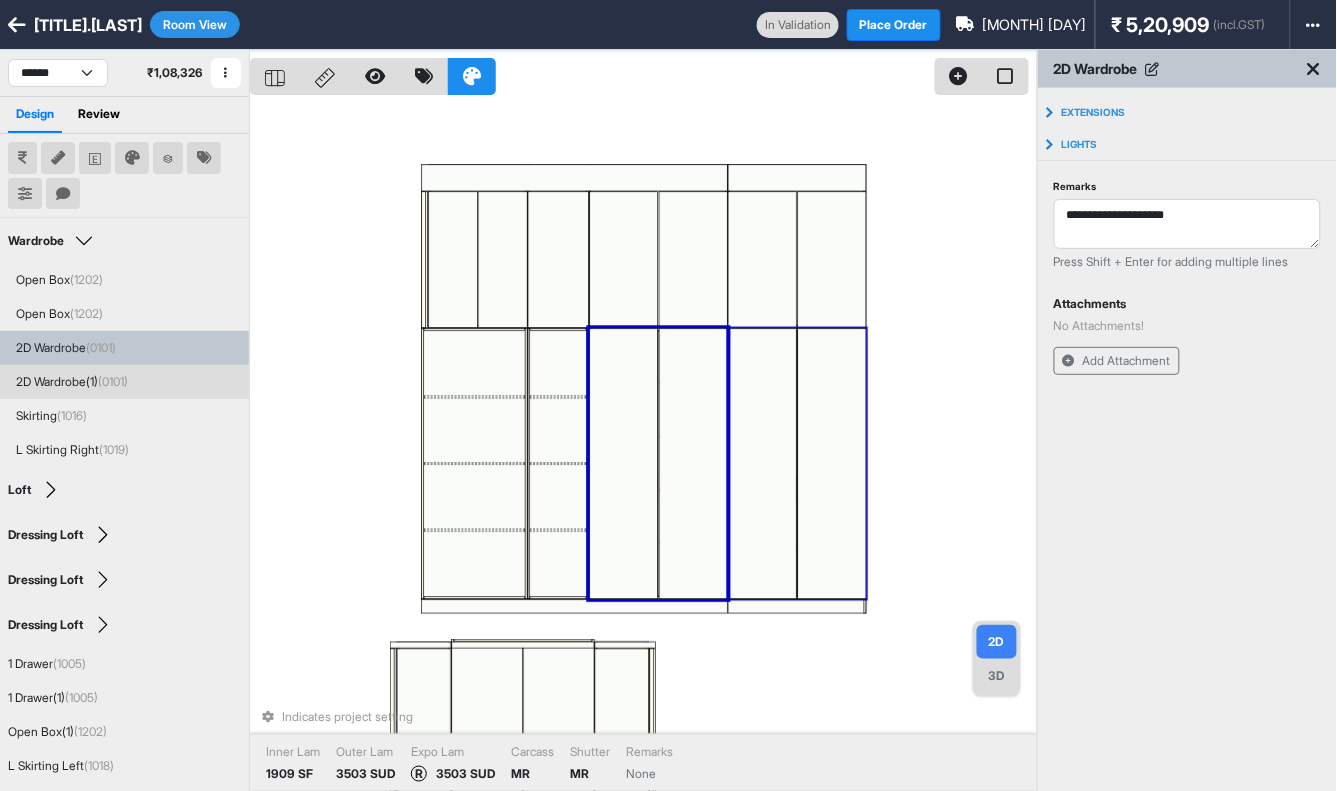 click at bounding box center (831, 463) 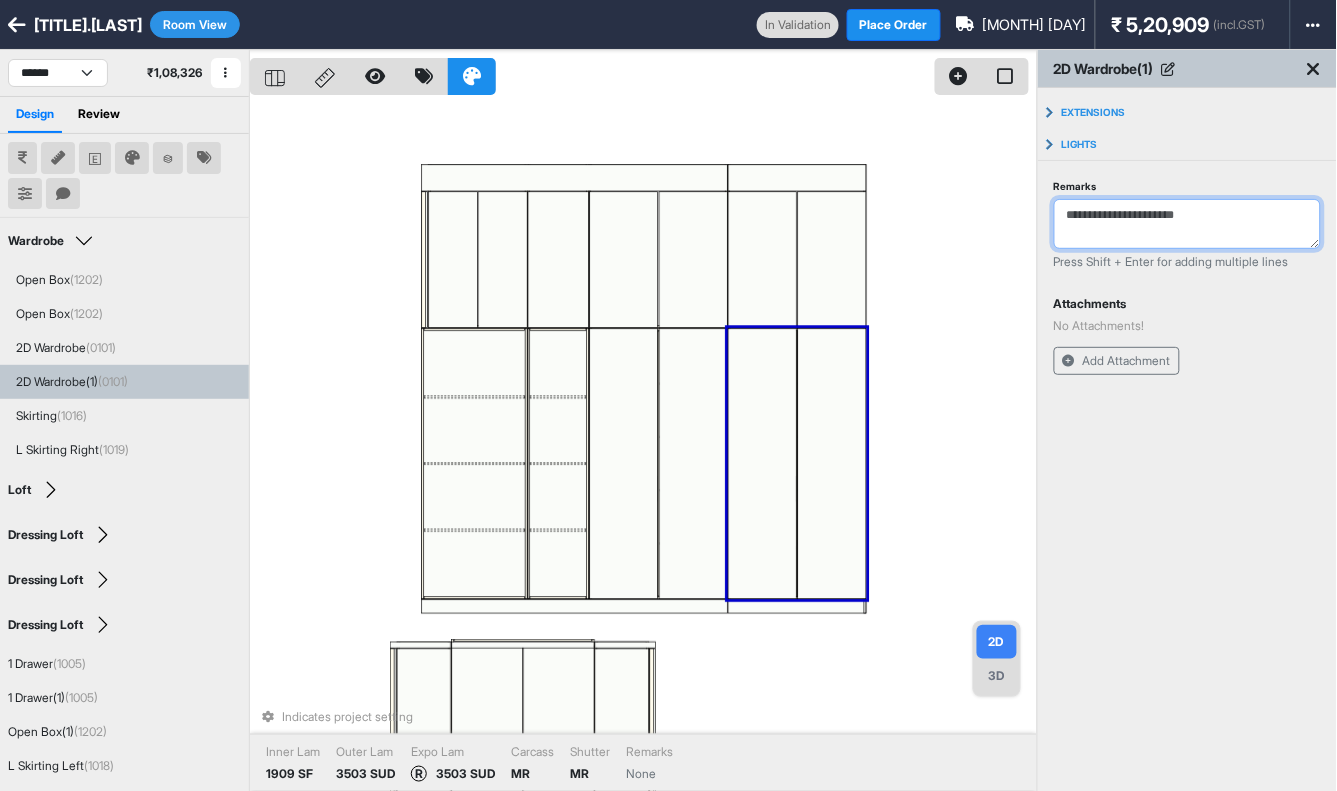 click on "Remarks" at bounding box center (1187, 224) 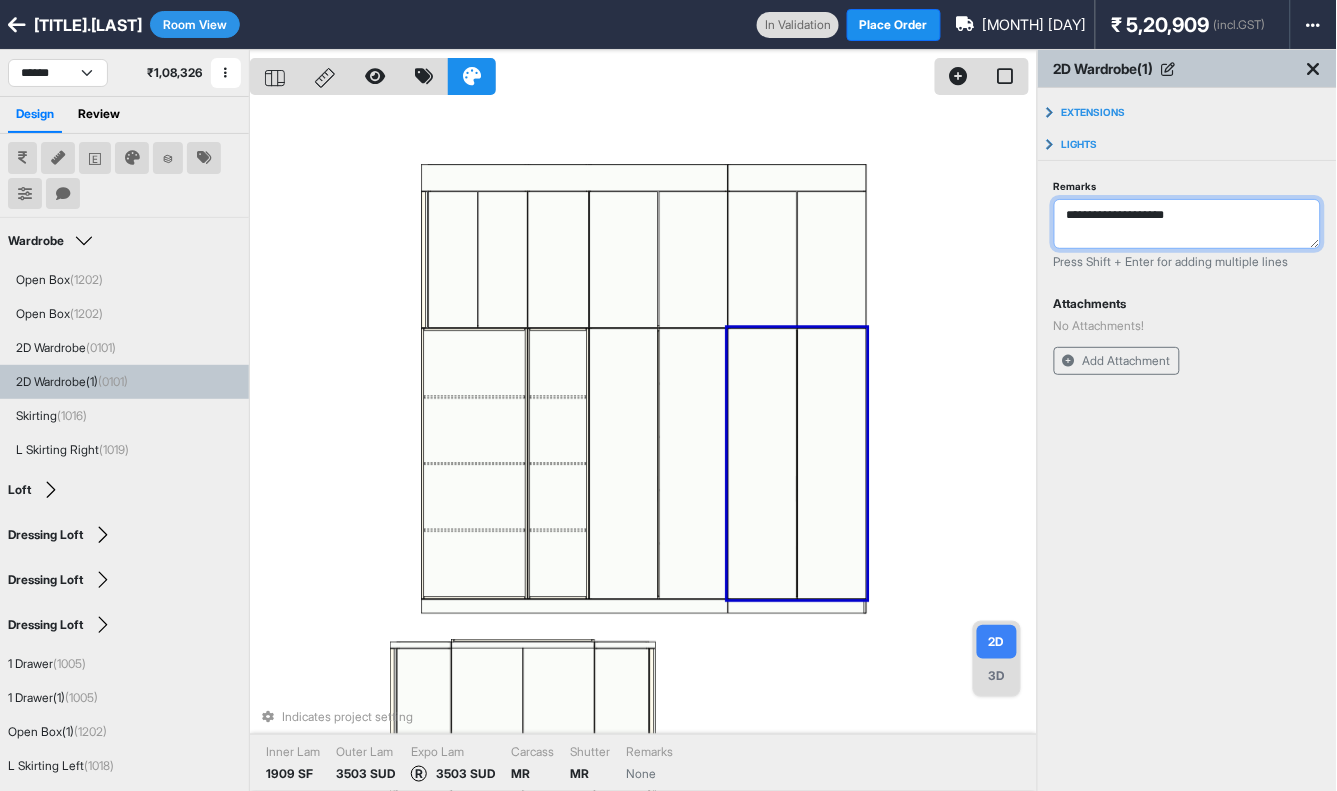 type on "**********" 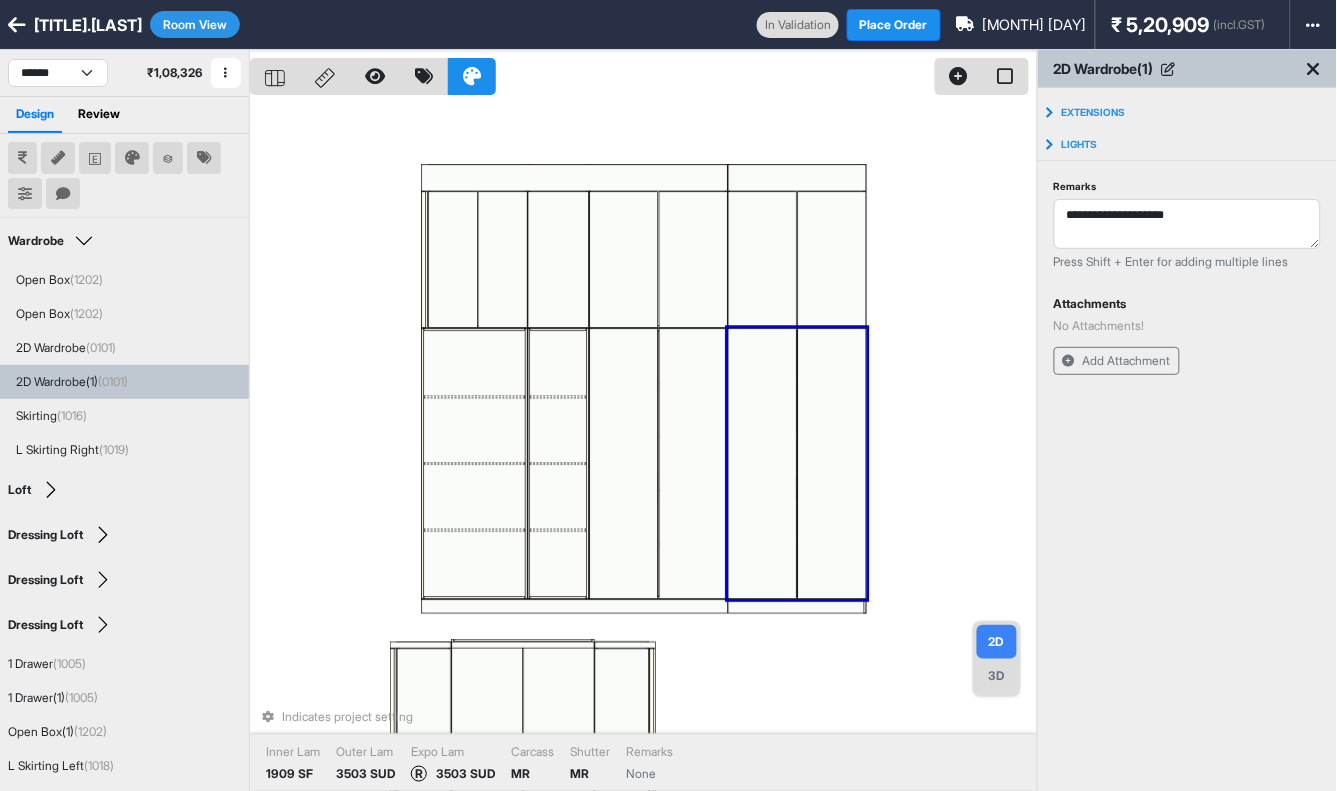 click on "Indicates project setting Inner Lam 1909 SF Outer Lam 3503 SUD Expo Lam R 3503 SUD Carcass MR Shutter MR Remarks None" at bounding box center (643, 445) 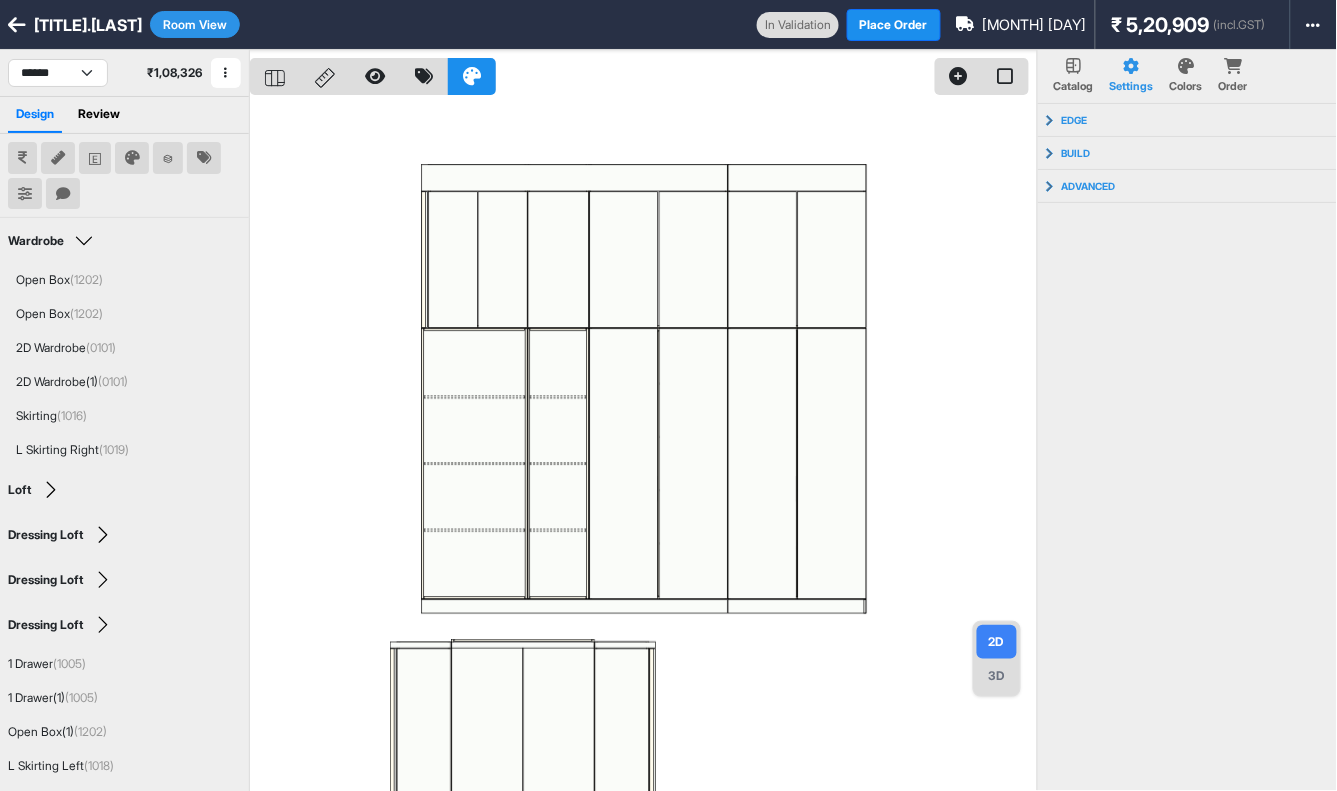click at bounding box center [1187, 66] 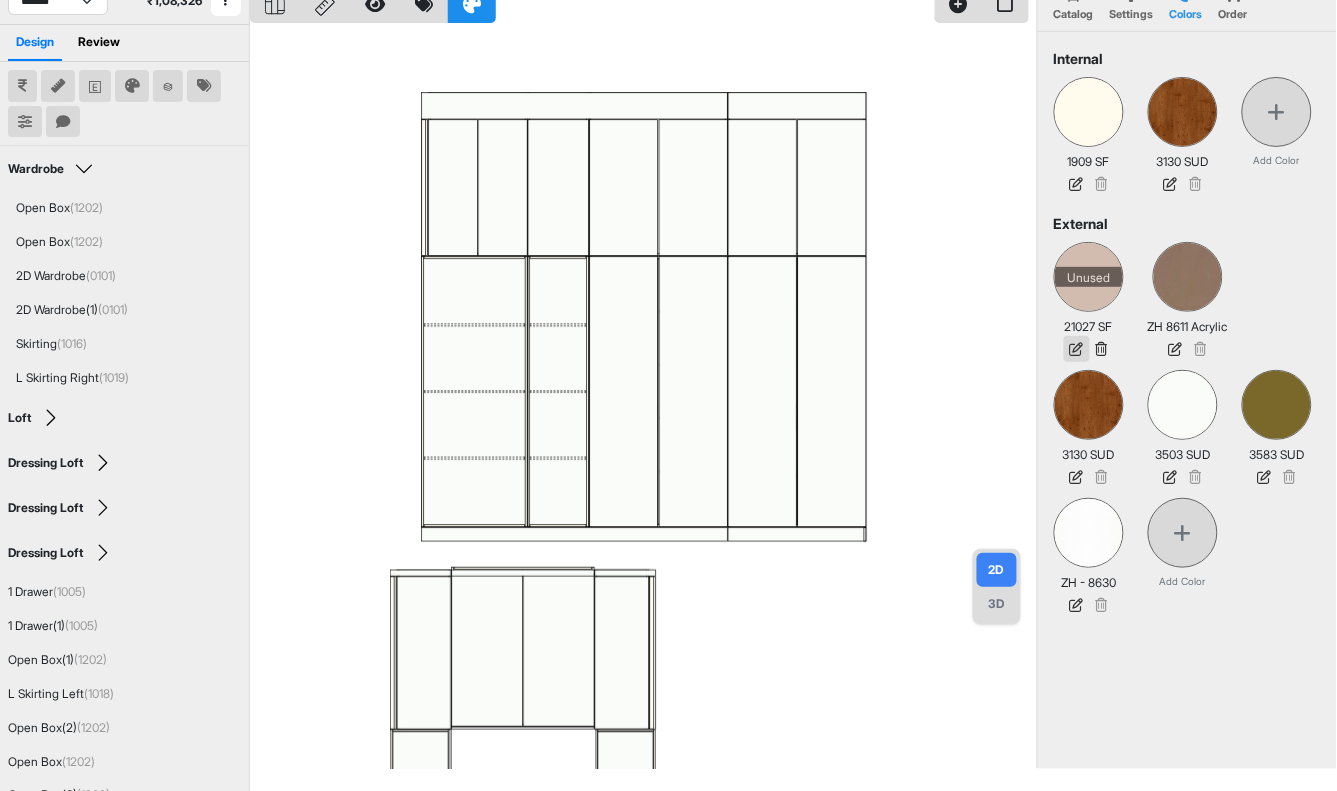 scroll, scrollTop: 111, scrollLeft: 0, axis: vertical 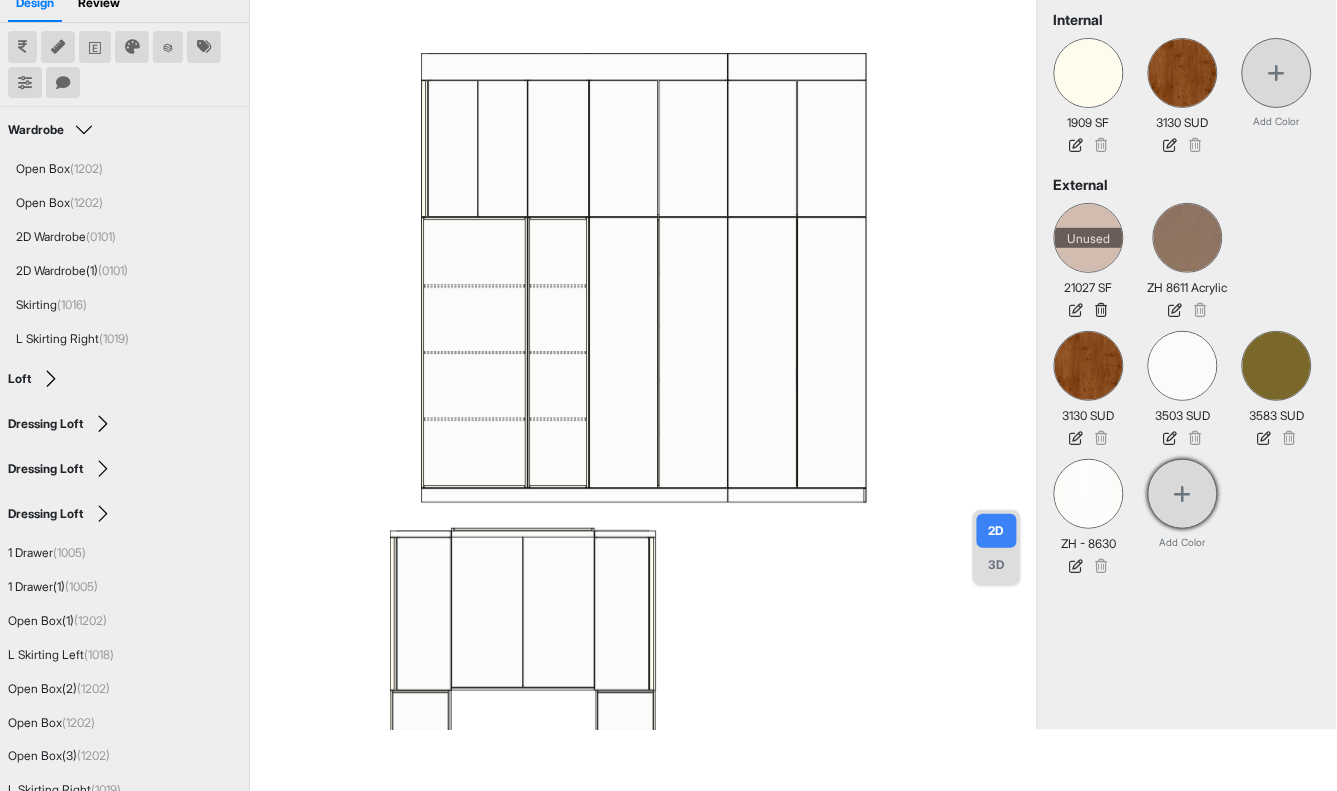 click at bounding box center [1183, 494] 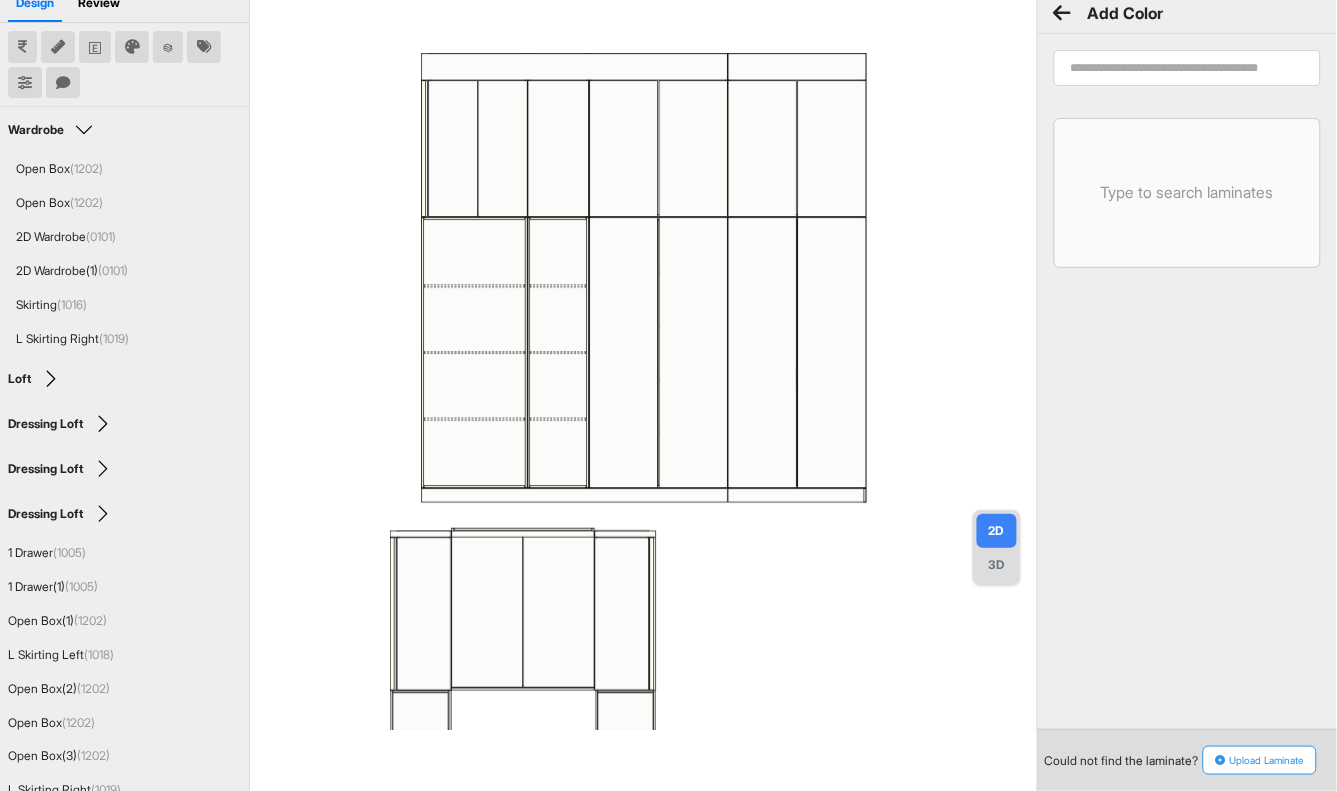 click at bounding box center (1187, 68) 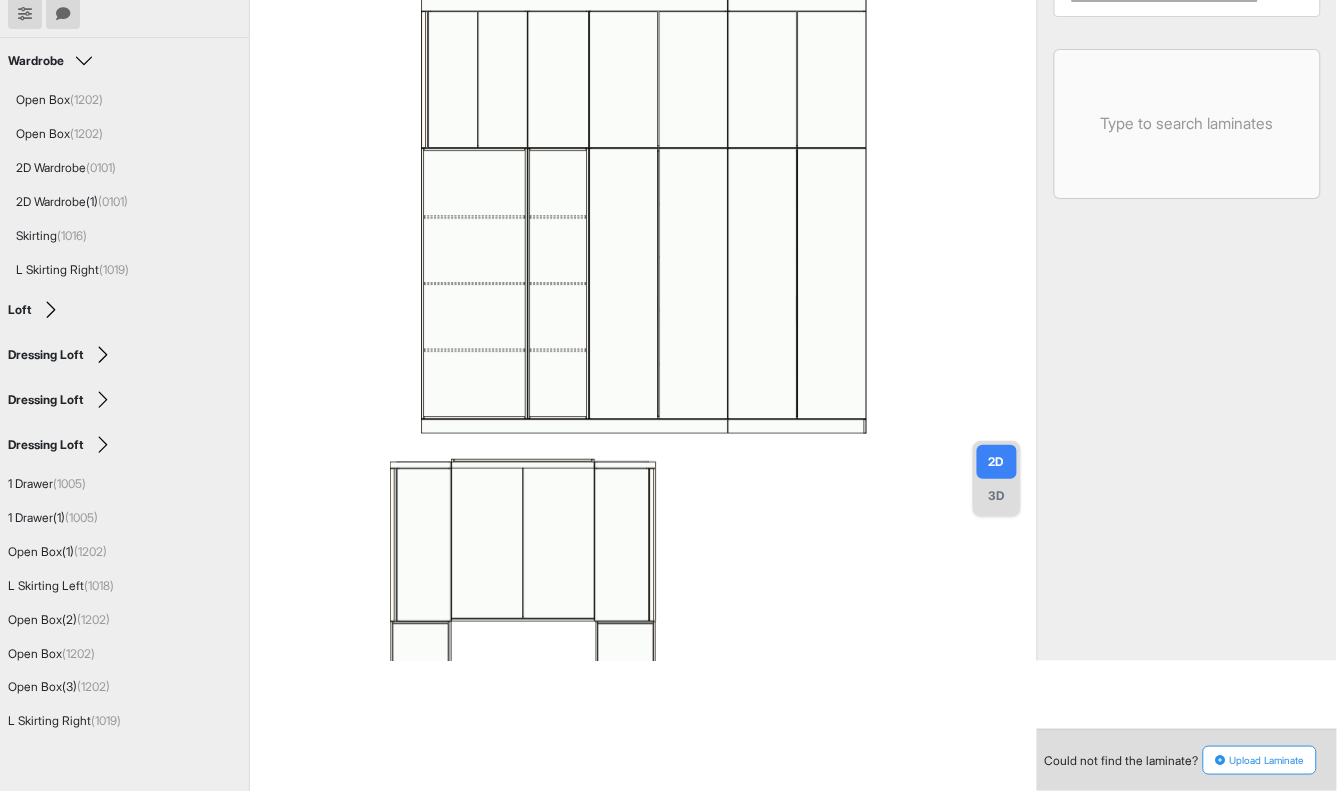 scroll, scrollTop: 217, scrollLeft: 0, axis: vertical 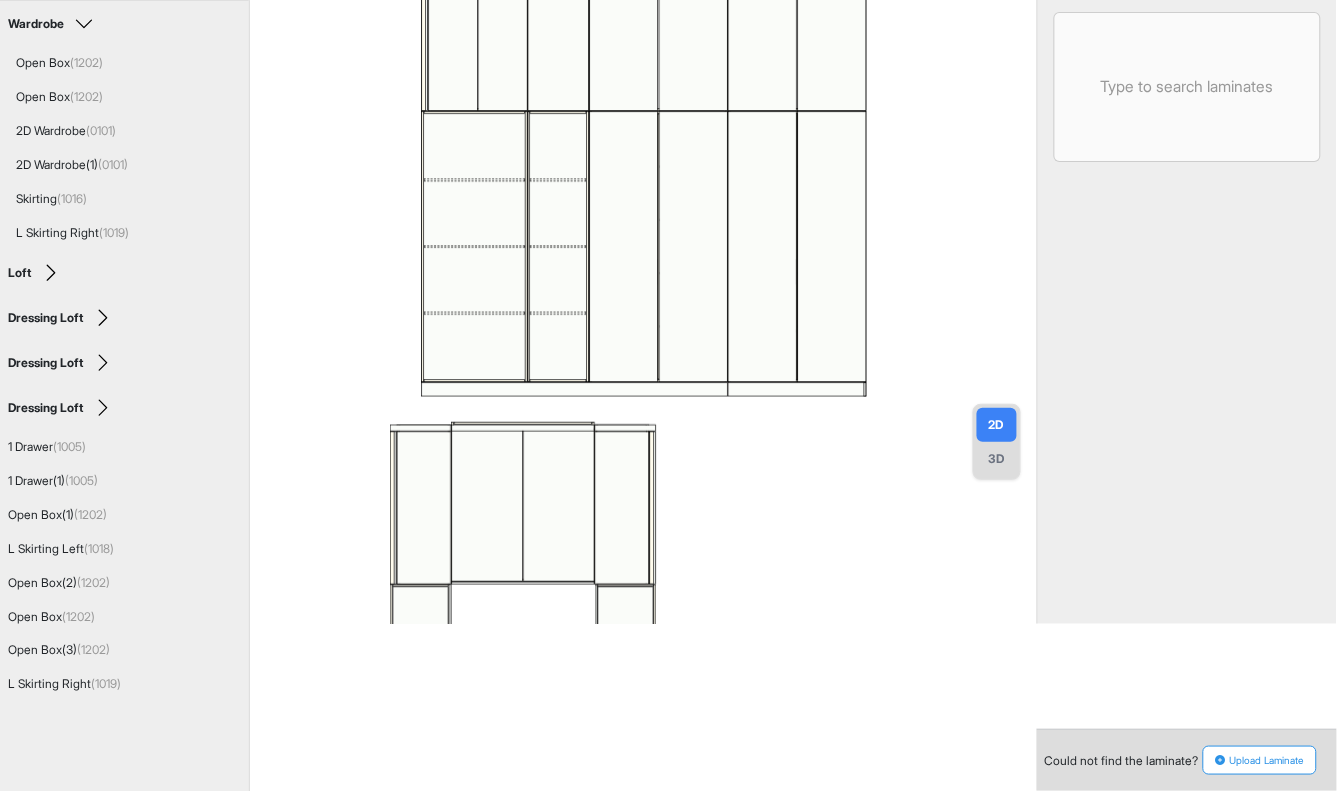 click on "Upload Laminate" at bounding box center (1260, 760) 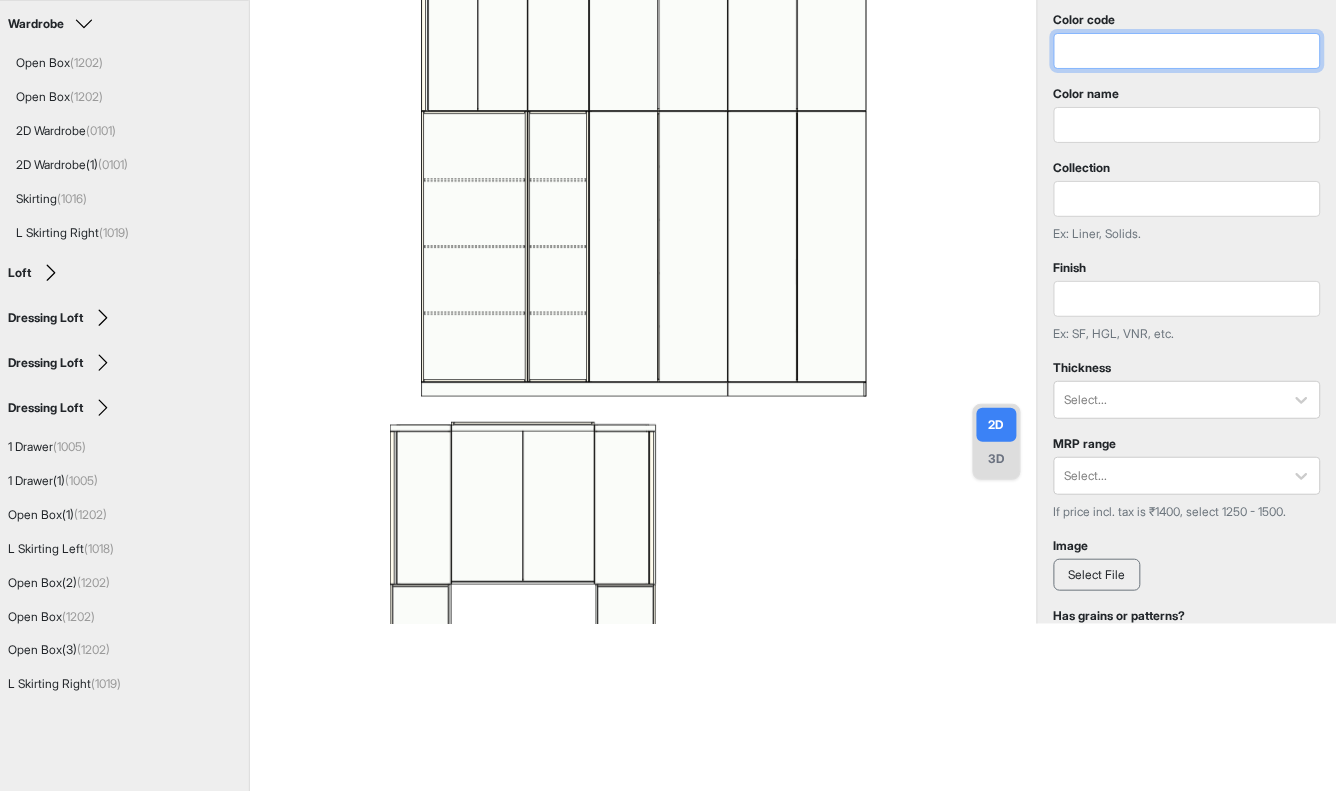 click at bounding box center [1187, 51] 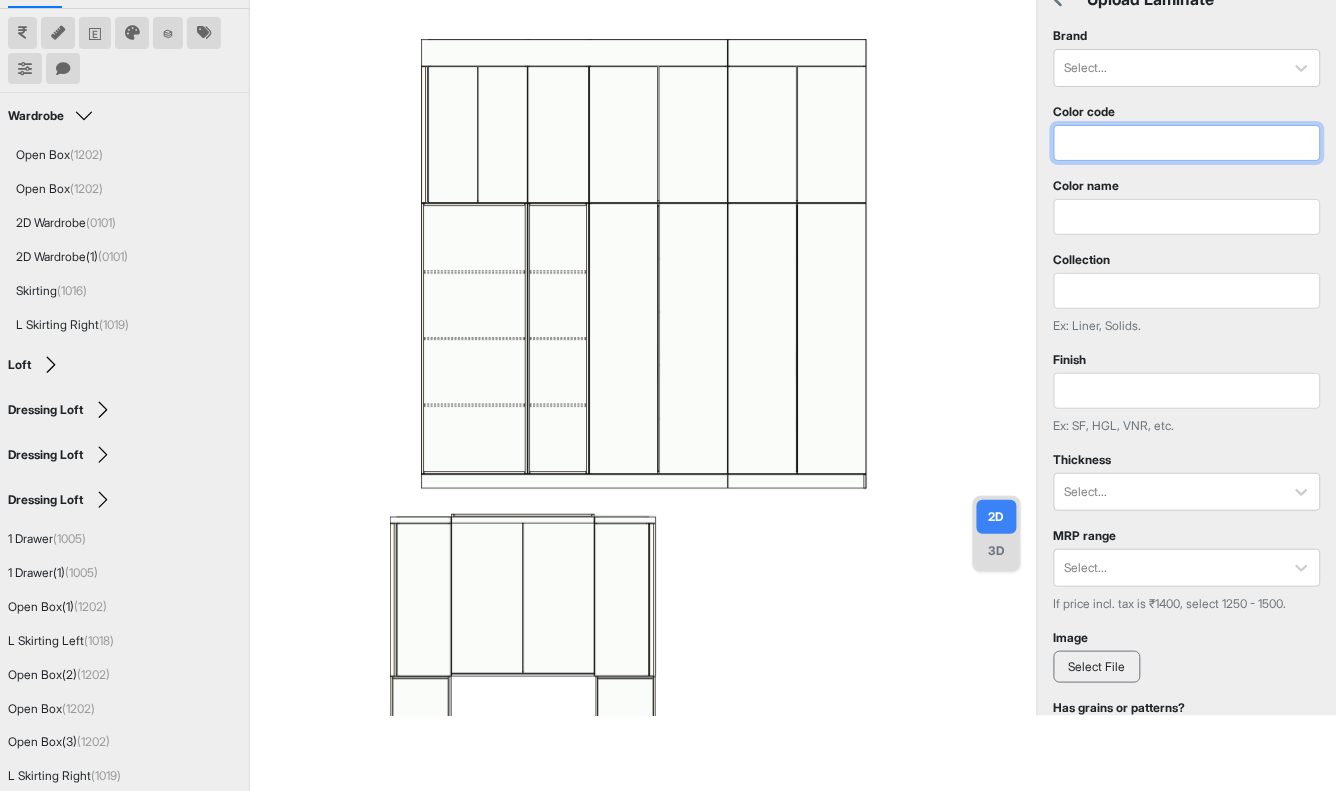 scroll, scrollTop: 0, scrollLeft: 0, axis: both 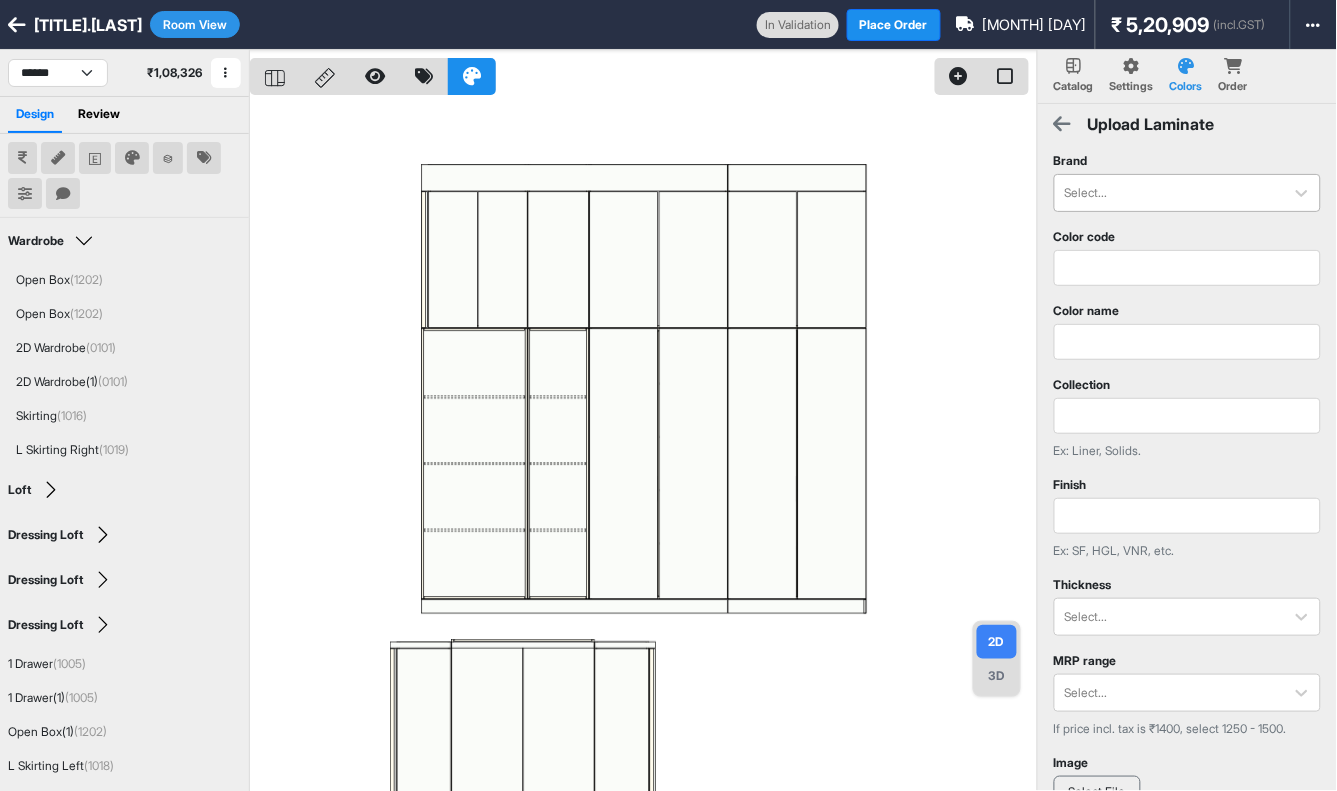 click at bounding box center (1169, 193) 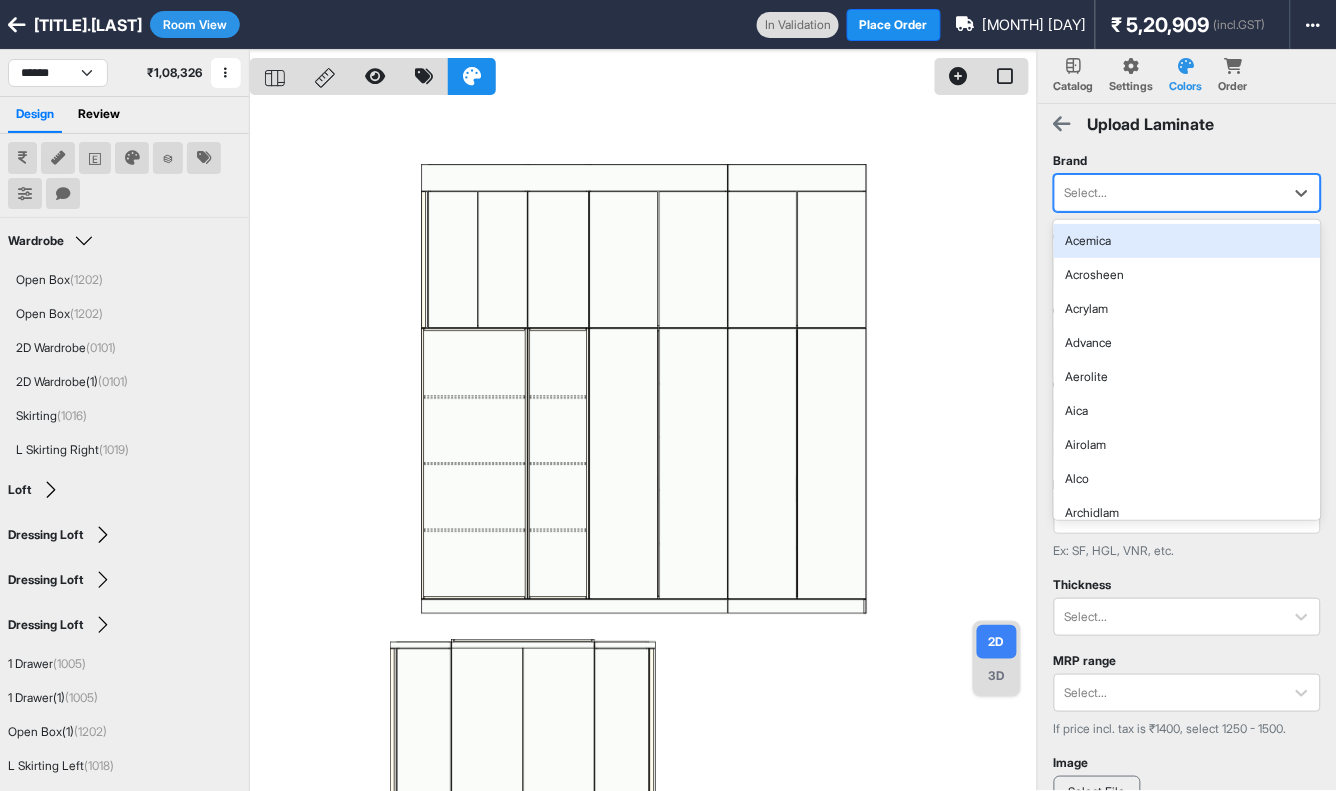 click at bounding box center (1169, 193) 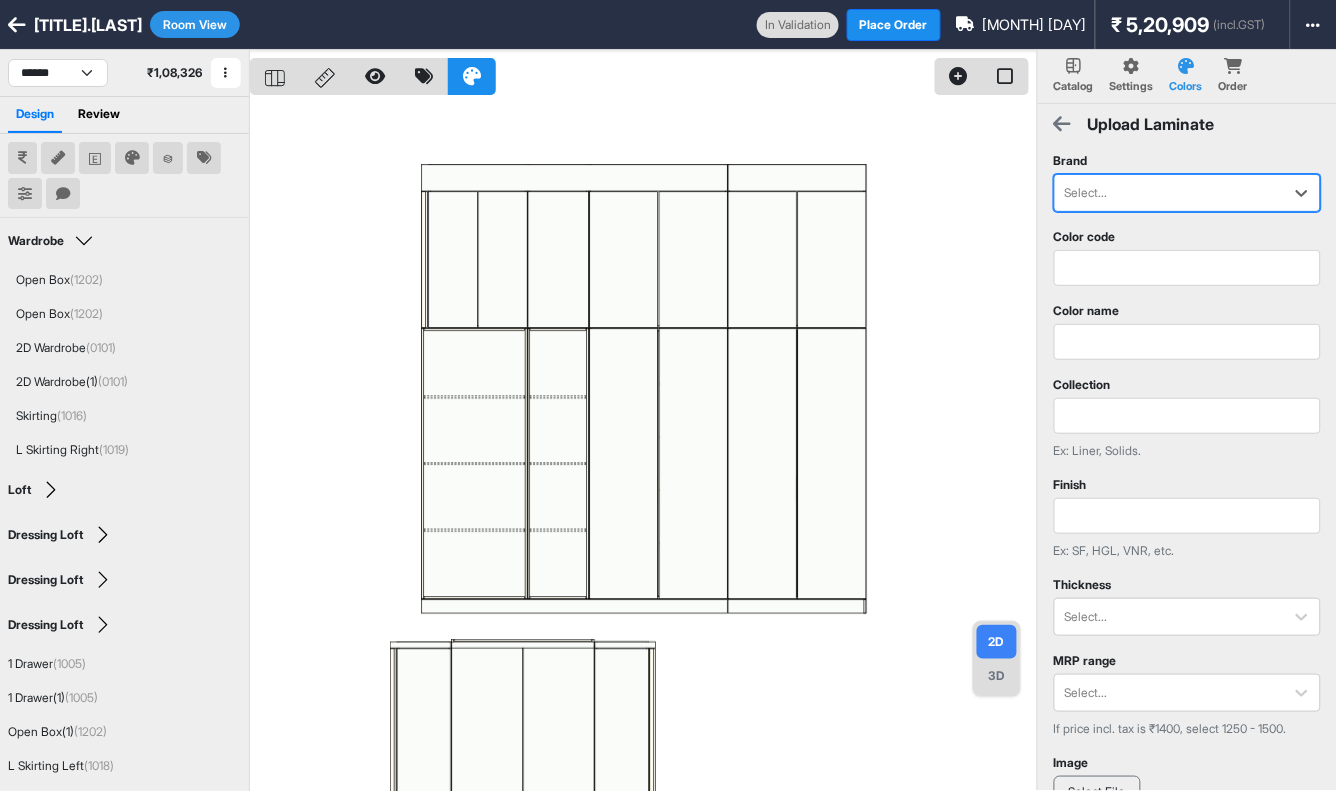 click at bounding box center (1063, 124) 